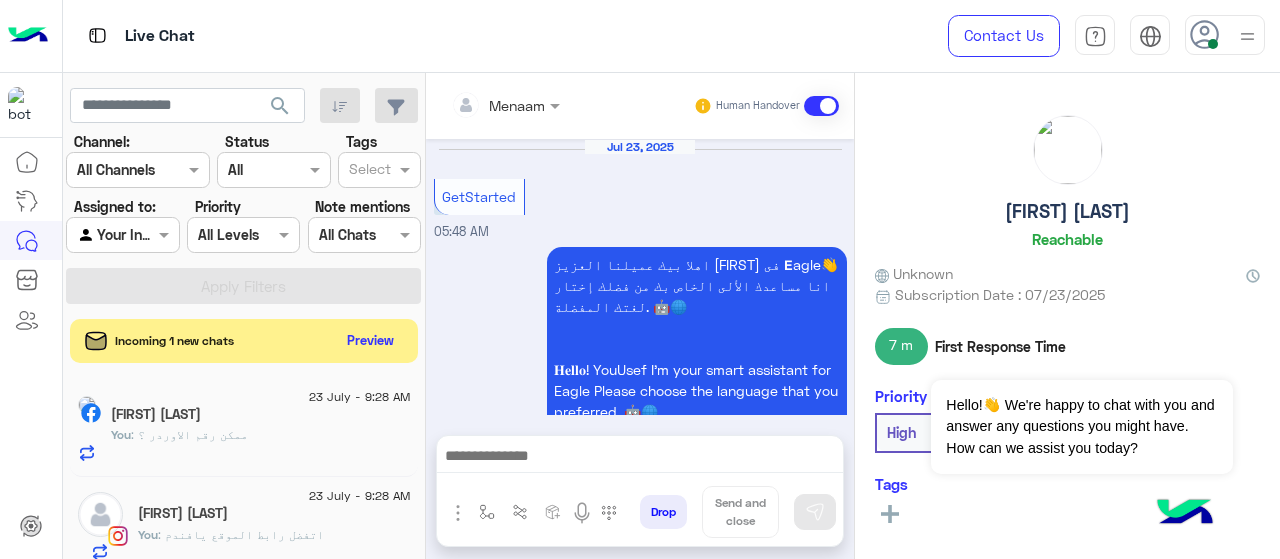 scroll, scrollTop: 0, scrollLeft: 0, axis: both 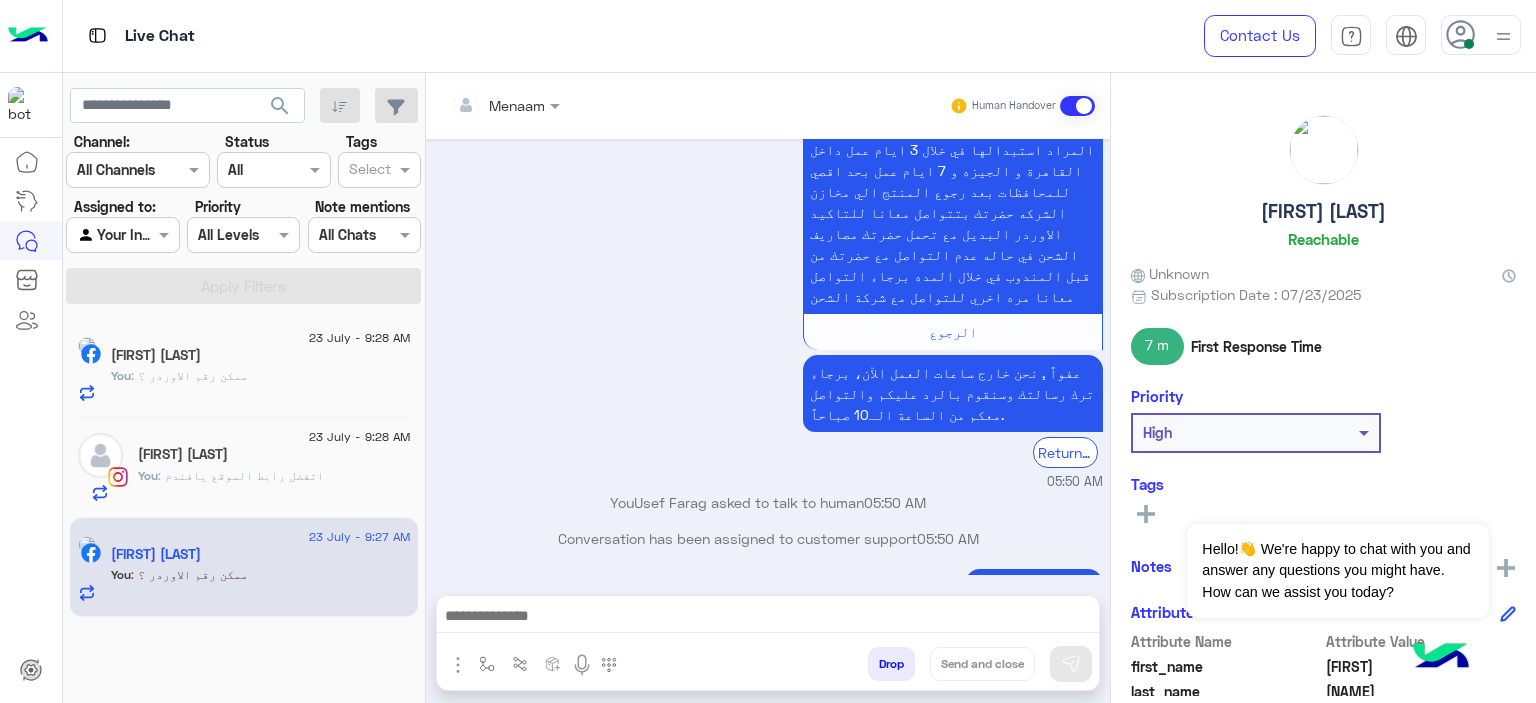 click on "You  : ممكن رقم الاوردر ؟" 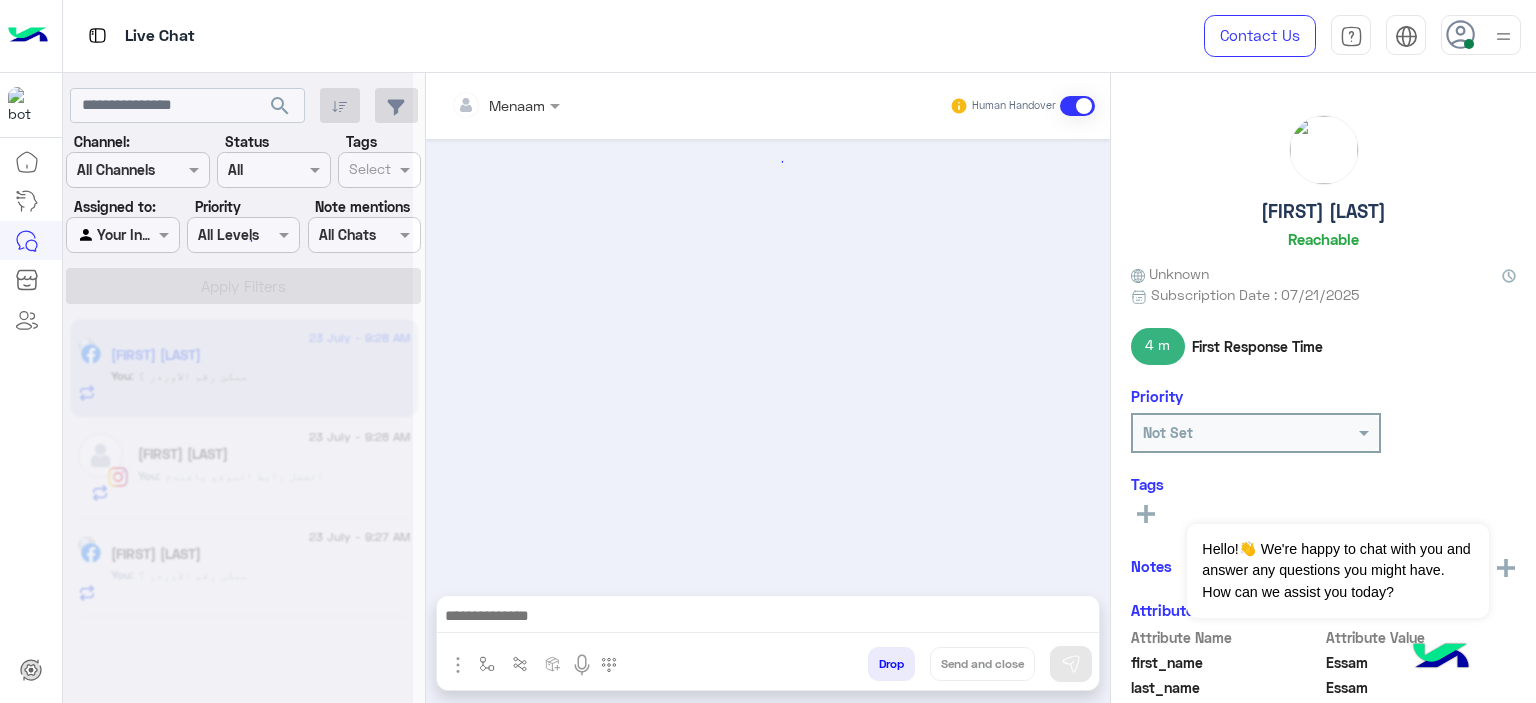 scroll, scrollTop: 1711, scrollLeft: 0, axis: vertical 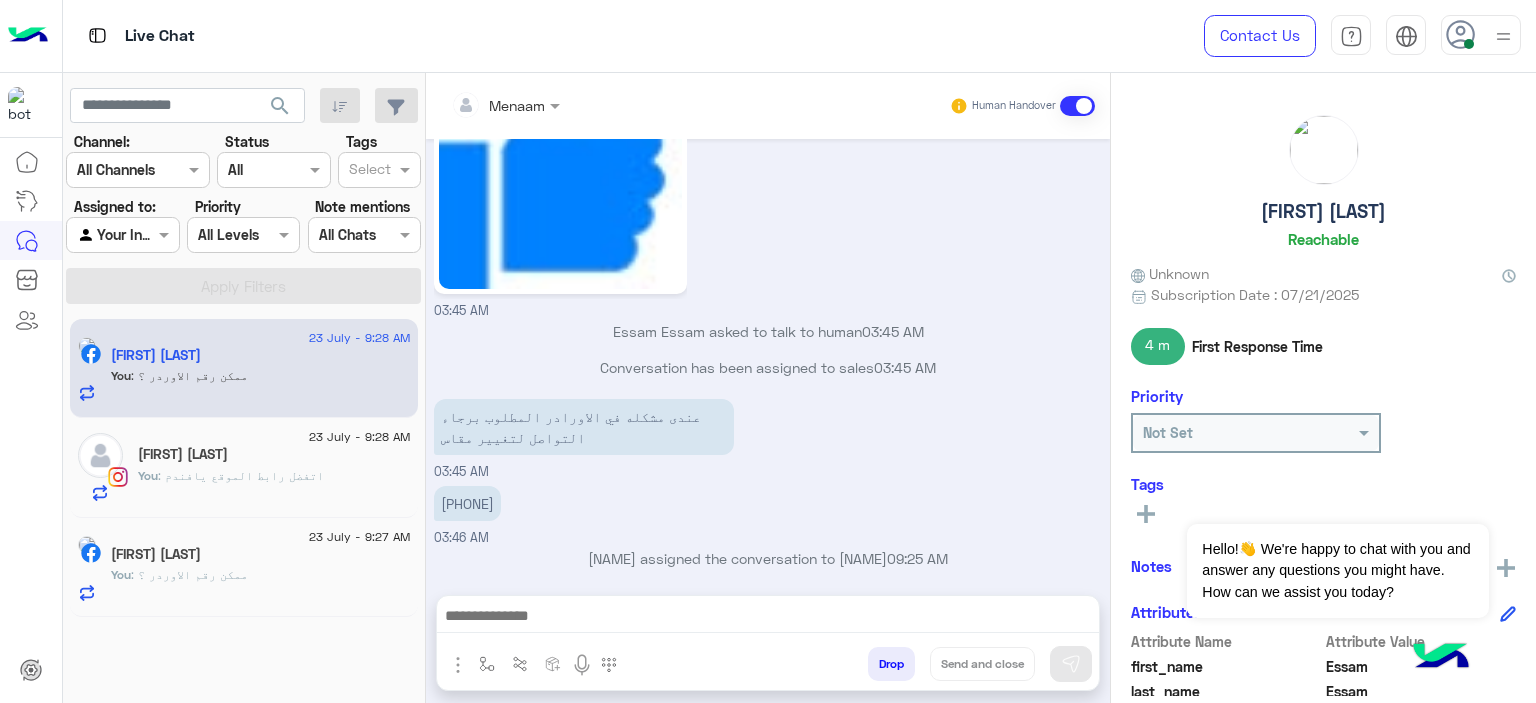 click on ": اتفضل رابط الموقع يافندم" 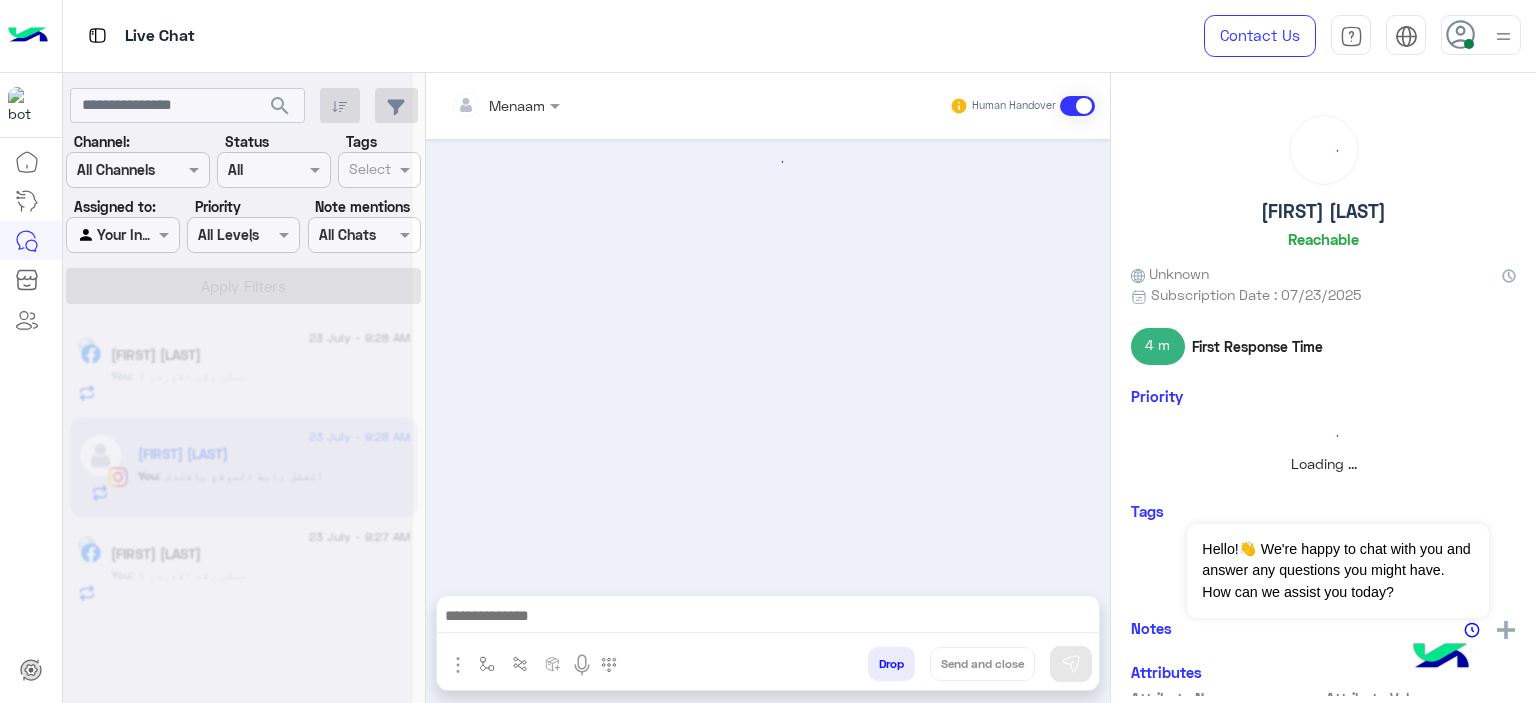 scroll, scrollTop: 818, scrollLeft: 0, axis: vertical 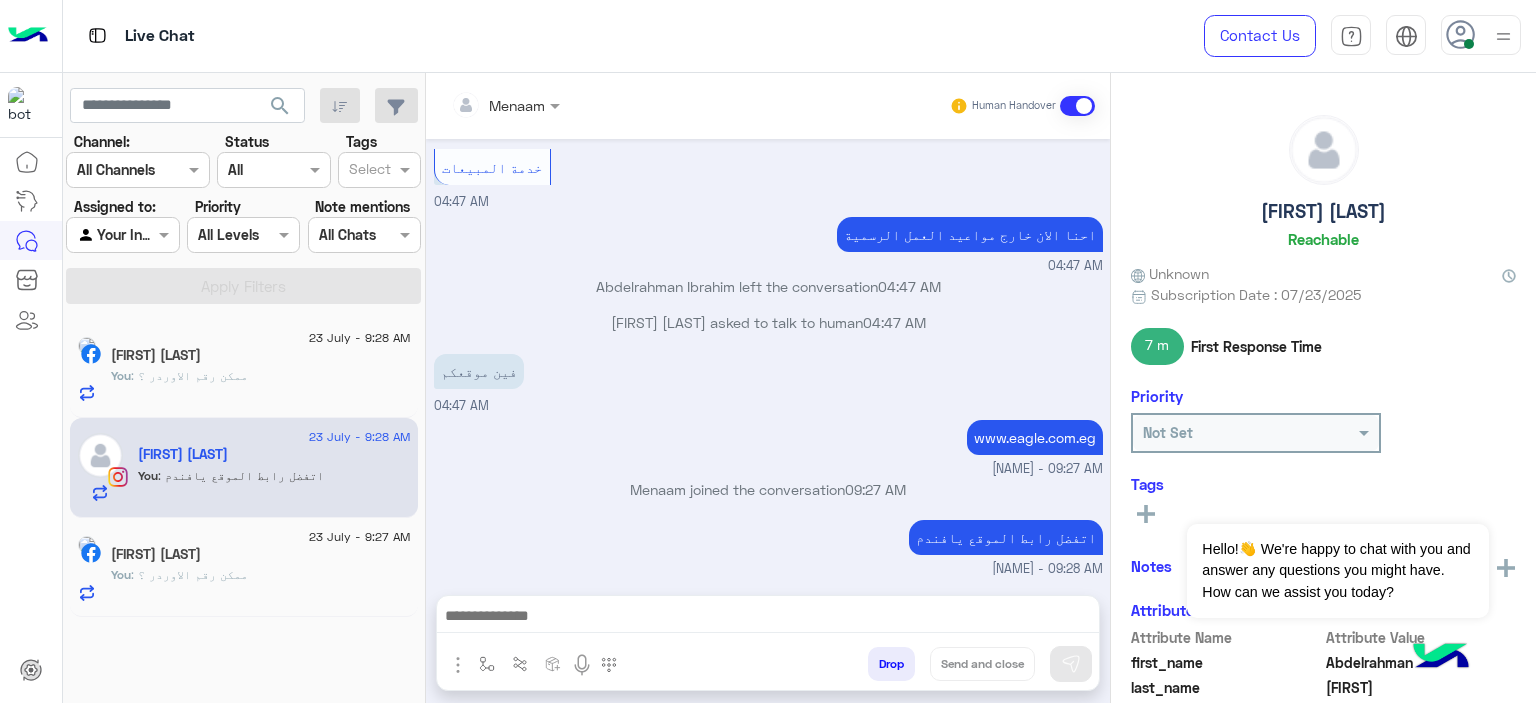 click on "YouUsef Farag" 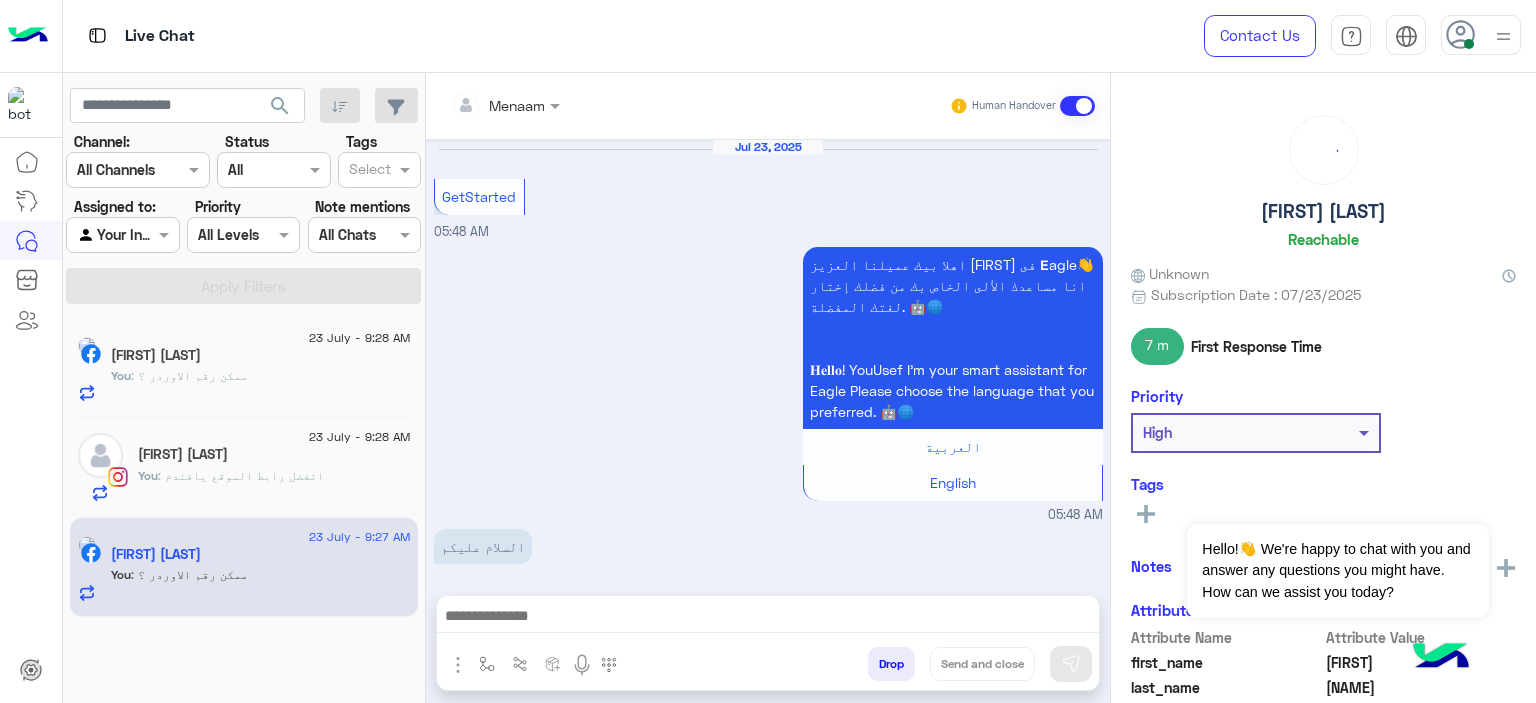 scroll, scrollTop: 1976, scrollLeft: 0, axis: vertical 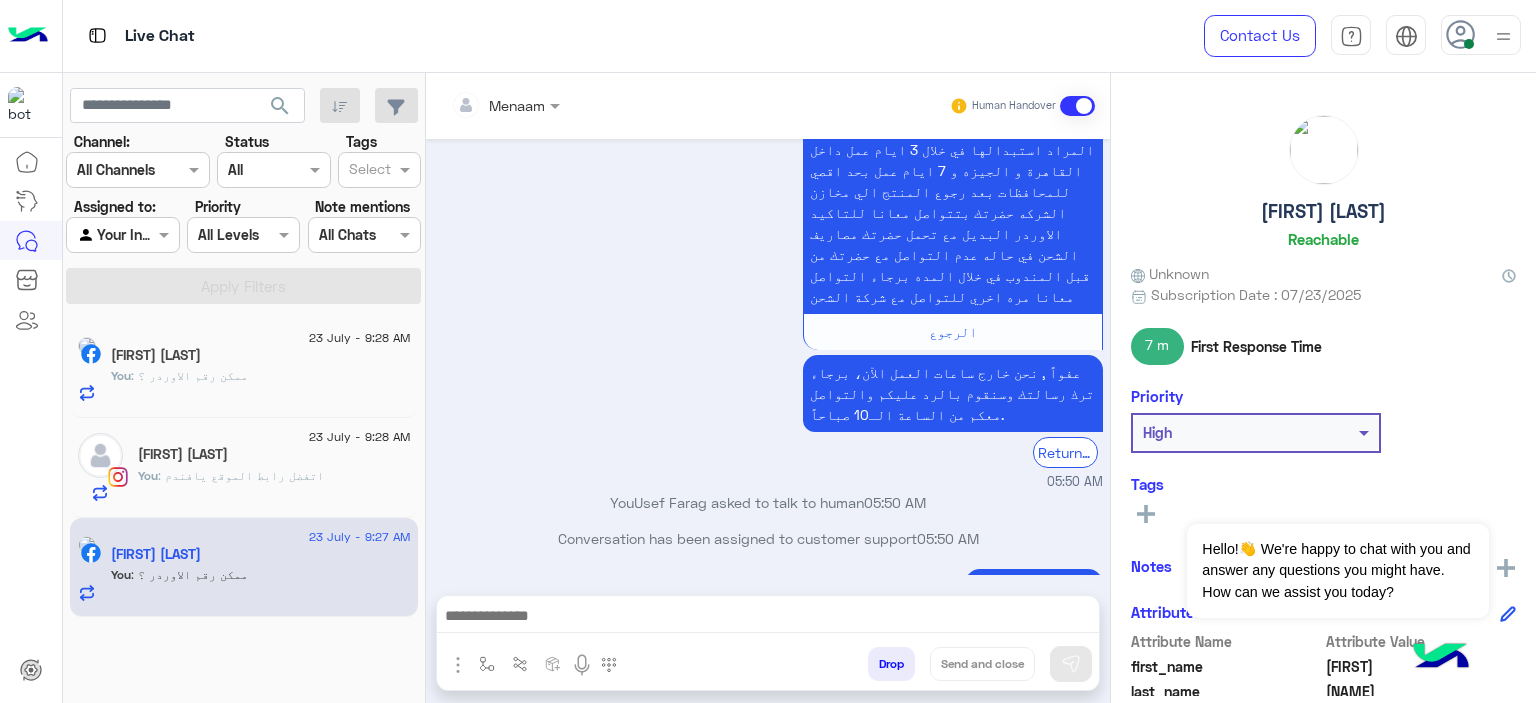 click on "You  : ممكن رقم الاوردر ؟" 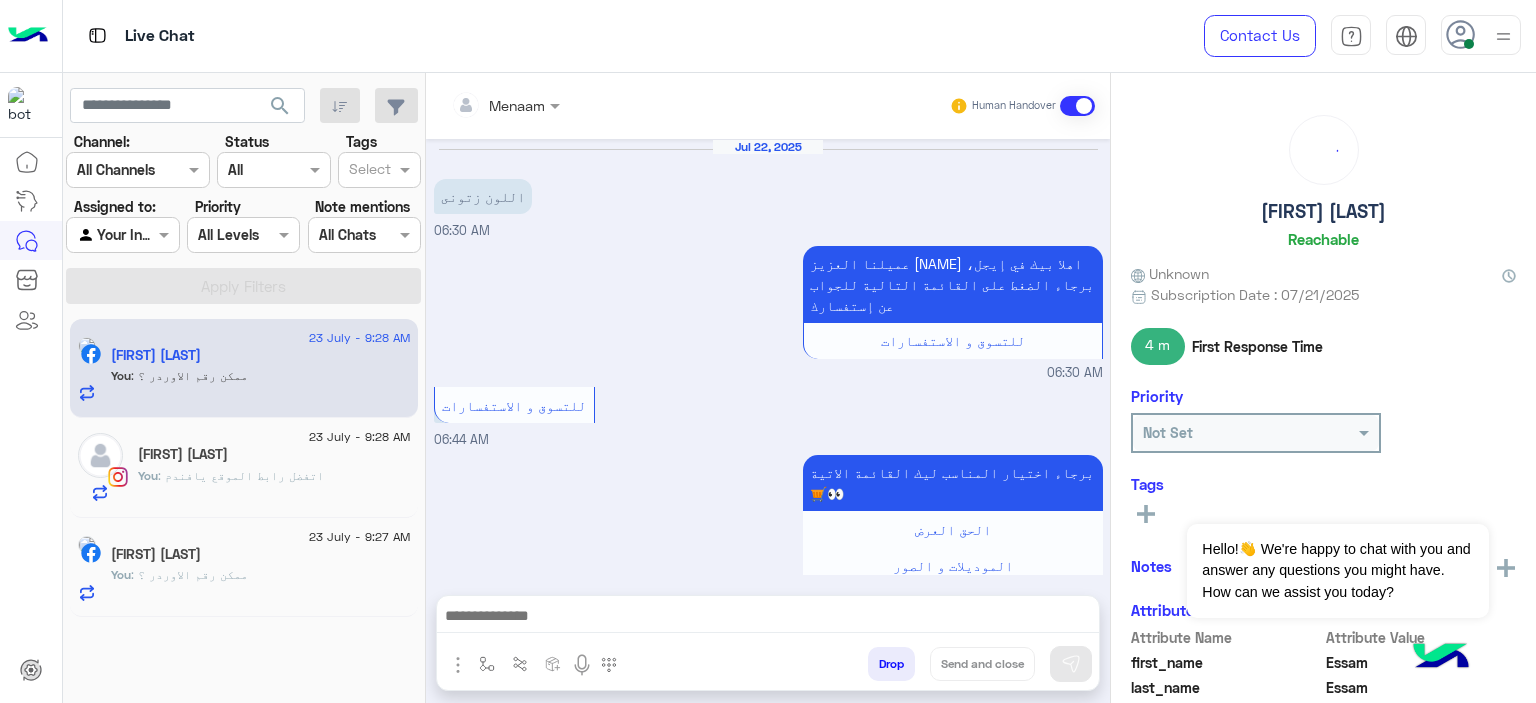 scroll, scrollTop: 1711, scrollLeft: 0, axis: vertical 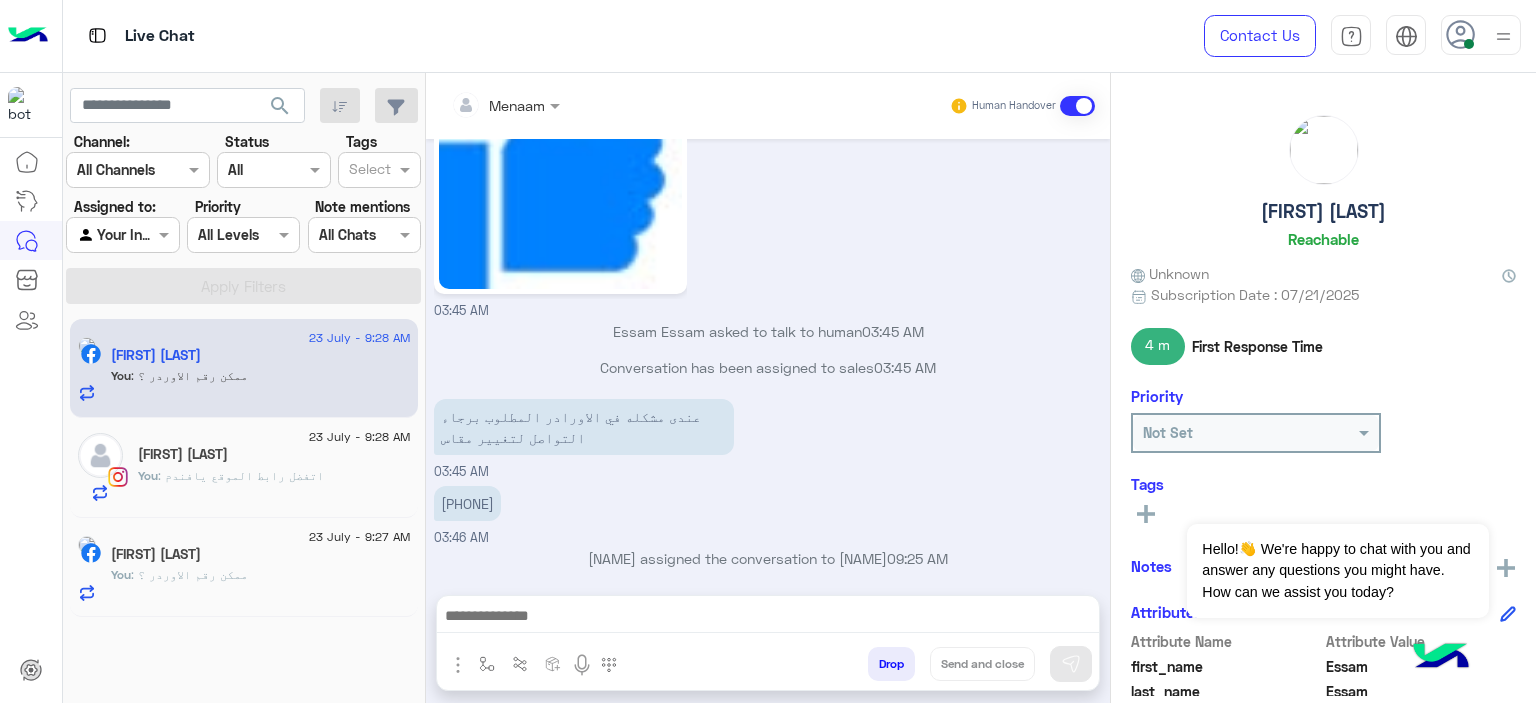 click on "Abdelrahman Ibrahim" 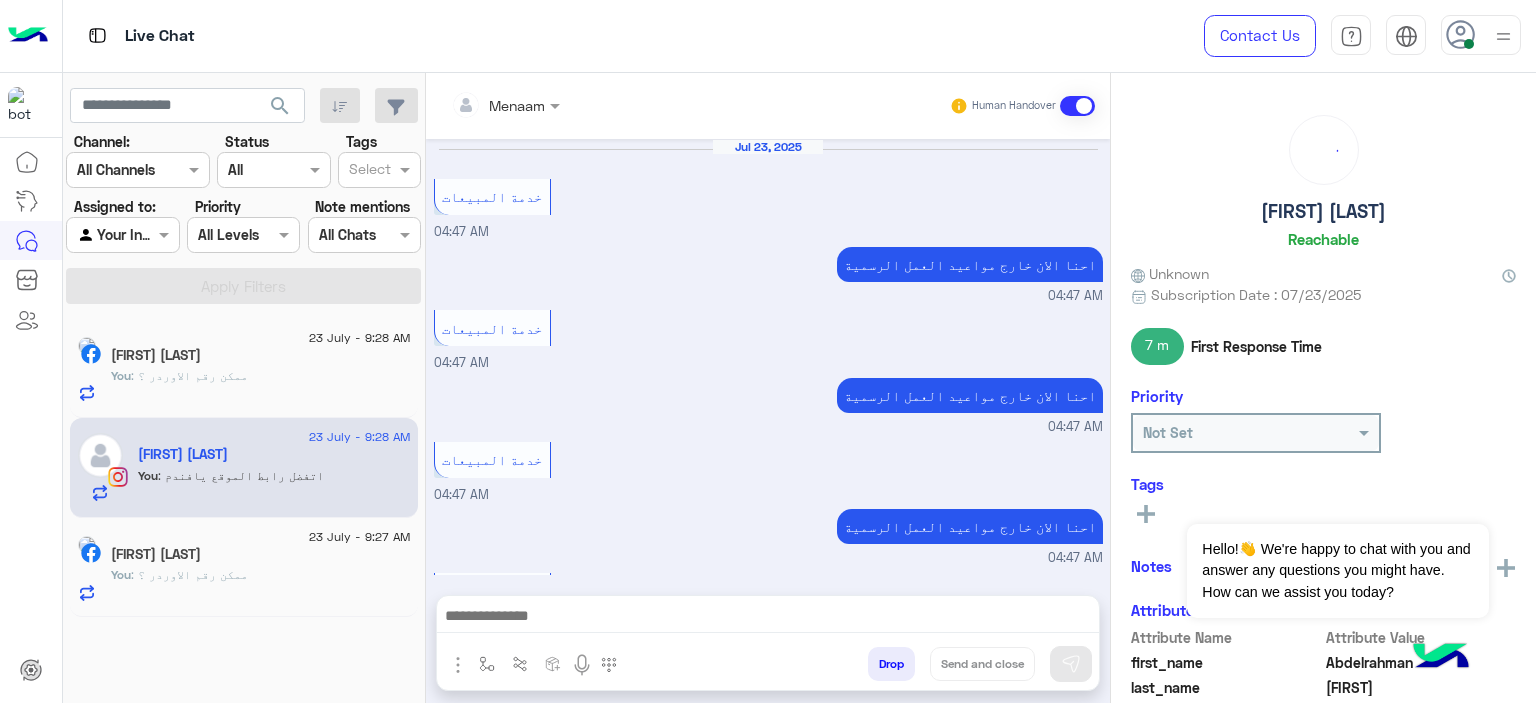 scroll, scrollTop: 818, scrollLeft: 0, axis: vertical 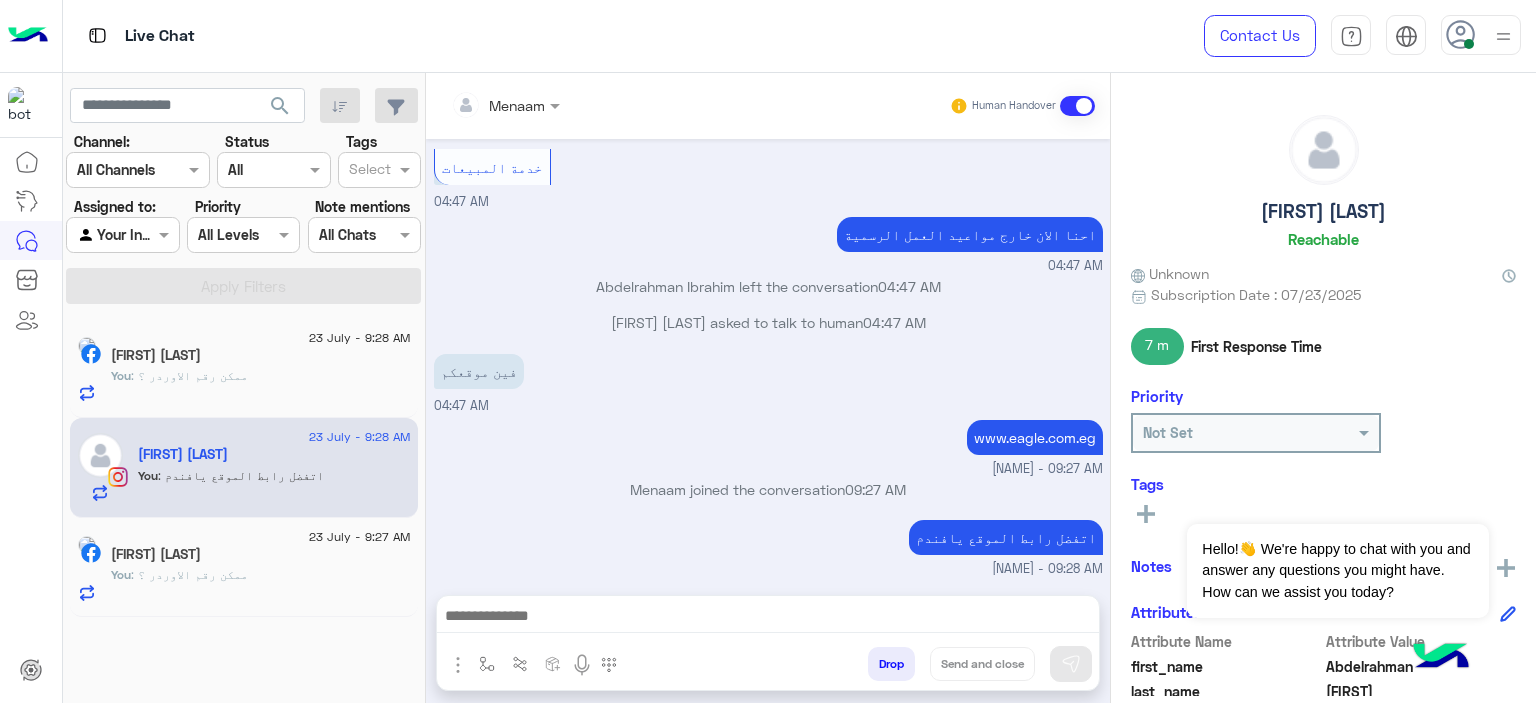 click on "You" 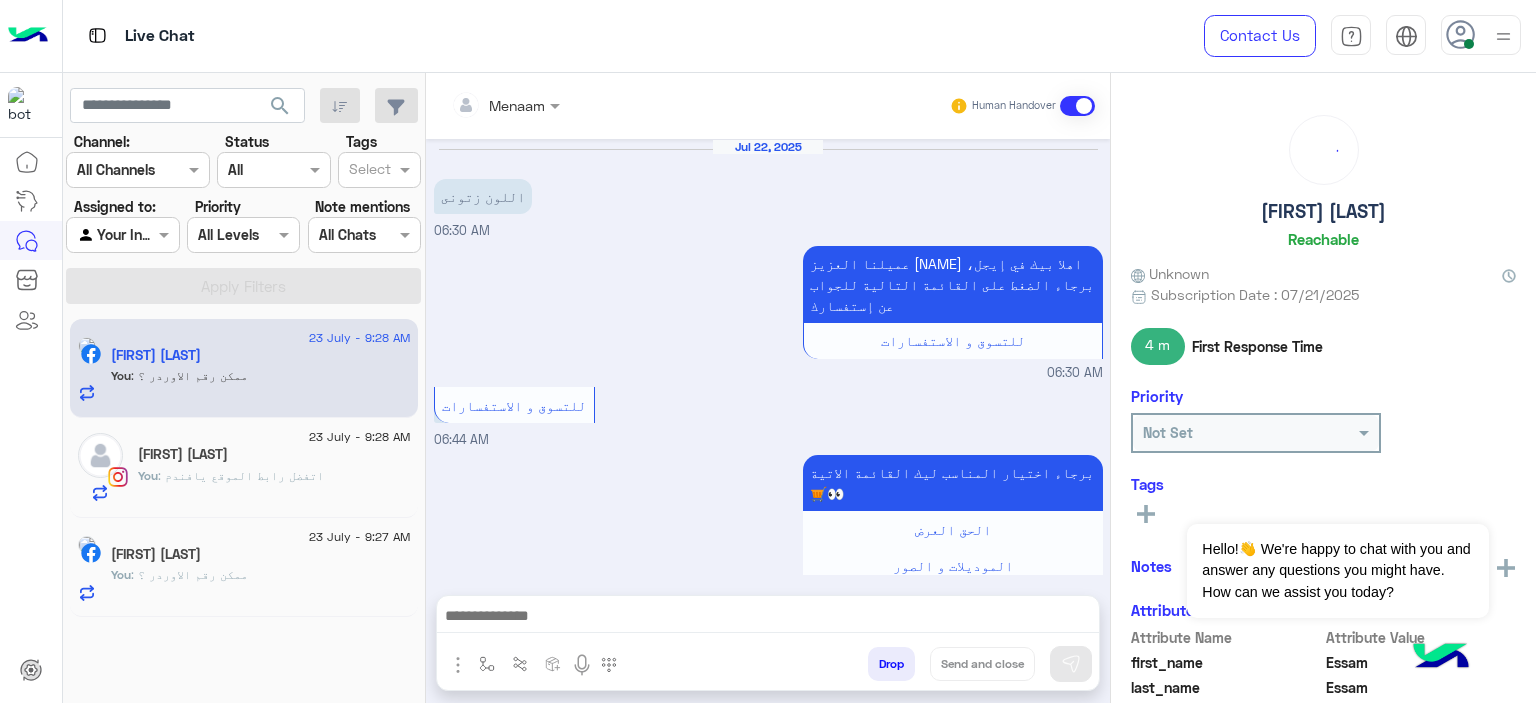 scroll, scrollTop: 1711, scrollLeft: 0, axis: vertical 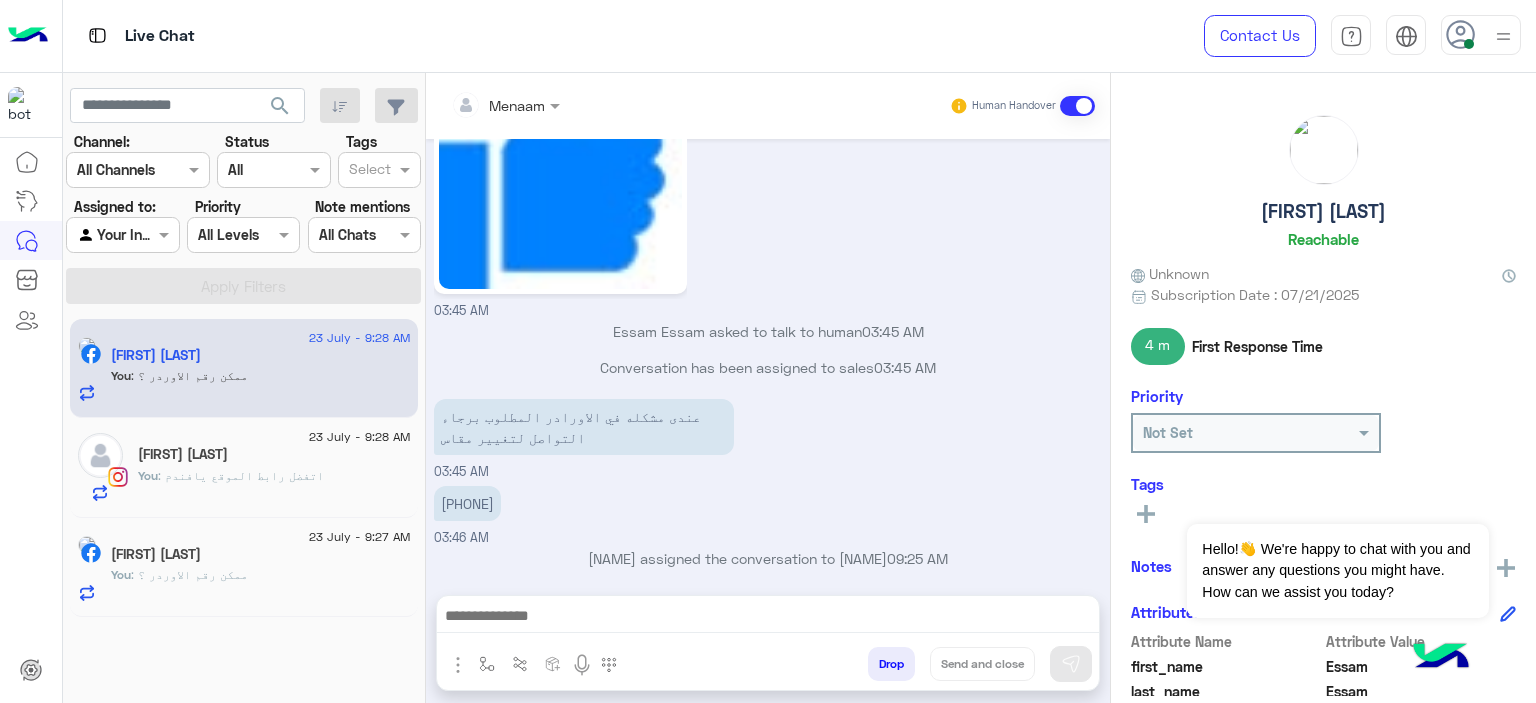 click on "Abdelrahman Ibrahim" 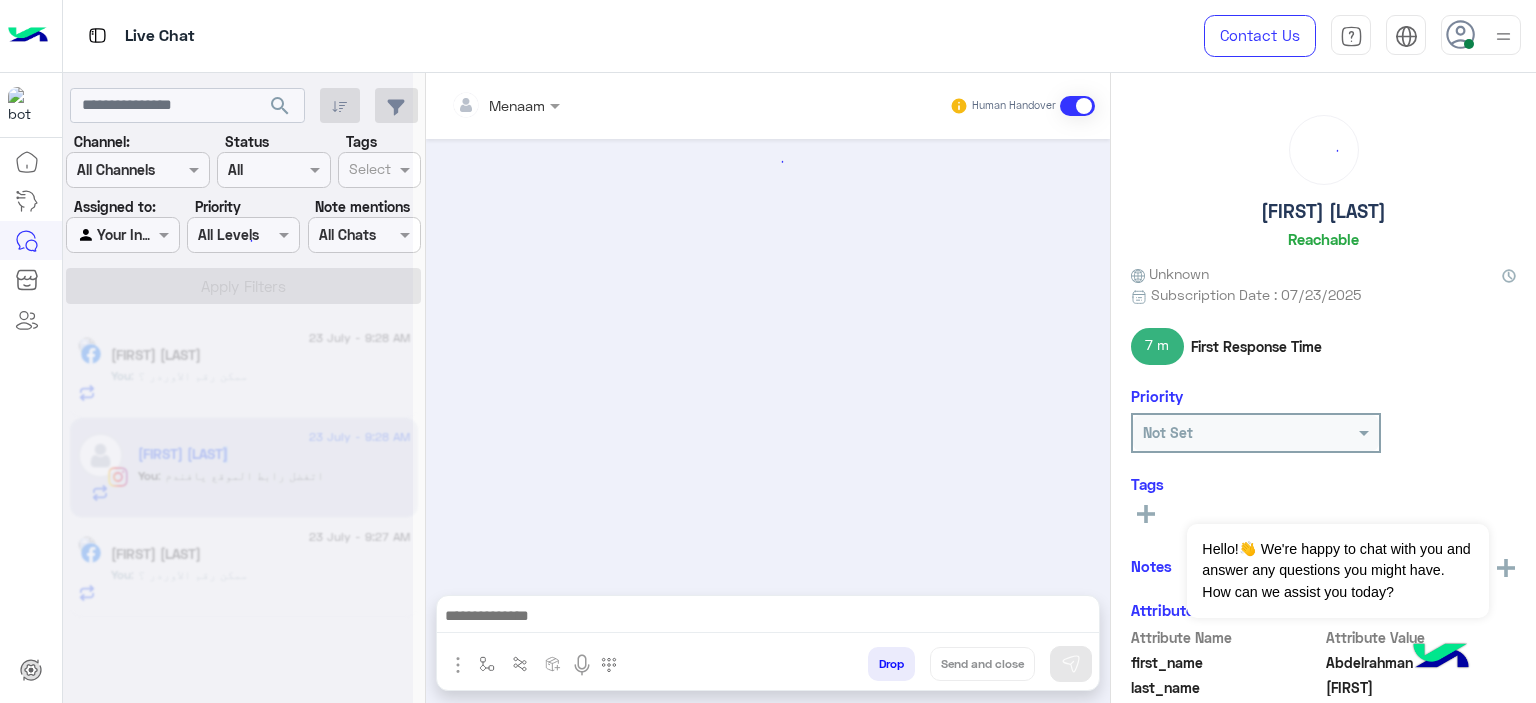 scroll, scrollTop: 818, scrollLeft: 0, axis: vertical 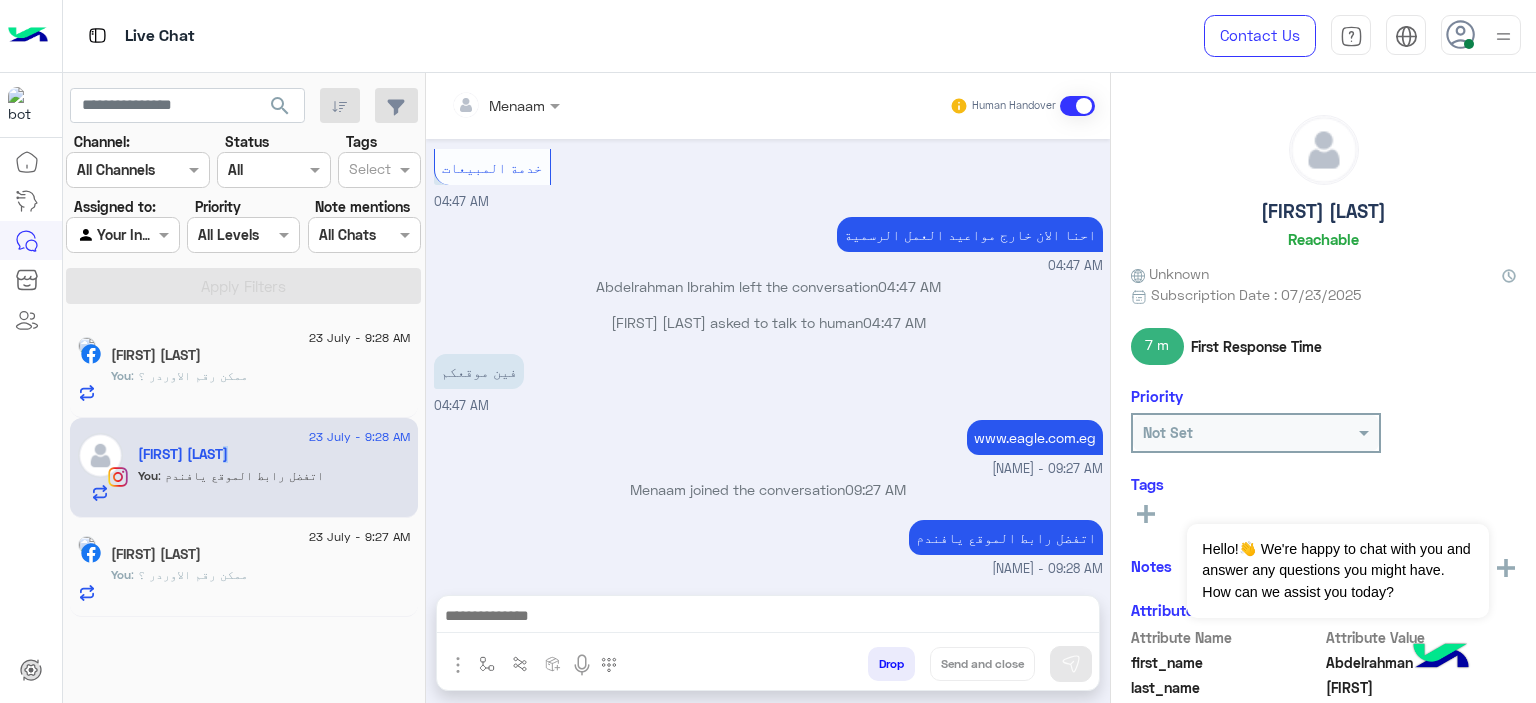 click on "YouUsef Farag" 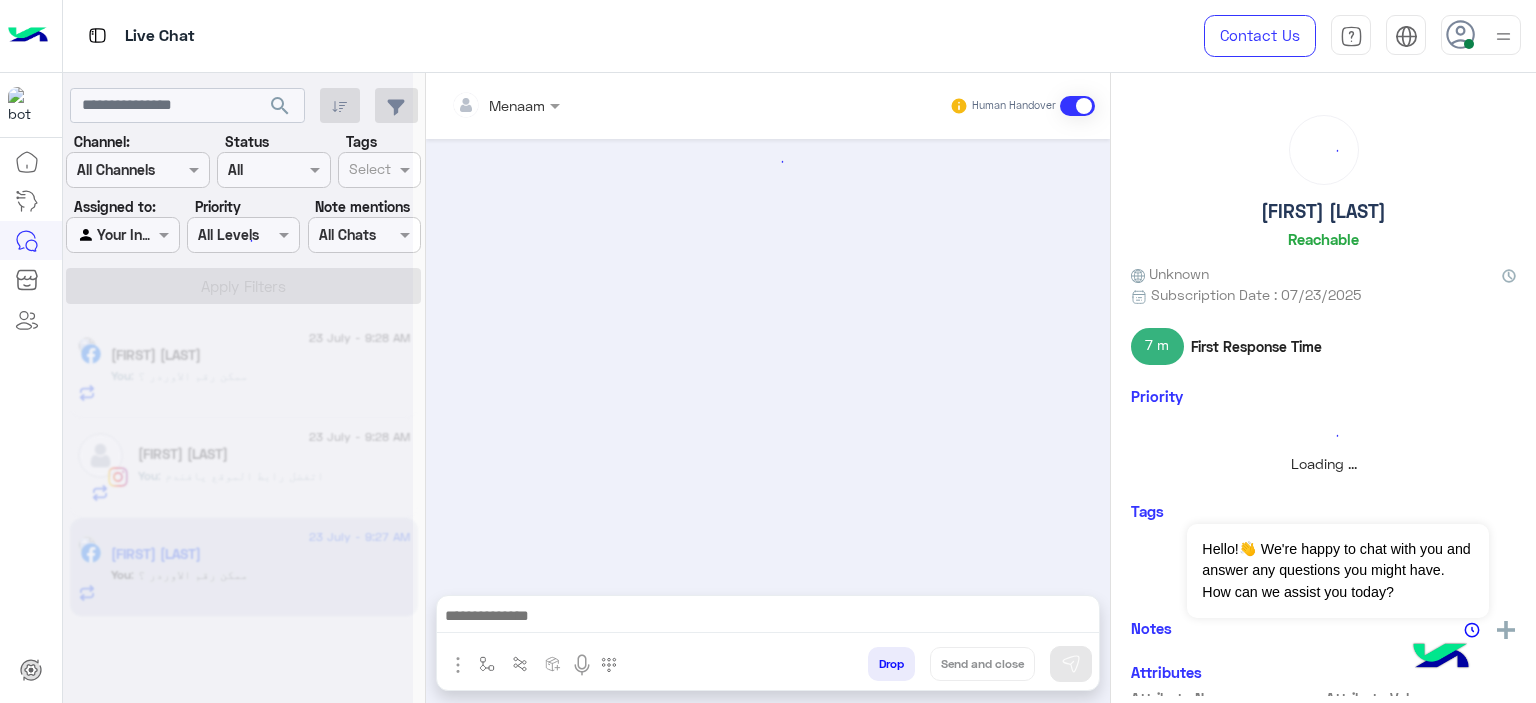 scroll, scrollTop: 1976, scrollLeft: 0, axis: vertical 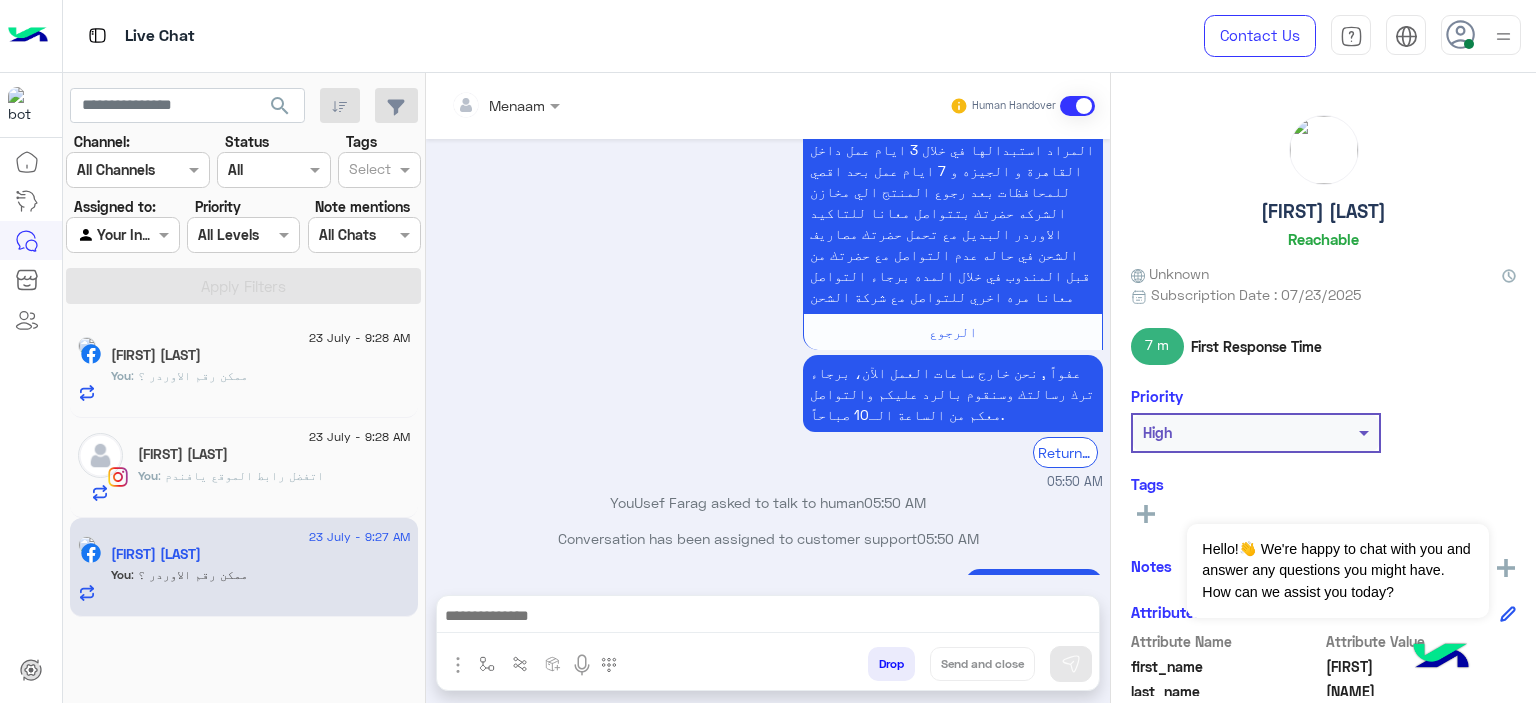 click on "You  : ممكن رقم الاوردر ؟" 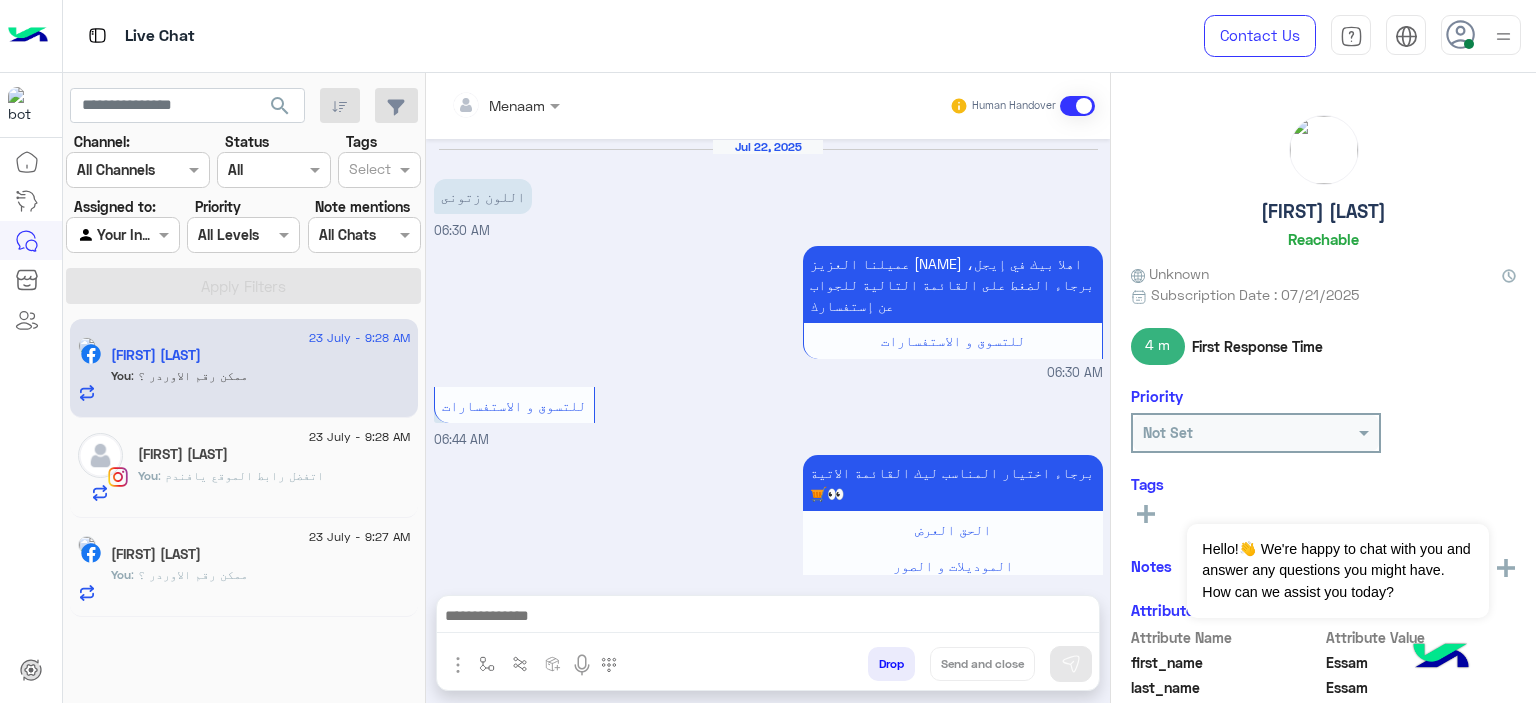 scroll, scrollTop: 1711, scrollLeft: 0, axis: vertical 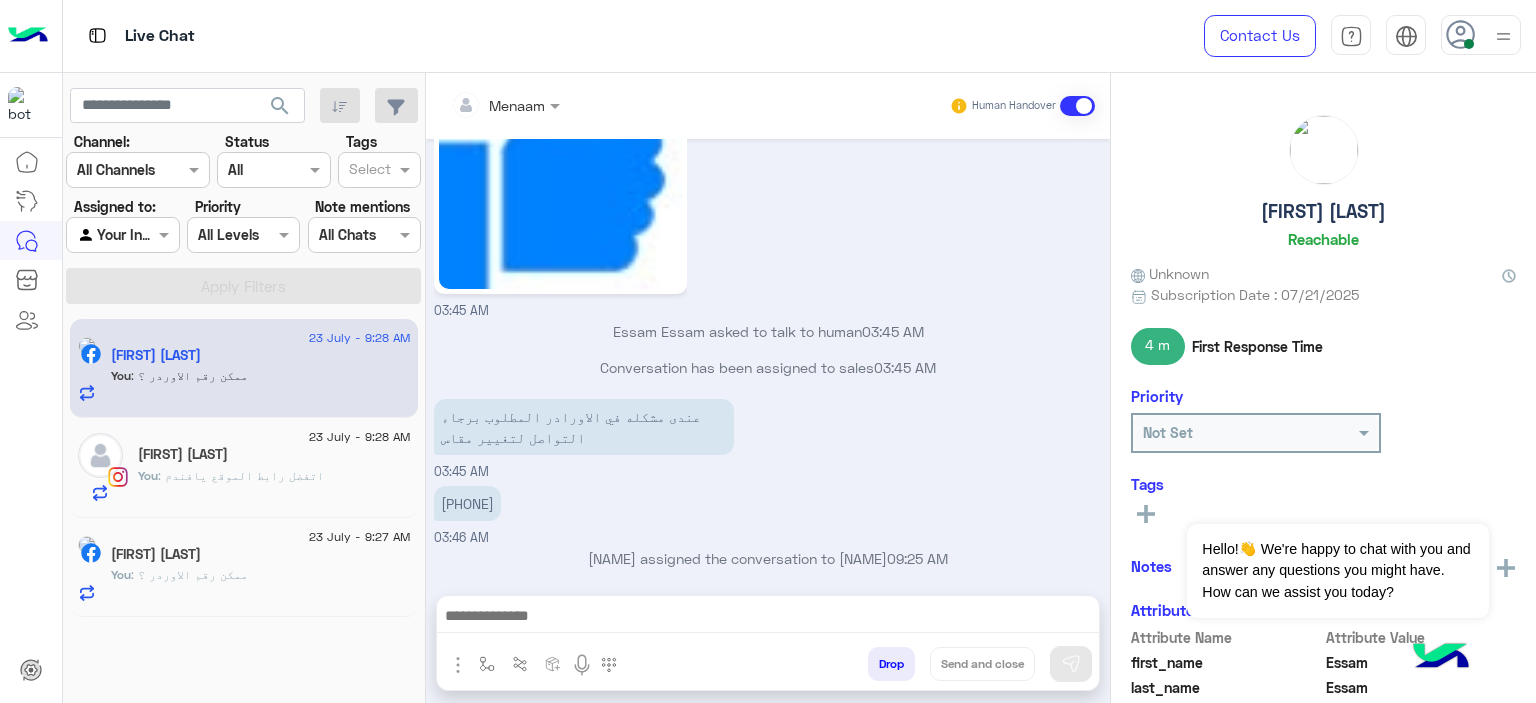 click on ": اتفضل رابط الموقع يافندم" 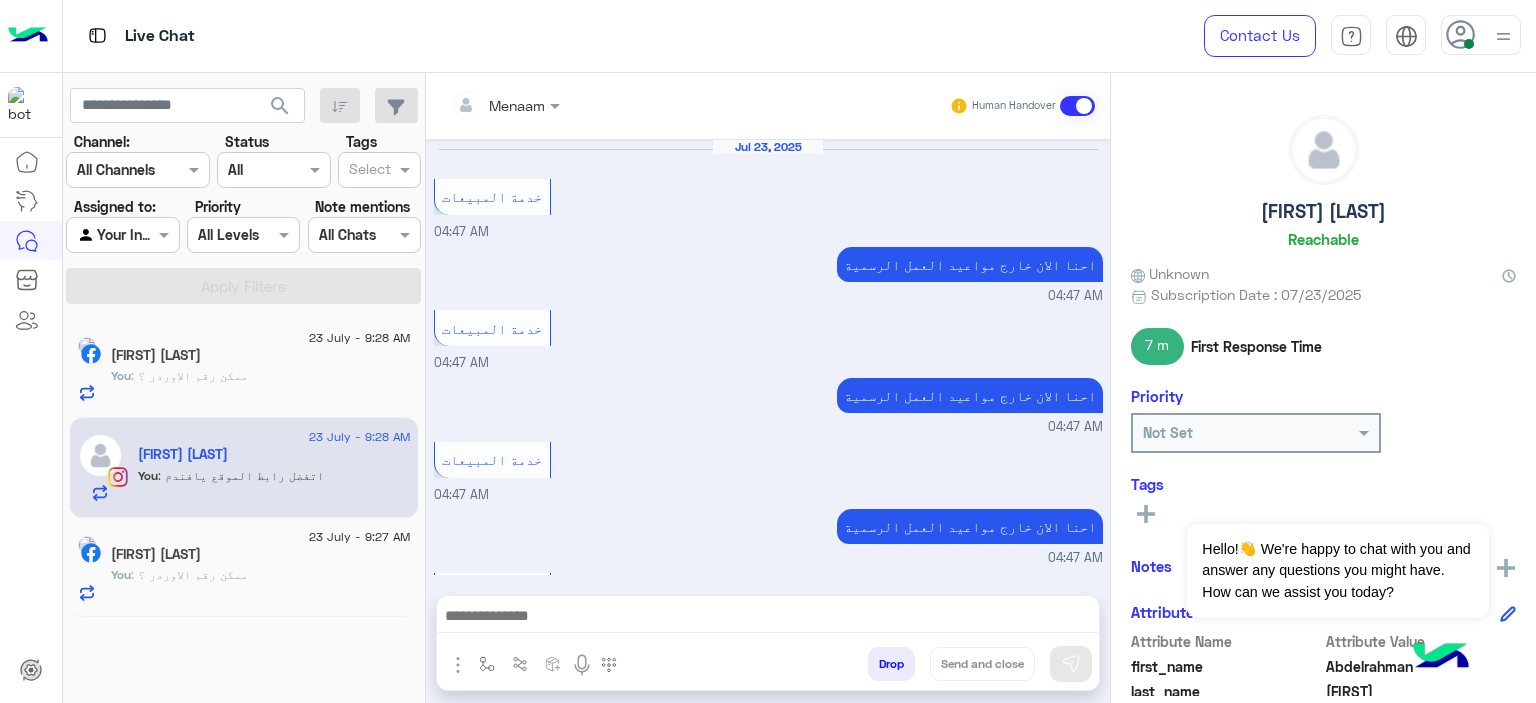 scroll, scrollTop: 818, scrollLeft: 0, axis: vertical 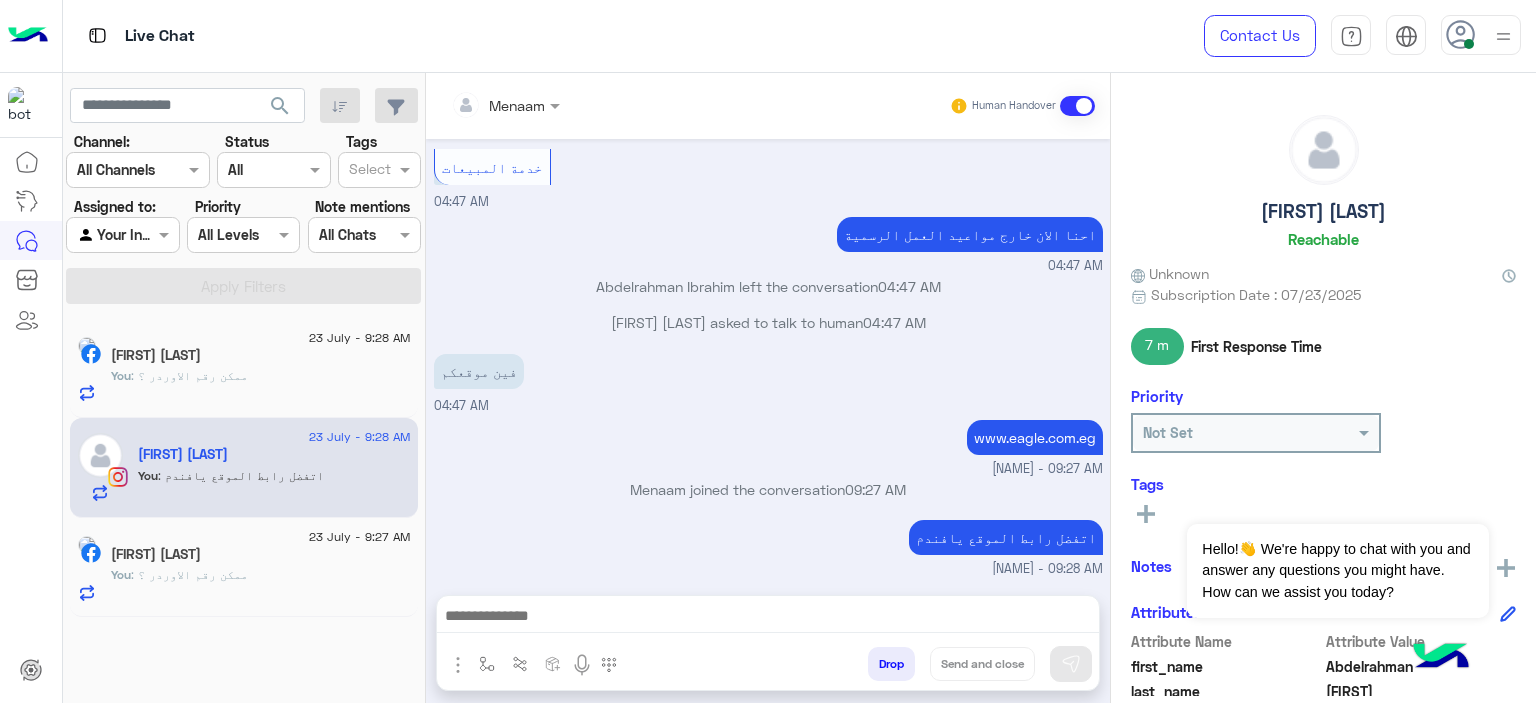 click on "YouUsef Farag" 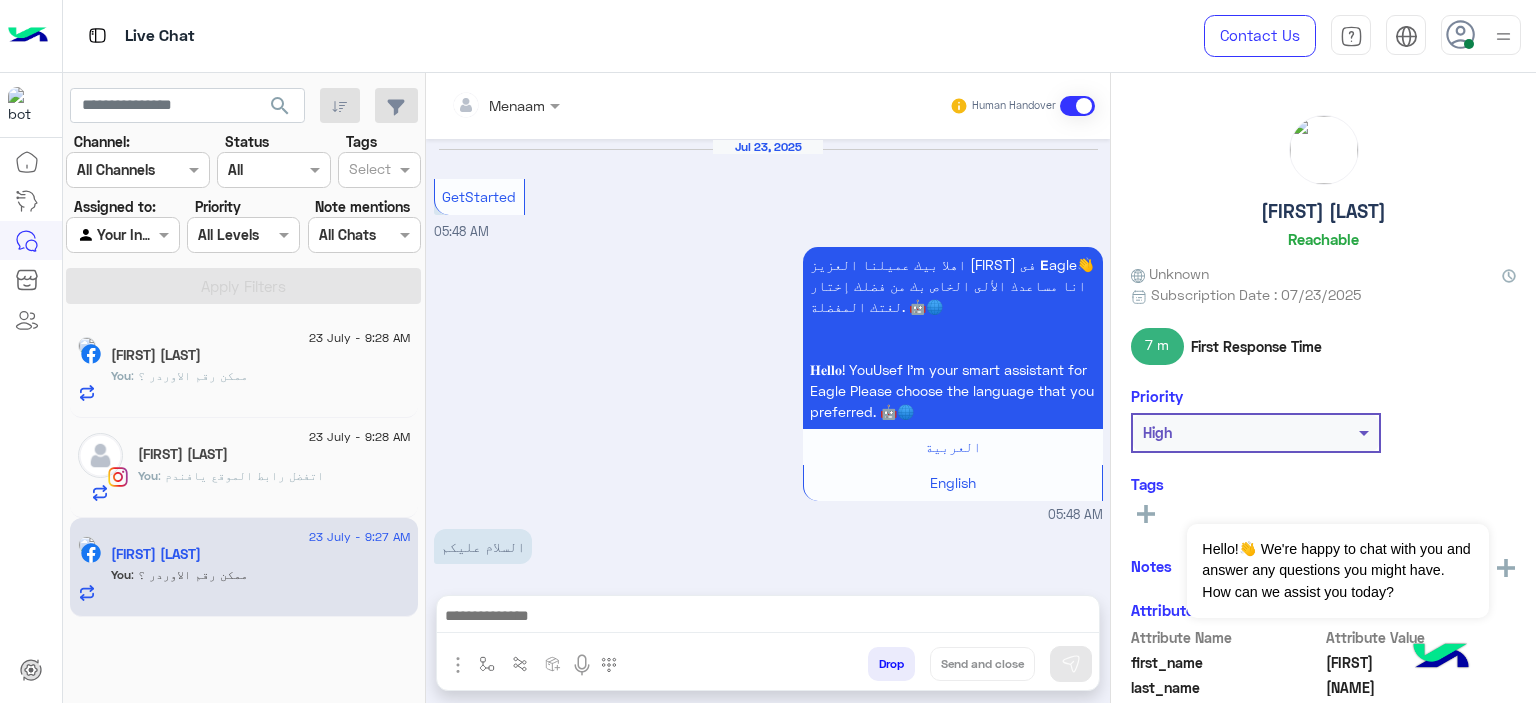 scroll, scrollTop: 1976, scrollLeft: 0, axis: vertical 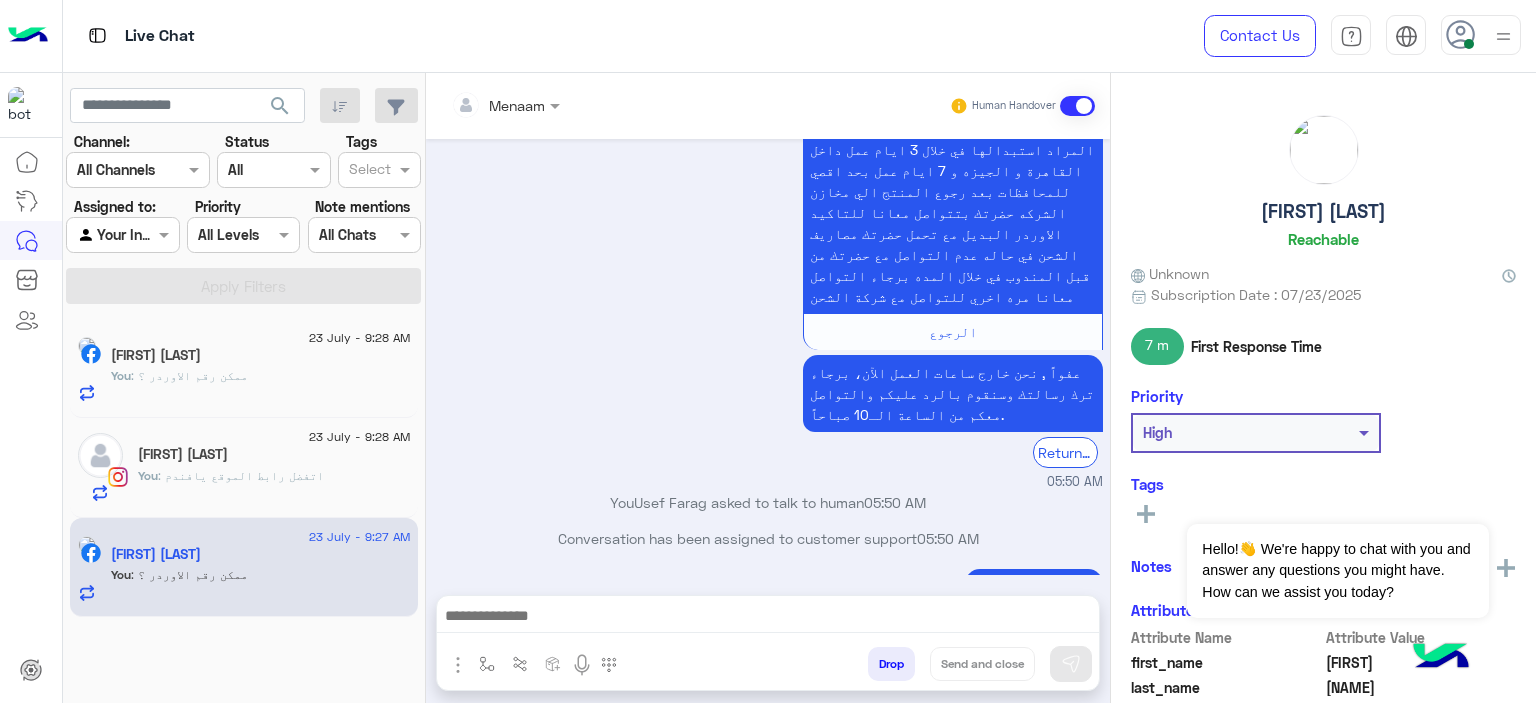 click on "Essam Essam" 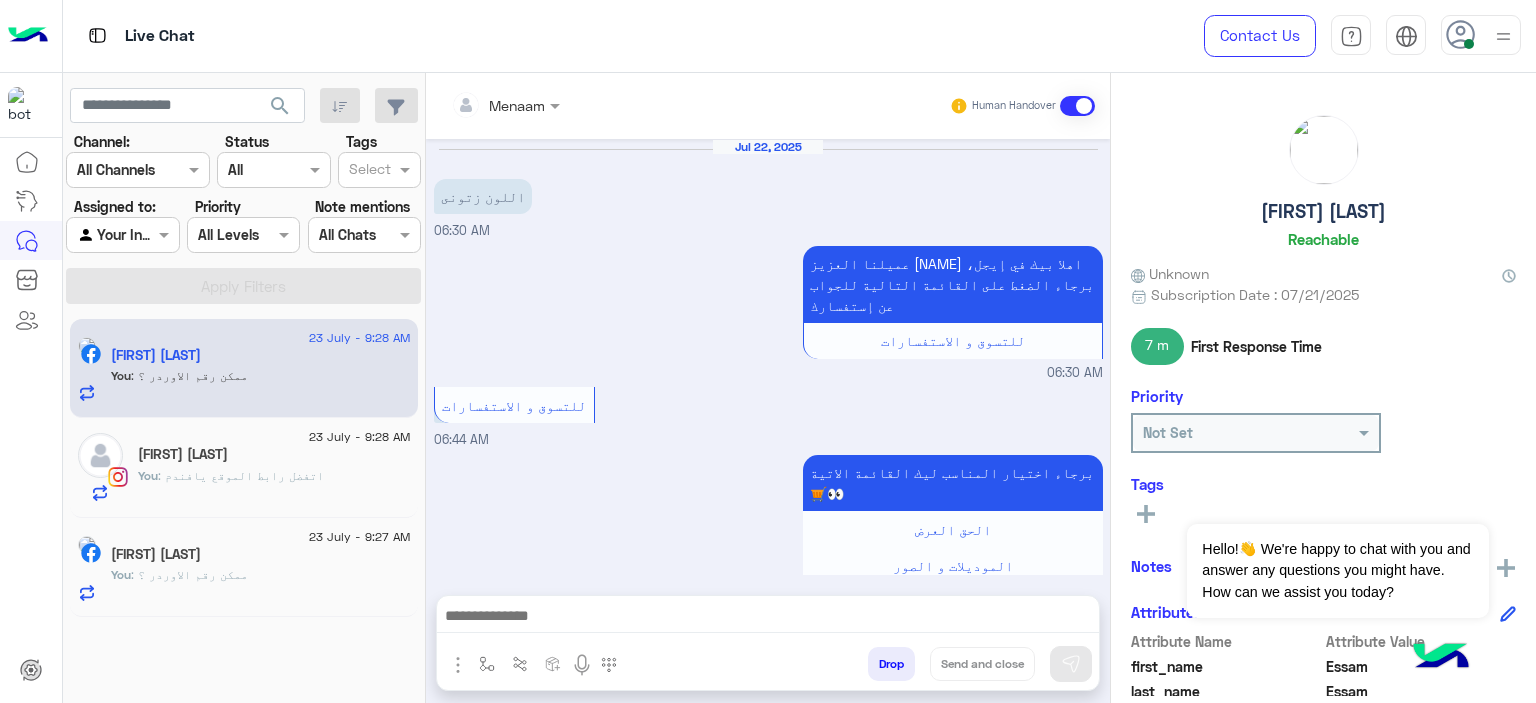 scroll, scrollTop: 1711, scrollLeft: 0, axis: vertical 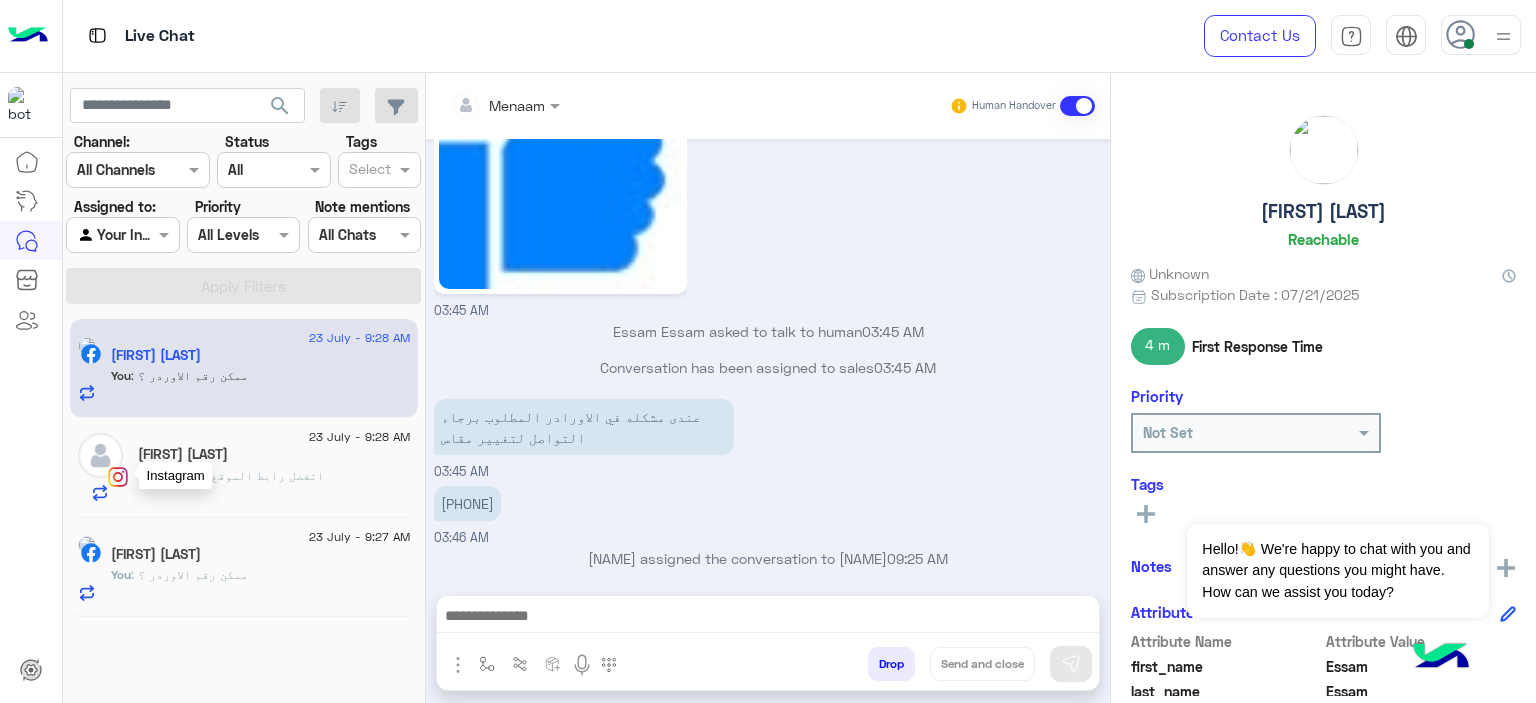 click 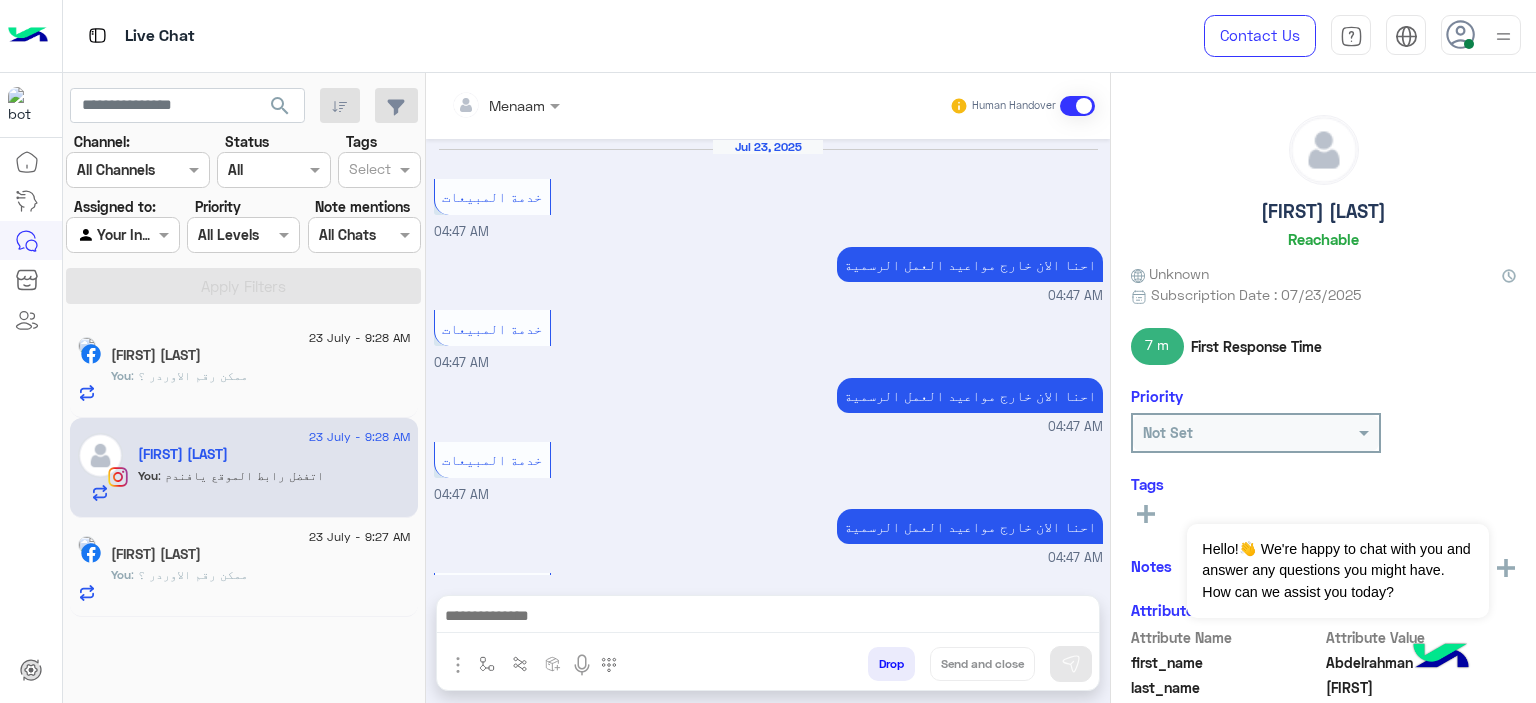 scroll, scrollTop: 818, scrollLeft: 0, axis: vertical 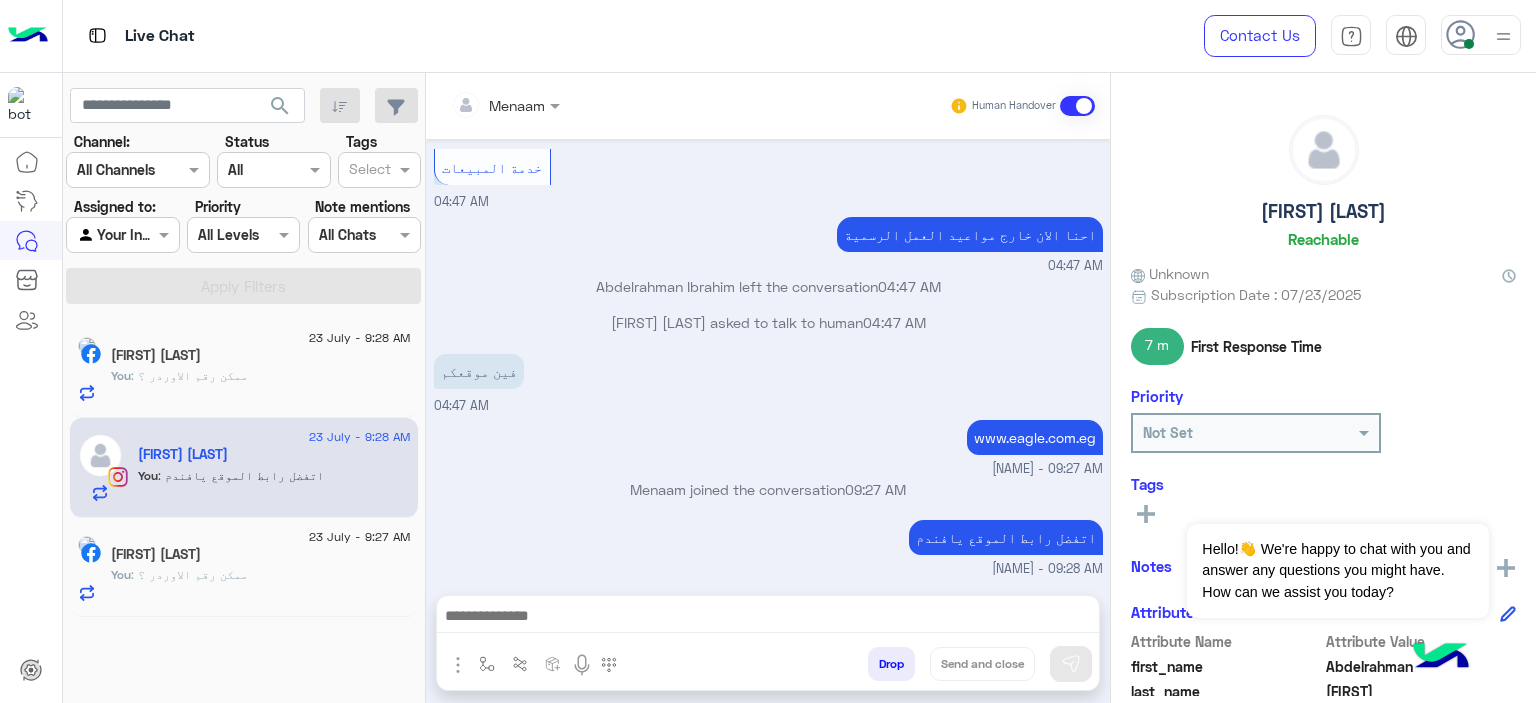 click on "You  : ممكن رقم الاوردر ؟" 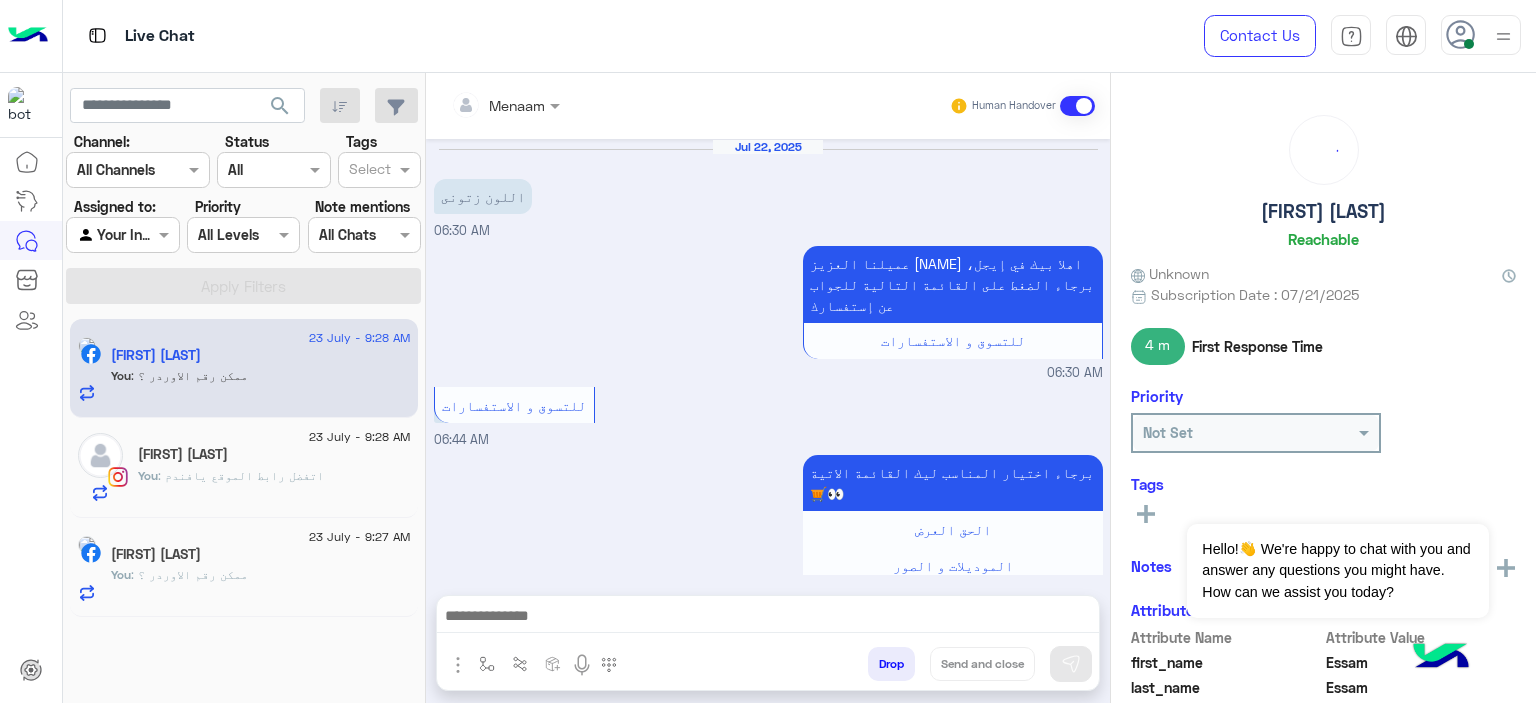 scroll, scrollTop: 1711, scrollLeft: 0, axis: vertical 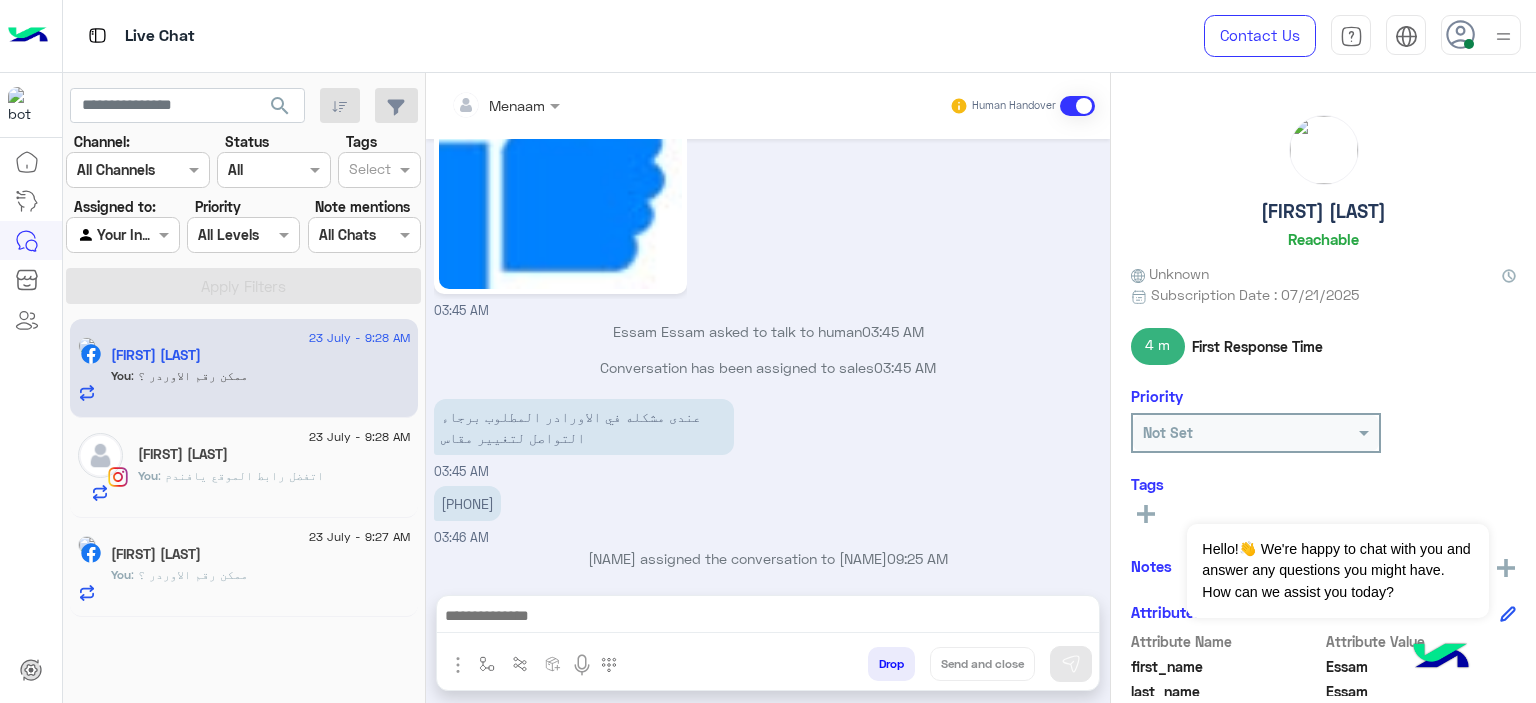 click on "01211250822" at bounding box center (467, 503) 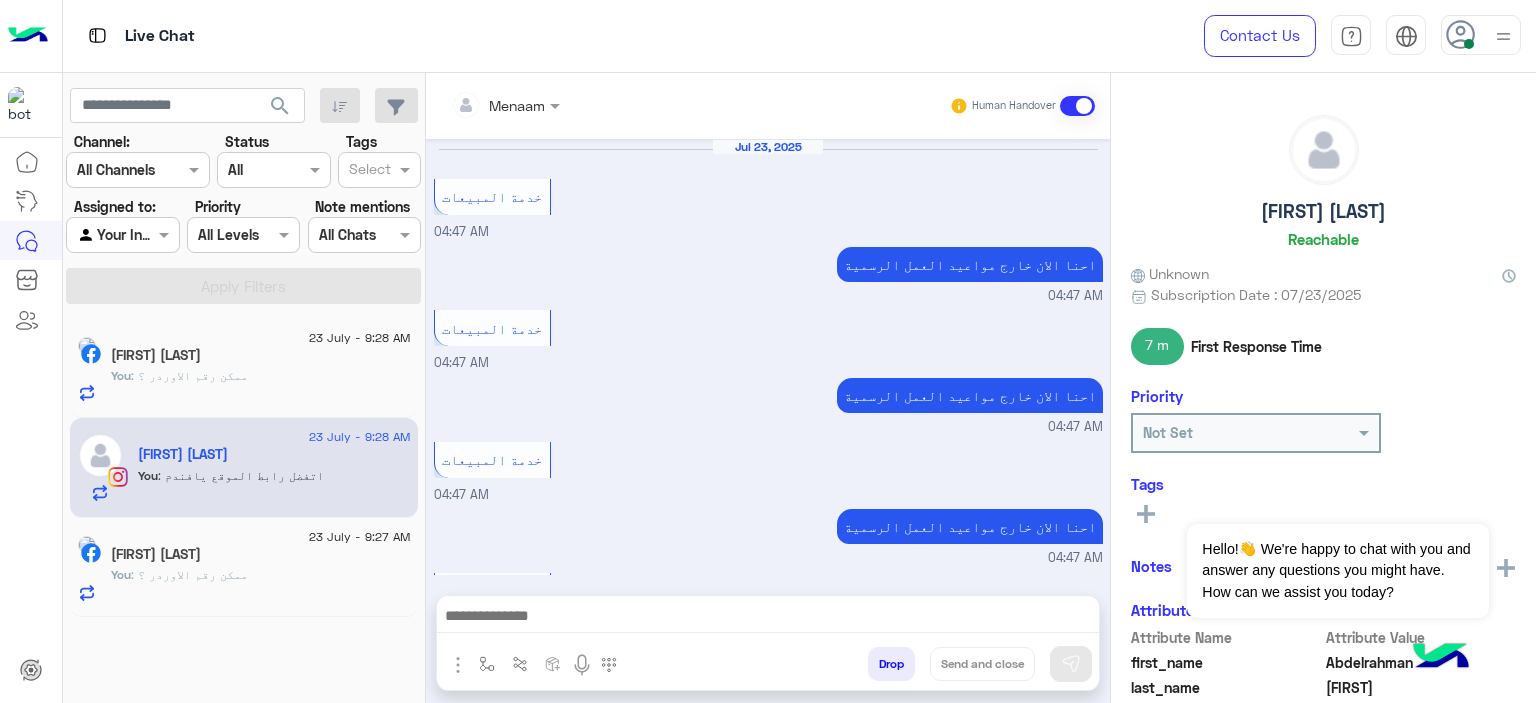 scroll, scrollTop: 818, scrollLeft: 0, axis: vertical 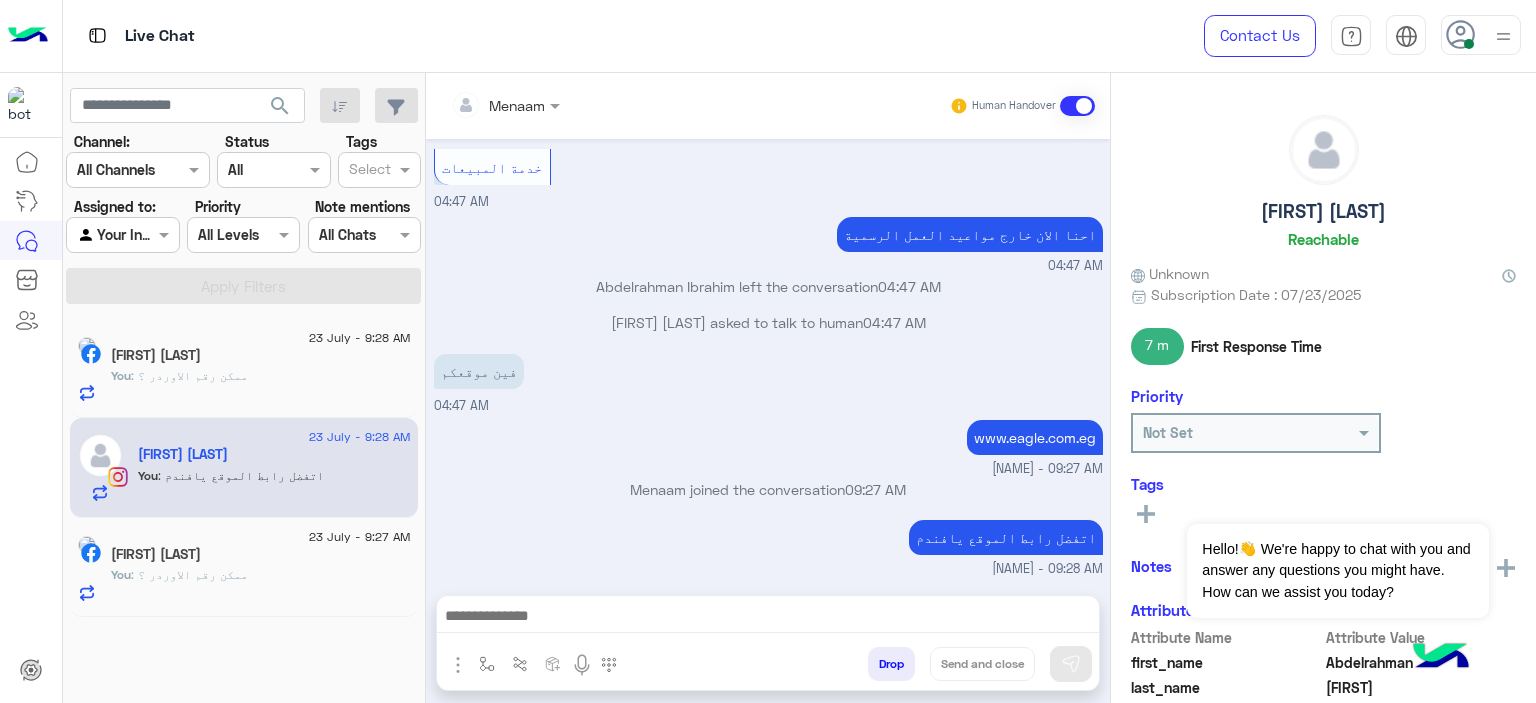 click on ": ممكن رقم الاوردر ؟" 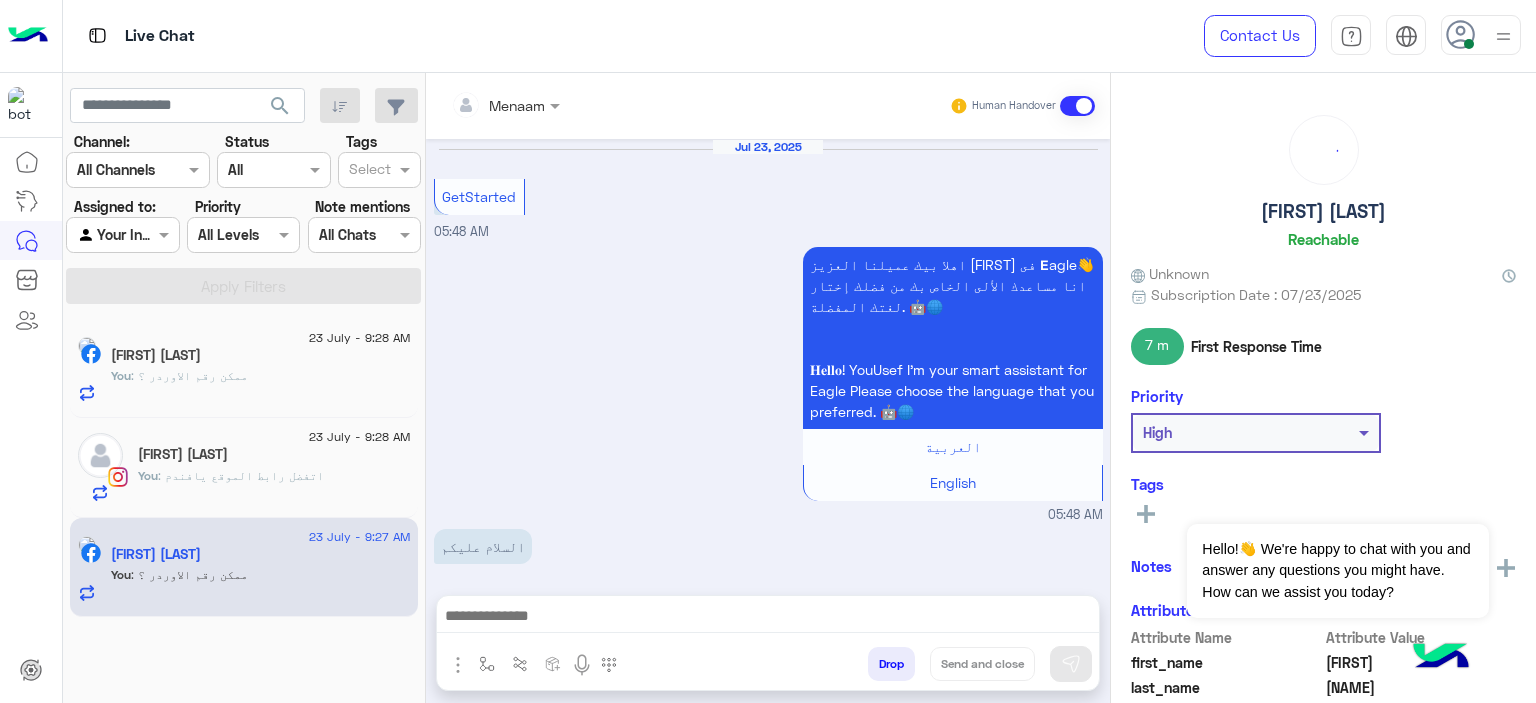 scroll, scrollTop: 1976, scrollLeft: 0, axis: vertical 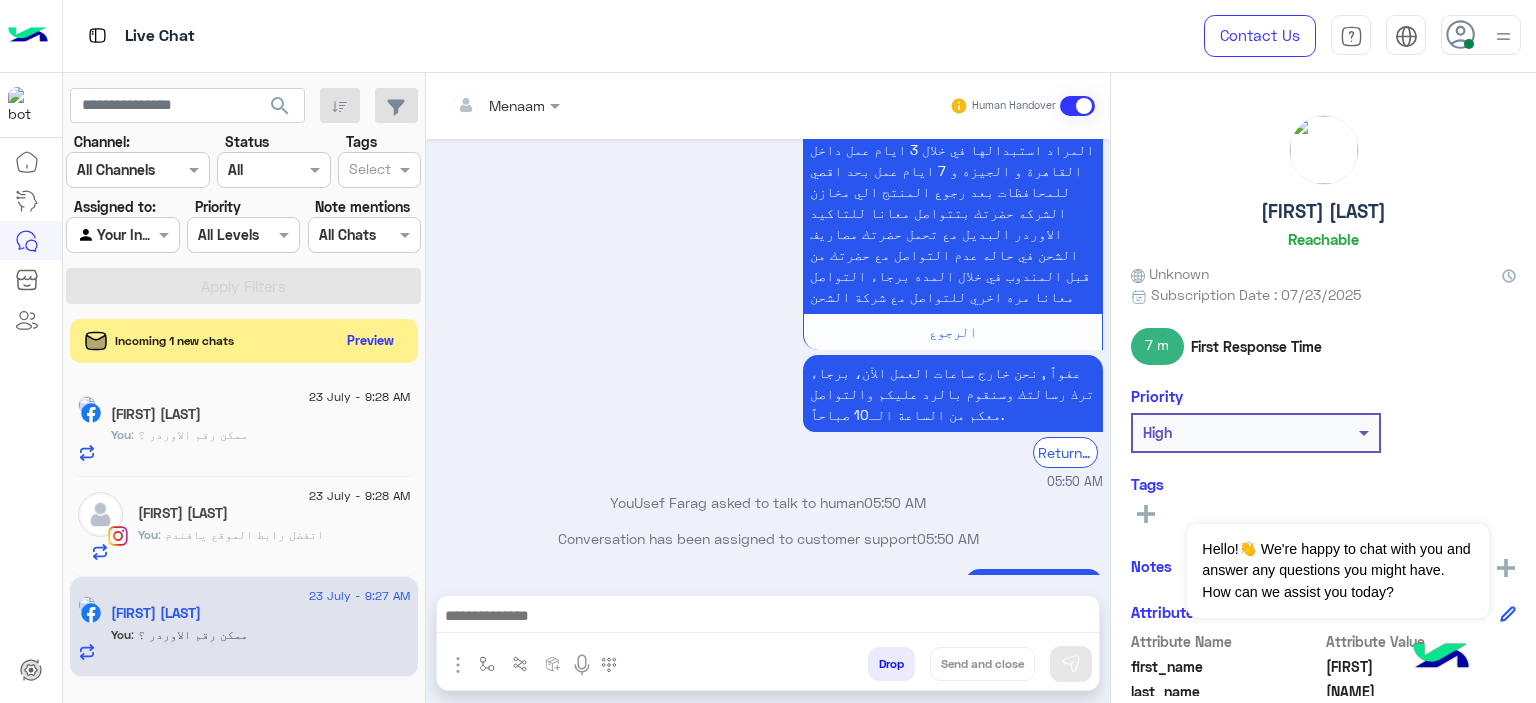 click on "Incoming 1 new chats    Preview" 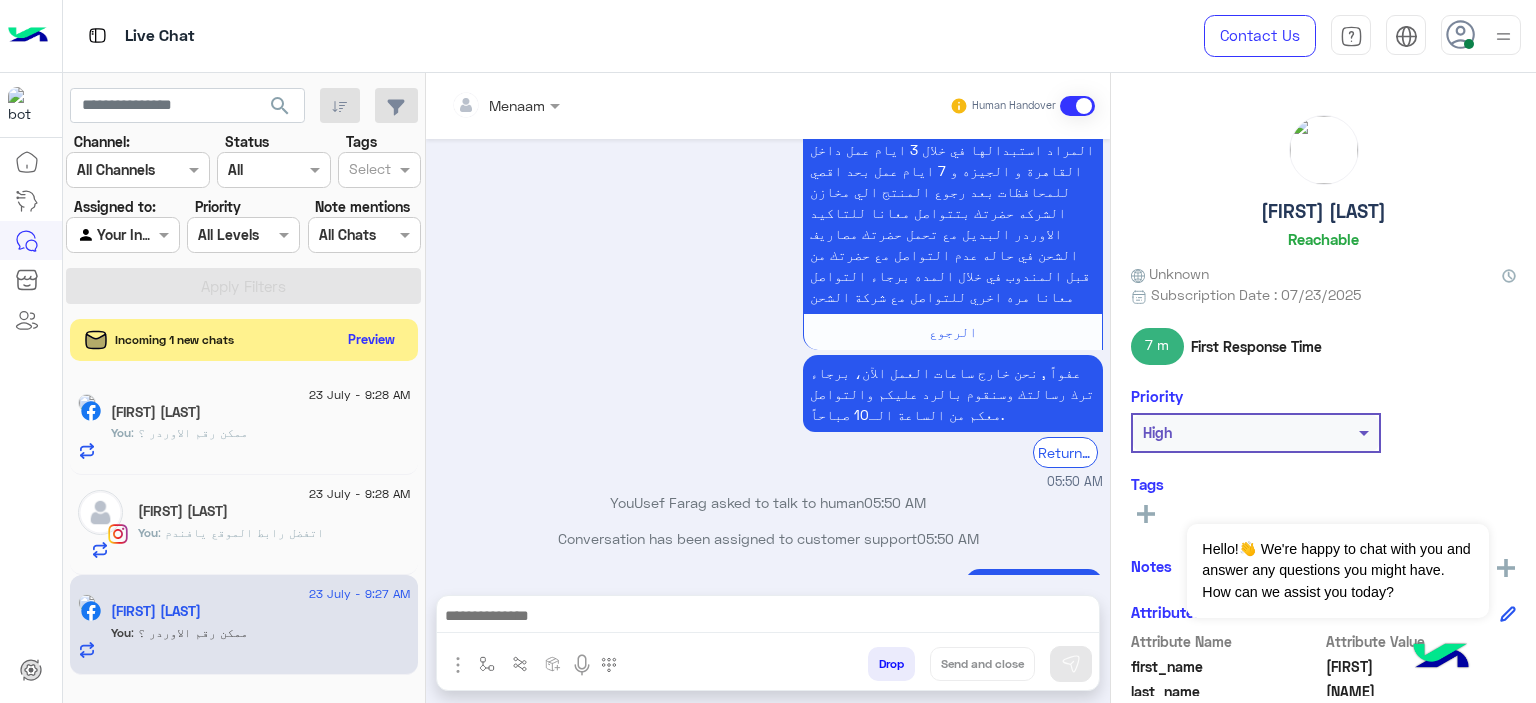 click on "Preview" 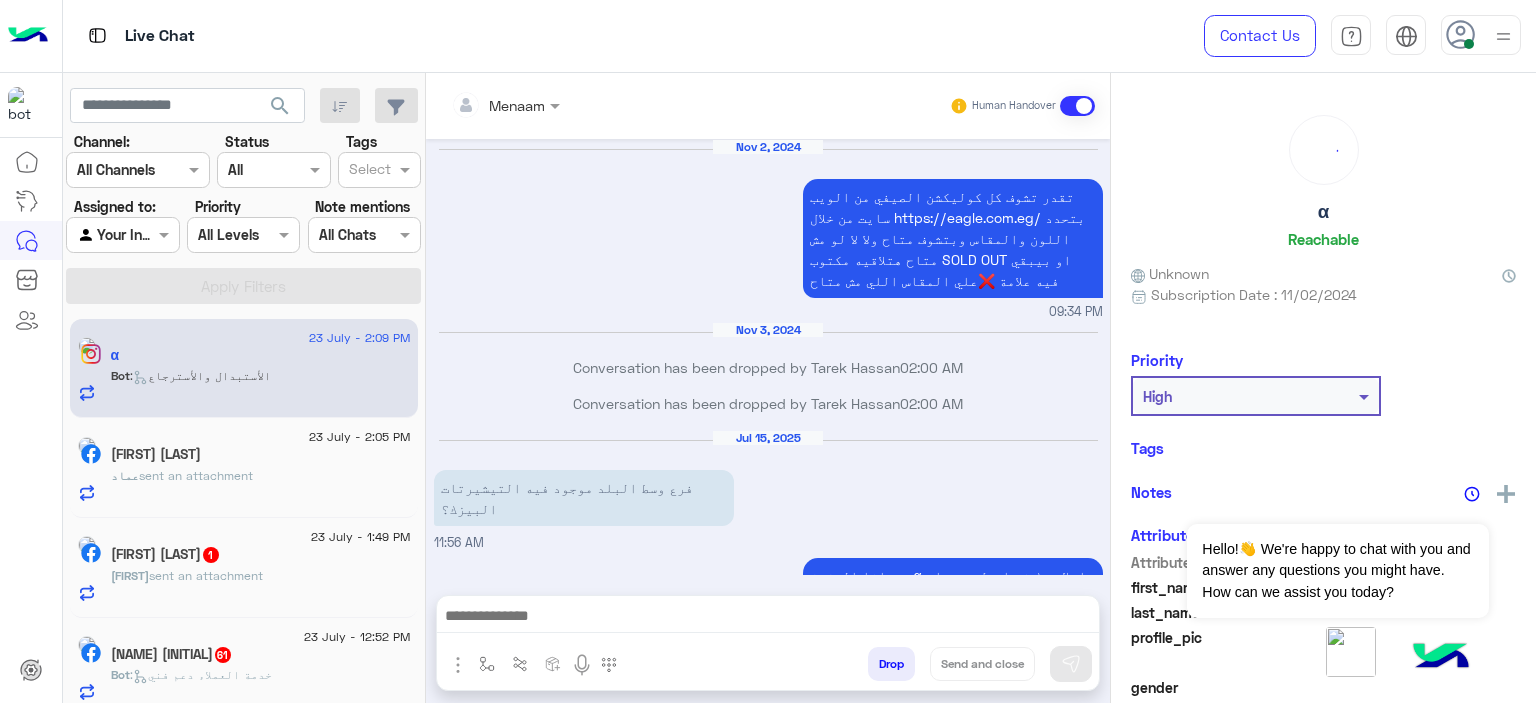 scroll, scrollTop: 2294, scrollLeft: 0, axis: vertical 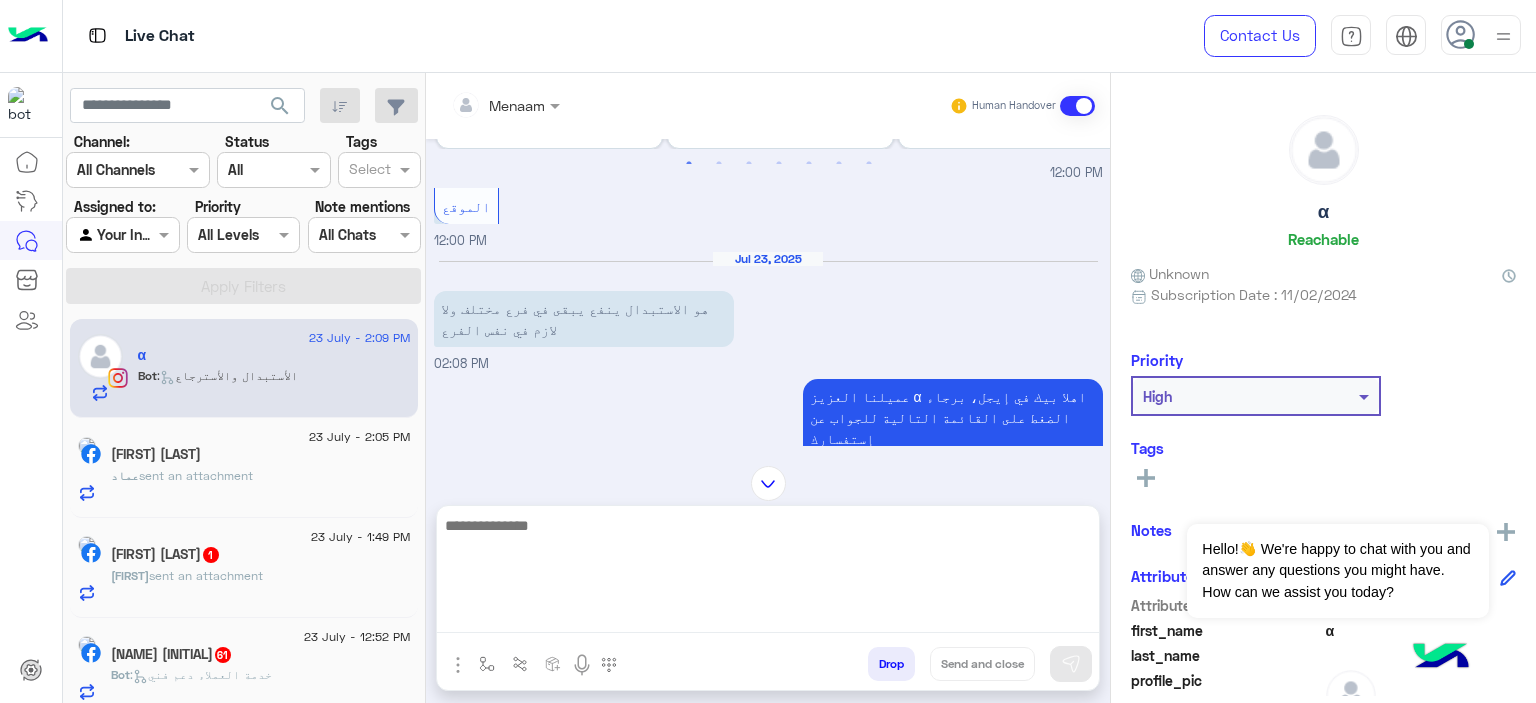 click at bounding box center (768, 573) 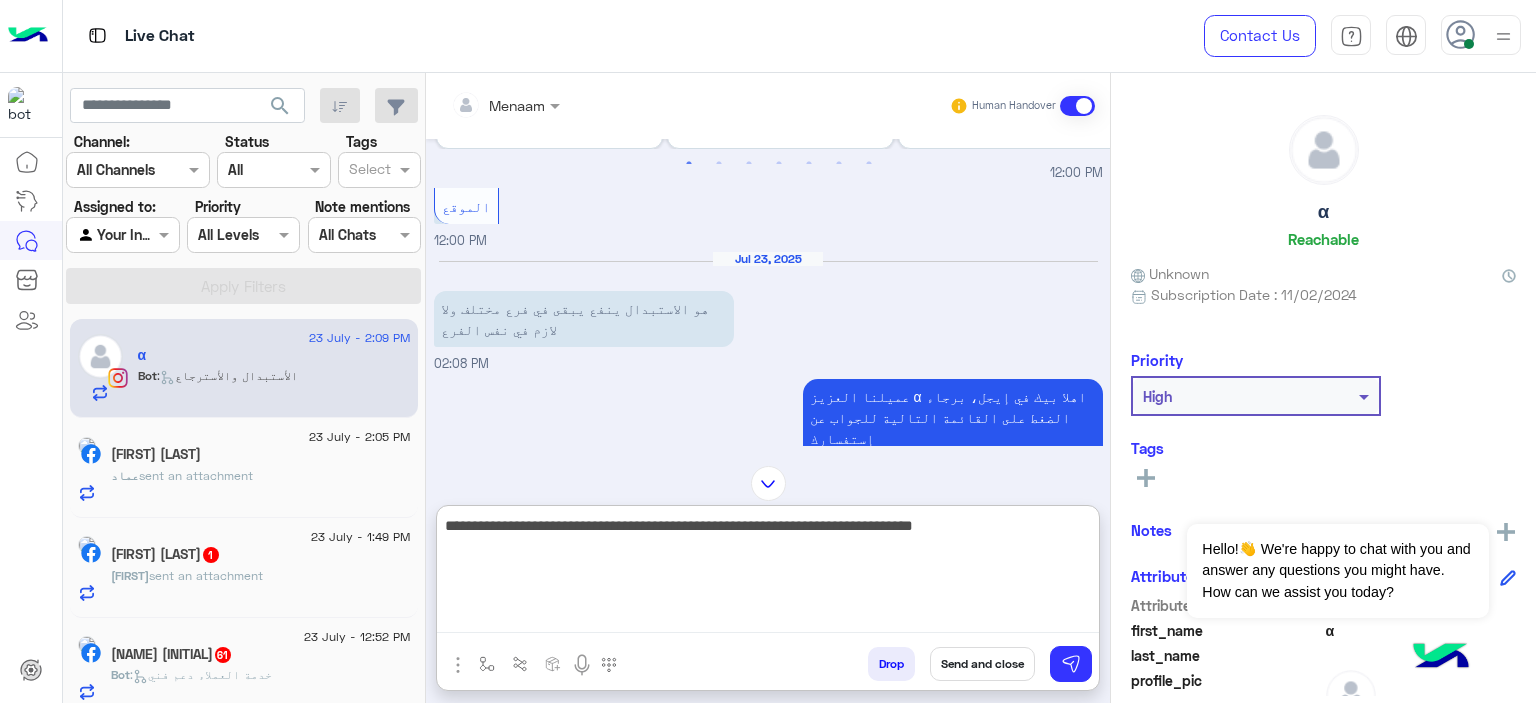 type on "**********" 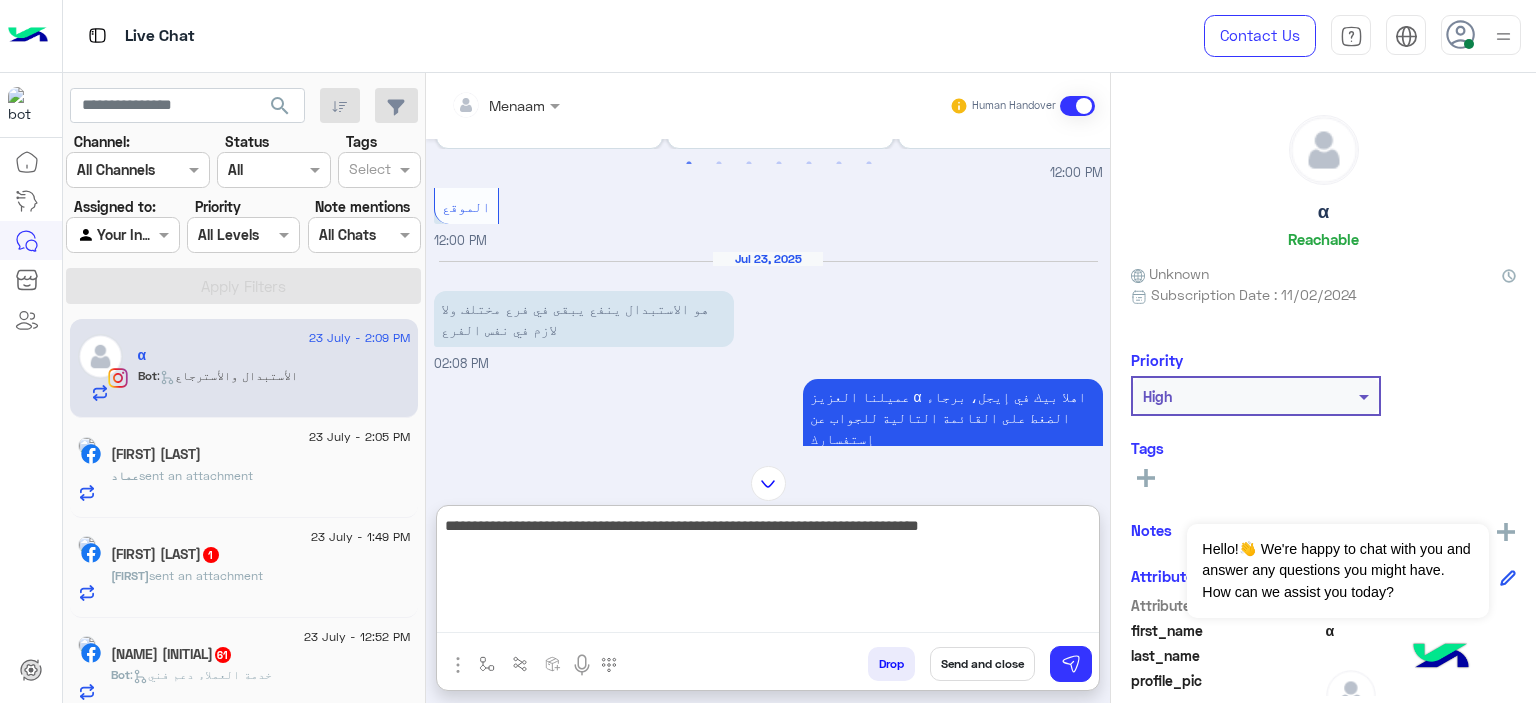 type 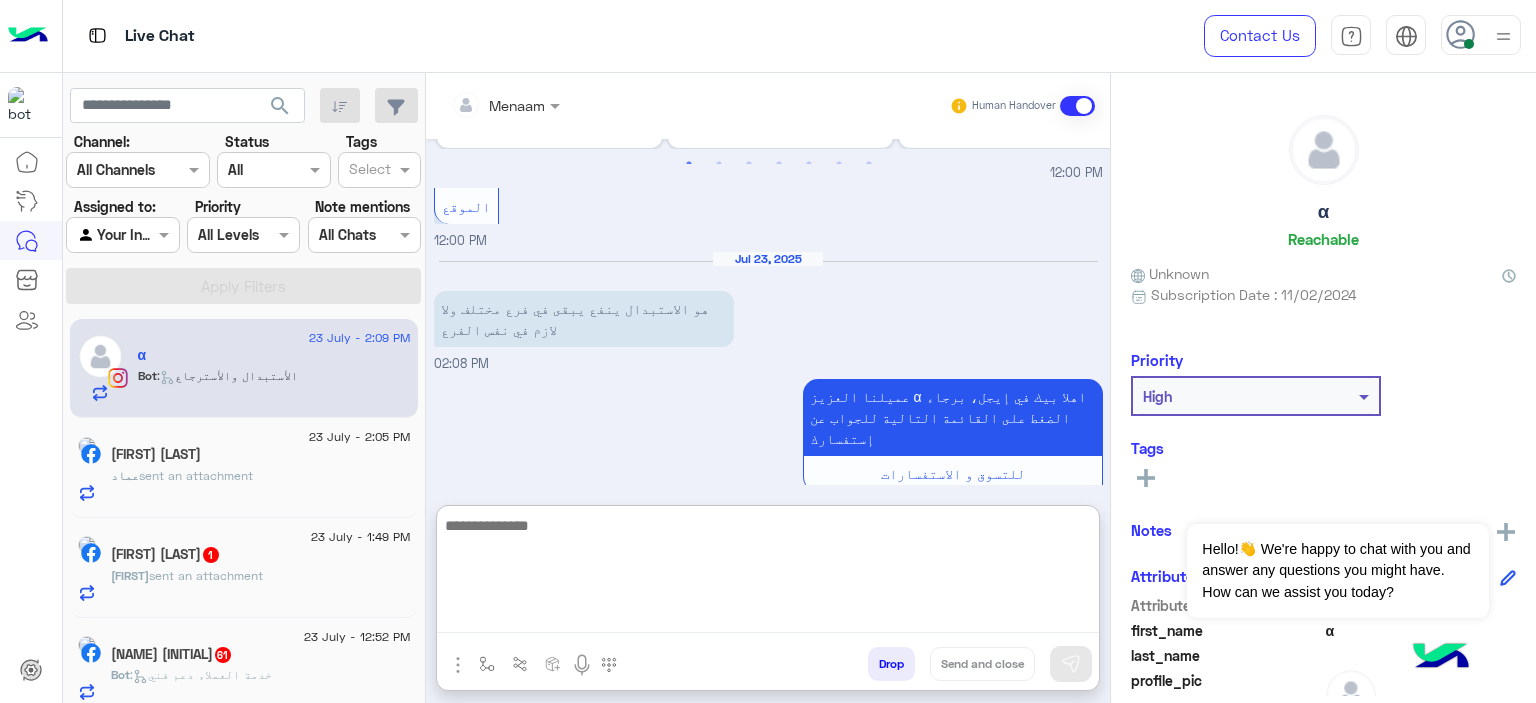 scroll, scrollTop: 2469, scrollLeft: 0, axis: vertical 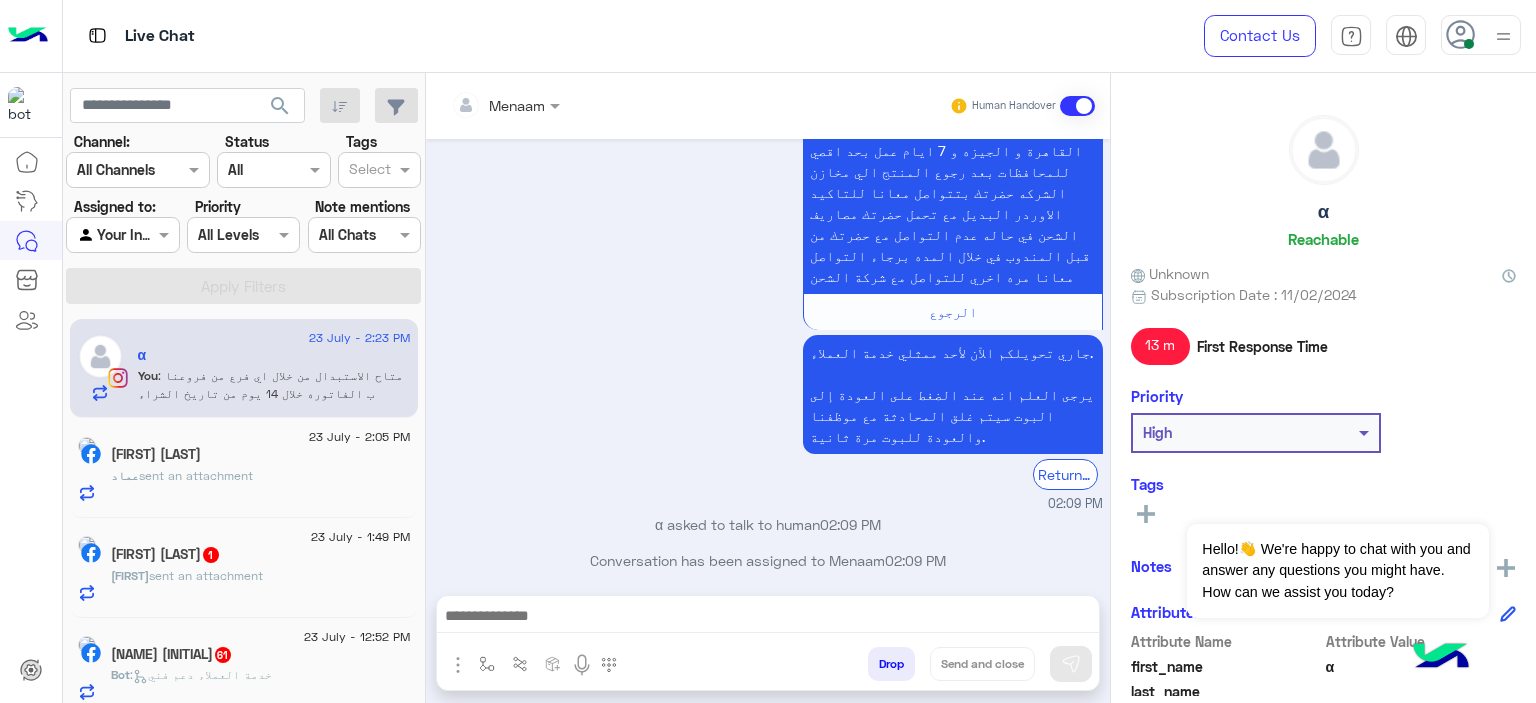 drag, startPoint x: 1308, startPoint y: 208, endPoint x: 1356, endPoint y: 214, distance: 48.373547 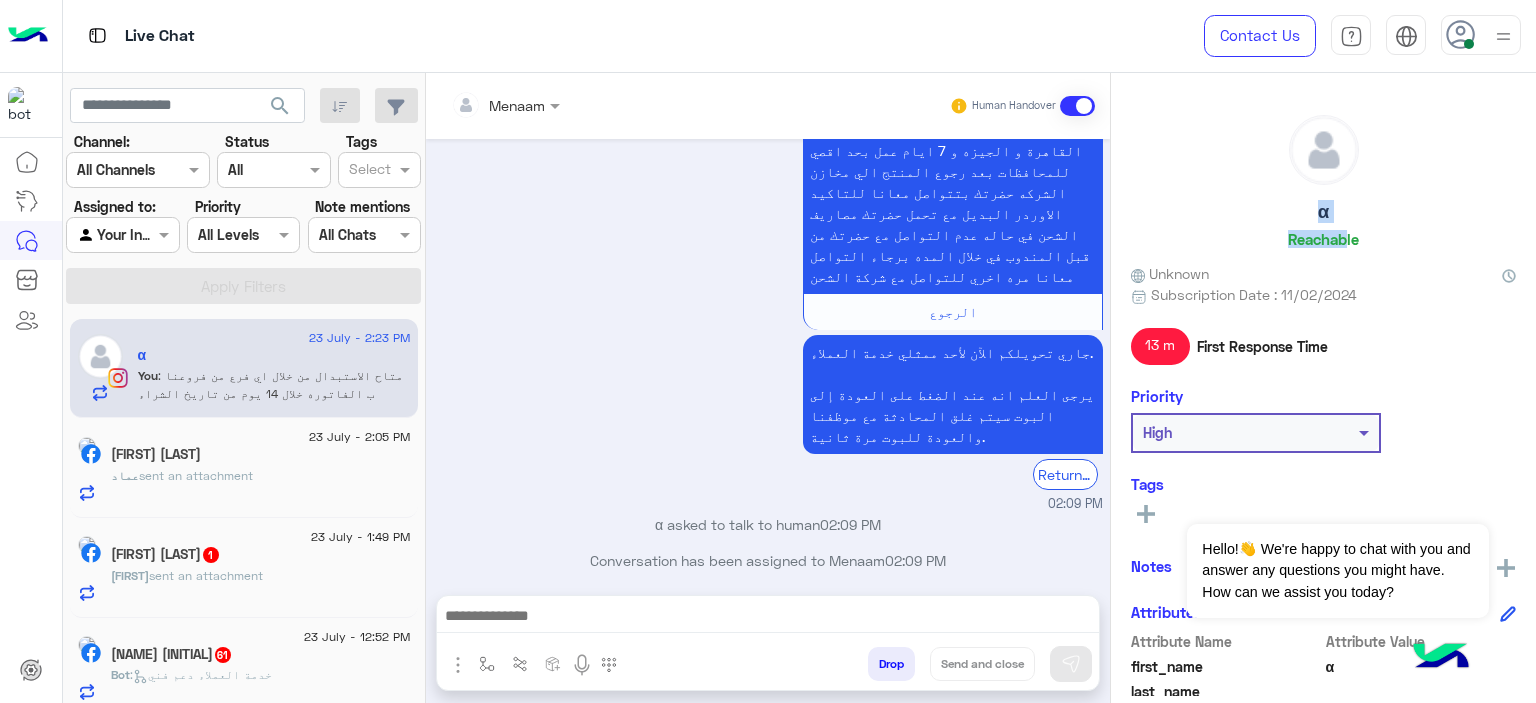 drag, startPoint x: 1325, startPoint y: 213, endPoint x: 1304, endPoint y: 218, distance: 21.587032 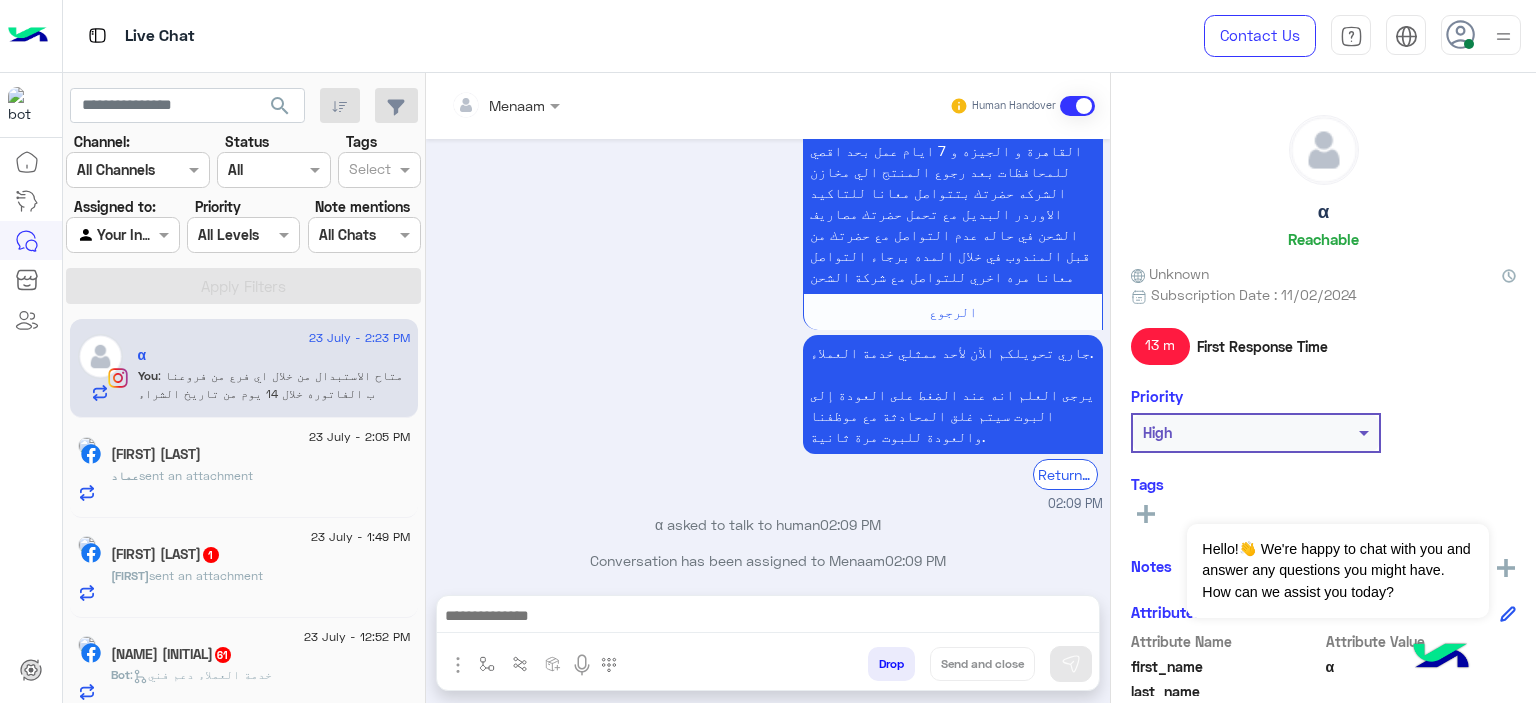 drag, startPoint x: 1301, startPoint y: 208, endPoint x: 1317, endPoint y: 207, distance: 16.03122 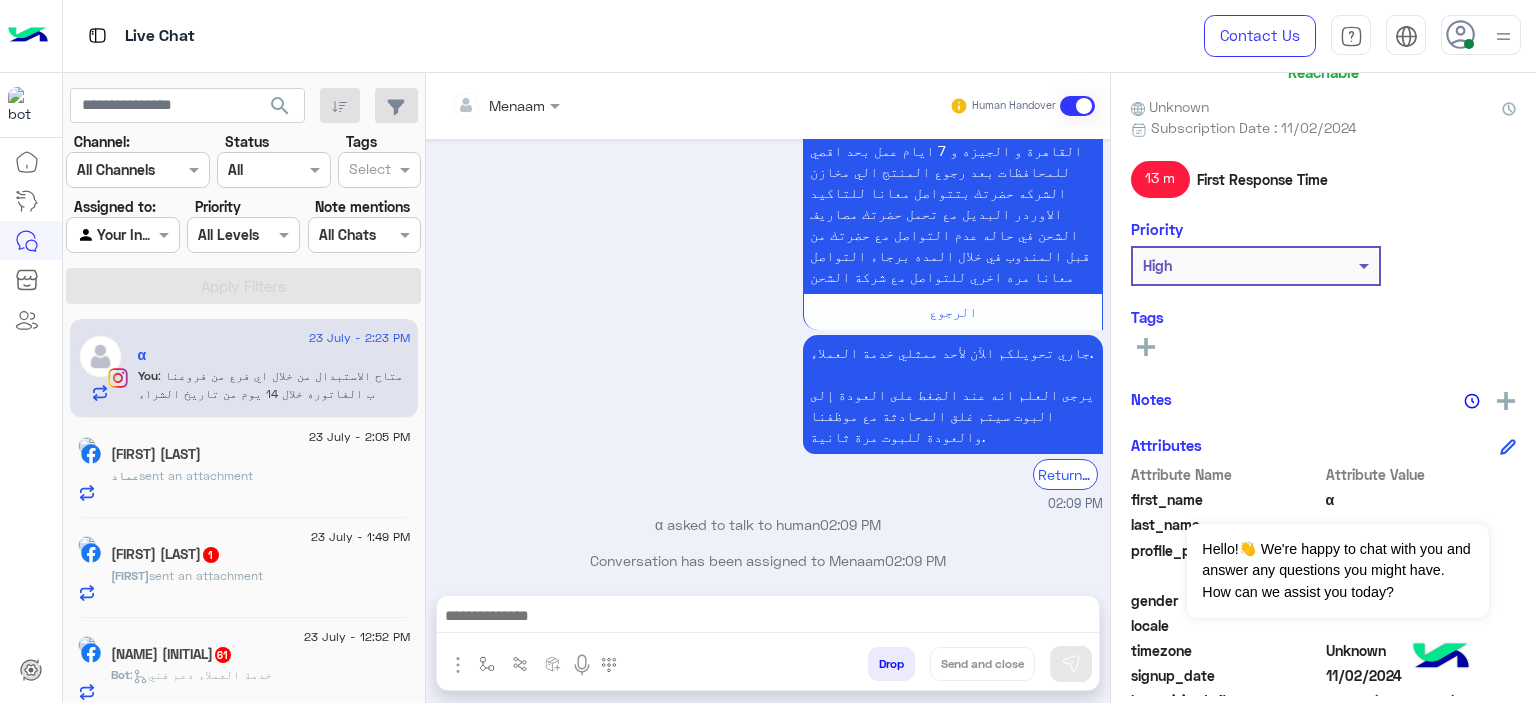 scroll, scrollTop: 456, scrollLeft: 0, axis: vertical 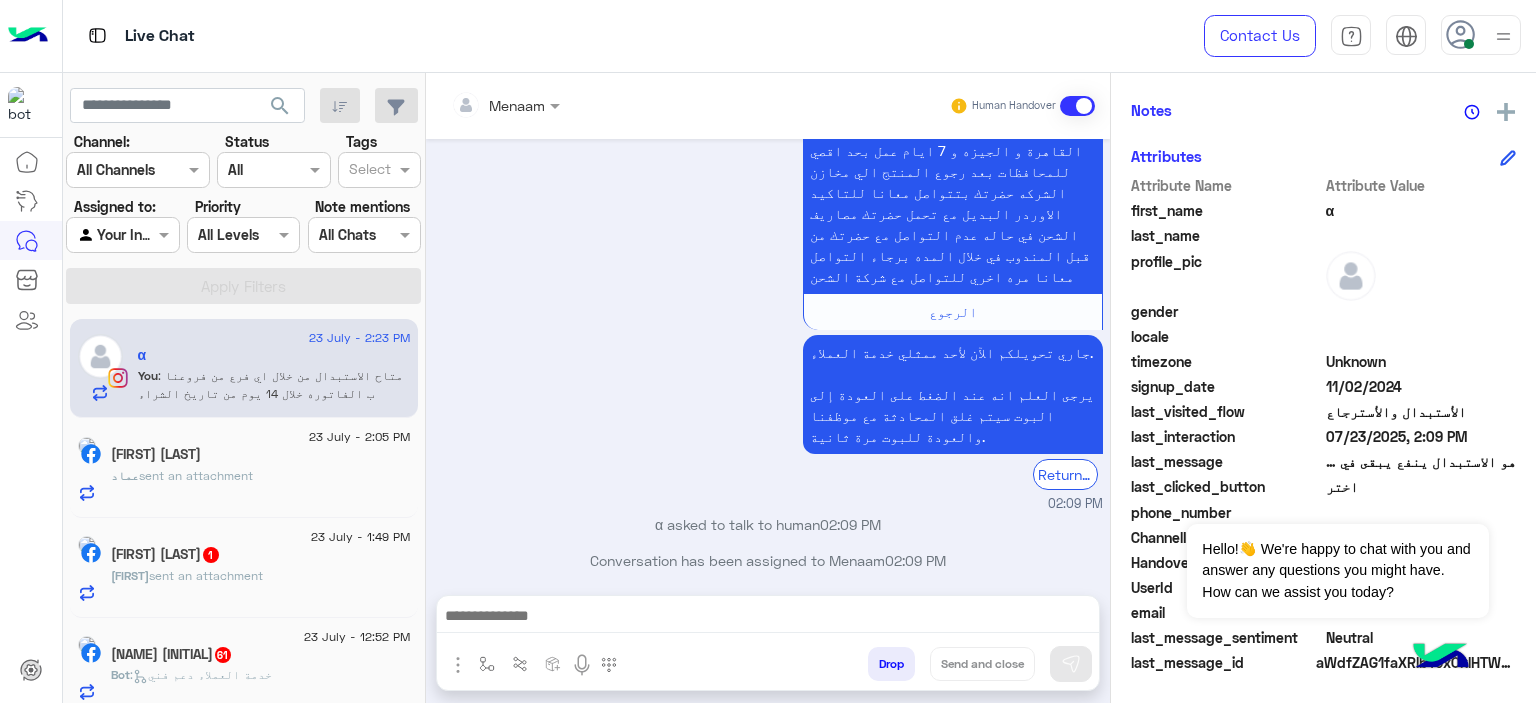 click on "07/23/2025, 2:09 PM" 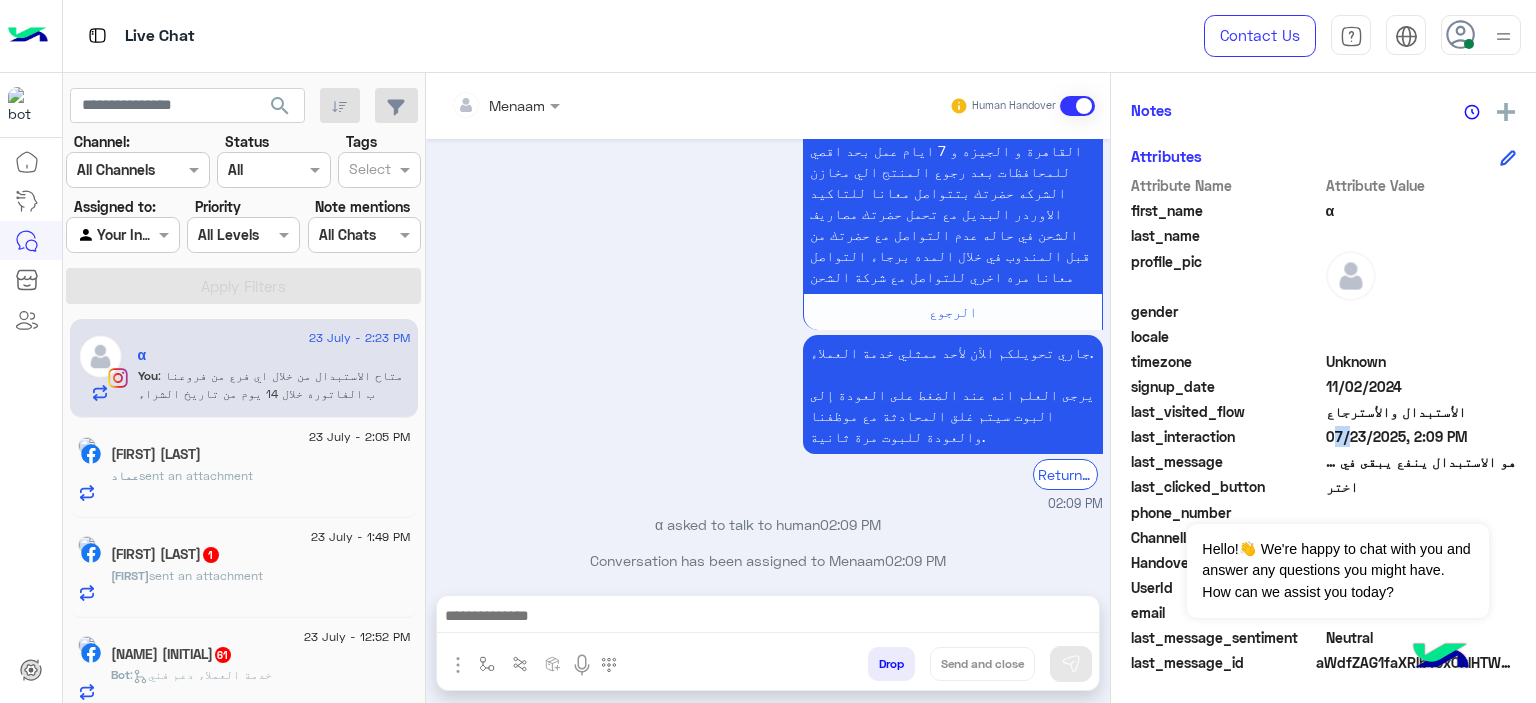 click on "07/23/2025, 2:09 PM" 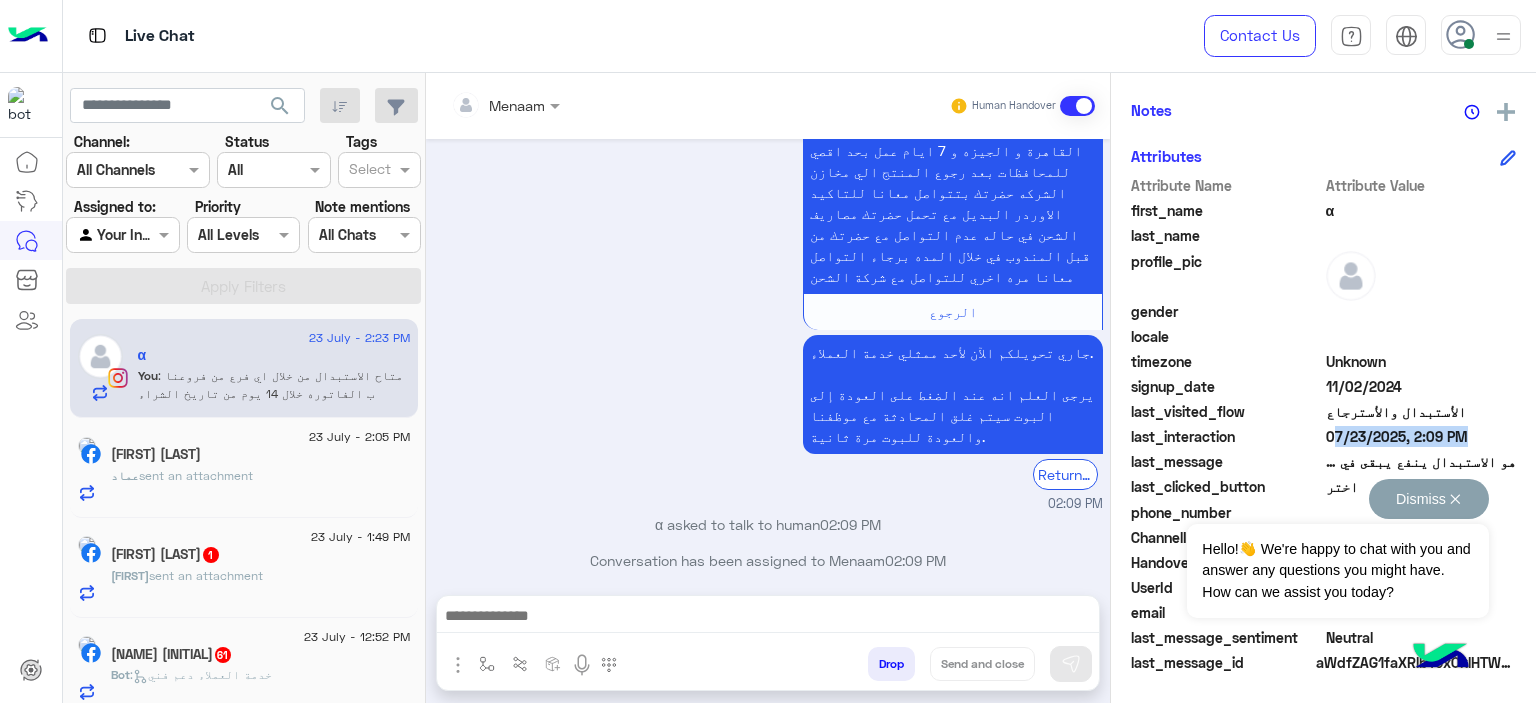 click on "Dismiss ✕" at bounding box center [1429, 499] 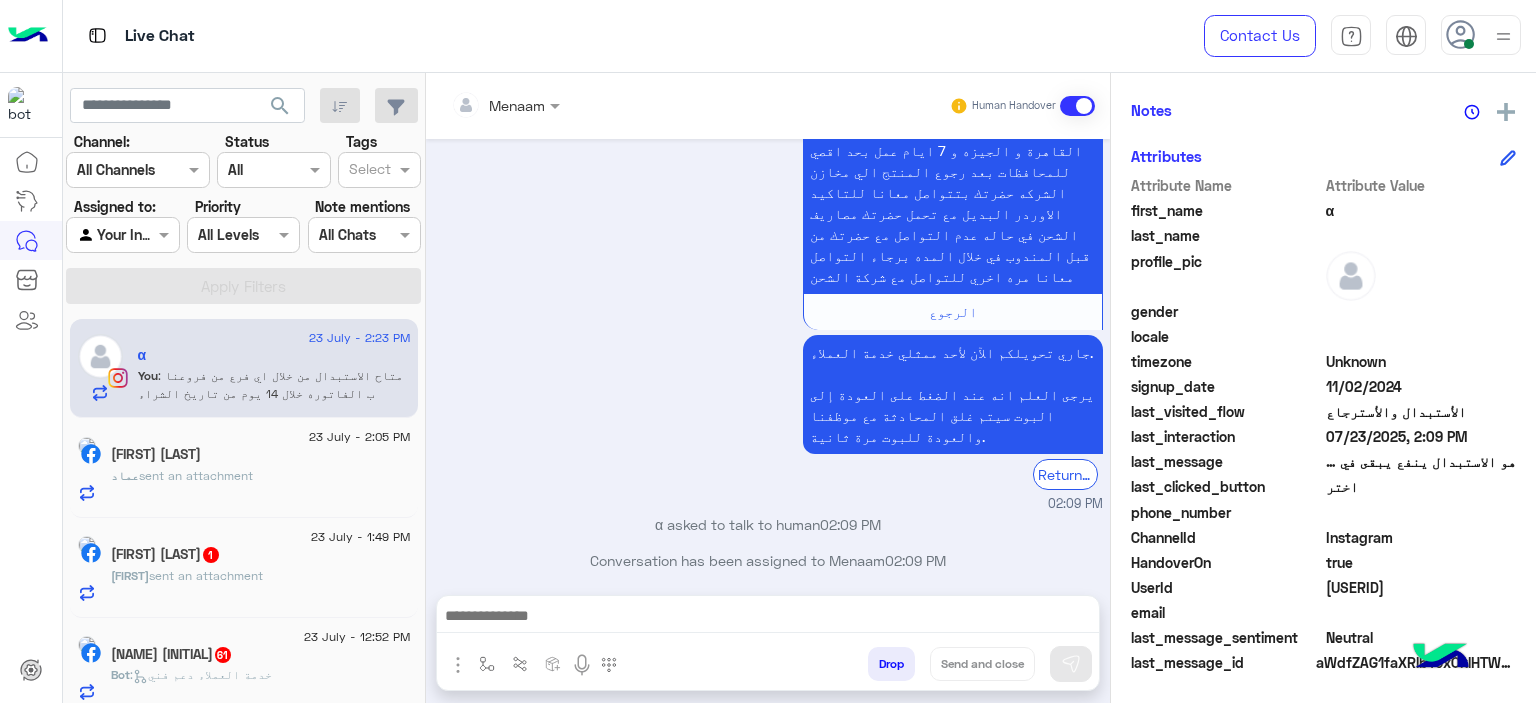click on "1605031760112692" 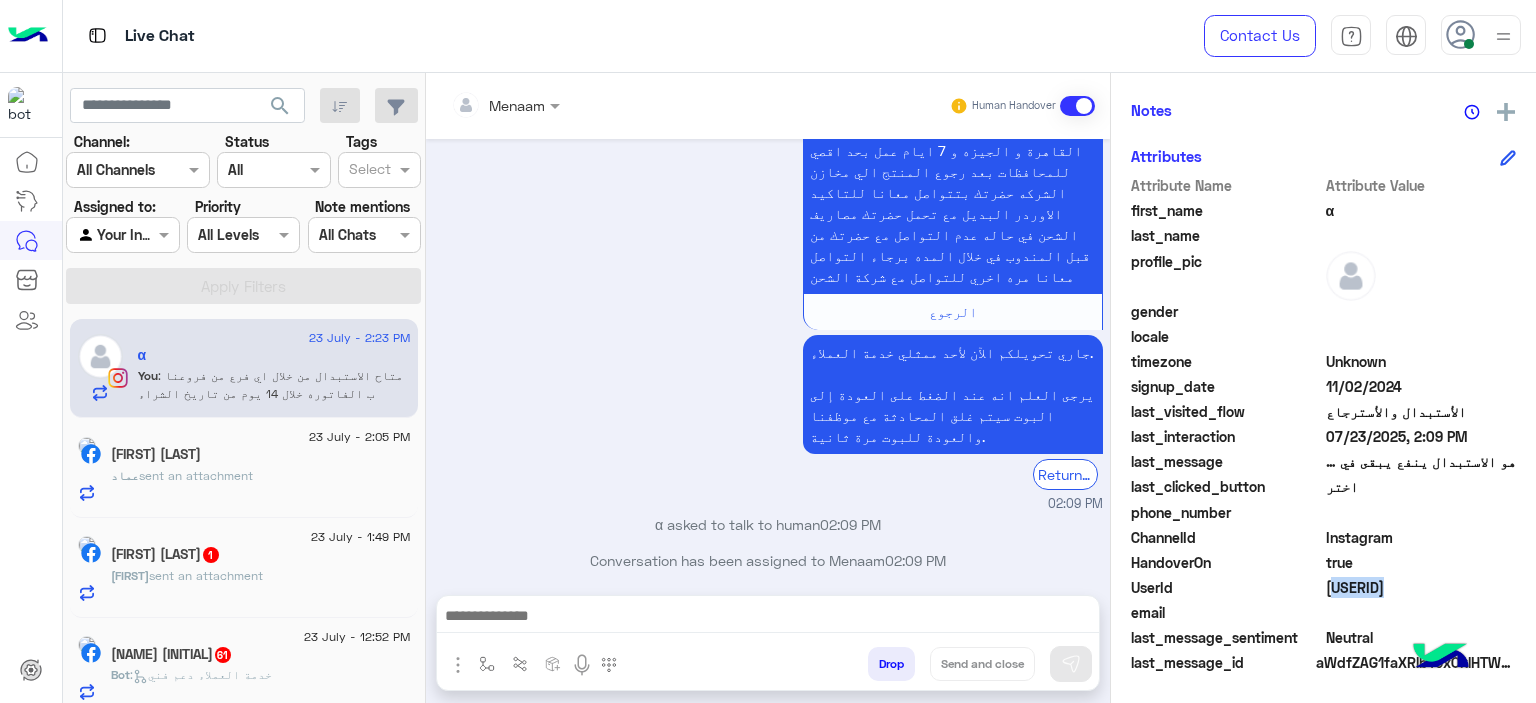 copy on "1605031760112692" 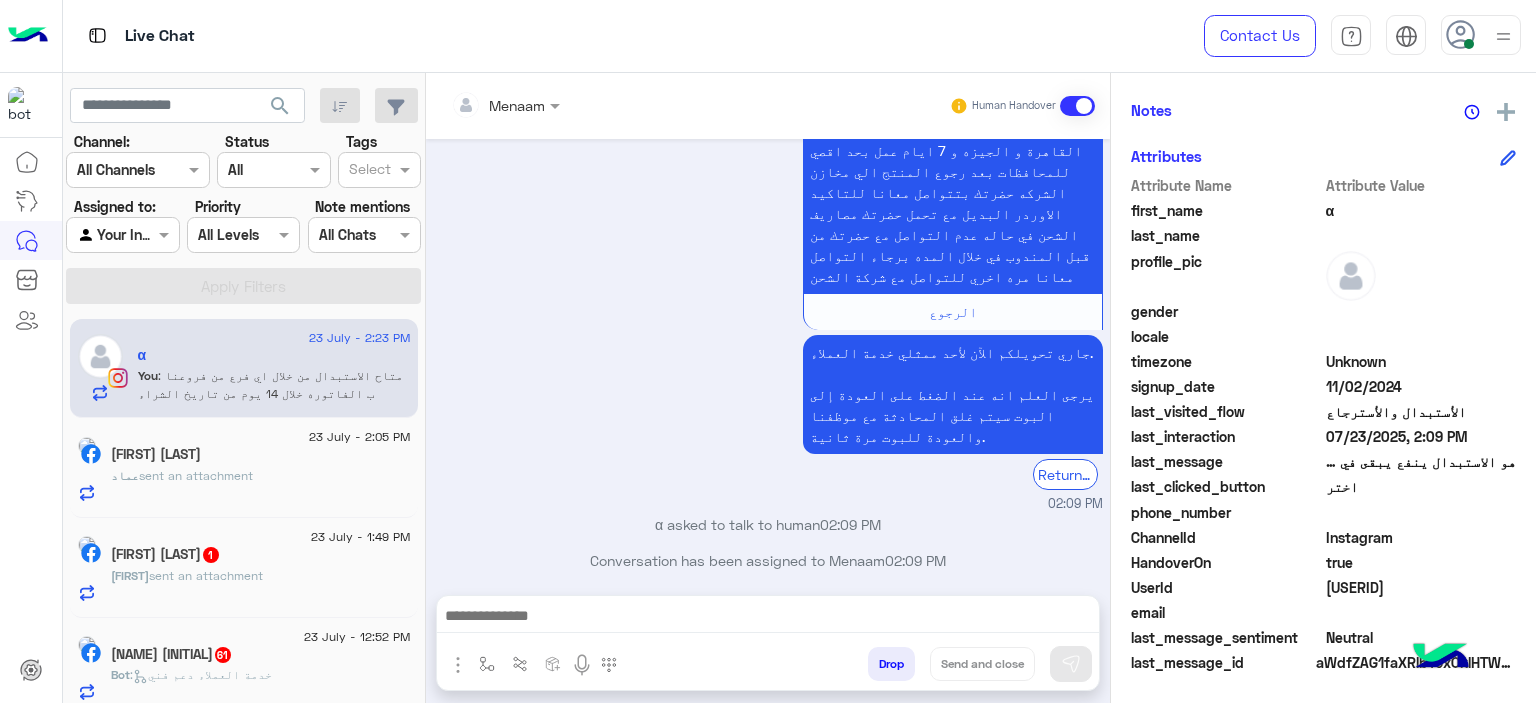 click on "sent an attachment" 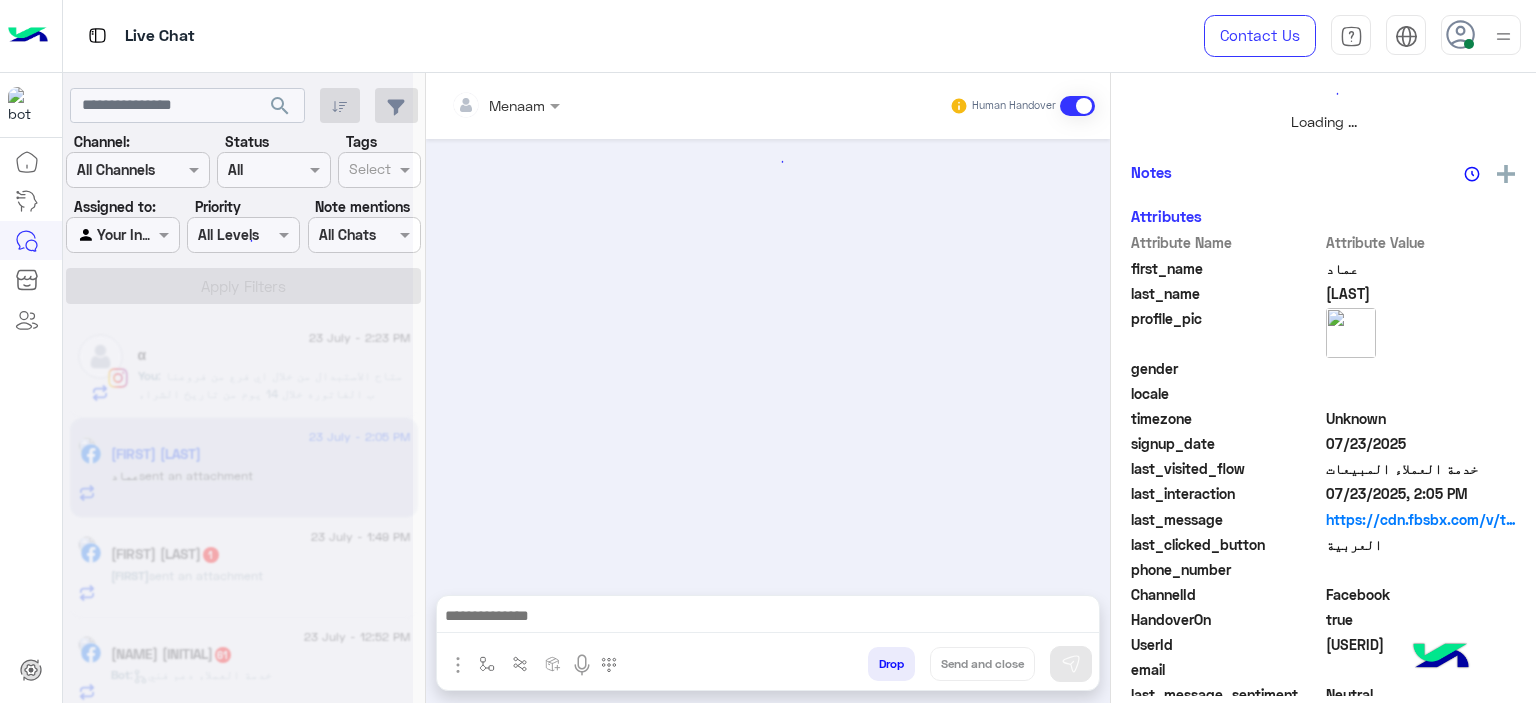 scroll, scrollTop: 514, scrollLeft: 0, axis: vertical 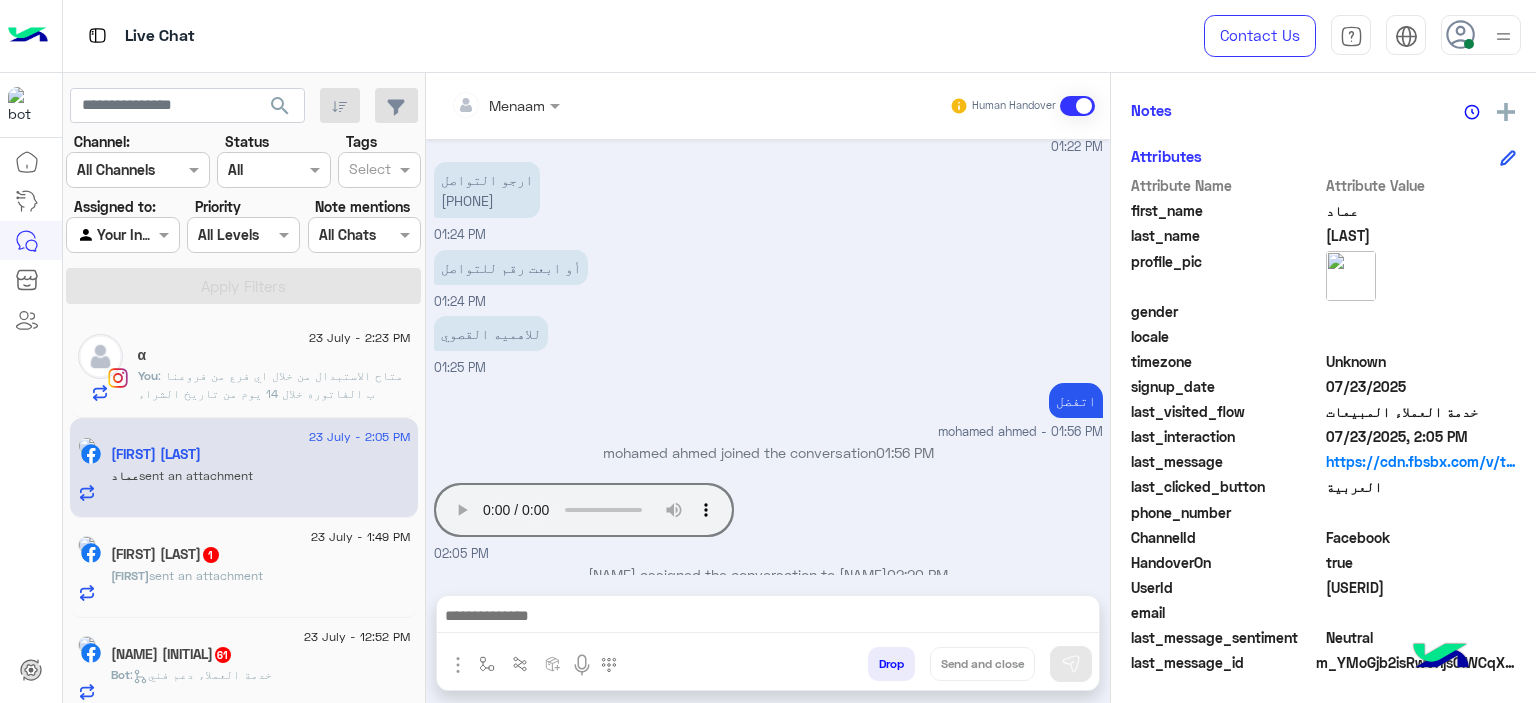 drag, startPoint x: 689, startPoint y: 346, endPoint x: 677, endPoint y: 355, distance: 15 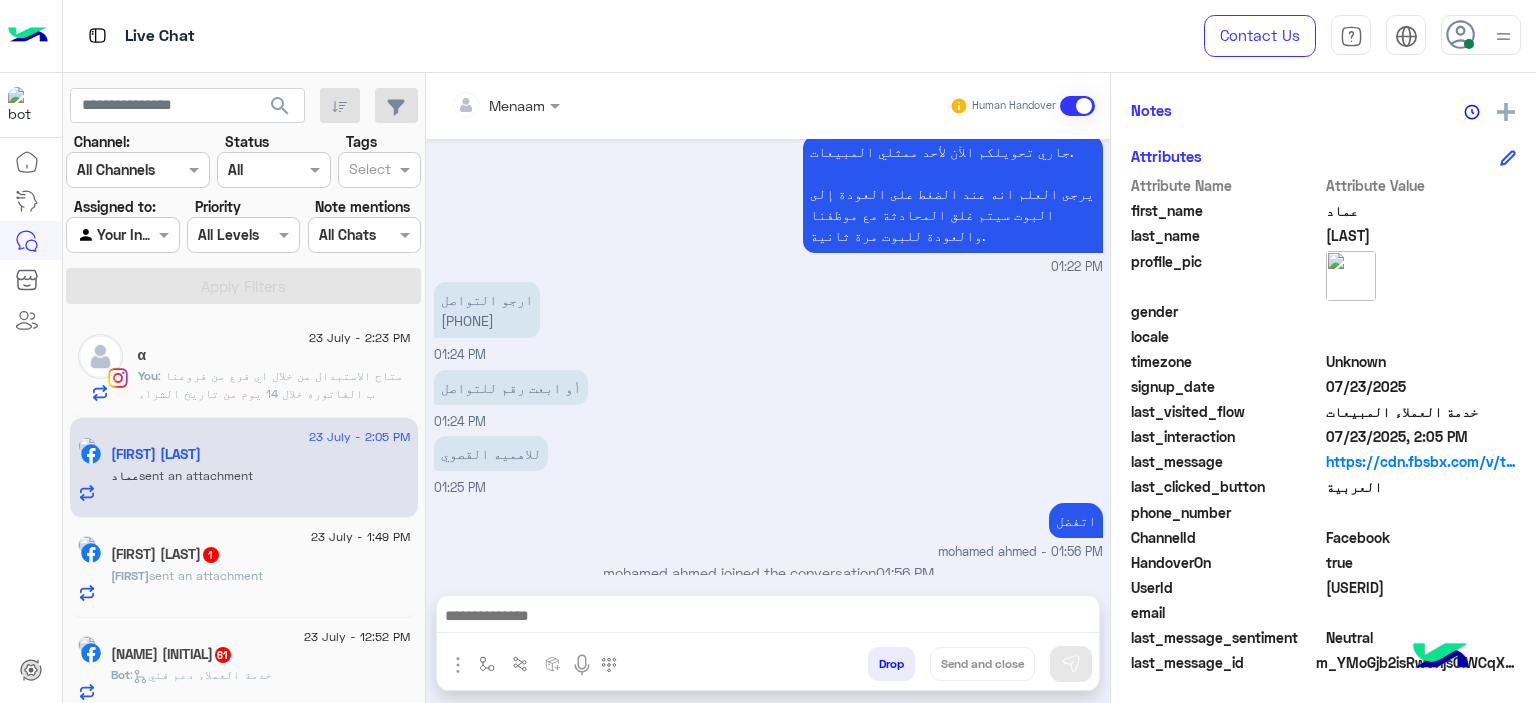 scroll, scrollTop: 1459, scrollLeft: 0, axis: vertical 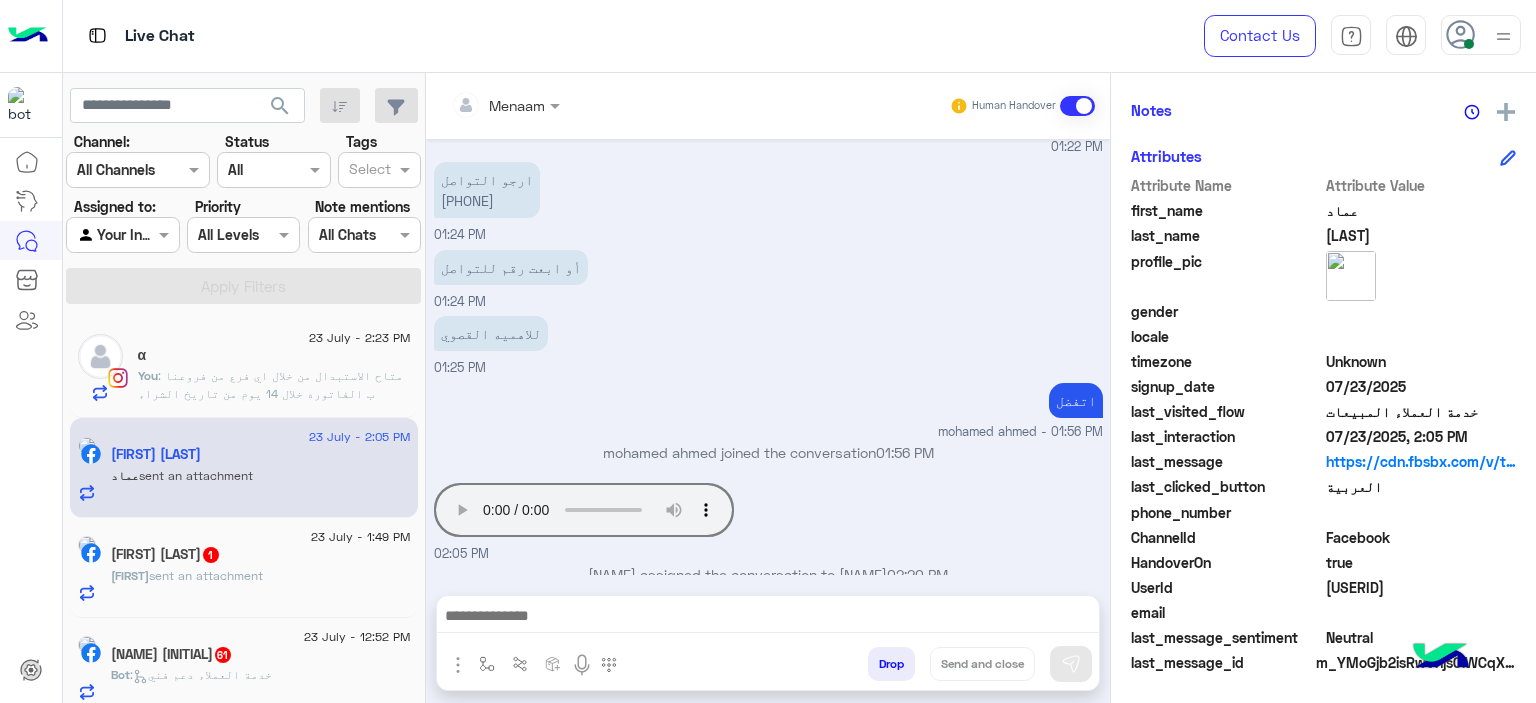 type 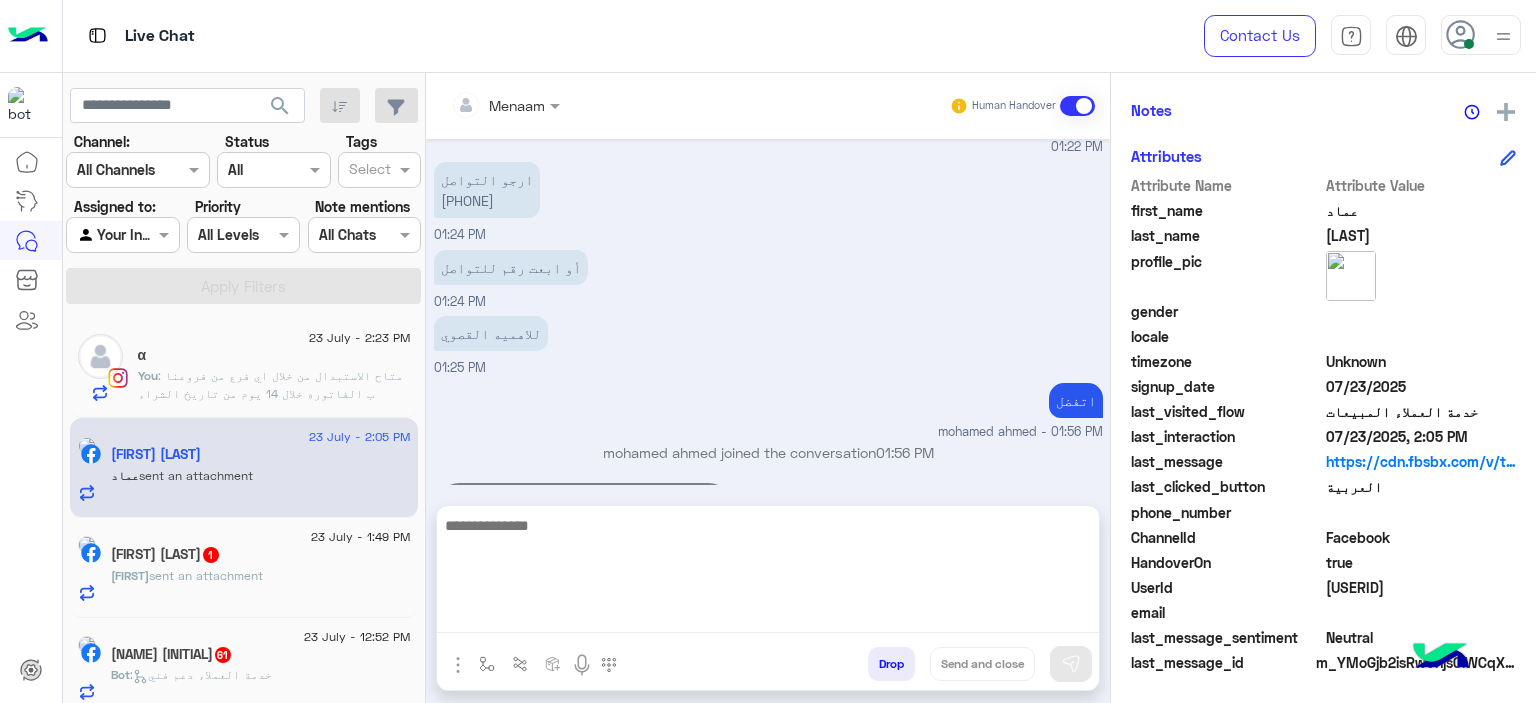 click at bounding box center [768, 573] 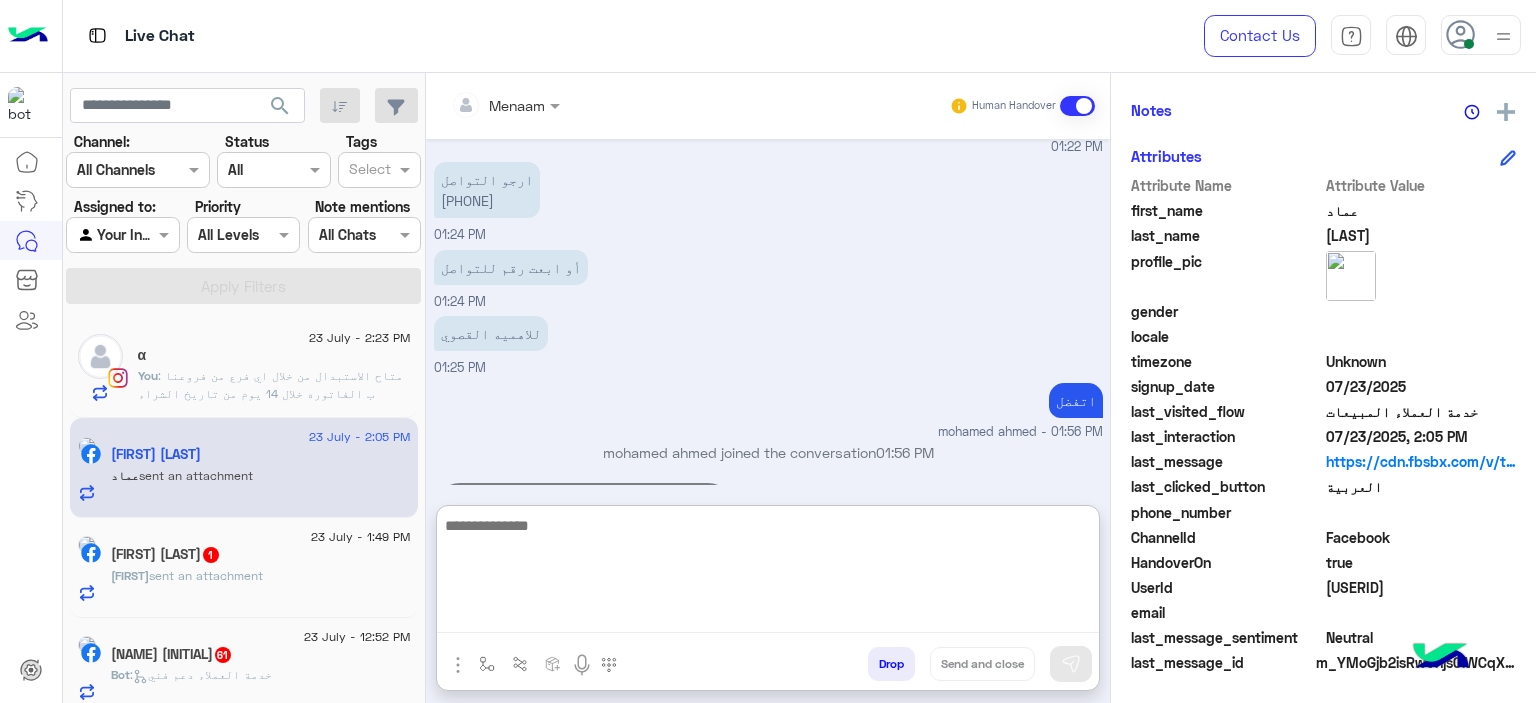 paste on "**********" 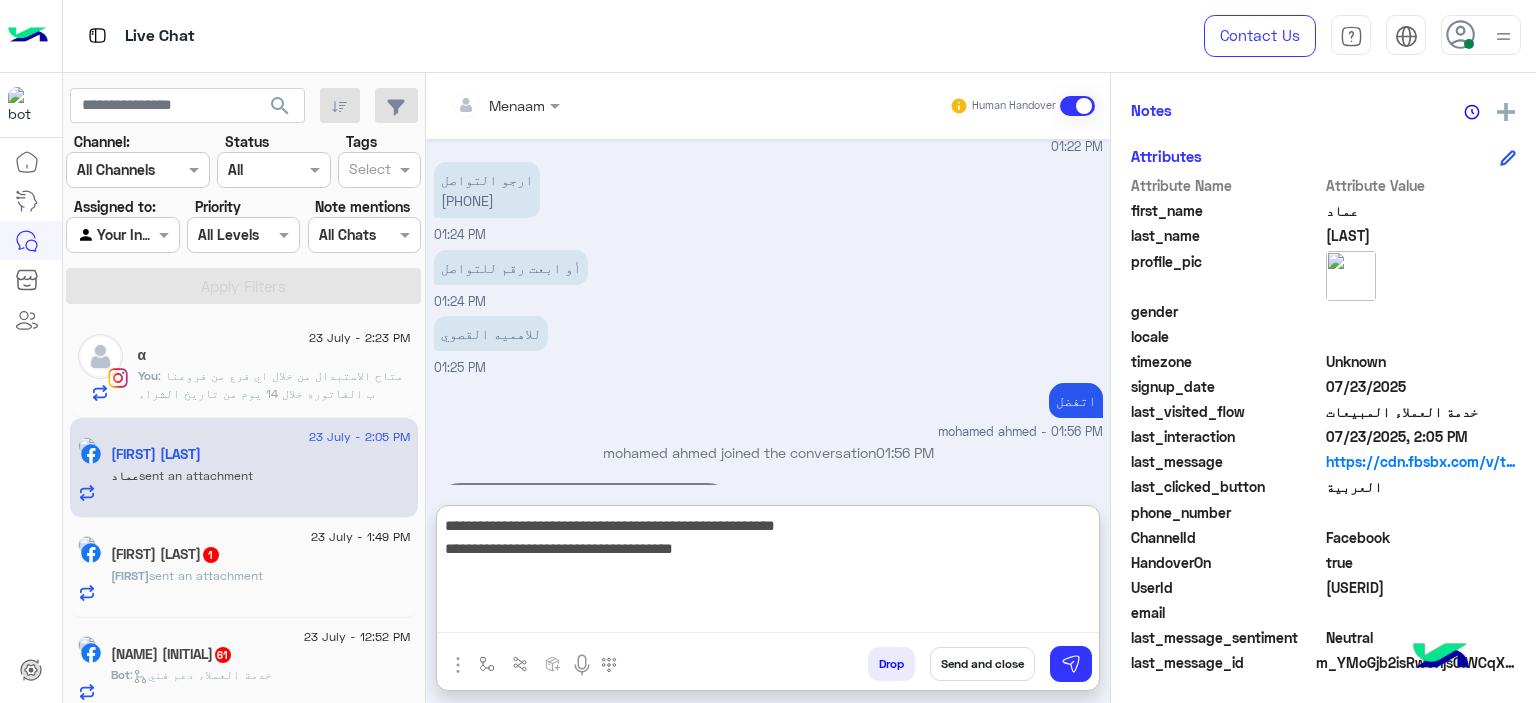 click on "**********" at bounding box center [768, 573] 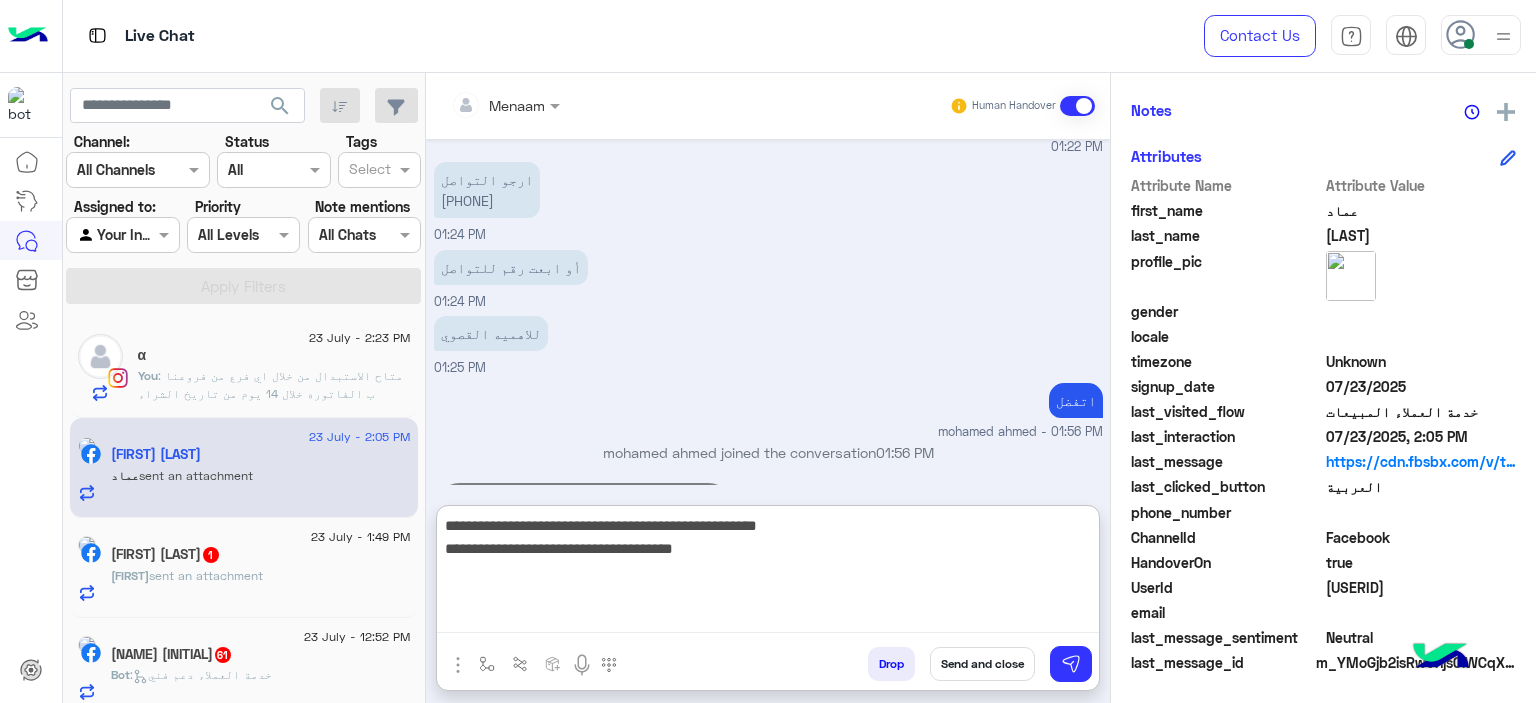 drag, startPoint x: 968, startPoint y: 531, endPoint x: 952, endPoint y: 529, distance: 16.124516 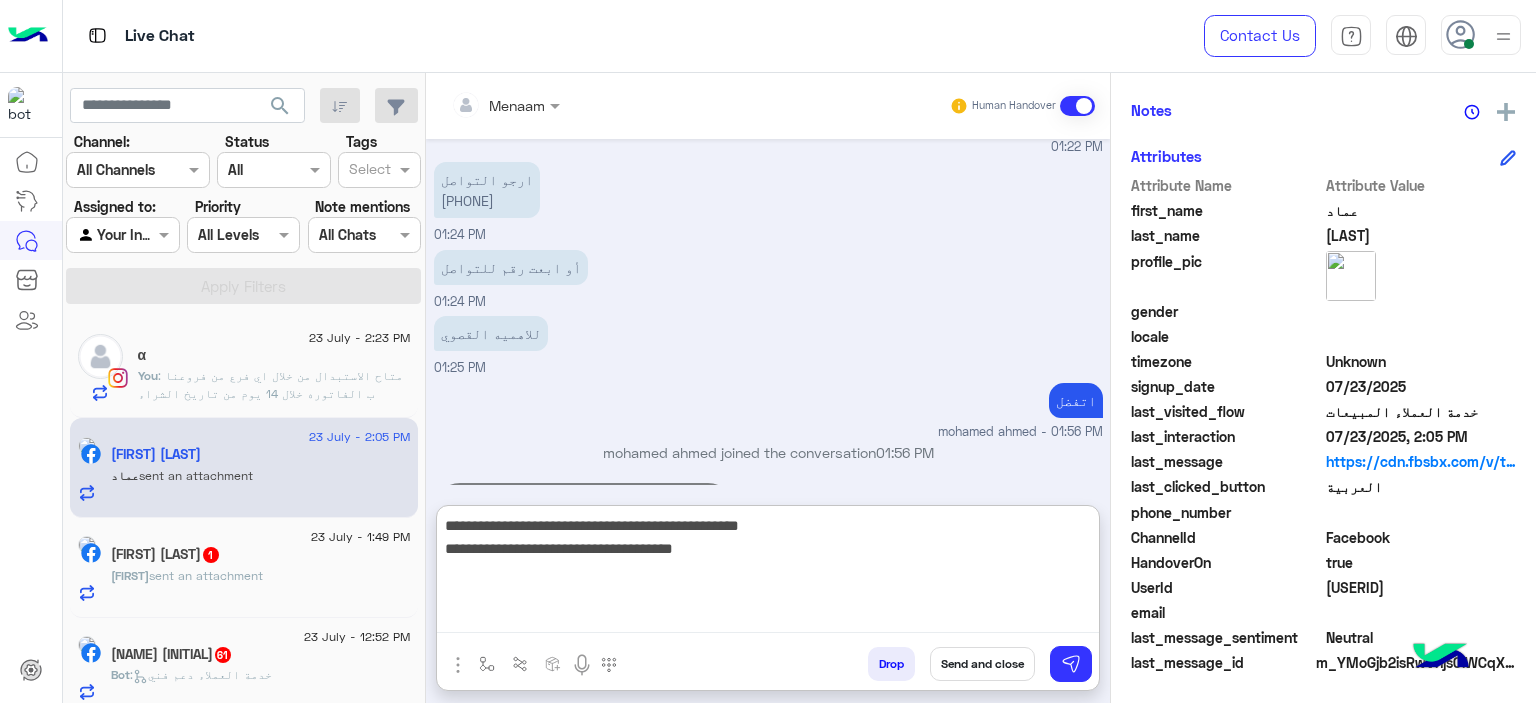 click on "**********" at bounding box center (768, 573) 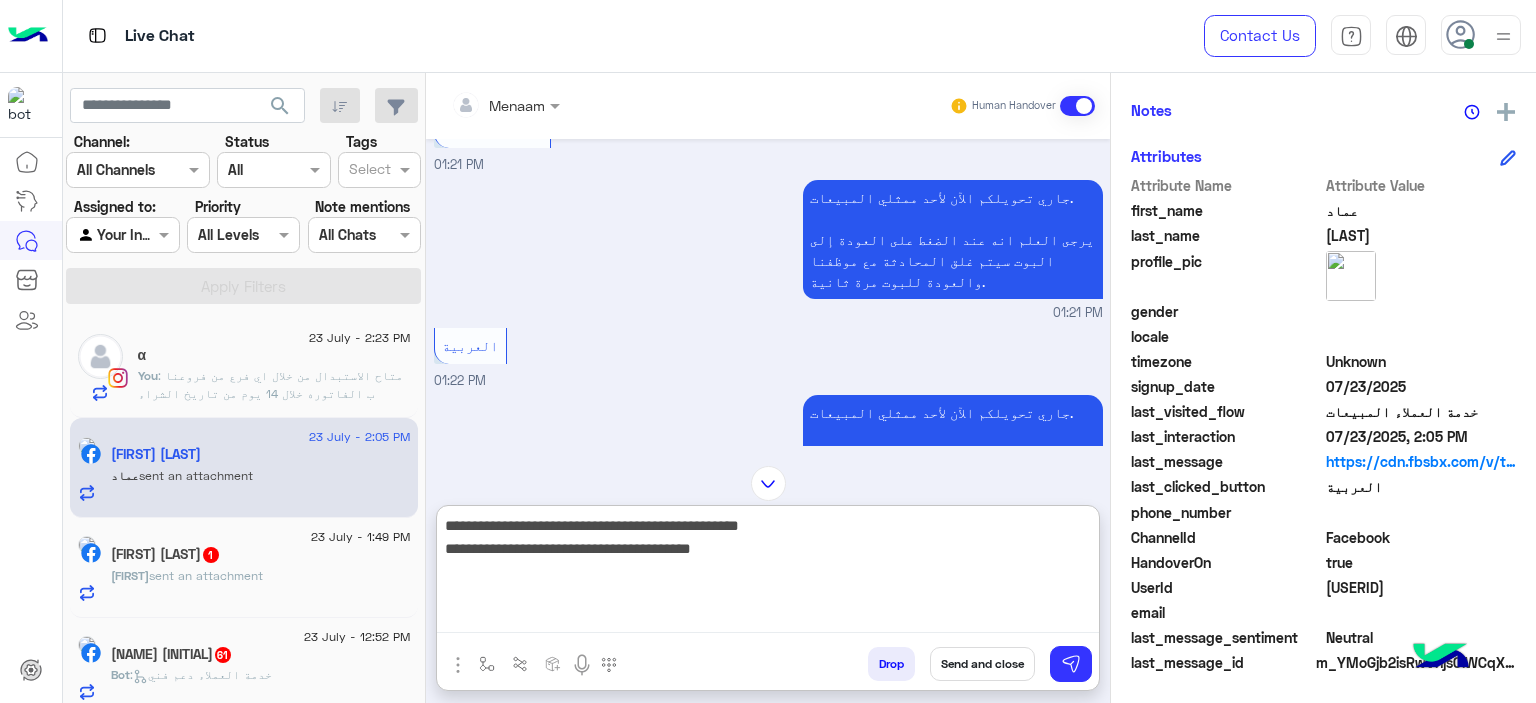 scroll, scrollTop: 1049, scrollLeft: 0, axis: vertical 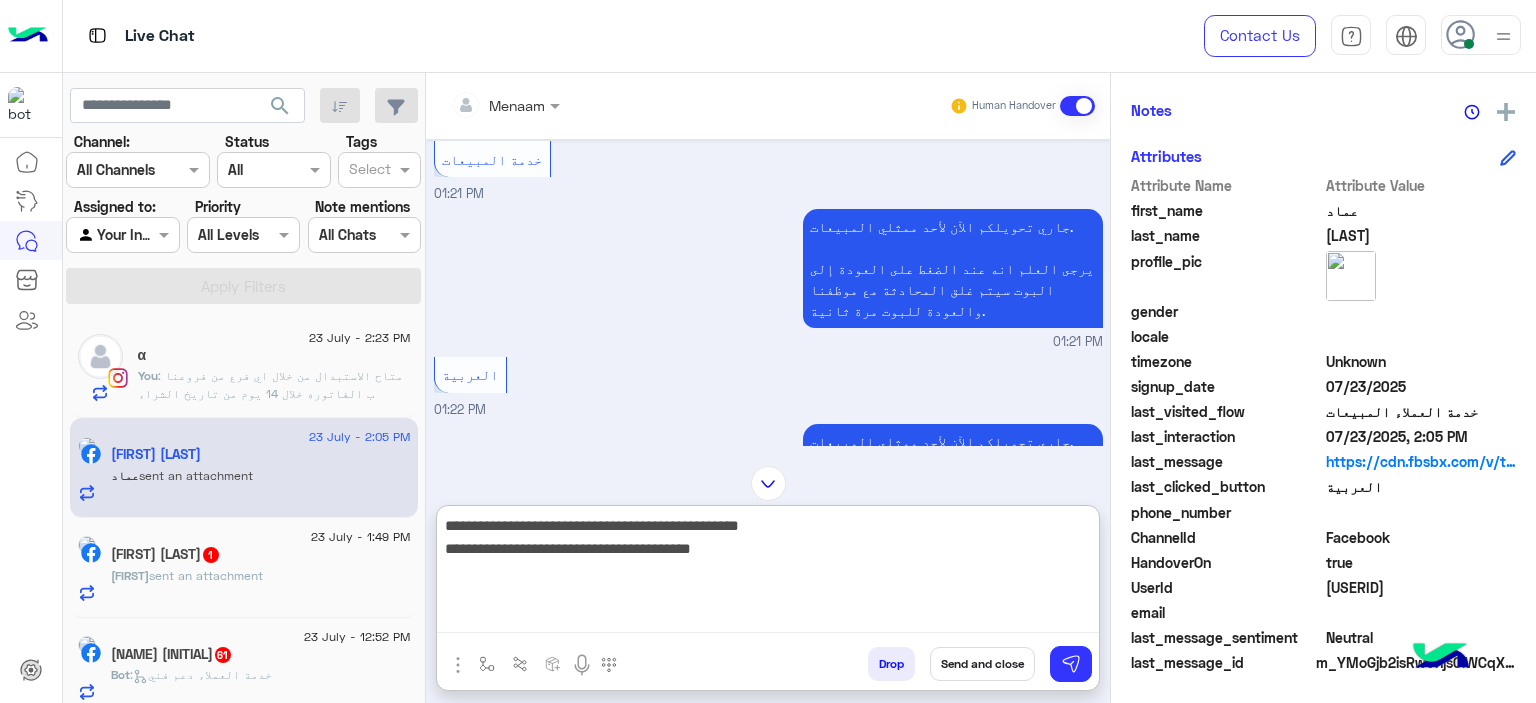 type on "**********" 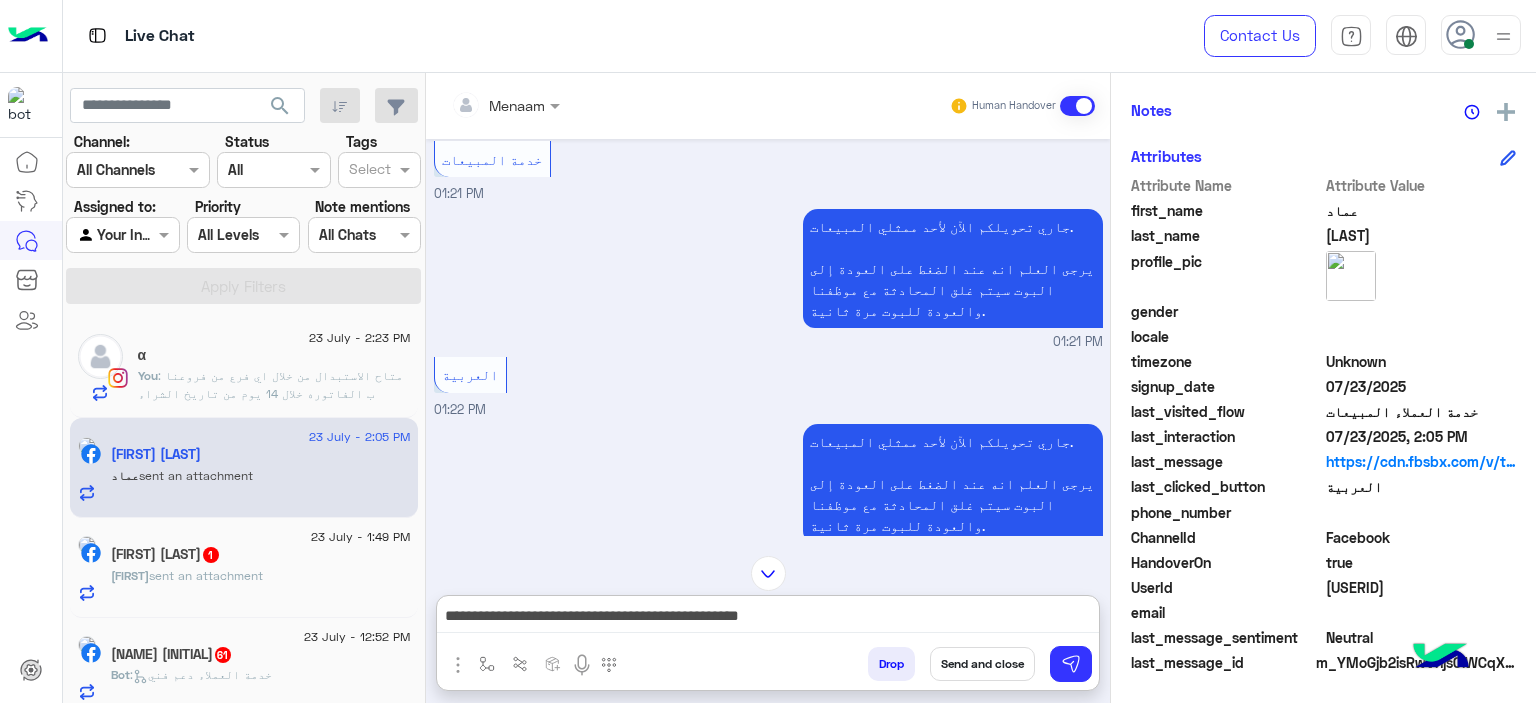 click on "عماد" 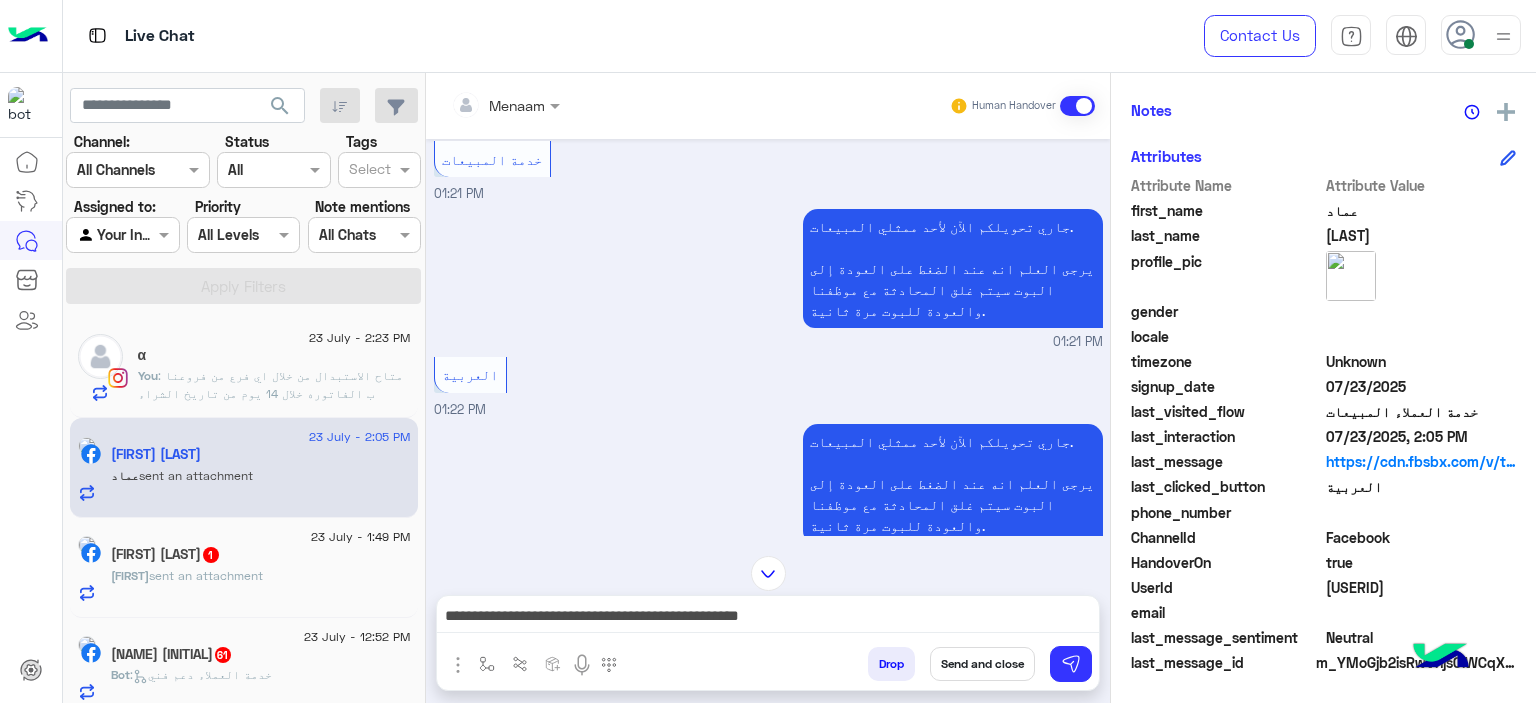 click on "عماد" 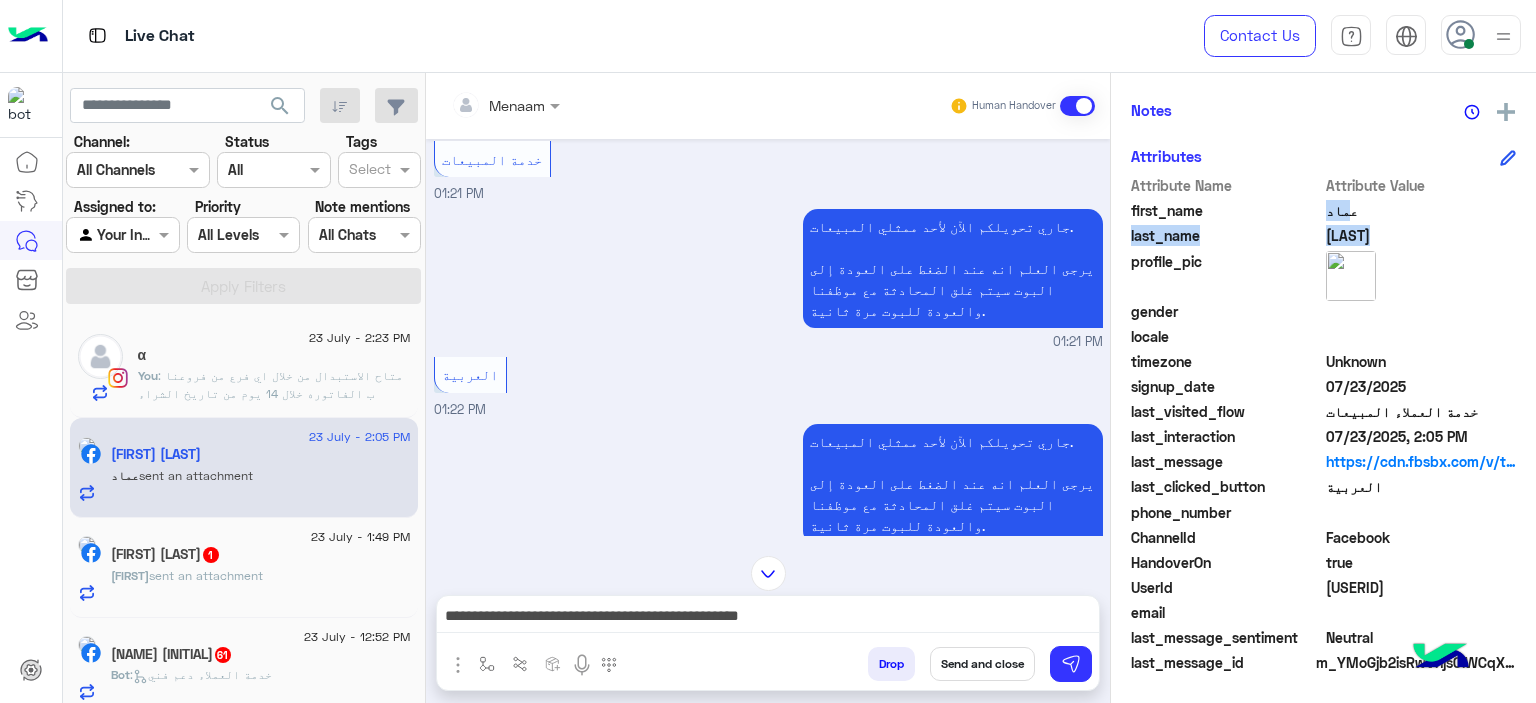 drag, startPoint x: 1332, startPoint y: 214, endPoint x: 1331, endPoint y: 230, distance: 16.03122 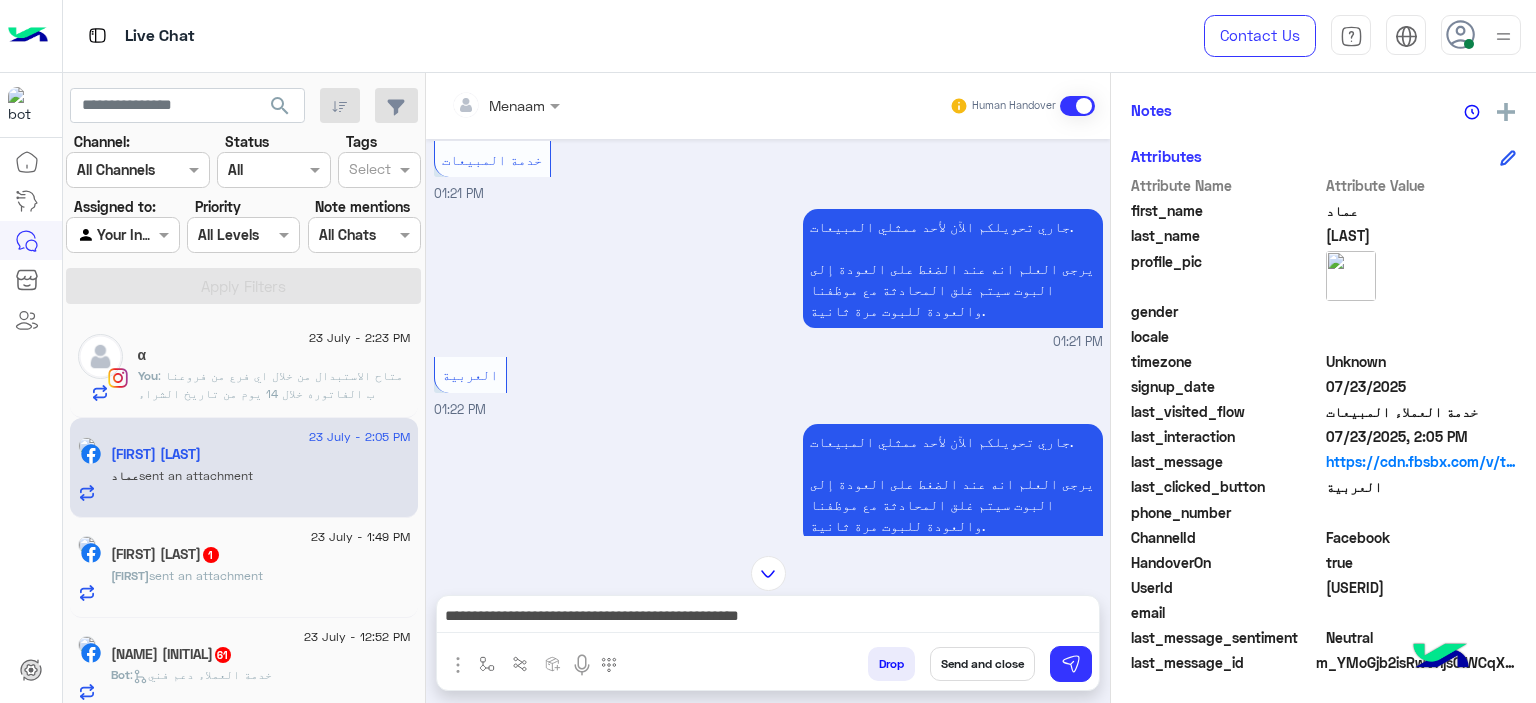 click on "عماد" 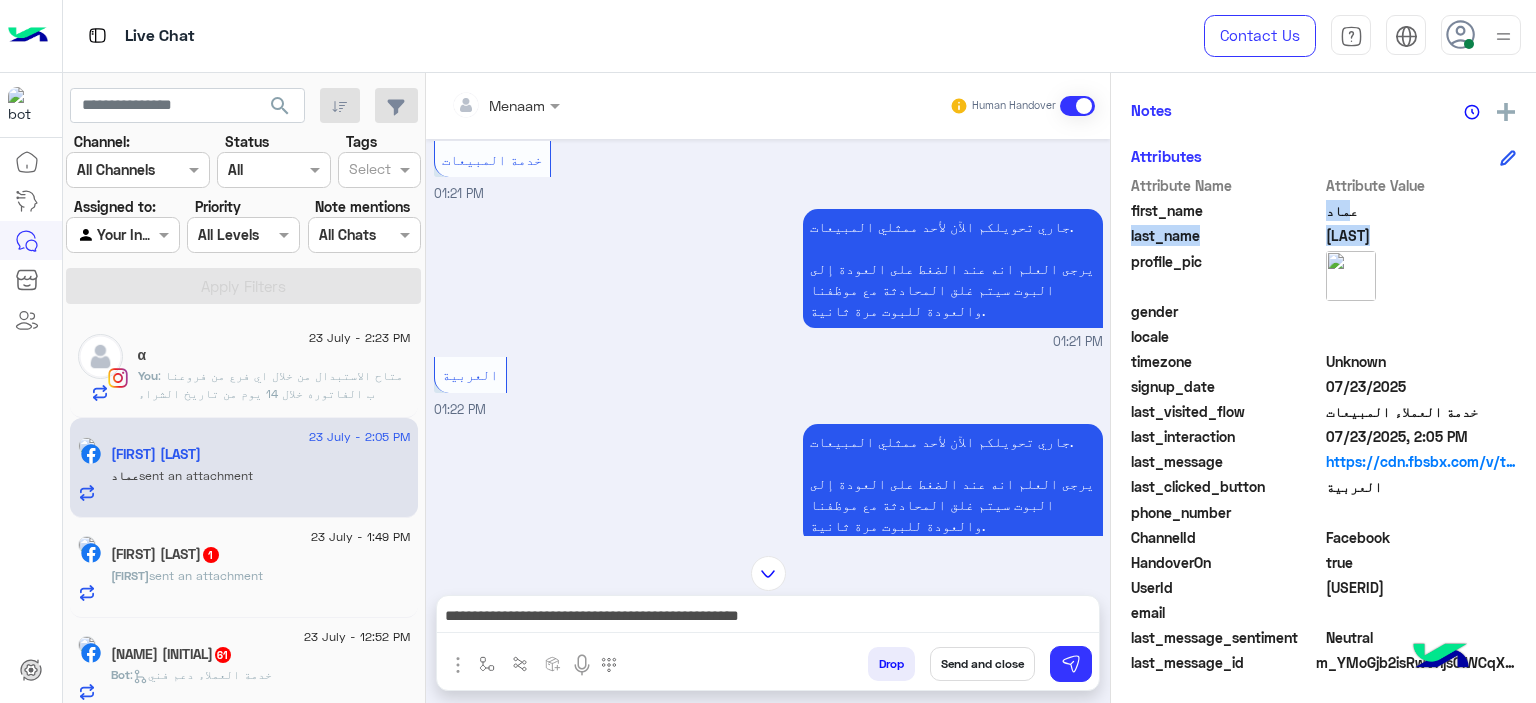 drag, startPoint x: 1348, startPoint y: 207, endPoint x: 1345, endPoint y: 223, distance: 16.27882 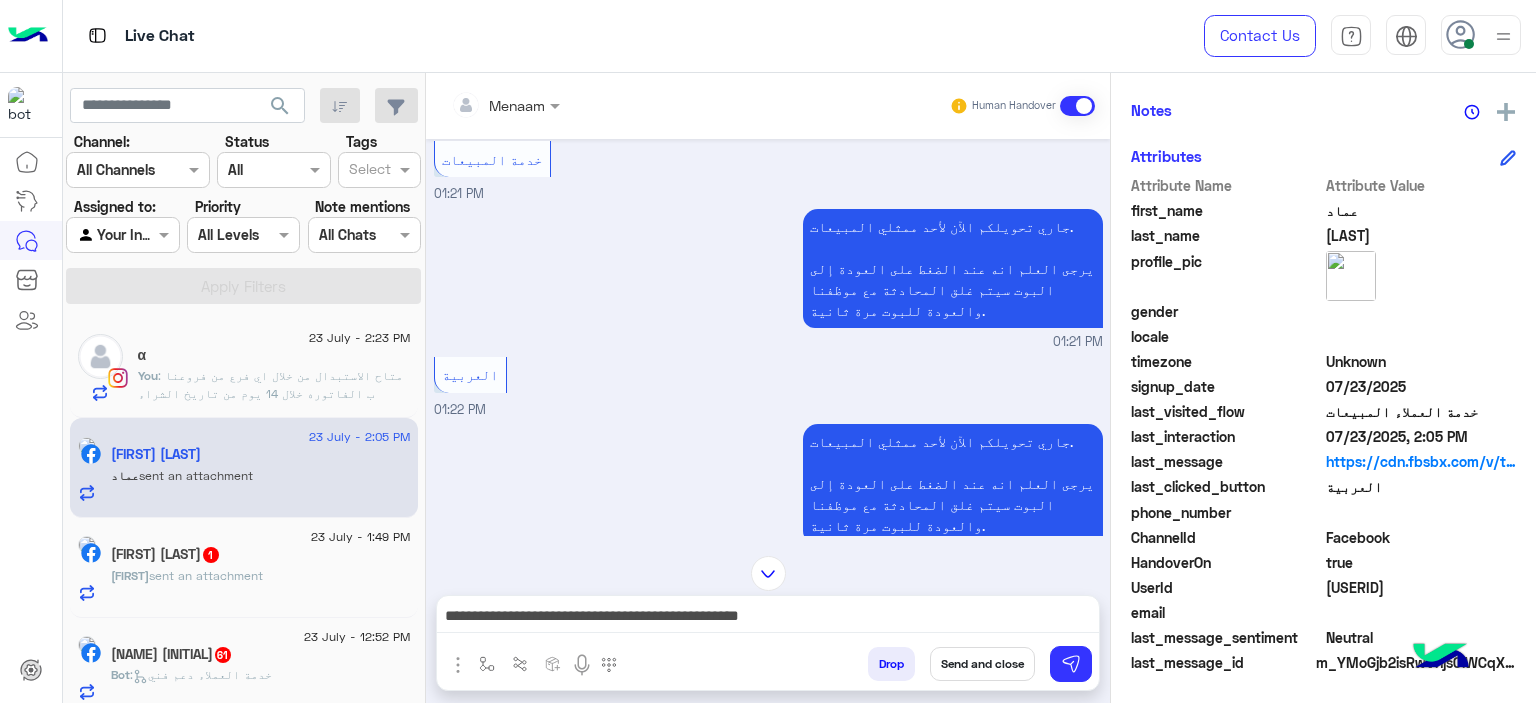 click on "جاري تحويلكم الآن لأحد ممثلي المبيعات. يرجى العلم انه عند الضغط على العودة إلى البوت سيتم غلق المحادثة مع موظفنا والعودة للبوت مرة ثانية.    01:22 PM" at bounding box center (768, 493) 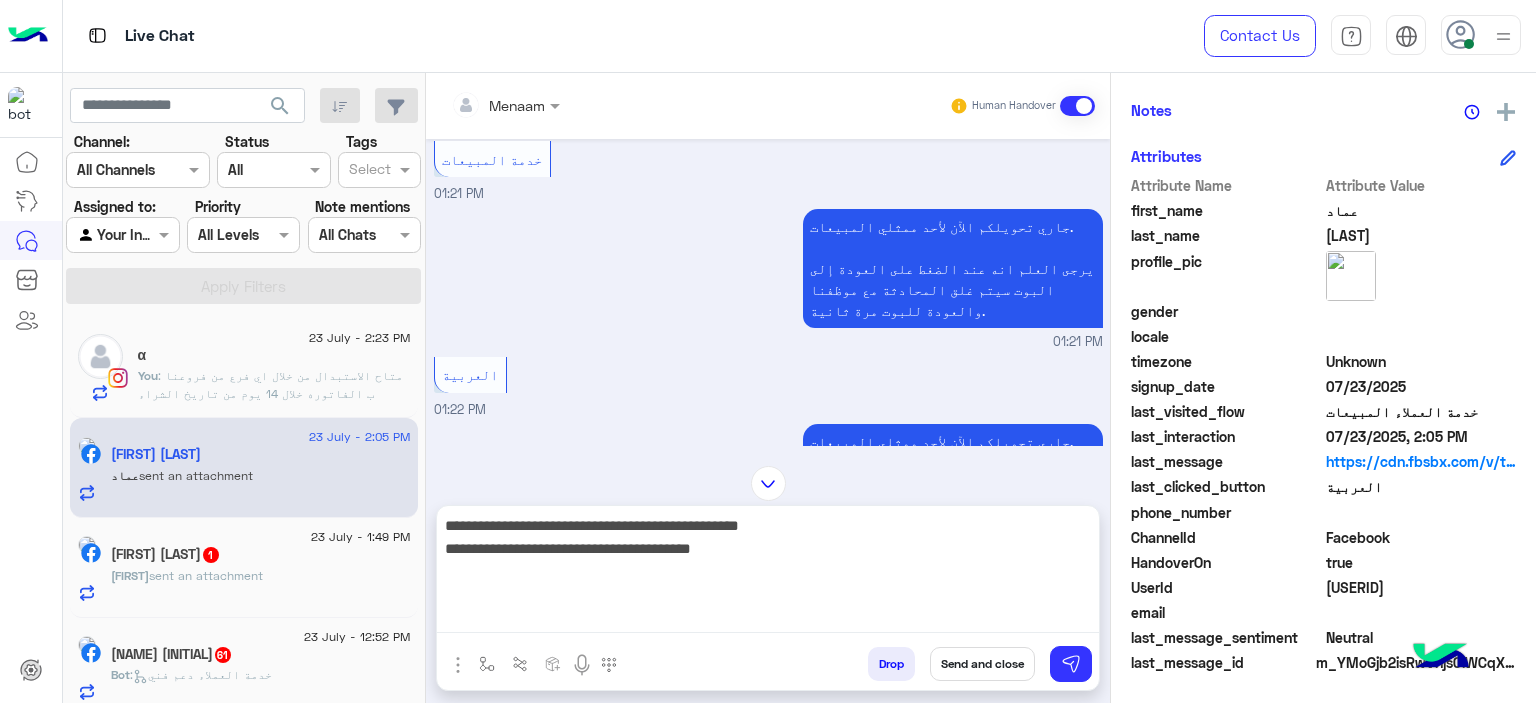 click on "**********" at bounding box center [768, 573] 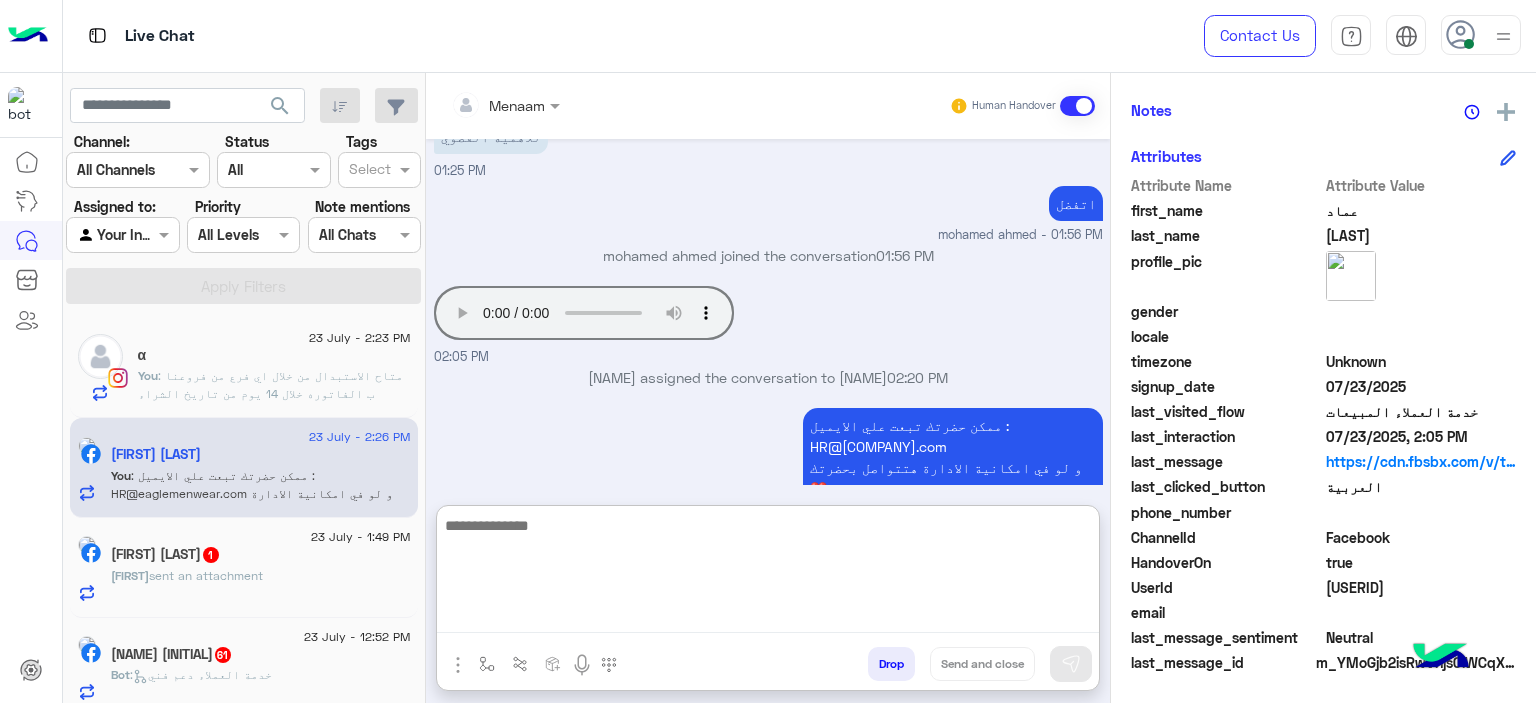 scroll, scrollTop: 1692, scrollLeft: 0, axis: vertical 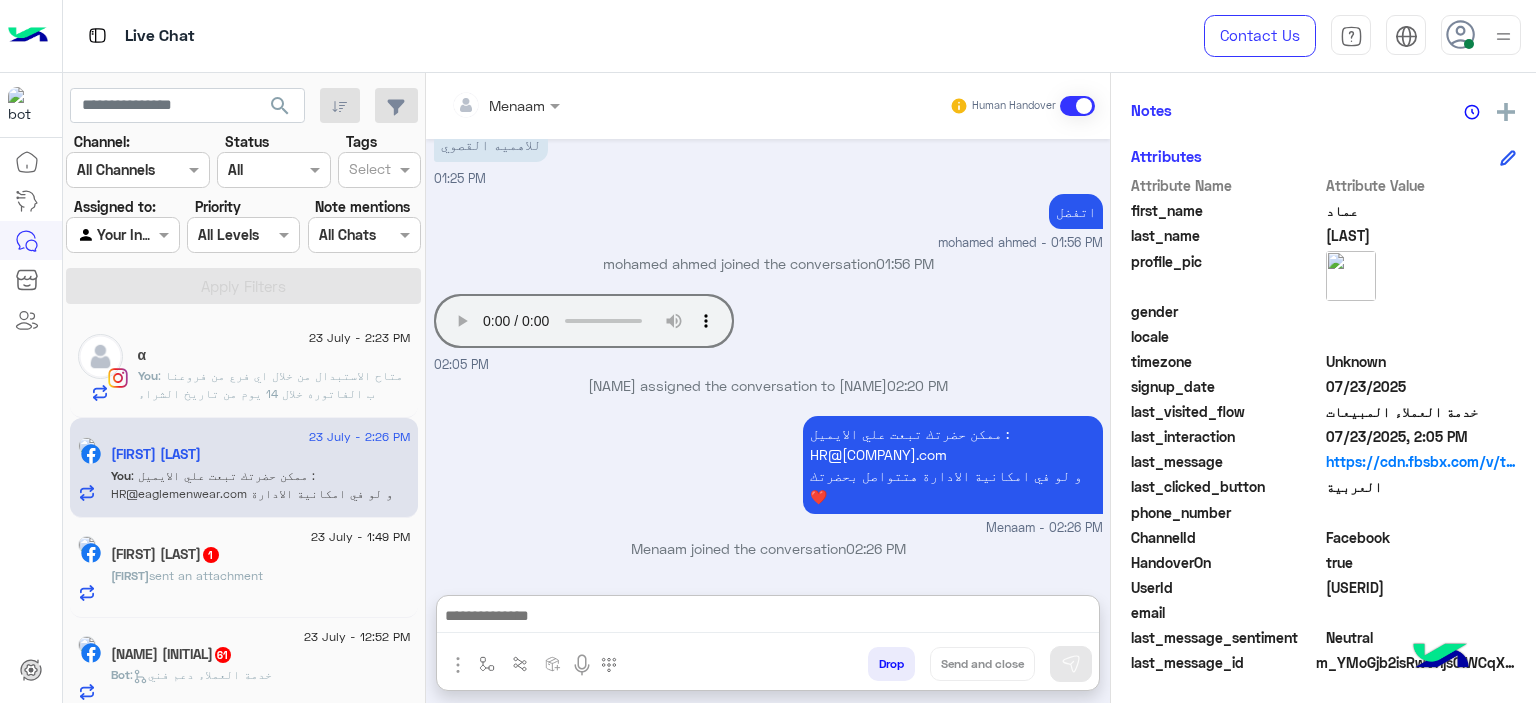click on "23962504220071723" 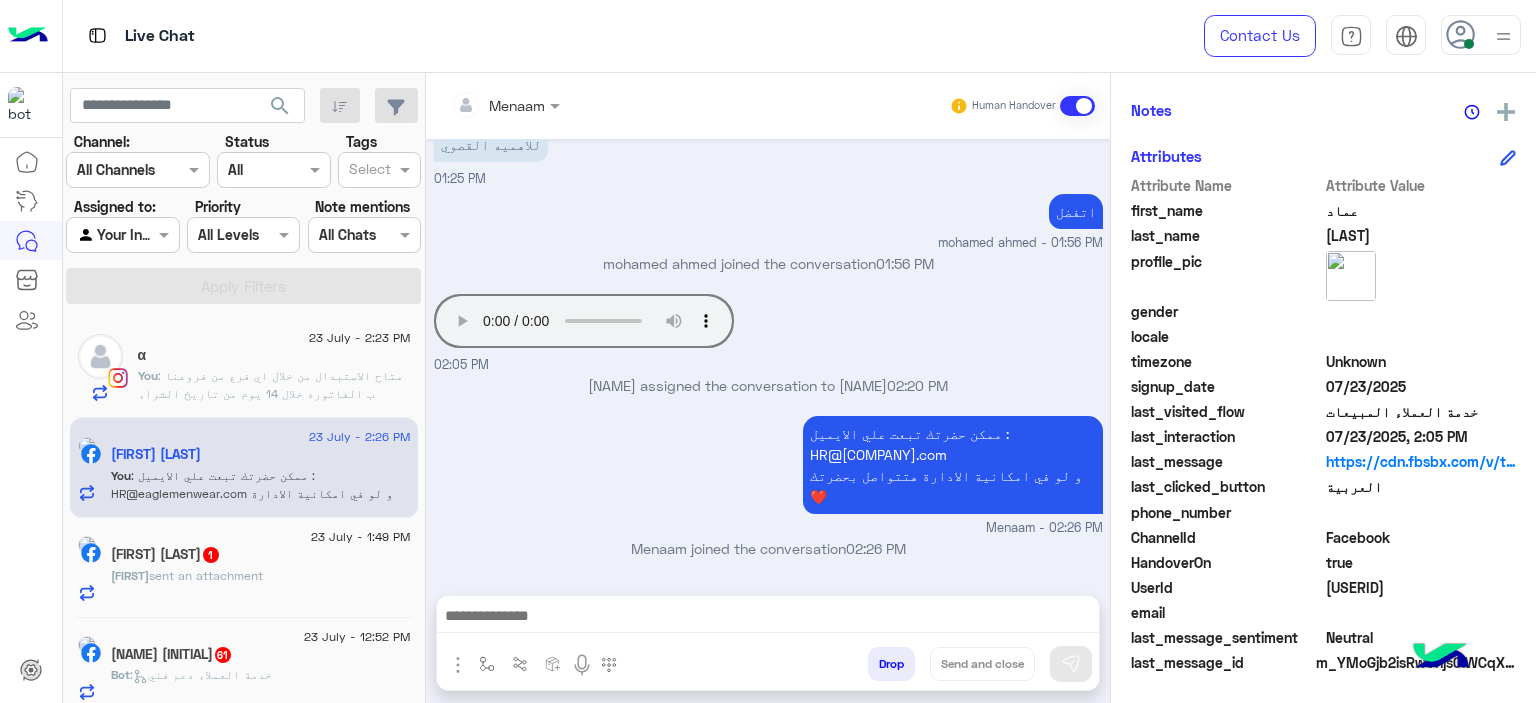 scroll, scrollTop: 1601, scrollLeft: 0, axis: vertical 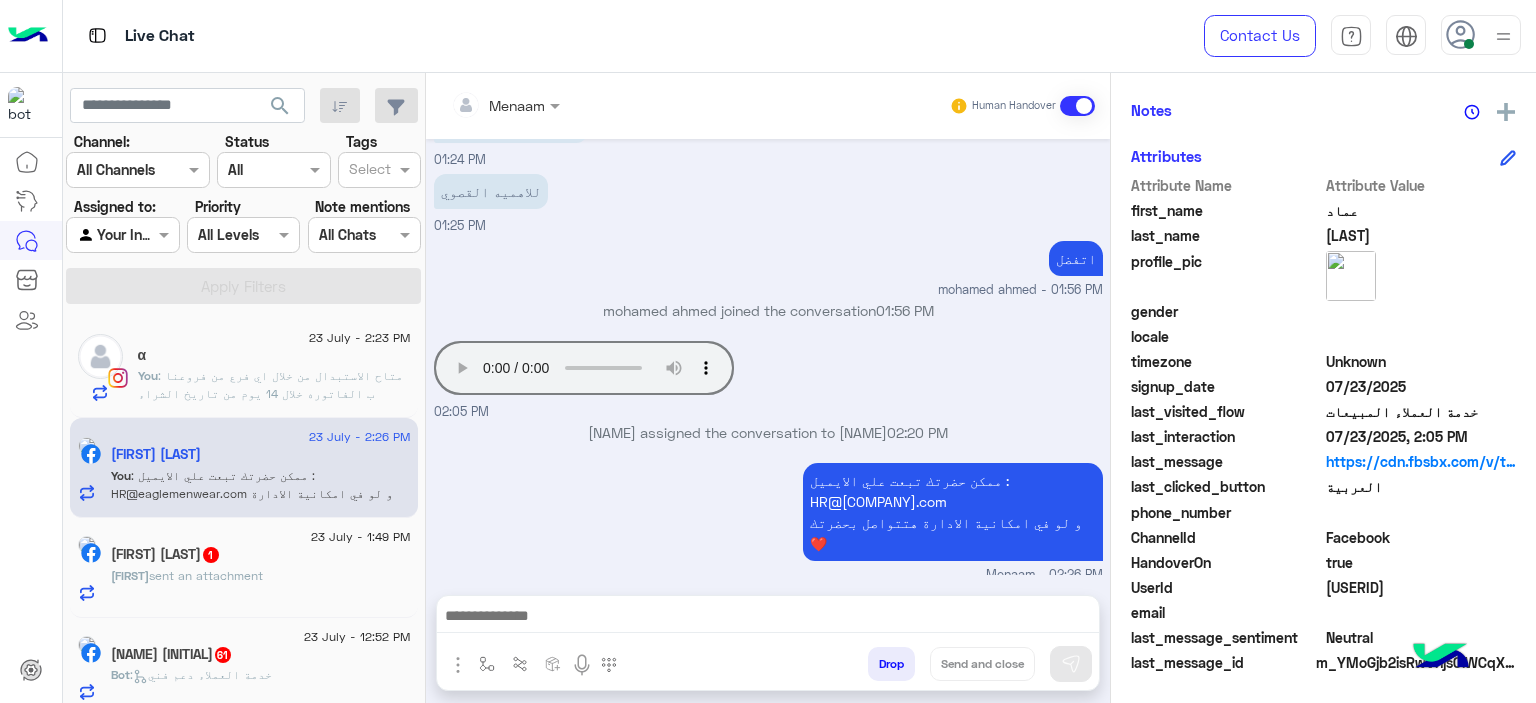 click on "23962504220071723" 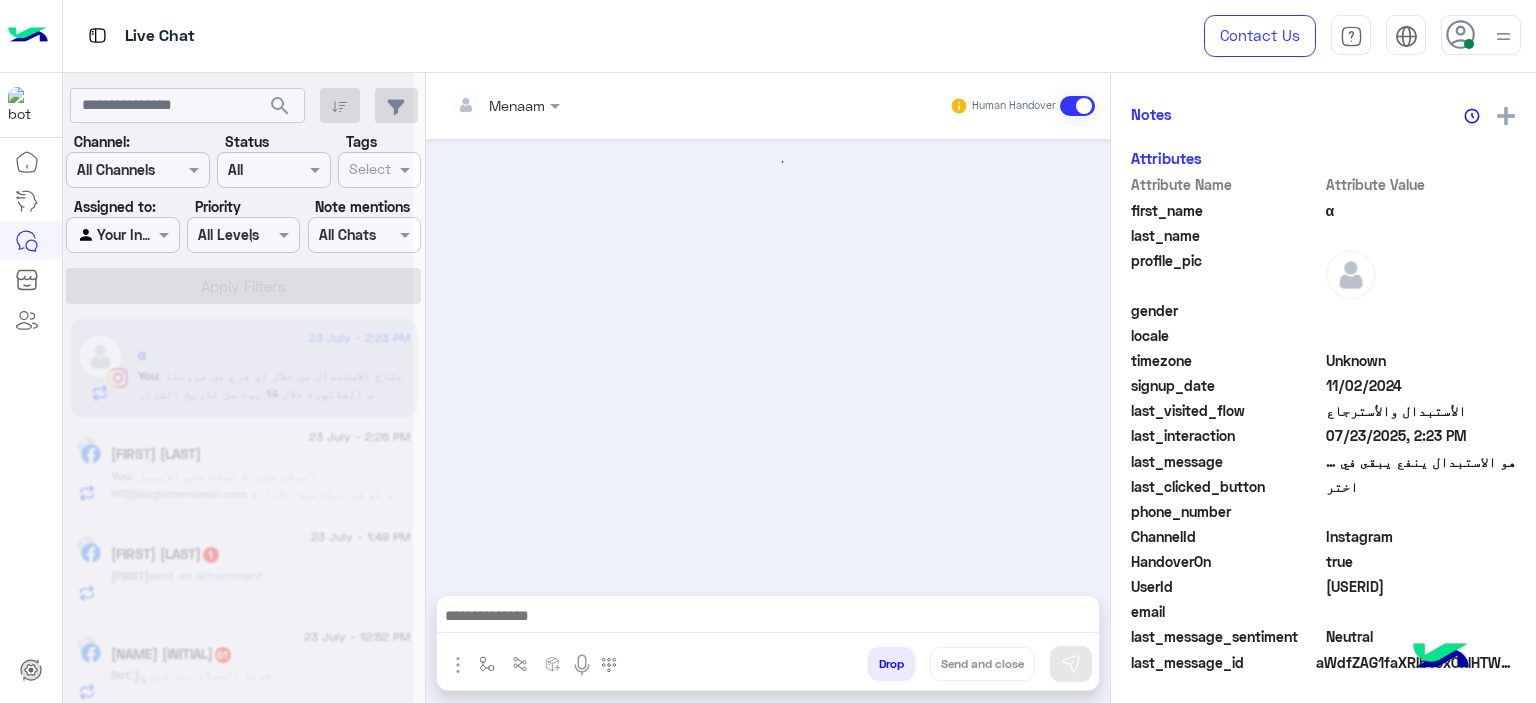 scroll, scrollTop: 452, scrollLeft: 0, axis: vertical 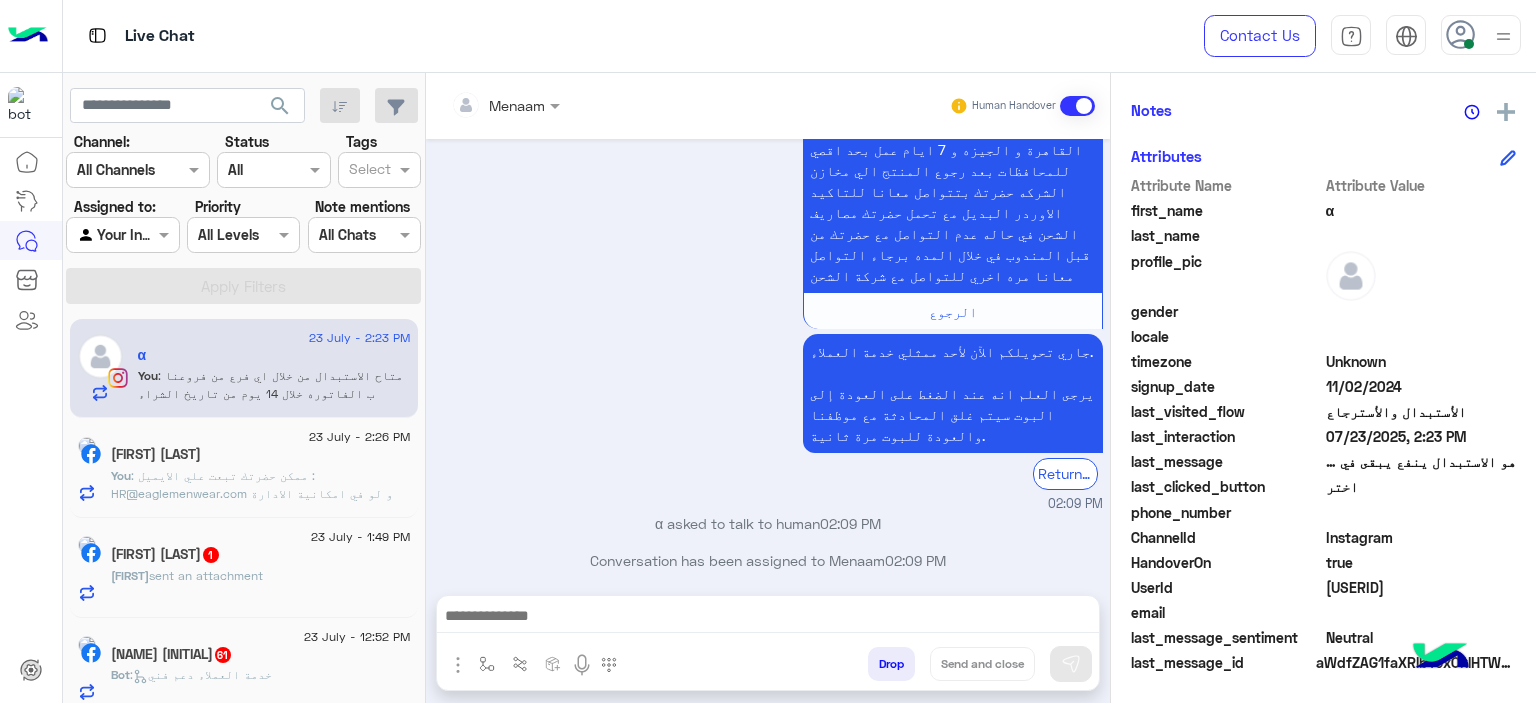 click on ": ممكن حضرتك تبعت علي الايميل : HR@eaglemenwear.com
و لو في امكانية الادارة هتتواصل بحضرتك ❤️" 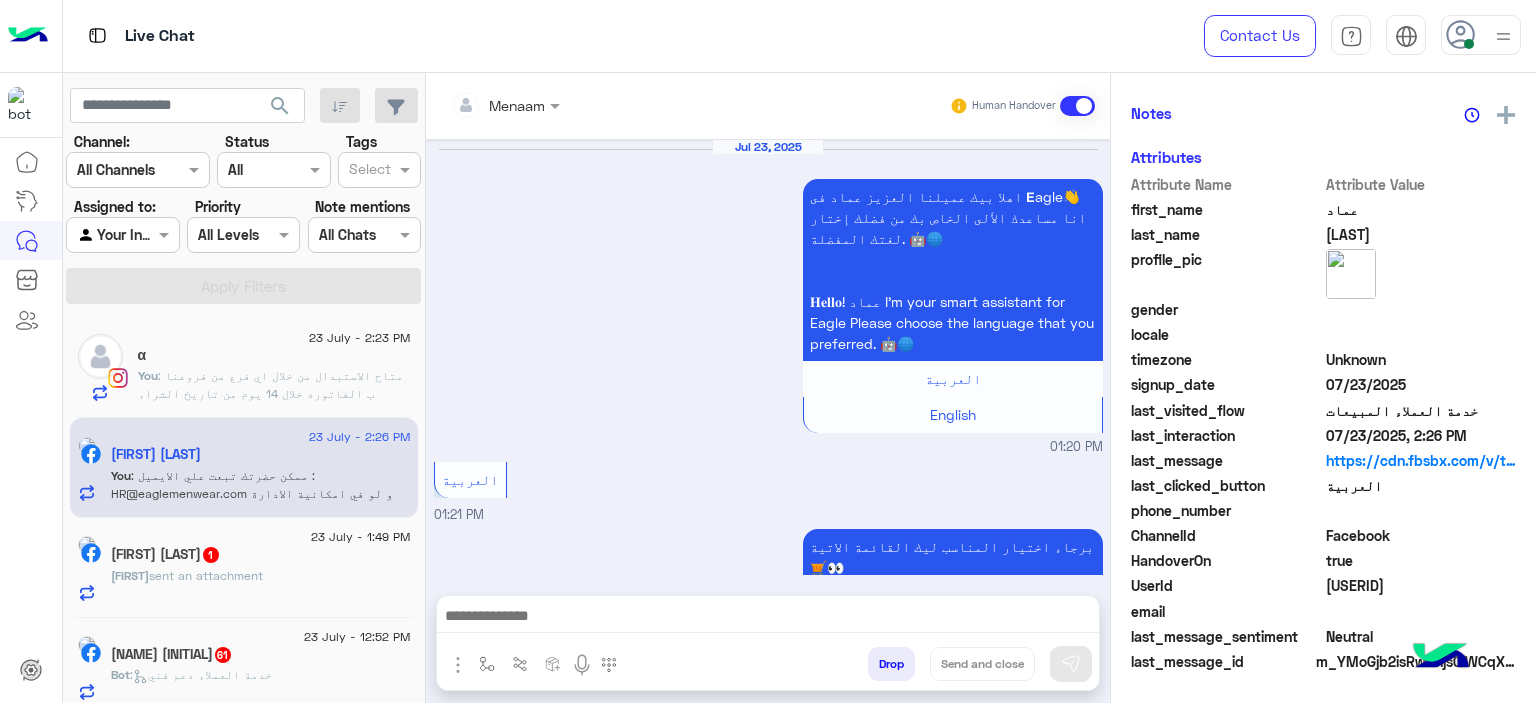 scroll, scrollTop: 452, scrollLeft: 0, axis: vertical 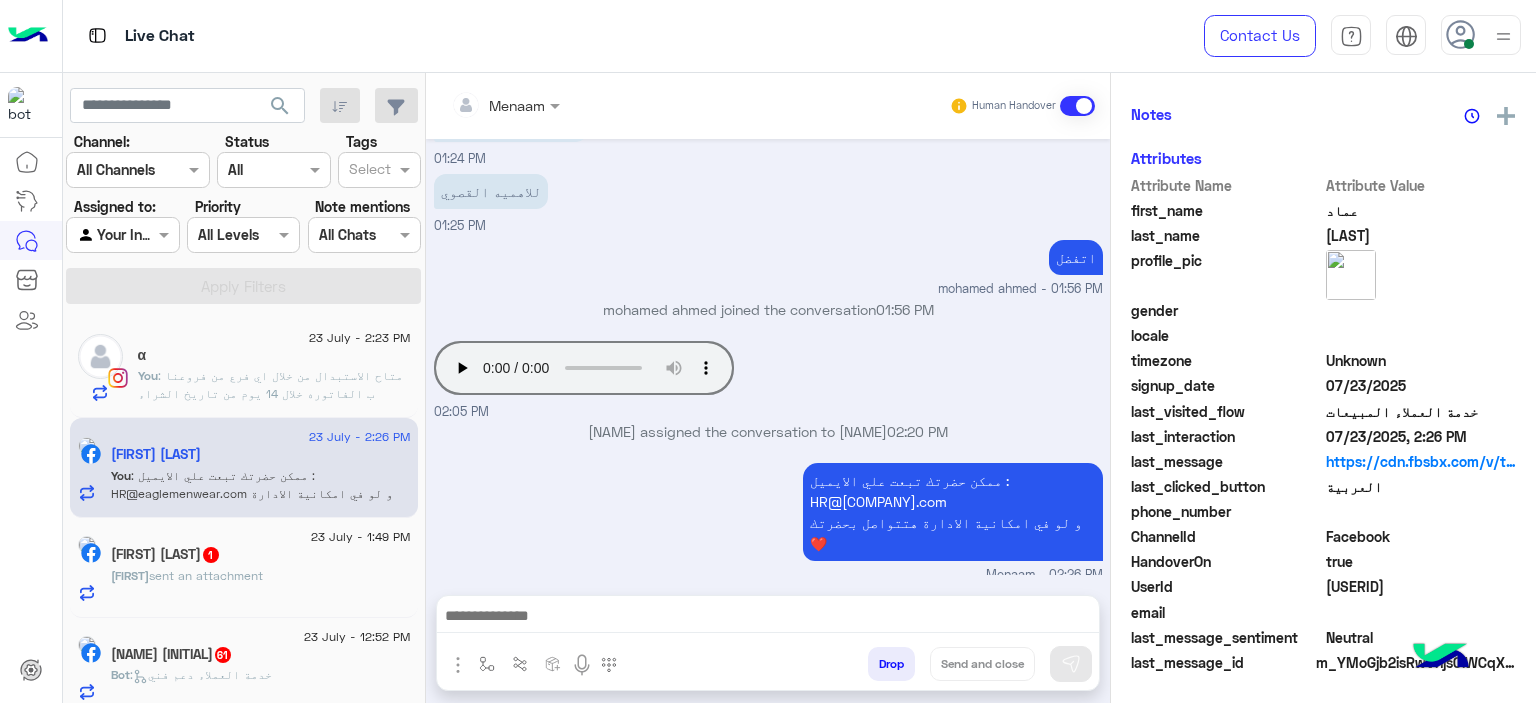 click on "sent an attachment" 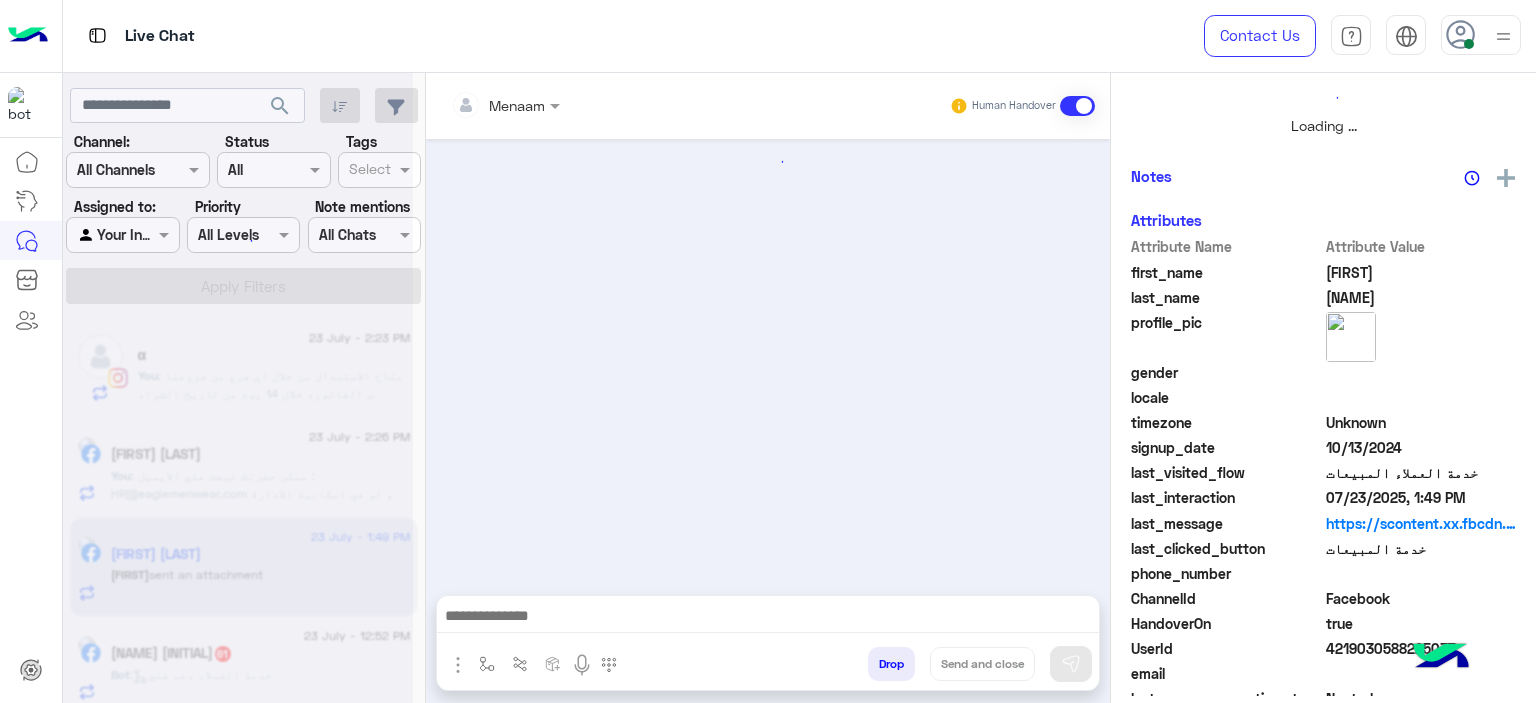 scroll, scrollTop: 514, scrollLeft: 0, axis: vertical 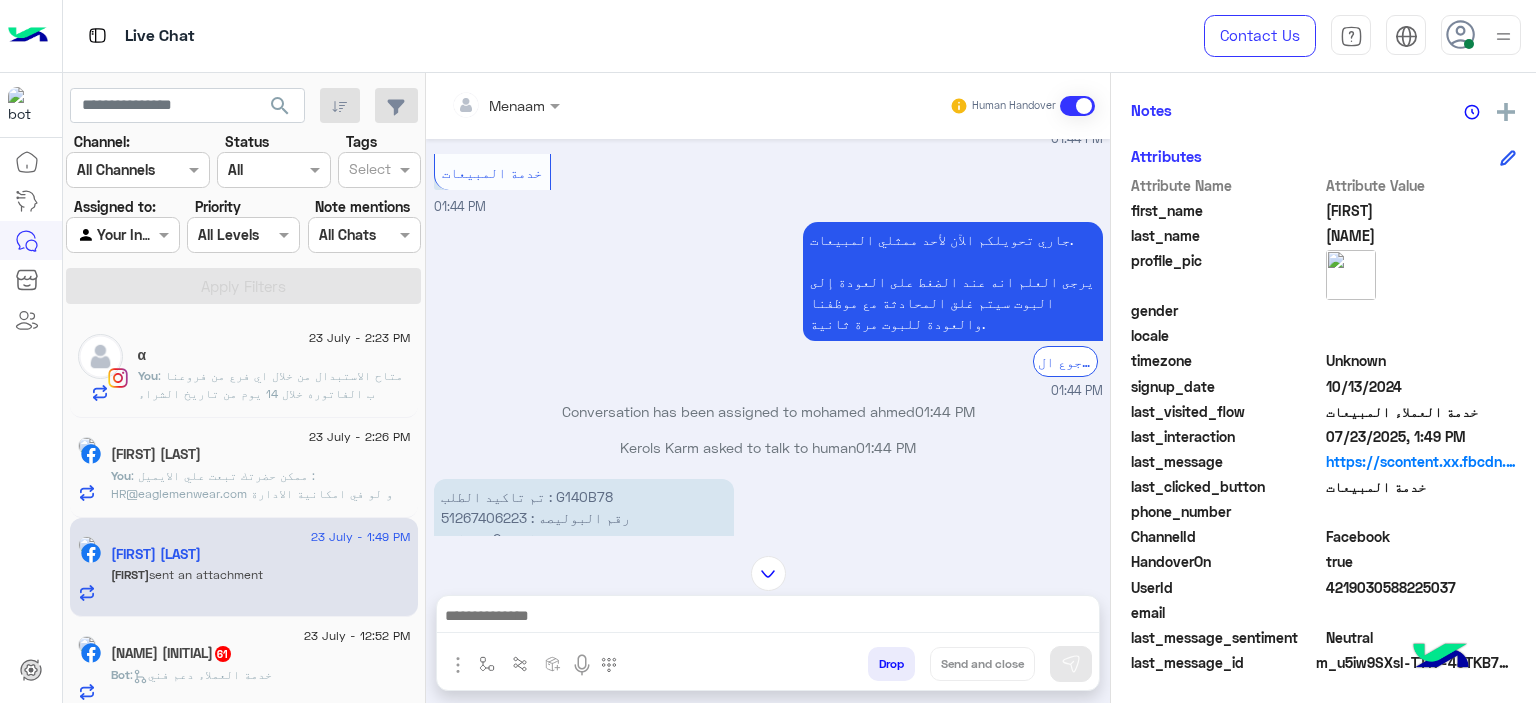 click on "تم تاكيد الطلب :   G140B78 رقم البوليصه :  51267406223 يوجد ف حسابك :  2 بنطلون  المرتجع بيوصل لينا ف خلال 3 ايام عمل من تاني يوم تسليمو للمندوب للقاهره والجيزه  و5 ايام عمل من تاني يوم تسليمو للمندوب للمحافظات تقدر تتابع معانا بعد المده الموضحه اول ما المنتج يرجع ل مخازن الشركه    حضرتك بتتواصل معانا  ومسؤل التبديلات بيتابع مع حضرتك لتاكيد اوردر جديد  المندوب هيتواصل معاك خلال 3 ايام عمل بحد اقصي لاستلام المنتج من حضرتك  تنبيه❌  ف حاله عدم التواصل مع حضرتك من قبل المندوب ف خلال المده برجاء التواصل معانا مره اخري للتواصل مع شركه الشحن" at bounding box center (584, 664) 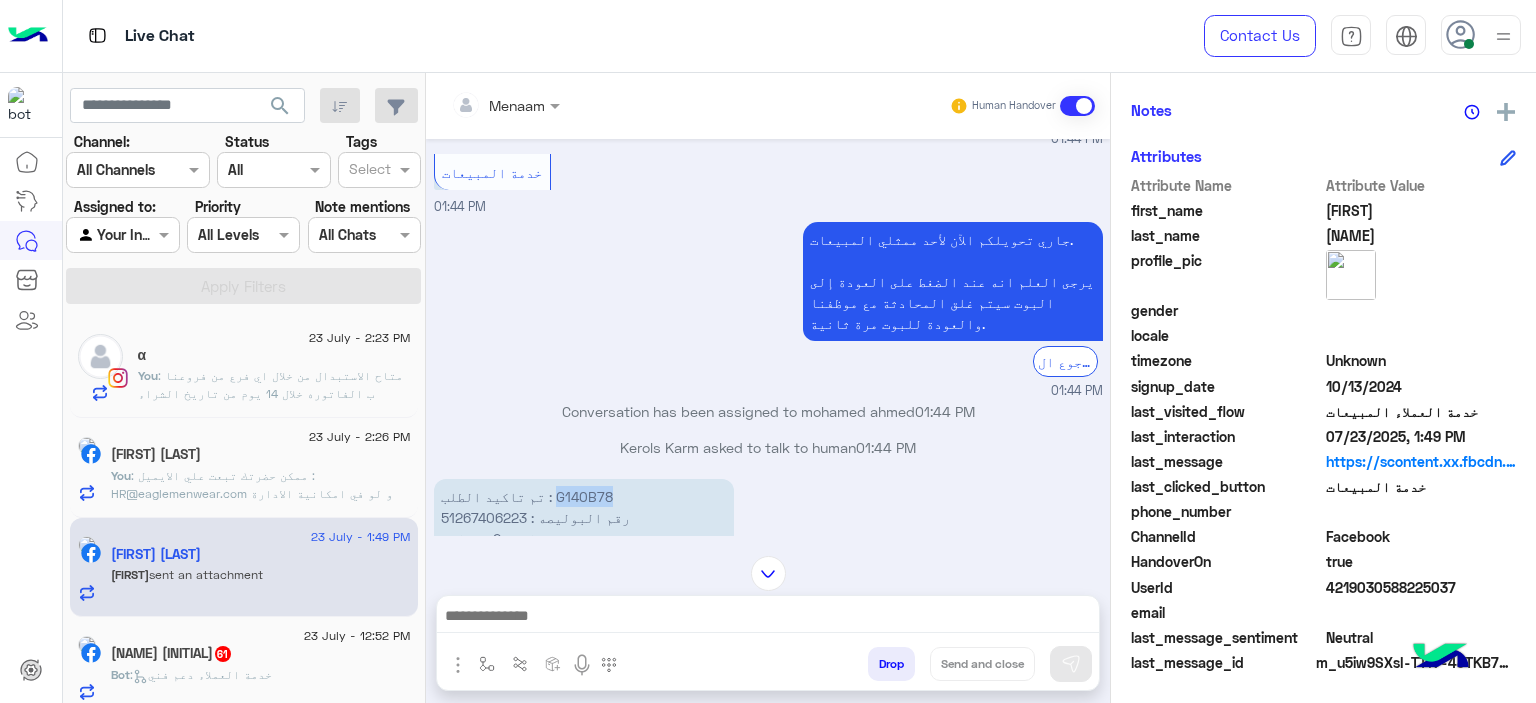 click on "تم تاكيد الطلب :   G140B78 رقم البوليصه :  51267406223 يوجد ف حسابك :  2 بنطلون  المرتجع بيوصل لينا ف خلال 3 ايام عمل من تاني يوم تسليمو للمندوب للقاهره والجيزه  و5 ايام عمل من تاني يوم تسليمو للمندوب للمحافظات تقدر تتابع معانا بعد المده الموضحه اول ما المنتج يرجع ل مخازن الشركه    حضرتك بتتواصل معانا  ومسؤل التبديلات بيتابع مع حضرتك لتاكيد اوردر جديد  المندوب هيتواصل معاك خلال 3 ايام عمل بحد اقصي لاستلام المنتج من حضرتك  تنبيه❌  ف حاله عدم التواصل مع حضرتك من قبل المندوب ف خلال المده برجاء التواصل معانا مره اخري للتواصل مع شركه الشحن" at bounding box center [584, 664] 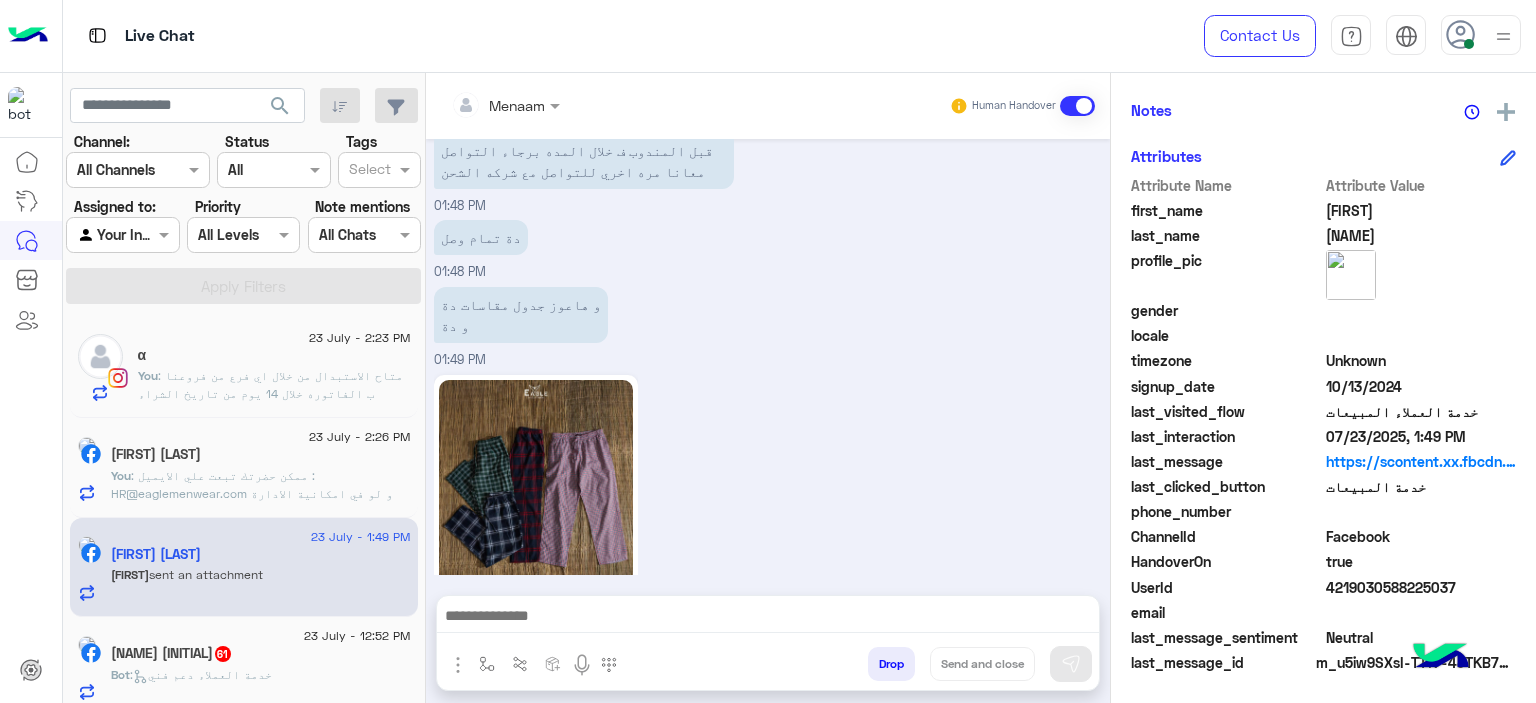 scroll, scrollTop: 4963, scrollLeft: 0, axis: vertical 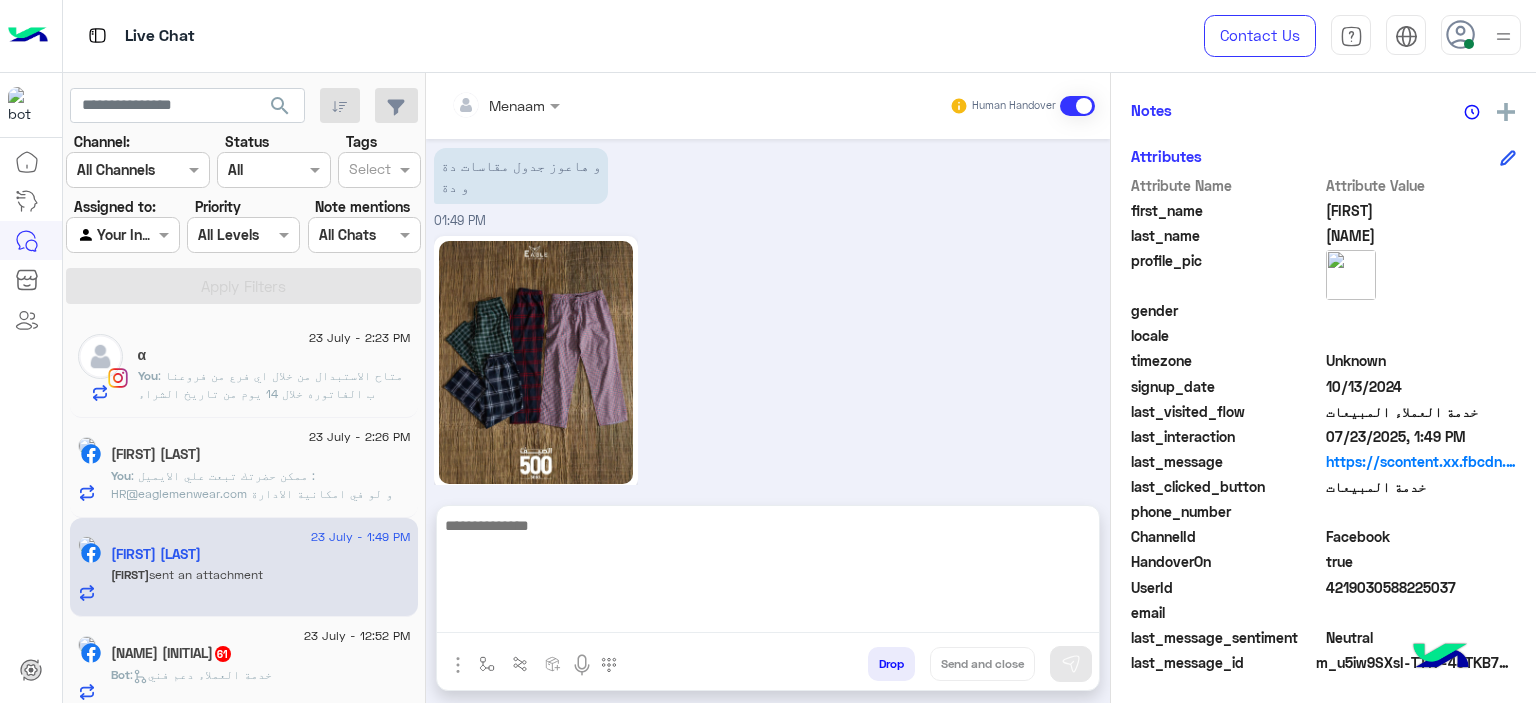 click at bounding box center [768, 573] 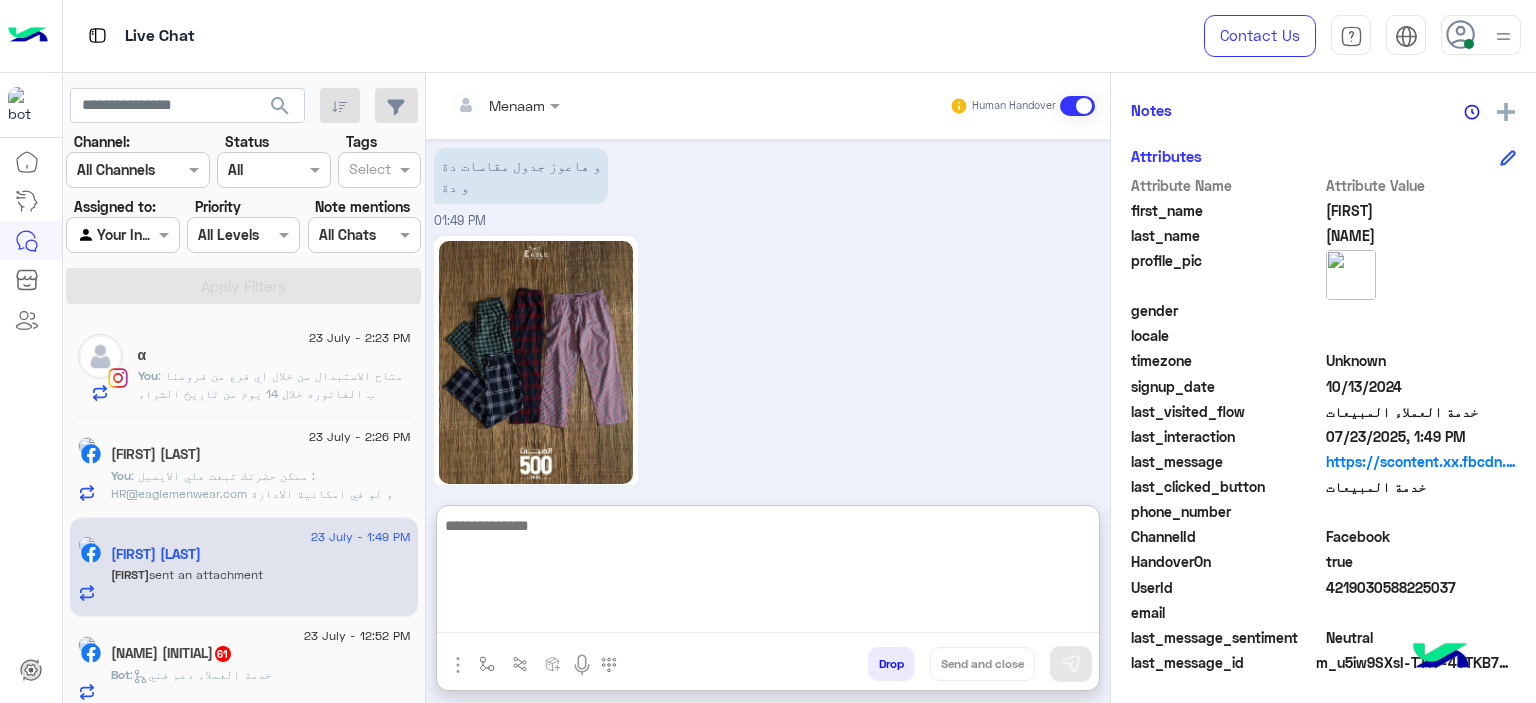 paste on "**********" 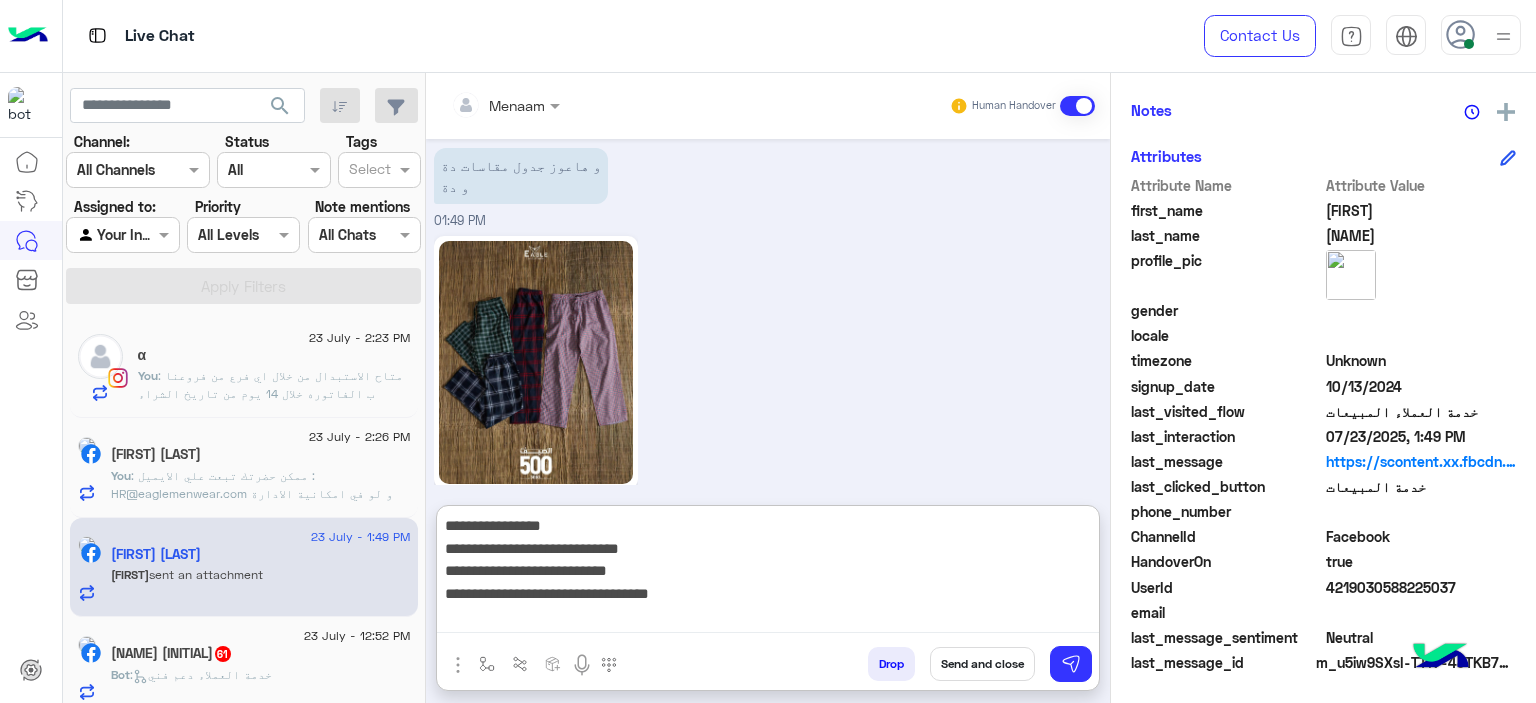 type on "**********" 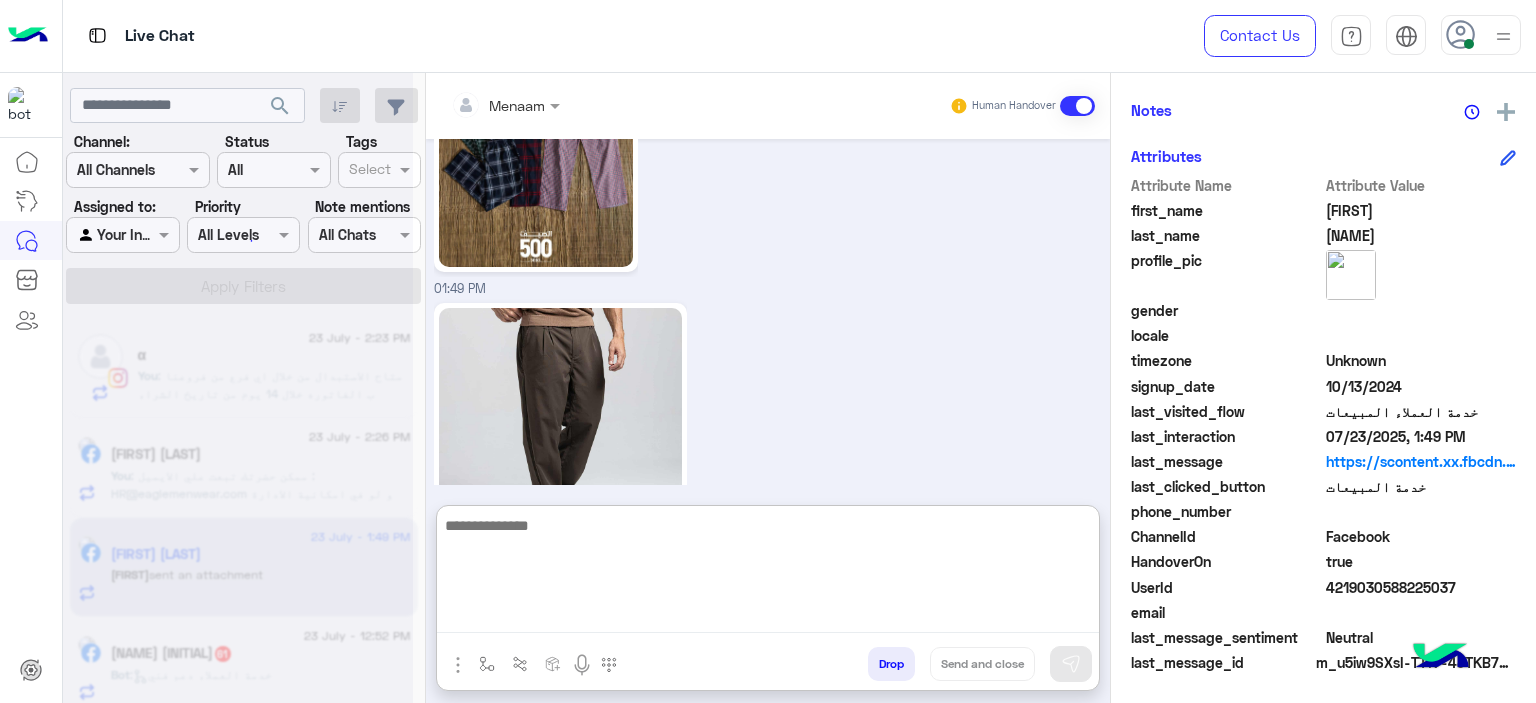 scroll, scrollTop: 5461, scrollLeft: 0, axis: vertical 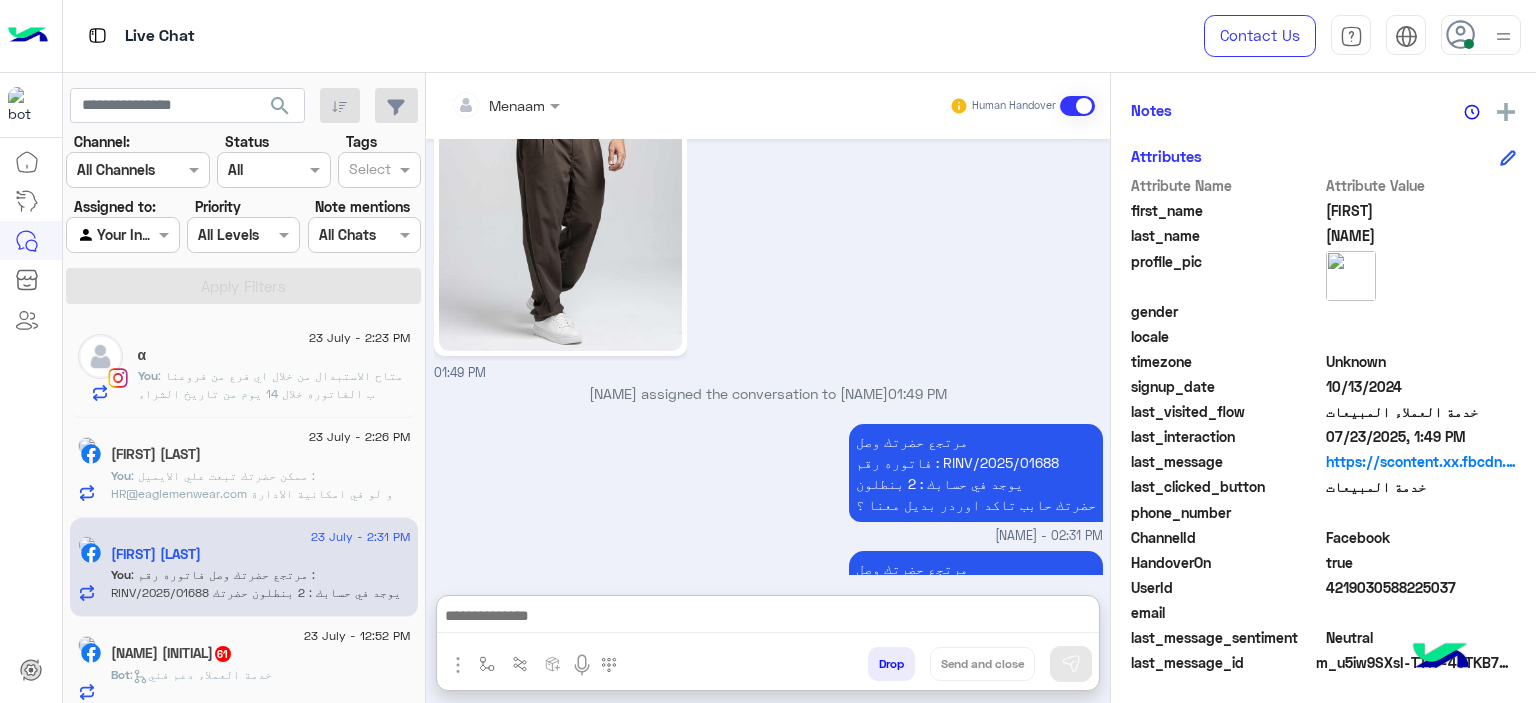 click on "4219030588225037" 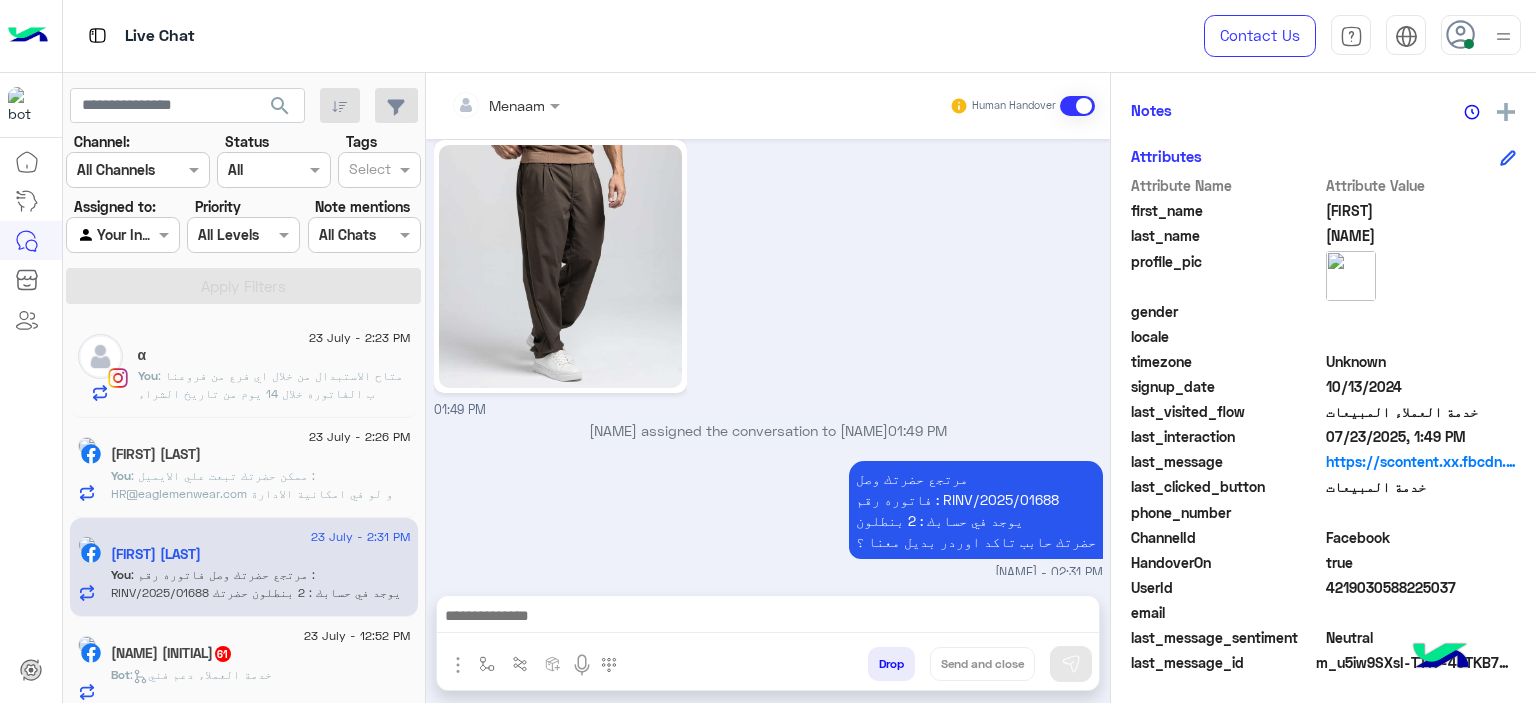 click on "4219030588225037" 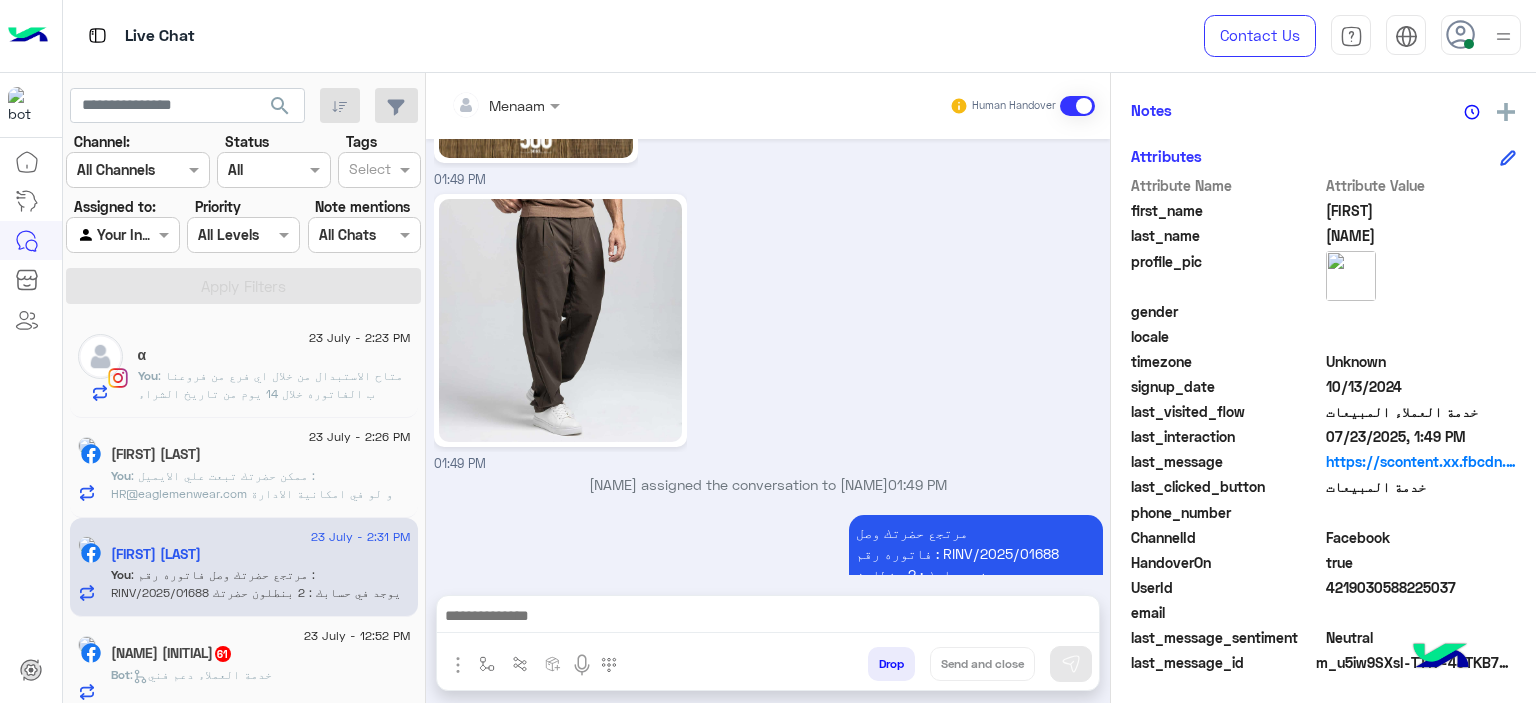 copy on "4219030588225037" 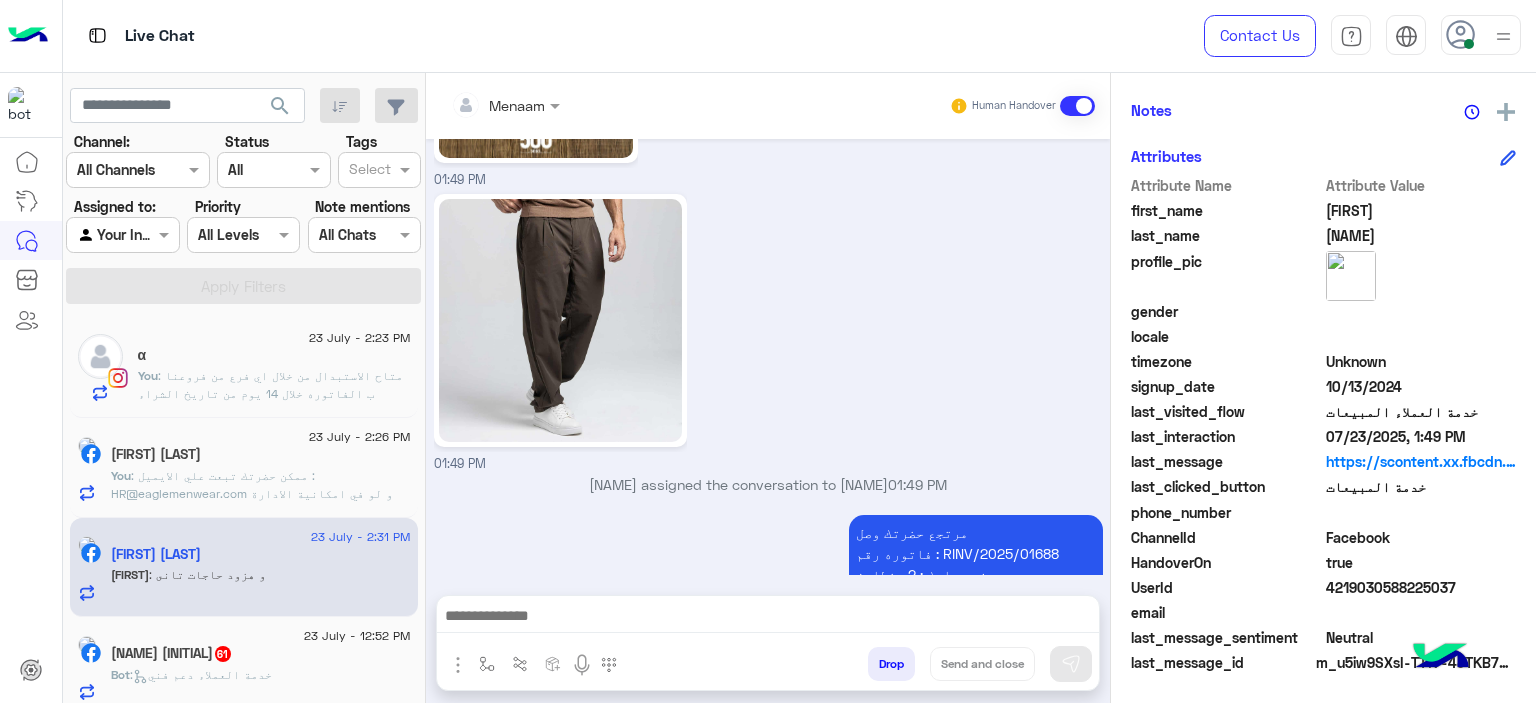 scroll, scrollTop: 5622, scrollLeft: 0, axis: vertical 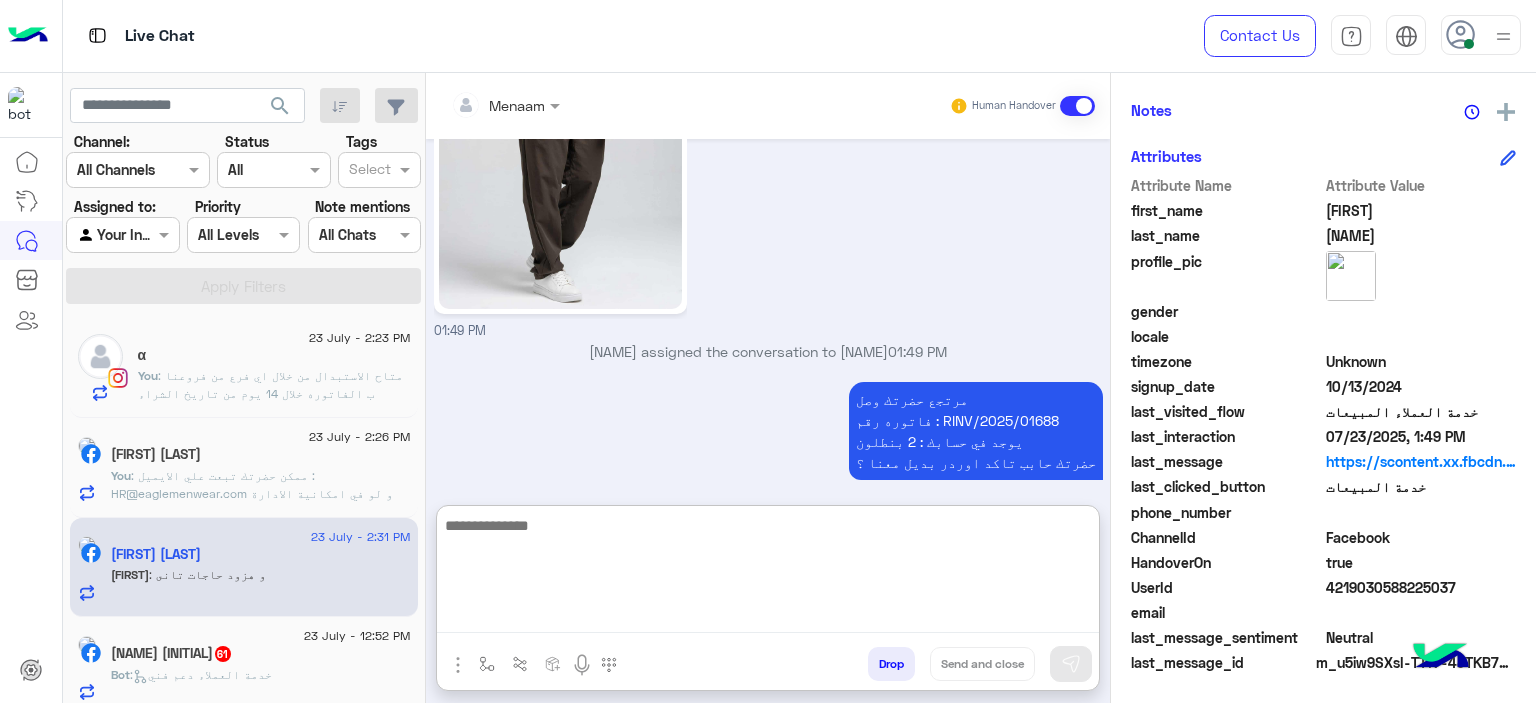 click at bounding box center (768, 573) 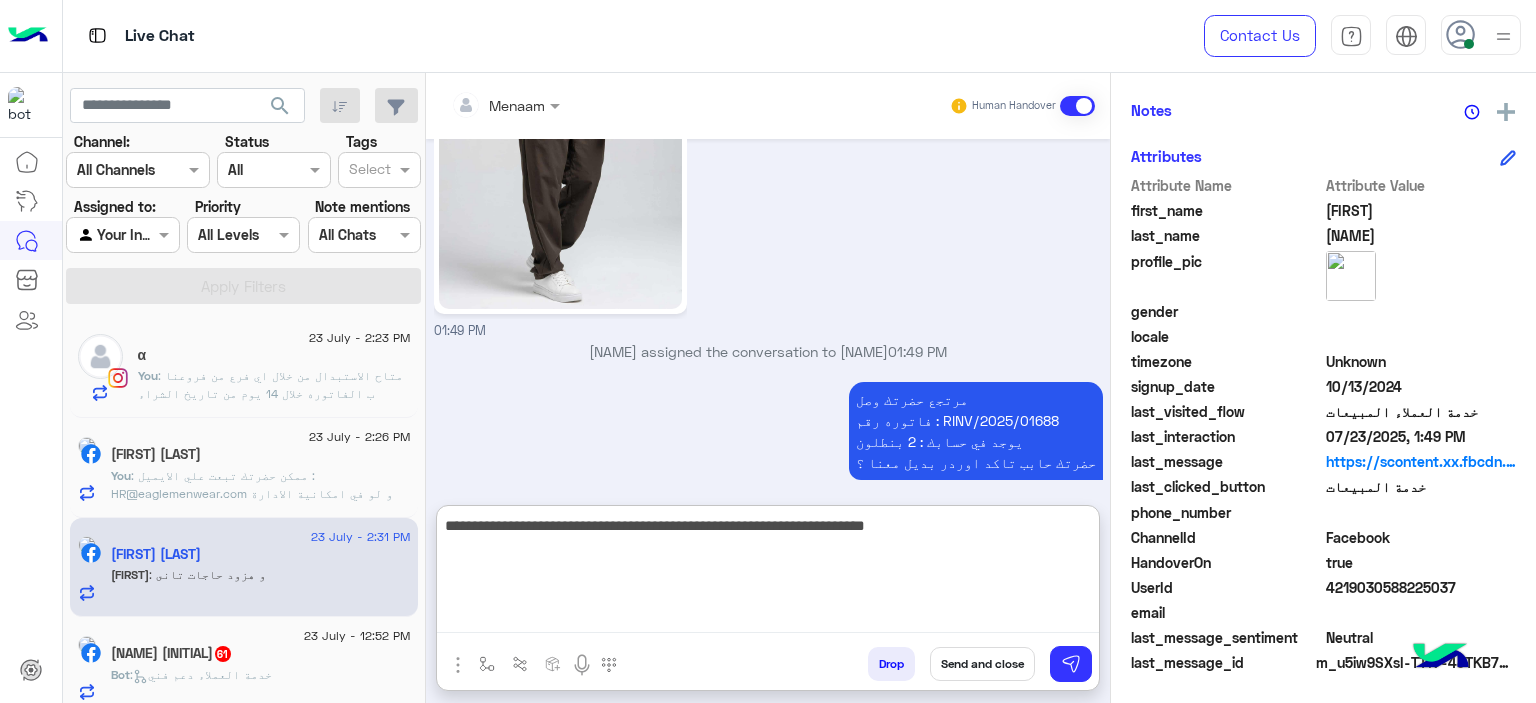 type on "**********" 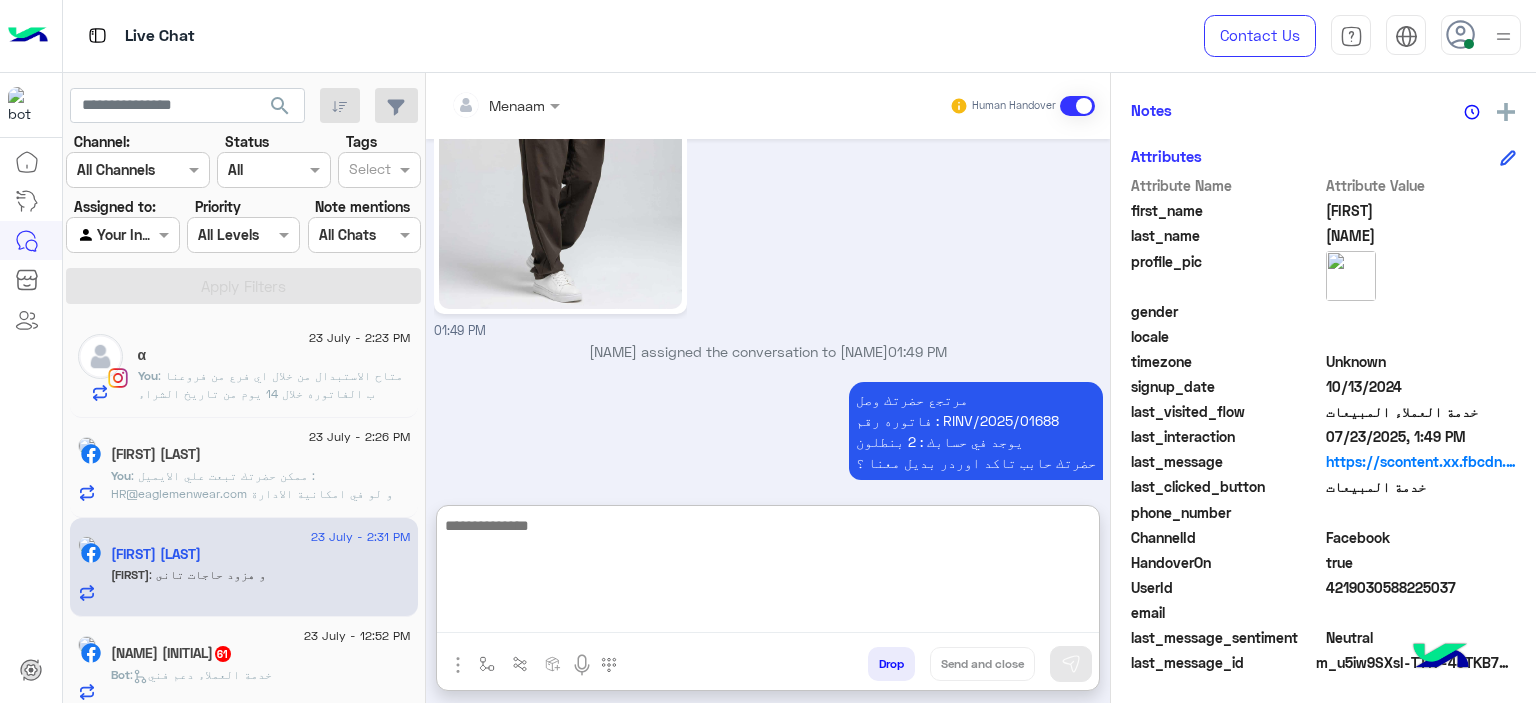 scroll, scrollTop: 5797, scrollLeft: 0, axis: vertical 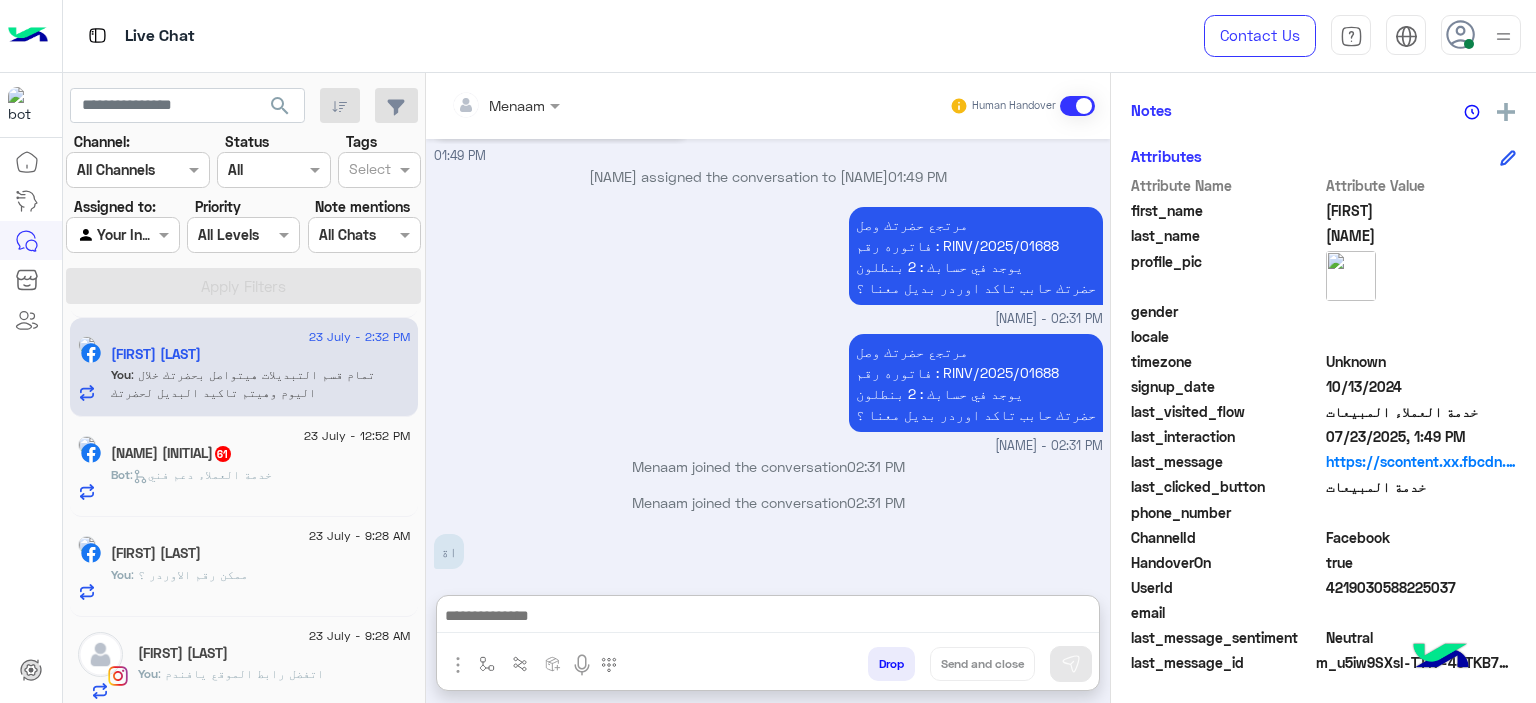 click on "Bot :   خدمة العملاء دعم فني" 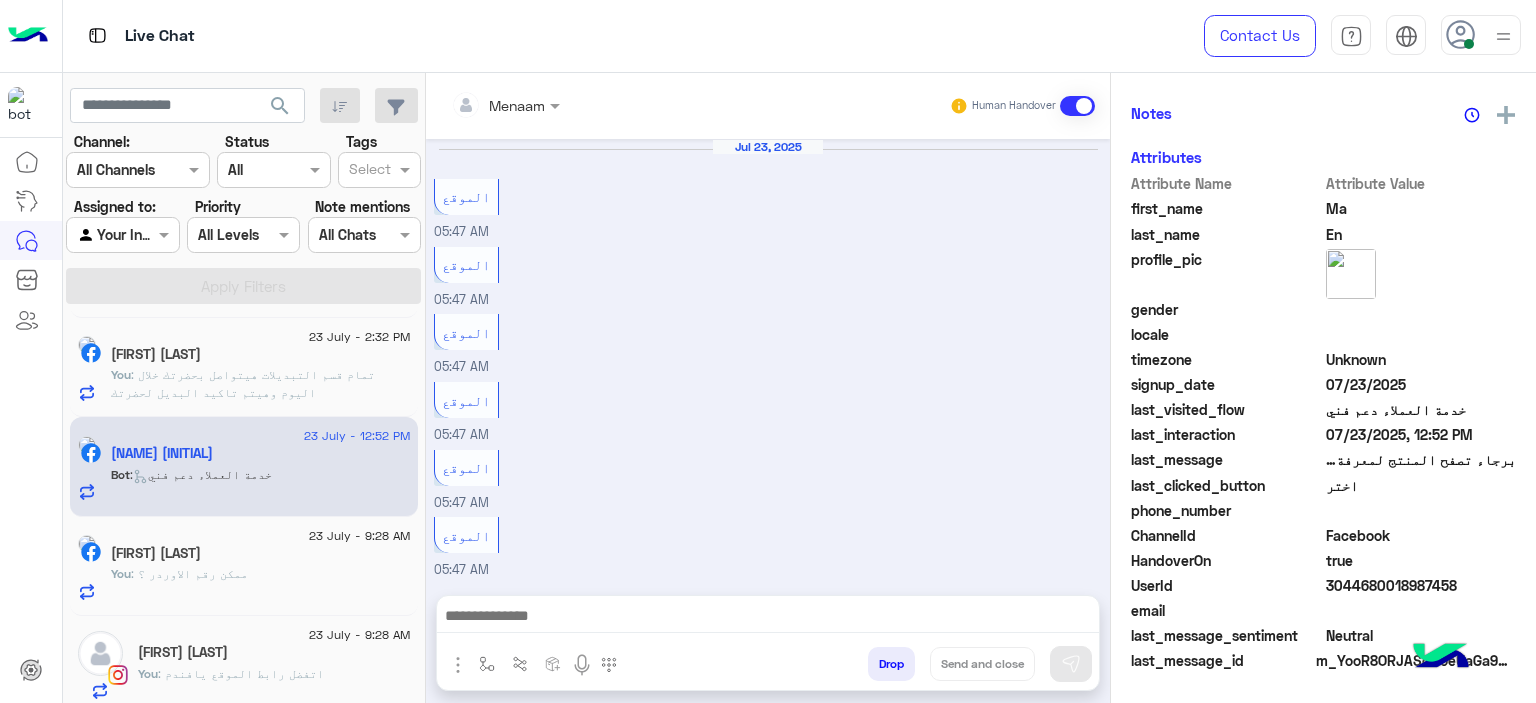 scroll, scrollTop: 416, scrollLeft: 0, axis: vertical 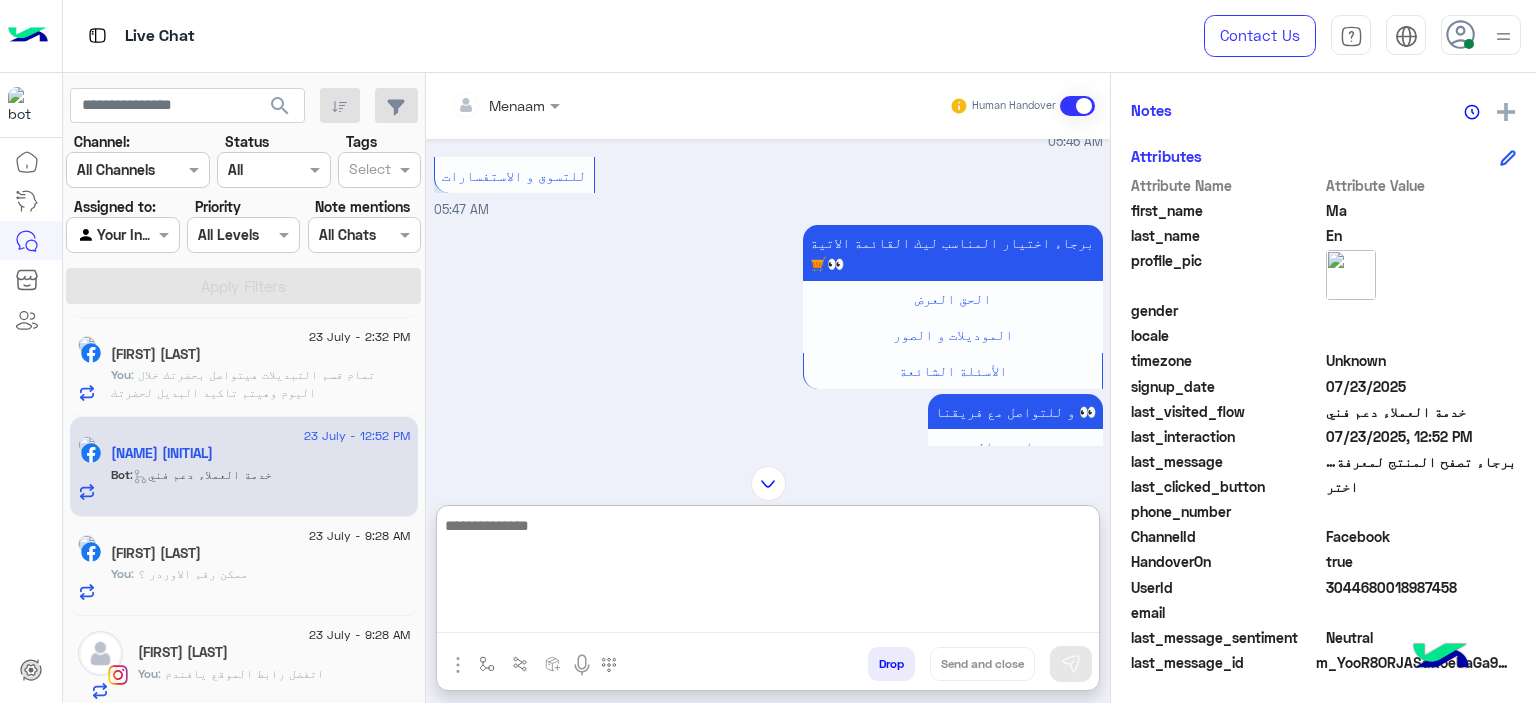 click at bounding box center (768, 573) 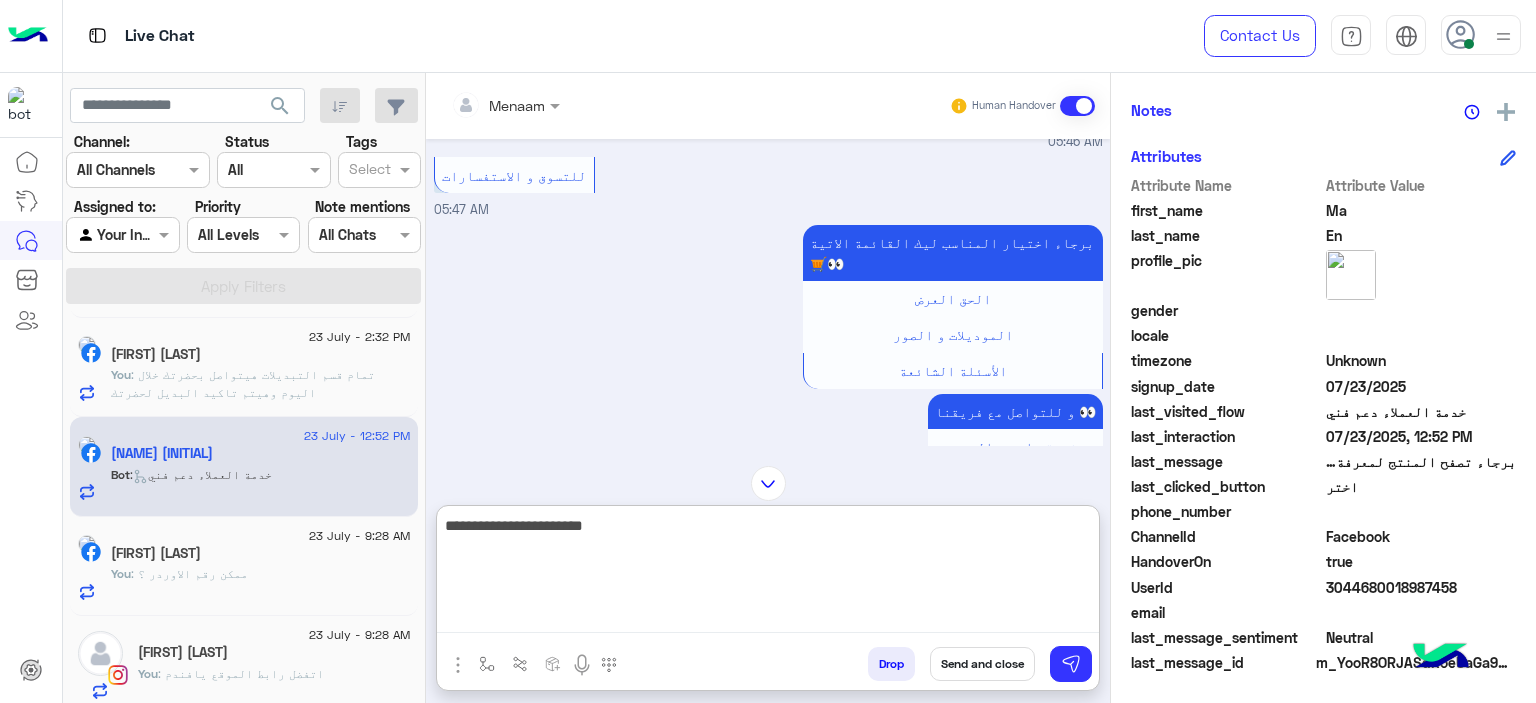 type on "**********" 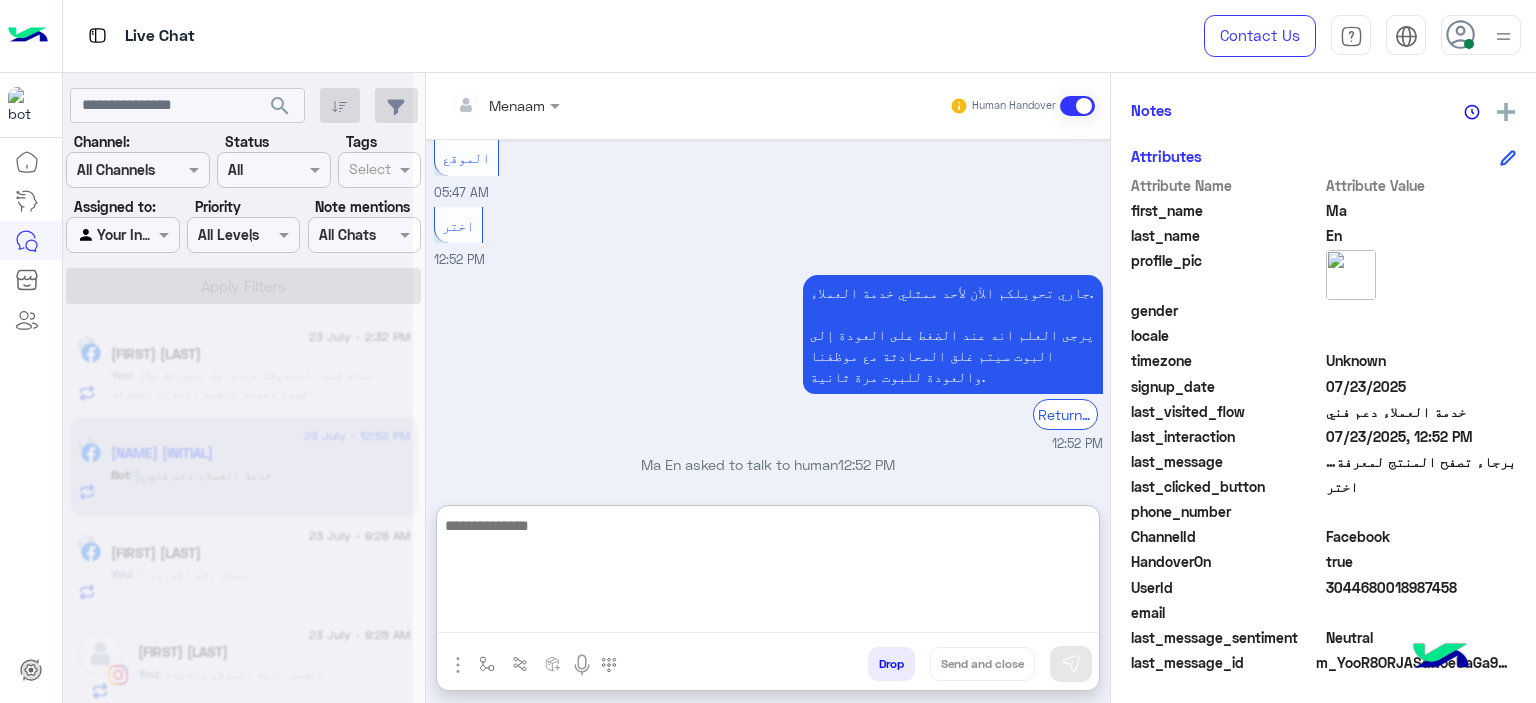 scroll, scrollTop: 5978, scrollLeft: 0, axis: vertical 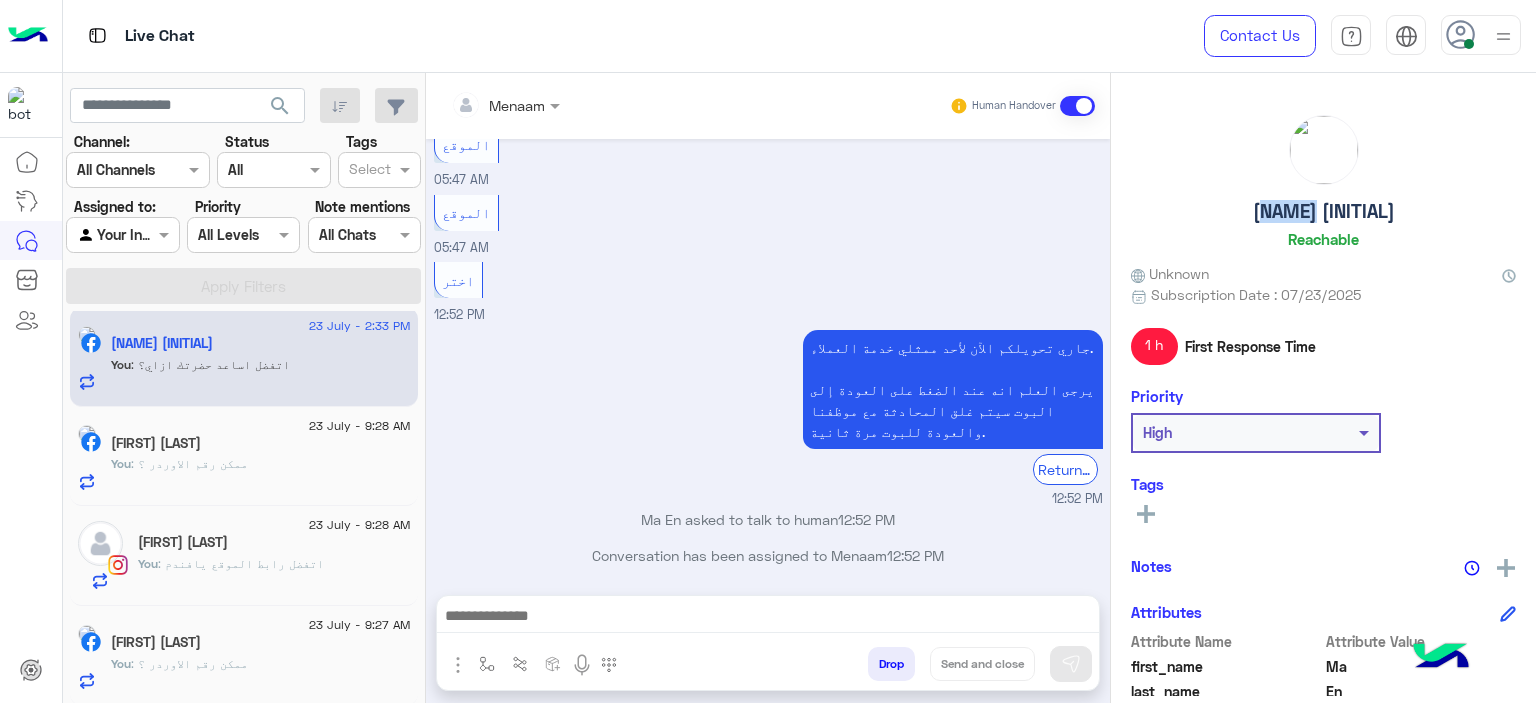 drag, startPoint x: 1287, startPoint y: 208, endPoint x: 1344, endPoint y: 203, distance: 57.21888 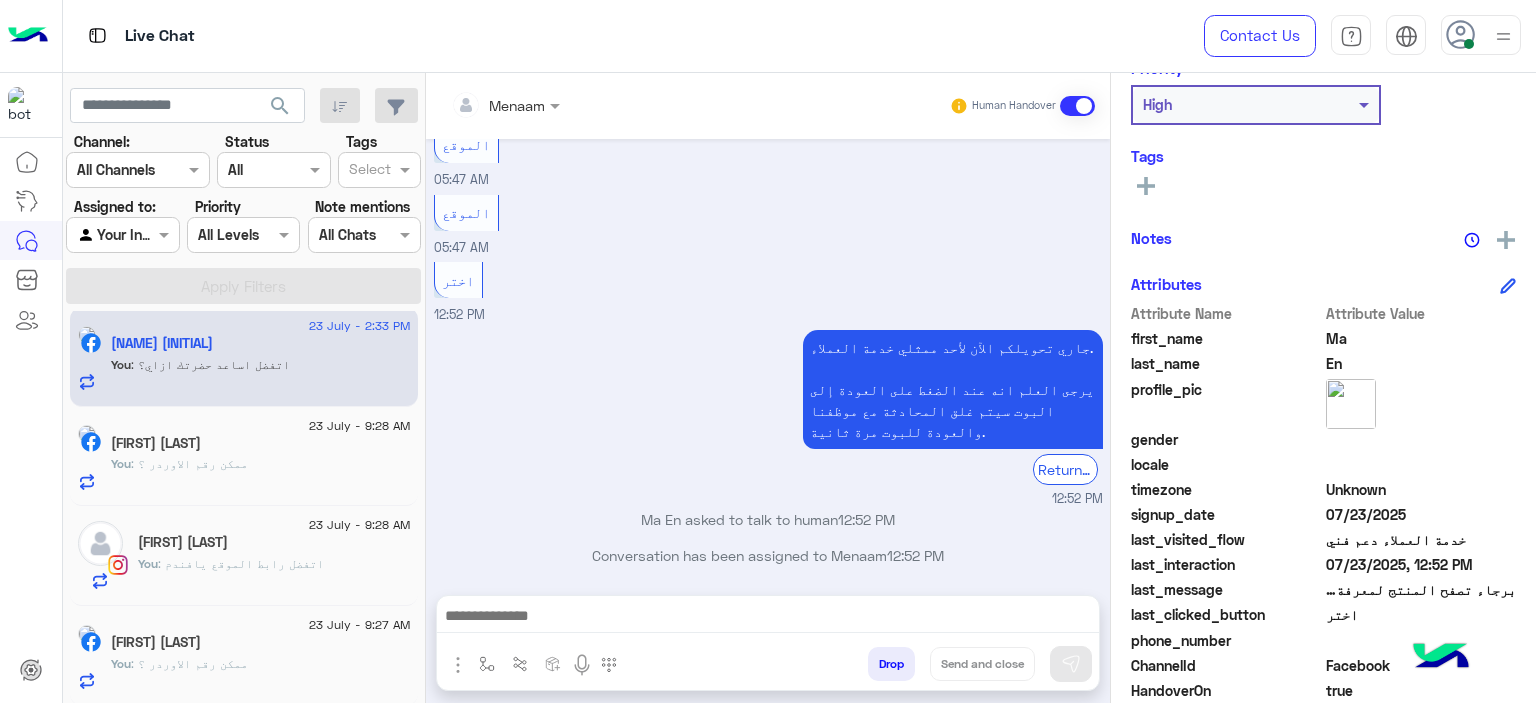 scroll, scrollTop: 456, scrollLeft: 0, axis: vertical 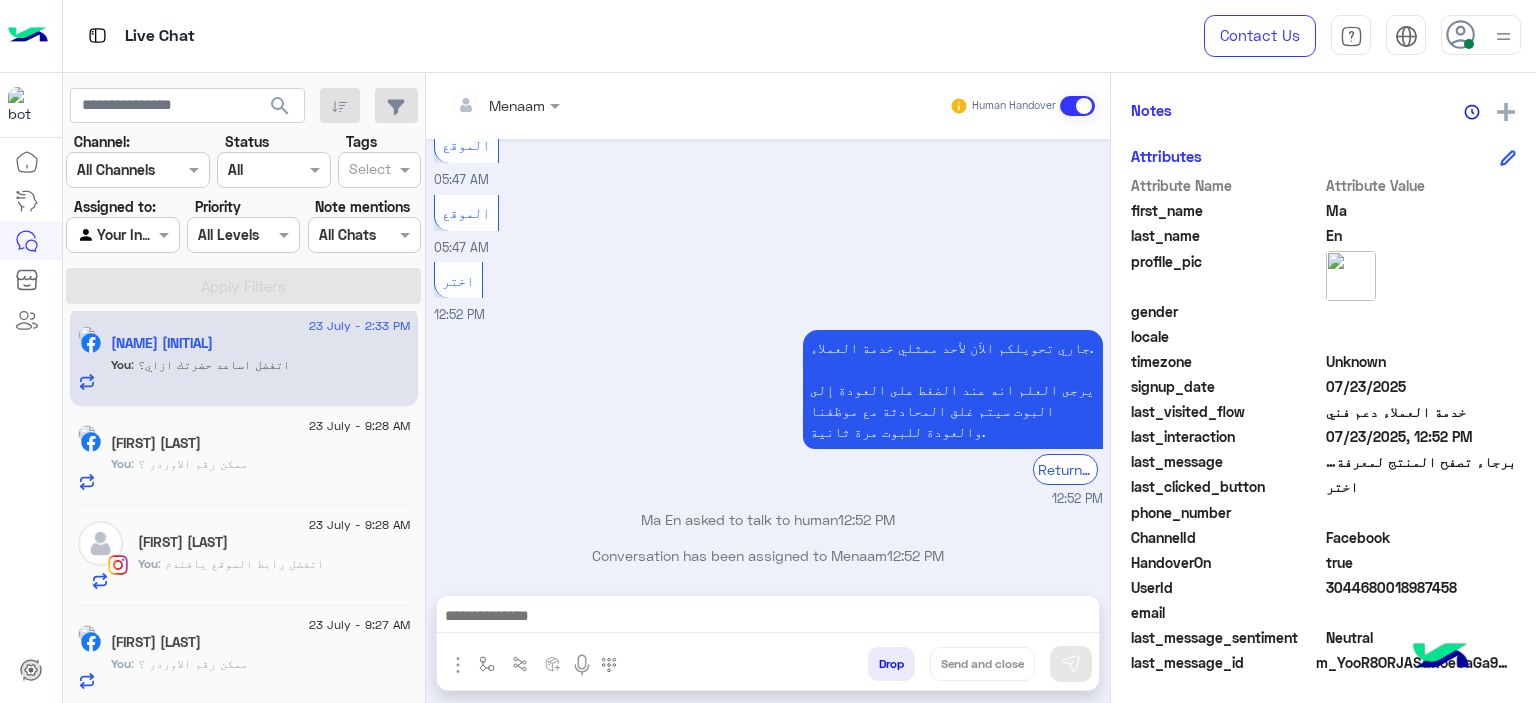 click on "3044680018987458" 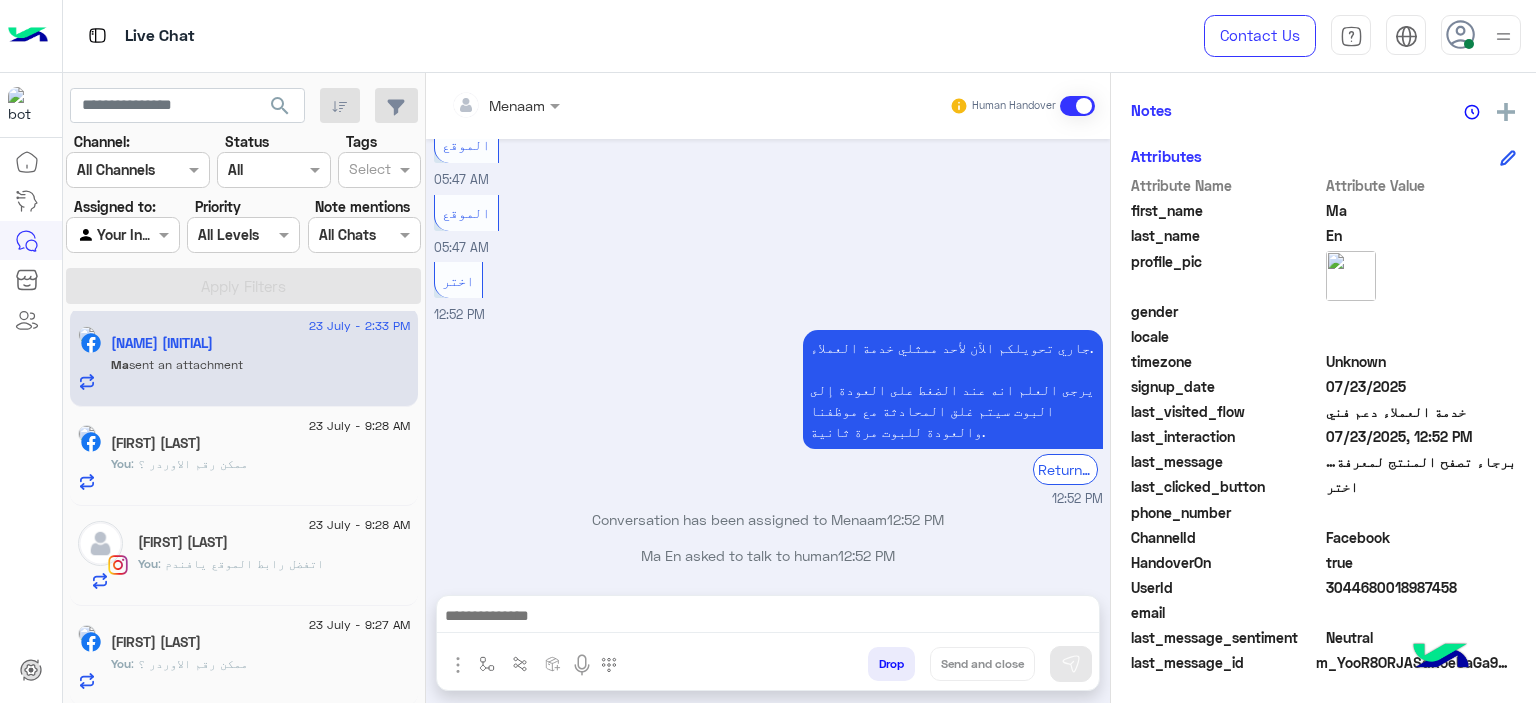 scroll, scrollTop: 6076, scrollLeft: 0, axis: vertical 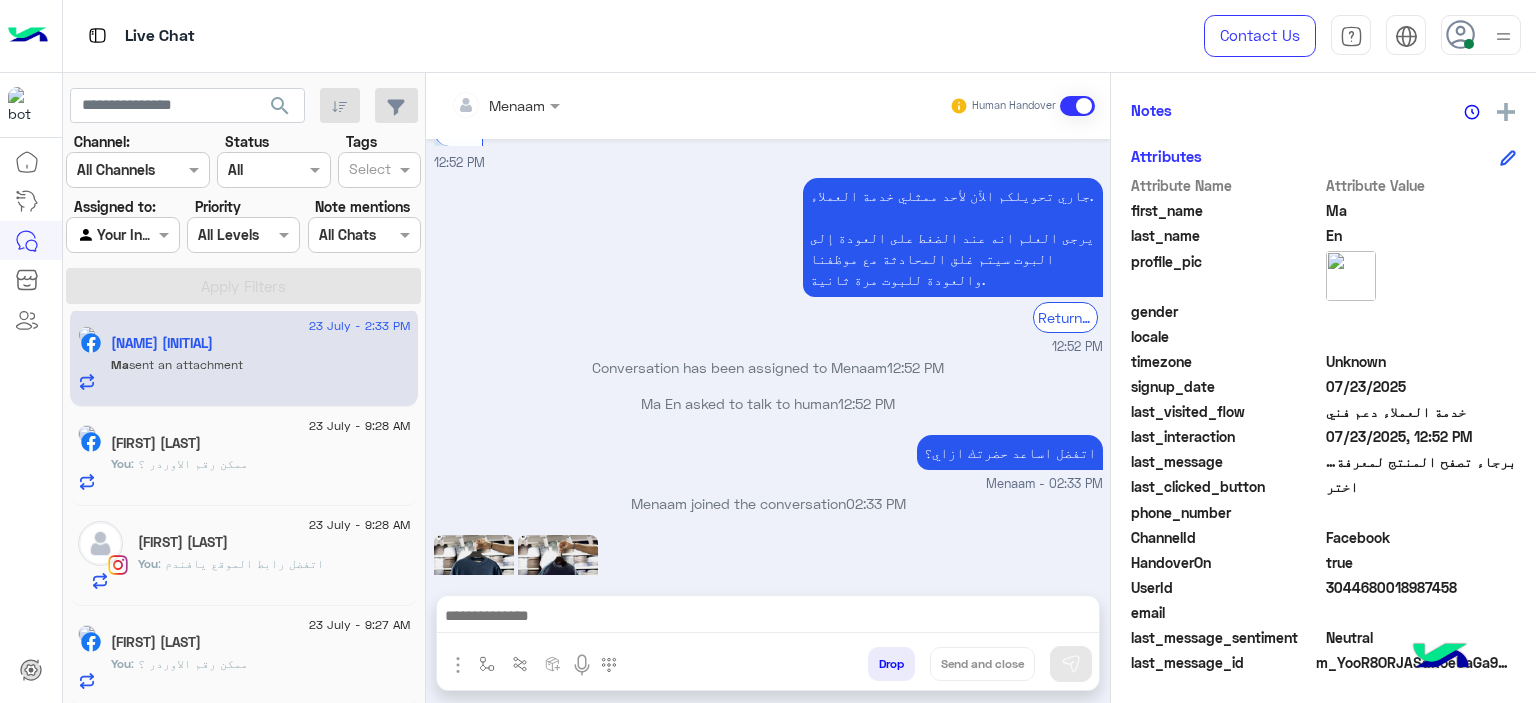 copy on "3044680018987458" 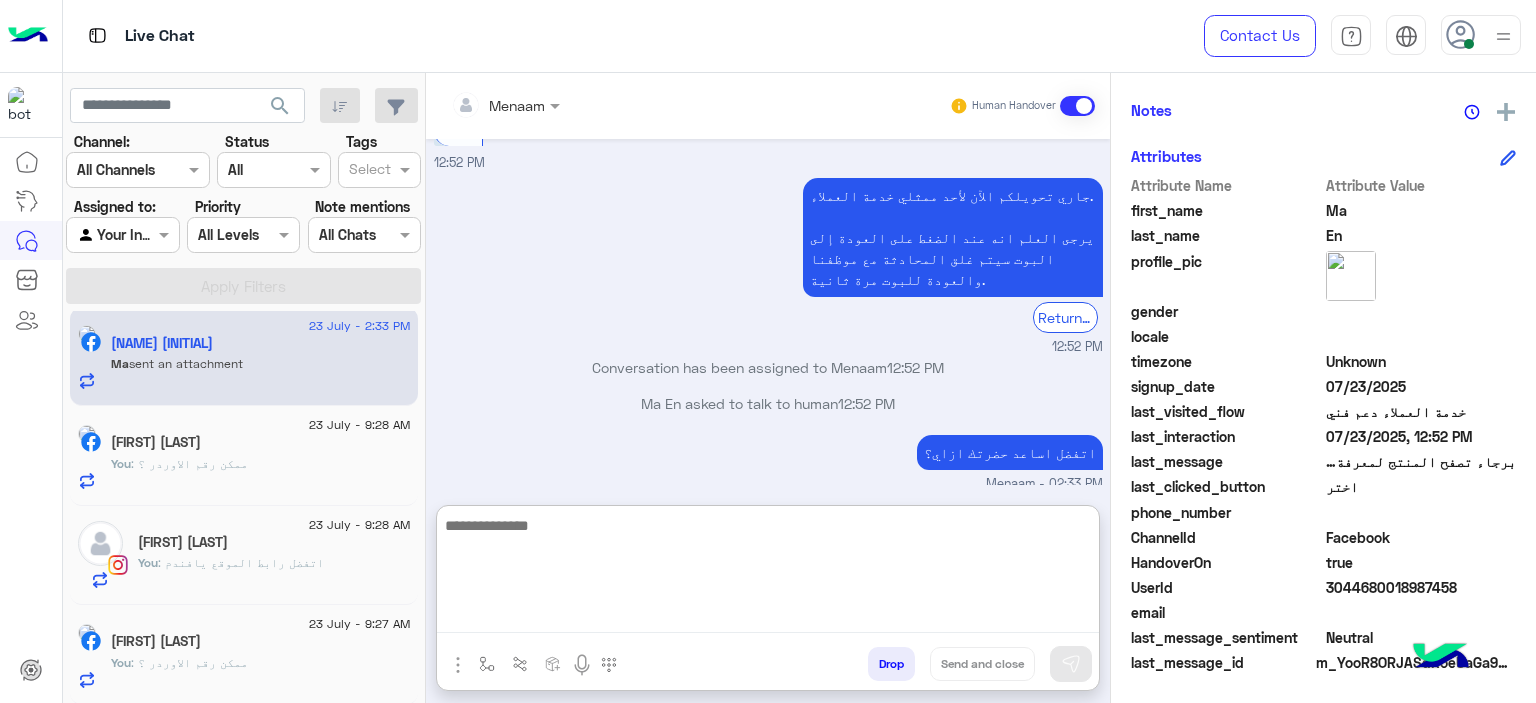 click at bounding box center (768, 573) 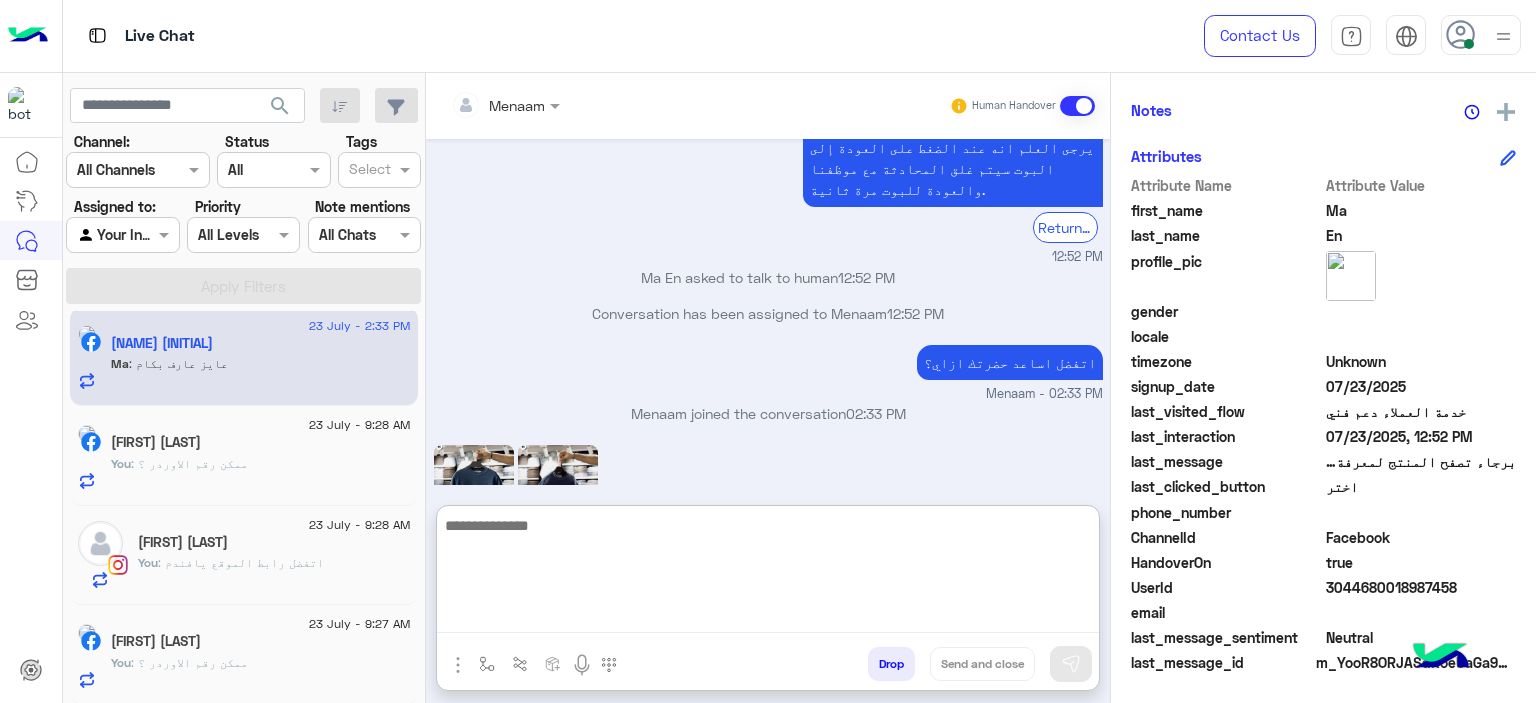 scroll, scrollTop: 6232, scrollLeft: 0, axis: vertical 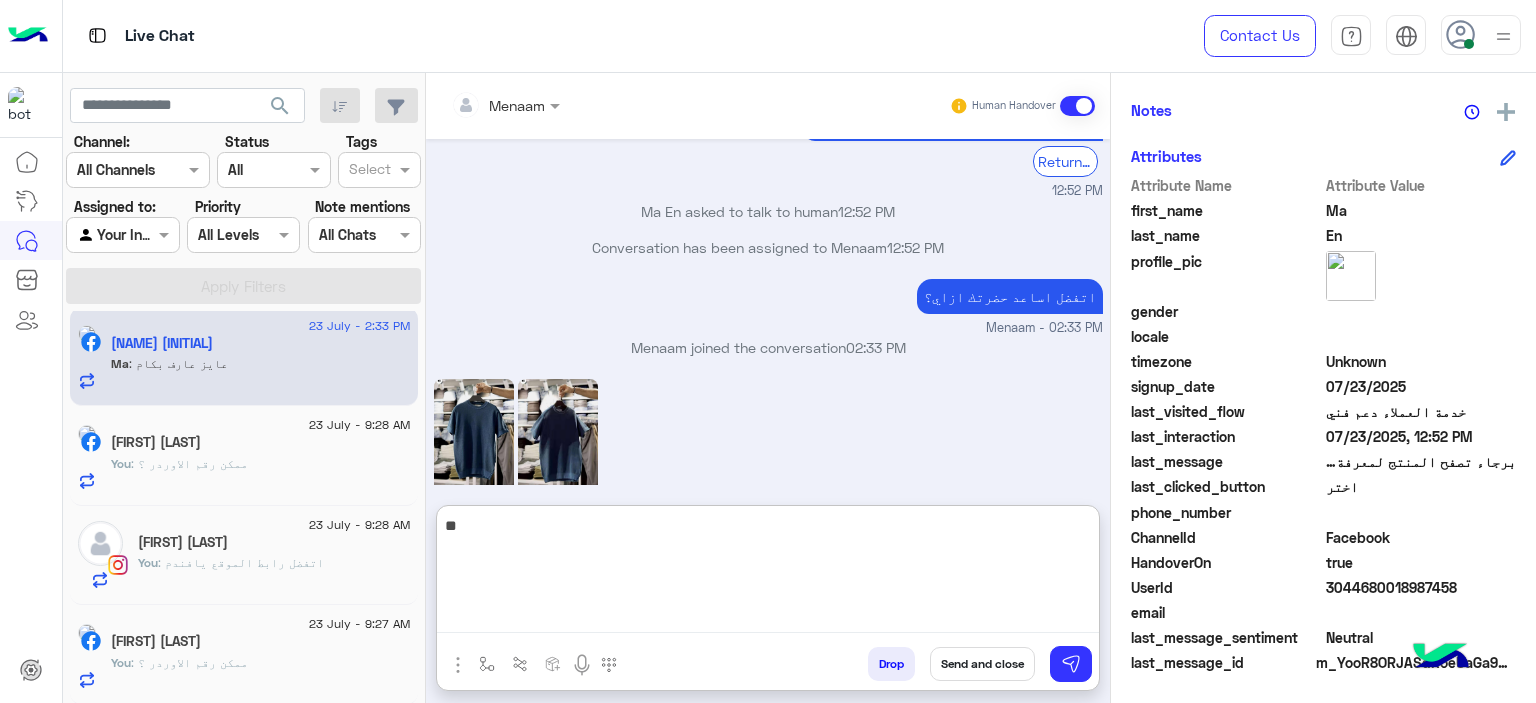 type on "*" 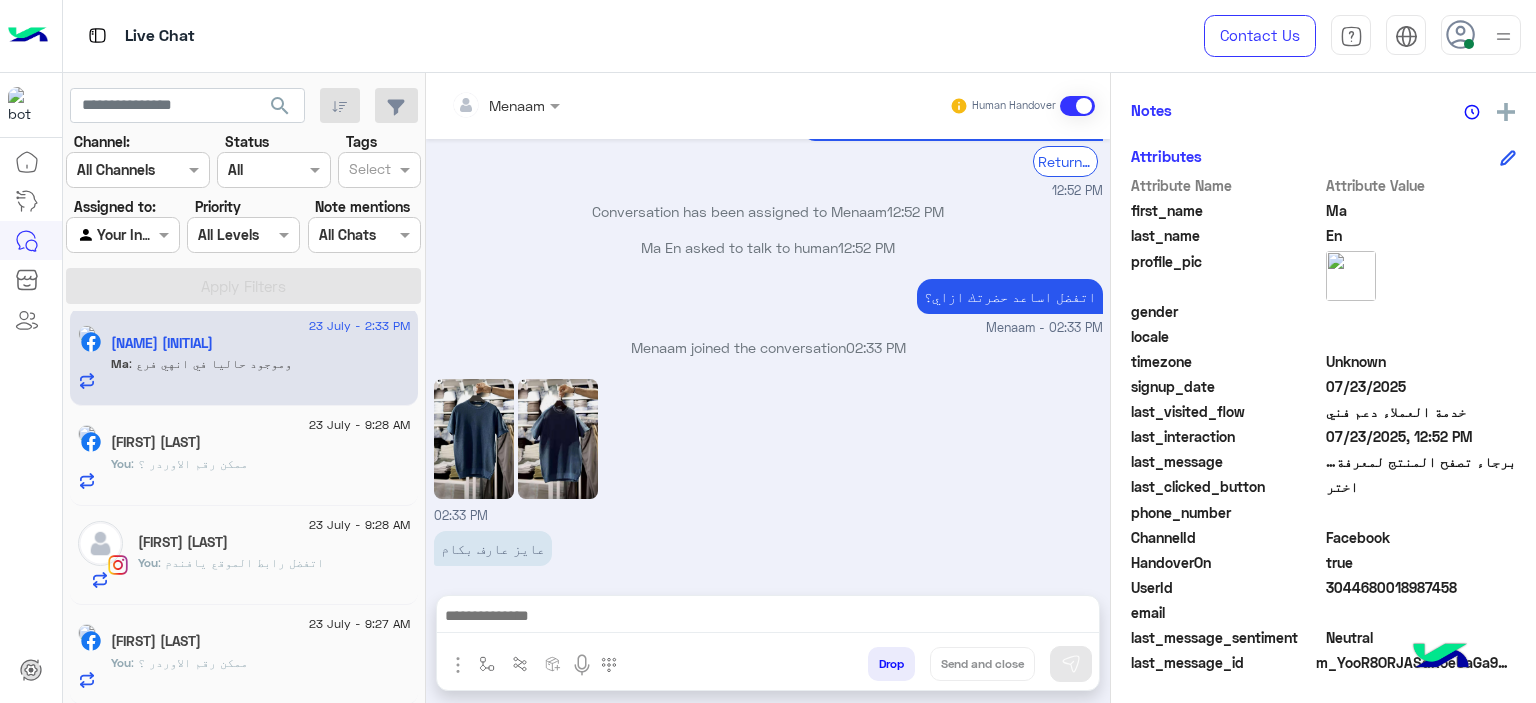 click 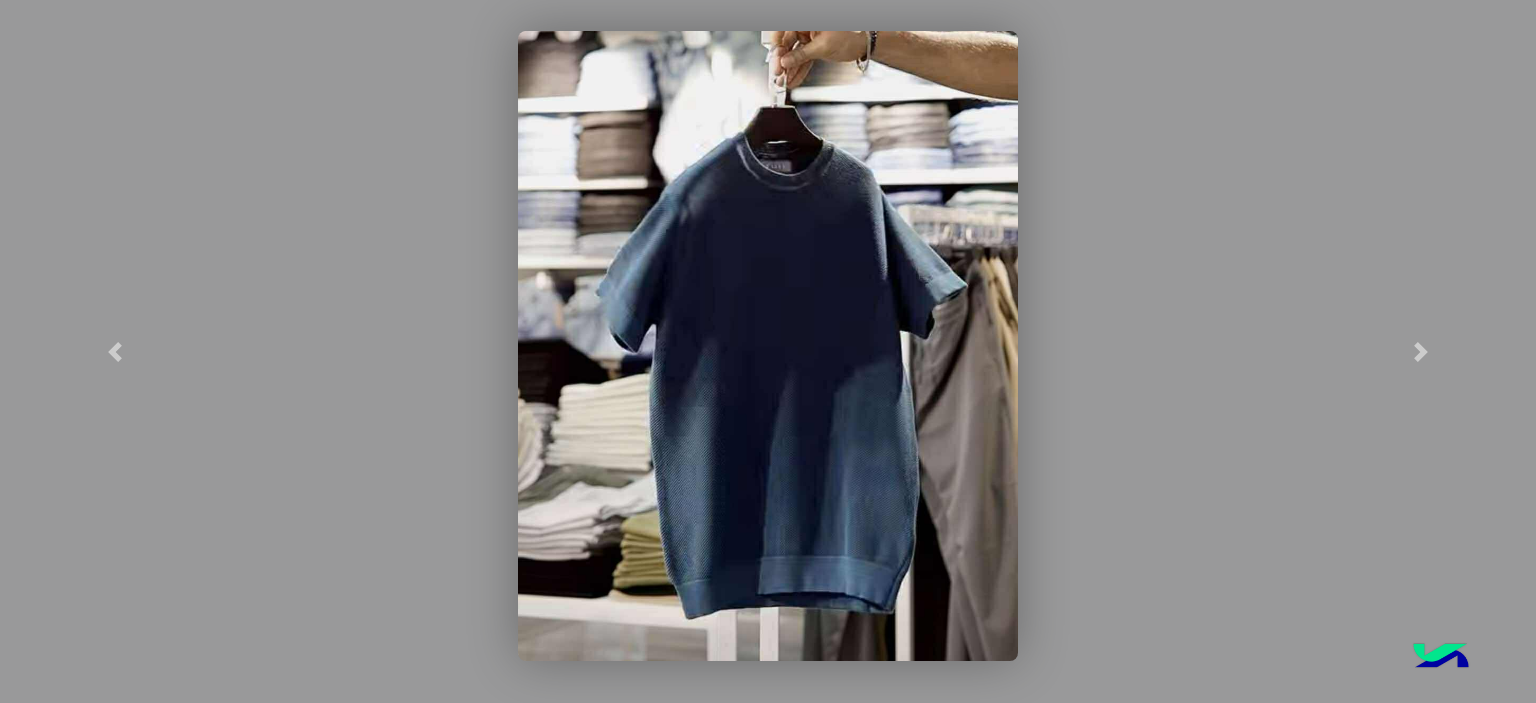 scroll, scrollTop: 6208, scrollLeft: 0, axis: vertical 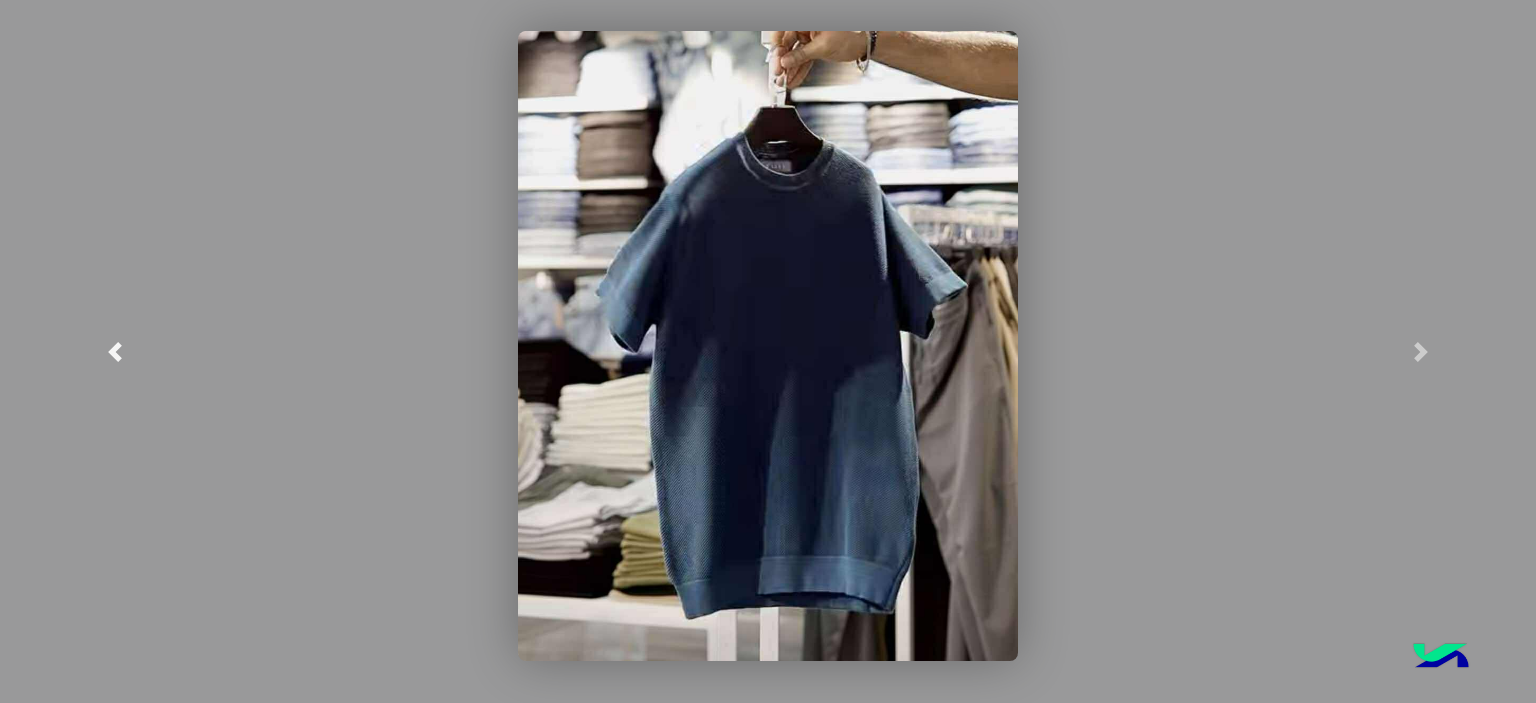 click at bounding box center (115, 351) 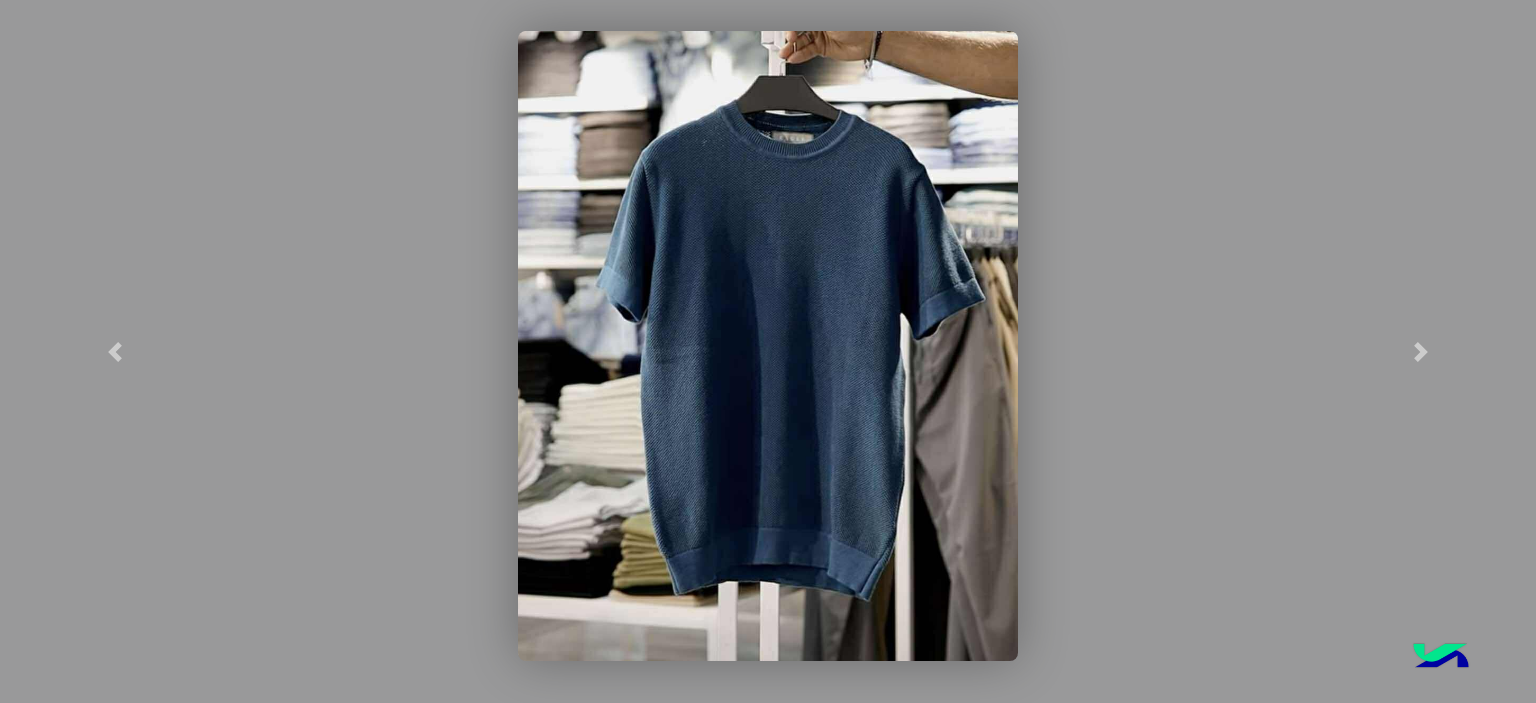 click 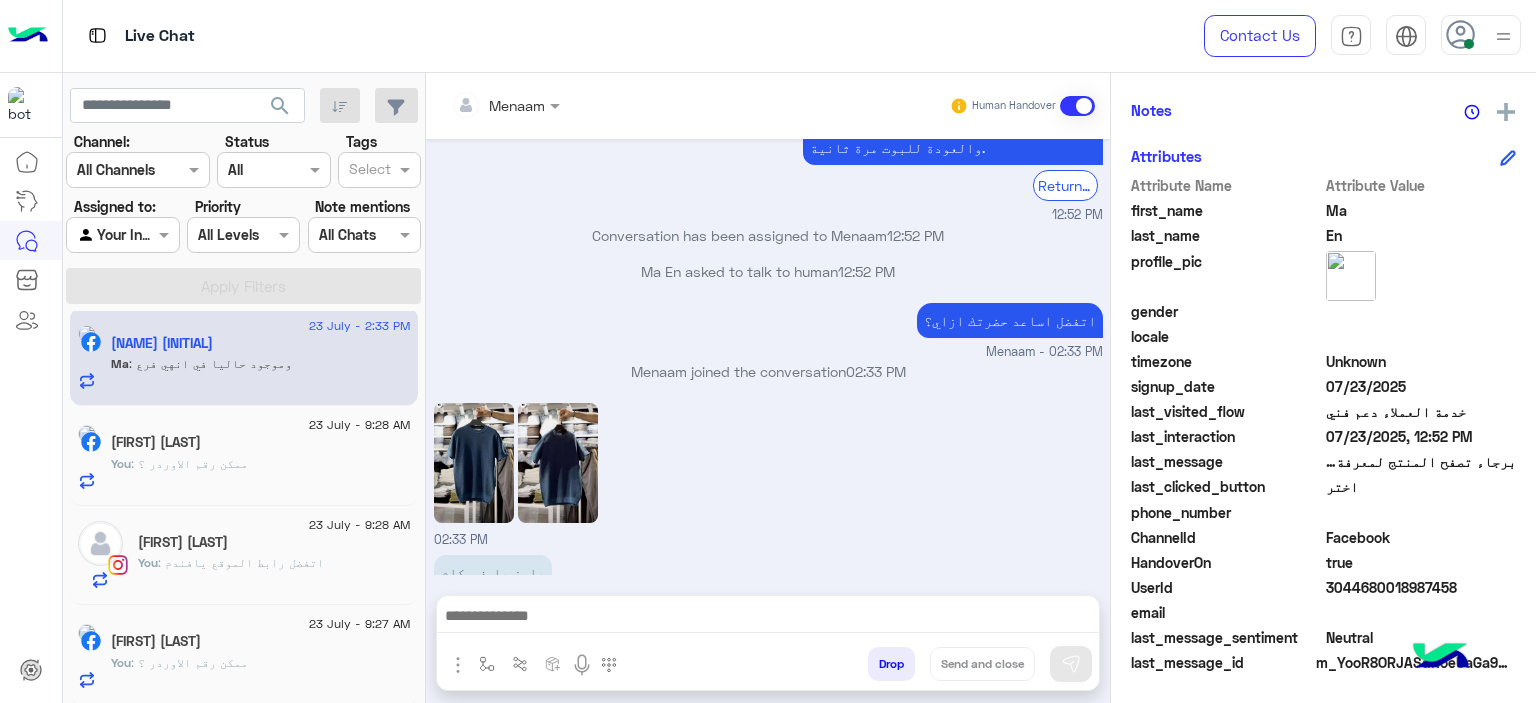click at bounding box center [505, 104] 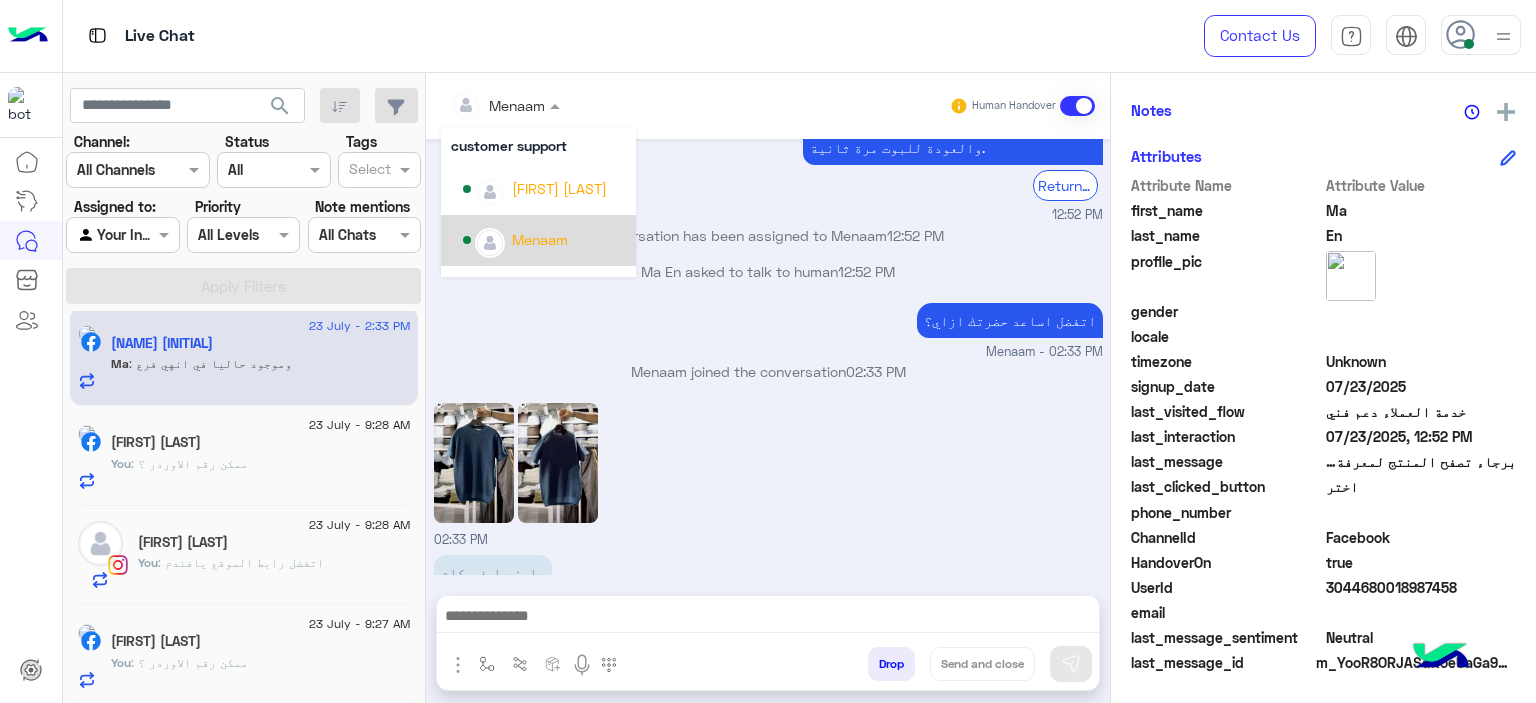 click on "02:33 PM" at bounding box center (768, 474) 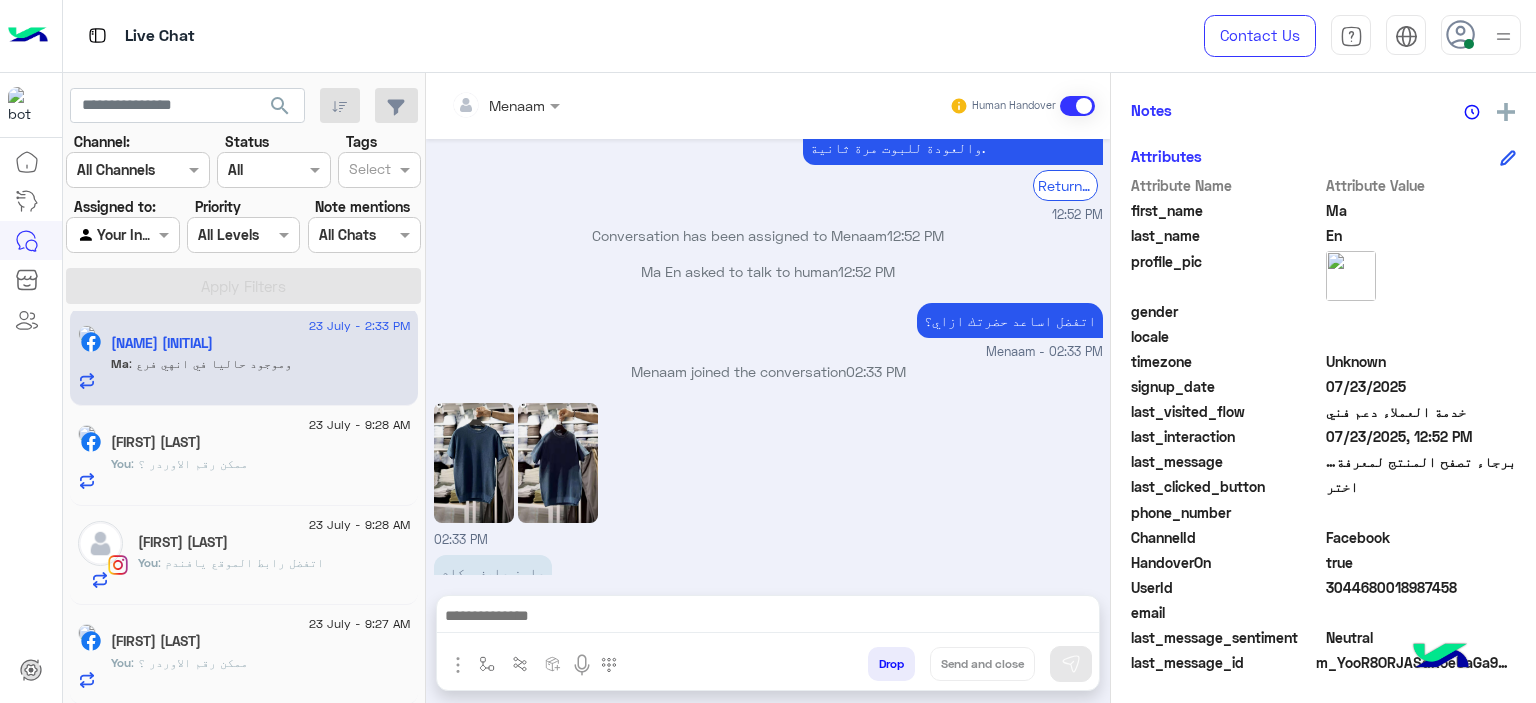 click 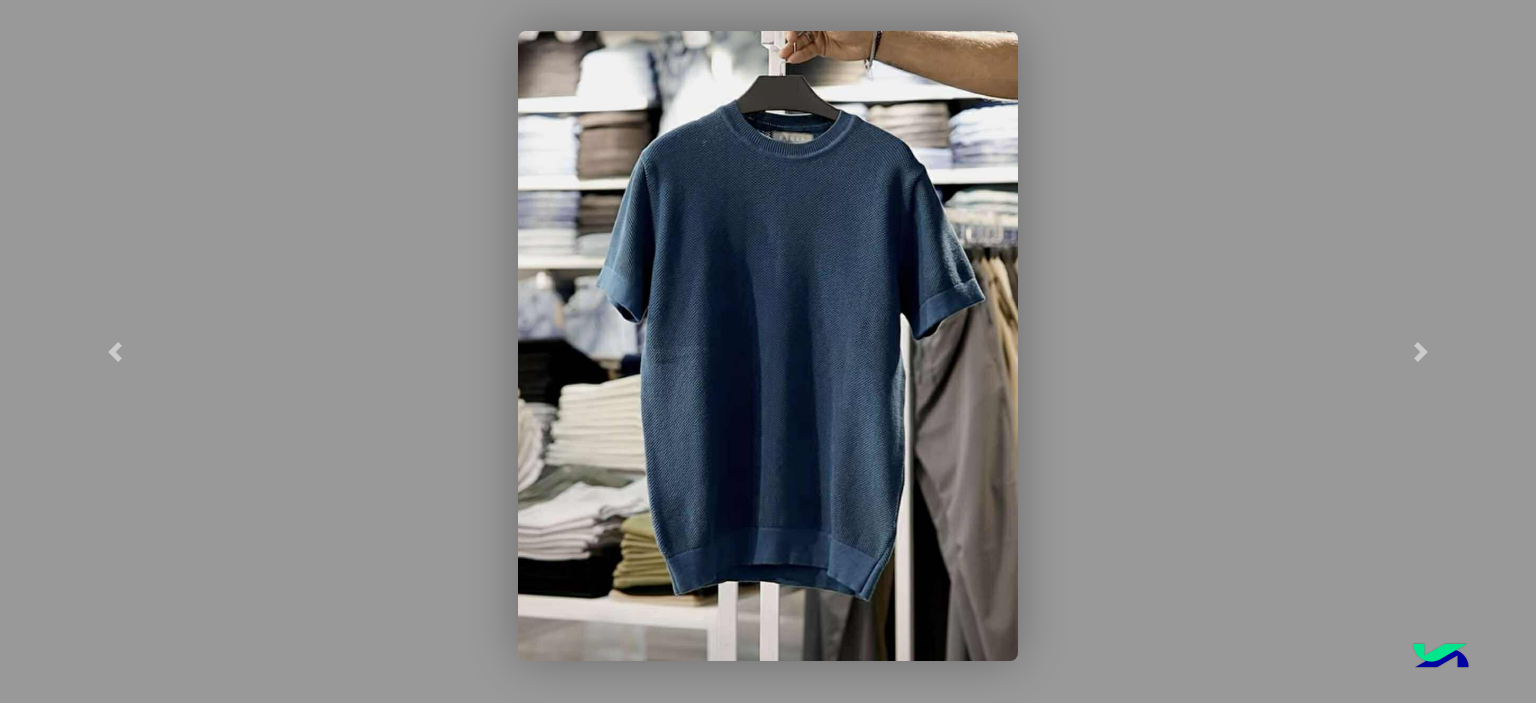 click 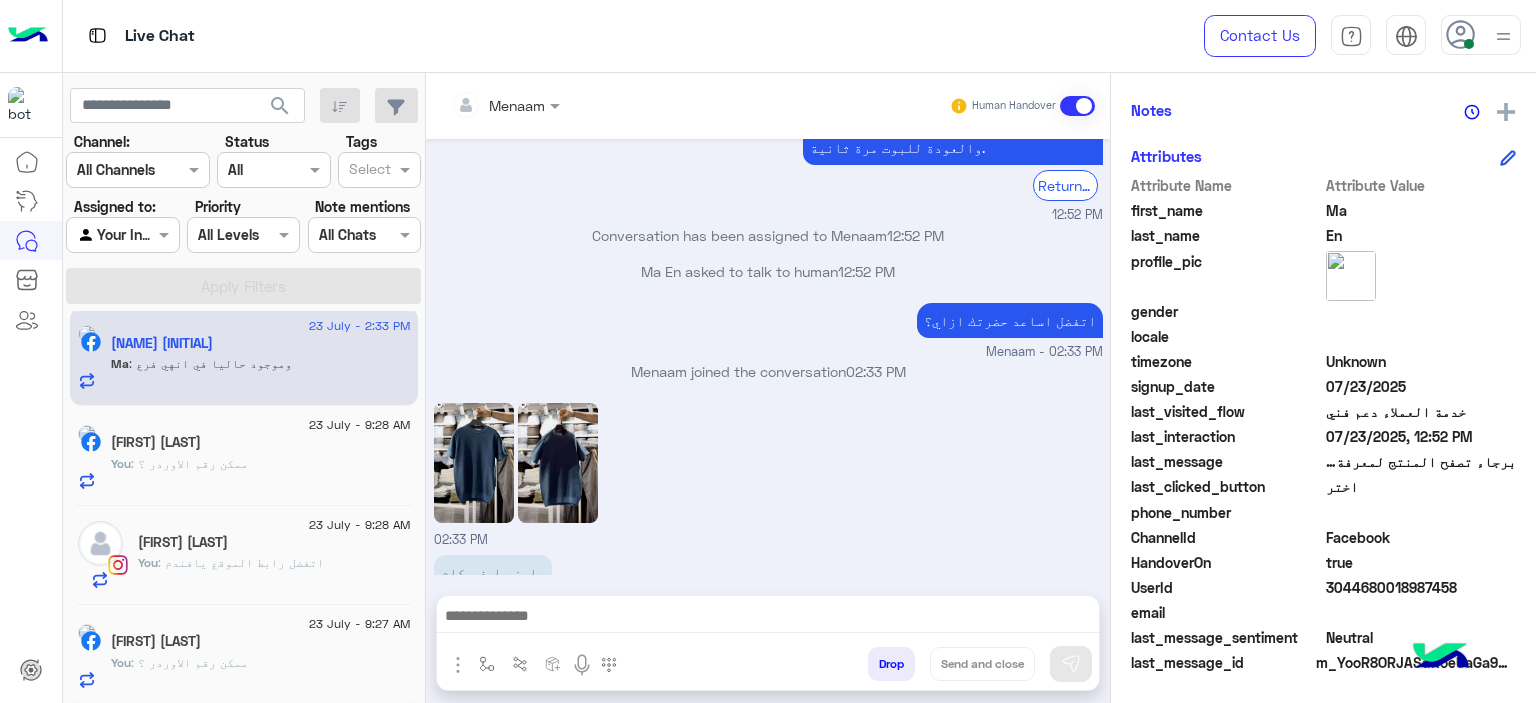click on ": ممكن رقم الاوردر ؟" 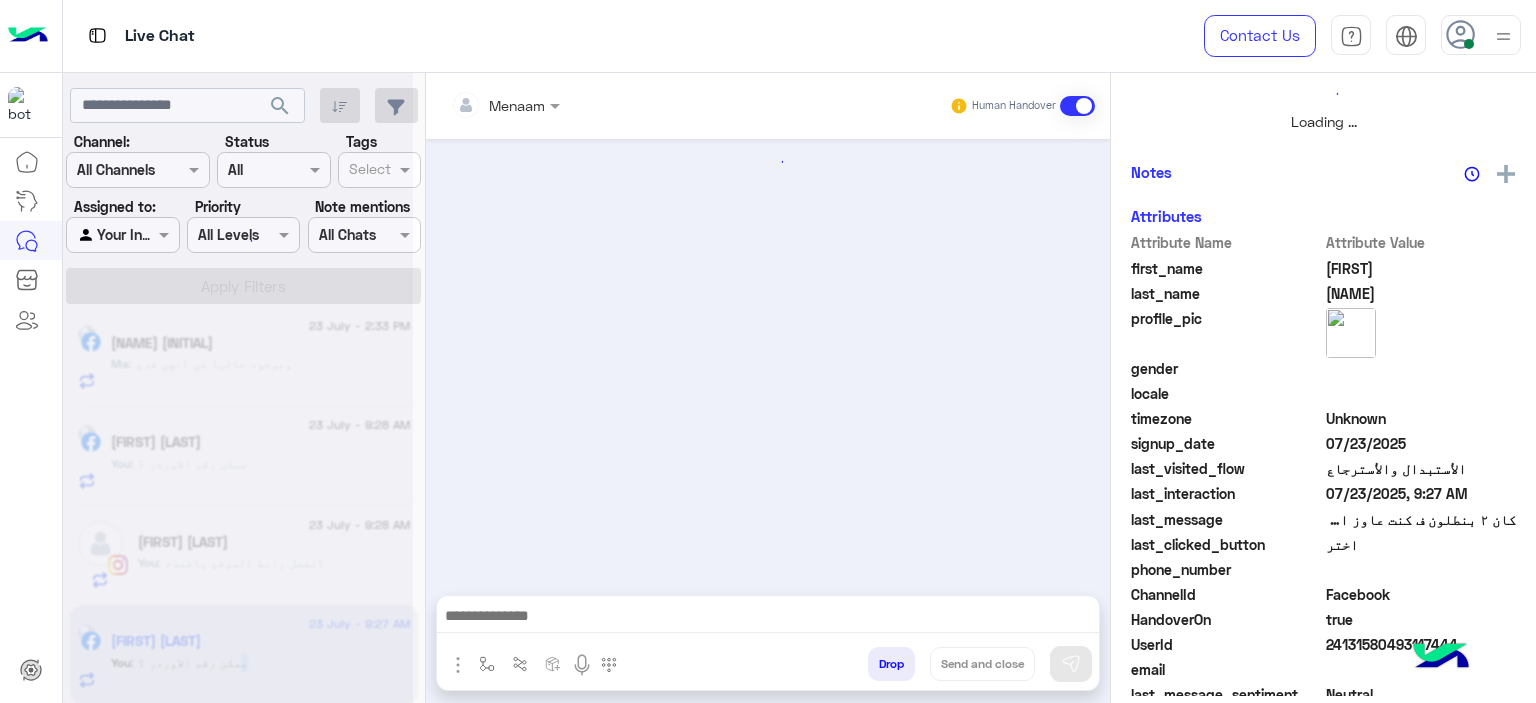 scroll, scrollTop: 514, scrollLeft: 0, axis: vertical 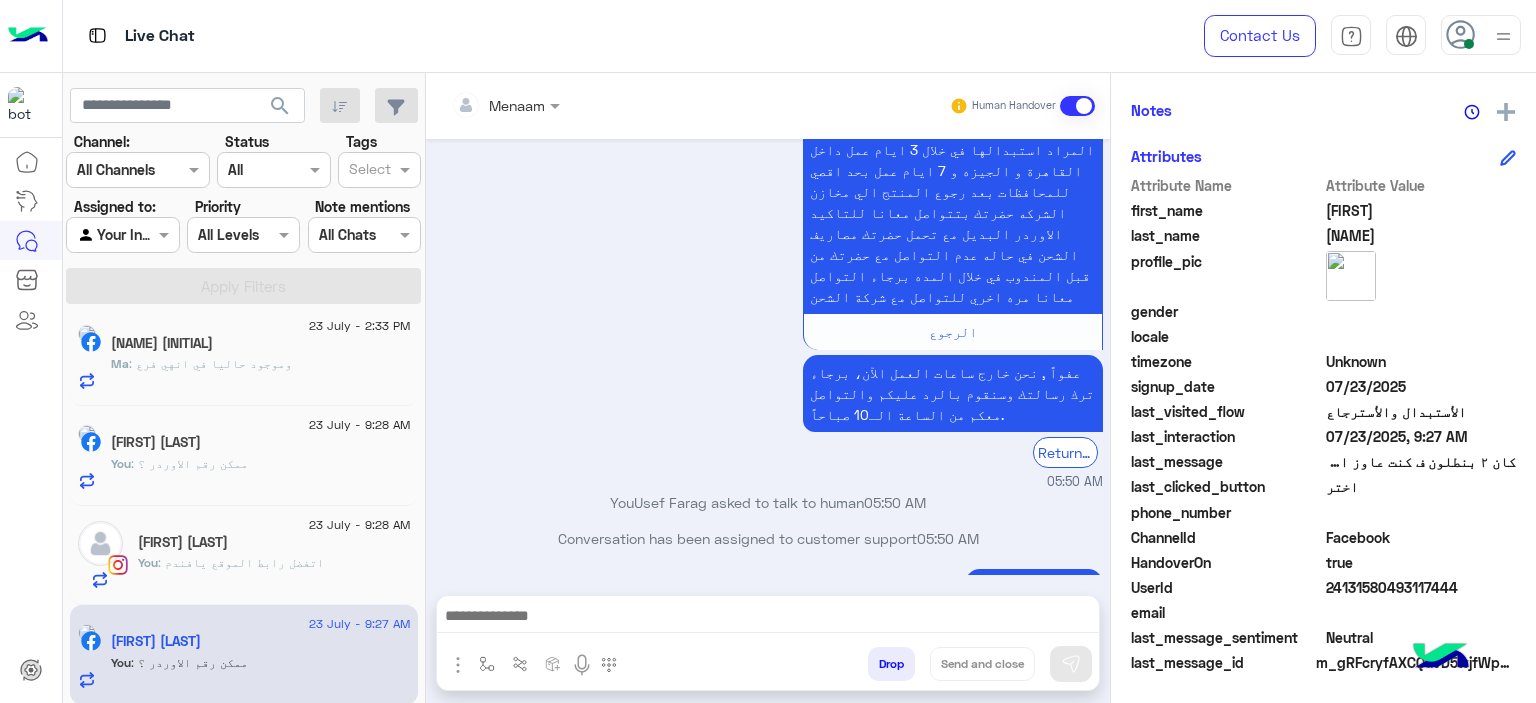 click on "You  : اتفضل رابط الموقع يافندم" 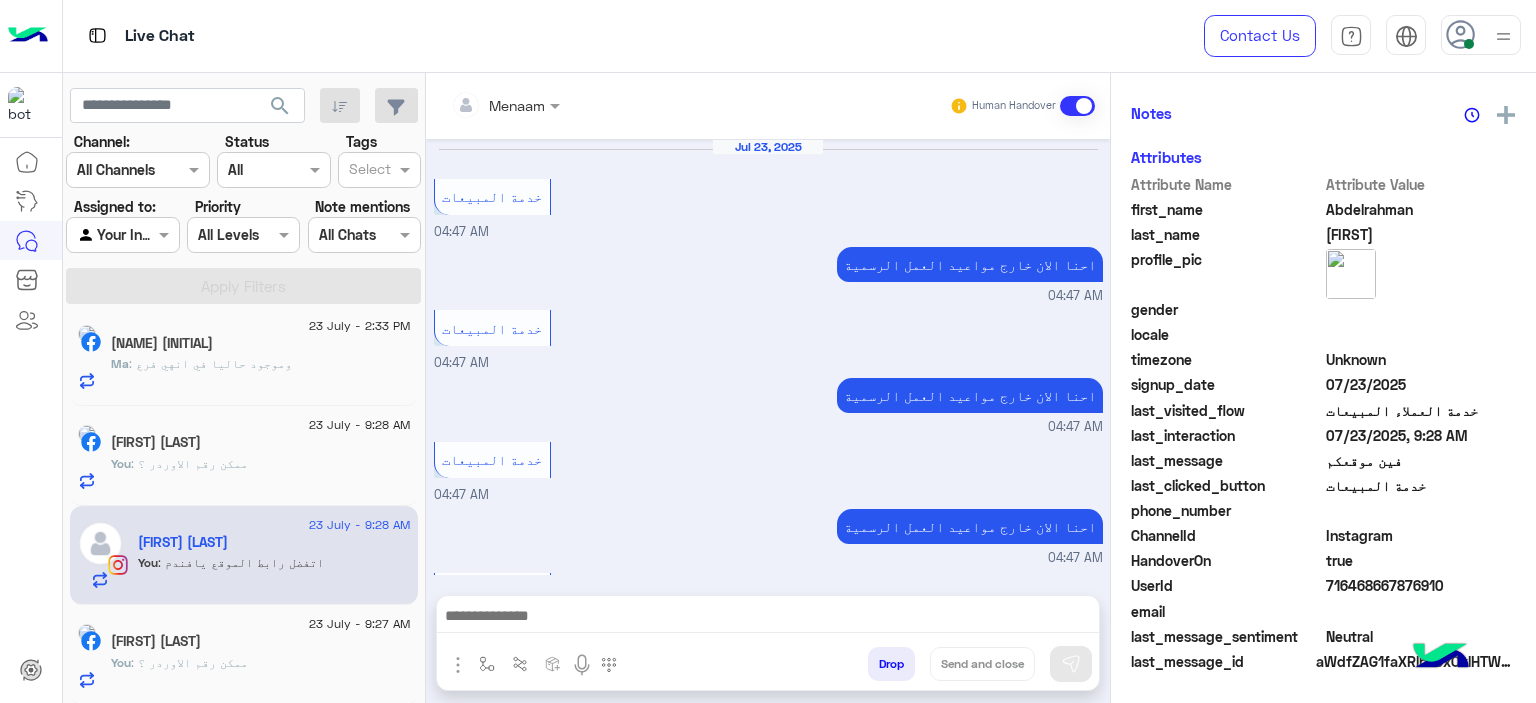 scroll, scrollTop: 818, scrollLeft: 0, axis: vertical 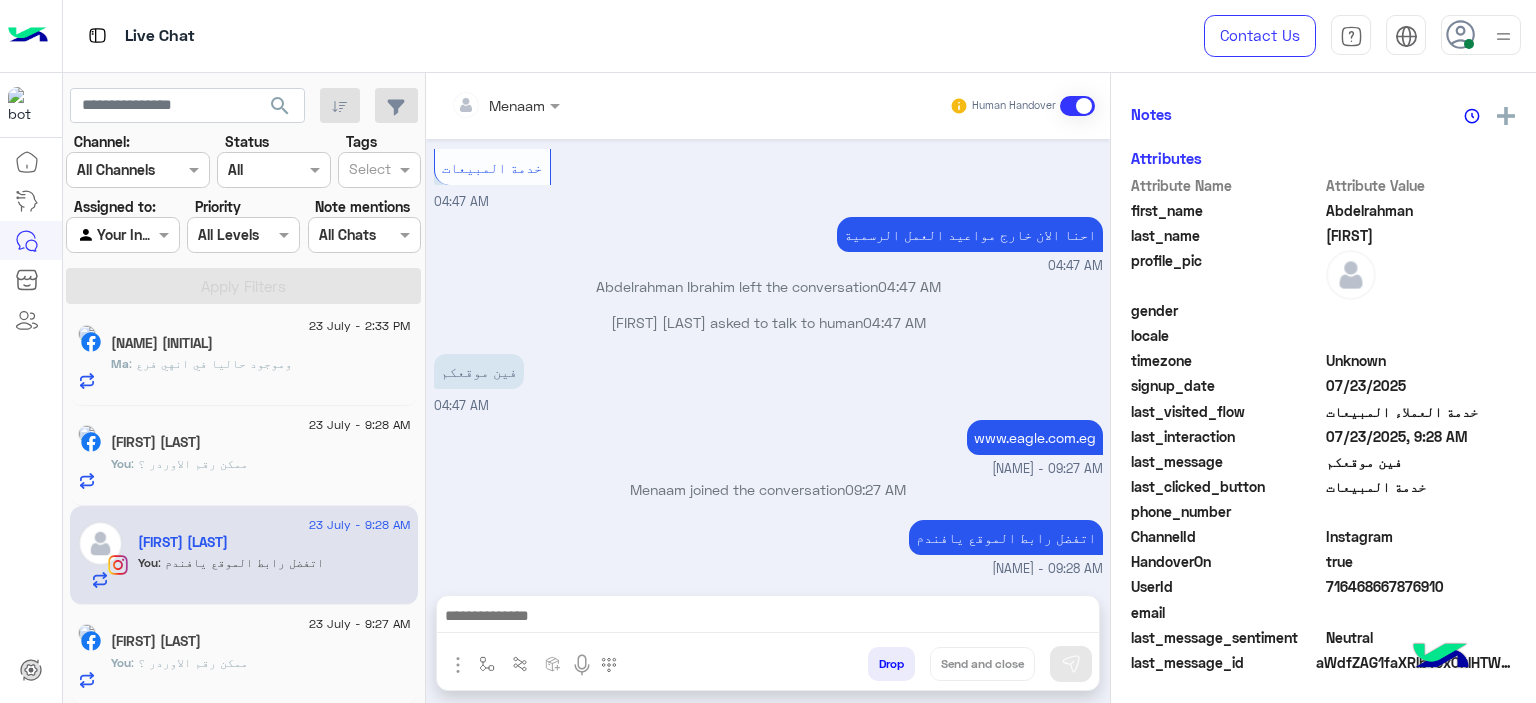 click on "Drop" at bounding box center [891, 664] 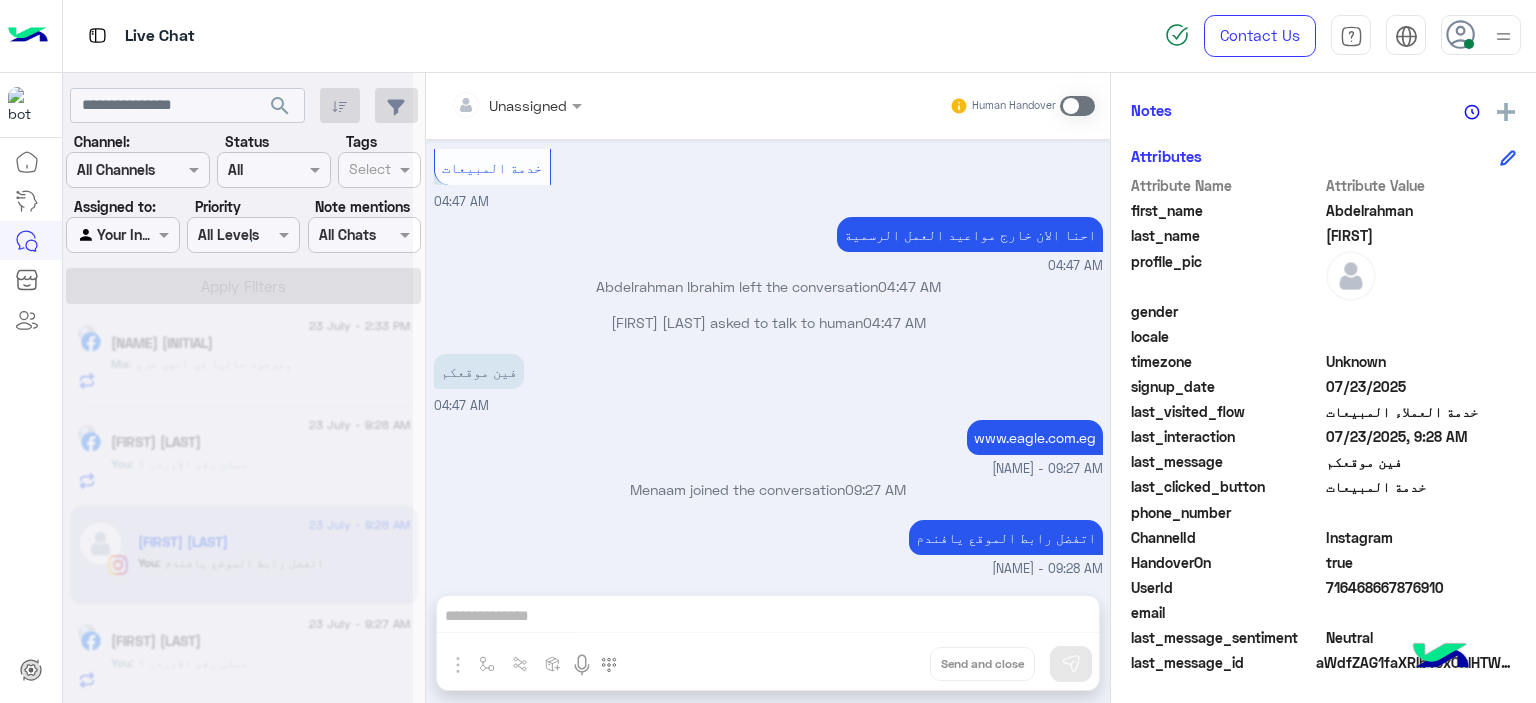 scroll, scrollTop: 855, scrollLeft: 0, axis: vertical 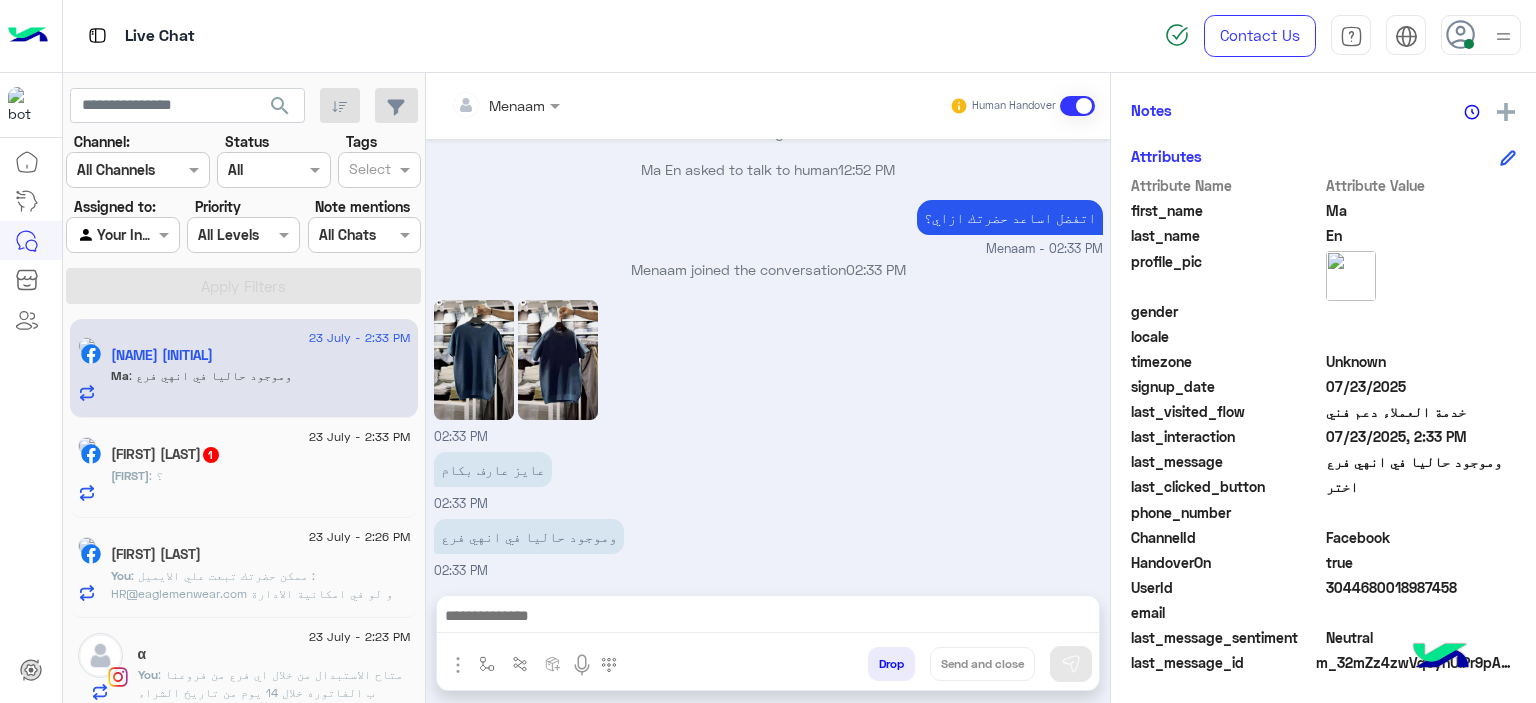 click on "Kerols : ؟" 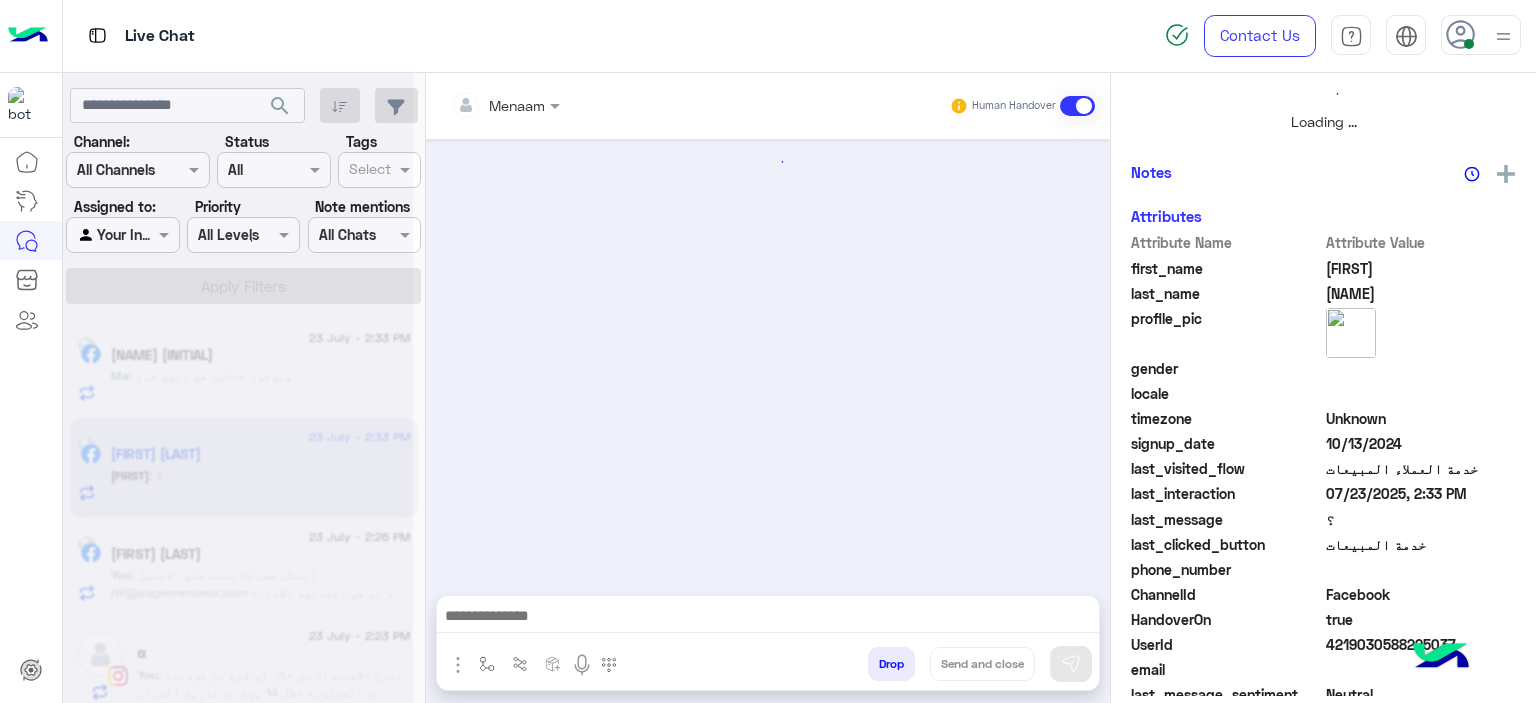 scroll, scrollTop: 514, scrollLeft: 0, axis: vertical 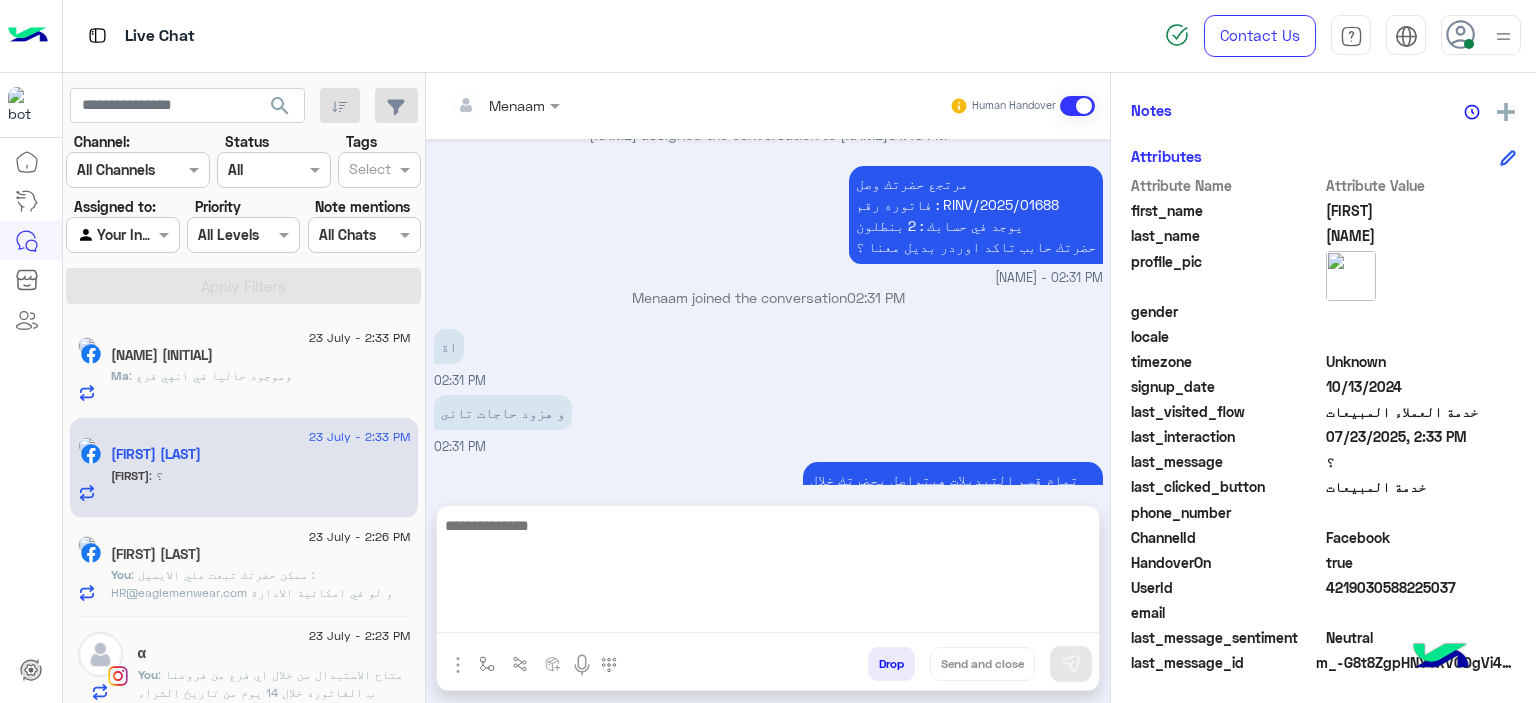 click at bounding box center [768, 573] 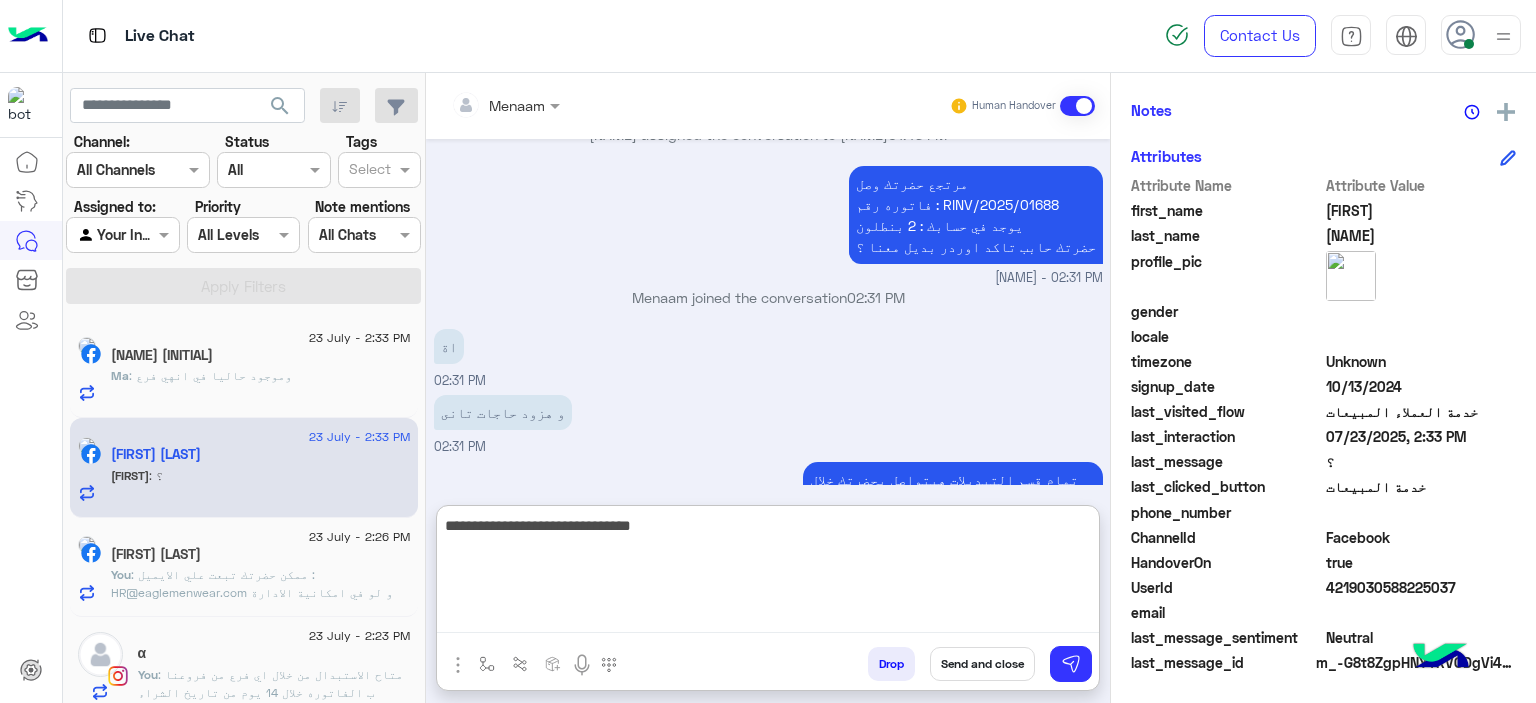 type on "**********" 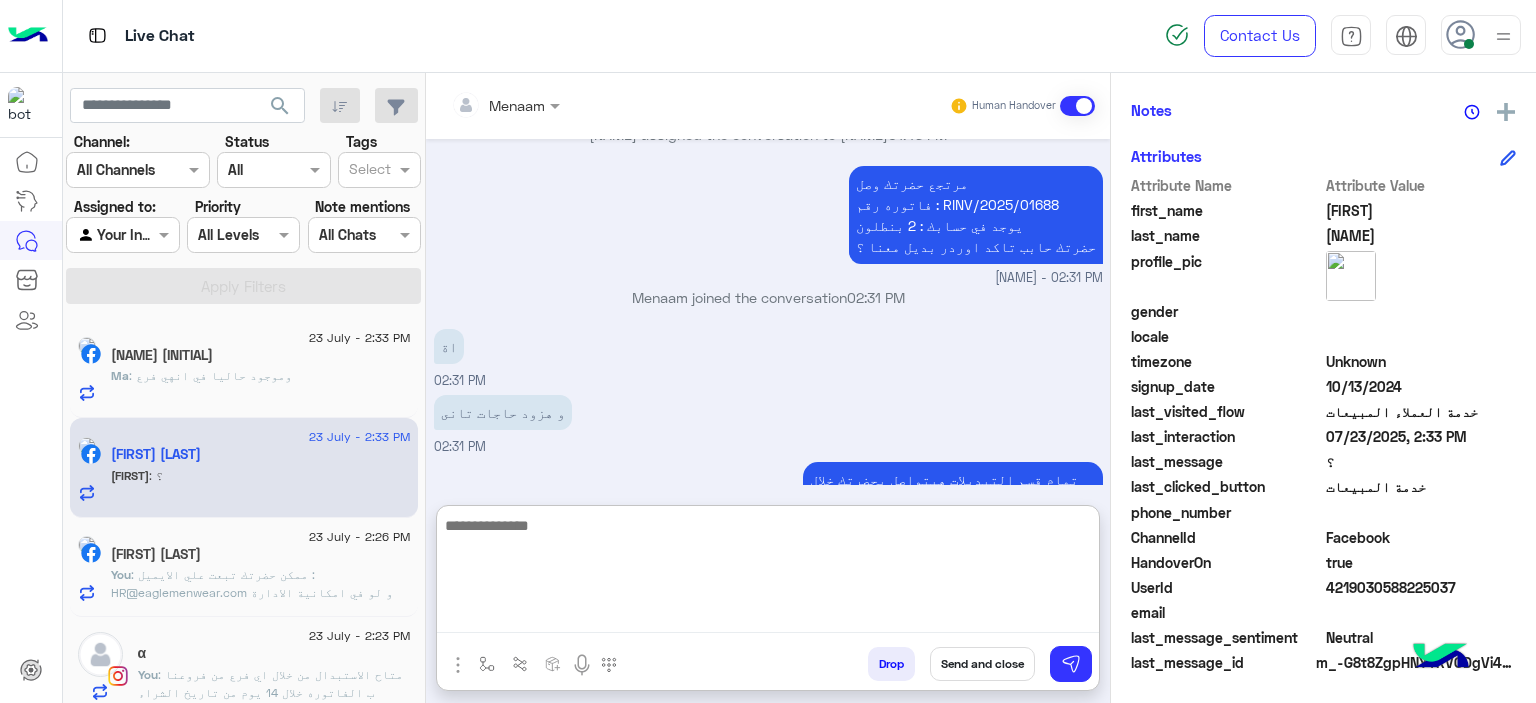 scroll, scrollTop: 2272, scrollLeft: 0, axis: vertical 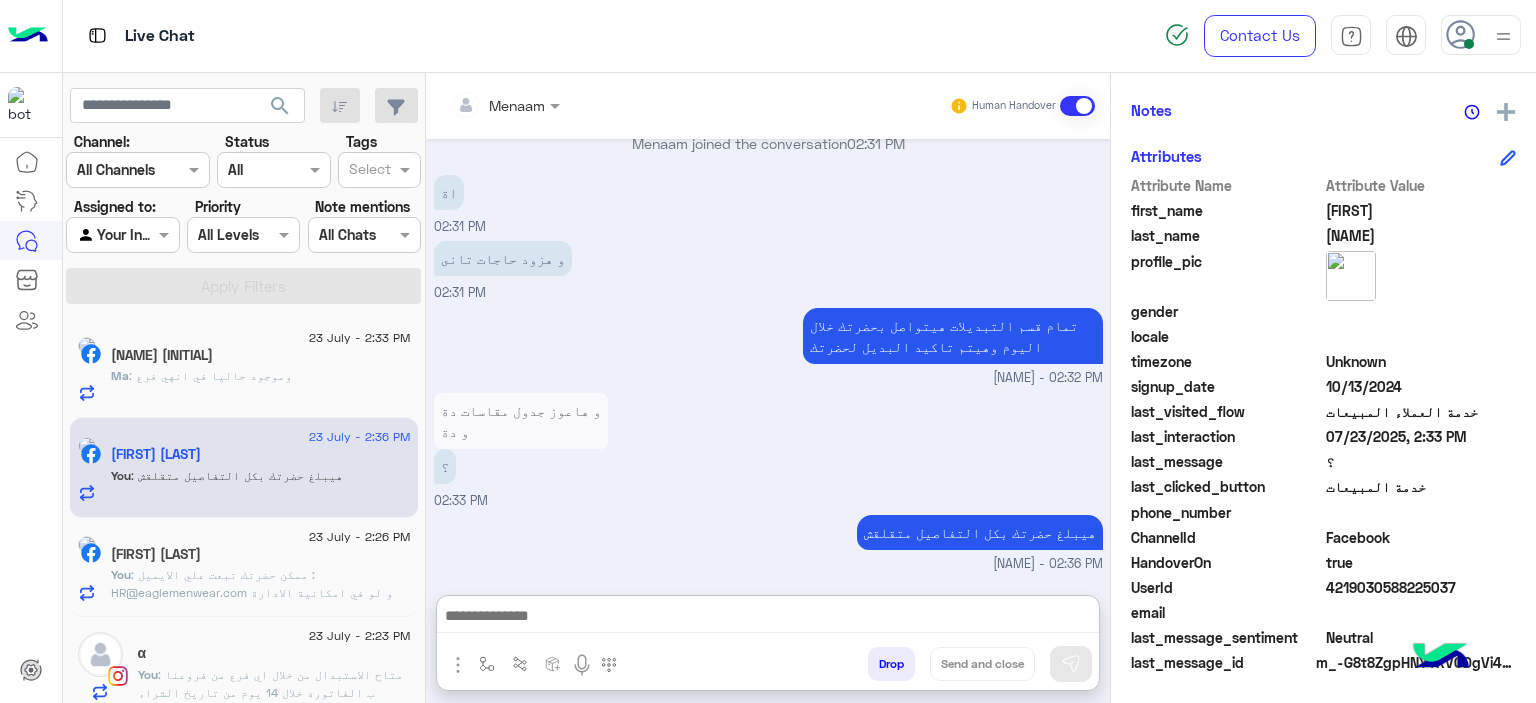 click on ": وموجود حاليا في انهي فرع" 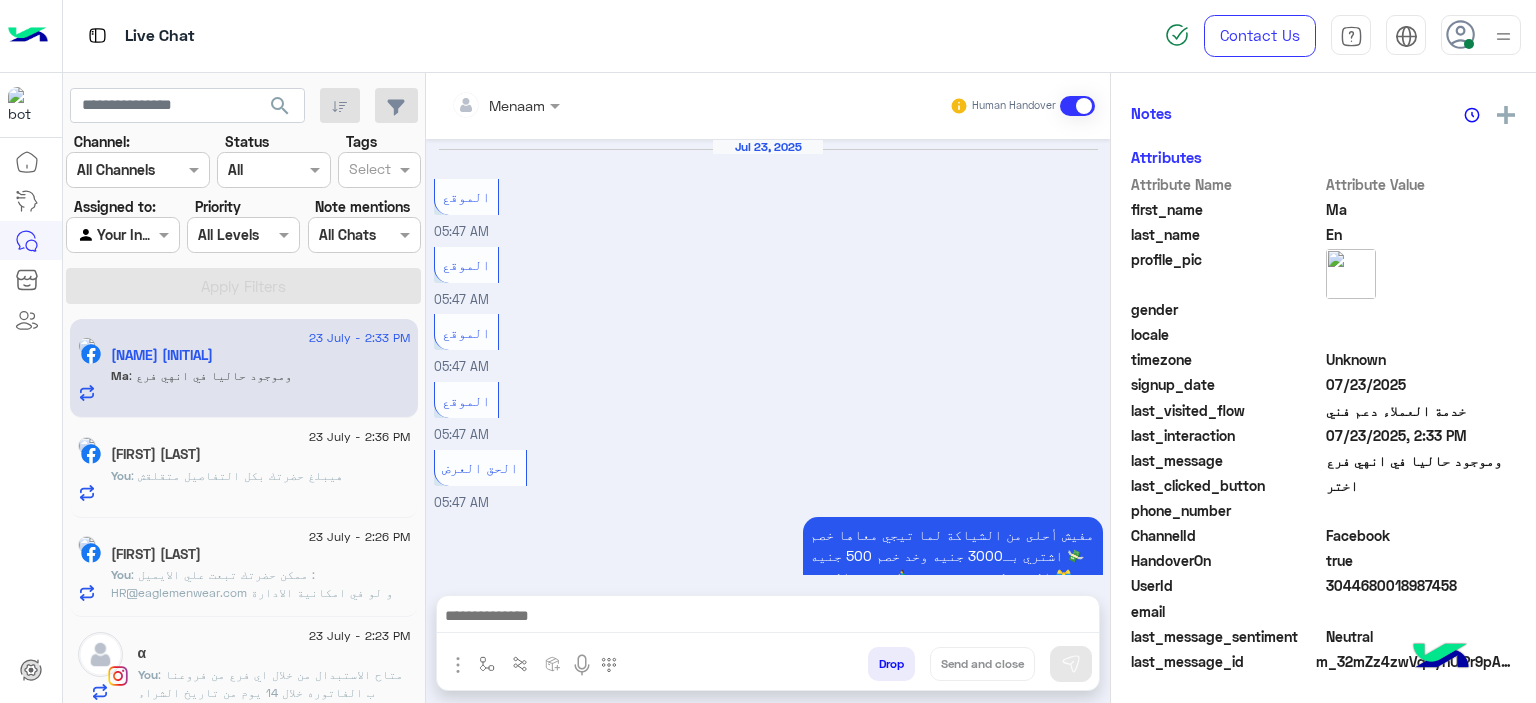 scroll, scrollTop: 452, scrollLeft: 0, axis: vertical 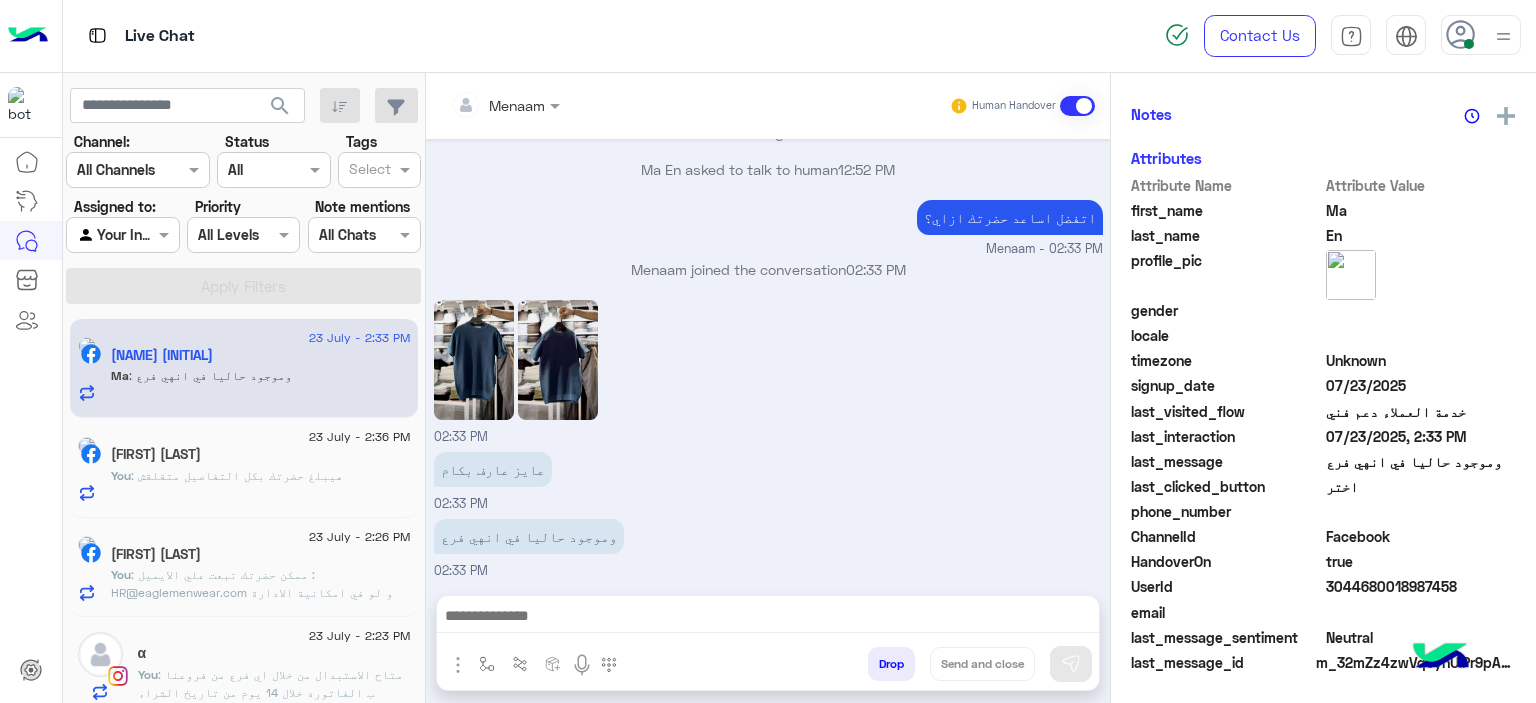 click on "You  : هيبلغ حضرتك بكل التفاصيل متقلقش" 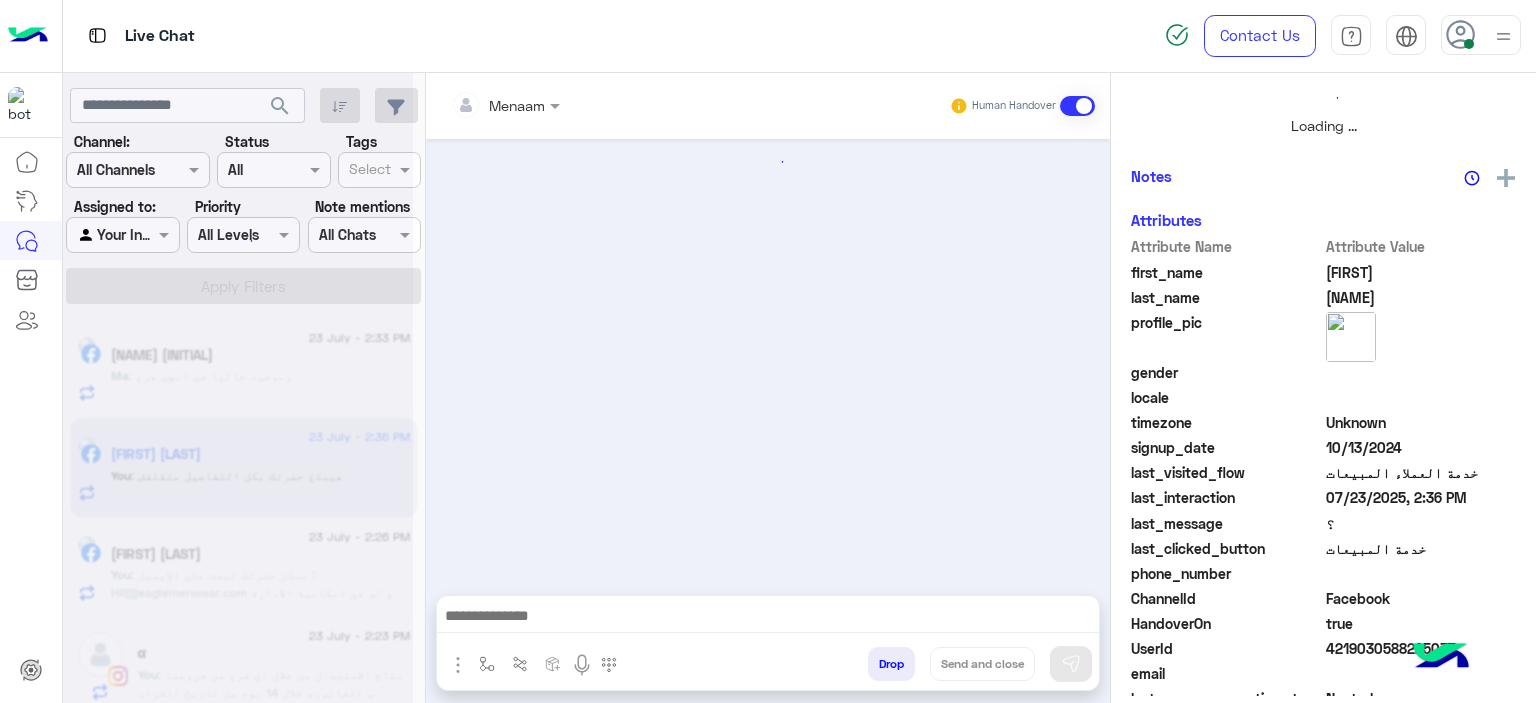 scroll, scrollTop: 514, scrollLeft: 0, axis: vertical 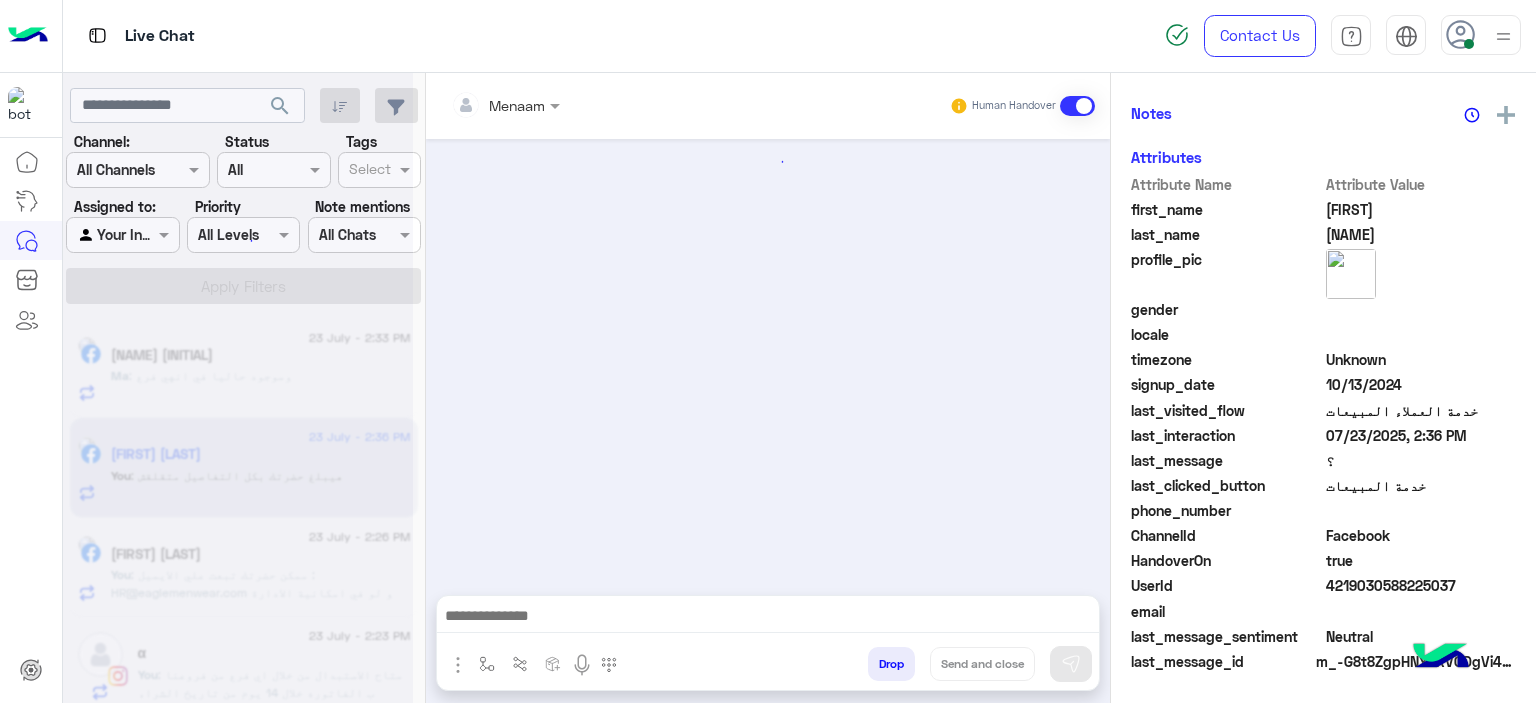click 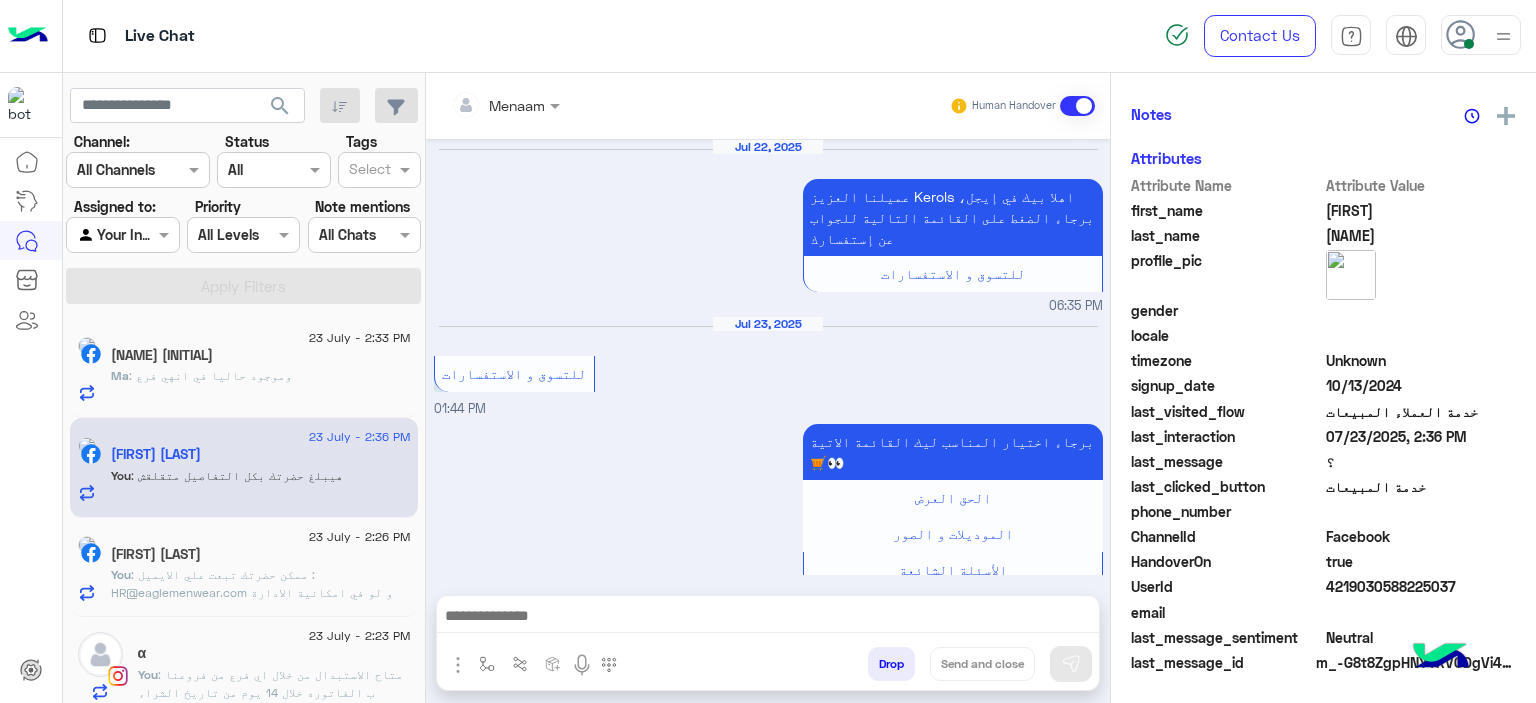 scroll, scrollTop: 2115, scrollLeft: 0, axis: vertical 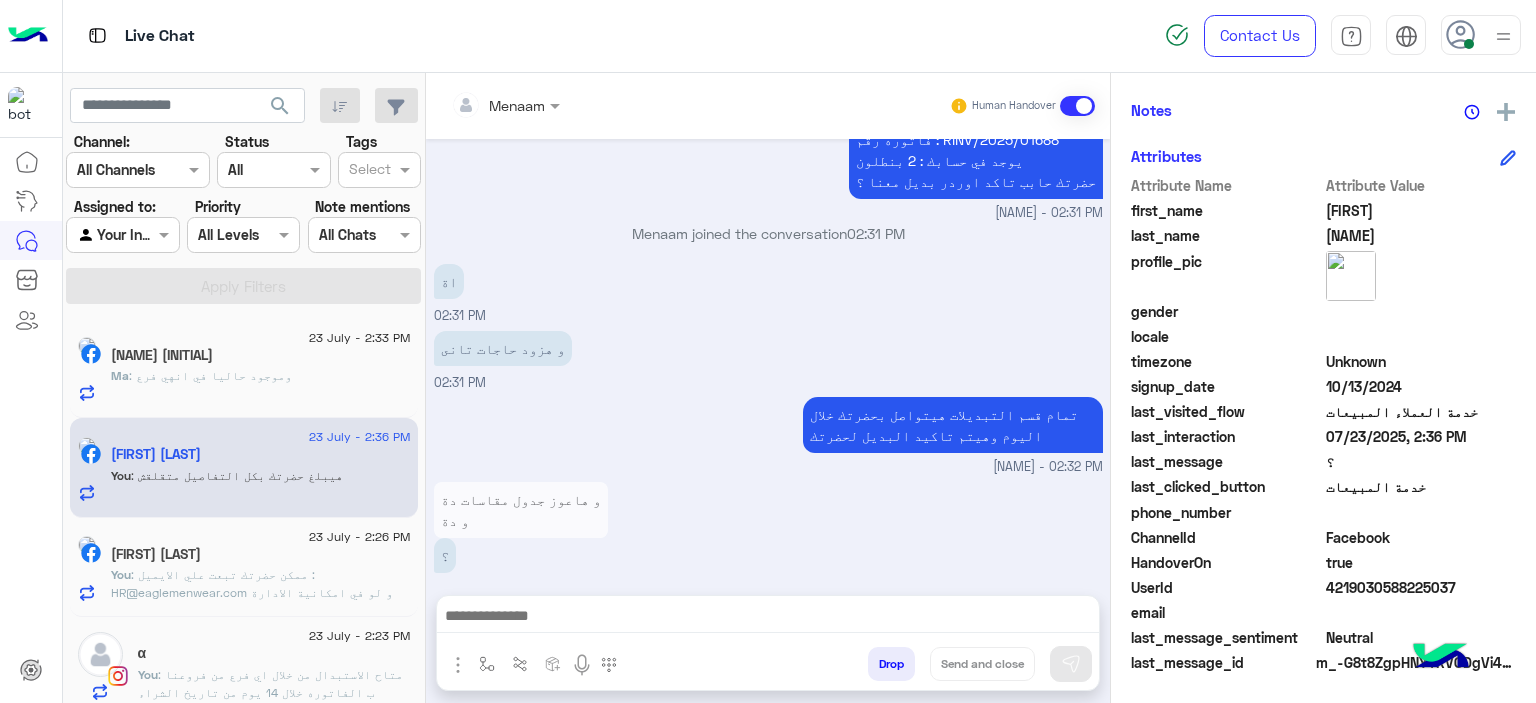 click on ": ممكن حضرتك تبعت علي الايميل : HR@eaglemenwear.com
و لو في امكانية الادارة هتتواصل بحضرتك ❤️" 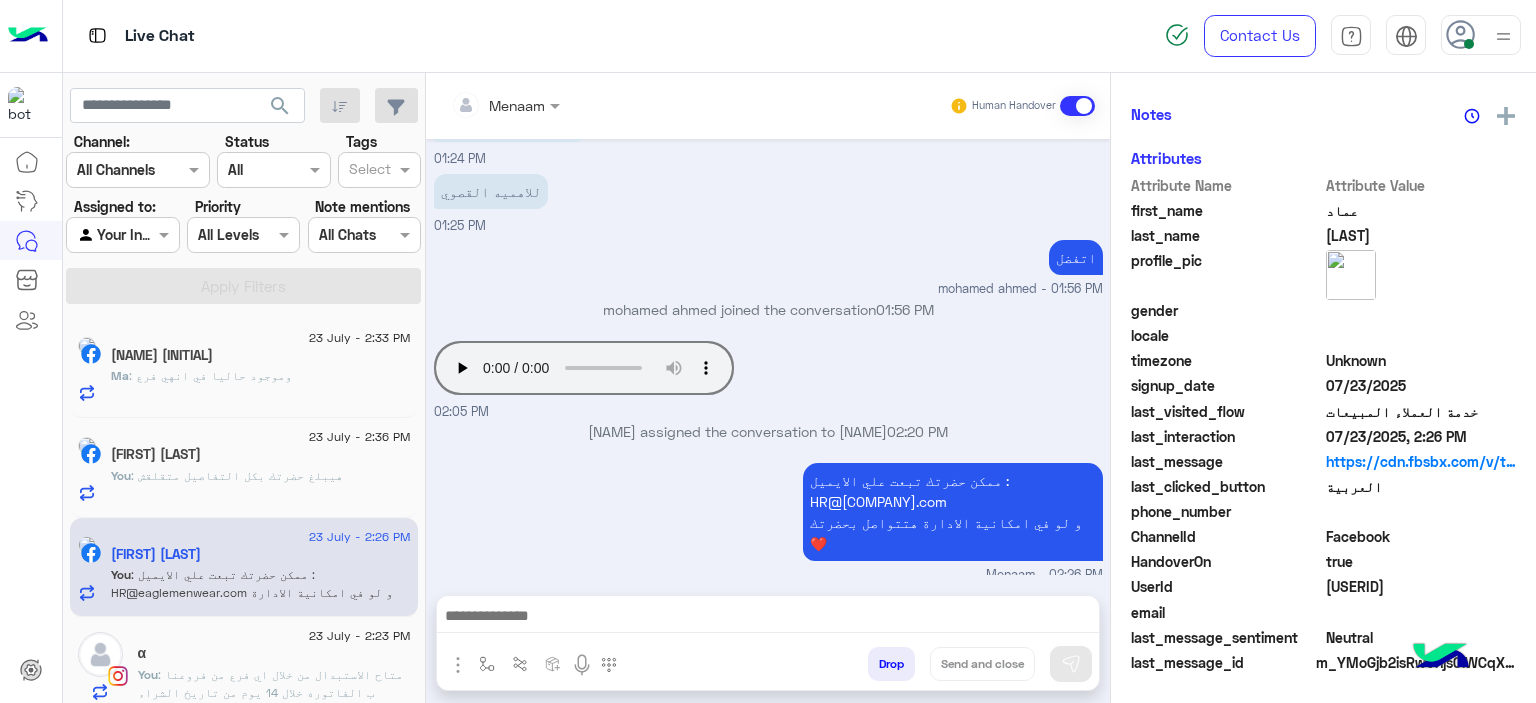 click on "Drop" at bounding box center (891, 664) 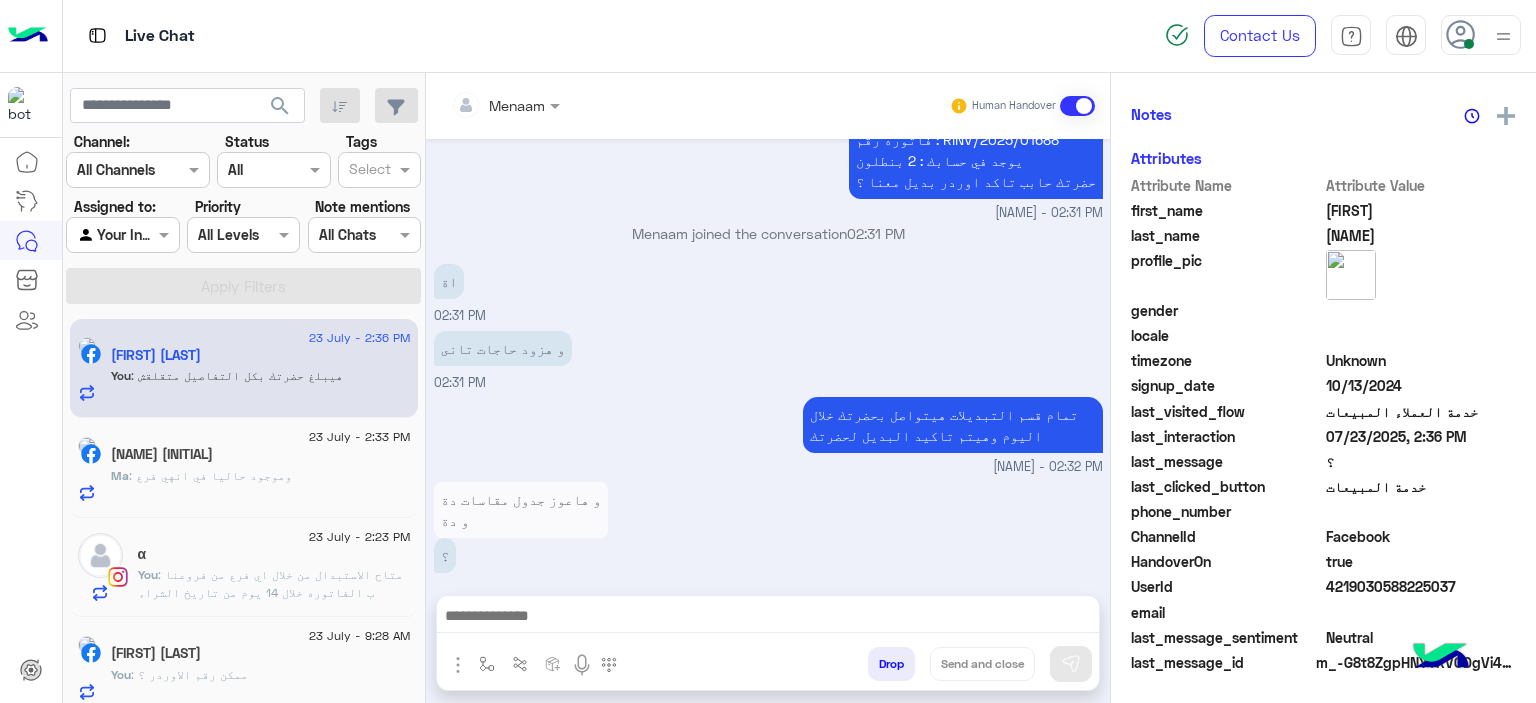 click on "Ma : وموجود حاليا في انهي فرع" 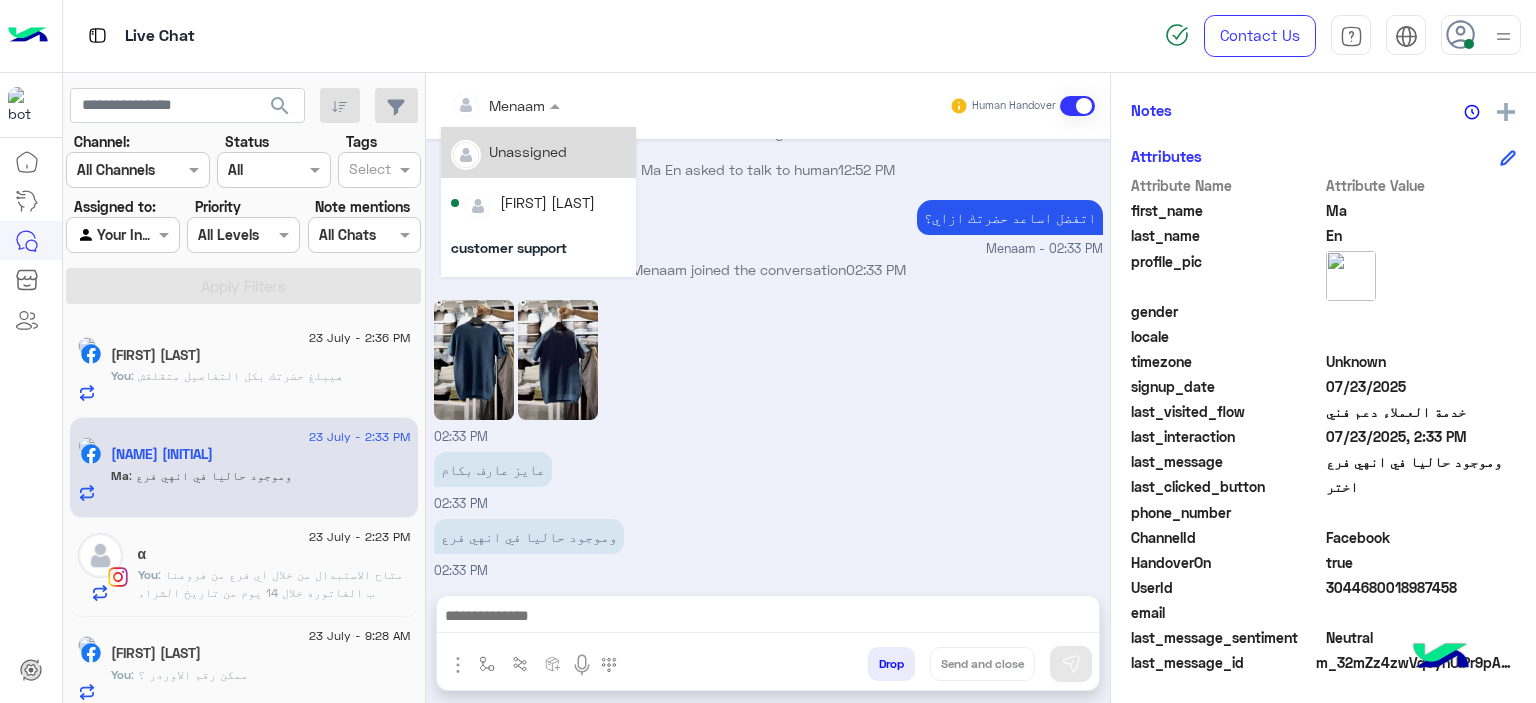 click on "Menaam" at bounding box center [517, 105] 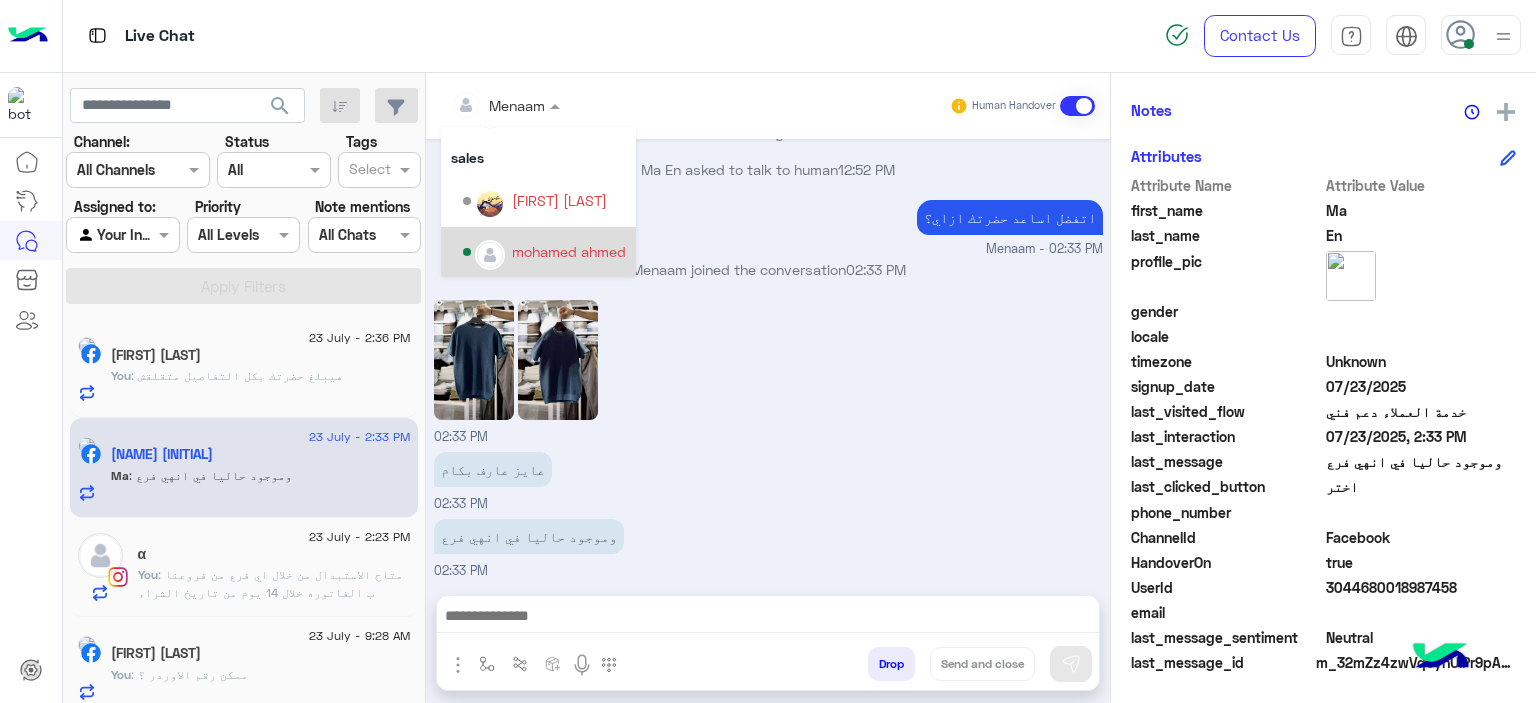 click on "عايز عارف بكام   02:33 PM" at bounding box center [768, 480] 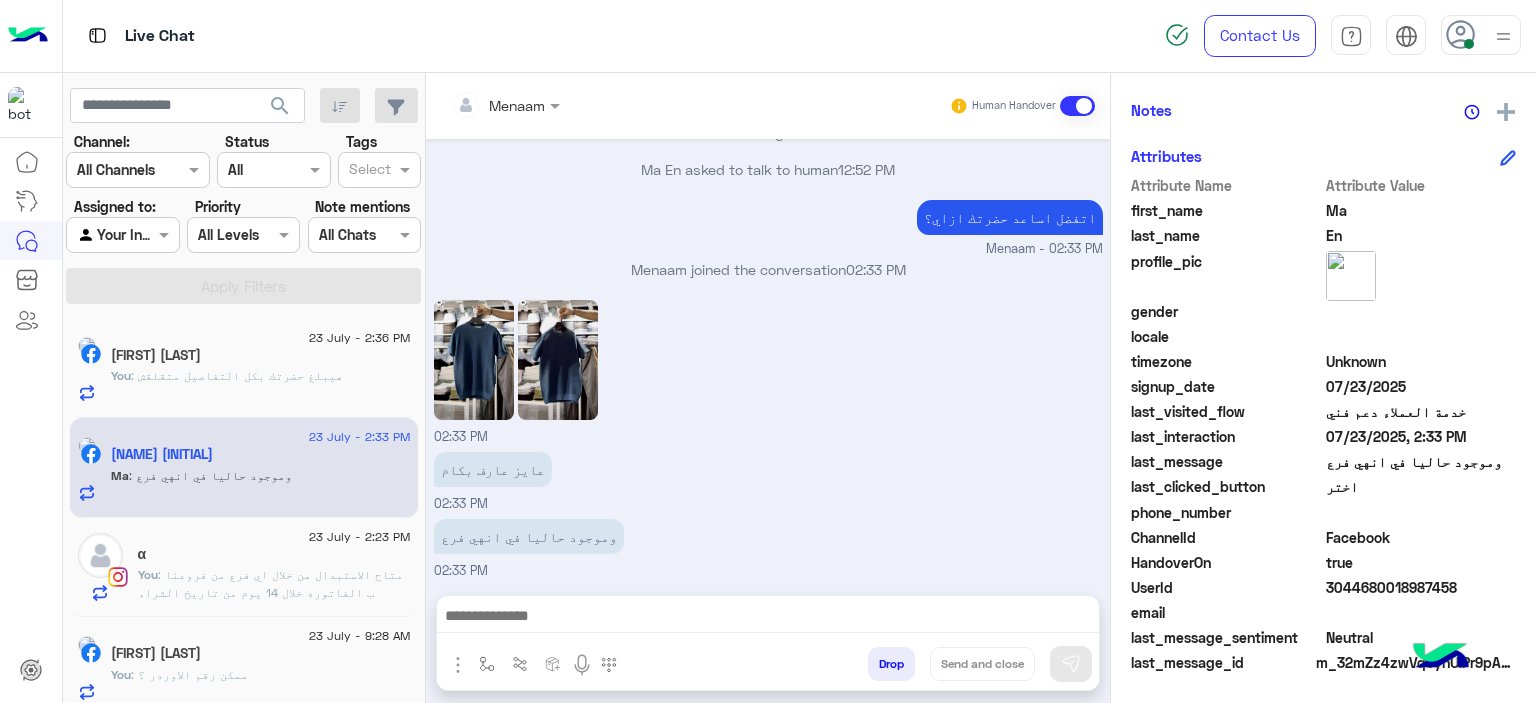 click 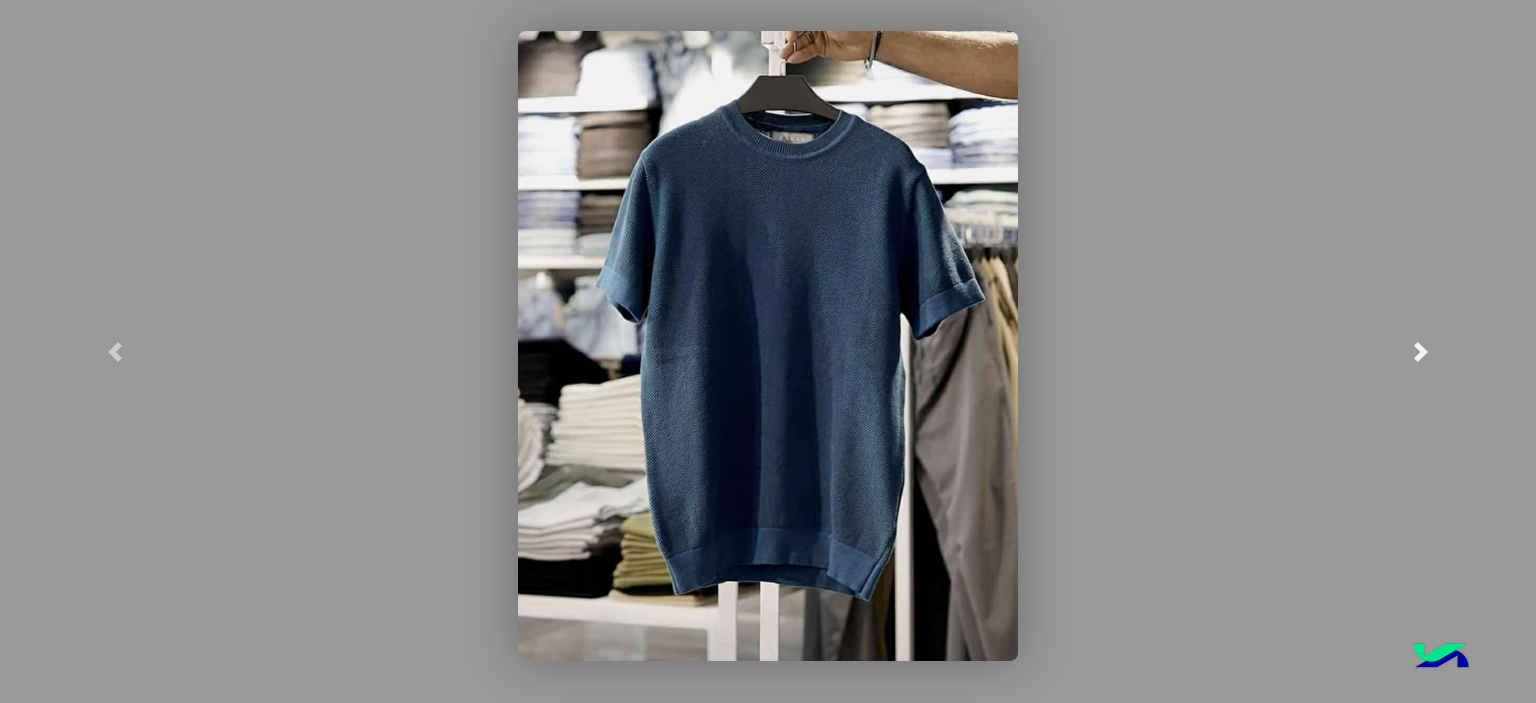 click at bounding box center (1421, 351) 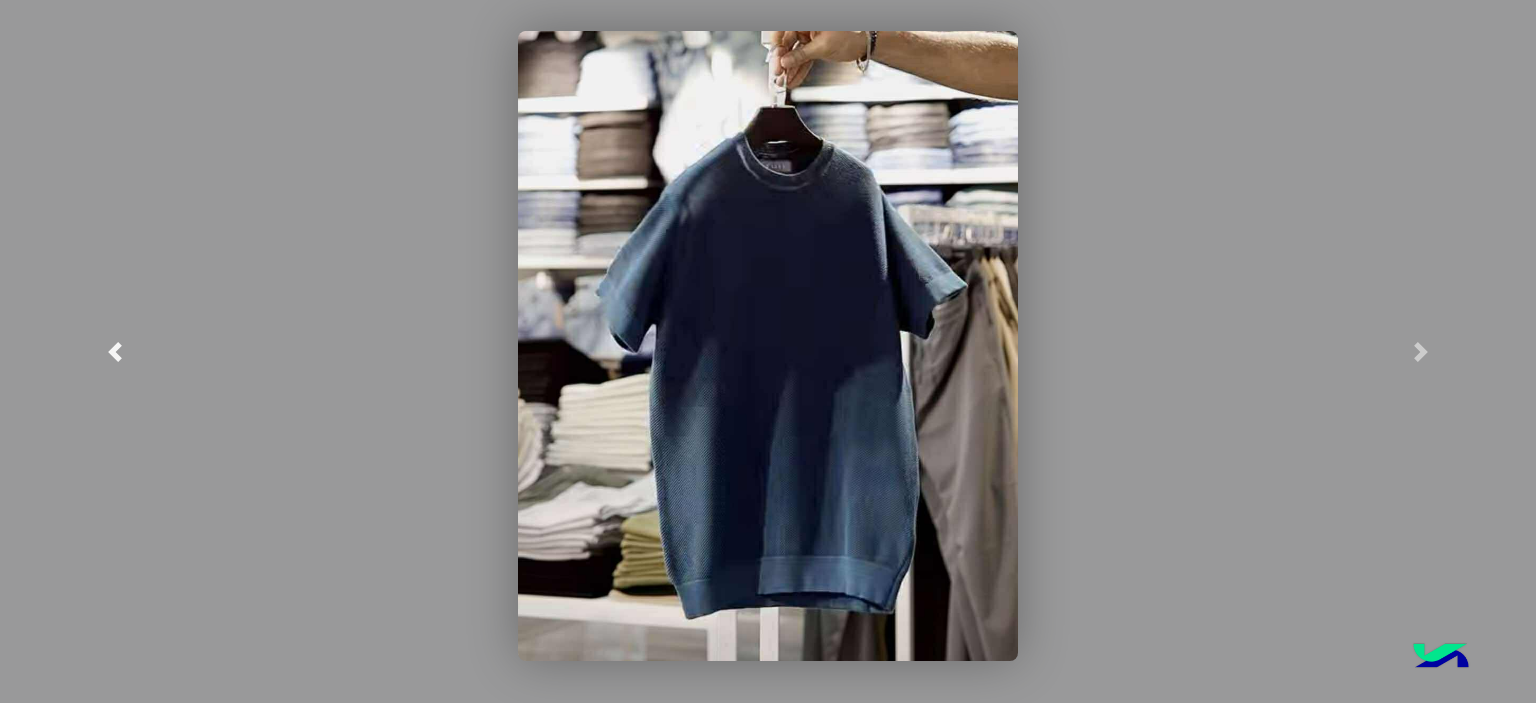 click at bounding box center (115, 352) 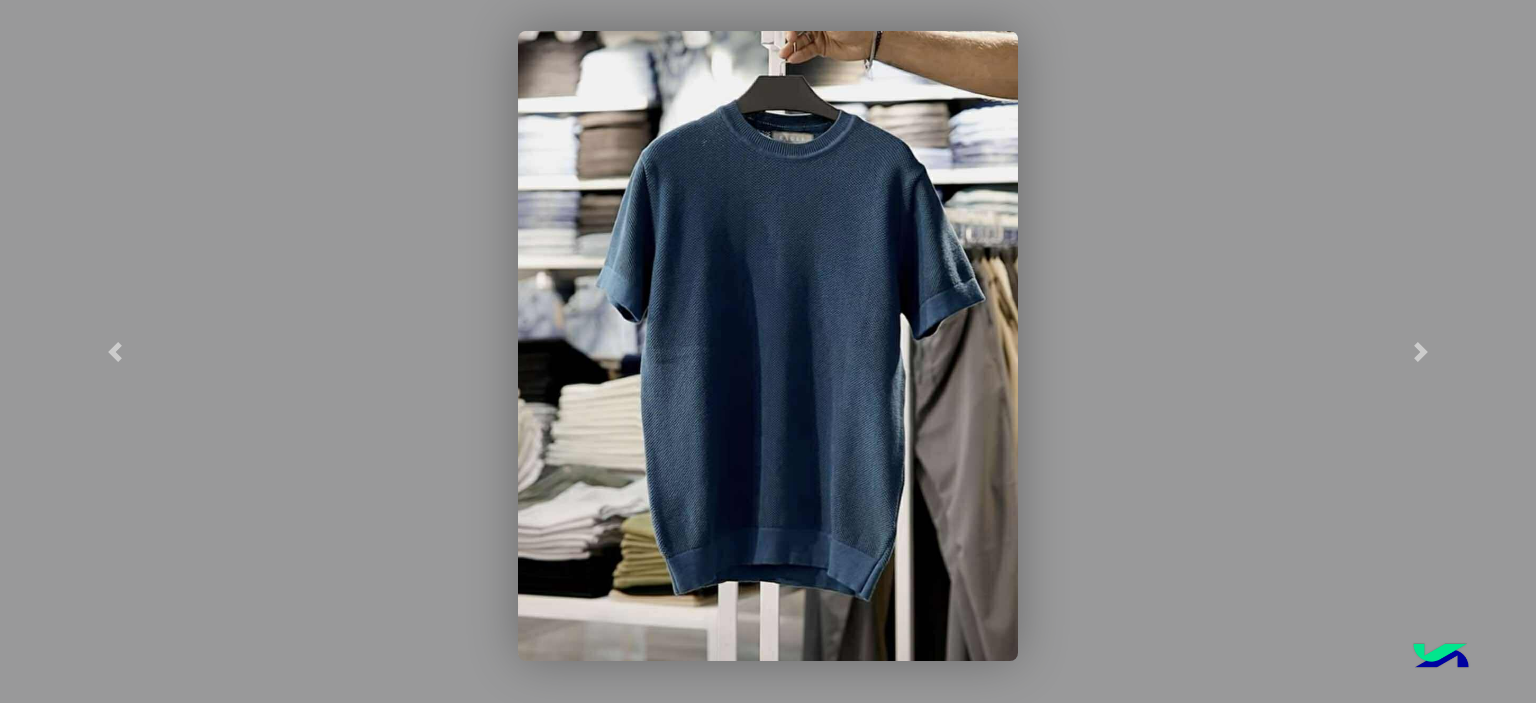 click 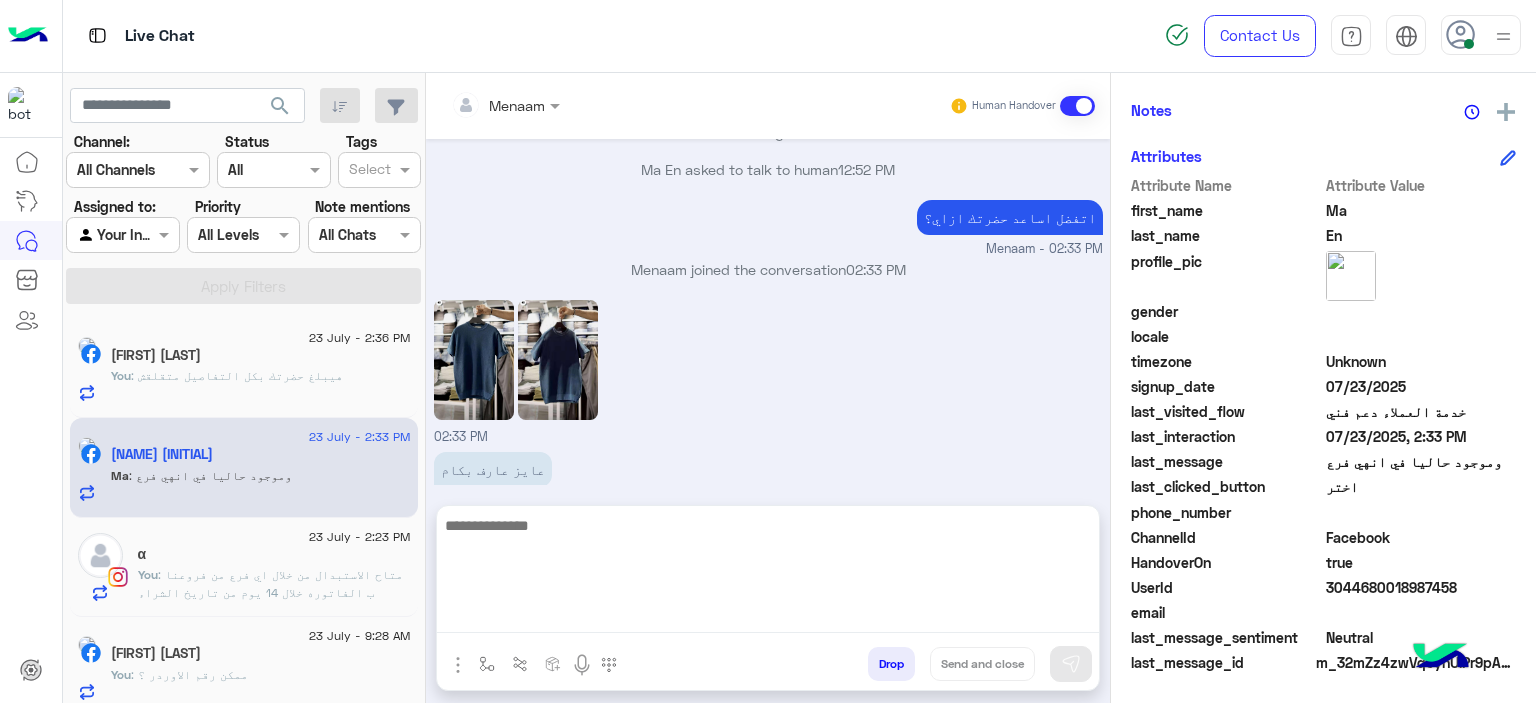 click at bounding box center (768, 573) 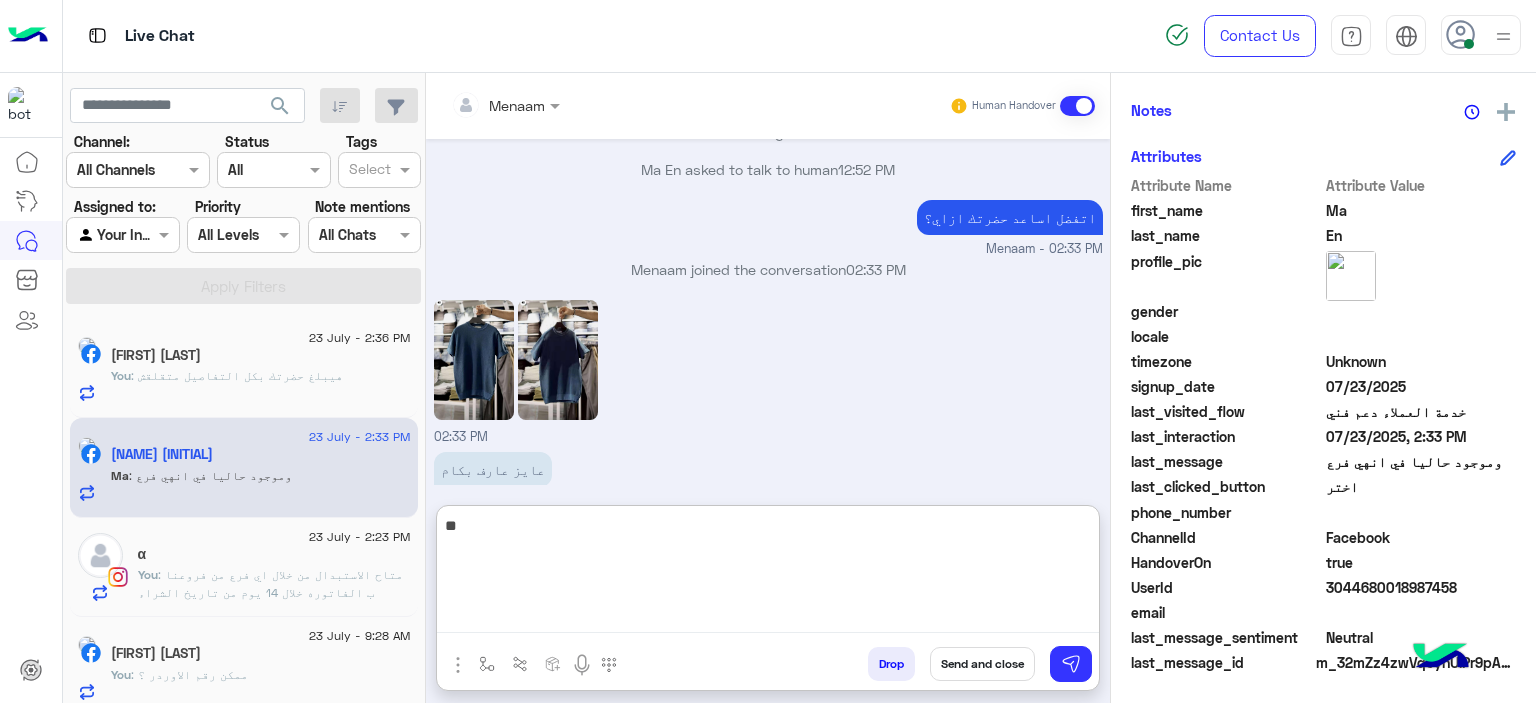 type on "*" 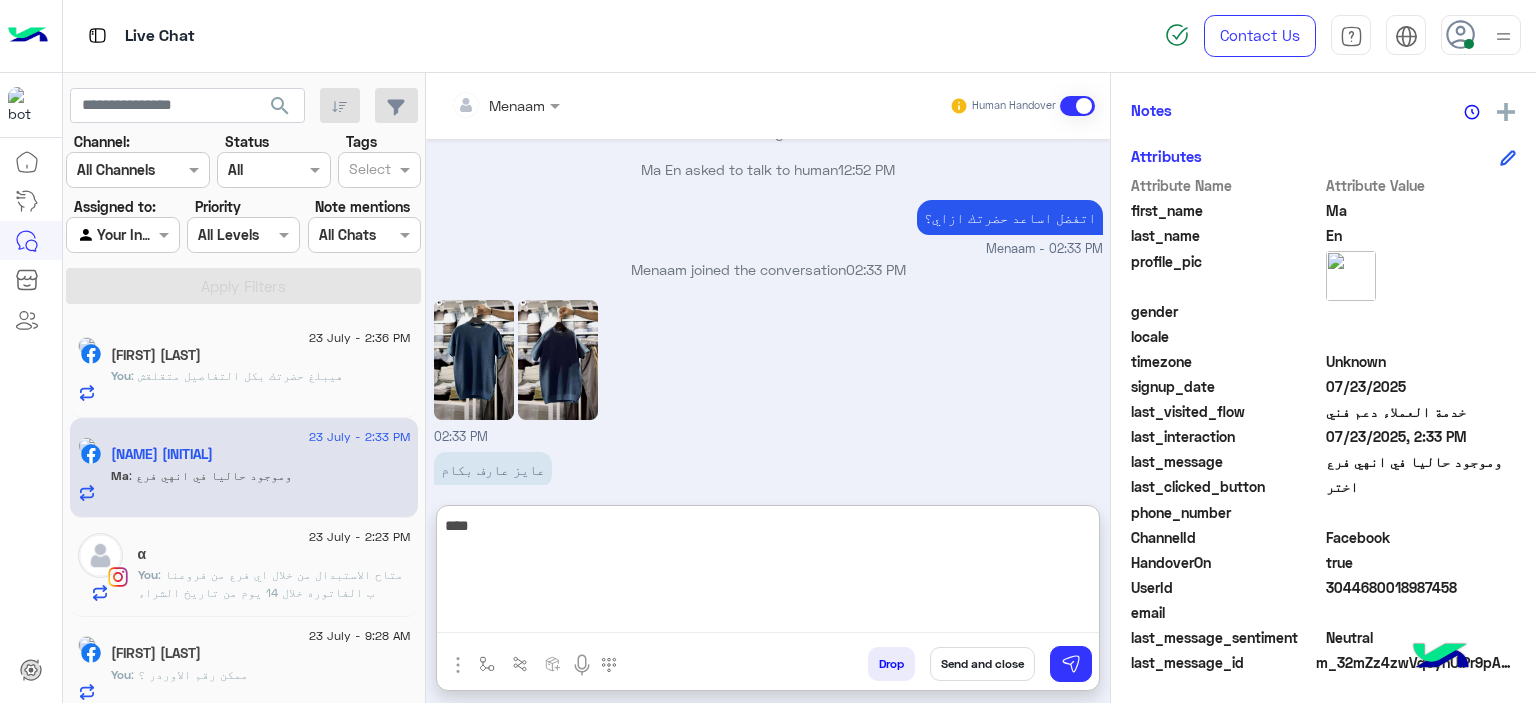 type on "****" 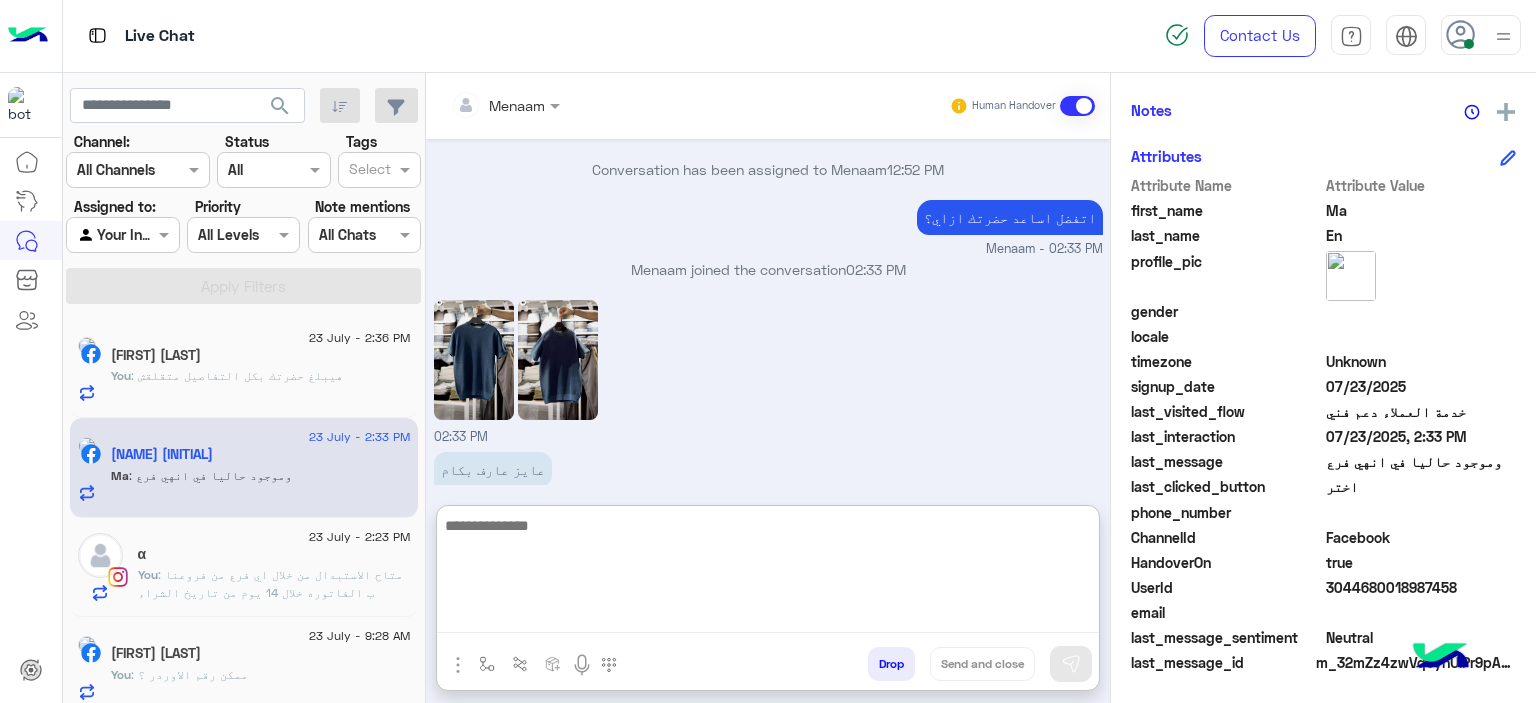 scroll, scrollTop: 1332, scrollLeft: 0, axis: vertical 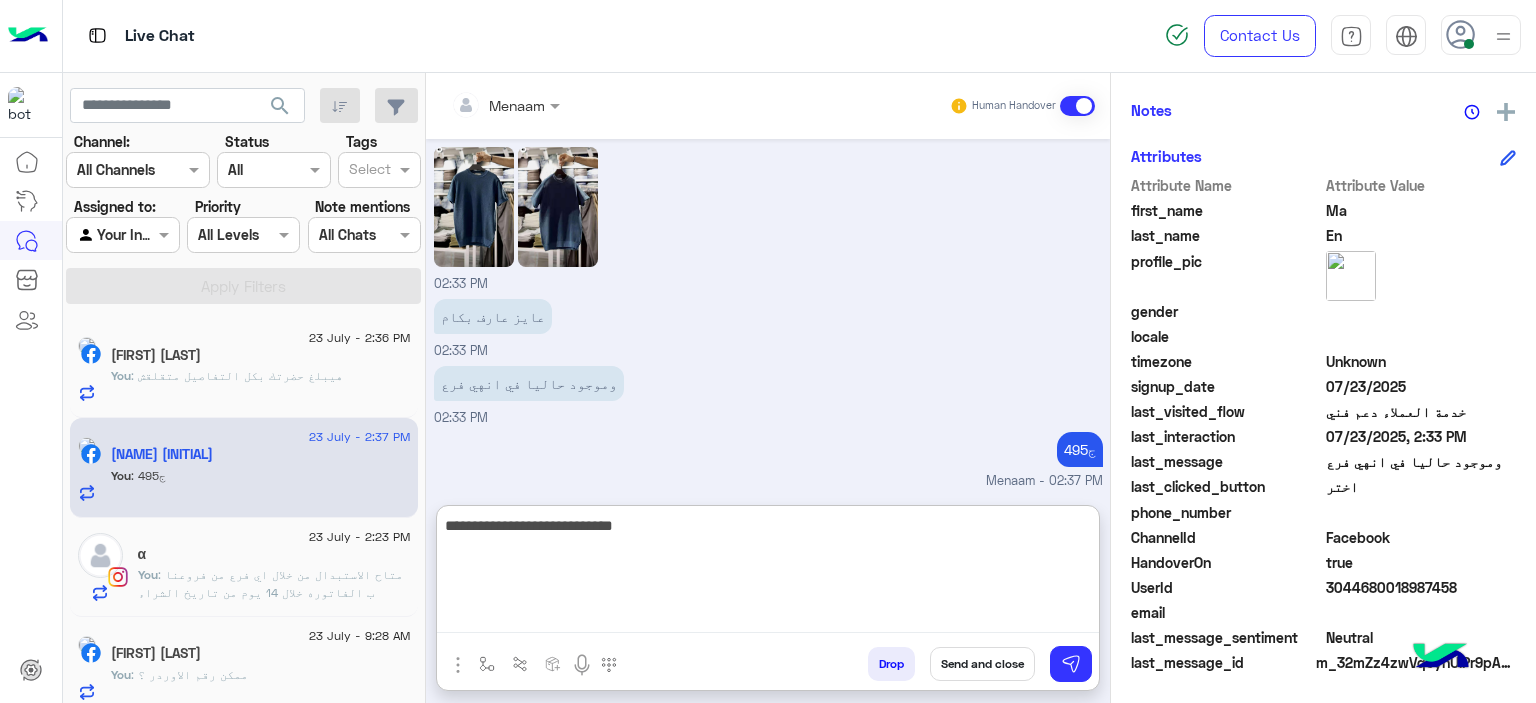 type on "**********" 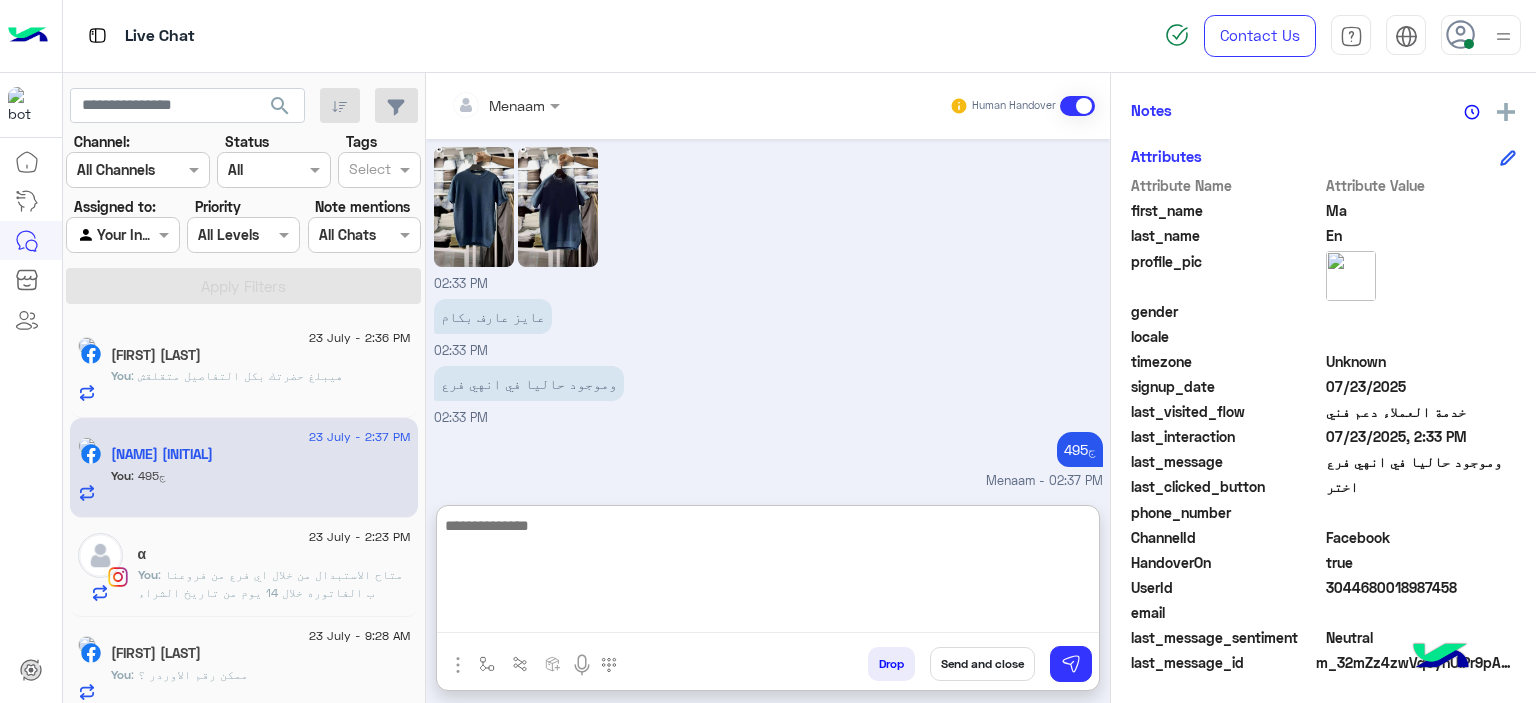 scroll, scrollTop: 1396, scrollLeft: 0, axis: vertical 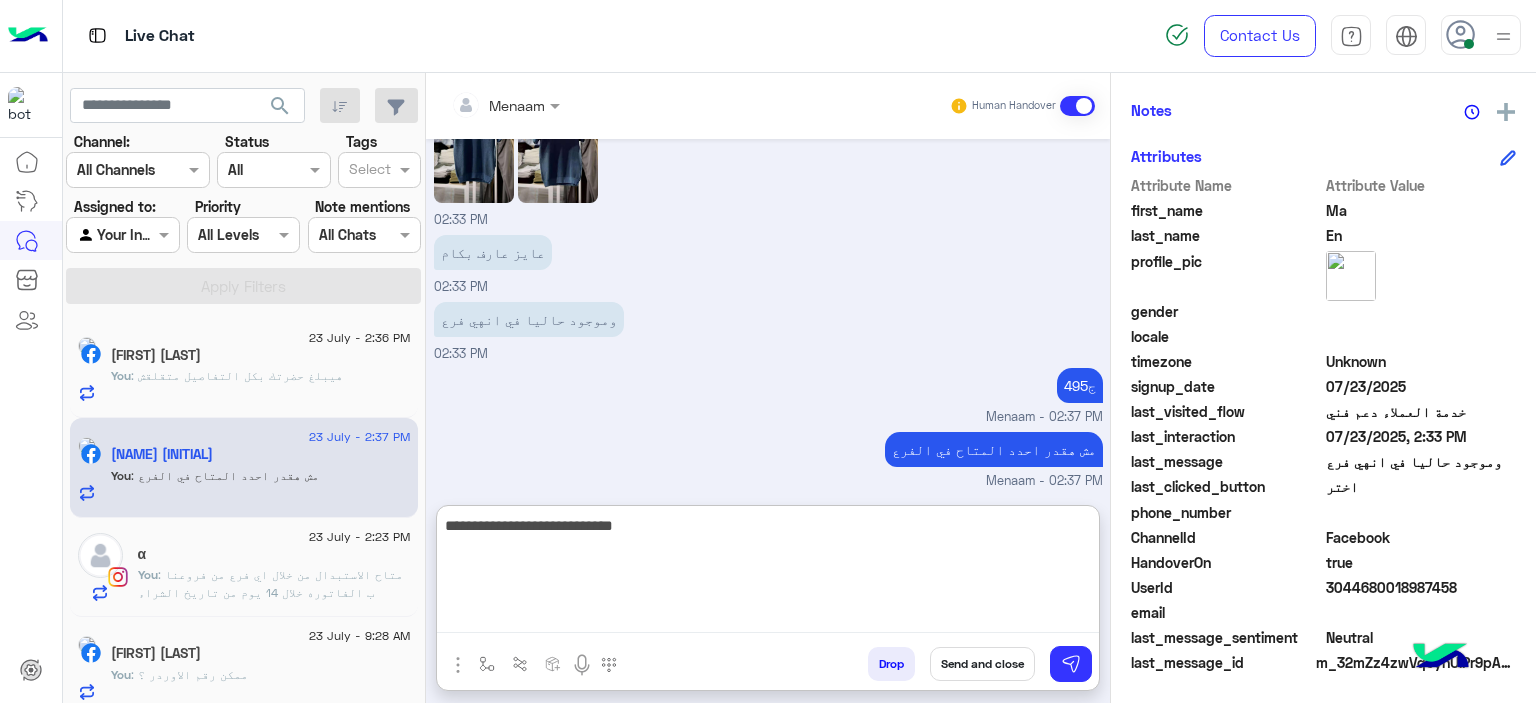type on "**********" 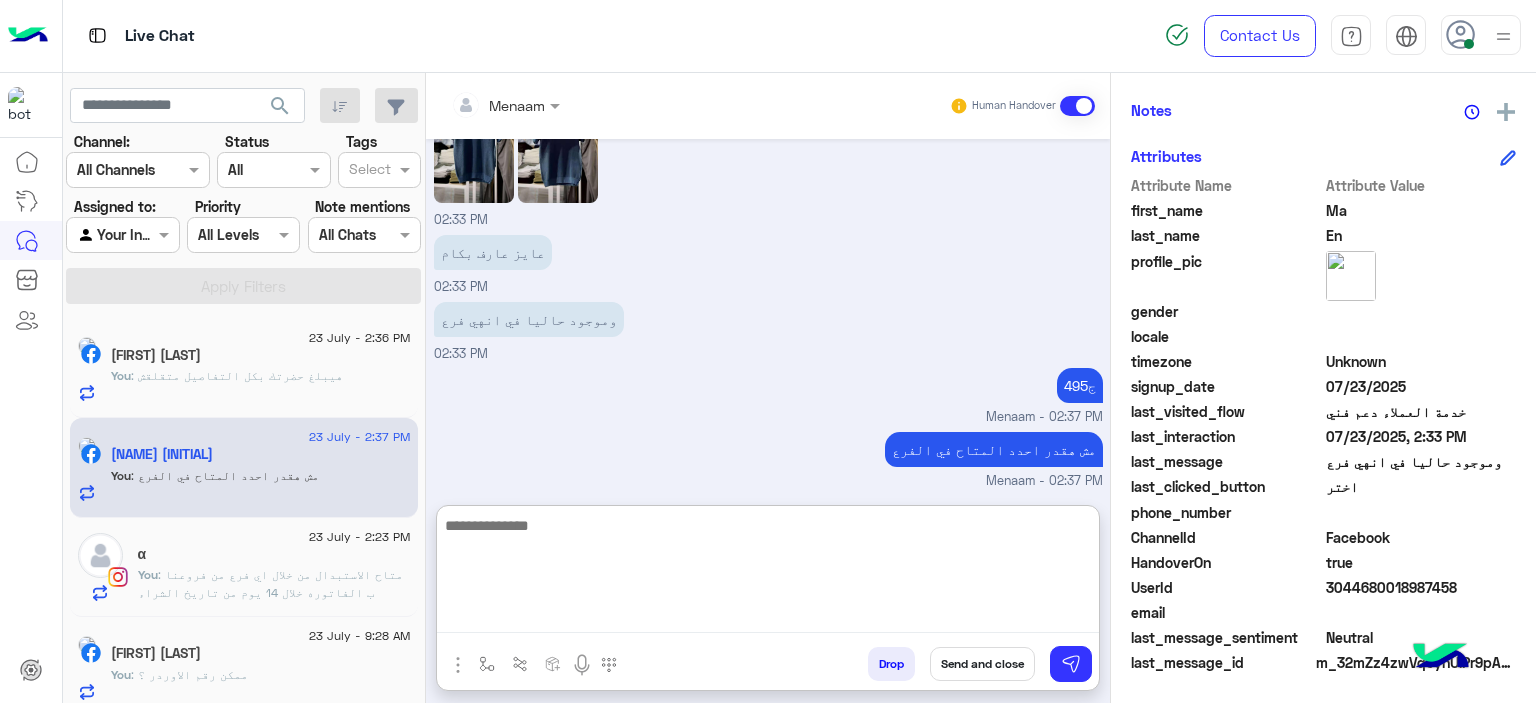 scroll, scrollTop: 1460, scrollLeft: 0, axis: vertical 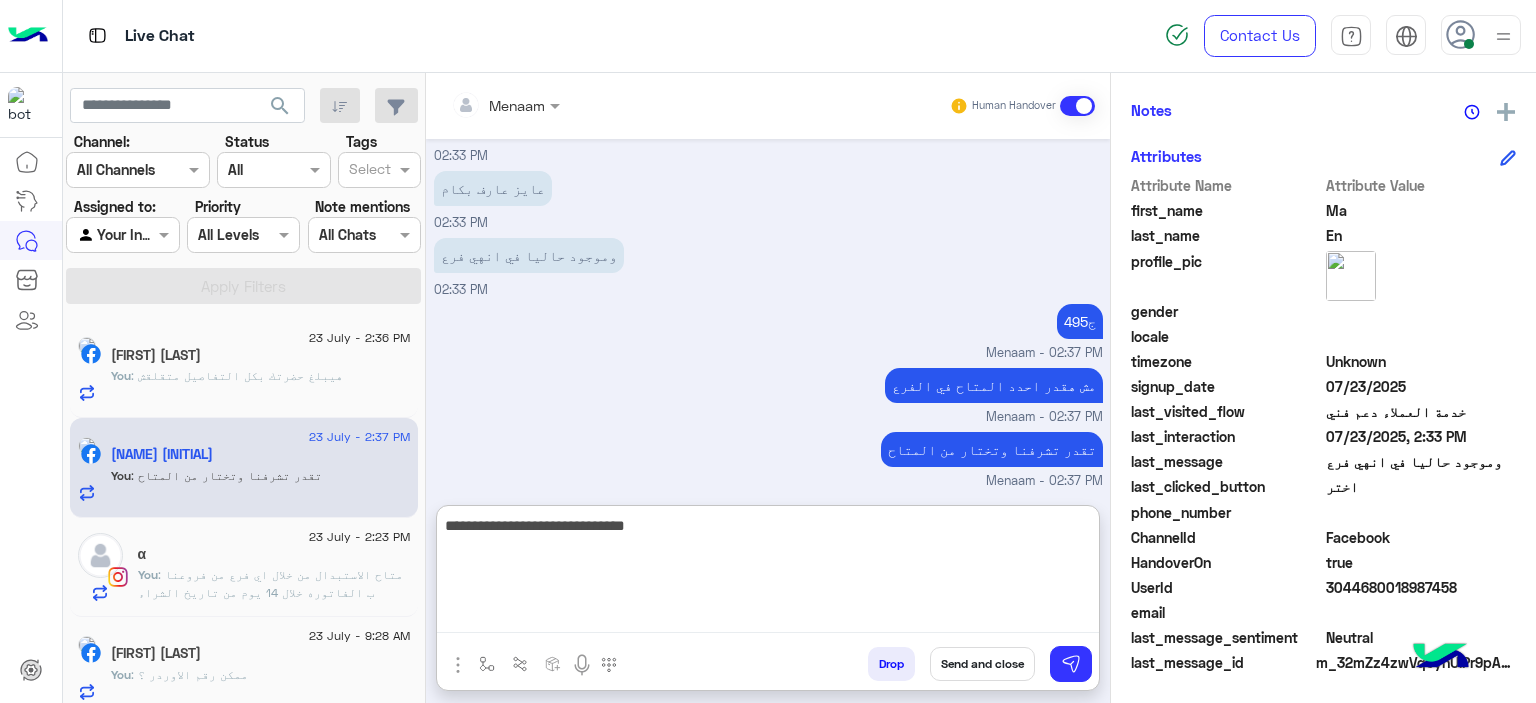 type on "**********" 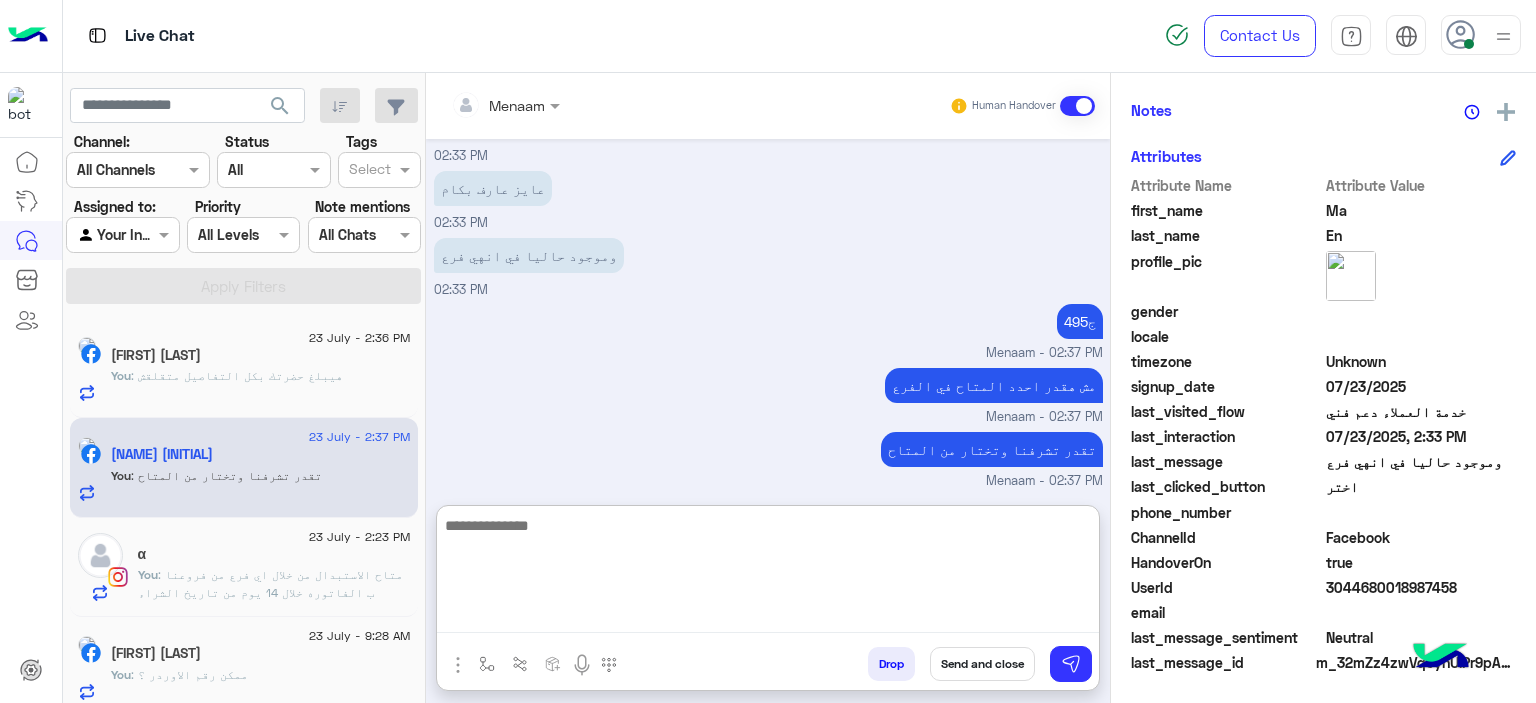 scroll, scrollTop: 1524, scrollLeft: 0, axis: vertical 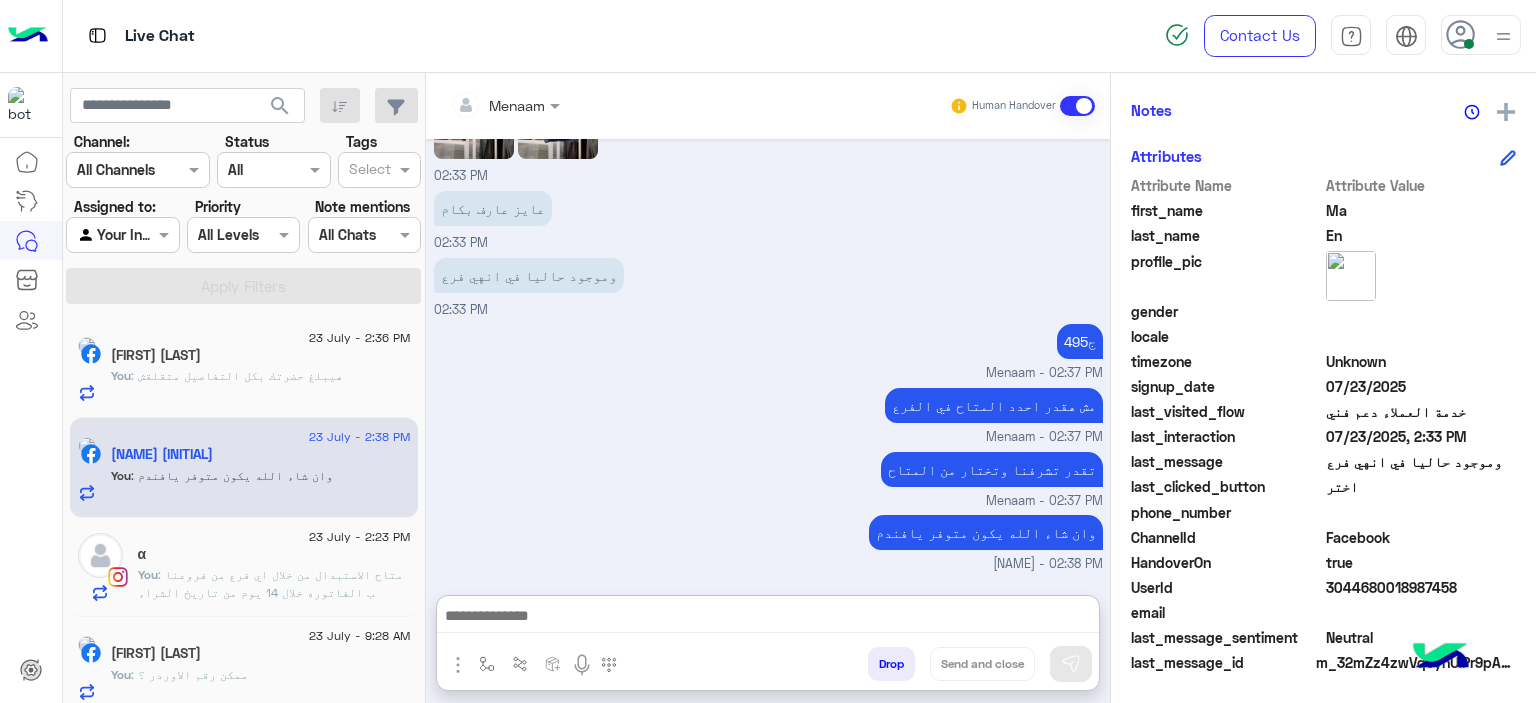 click on "You  : هيبلغ حضرتك بكل التفاصيل متقلقش" 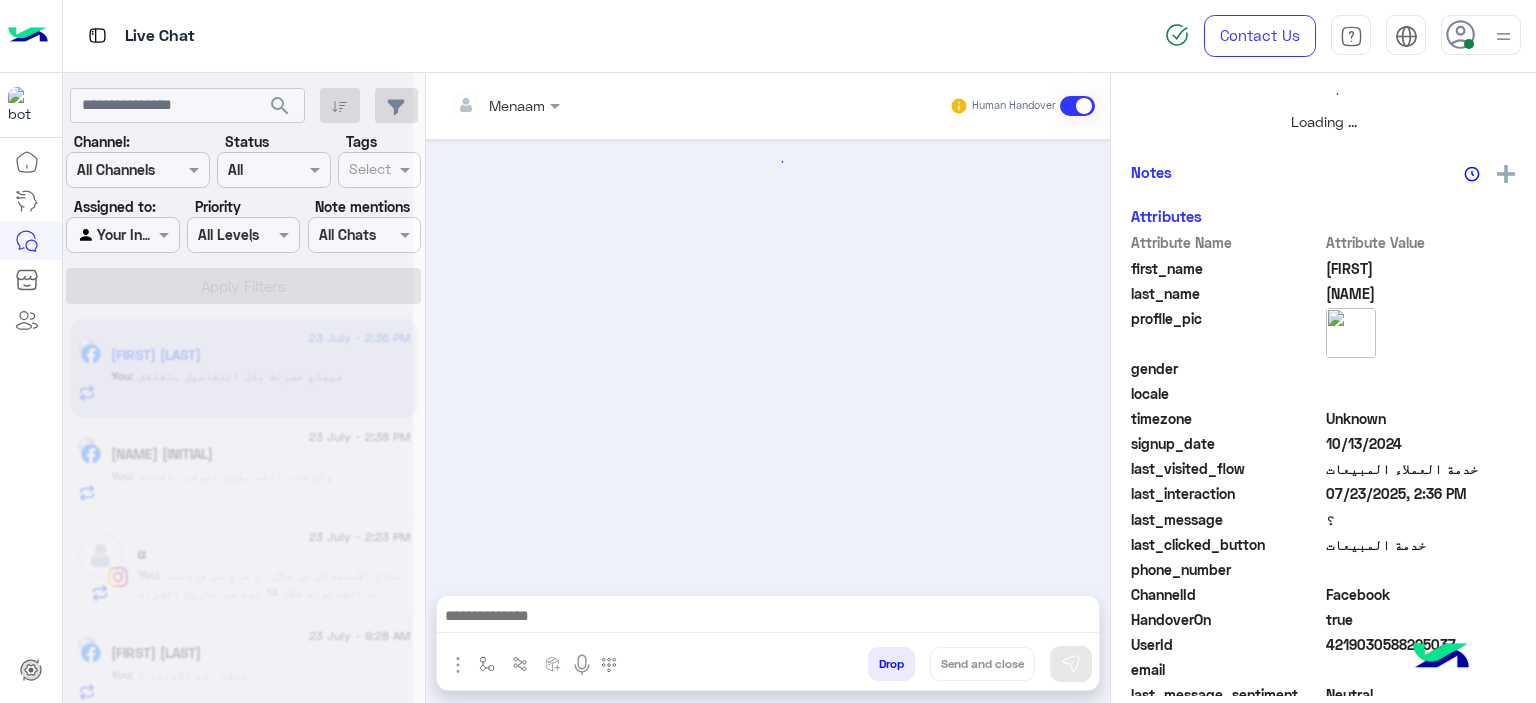 scroll, scrollTop: 0, scrollLeft: 0, axis: both 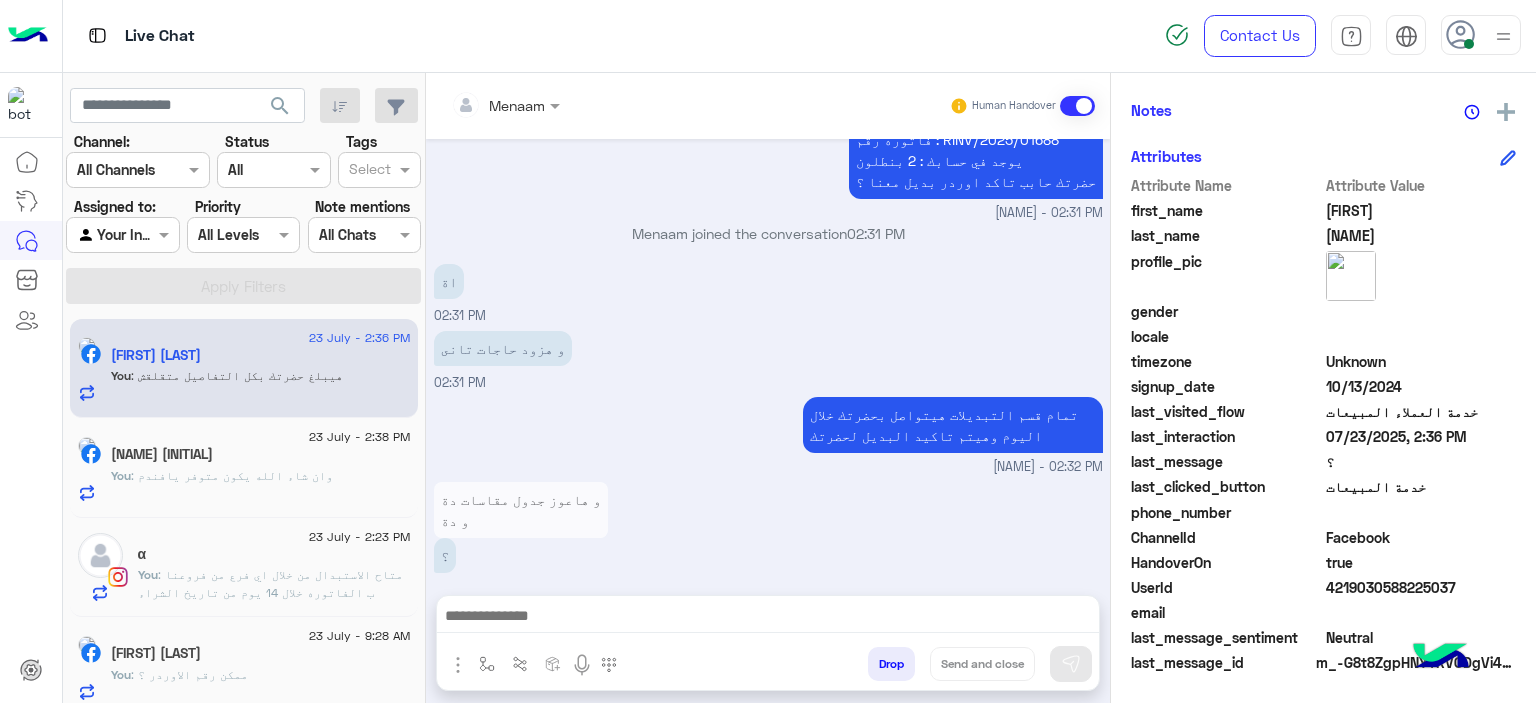 click on "Drop" at bounding box center (891, 664) 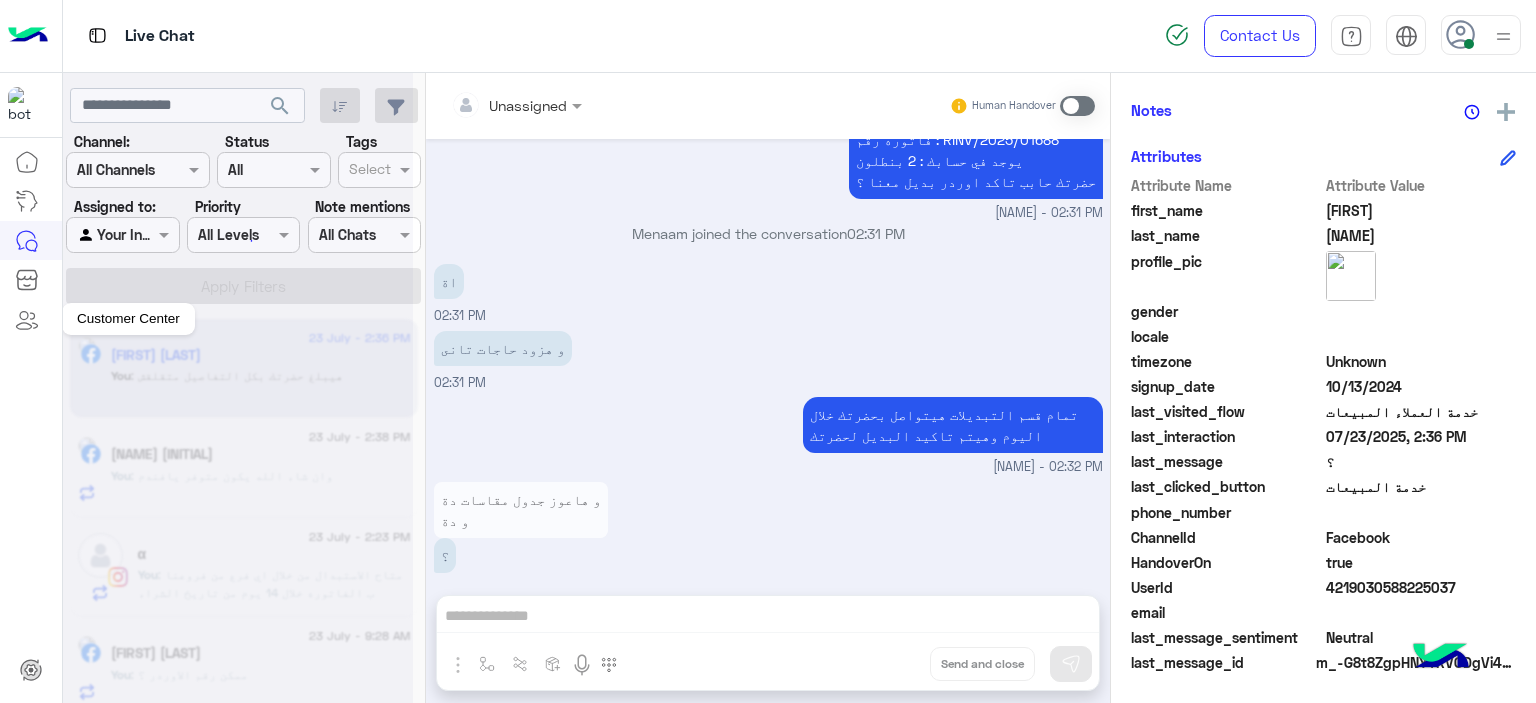 scroll, scrollTop: 2151, scrollLeft: 0, axis: vertical 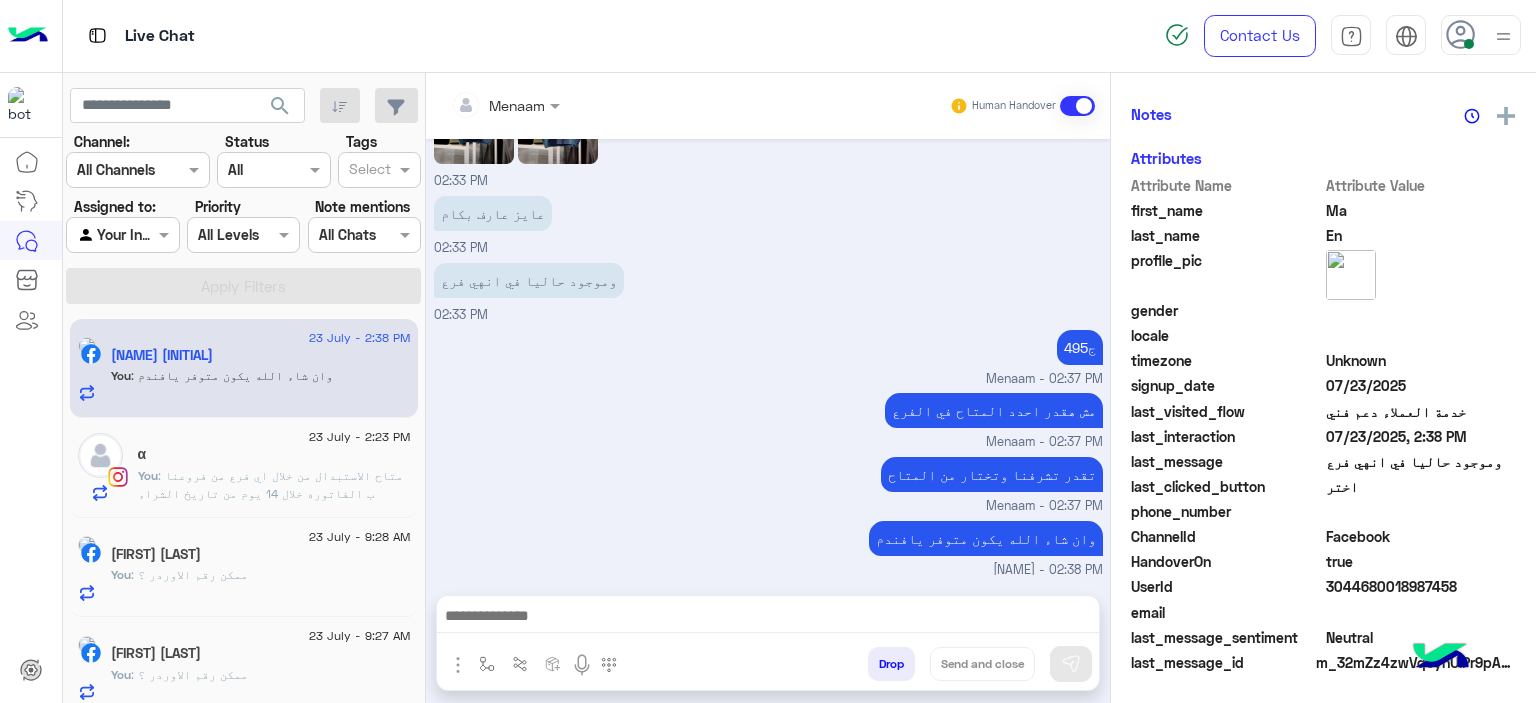 click on ": متاح الاستبدال من خلال اي فرع من فروعنا ب الفاتوره خلال 14 يوم من تاريخ الشراء" 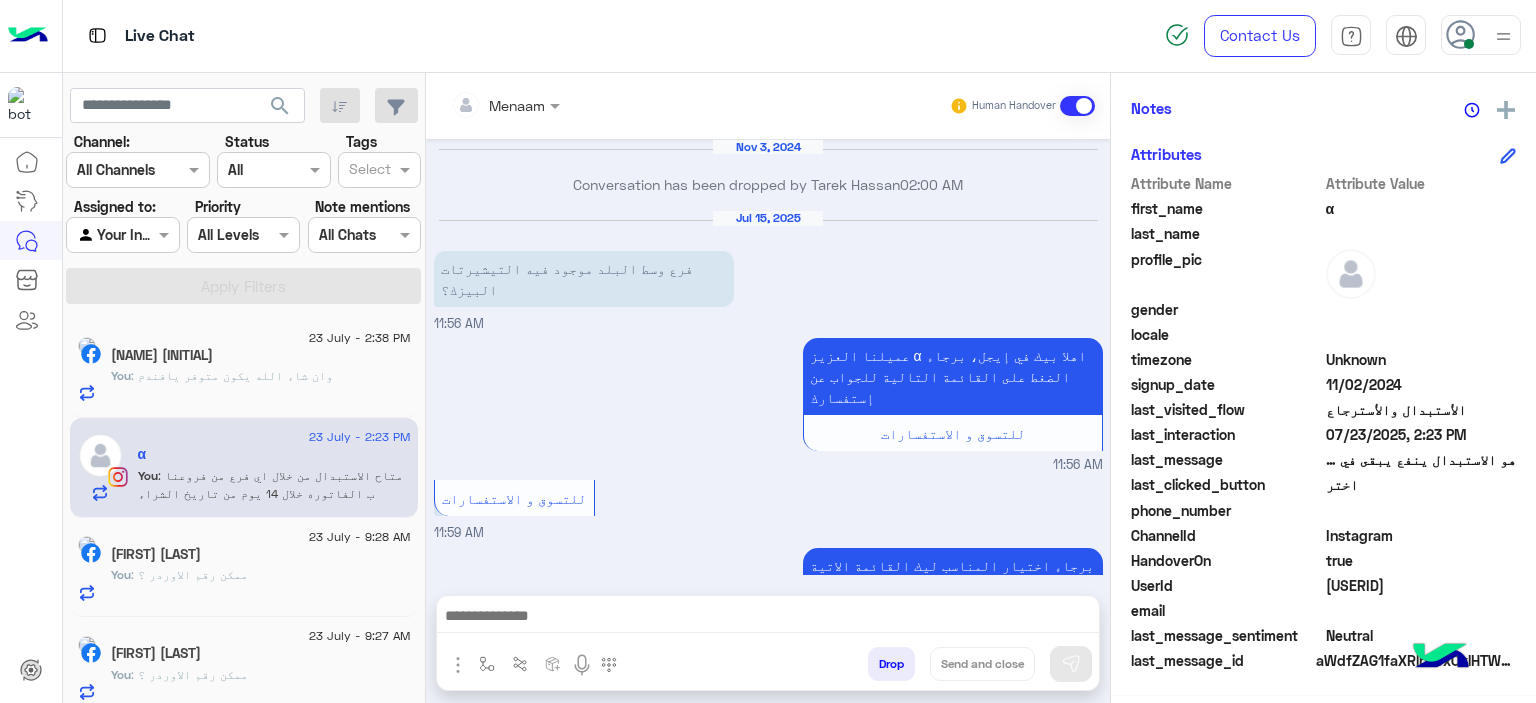 scroll, scrollTop: 2196, scrollLeft: 0, axis: vertical 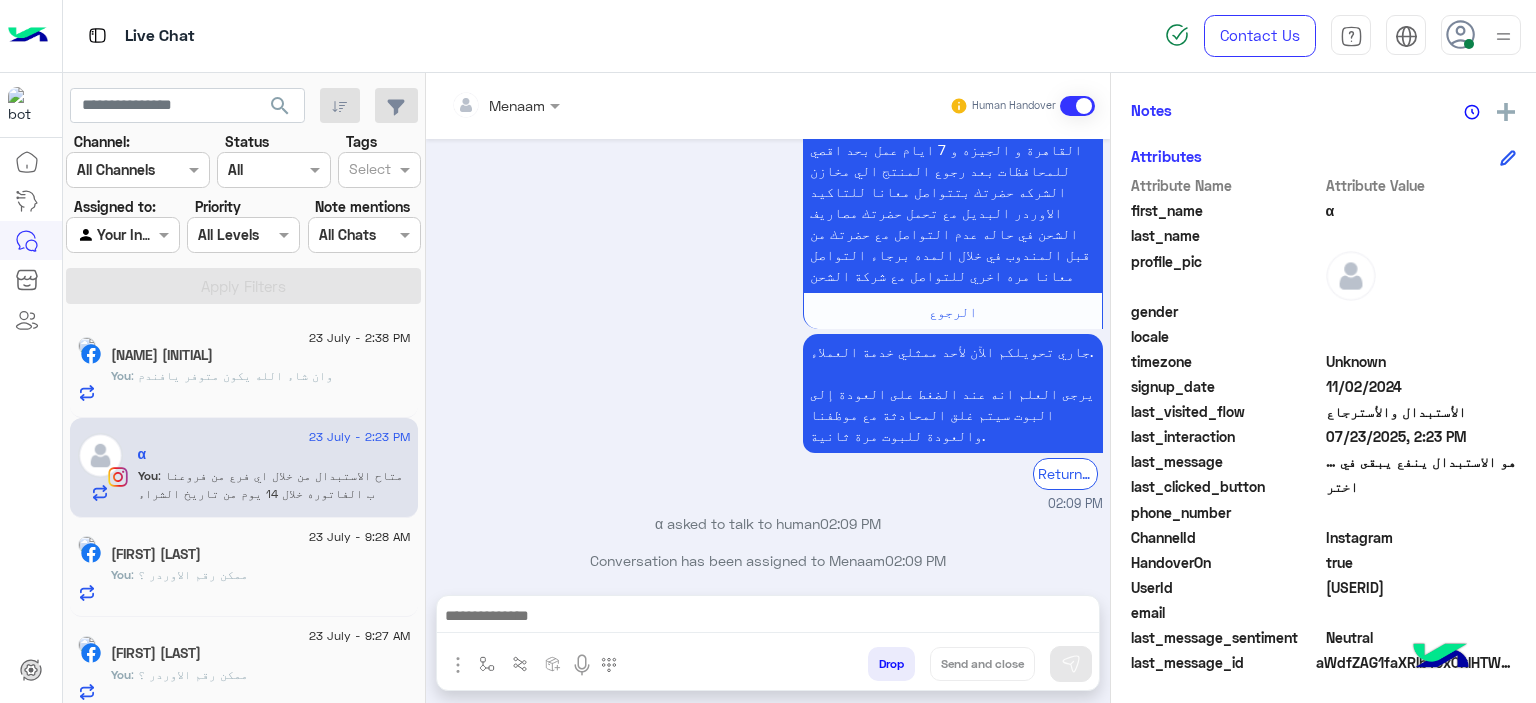 click on "Drop" at bounding box center (891, 664) 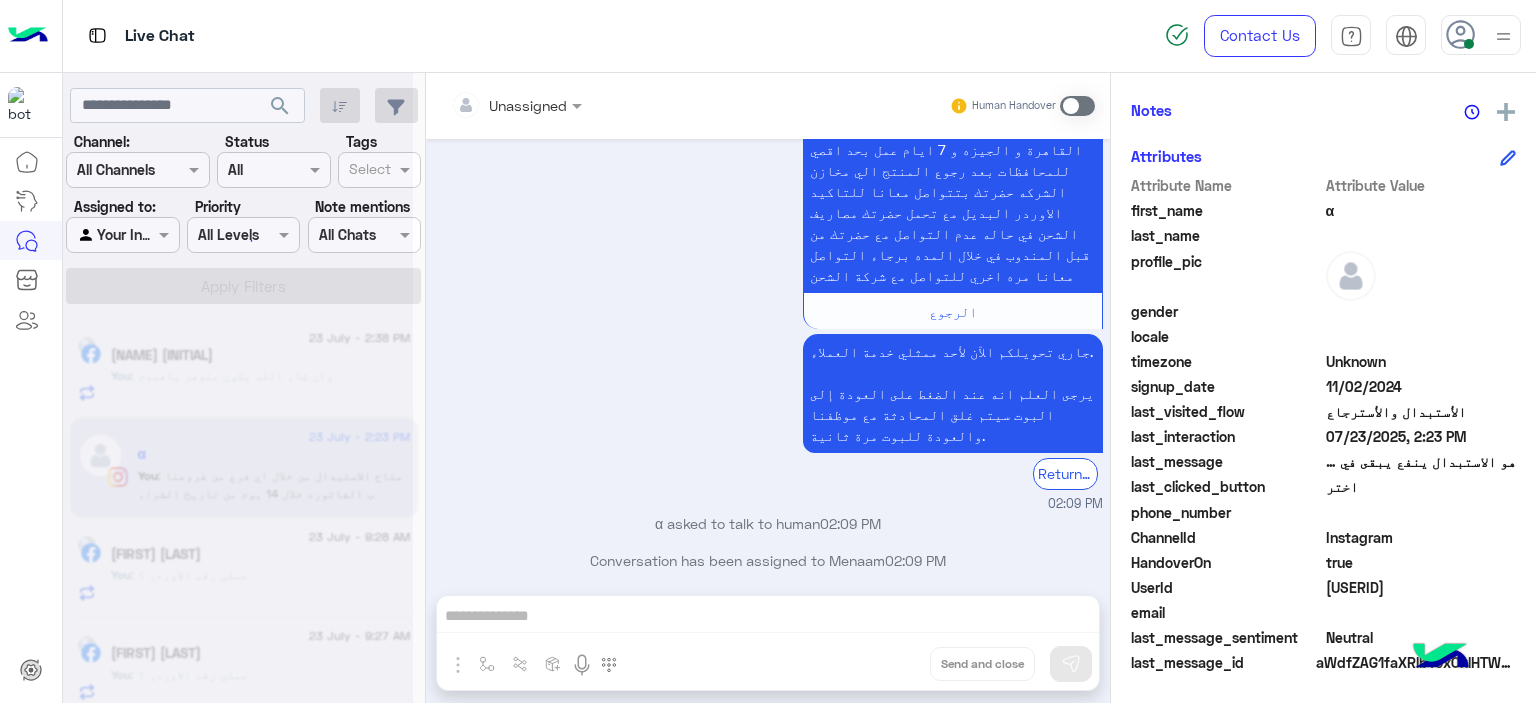 scroll, scrollTop: 2232, scrollLeft: 0, axis: vertical 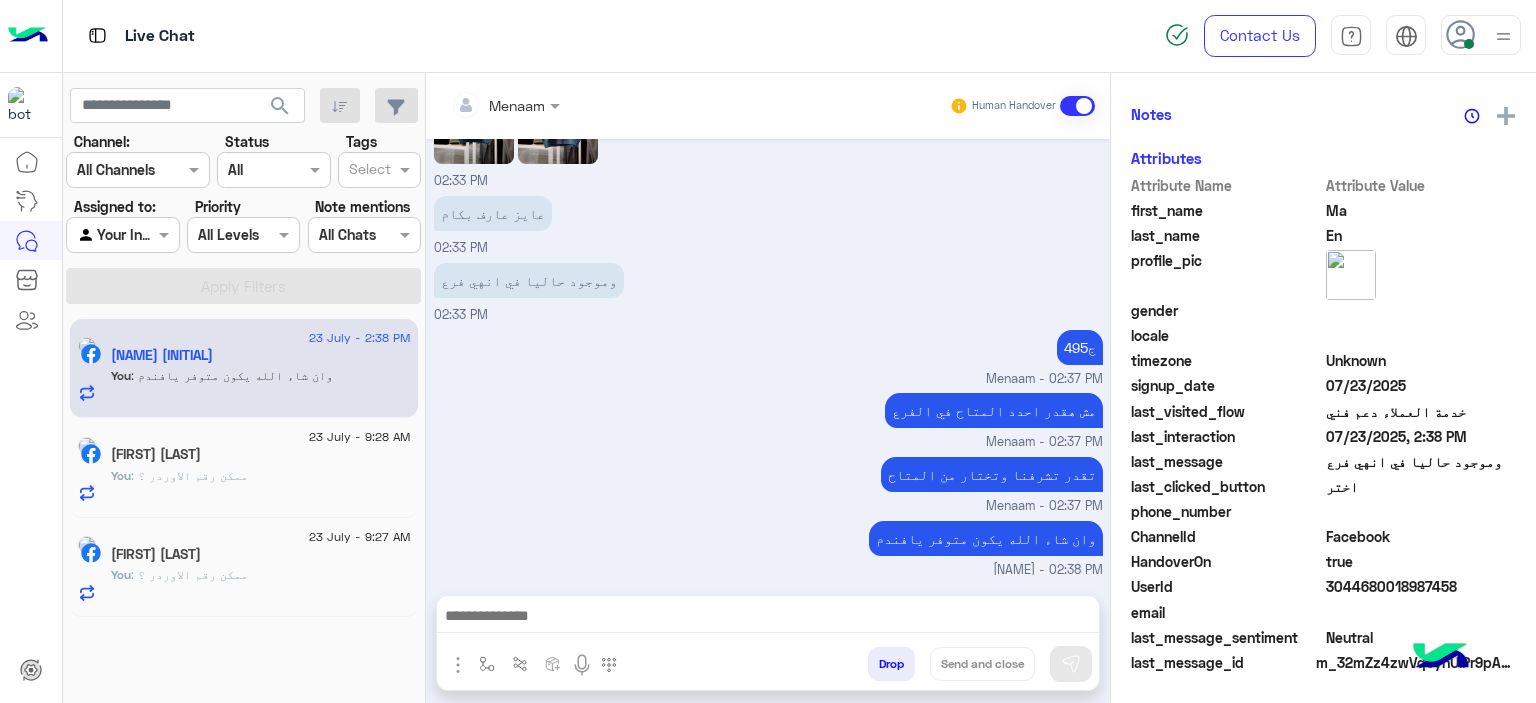 click on "23 July - 9:28 AM  Essam Essam   You  : ممكن رقم الاوردر ؟" 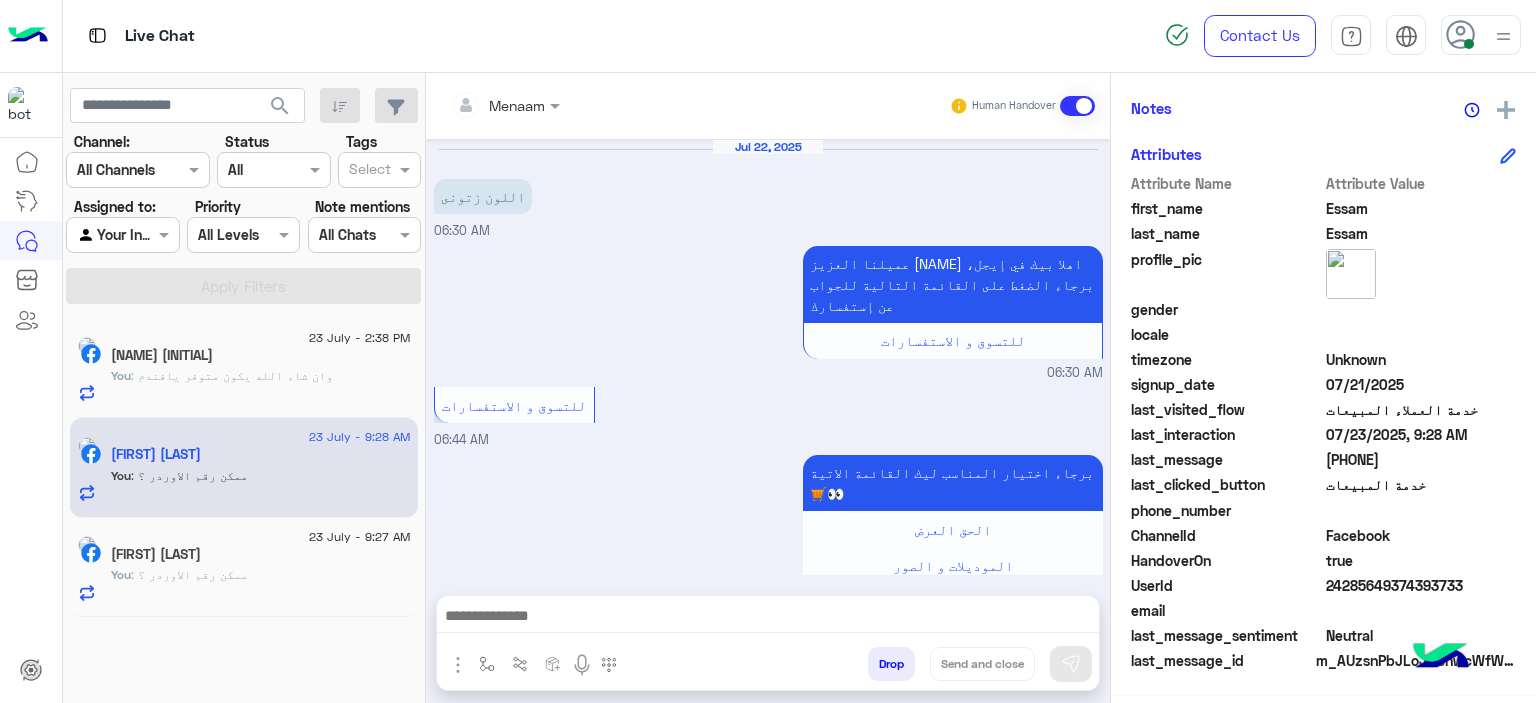 scroll, scrollTop: 456, scrollLeft: 0, axis: vertical 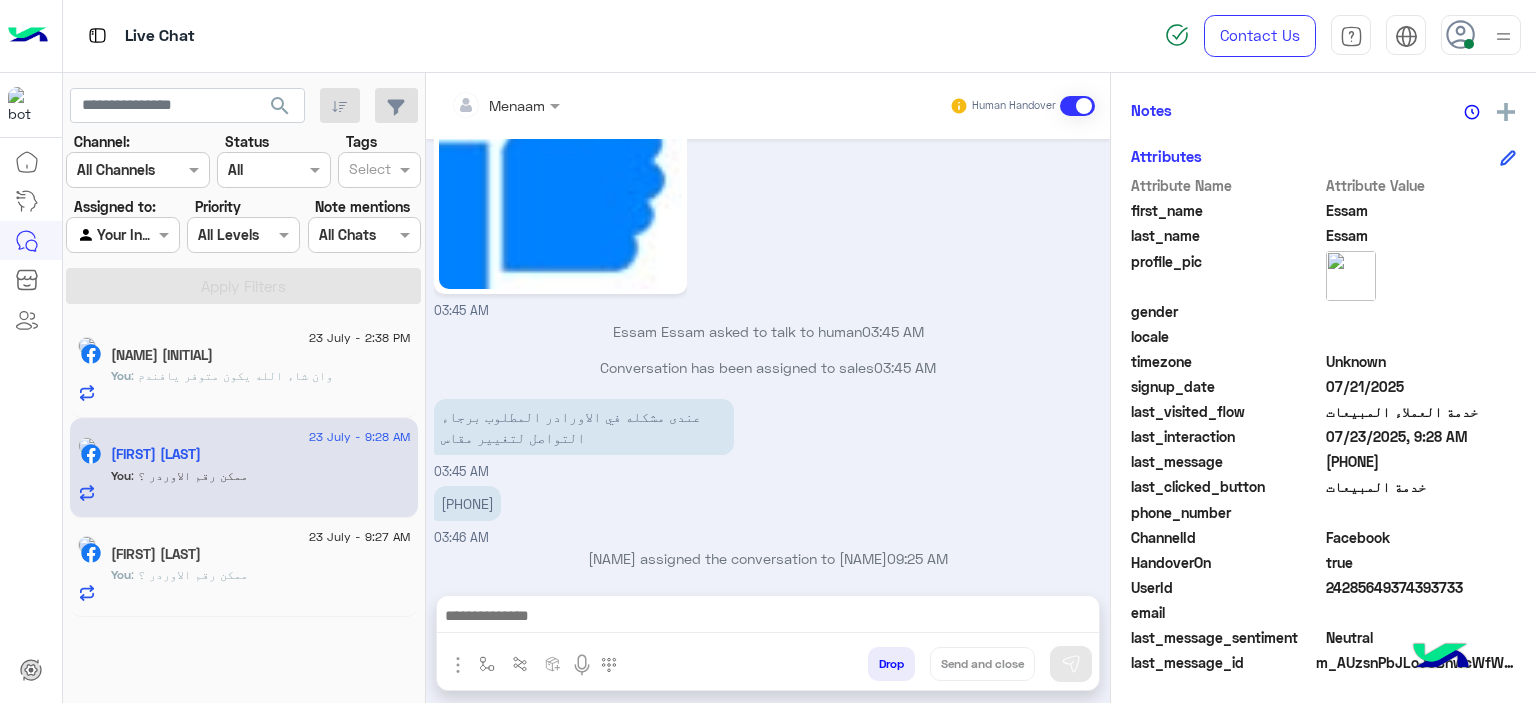 click on ": ممكن رقم الاوردر ؟" 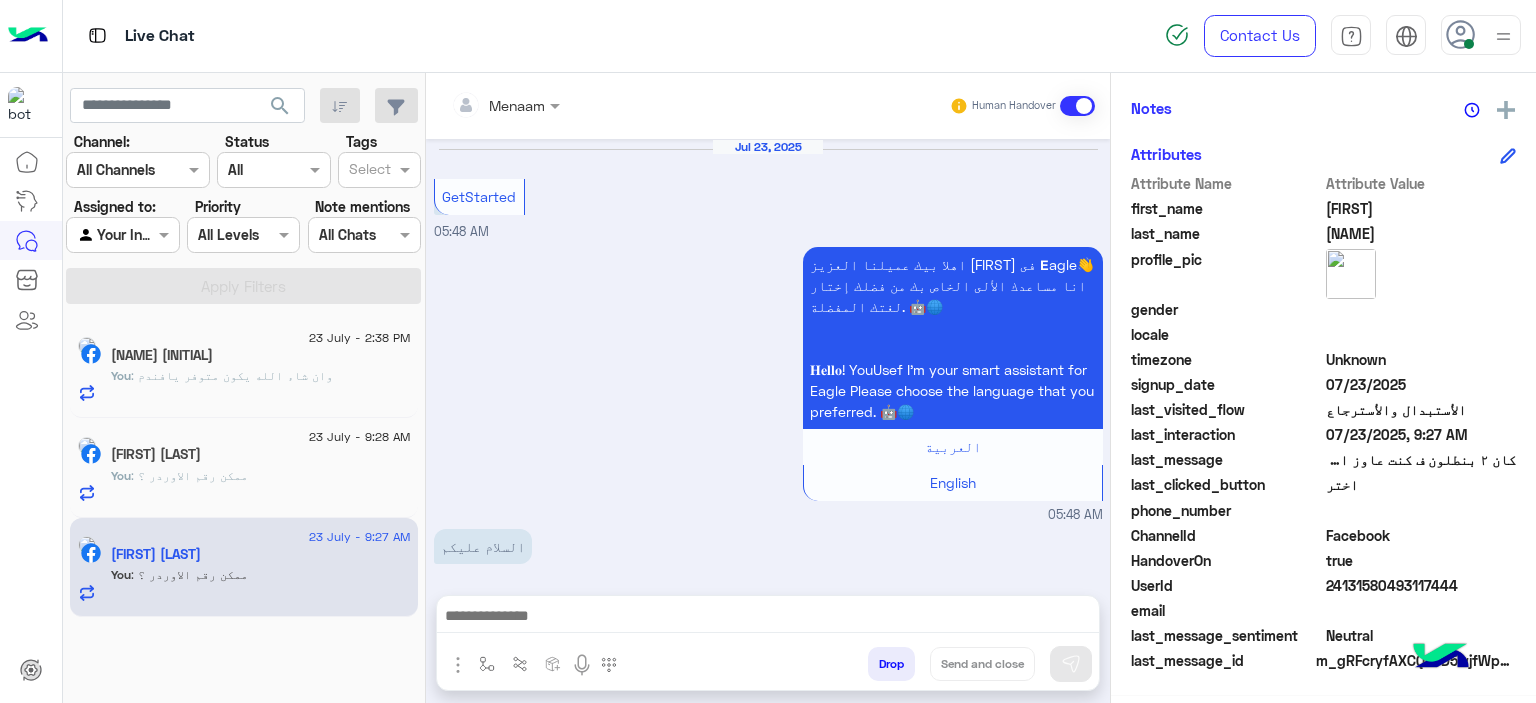scroll, scrollTop: 456, scrollLeft: 0, axis: vertical 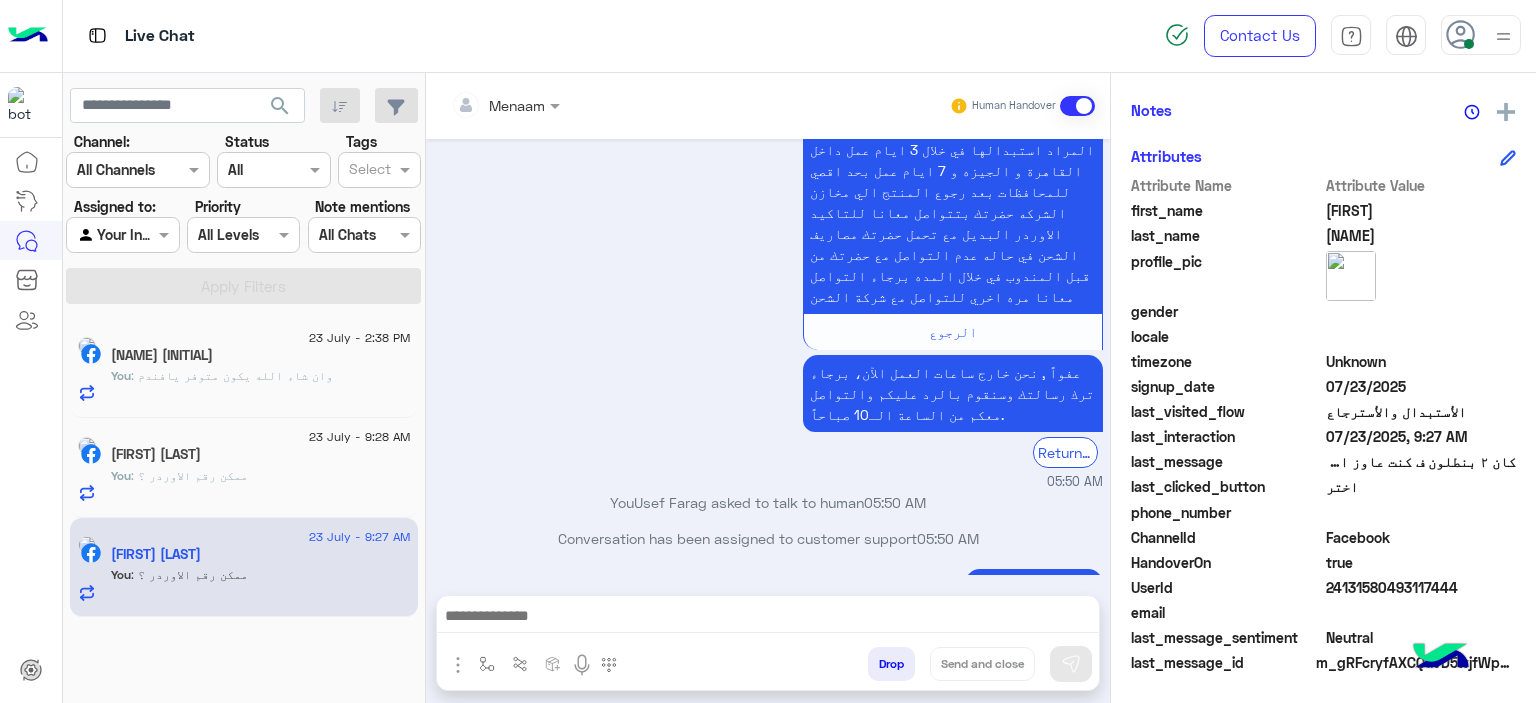 click on ": وان شاء الله يكون متوفر يافندم" 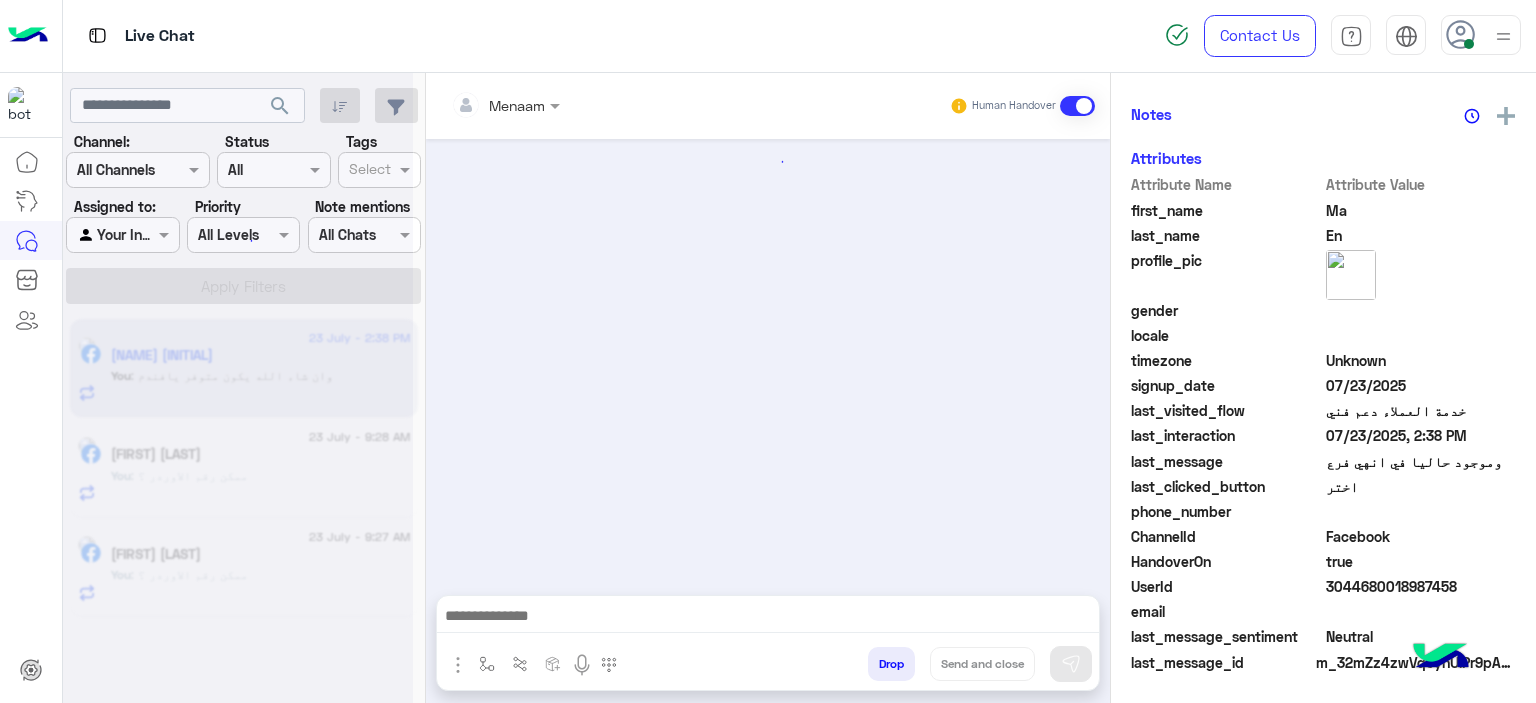 scroll, scrollTop: 452, scrollLeft: 0, axis: vertical 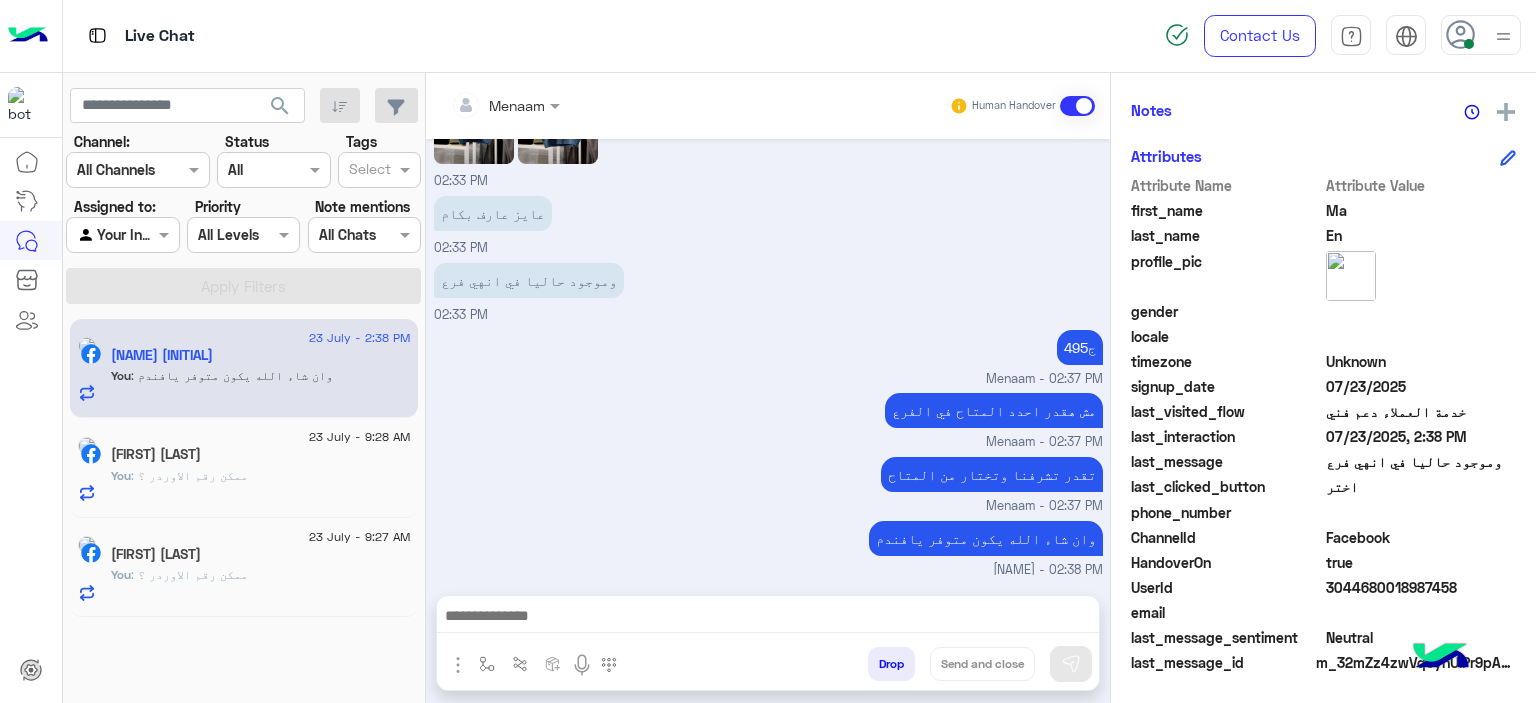 click on "Essam Essam" 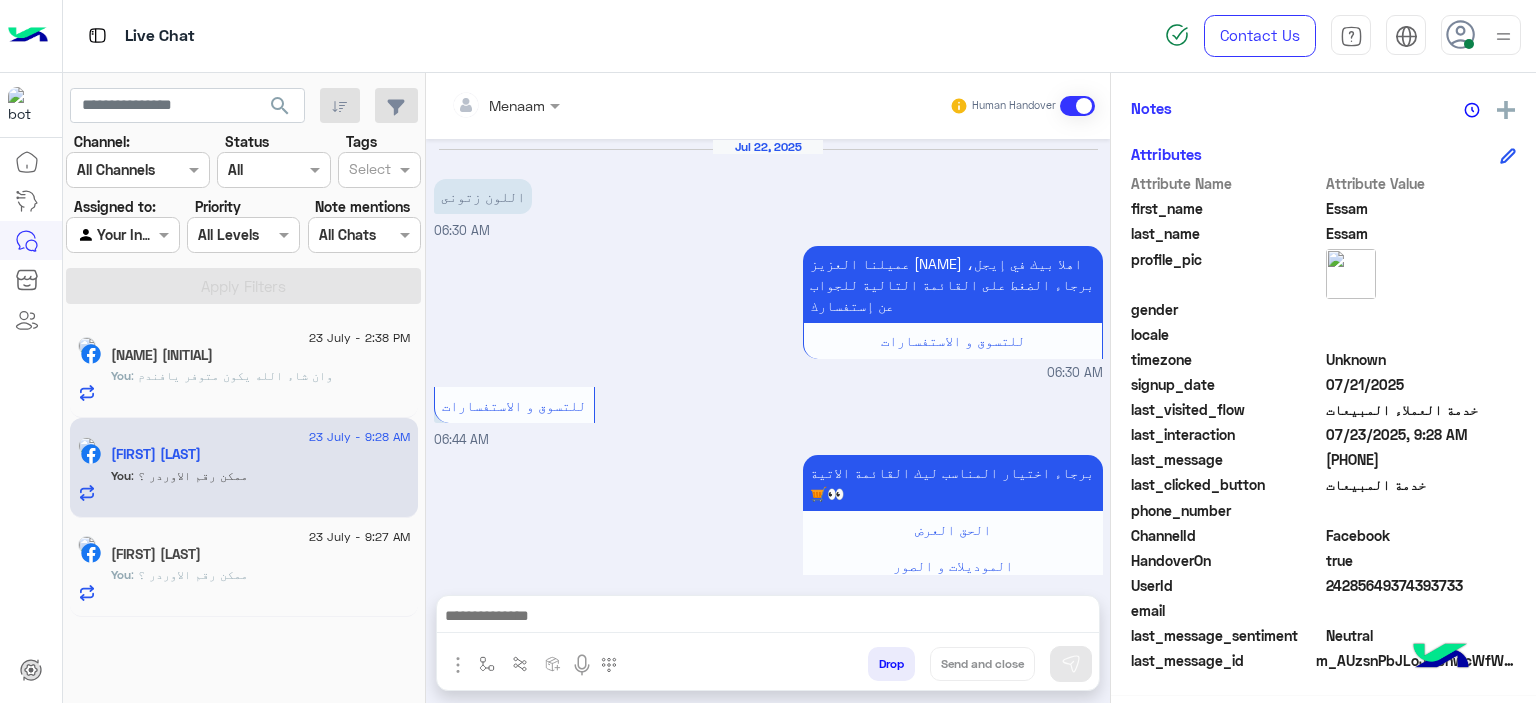 scroll, scrollTop: 1711, scrollLeft: 0, axis: vertical 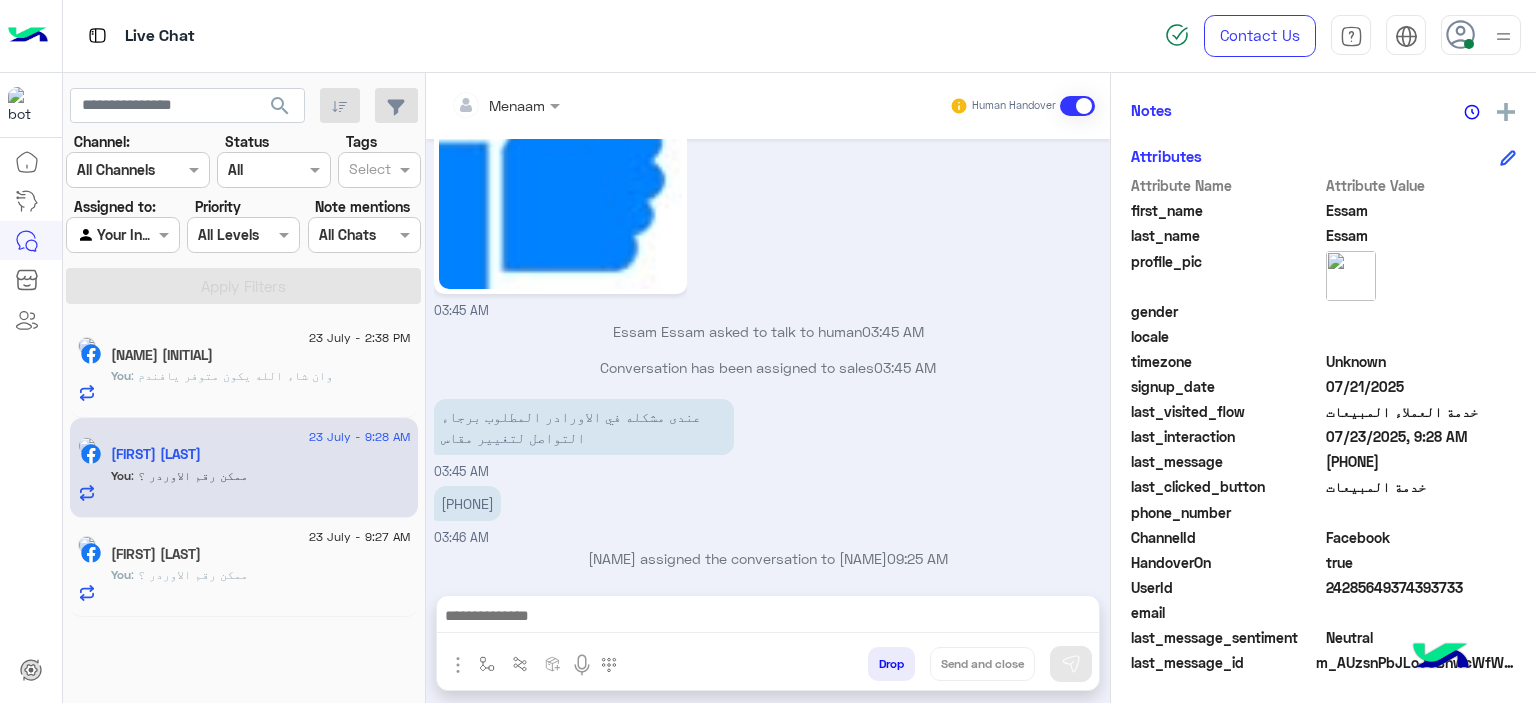 click on ": وان شاء الله يكون متوفر يافندم" 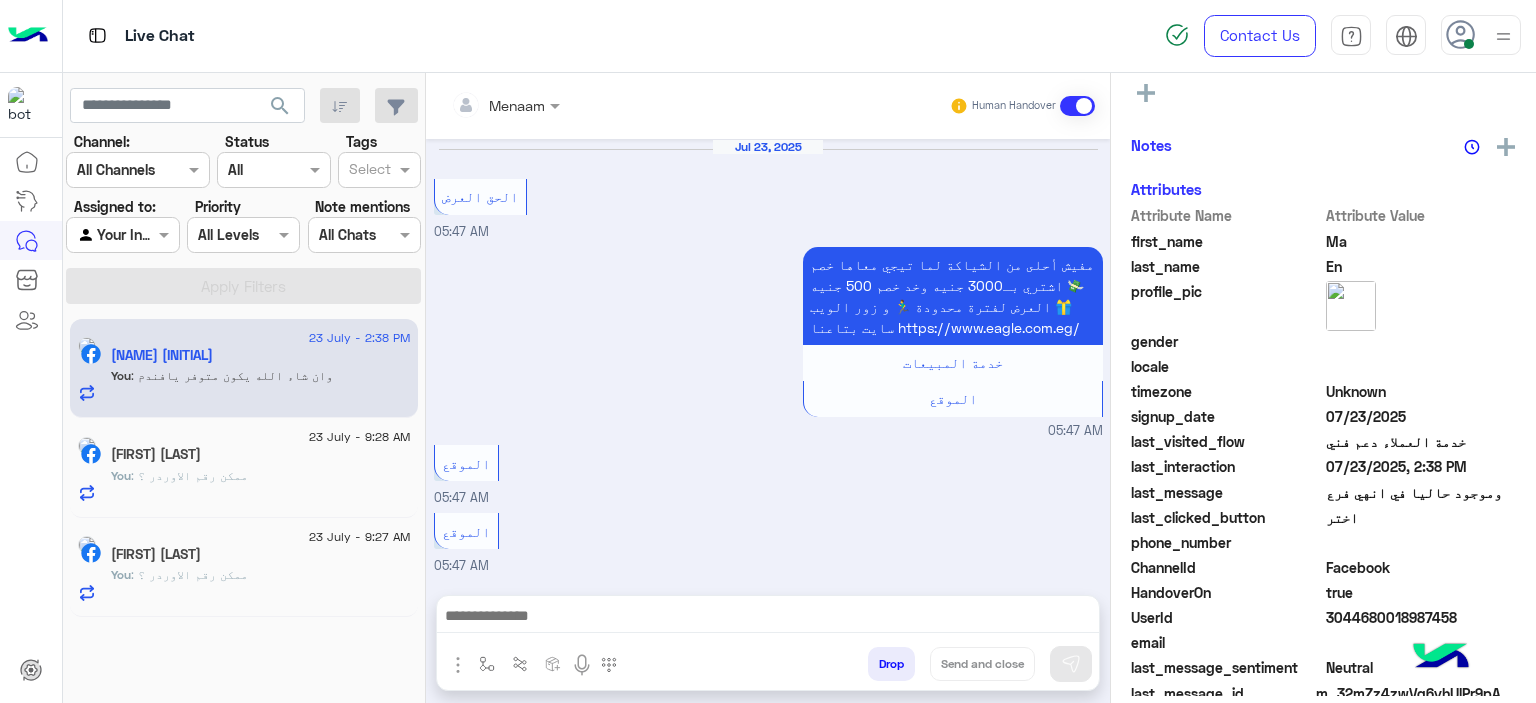 scroll, scrollTop: 1164, scrollLeft: 0, axis: vertical 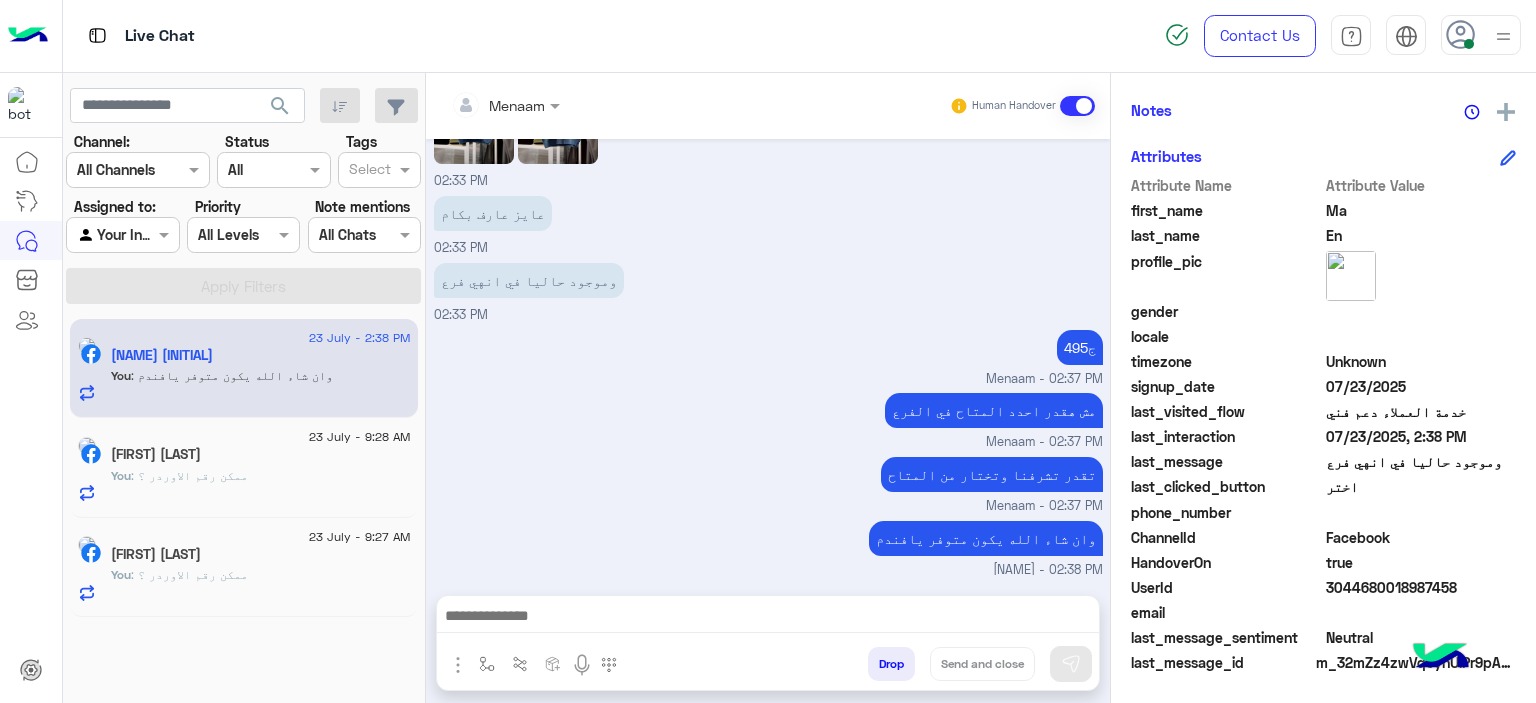 click on "Drop" at bounding box center [891, 664] 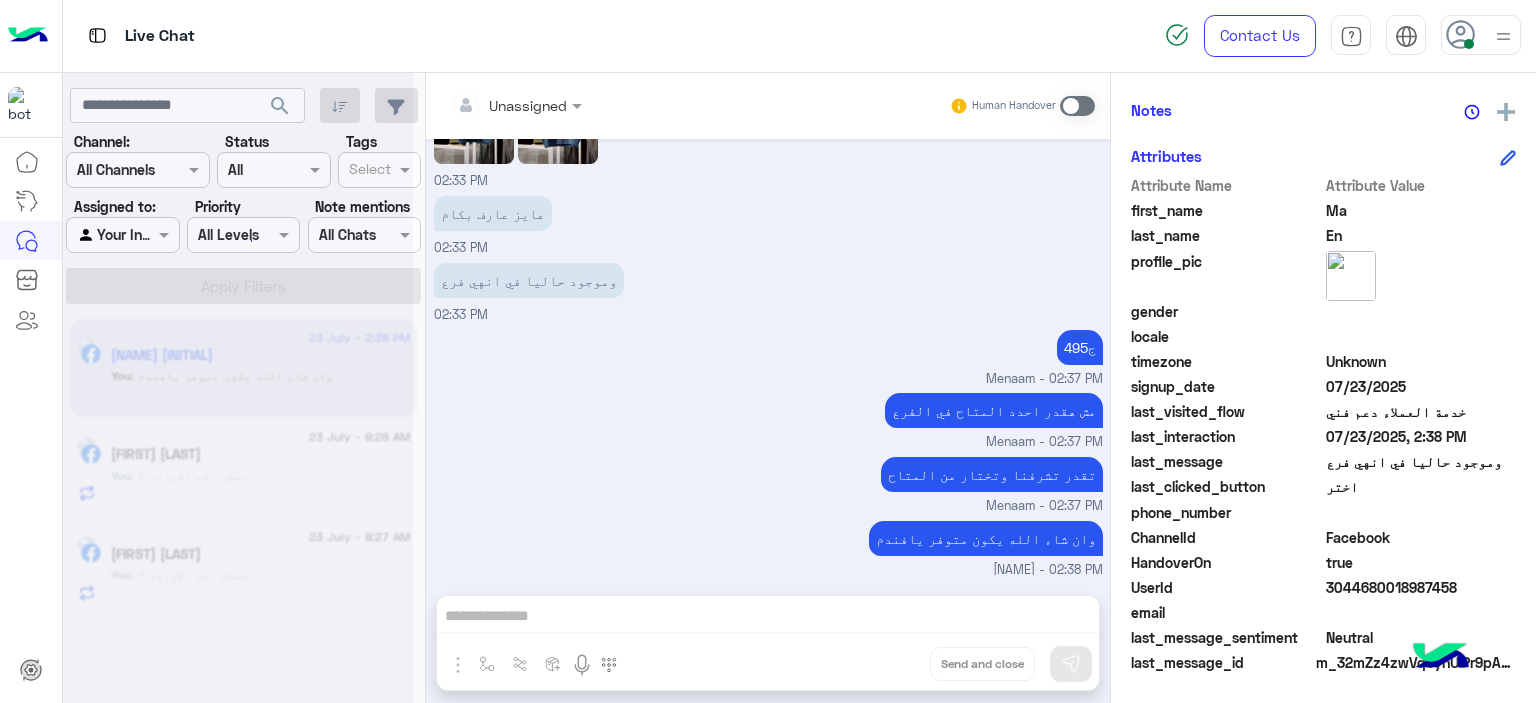 scroll, scrollTop: 1200, scrollLeft: 0, axis: vertical 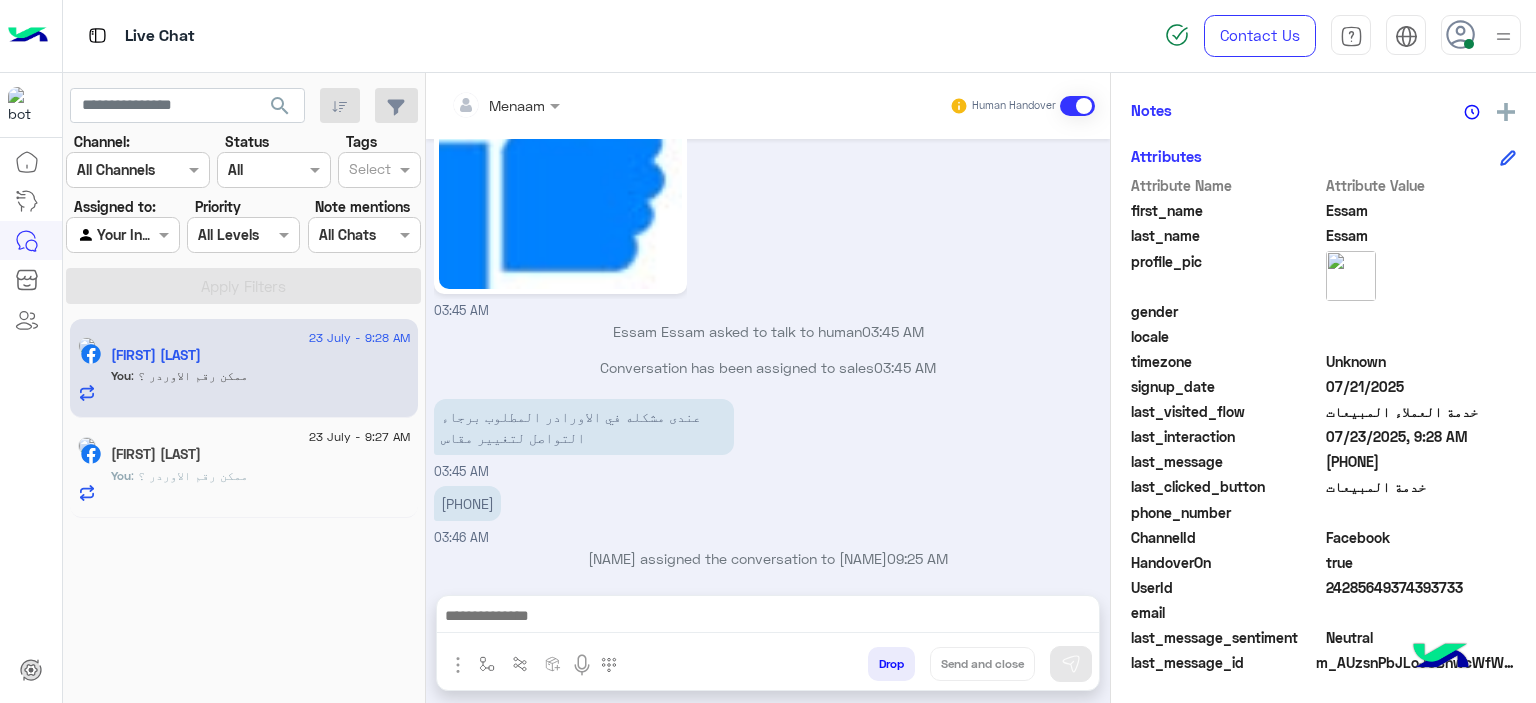 click on "YouUsef Farag" 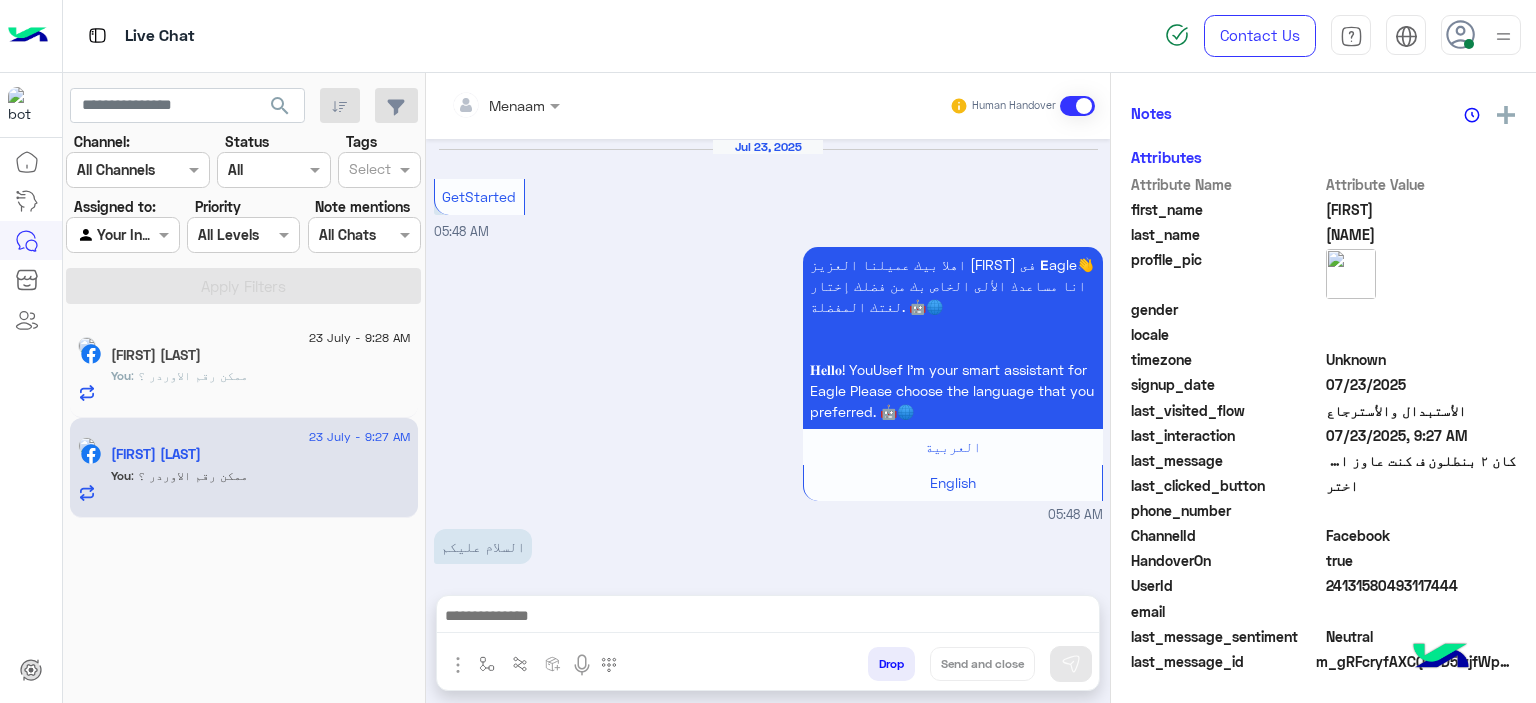 scroll, scrollTop: 452, scrollLeft: 0, axis: vertical 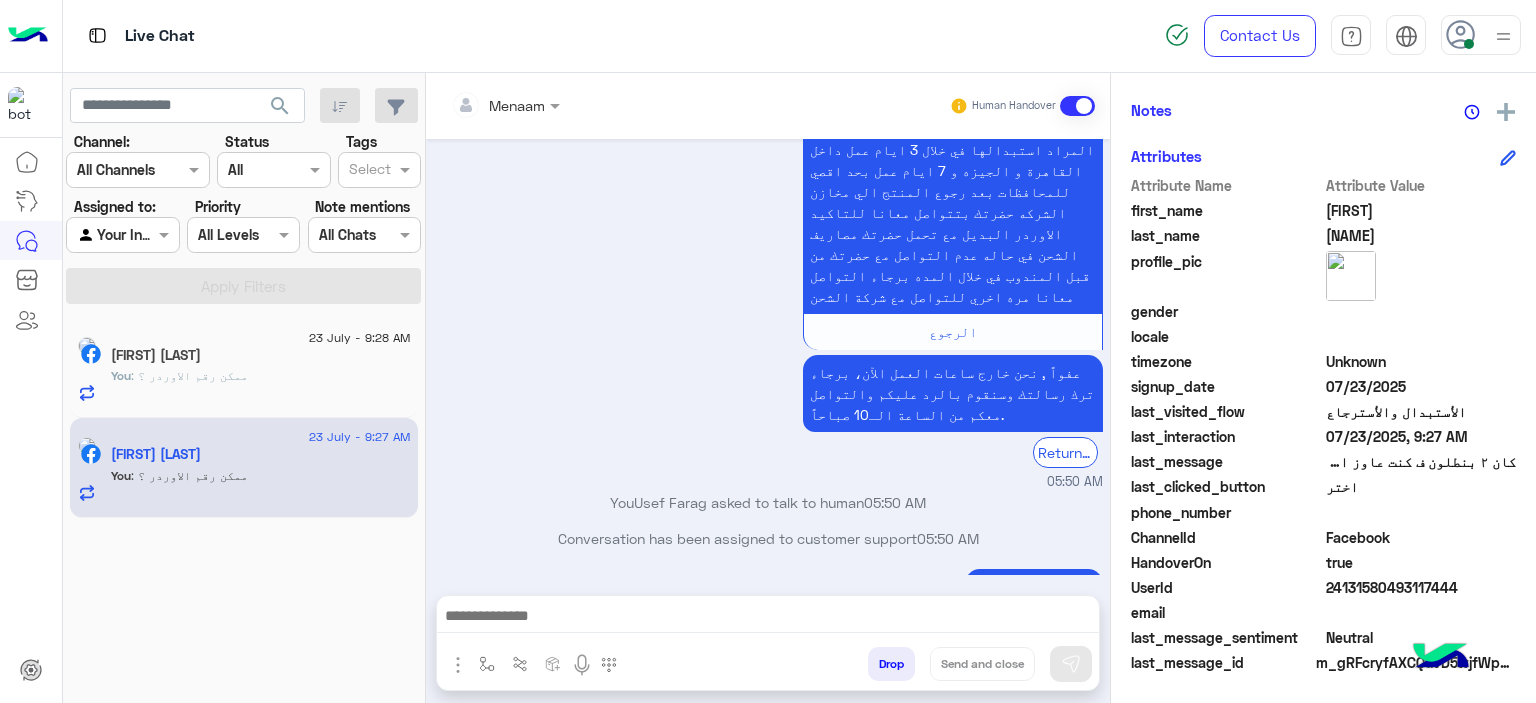 click on "Essam Essam" 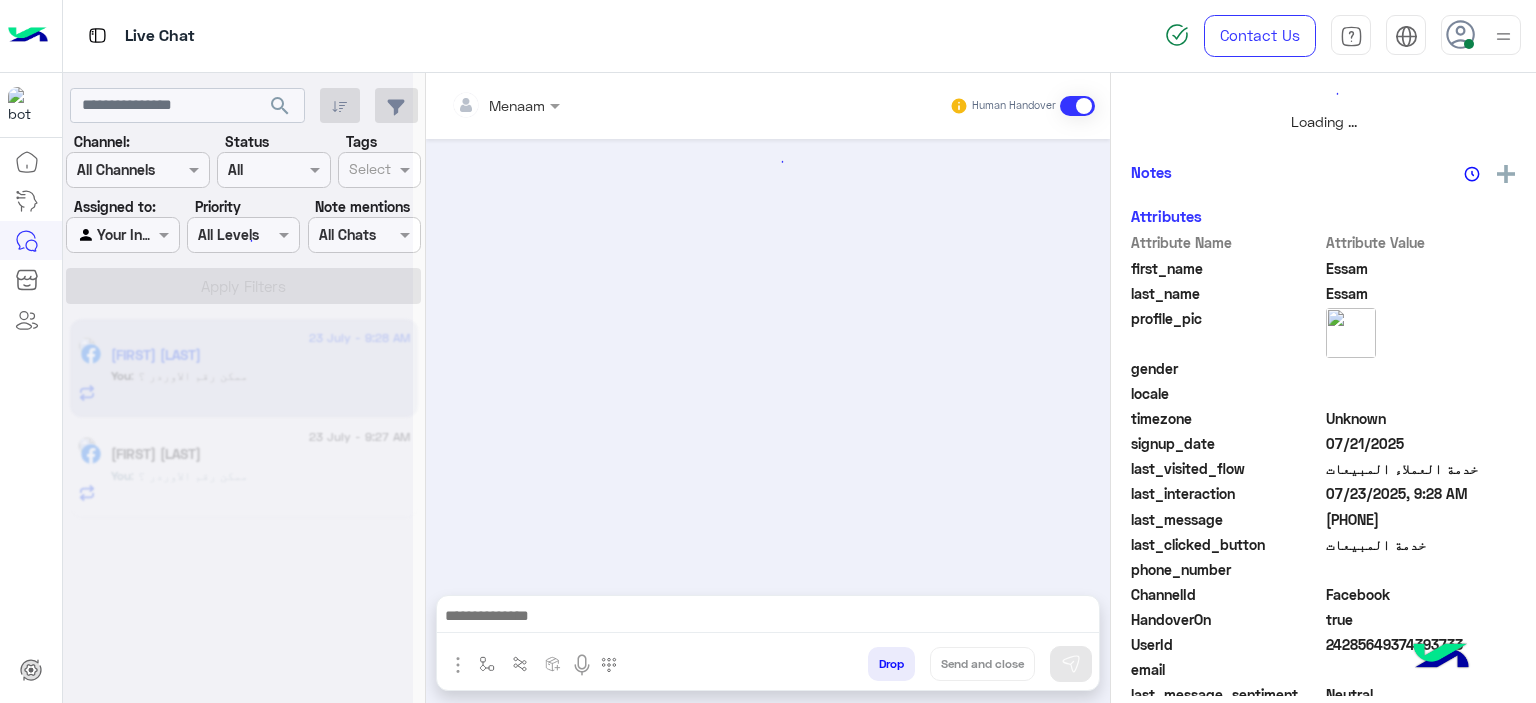 scroll, scrollTop: 514, scrollLeft: 0, axis: vertical 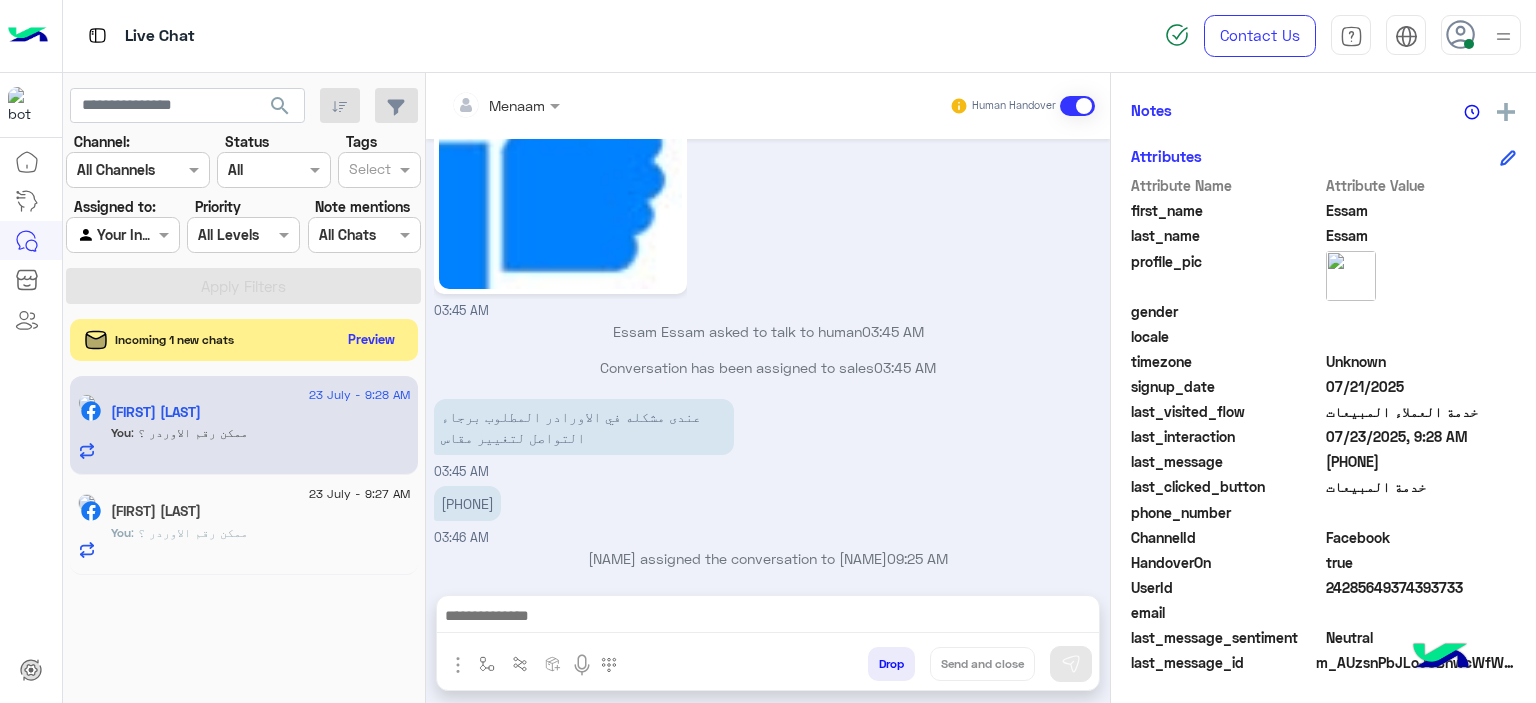 click on "Preview" 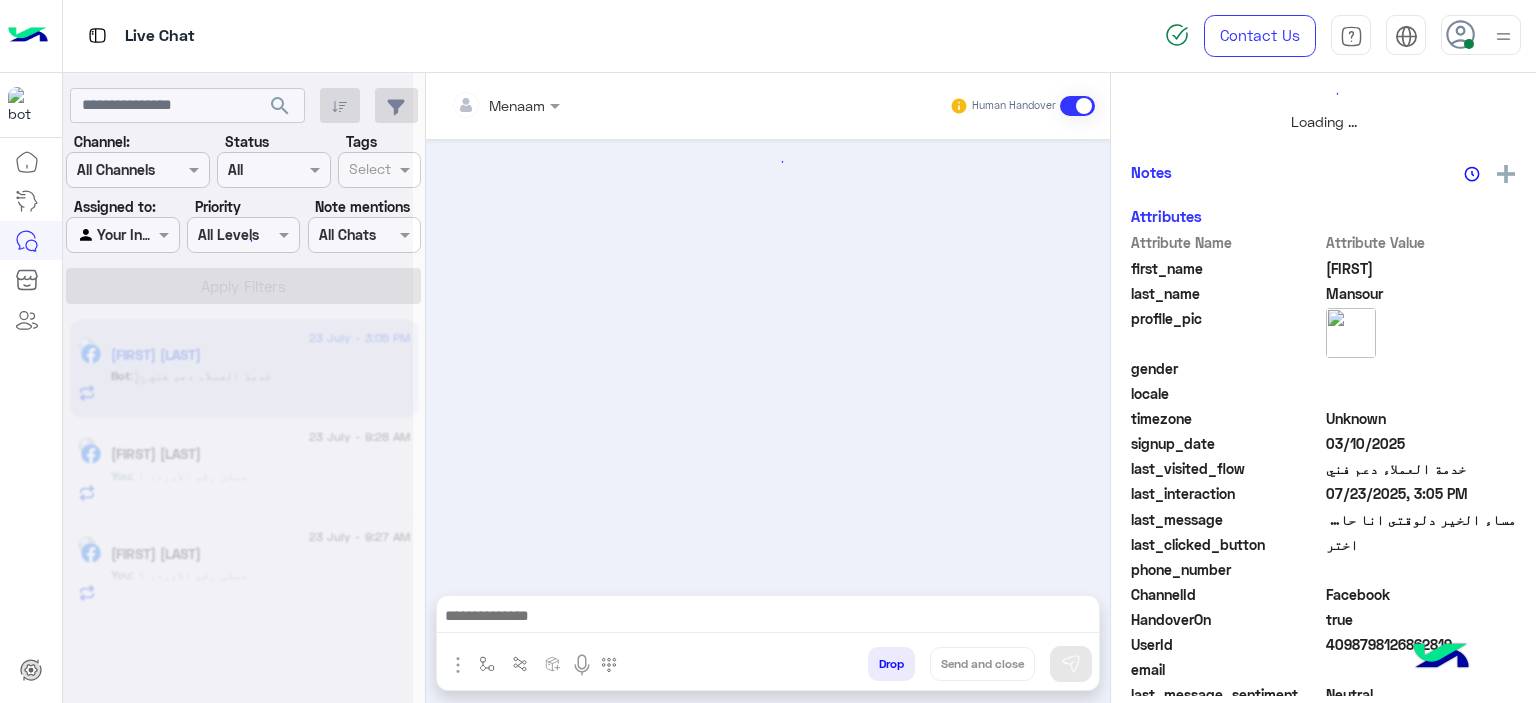 scroll, scrollTop: 514, scrollLeft: 0, axis: vertical 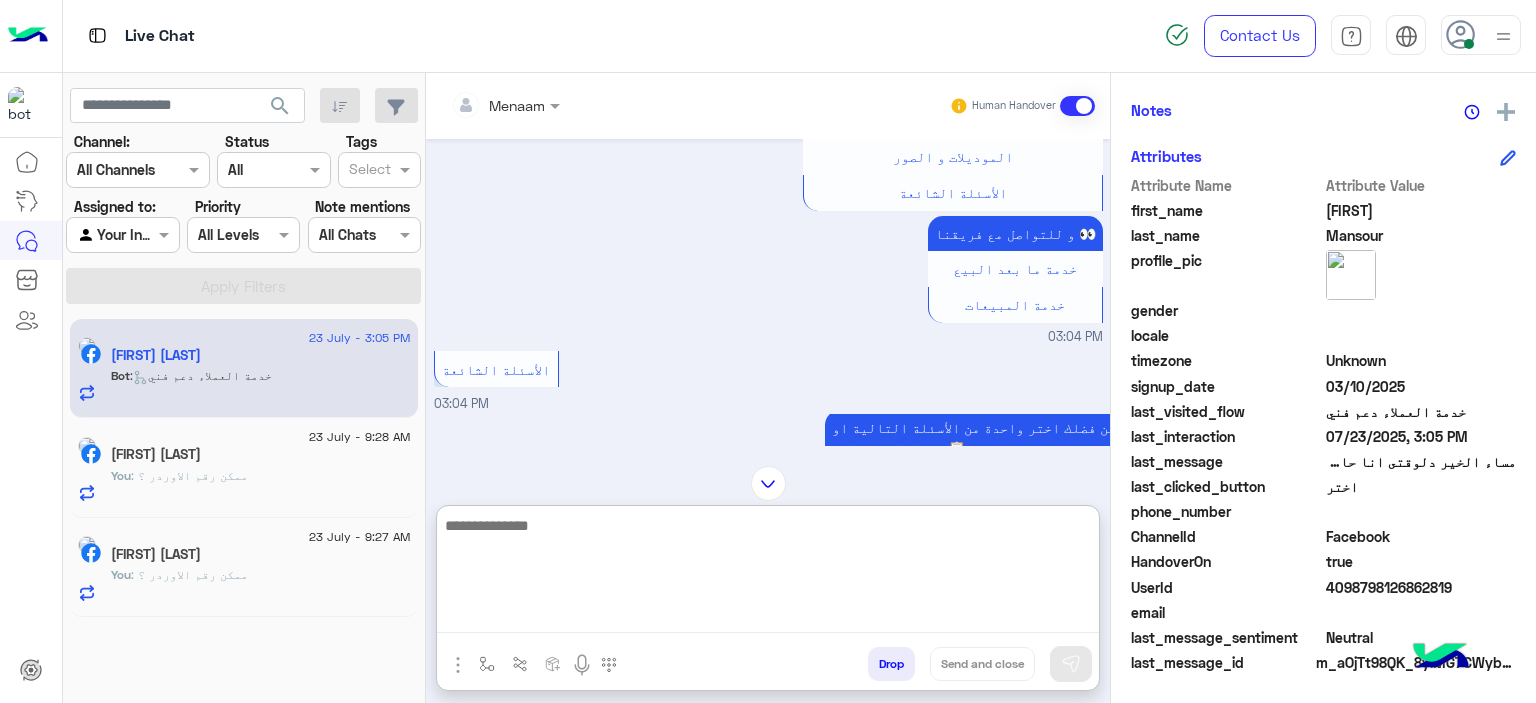 click at bounding box center (768, 573) 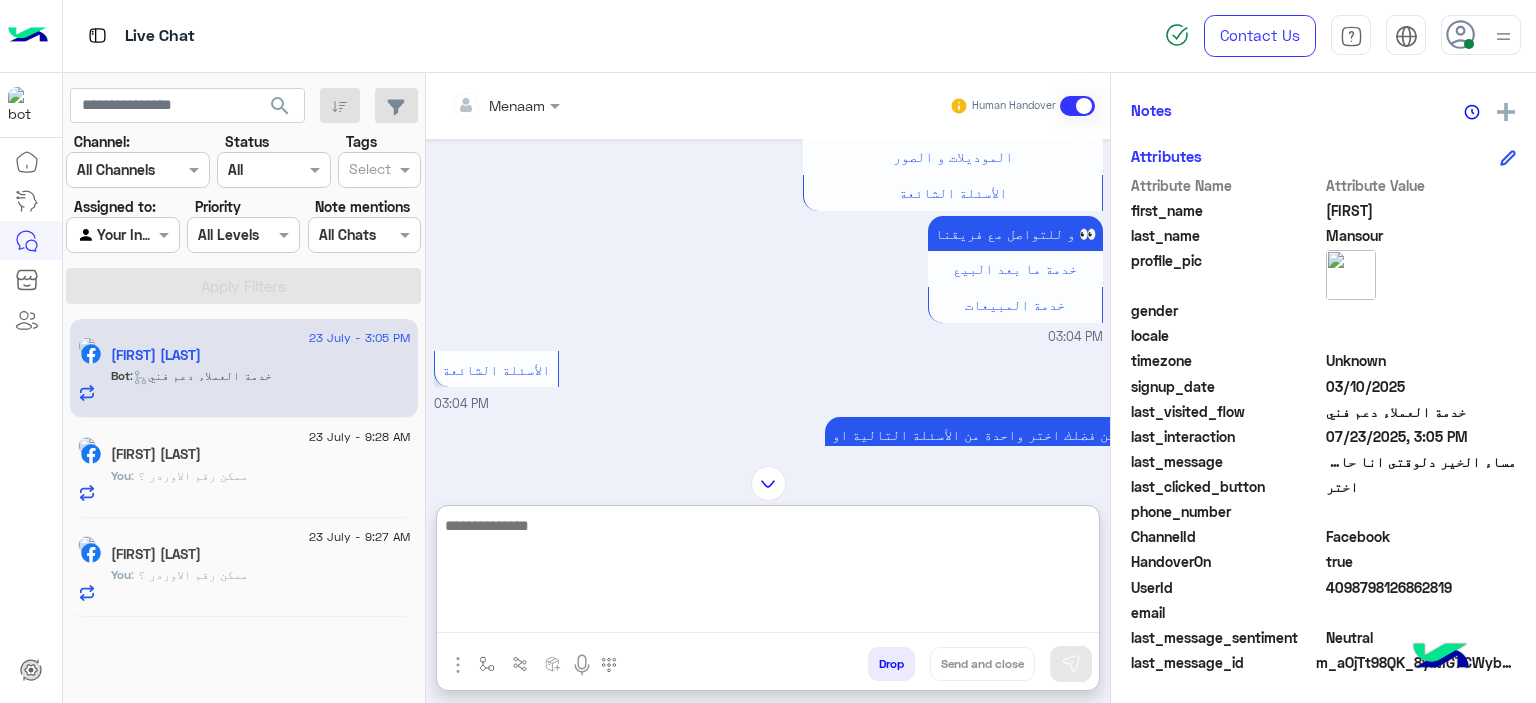scroll, scrollTop: 0, scrollLeft: 0, axis: both 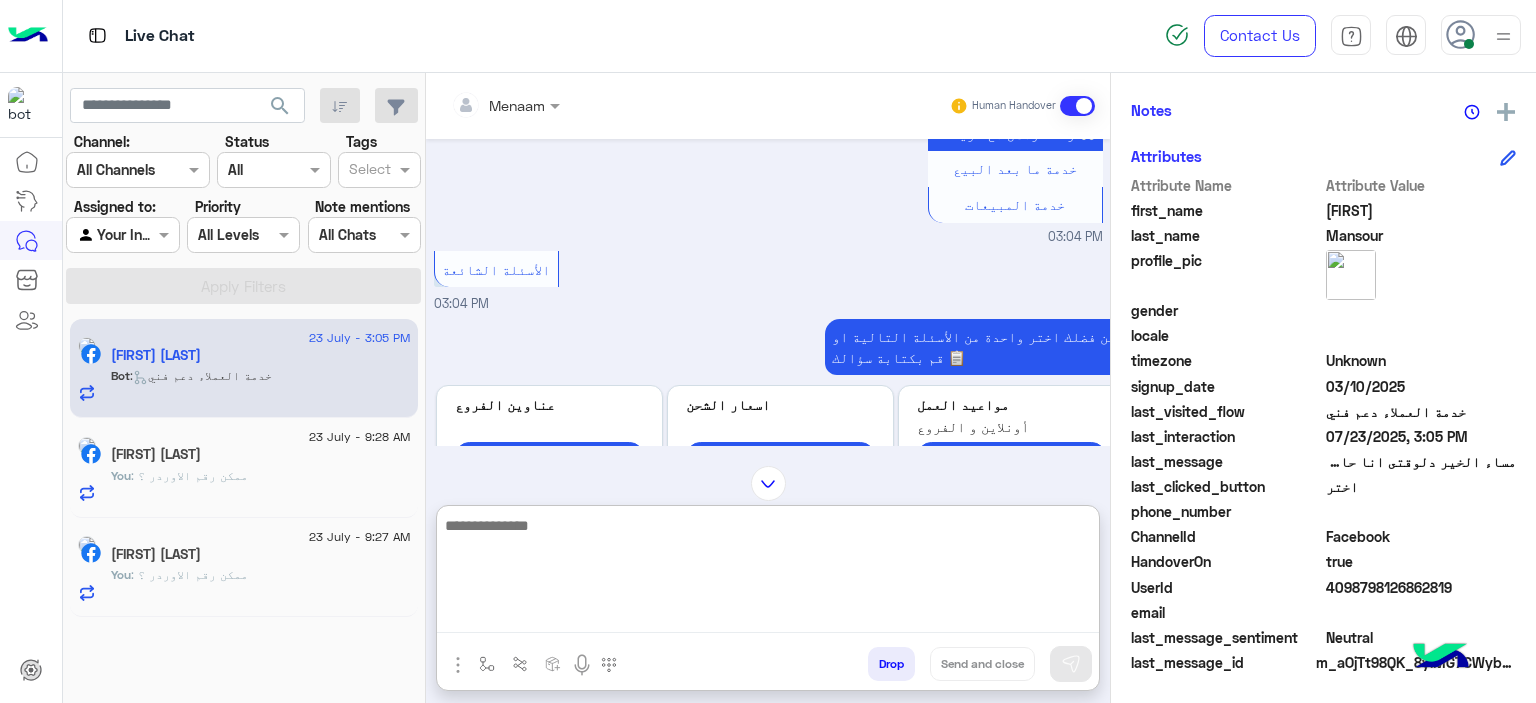 click at bounding box center [768, 573] 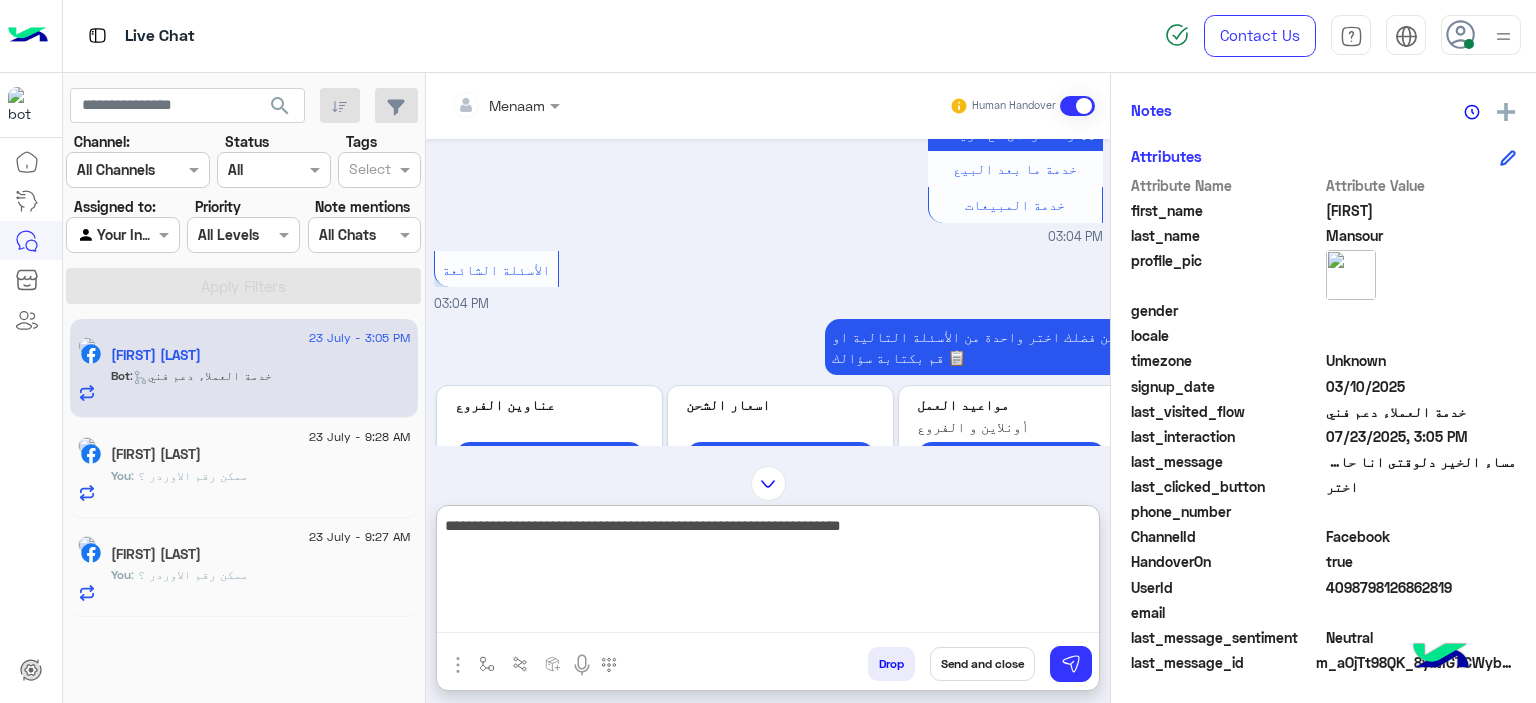 type on "**********" 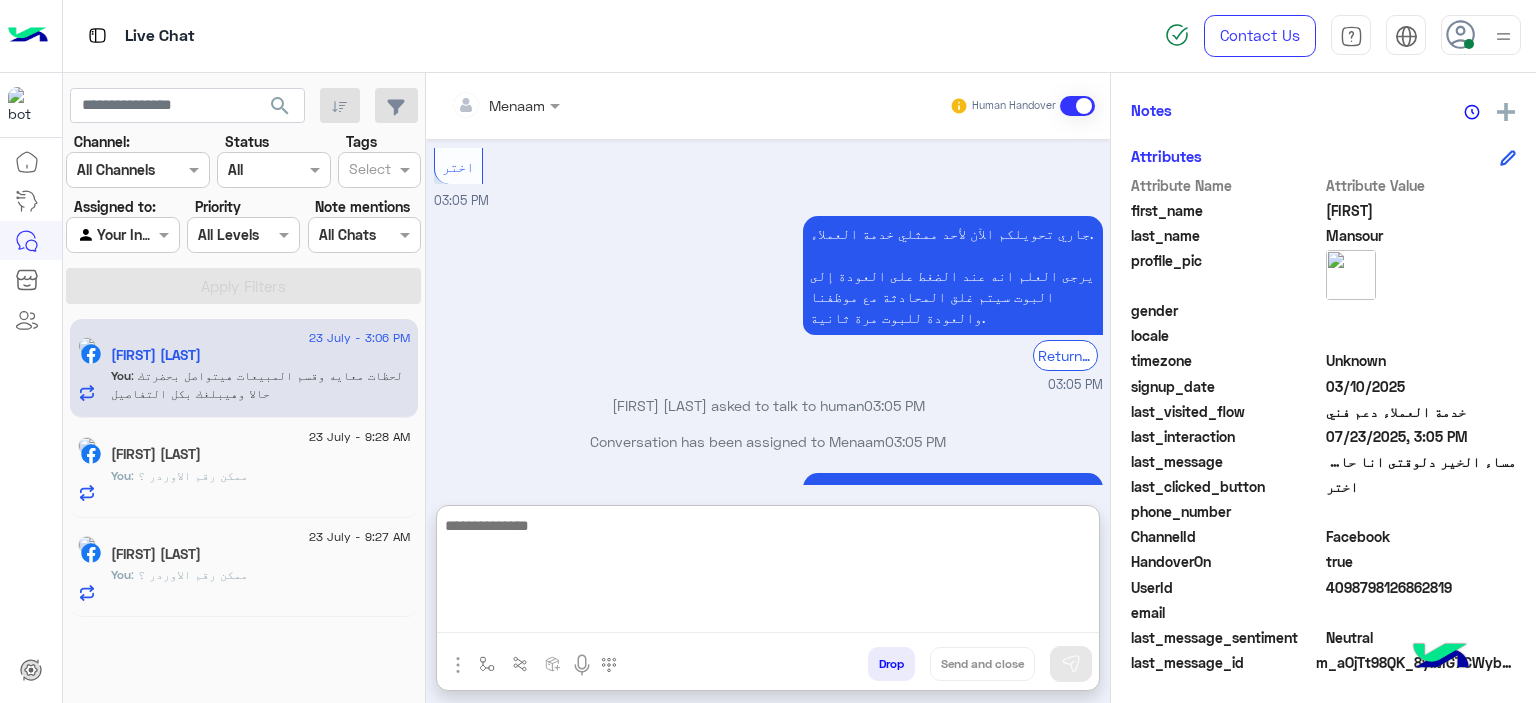 scroll, scrollTop: 1592, scrollLeft: 0, axis: vertical 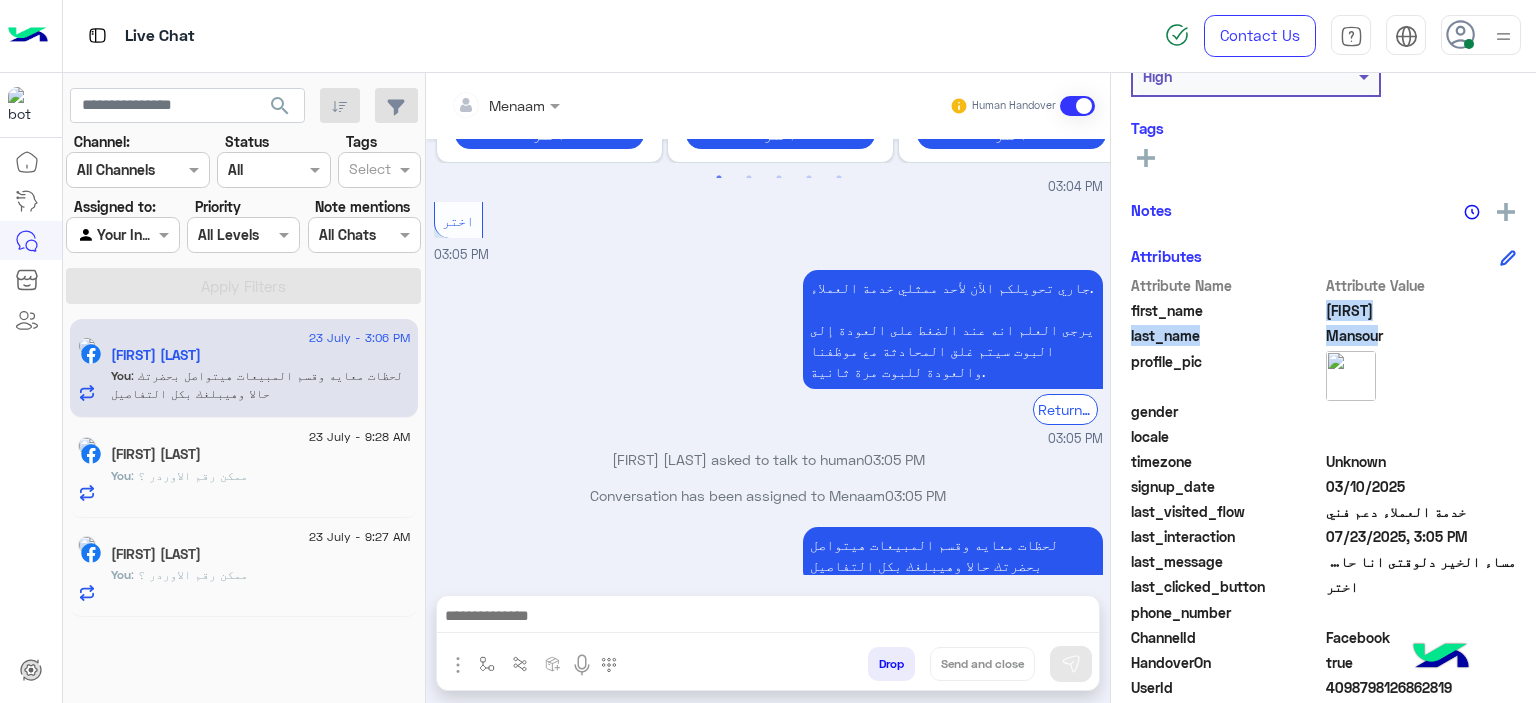 drag, startPoint x: 1351, startPoint y: 323, endPoint x: 1390, endPoint y: 342, distance: 43.382023 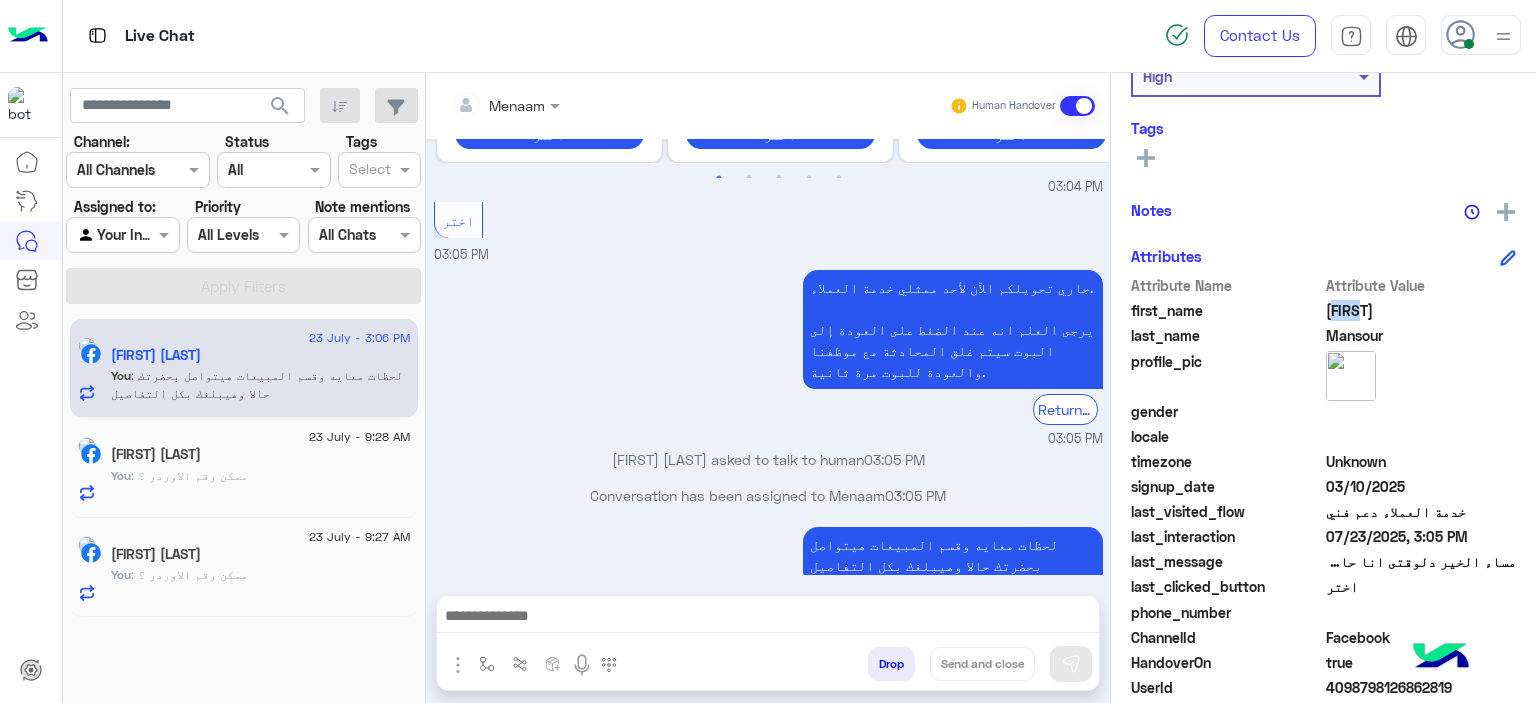 click on "Eyad" 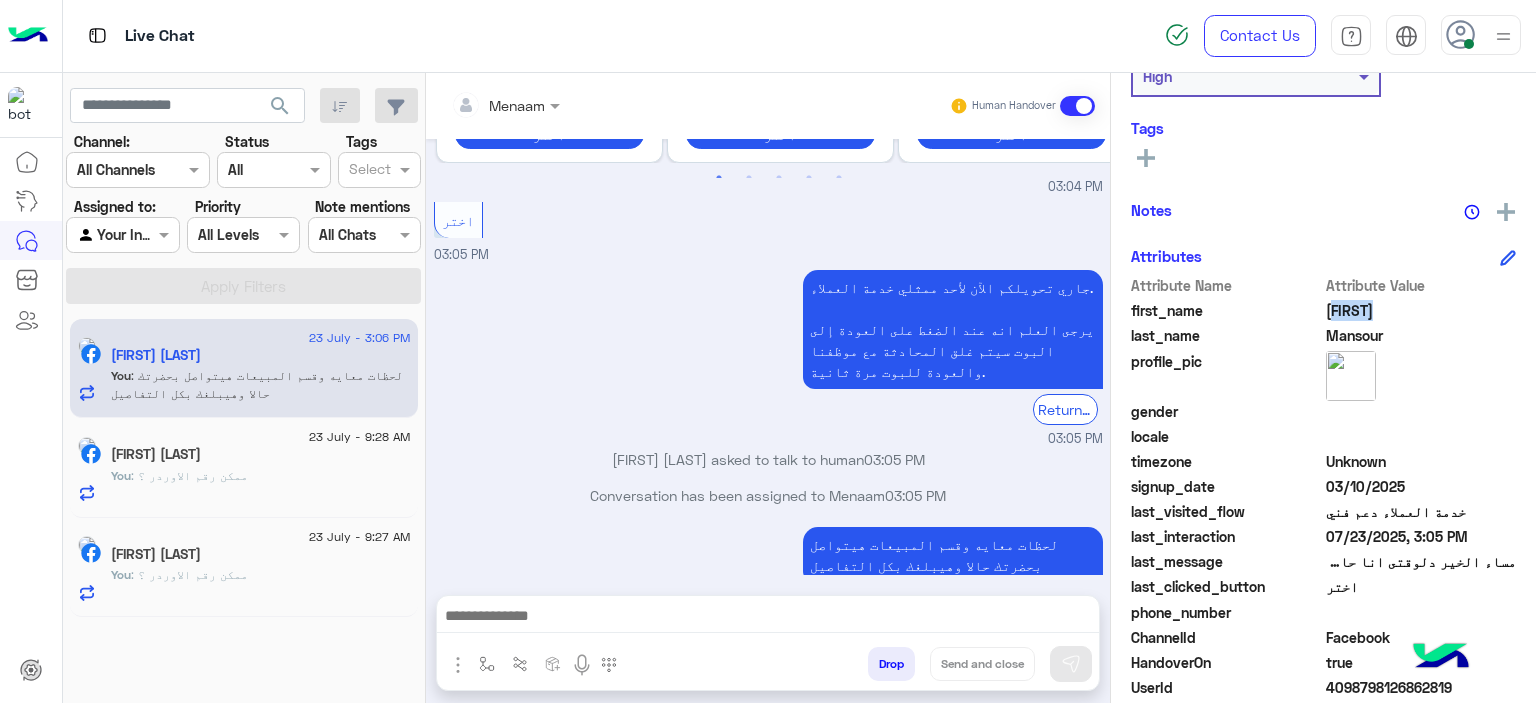 click on "Eyad" 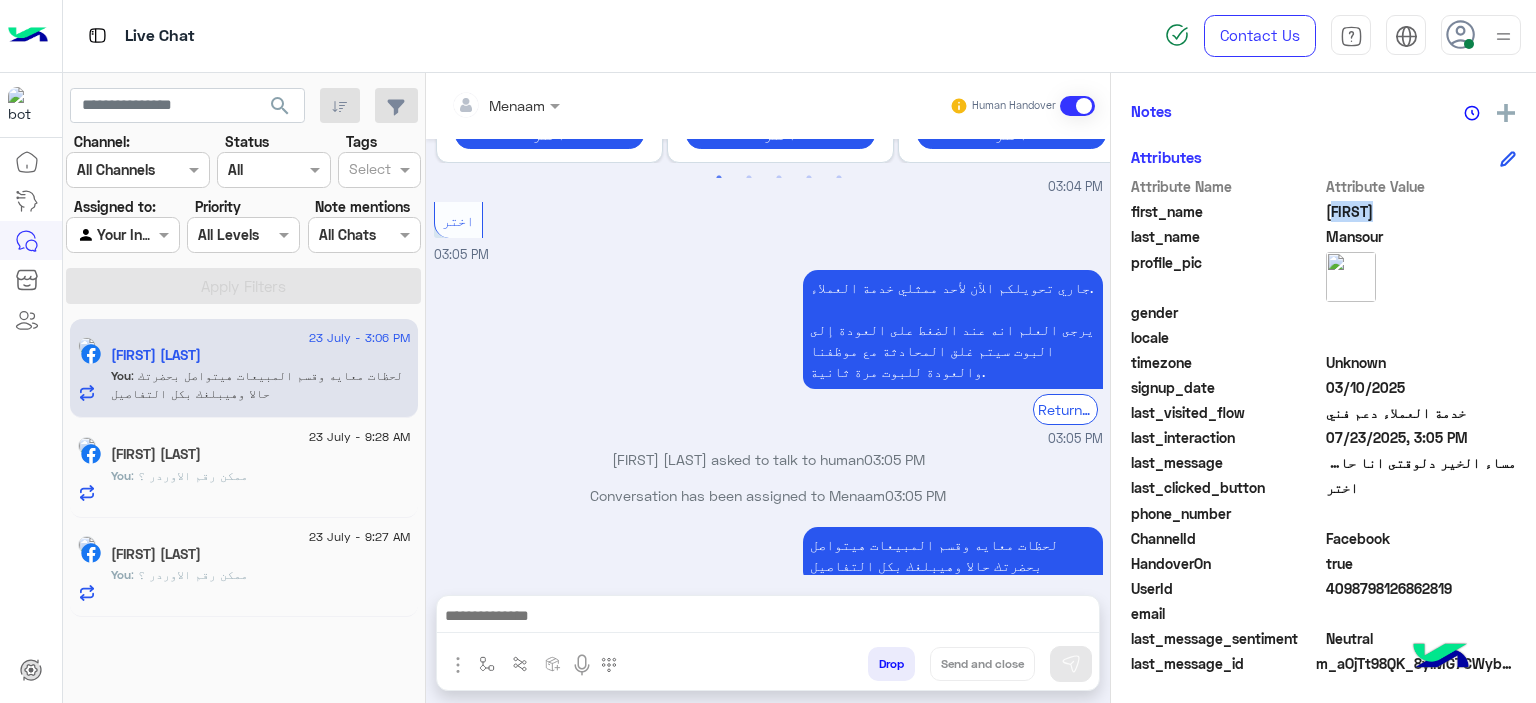 scroll, scrollTop: 456, scrollLeft: 0, axis: vertical 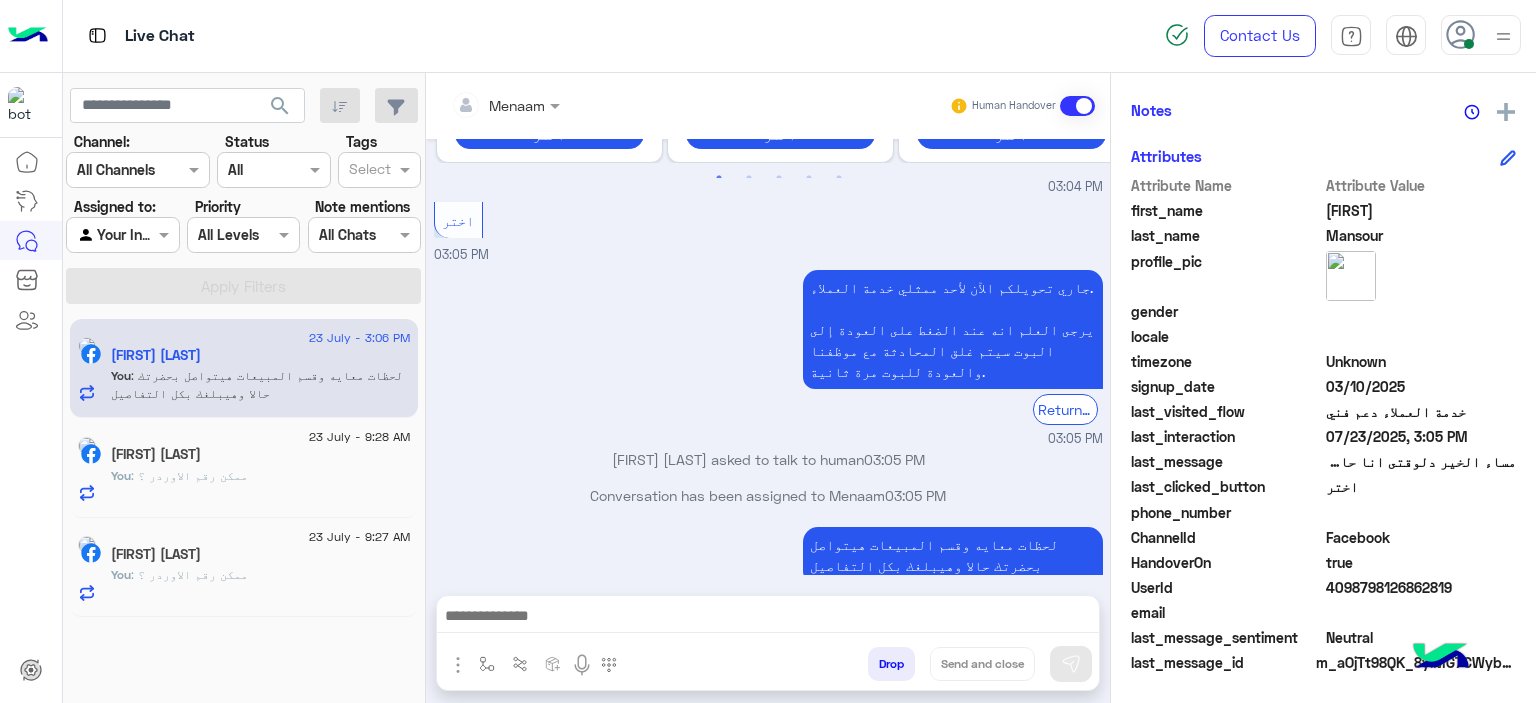 click on "4098798126862819" 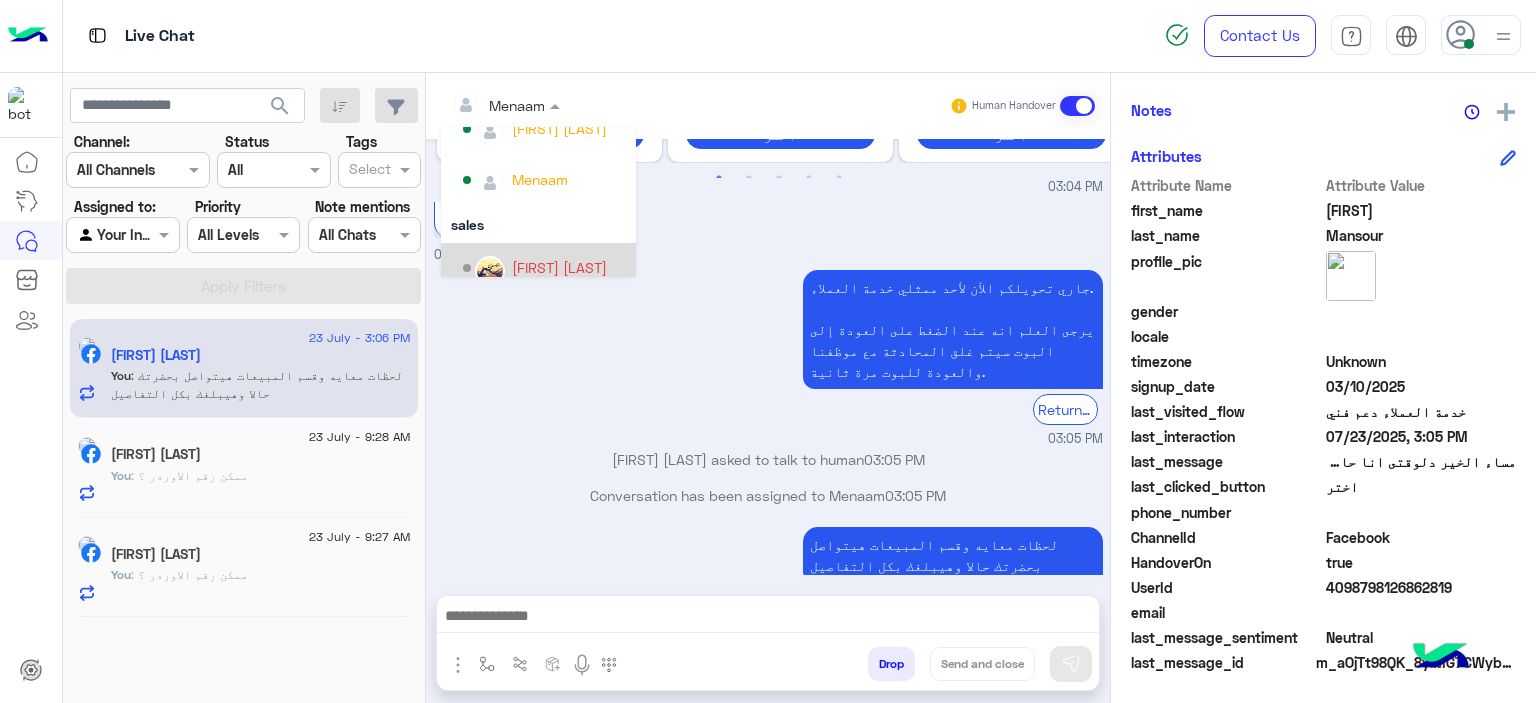 scroll, scrollTop: 229, scrollLeft: 0, axis: vertical 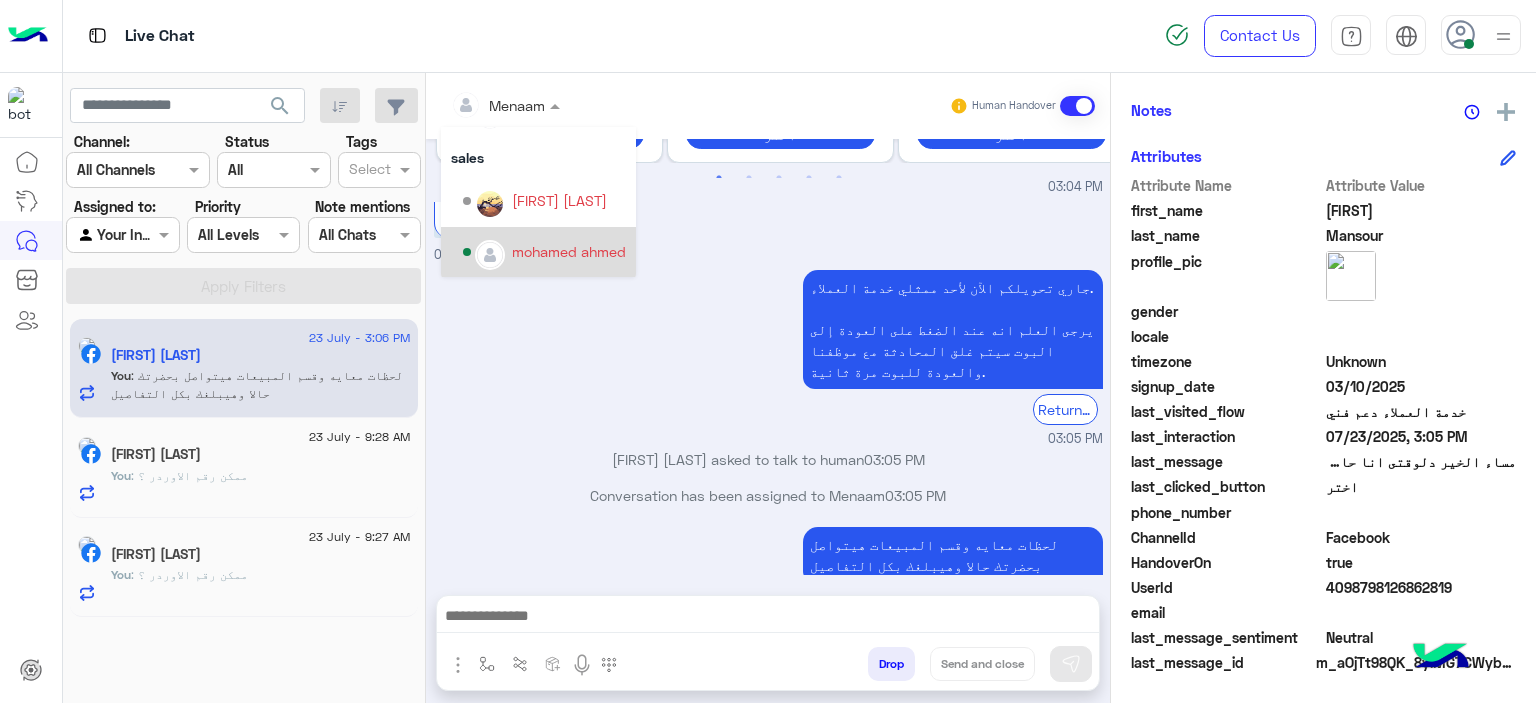 click on "mohamed ahmed" at bounding box center [569, 251] 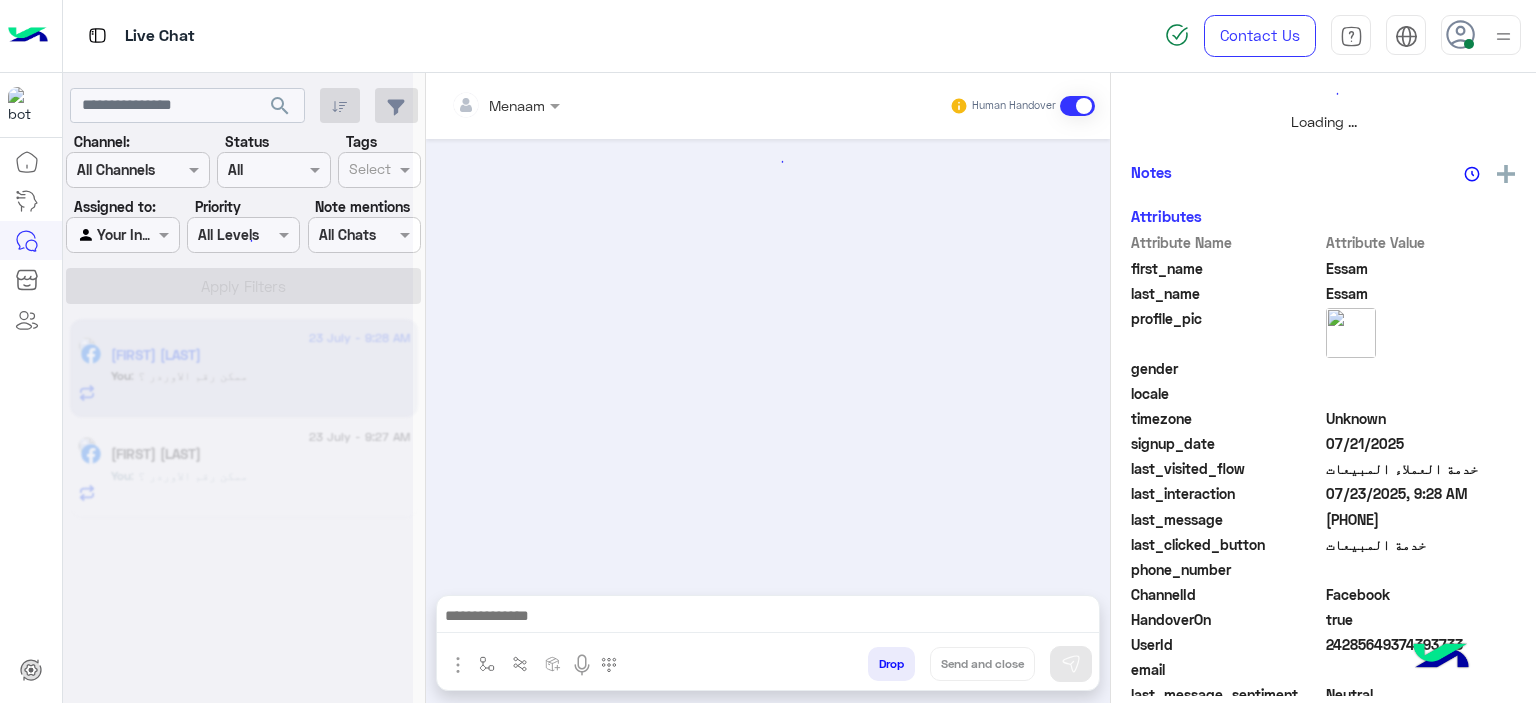 scroll, scrollTop: 514, scrollLeft: 0, axis: vertical 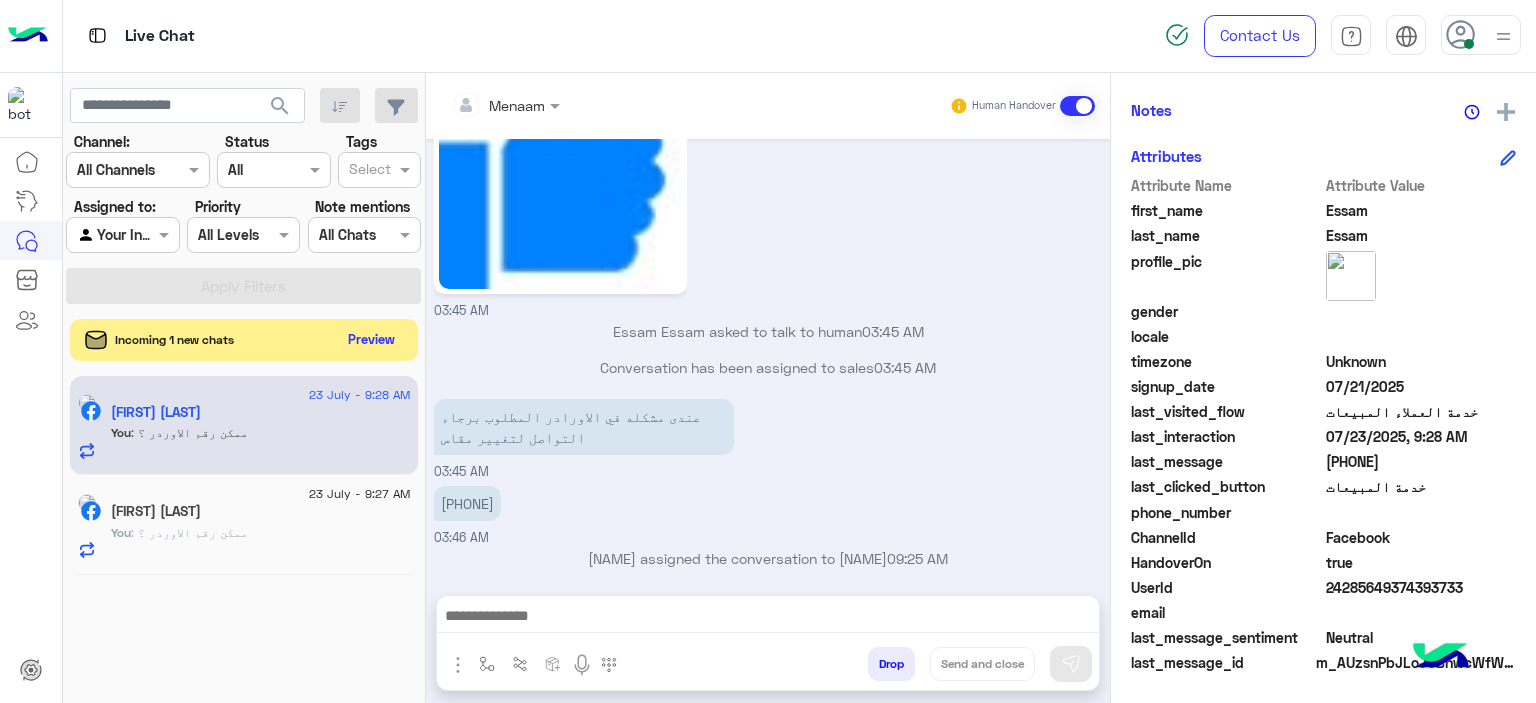 click on "Preview" 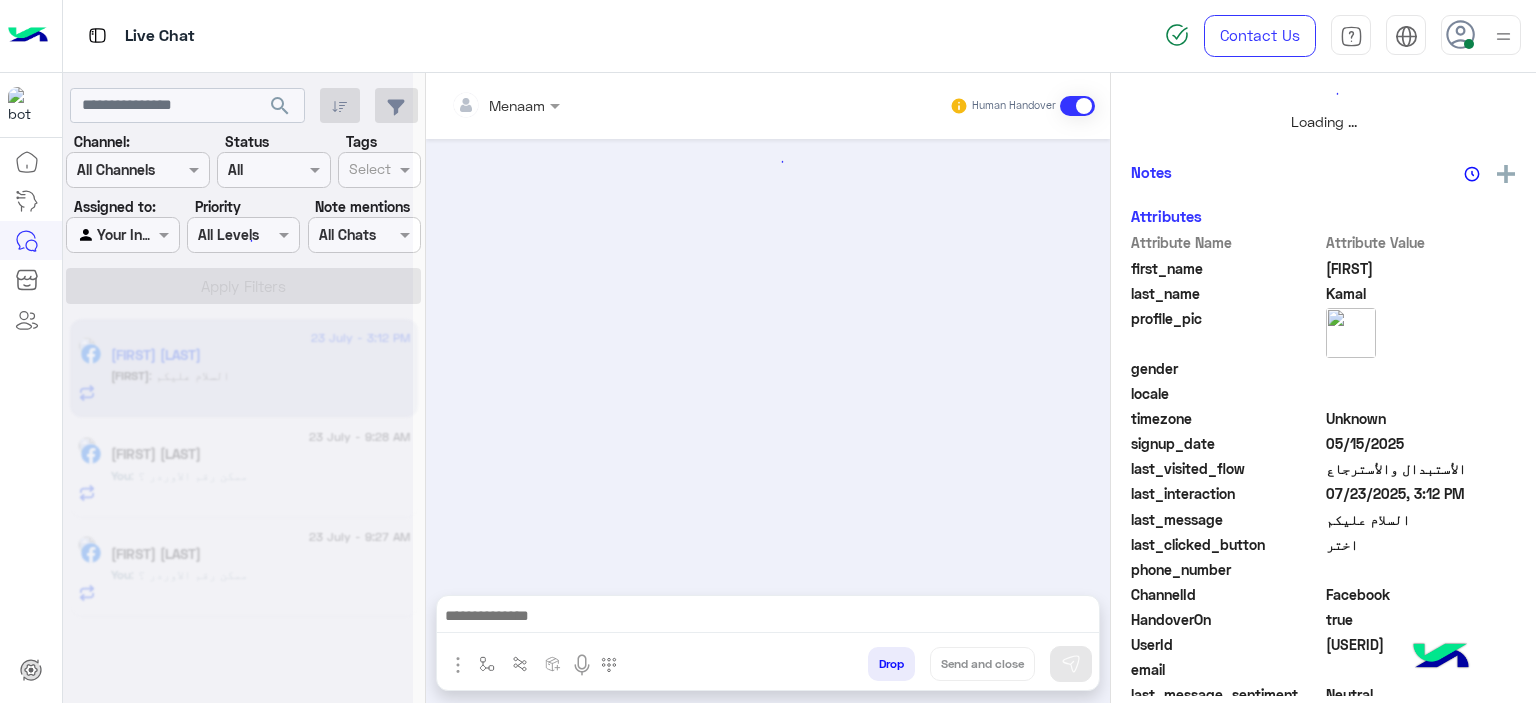 scroll, scrollTop: 514, scrollLeft: 0, axis: vertical 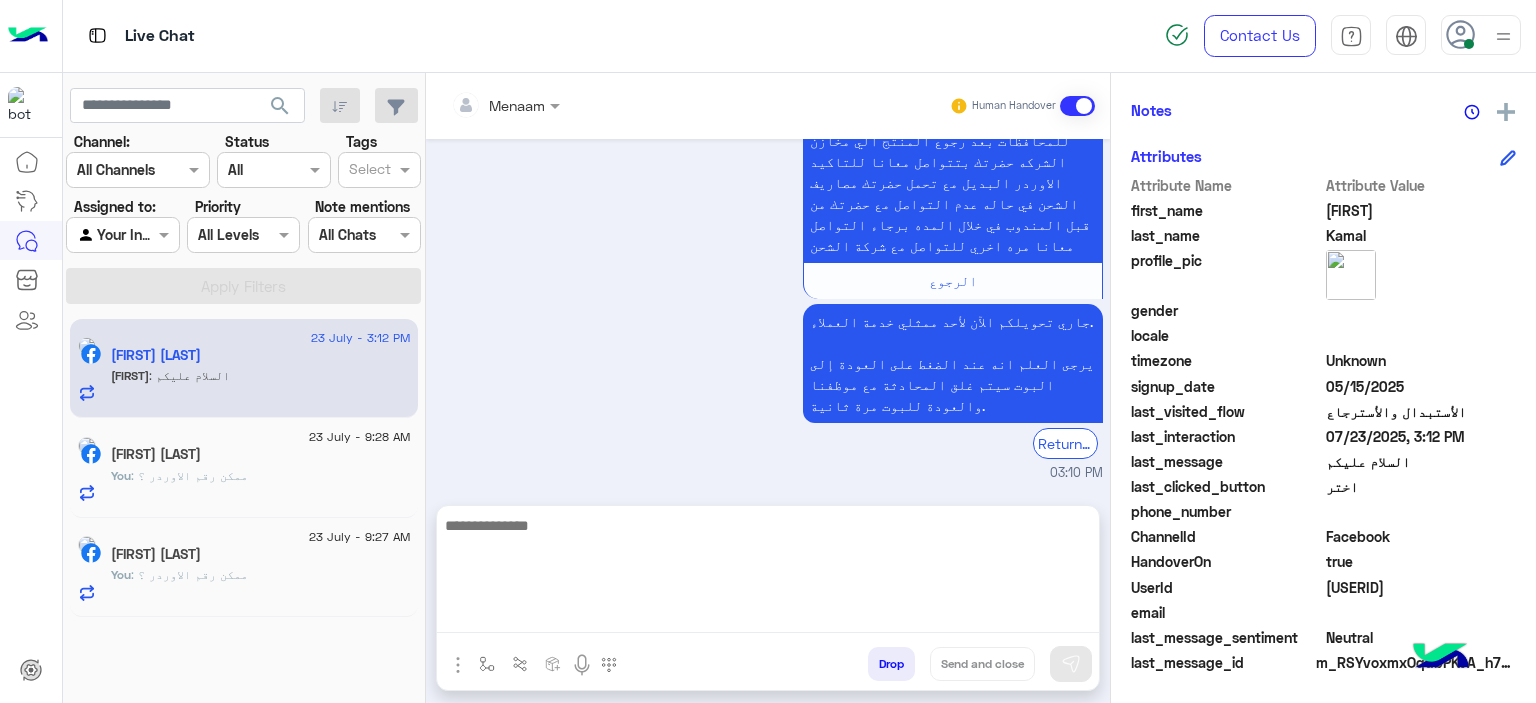 click at bounding box center (768, 573) 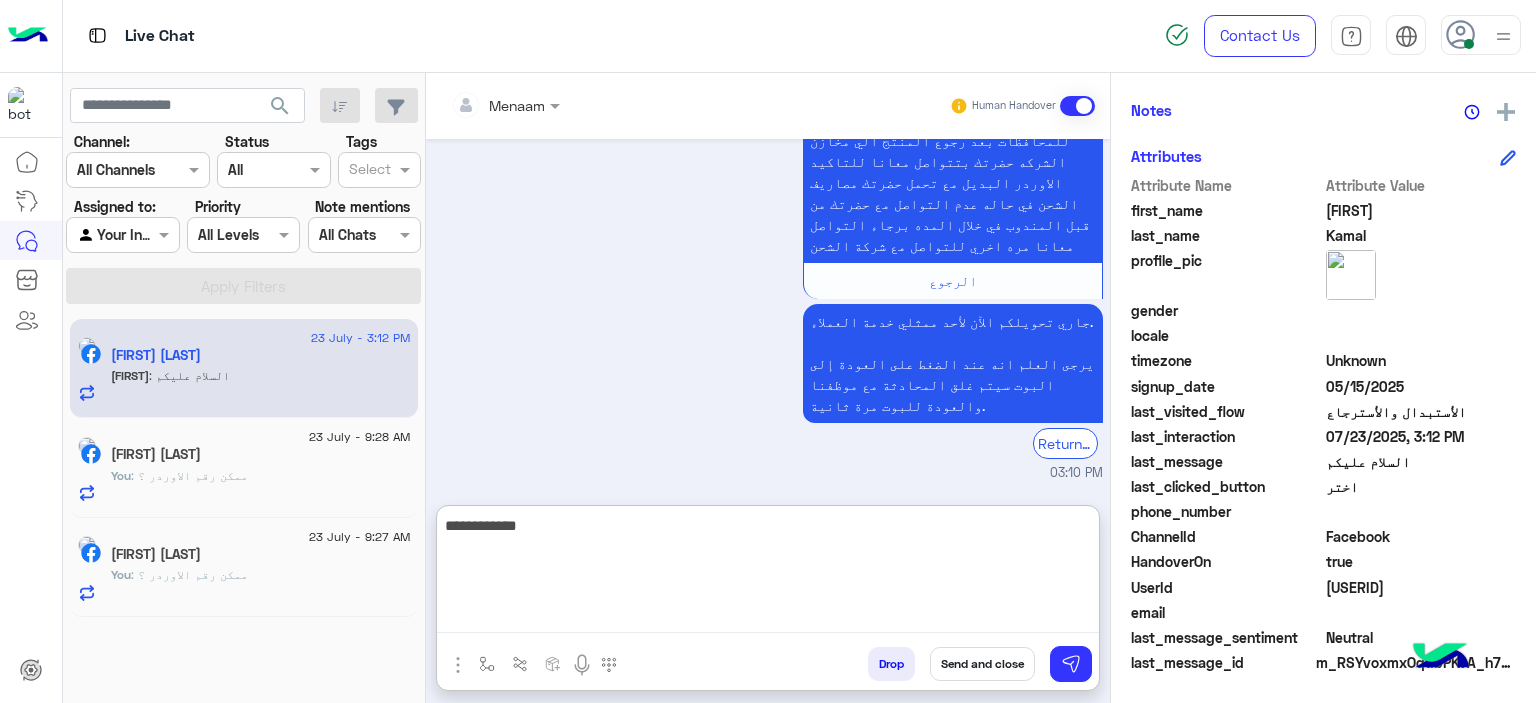 type on "**********" 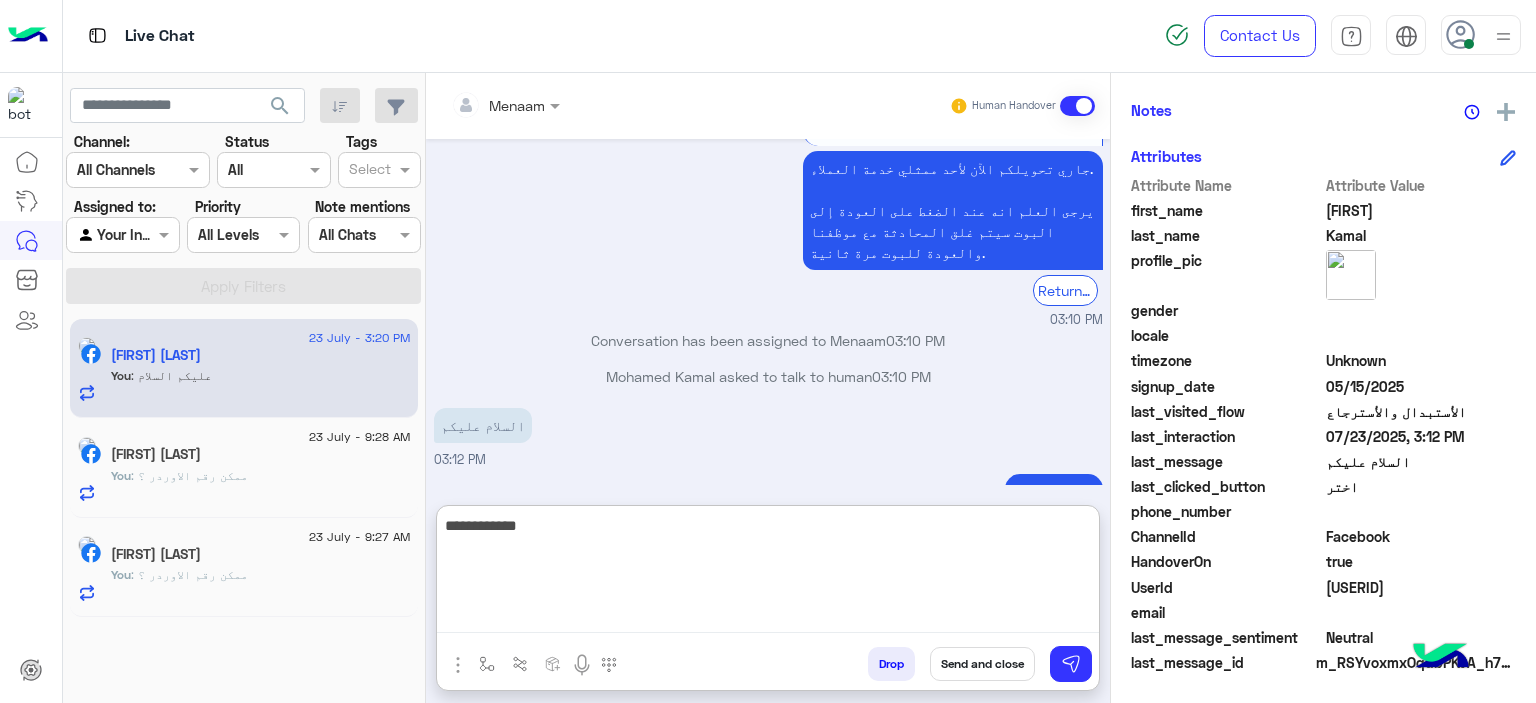 scroll, scrollTop: 2781, scrollLeft: 0, axis: vertical 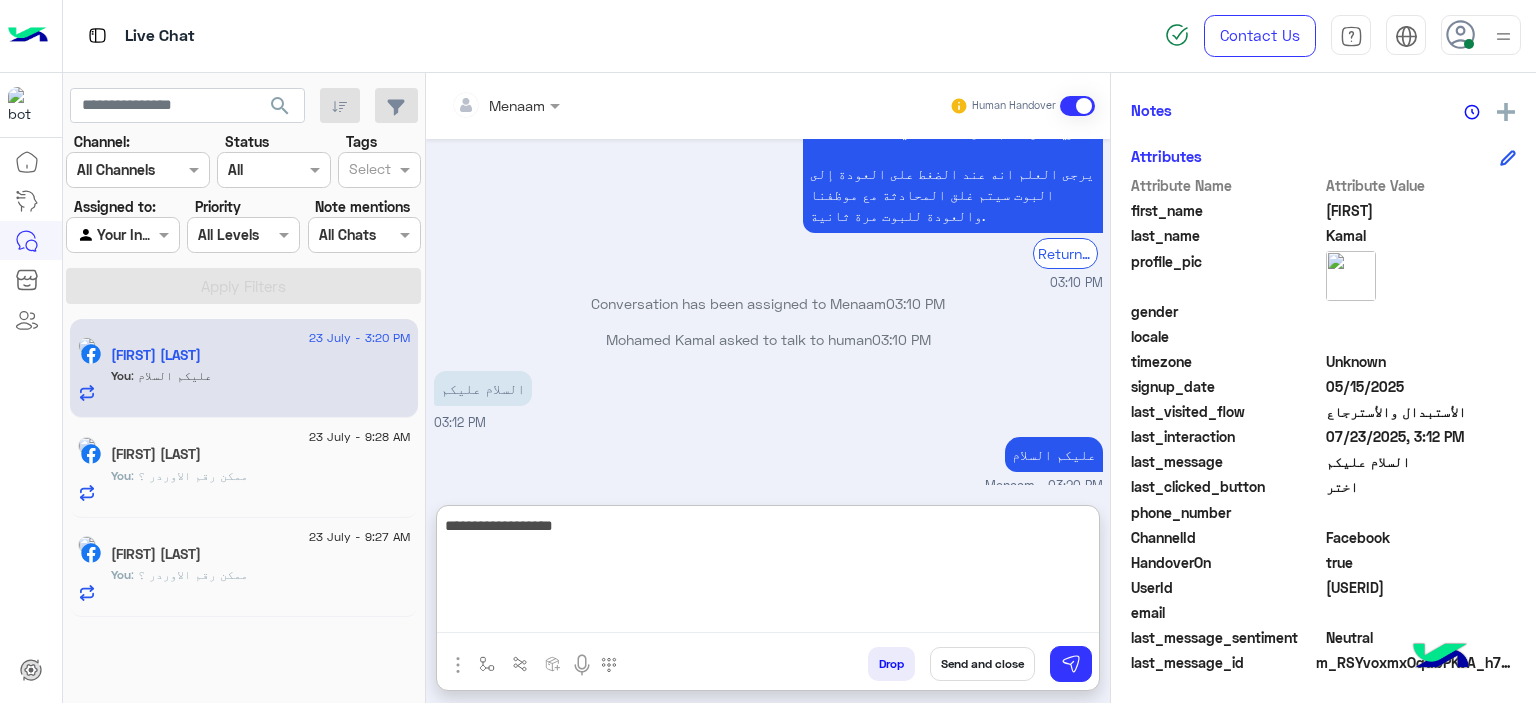 type on "**********" 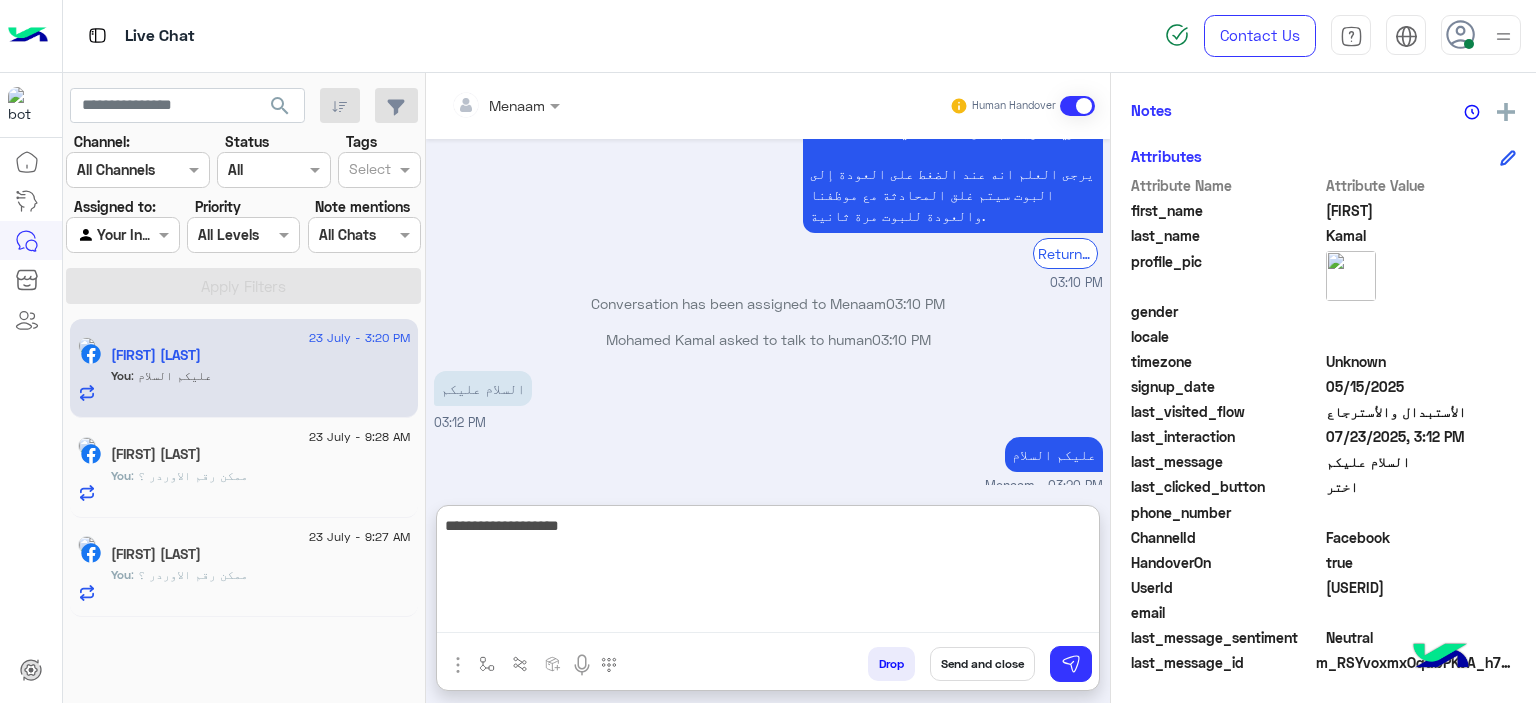 type 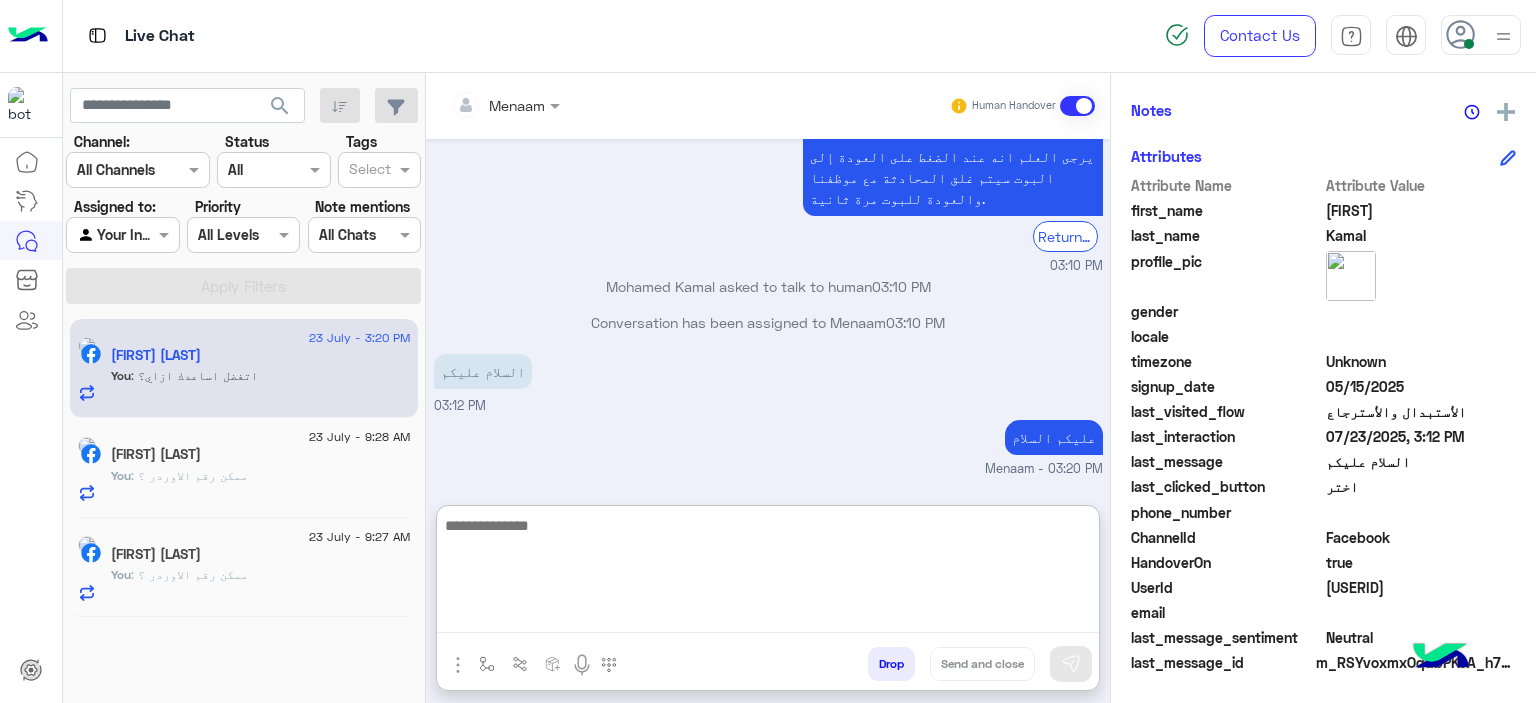scroll, scrollTop: 4360, scrollLeft: 0, axis: vertical 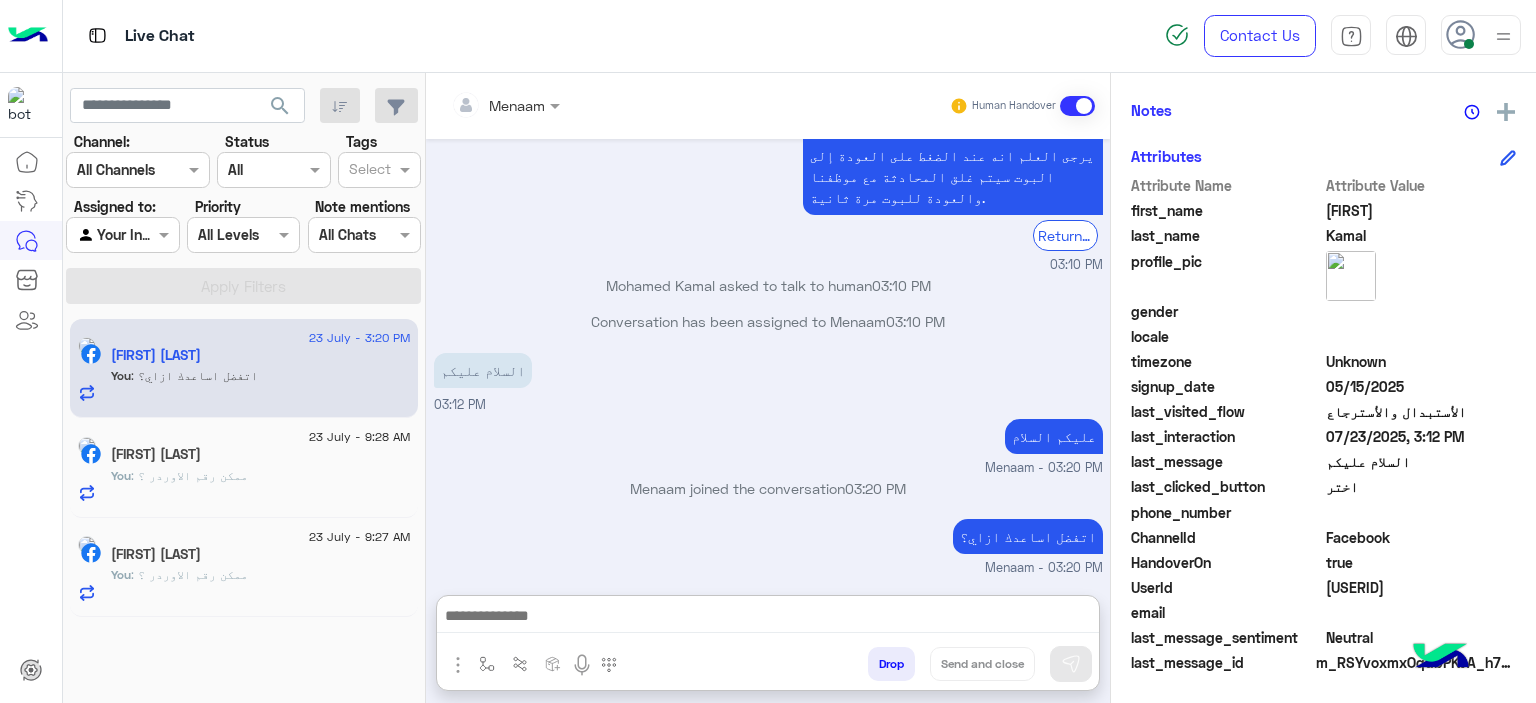 click on "first_name  Mohamed" 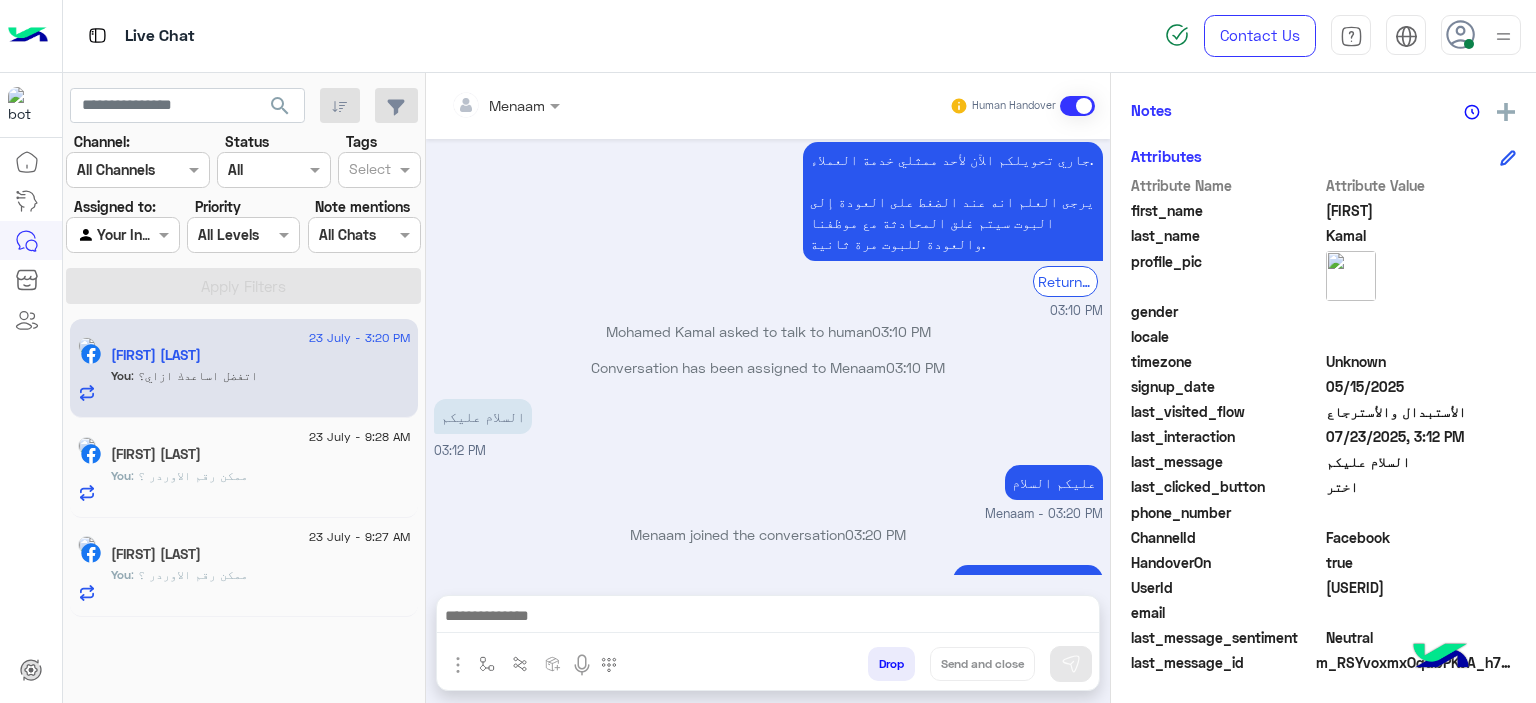 scroll, scrollTop: 4270, scrollLeft: 0, axis: vertical 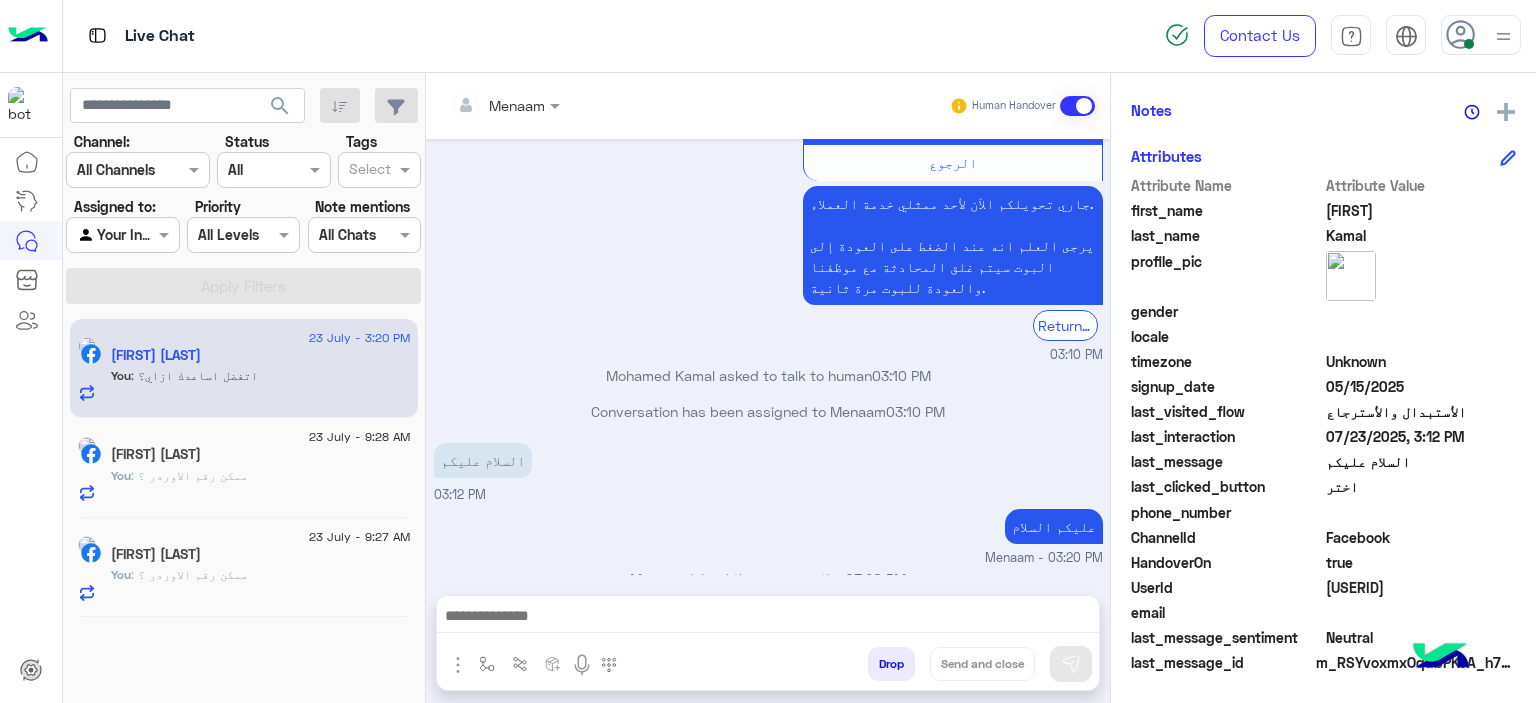 click on "Mohamed" 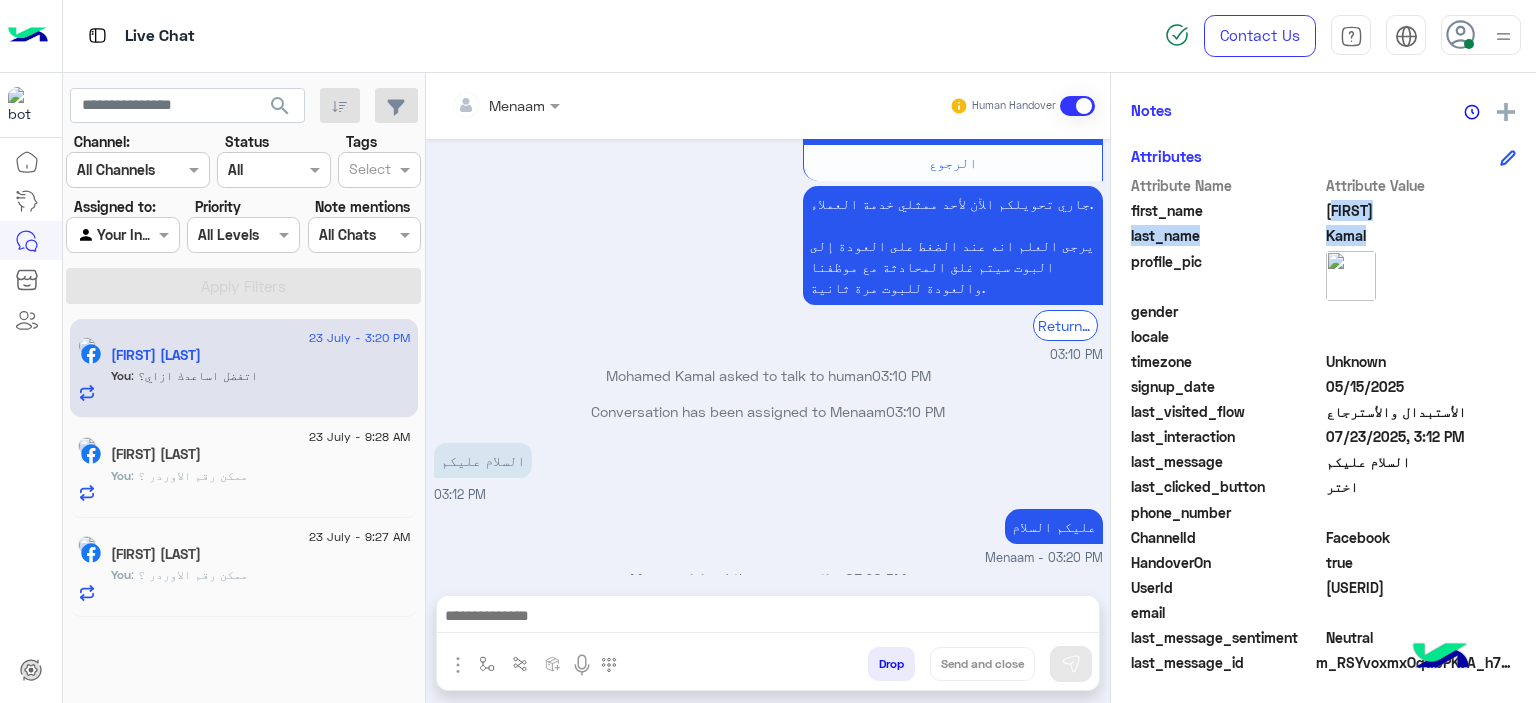 drag, startPoint x: 1357, startPoint y: 207, endPoint x: 1360, endPoint y: 239, distance: 32.140316 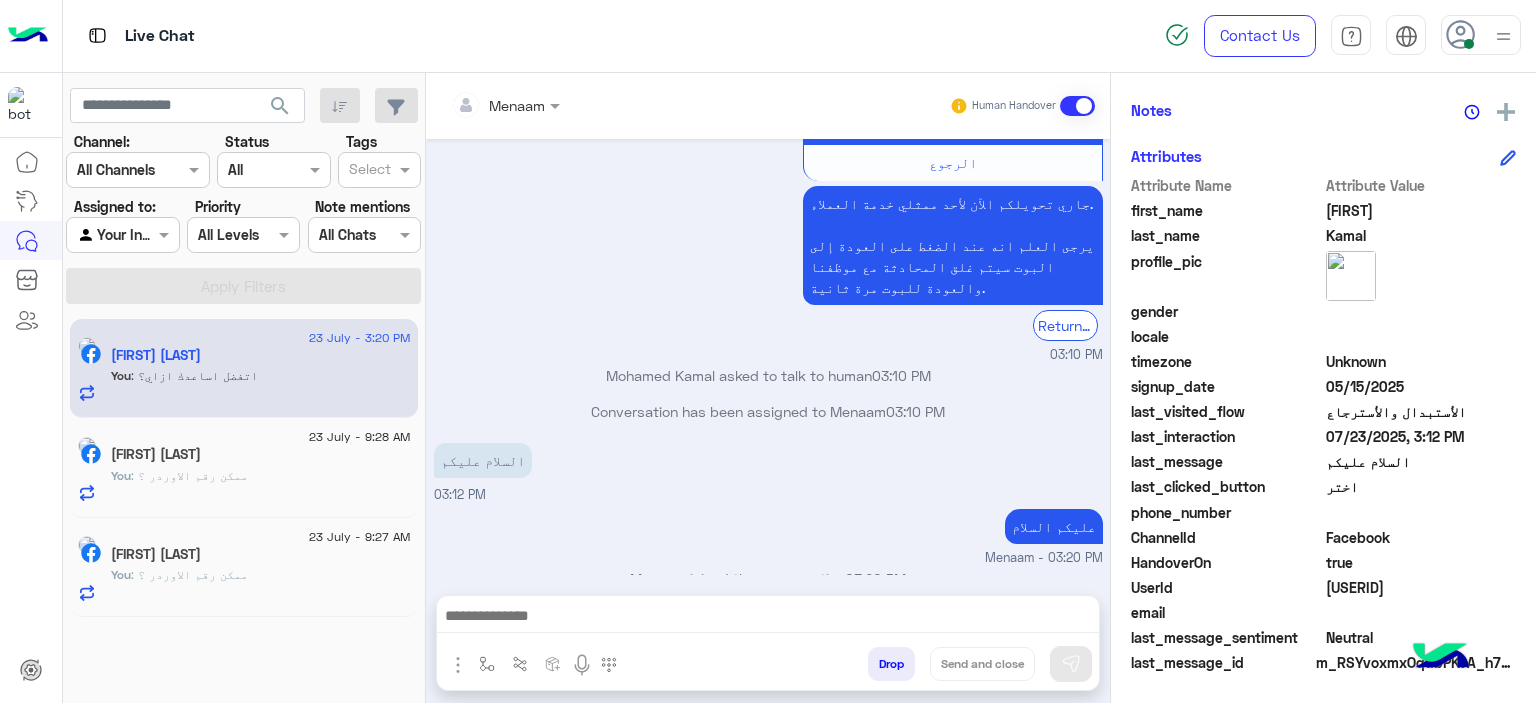 click on "Mohamed" 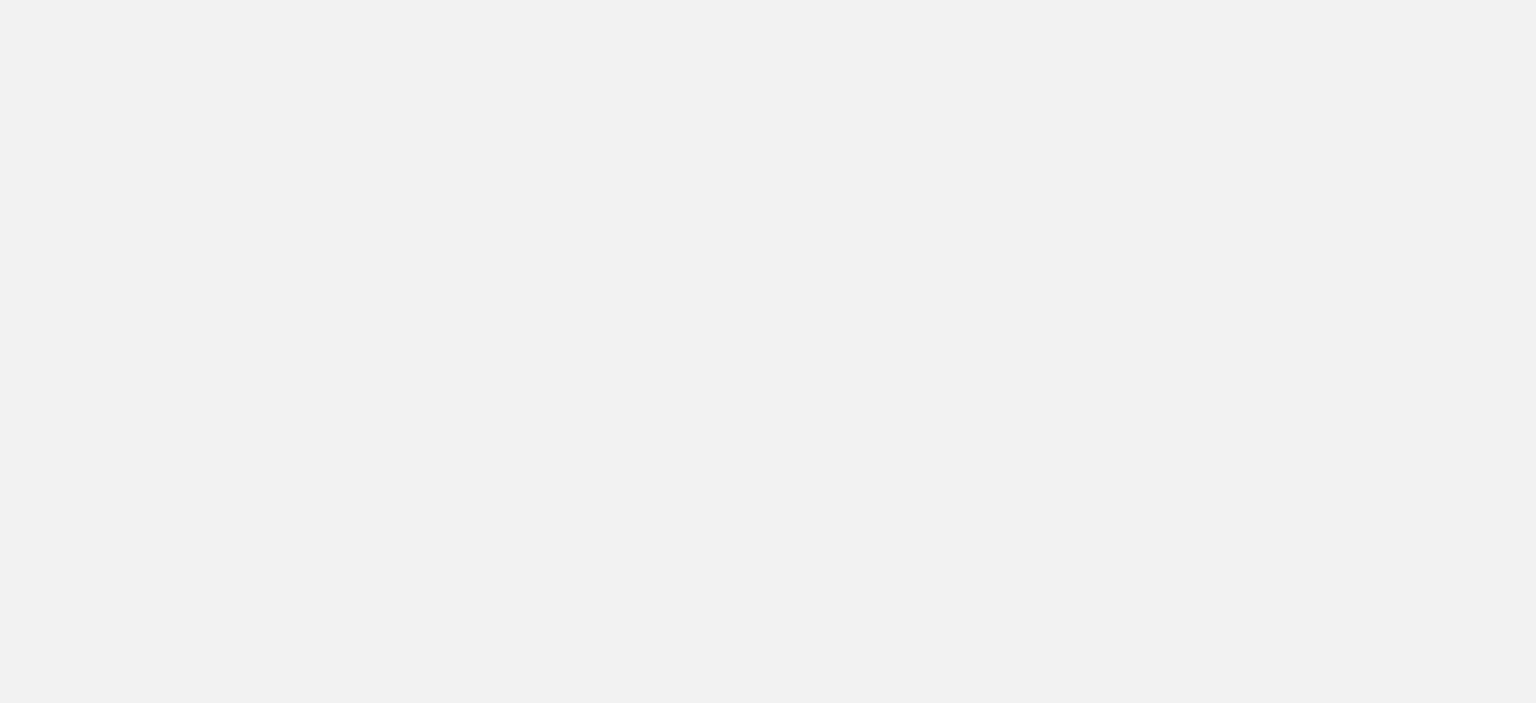 scroll, scrollTop: 0, scrollLeft: 0, axis: both 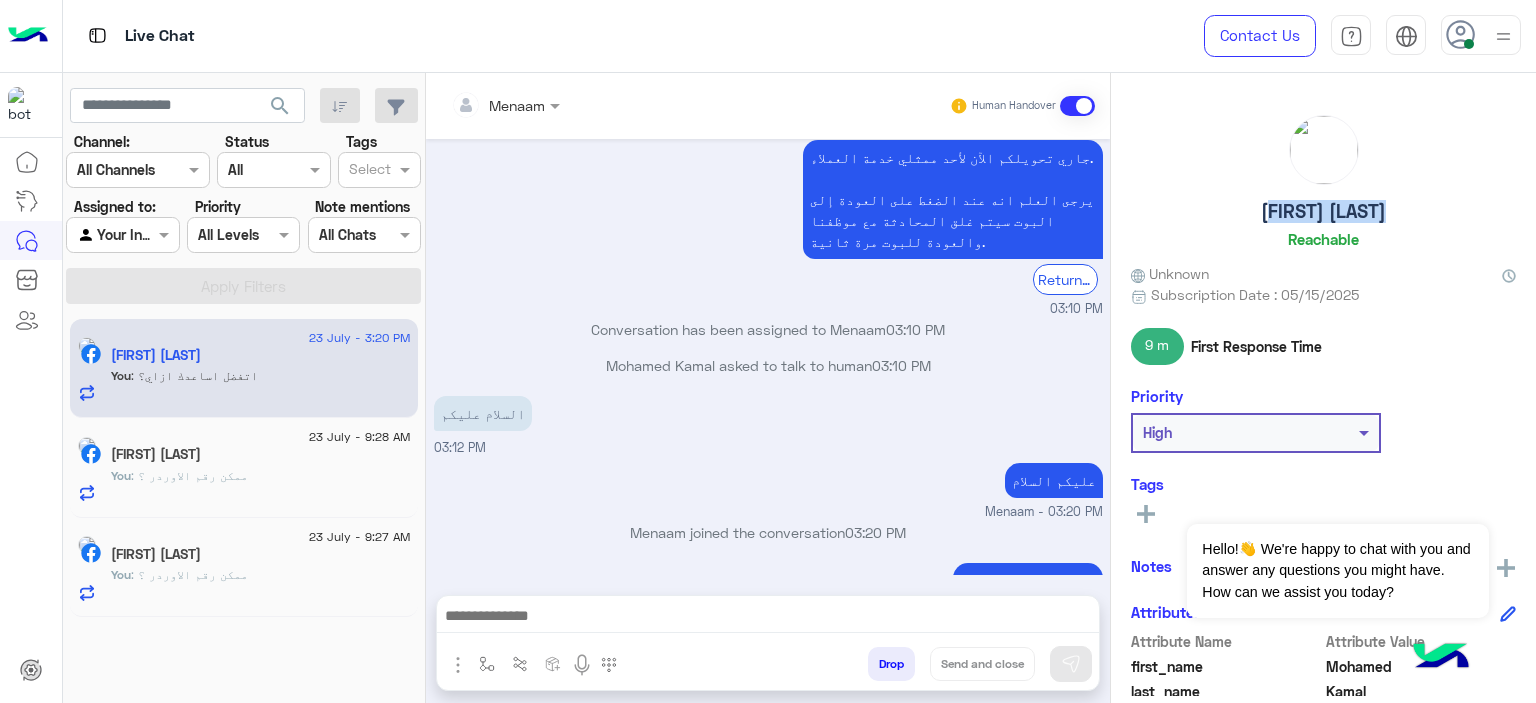 drag, startPoint x: 1235, startPoint y: 218, endPoint x: 1284, endPoint y: 159, distance: 76.6942 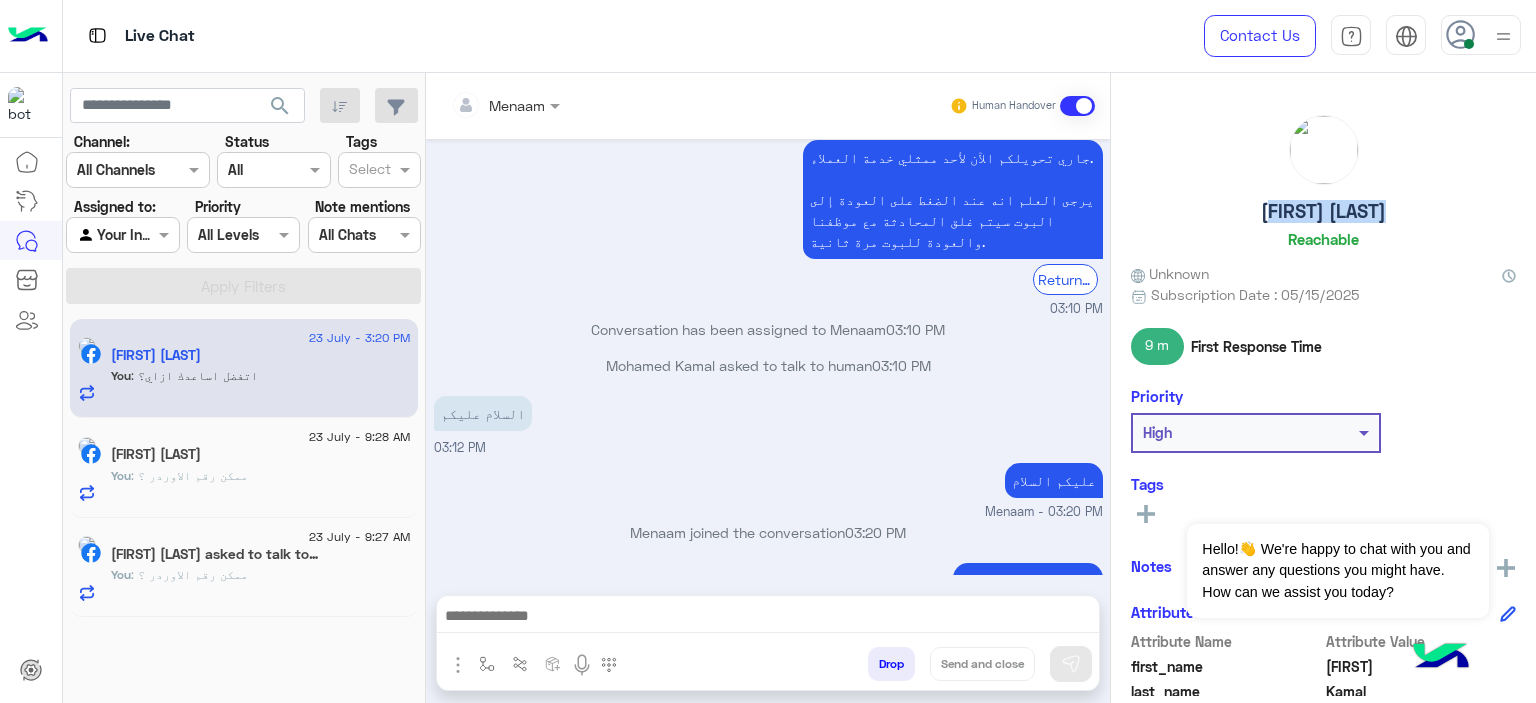 copy on "[FIRST] [LAST]" 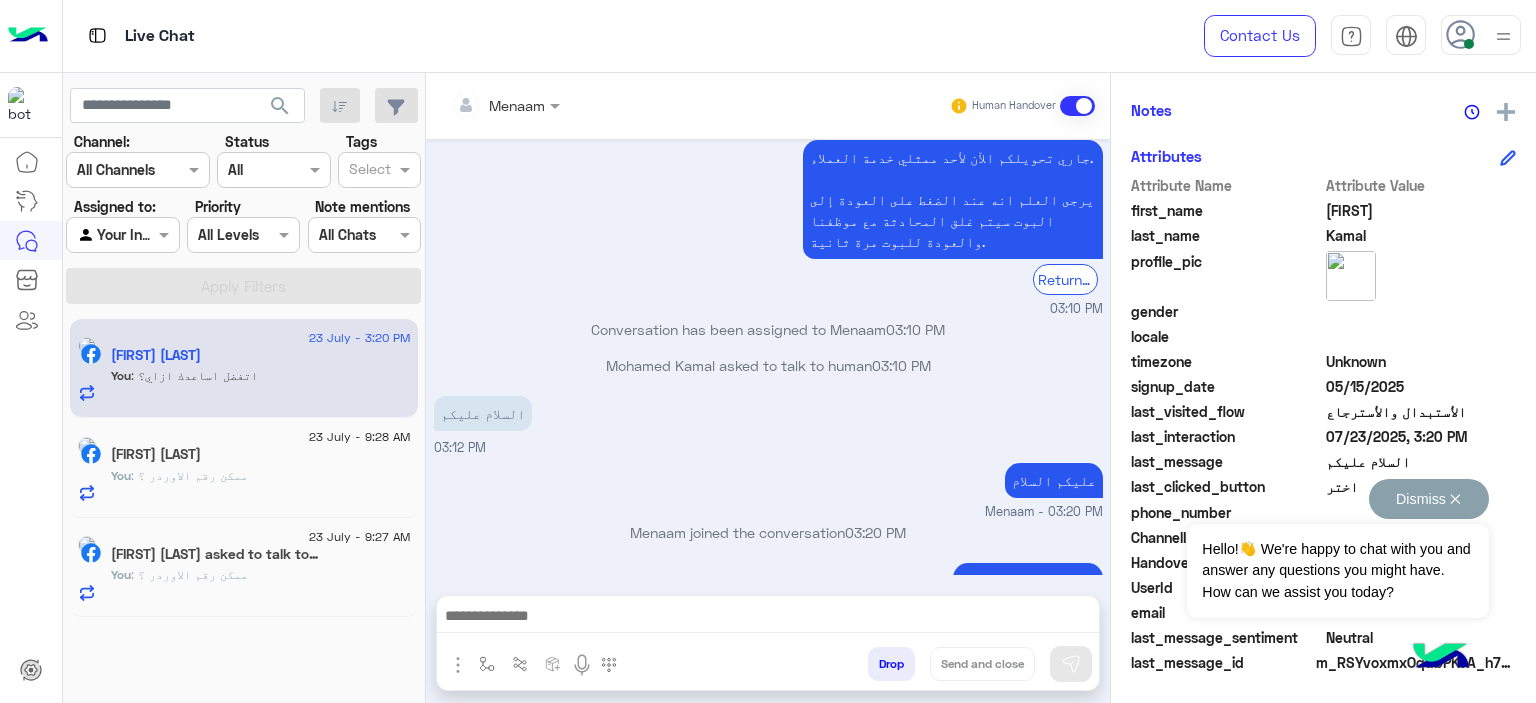 click on "Dismiss ✕" at bounding box center (1429, 499) 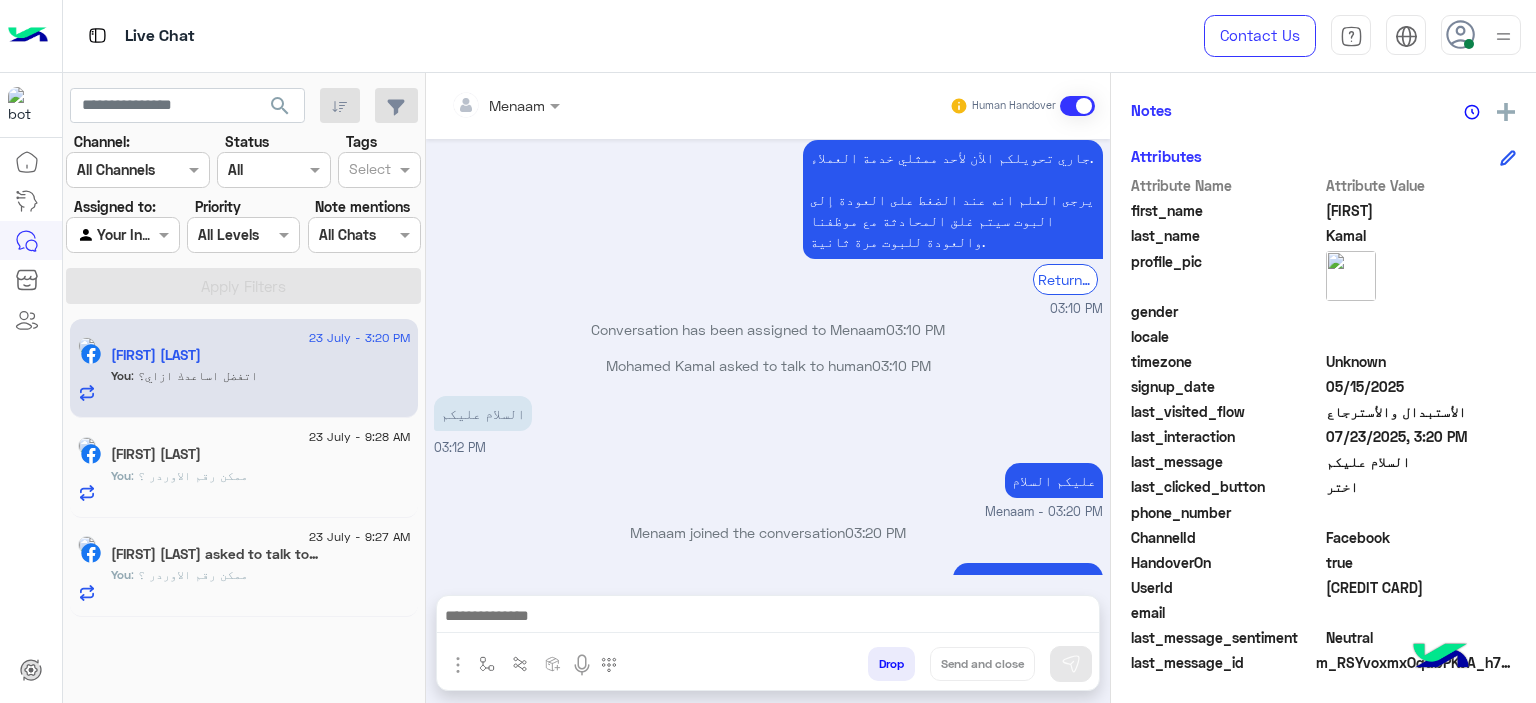 click on "[NUMBER]" 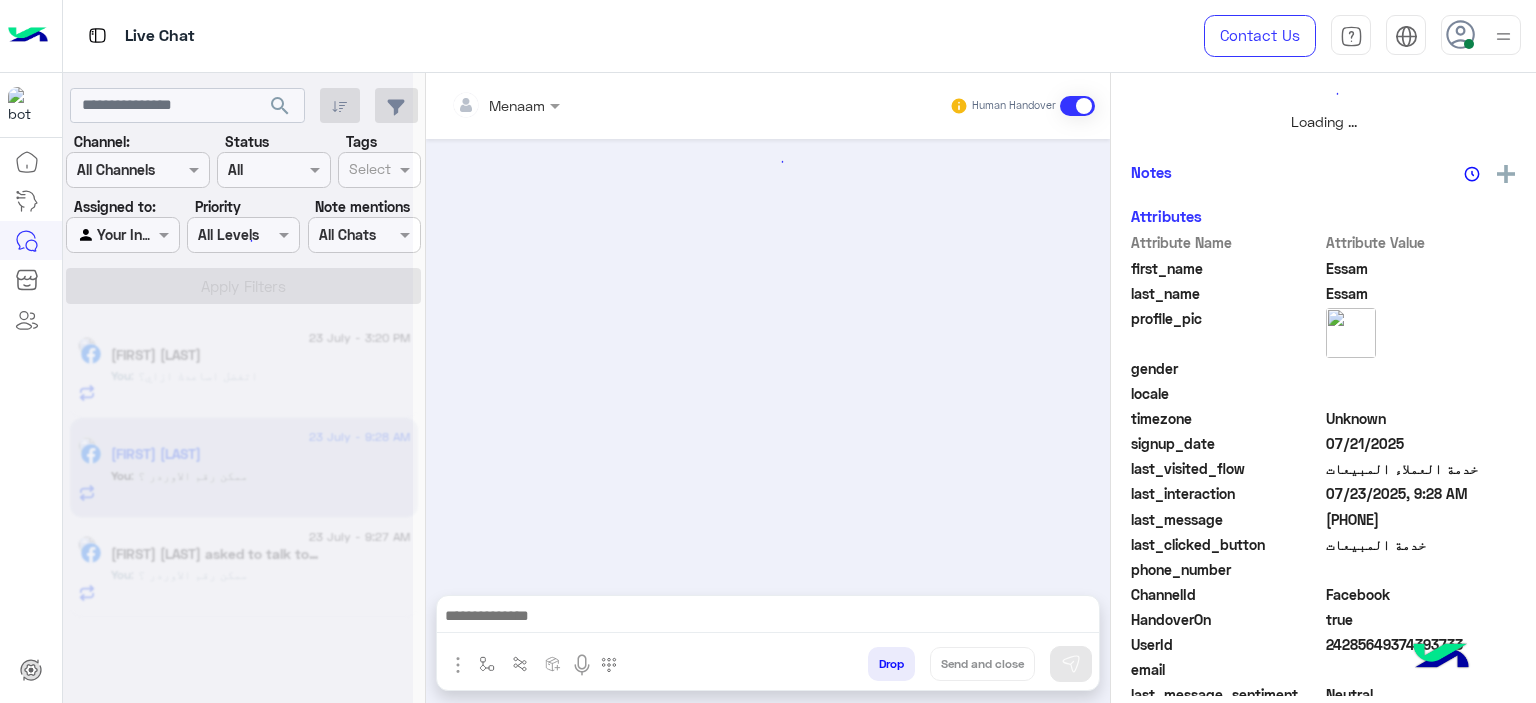 scroll, scrollTop: 514, scrollLeft: 0, axis: vertical 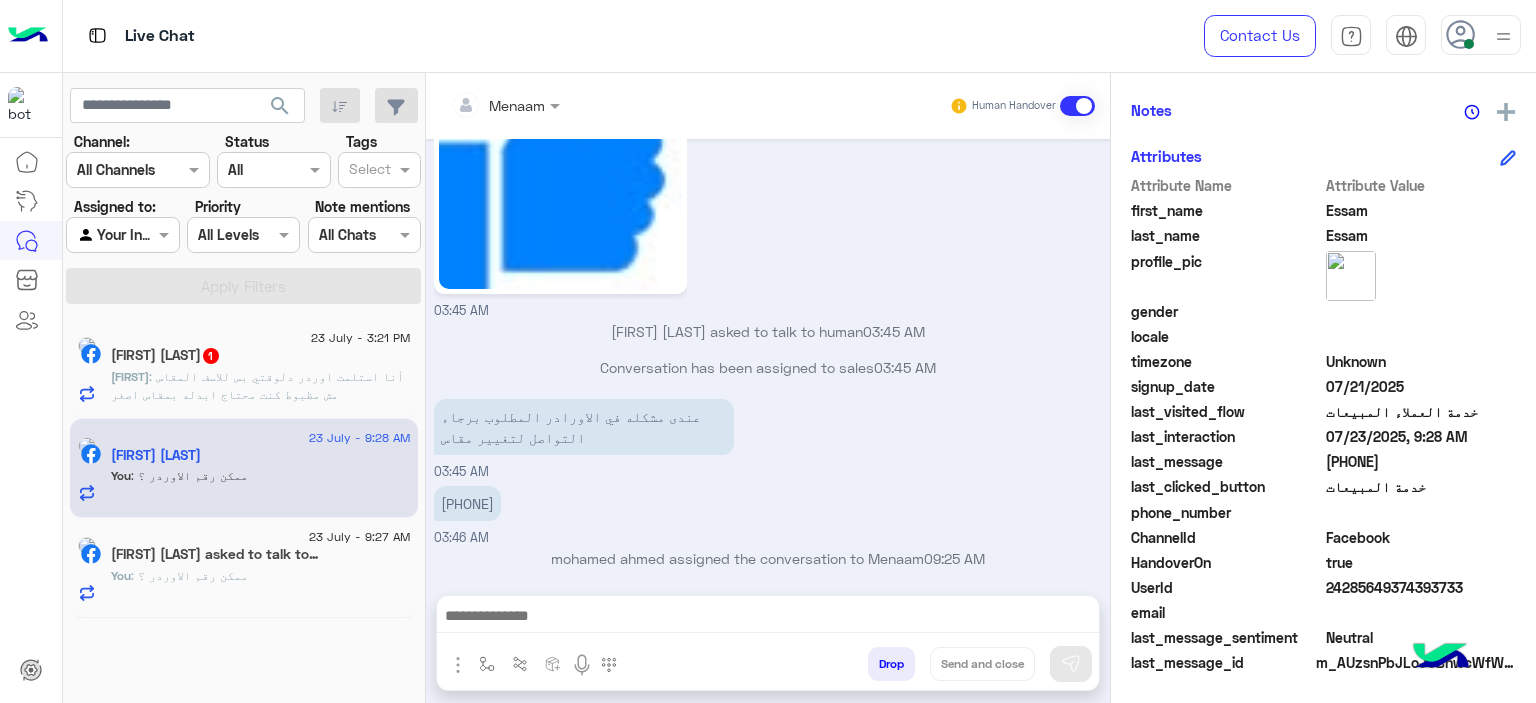 click on ": أنا استلمت اوردر دلوقتي بس للاسف المقاس مش مظبوط كنت محتاج ابدله بمقاس اصغر" 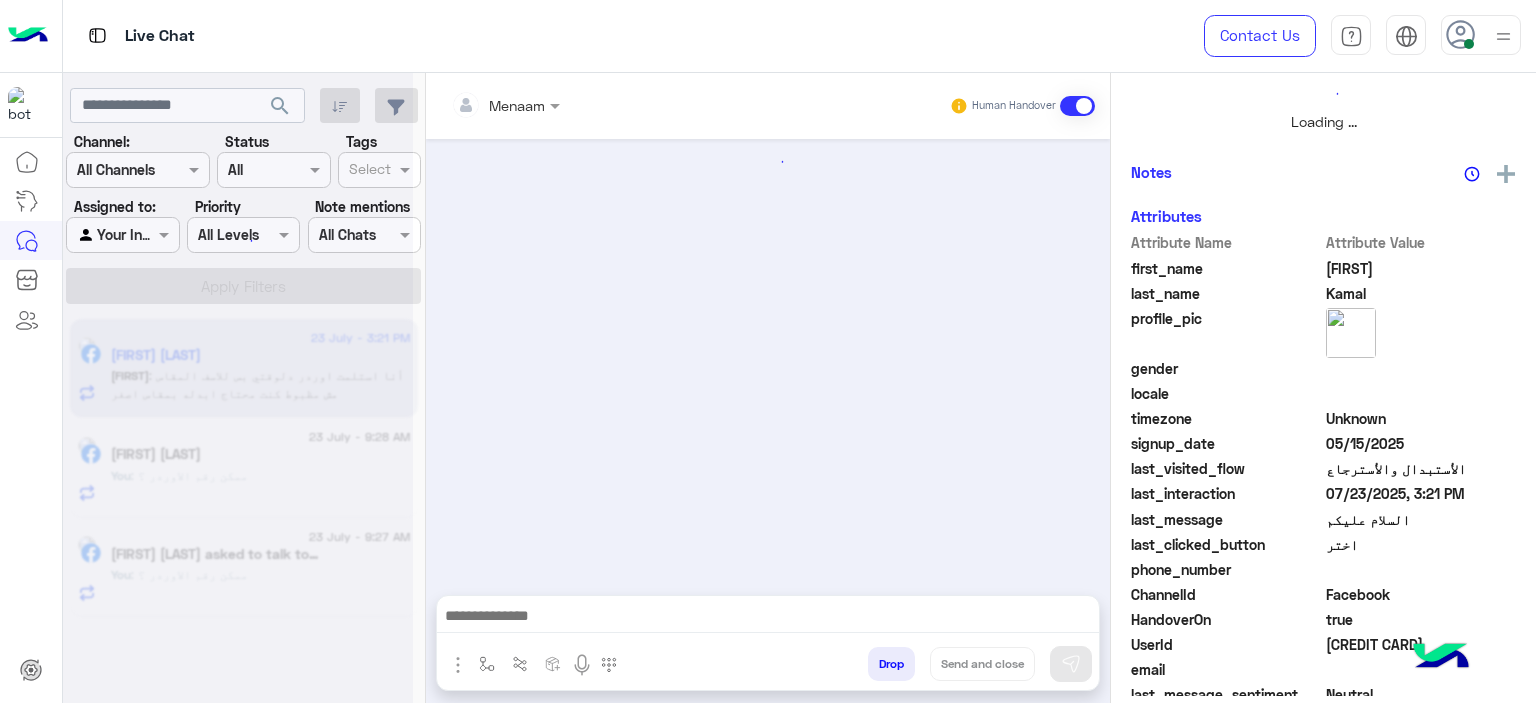 scroll, scrollTop: 514, scrollLeft: 0, axis: vertical 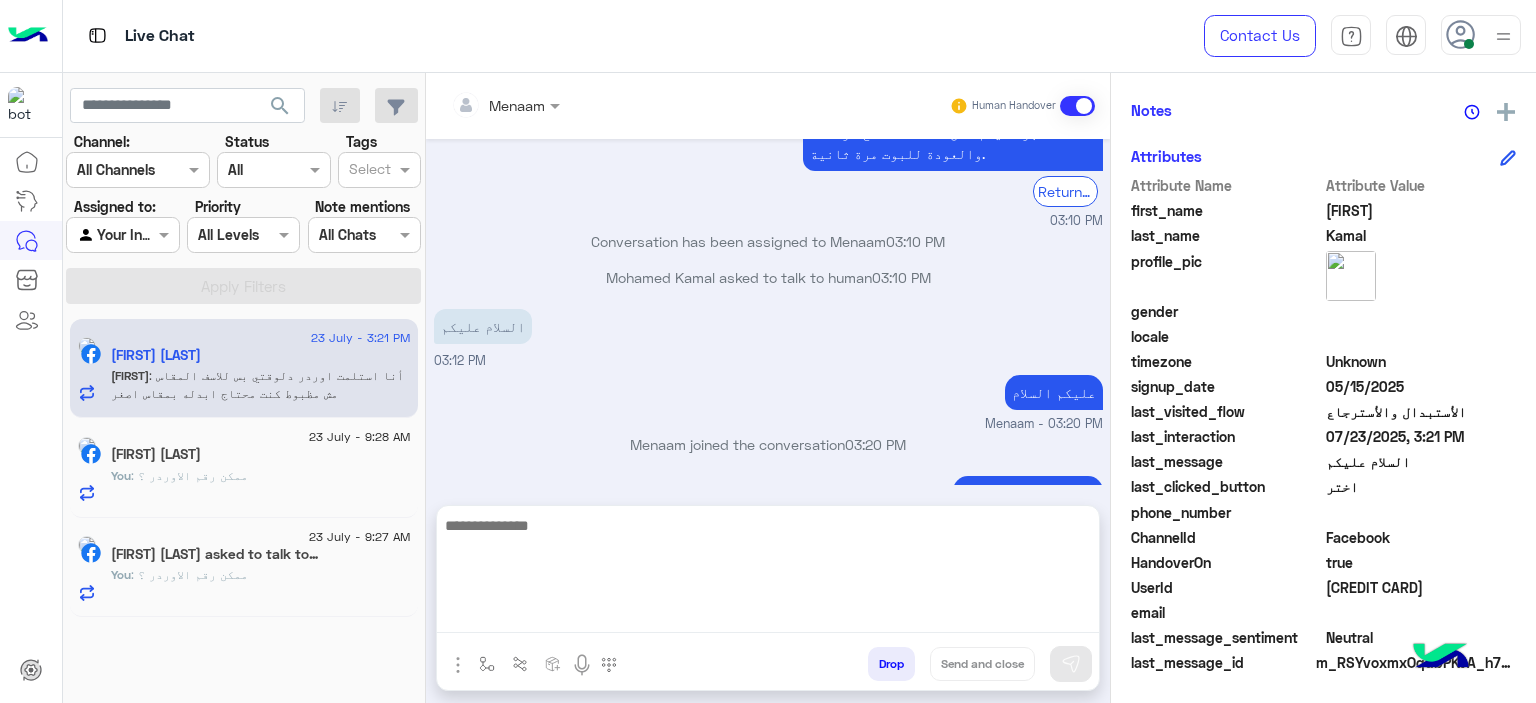 click at bounding box center (768, 573) 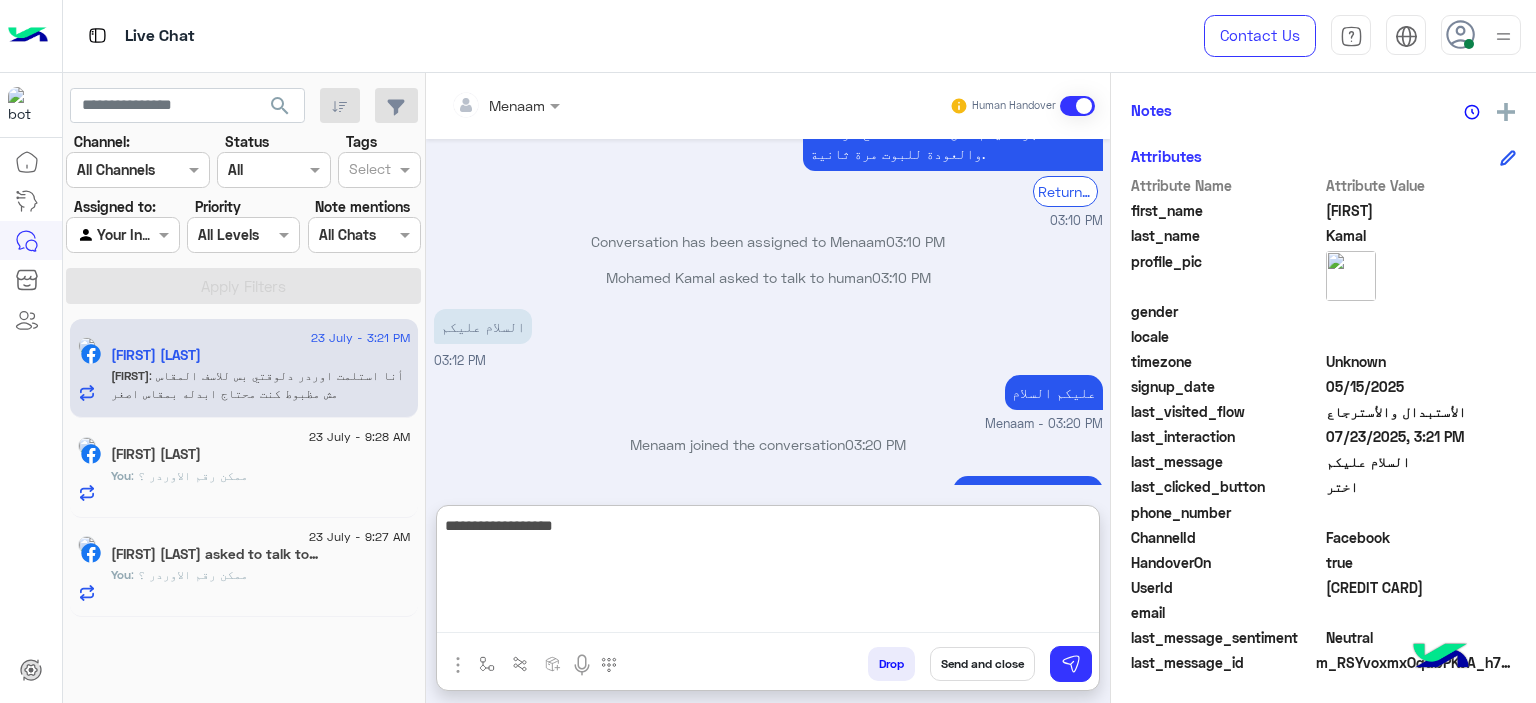 type on "**********" 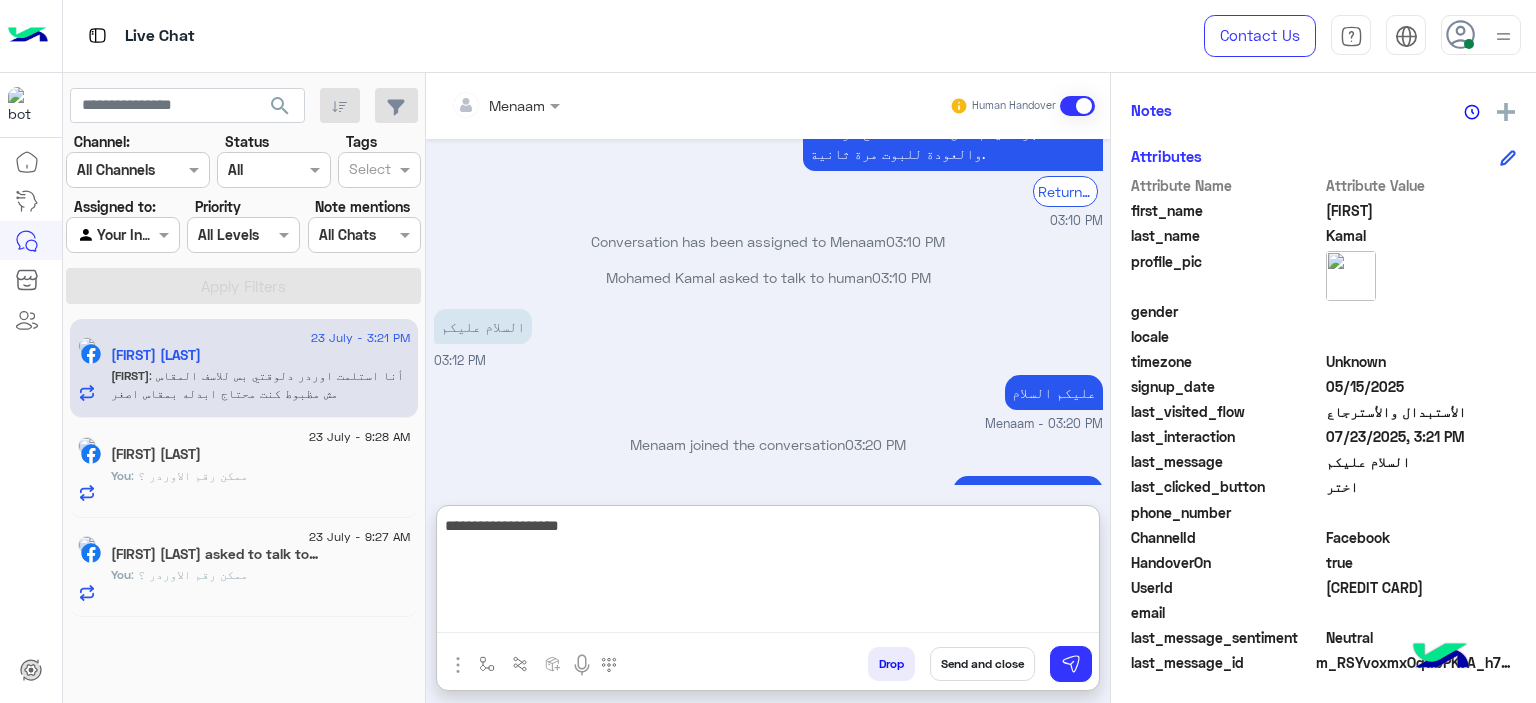 type 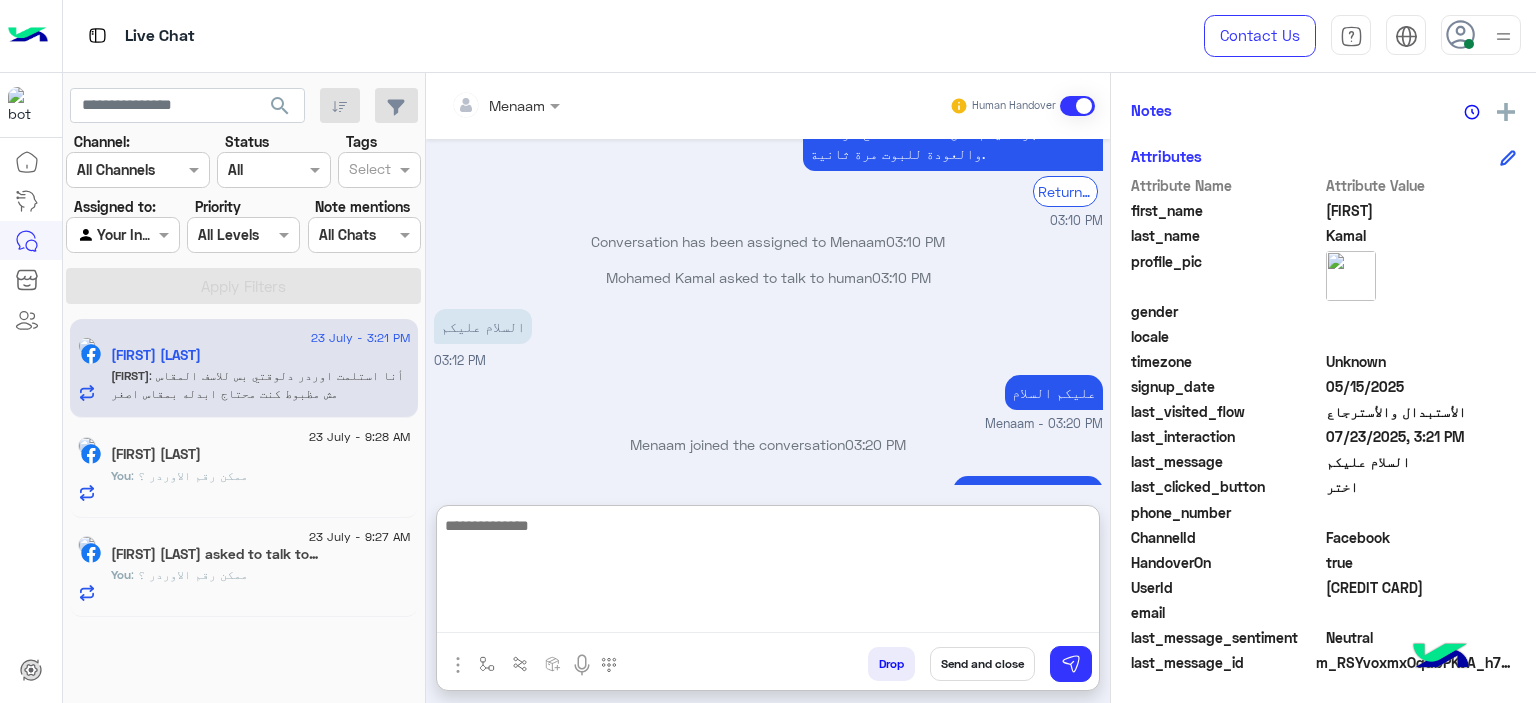 scroll, scrollTop: 2229, scrollLeft: 0, axis: vertical 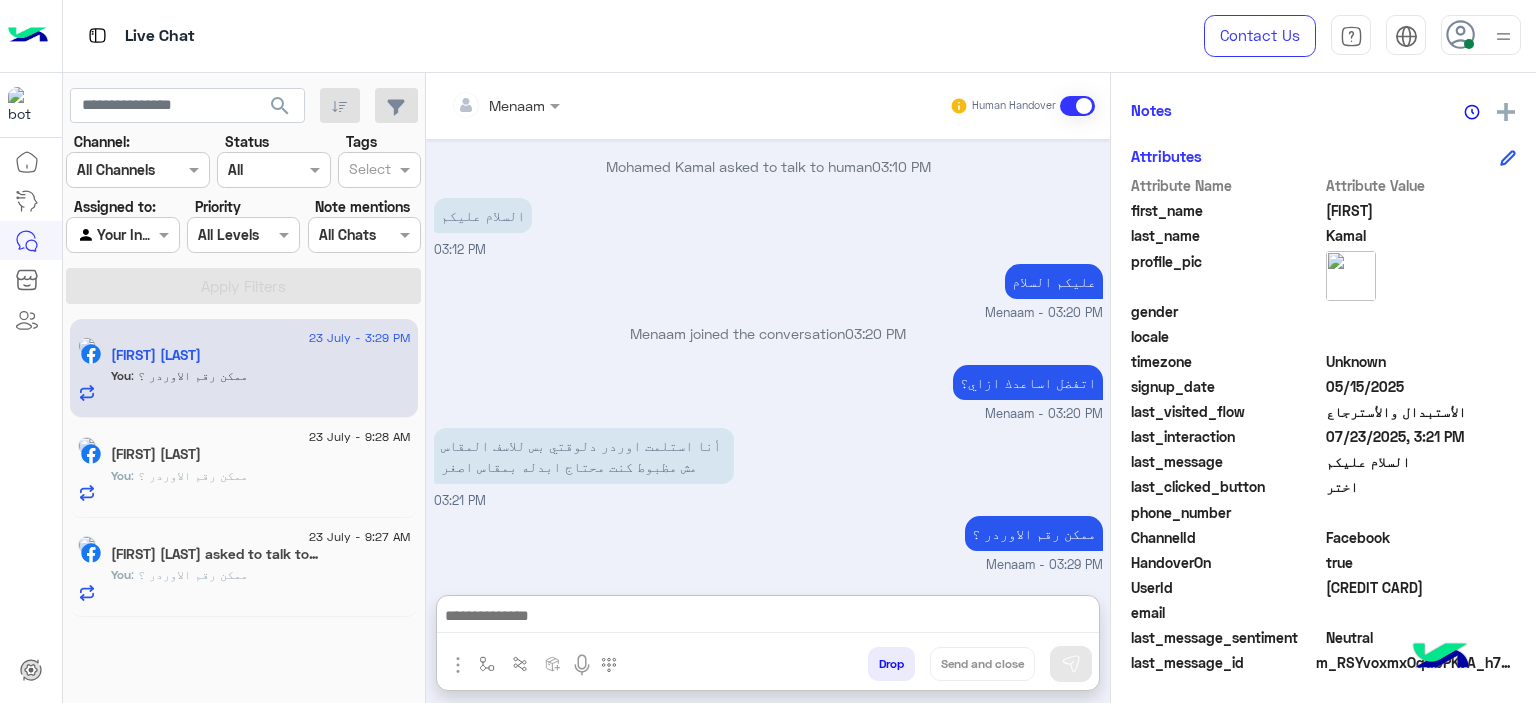 click on "You  : ممكن رقم الاوردر ؟" 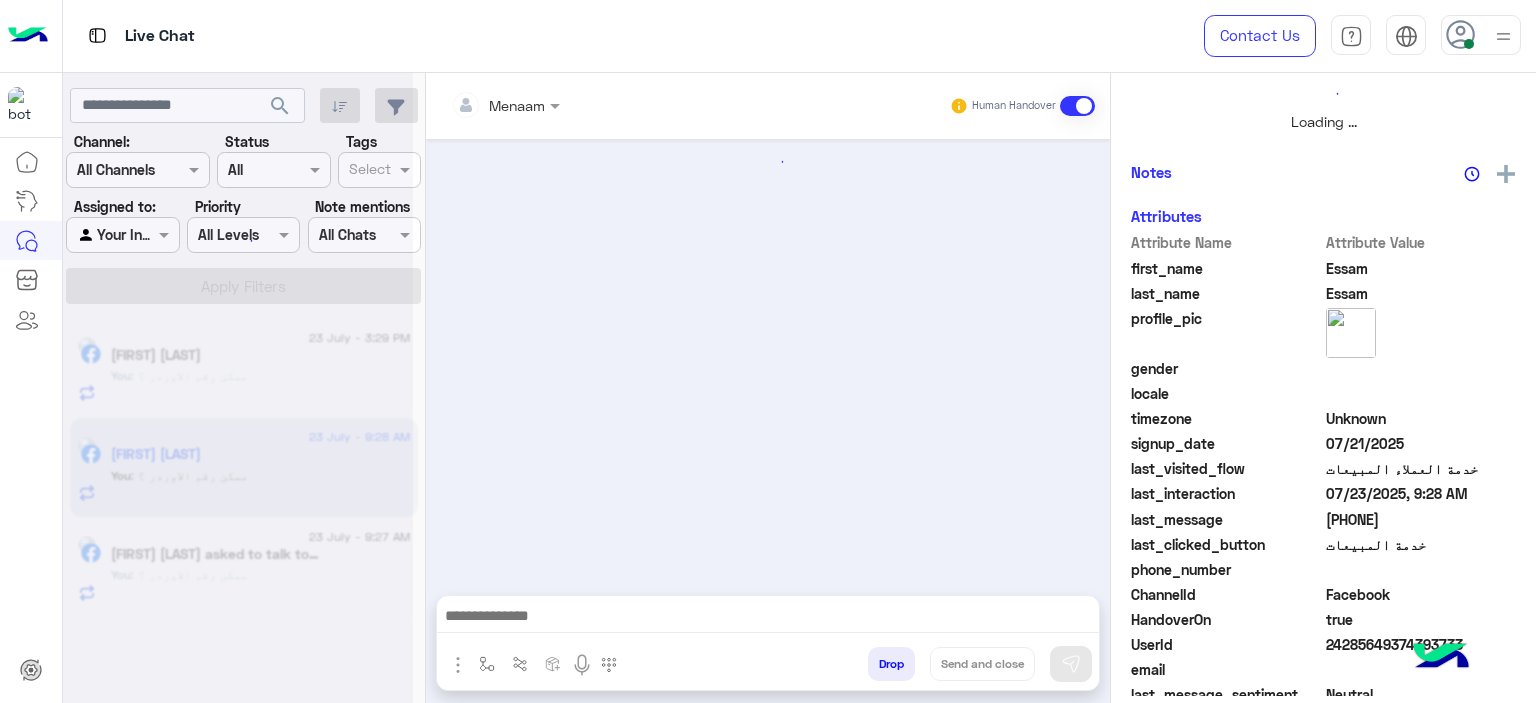 scroll, scrollTop: 0, scrollLeft: 0, axis: both 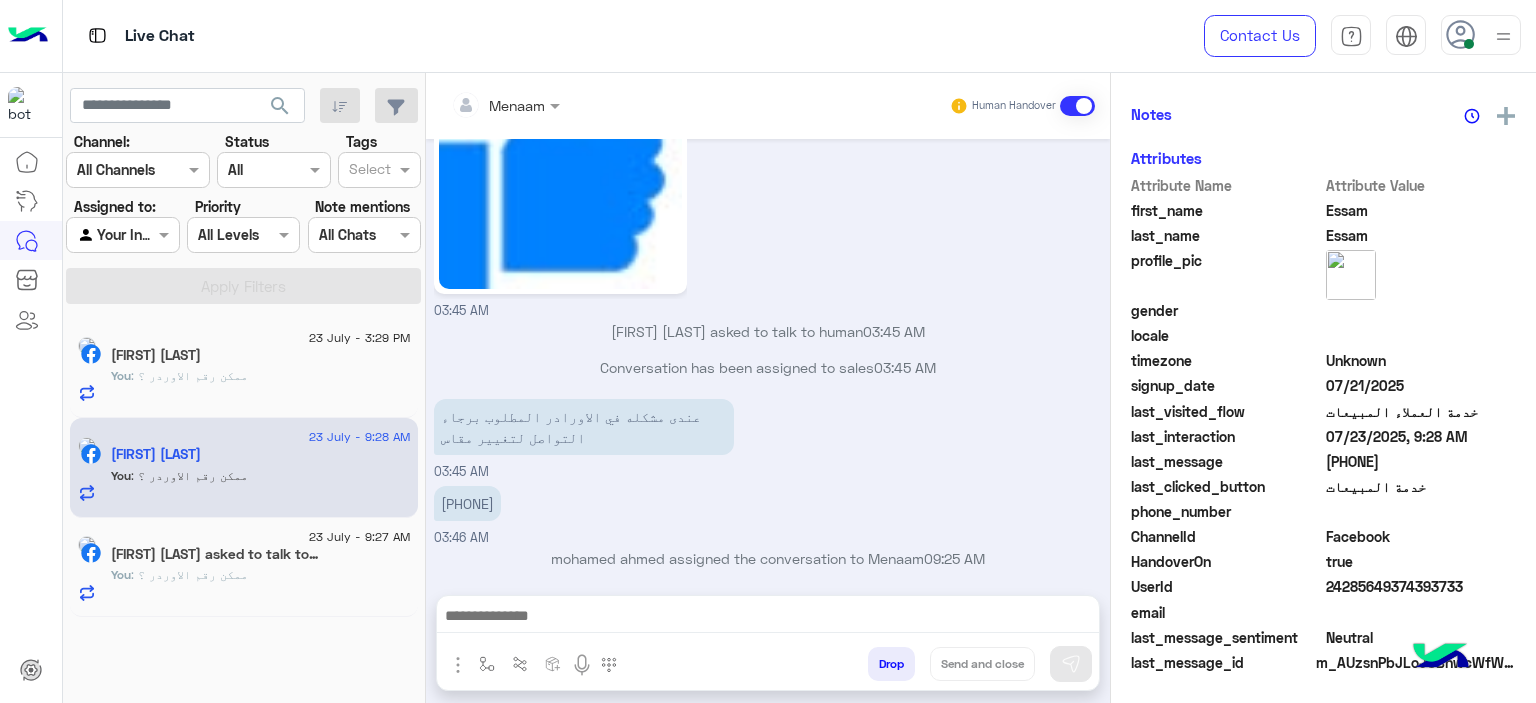 click on "YouUsef Farag" 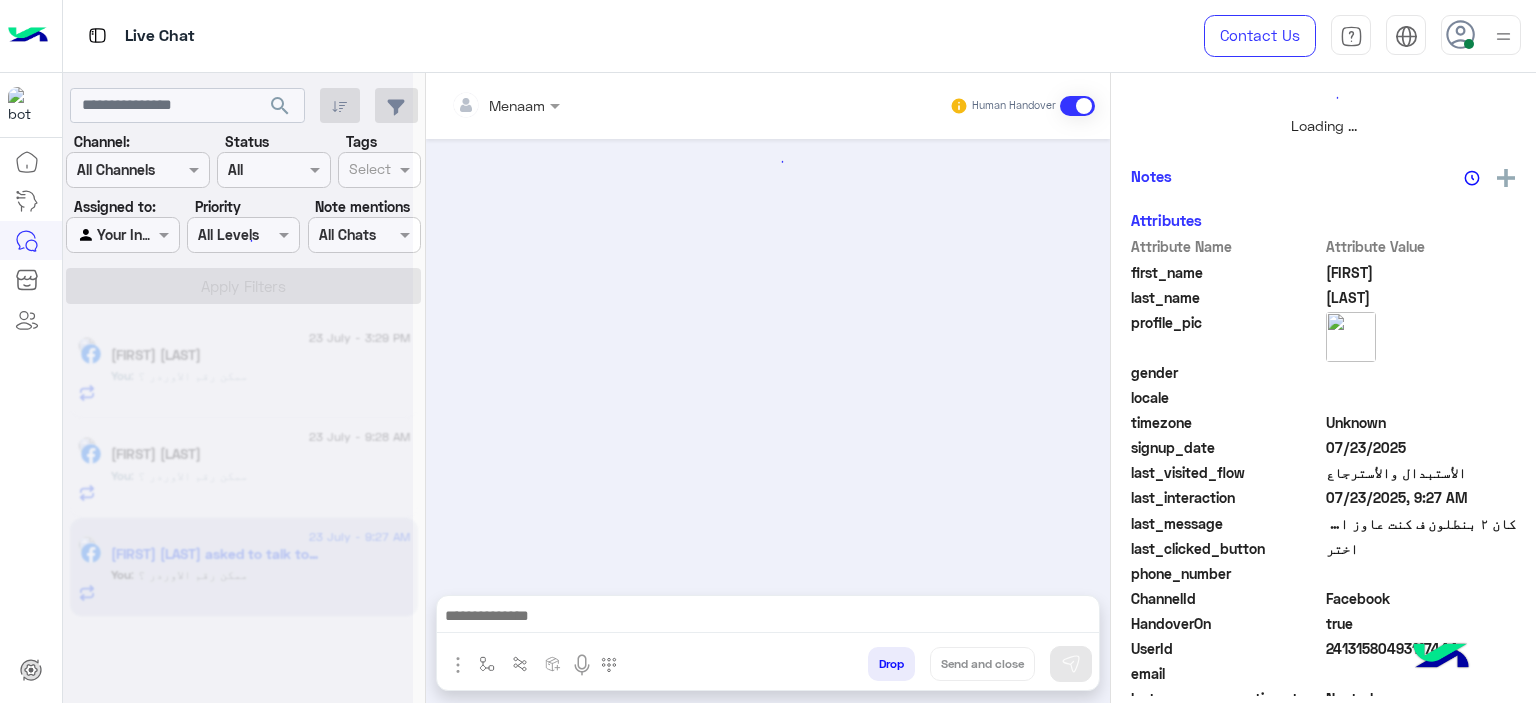 scroll, scrollTop: 514, scrollLeft: 0, axis: vertical 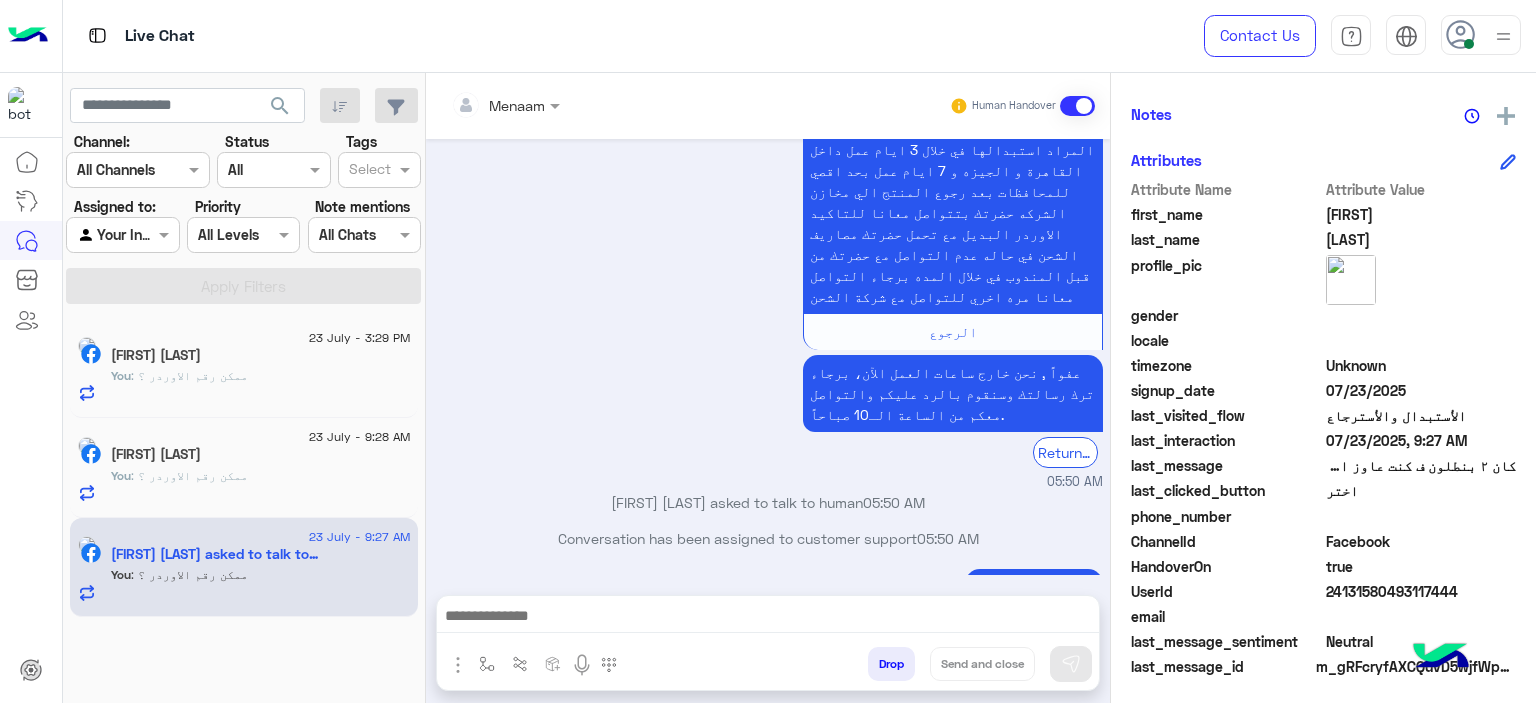 click on "You  : ممكن رقم الاوردر ؟" 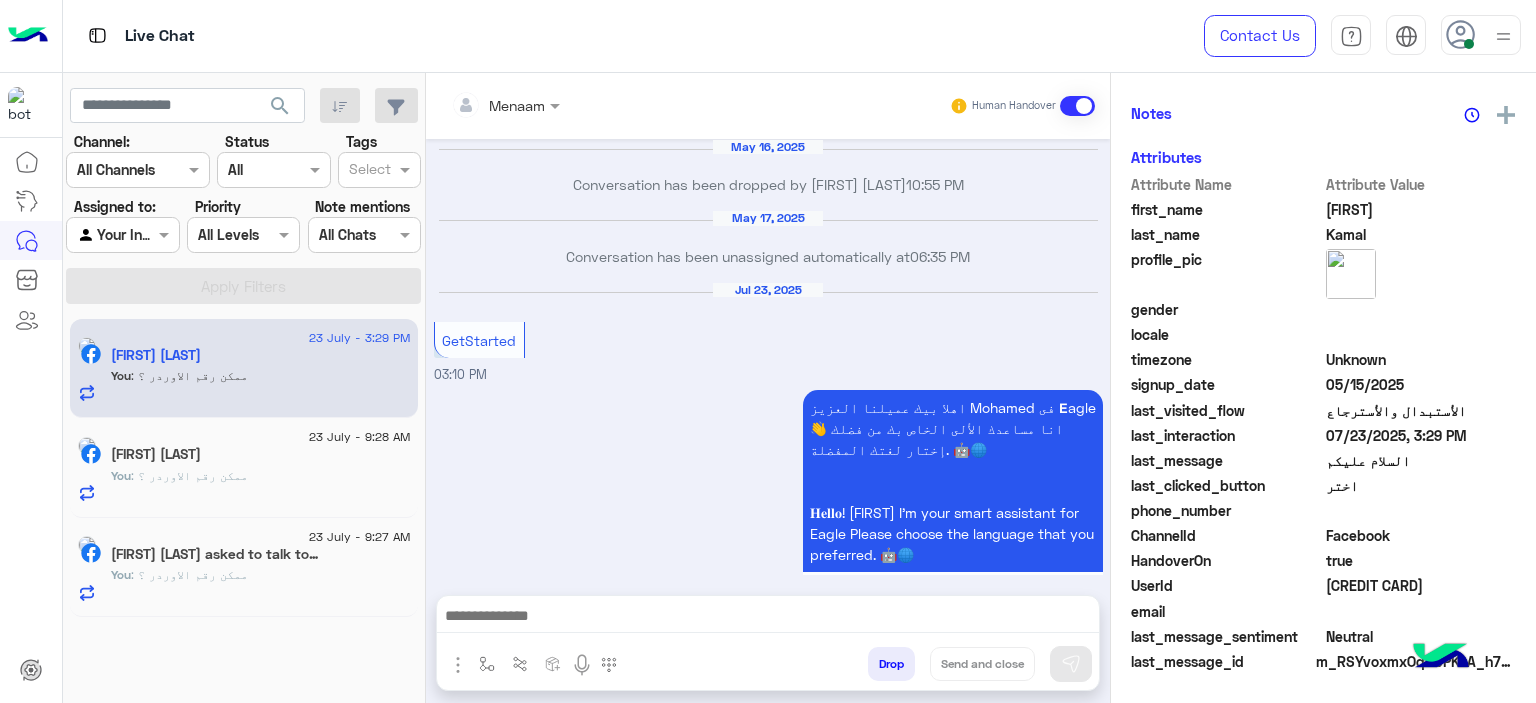 scroll, scrollTop: 2033, scrollLeft: 0, axis: vertical 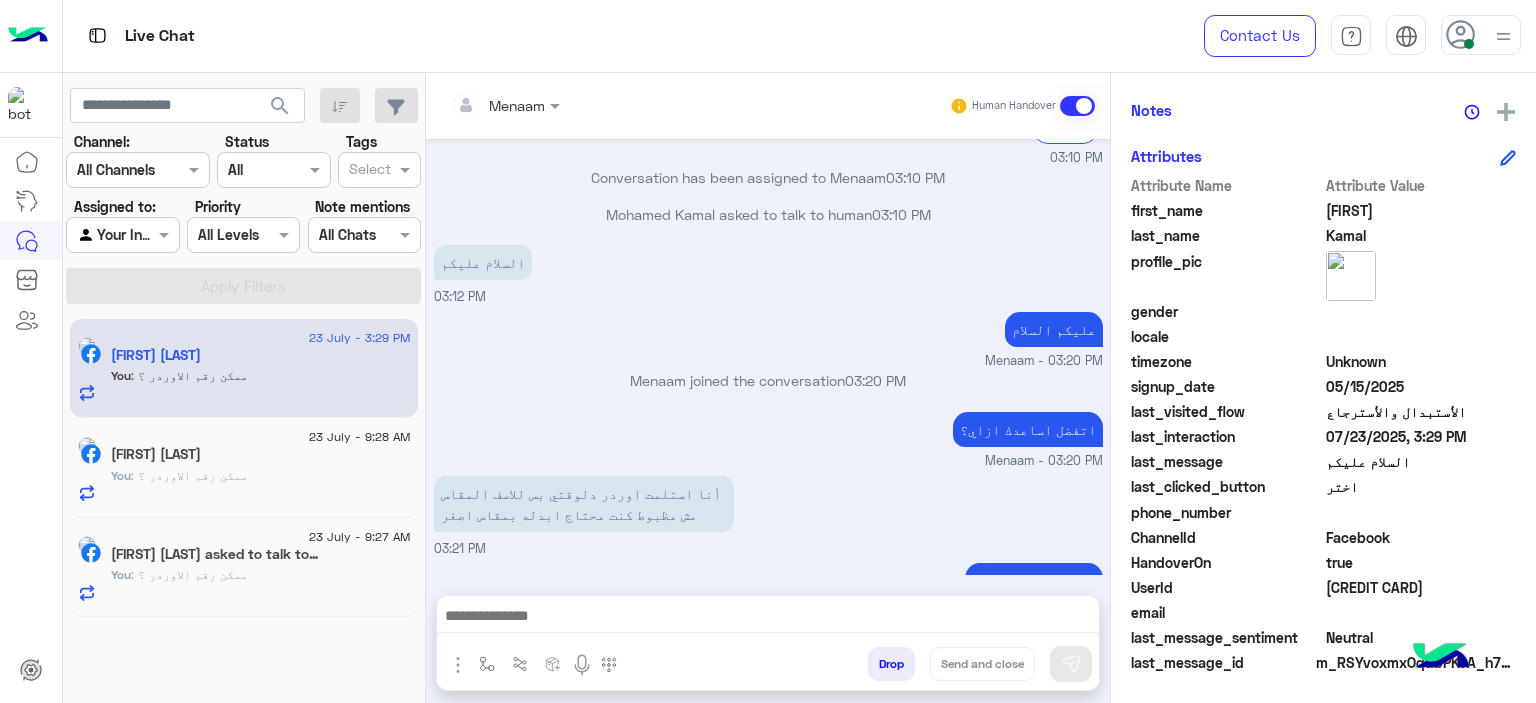 click at bounding box center (505, 104) 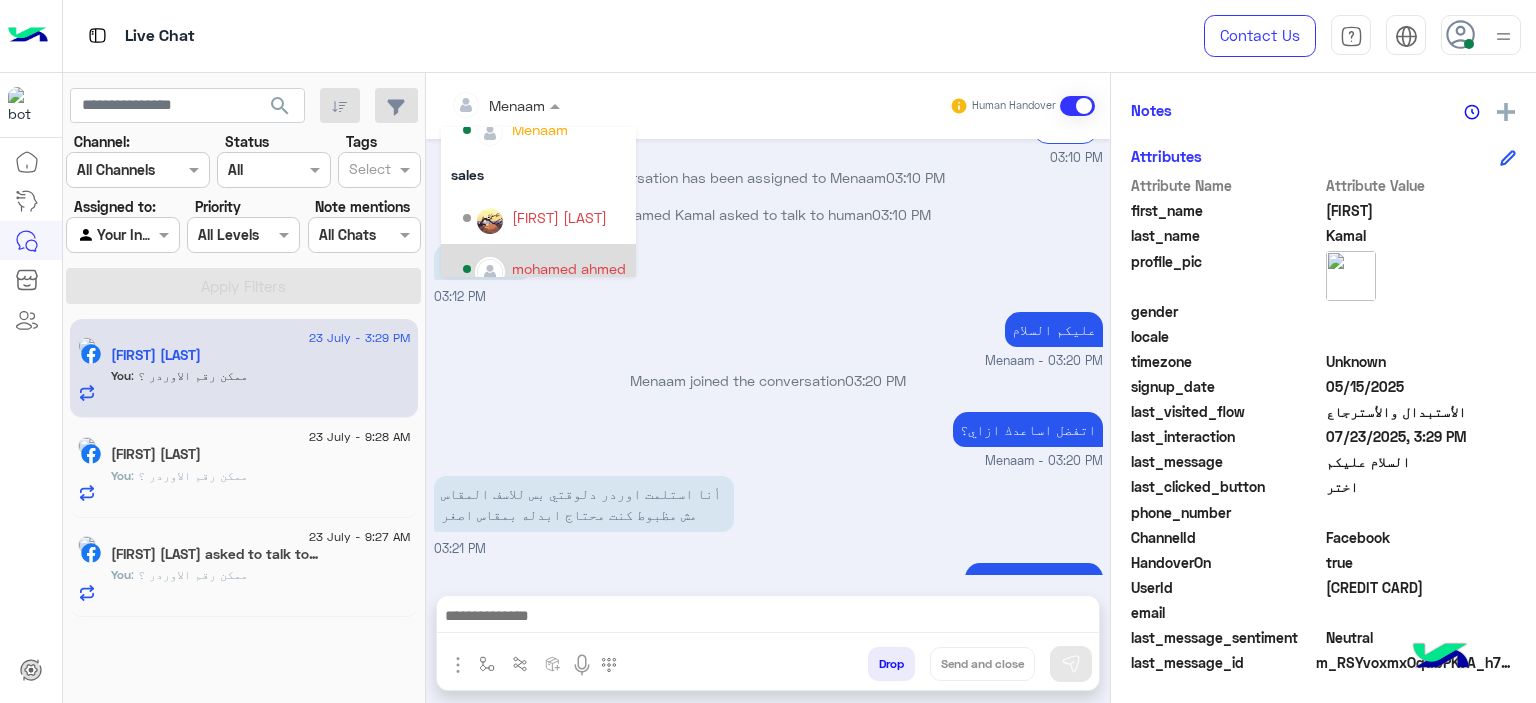 scroll, scrollTop: 229, scrollLeft: 0, axis: vertical 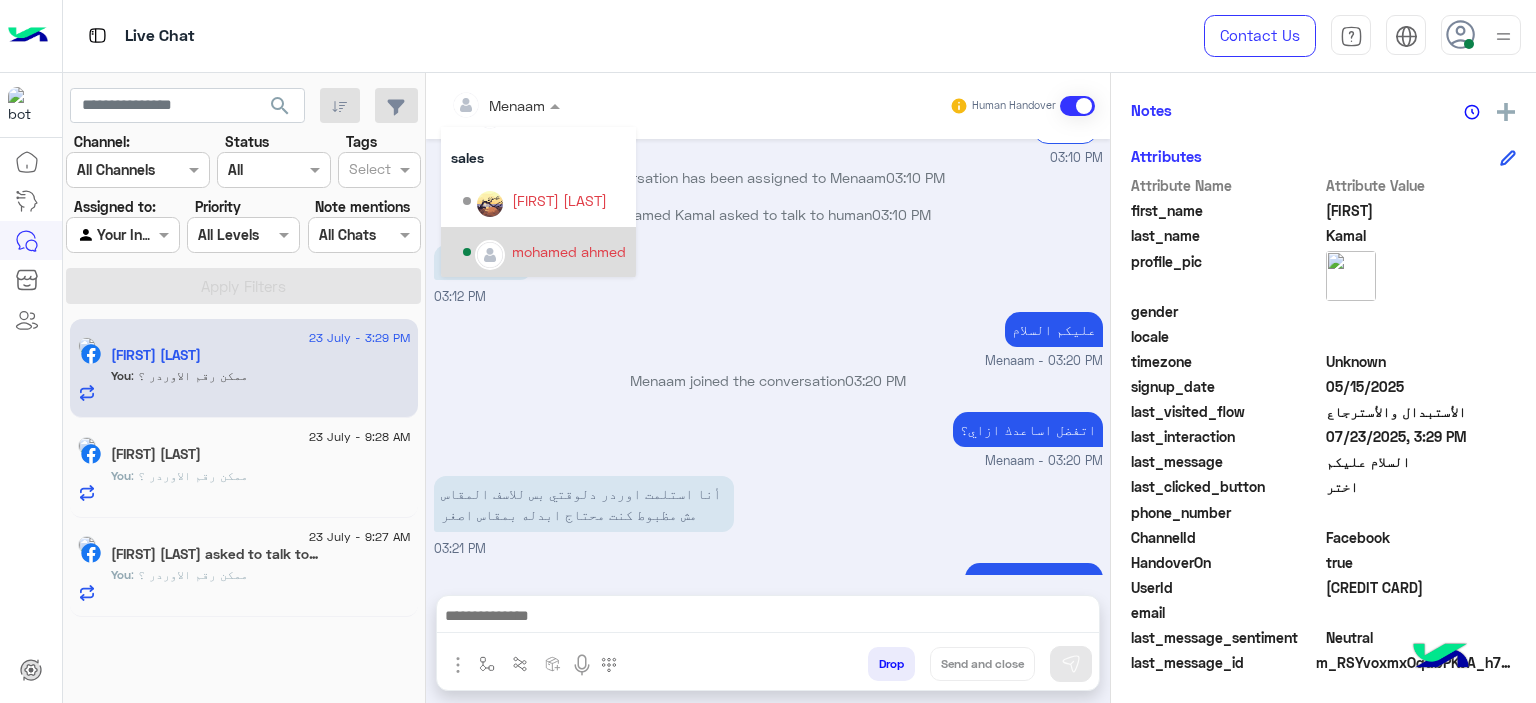 click on "Menaam  joined the conversation   03:20 PM" at bounding box center (768, 388) 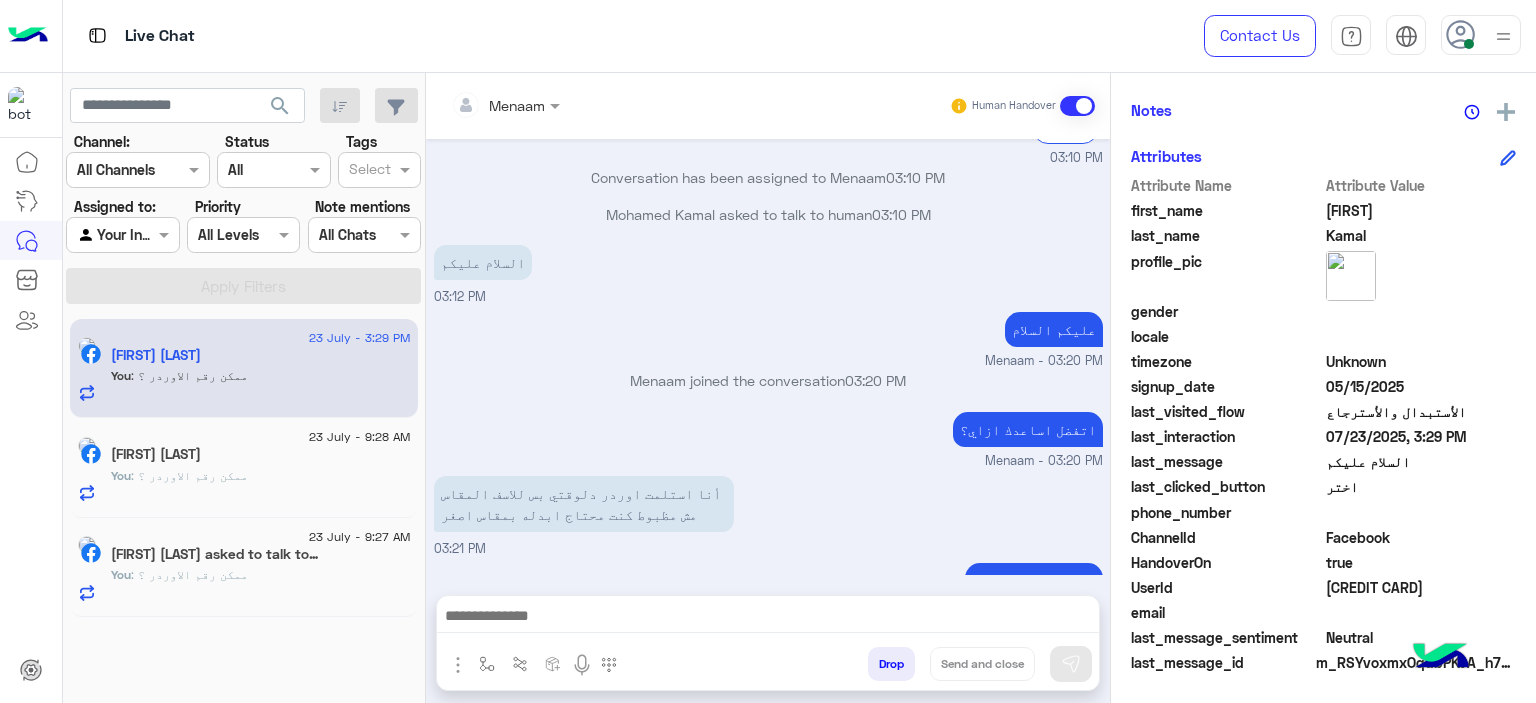 click on "[NAME] [NAME]" 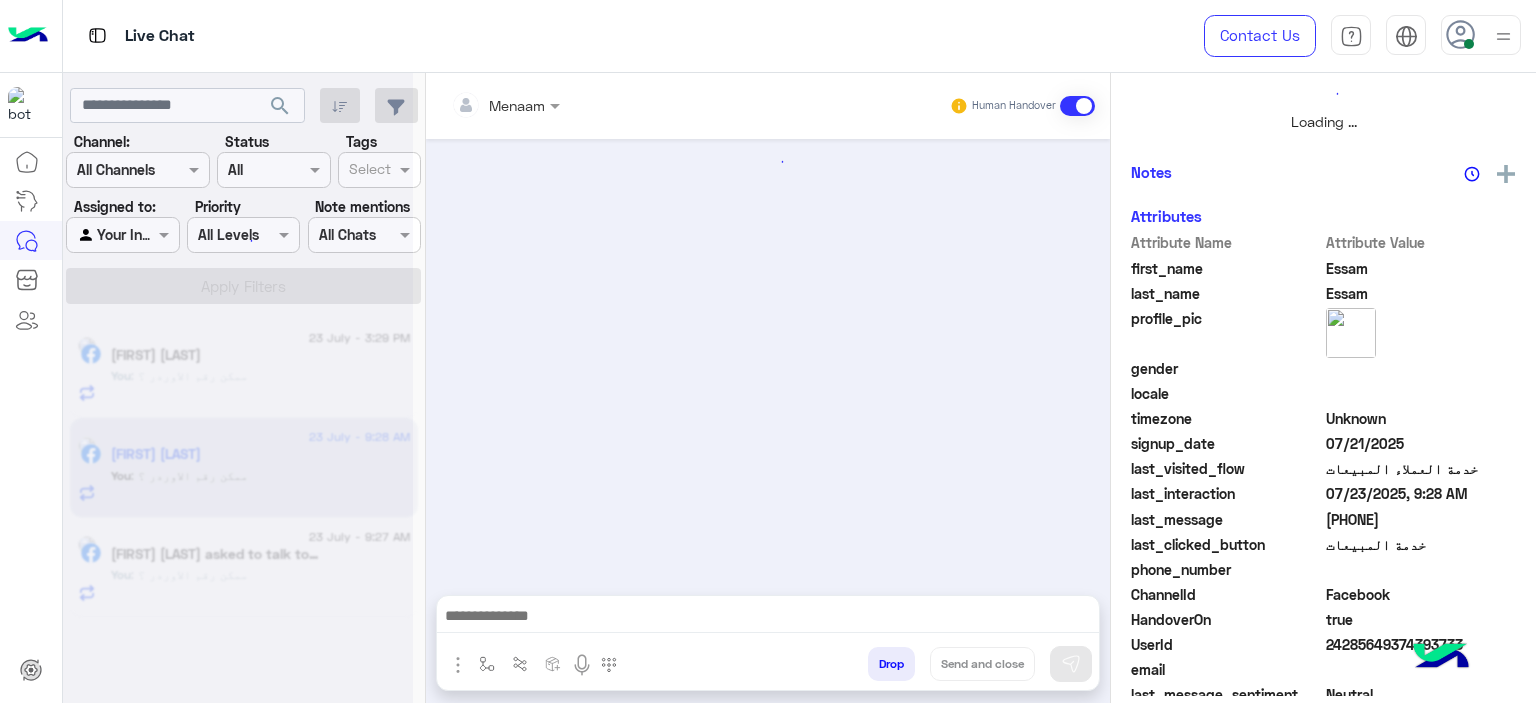 scroll, scrollTop: 514, scrollLeft: 0, axis: vertical 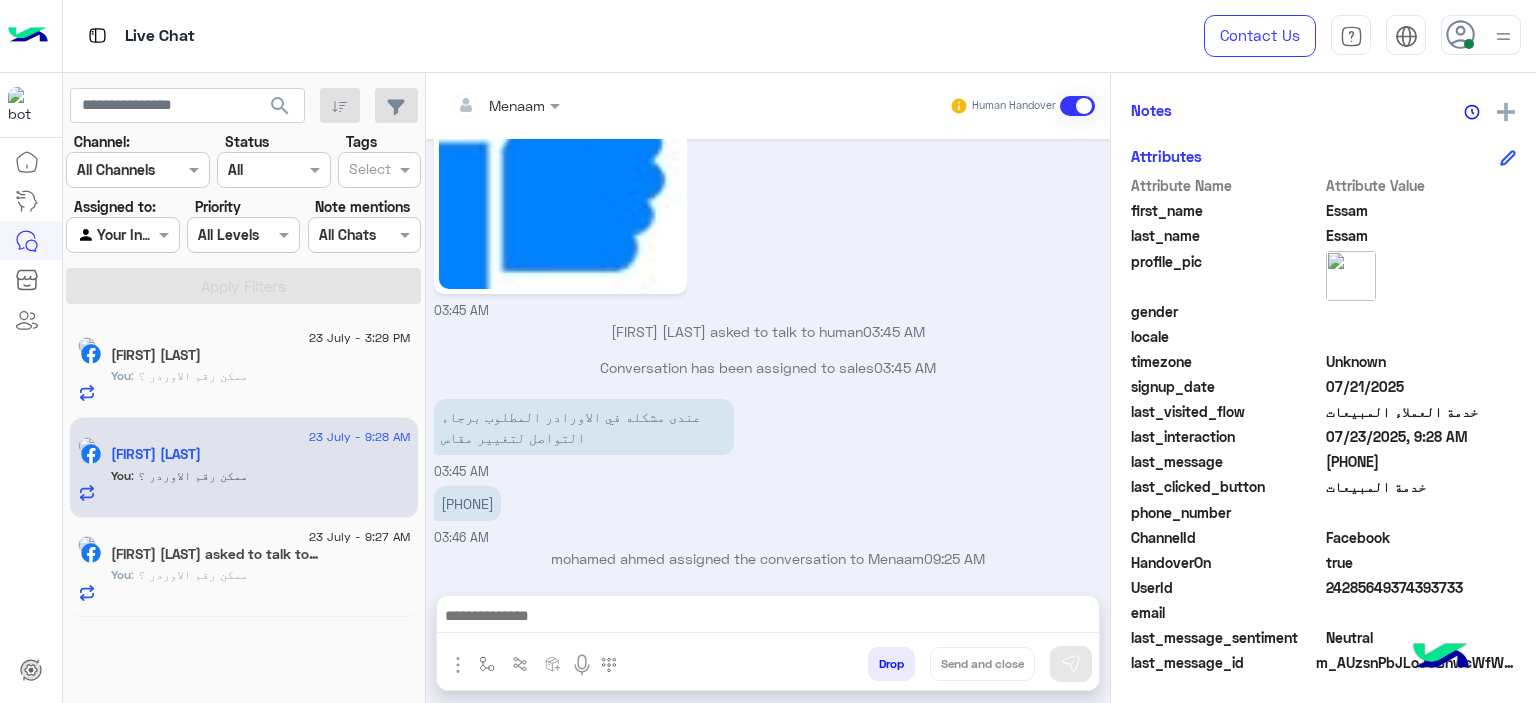 click on "YouUsef Farag" 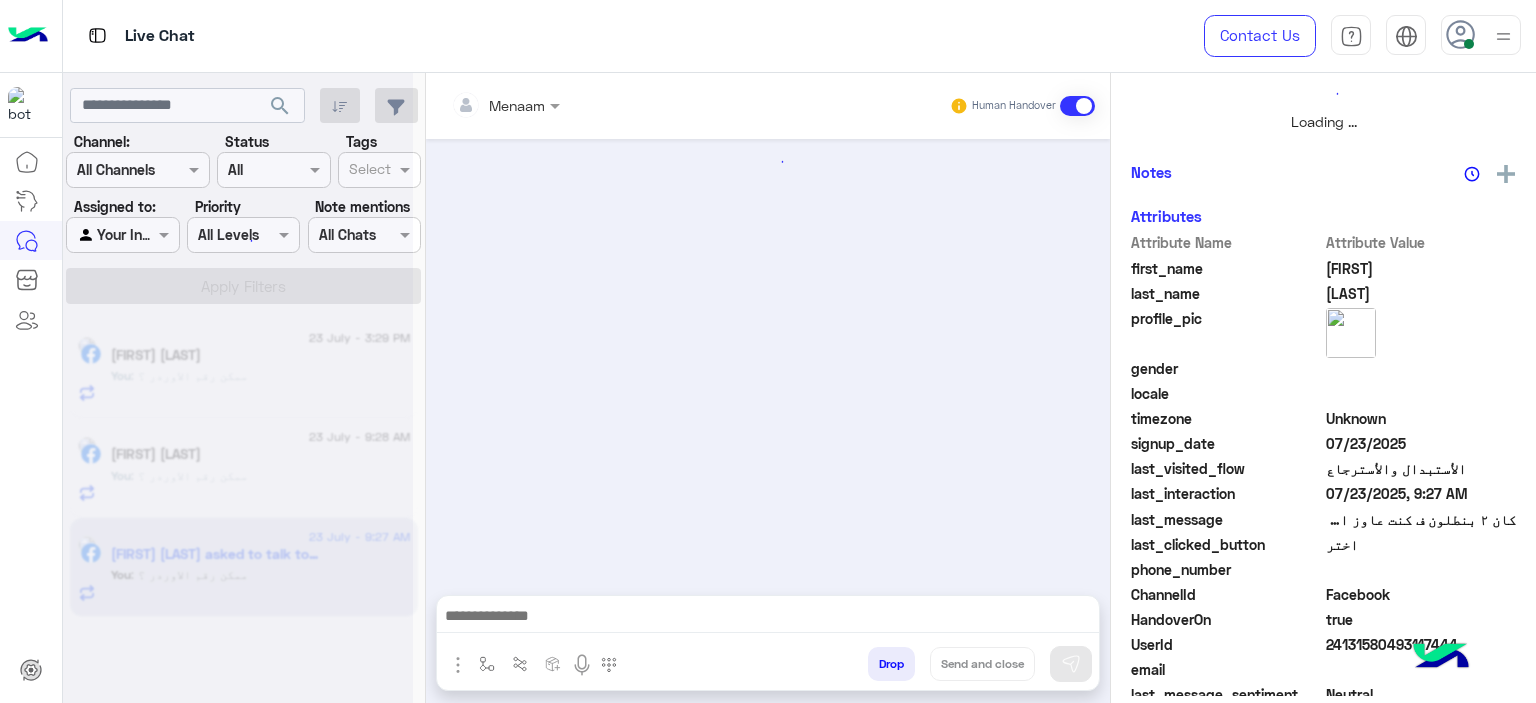 scroll, scrollTop: 514, scrollLeft: 0, axis: vertical 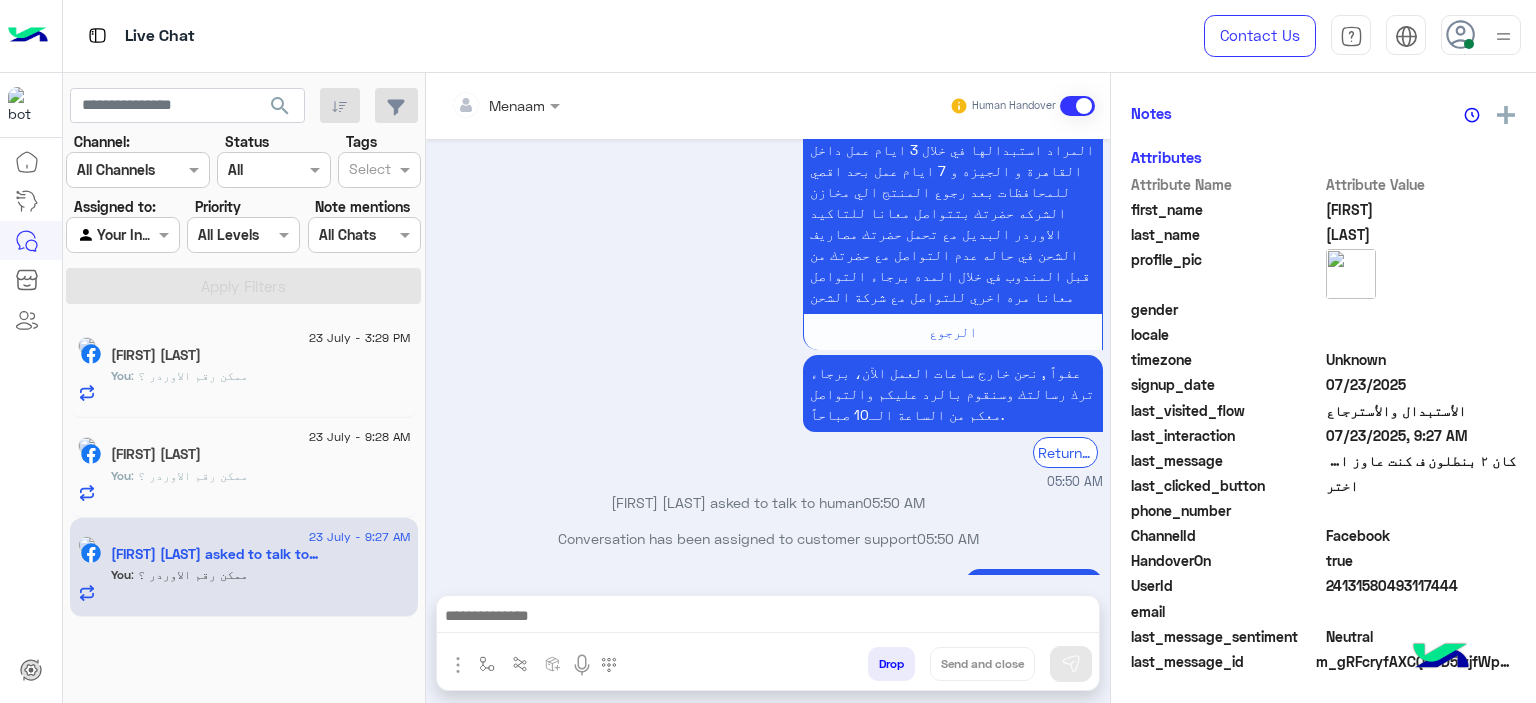 click on ": ممكن رقم الاوردر ؟" 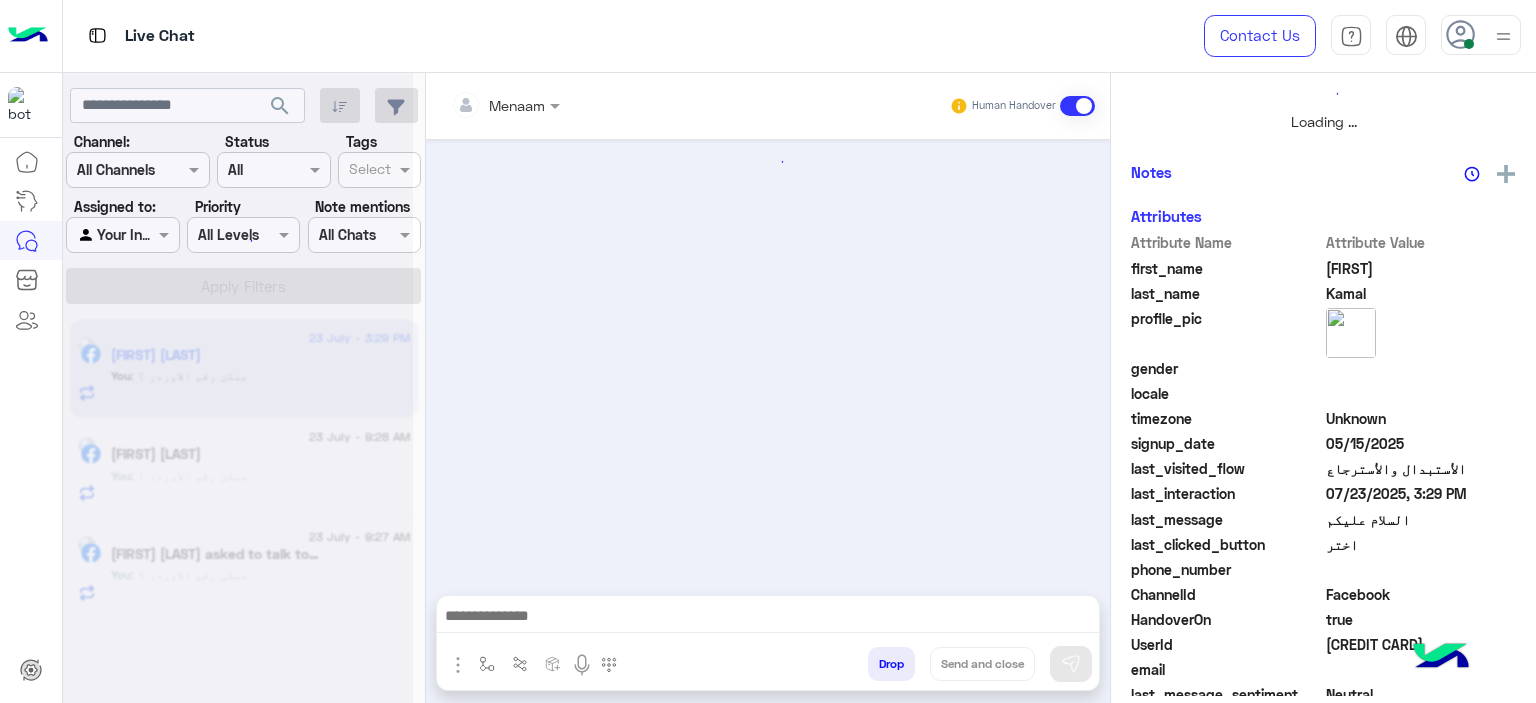 scroll 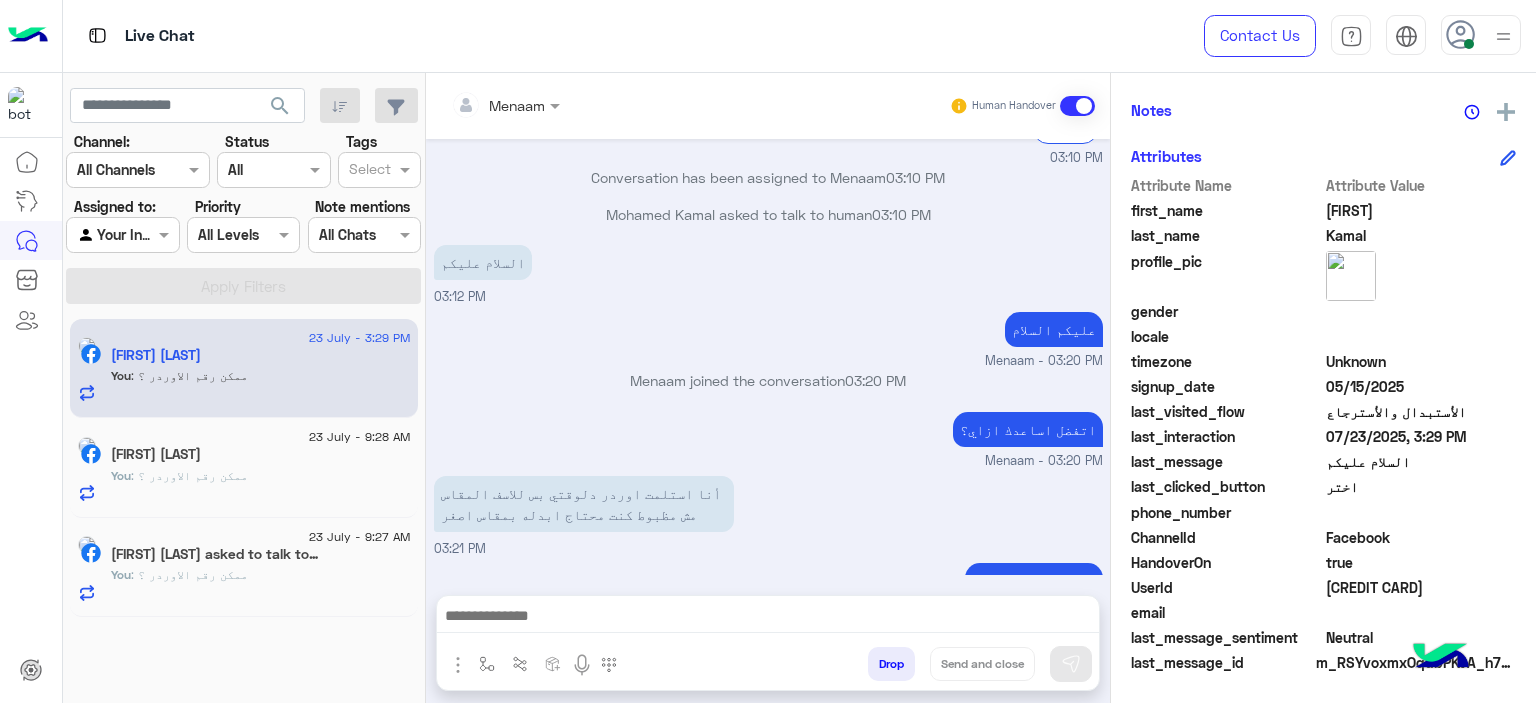 click at bounding box center (505, 104) 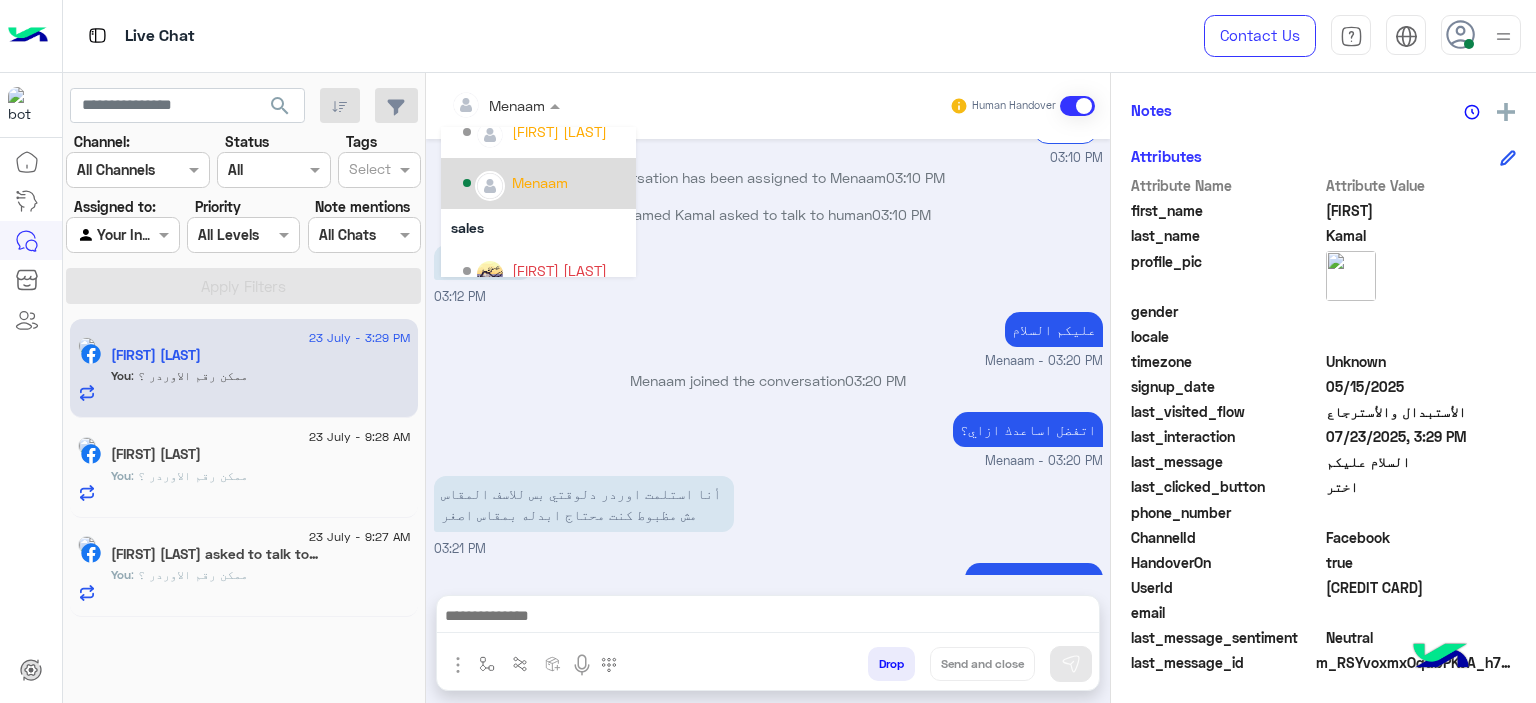 scroll, scrollTop: 129, scrollLeft: 0, axis: vertical 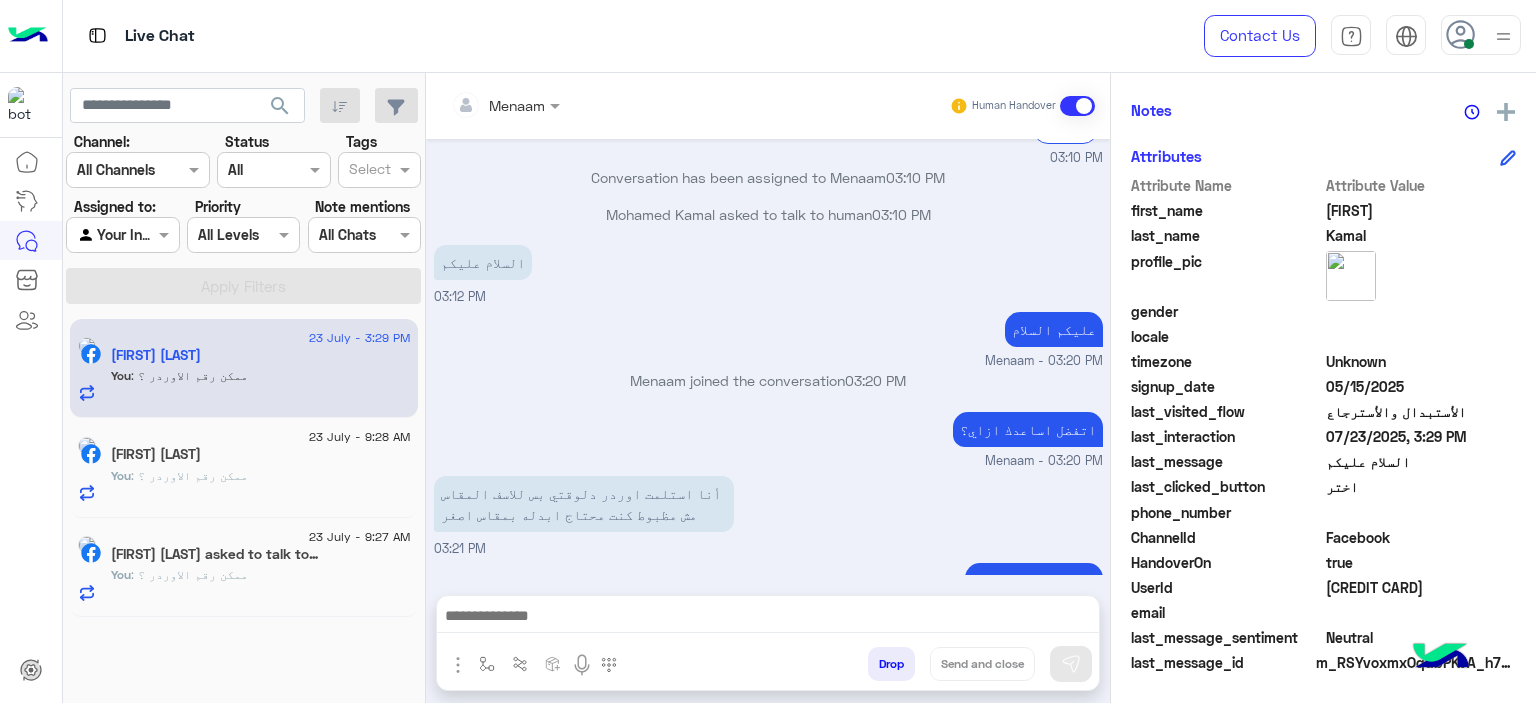 click on "عليكم السلام  Menaam  -  03:20 PM" at bounding box center (768, 339) 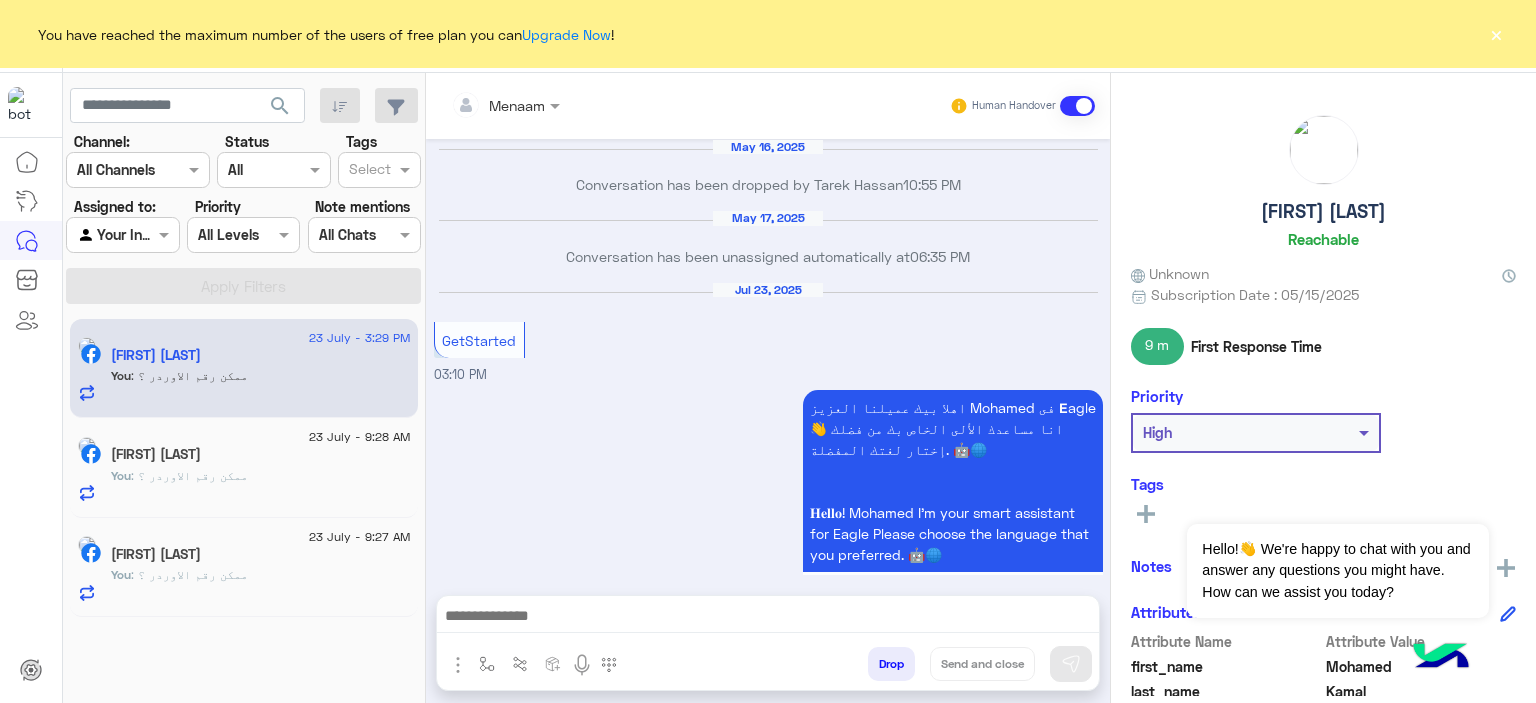 scroll, scrollTop: 0, scrollLeft: 0, axis: both 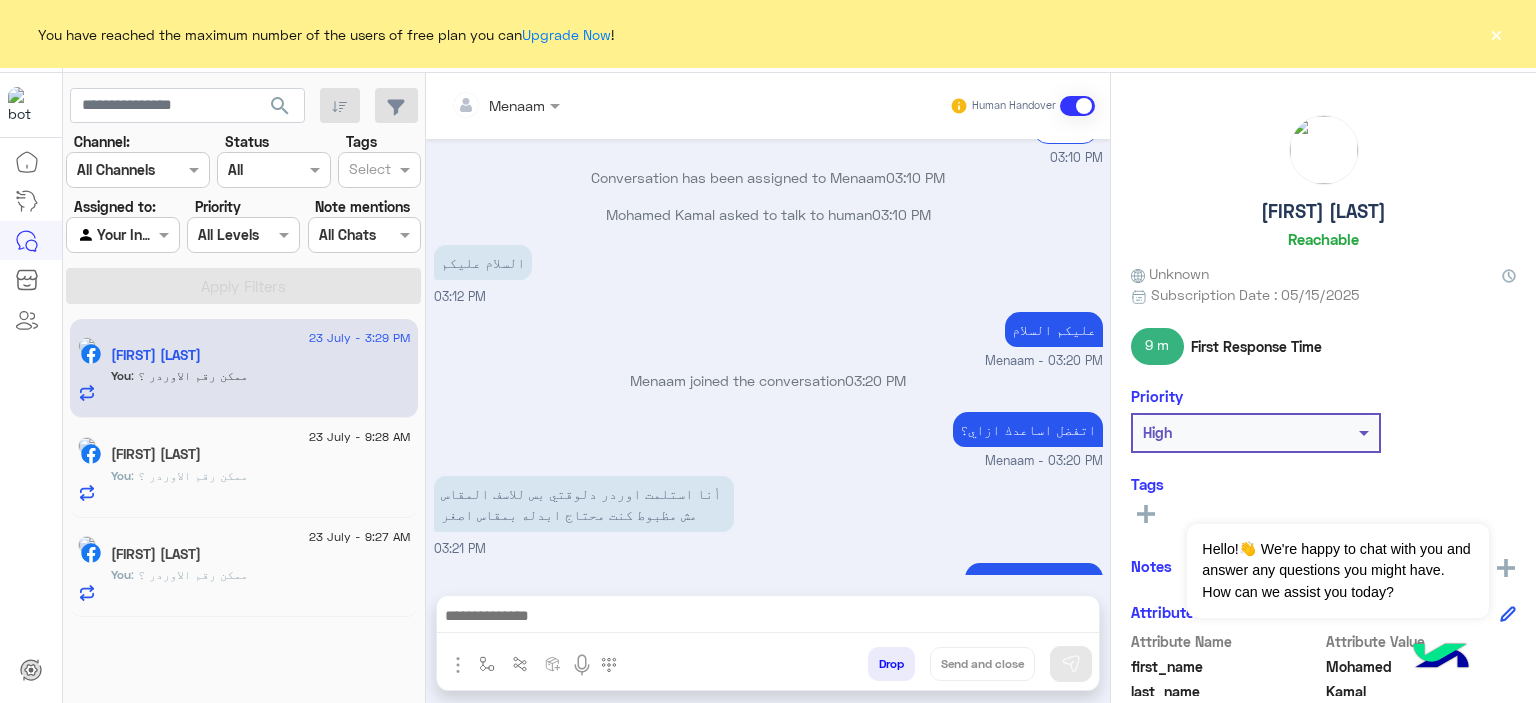click on "×" 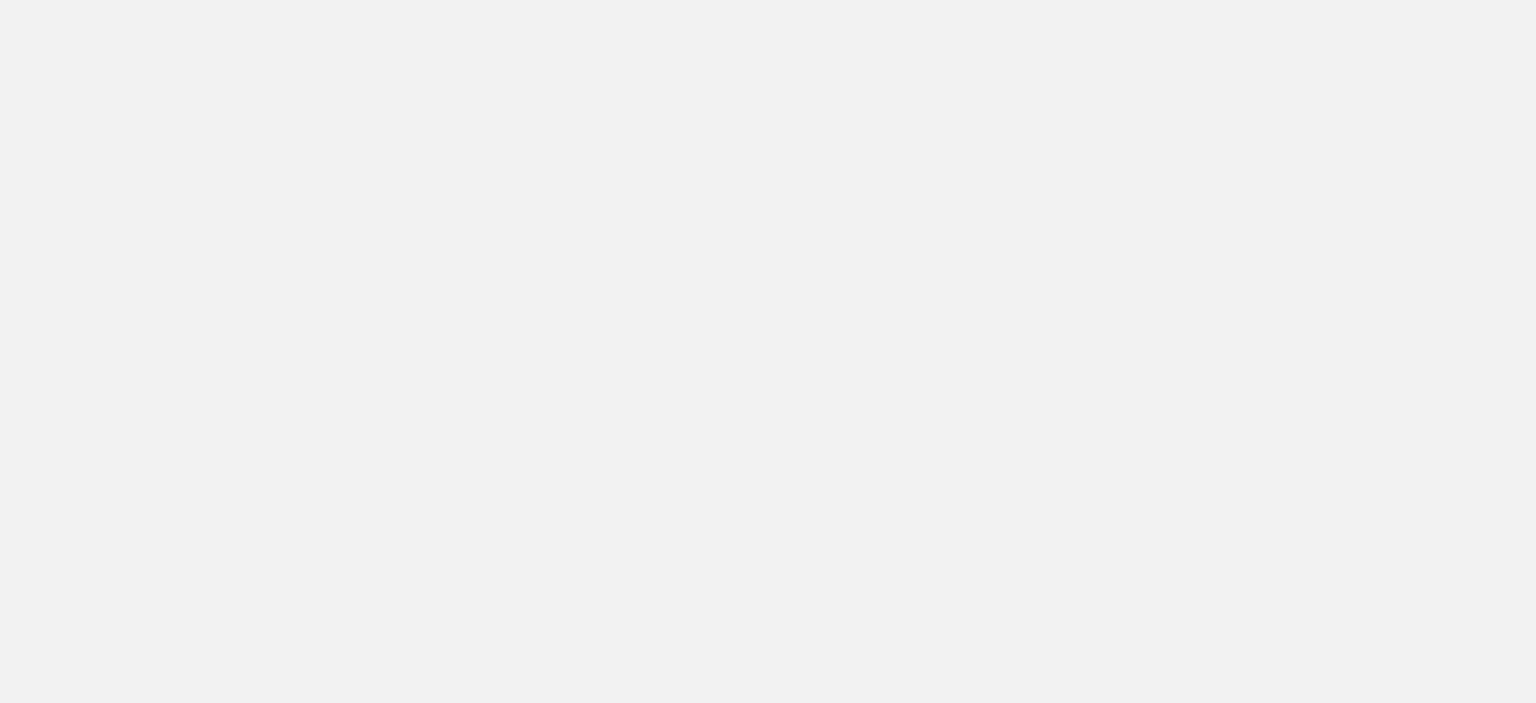 scroll, scrollTop: 0, scrollLeft: 0, axis: both 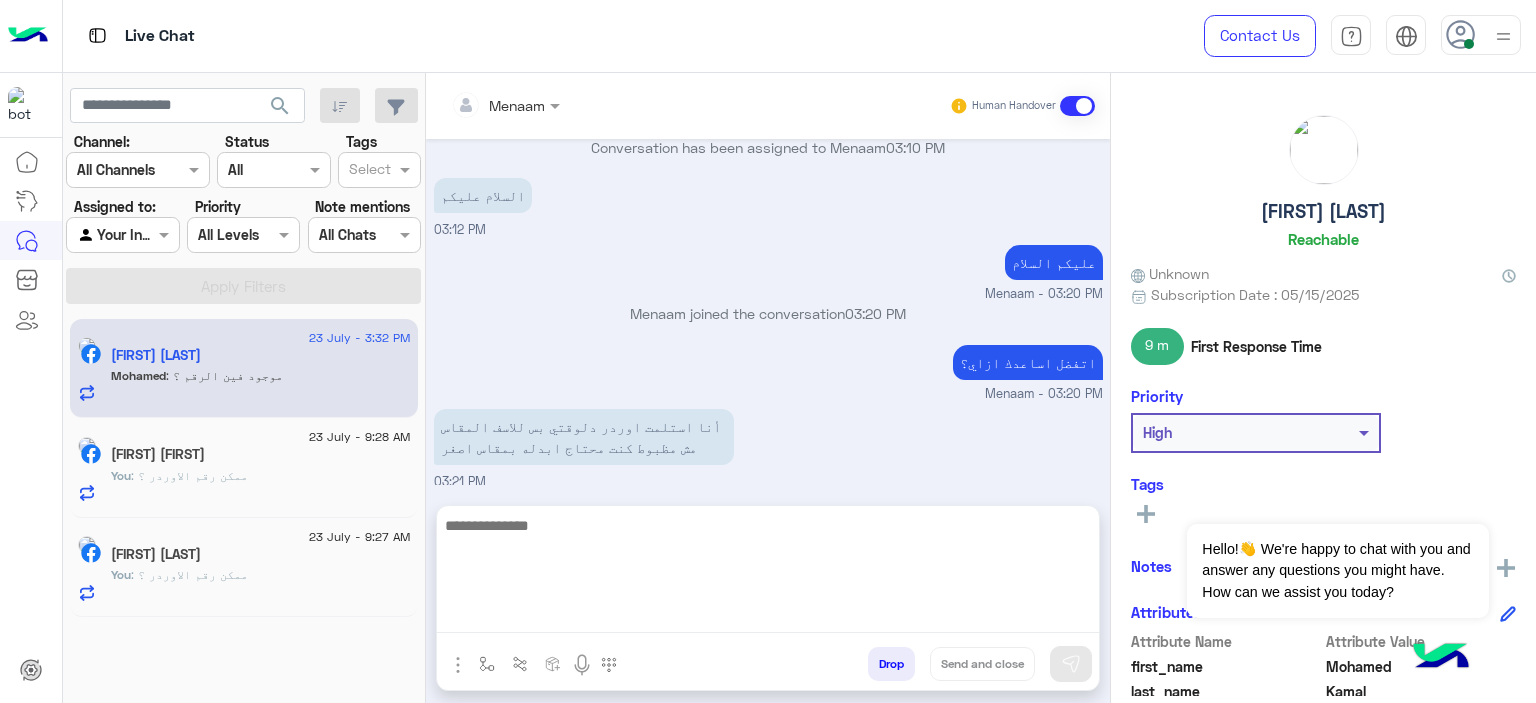 click at bounding box center [768, 573] 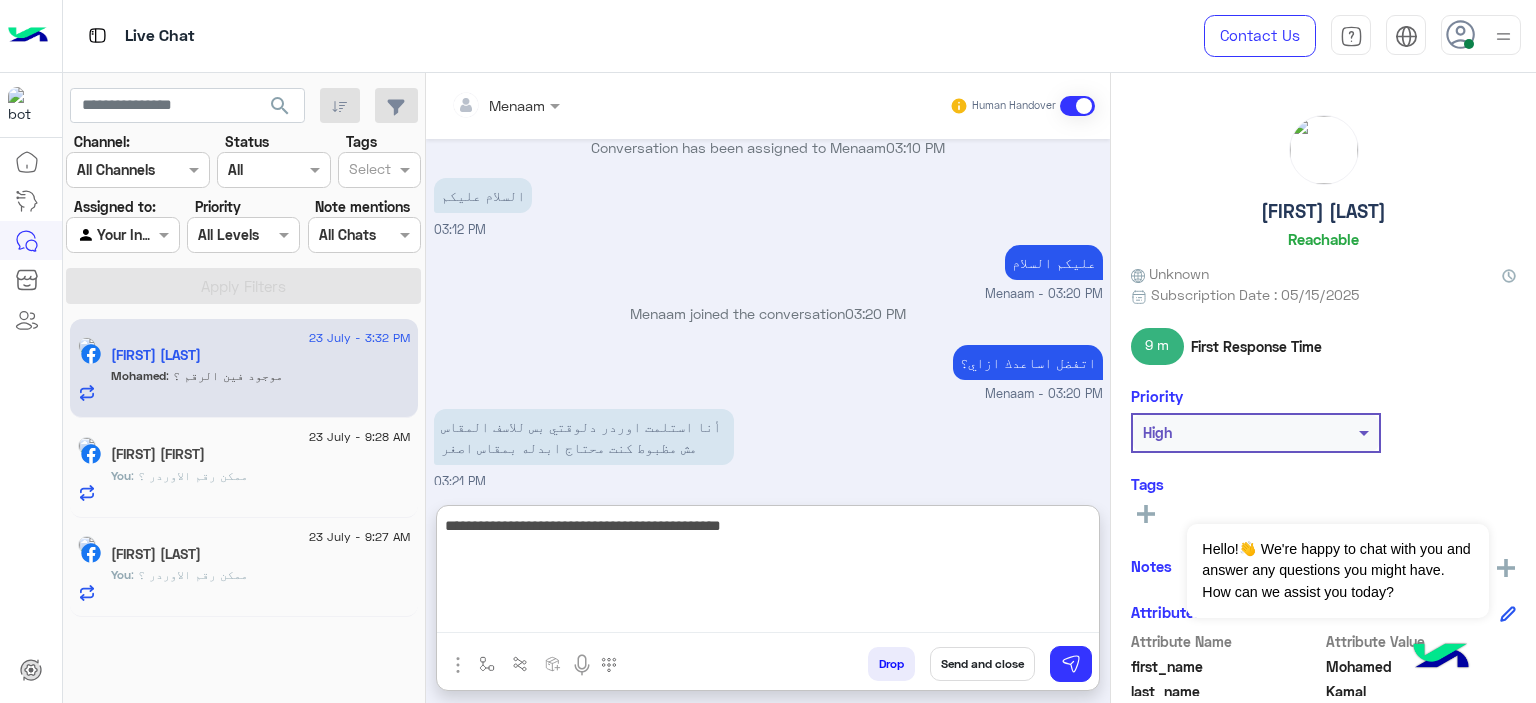 type on "**********" 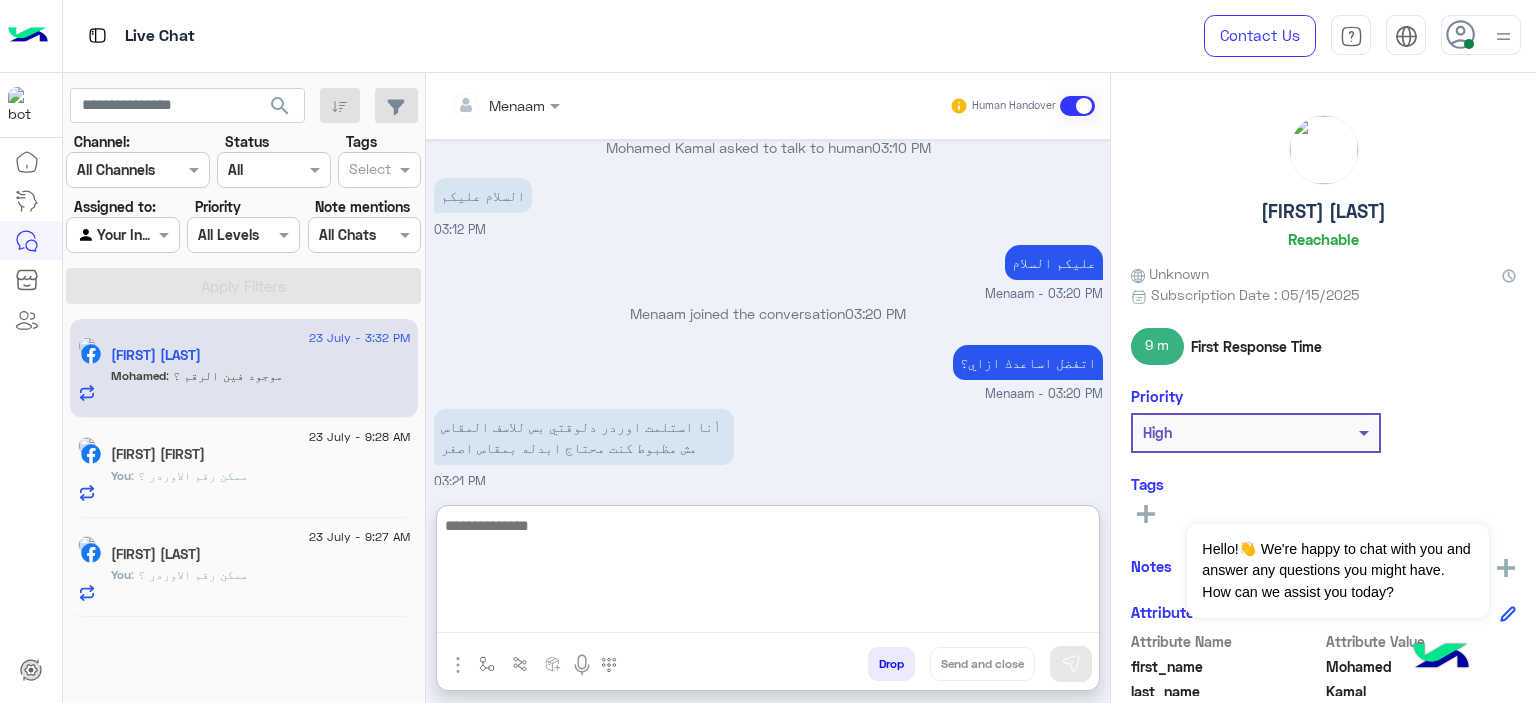 scroll, scrollTop: 2274, scrollLeft: 0, axis: vertical 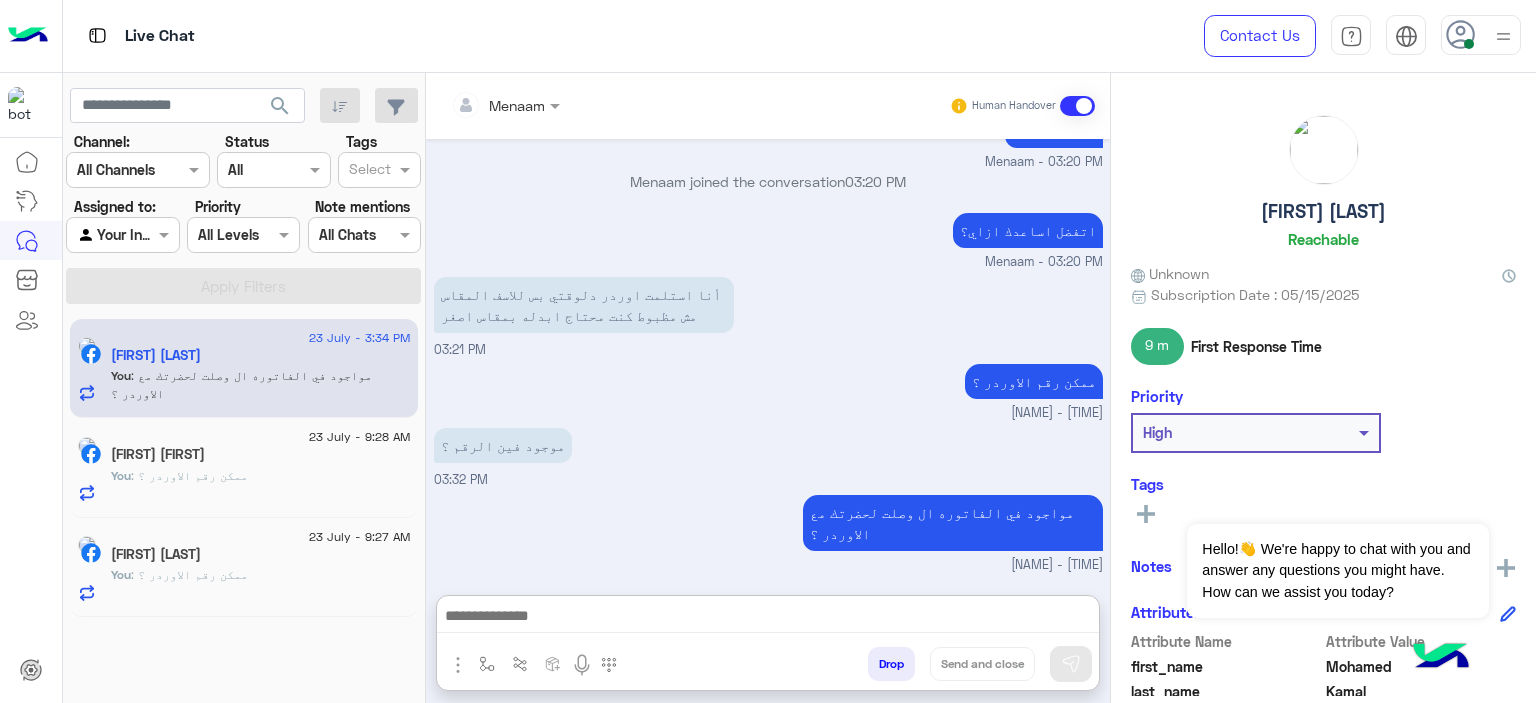 click on "[FIRST] [LAST]" 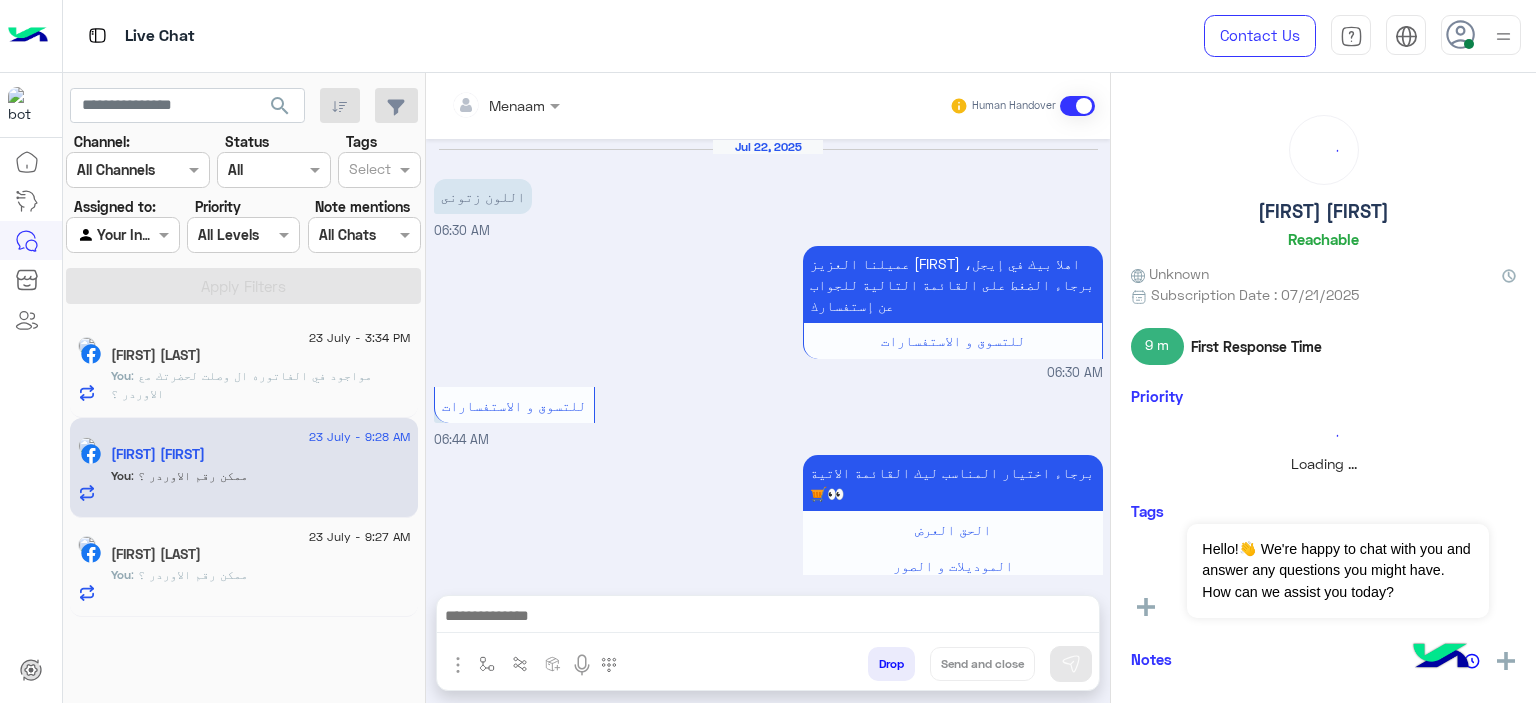 scroll, scrollTop: 1711, scrollLeft: 0, axis: vertical 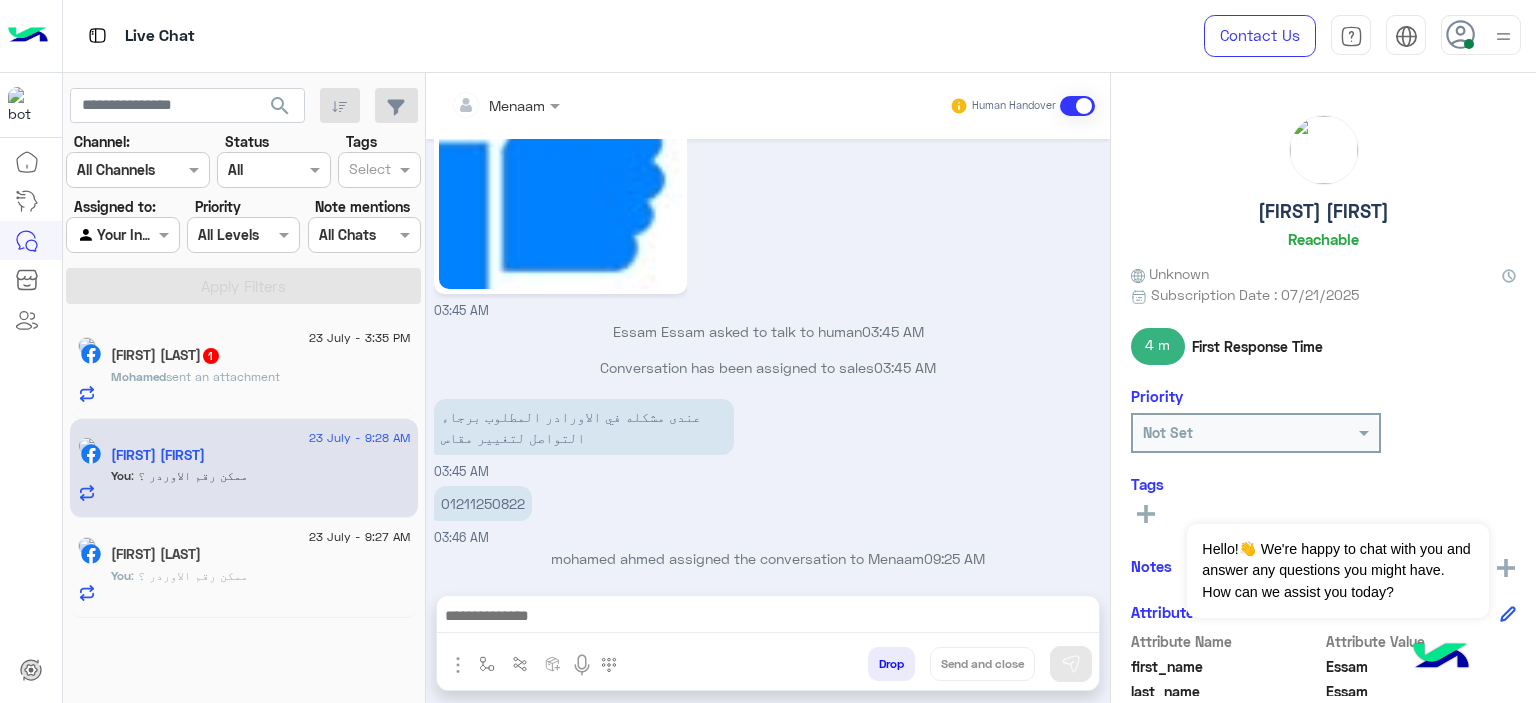 click on "Mohamed Kamal  1" 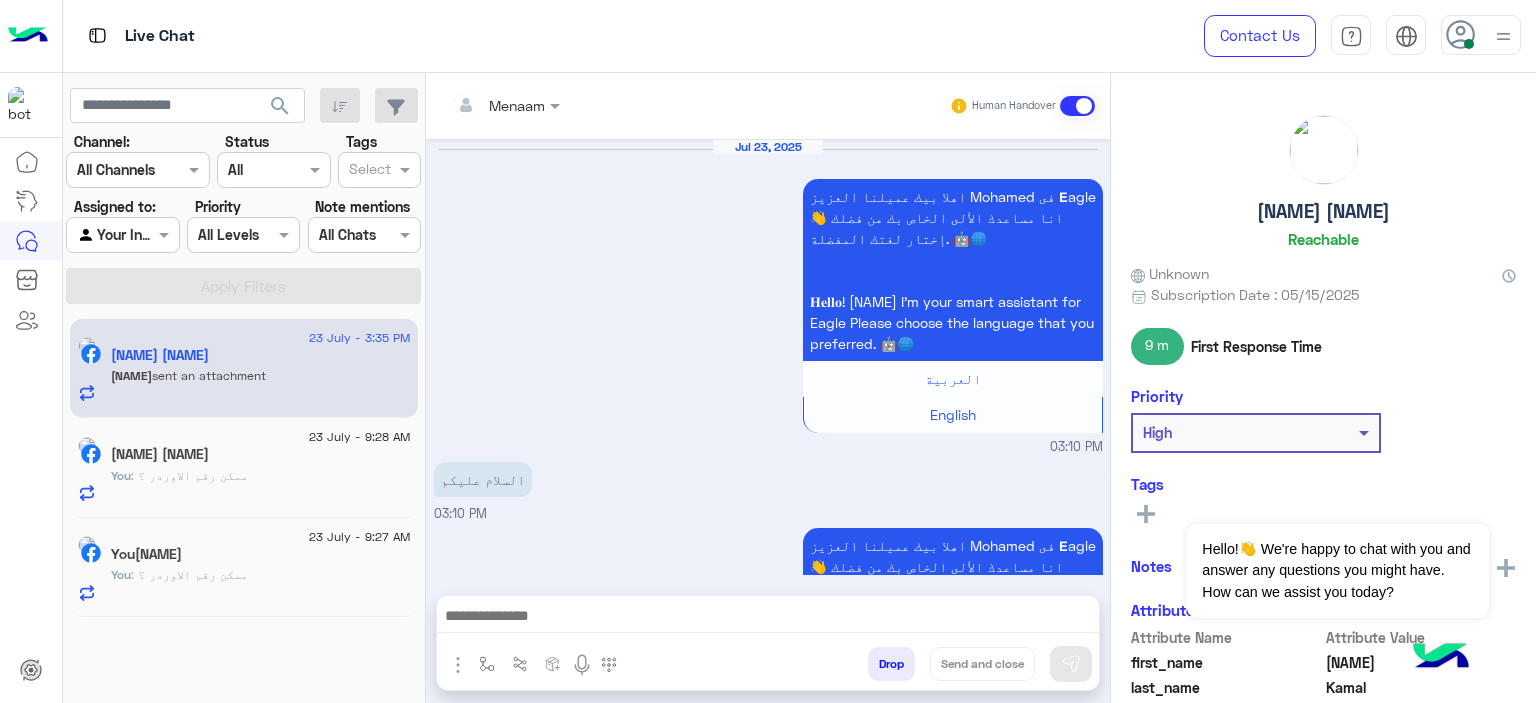 scroll, scrollTop: 2258, scrollLeft: 0, axis: vertical 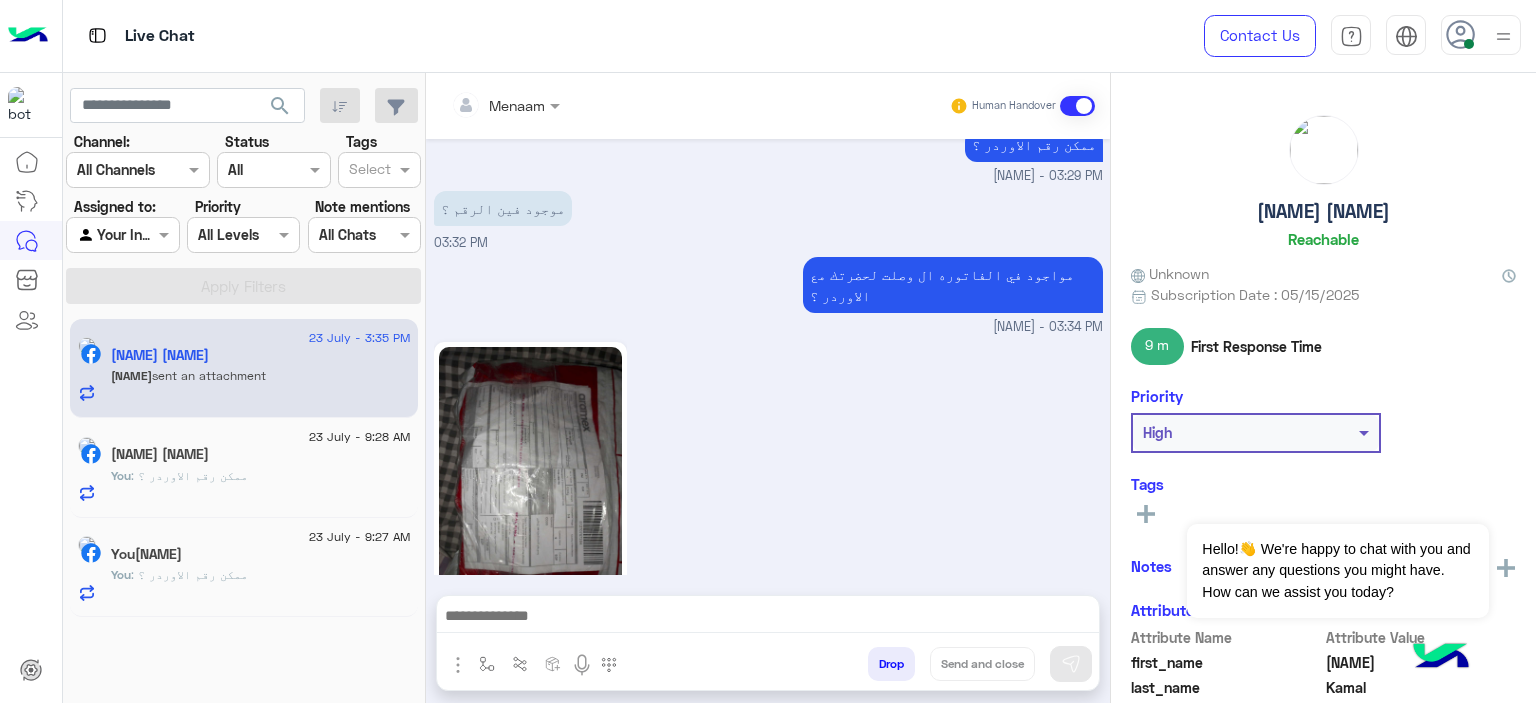 click 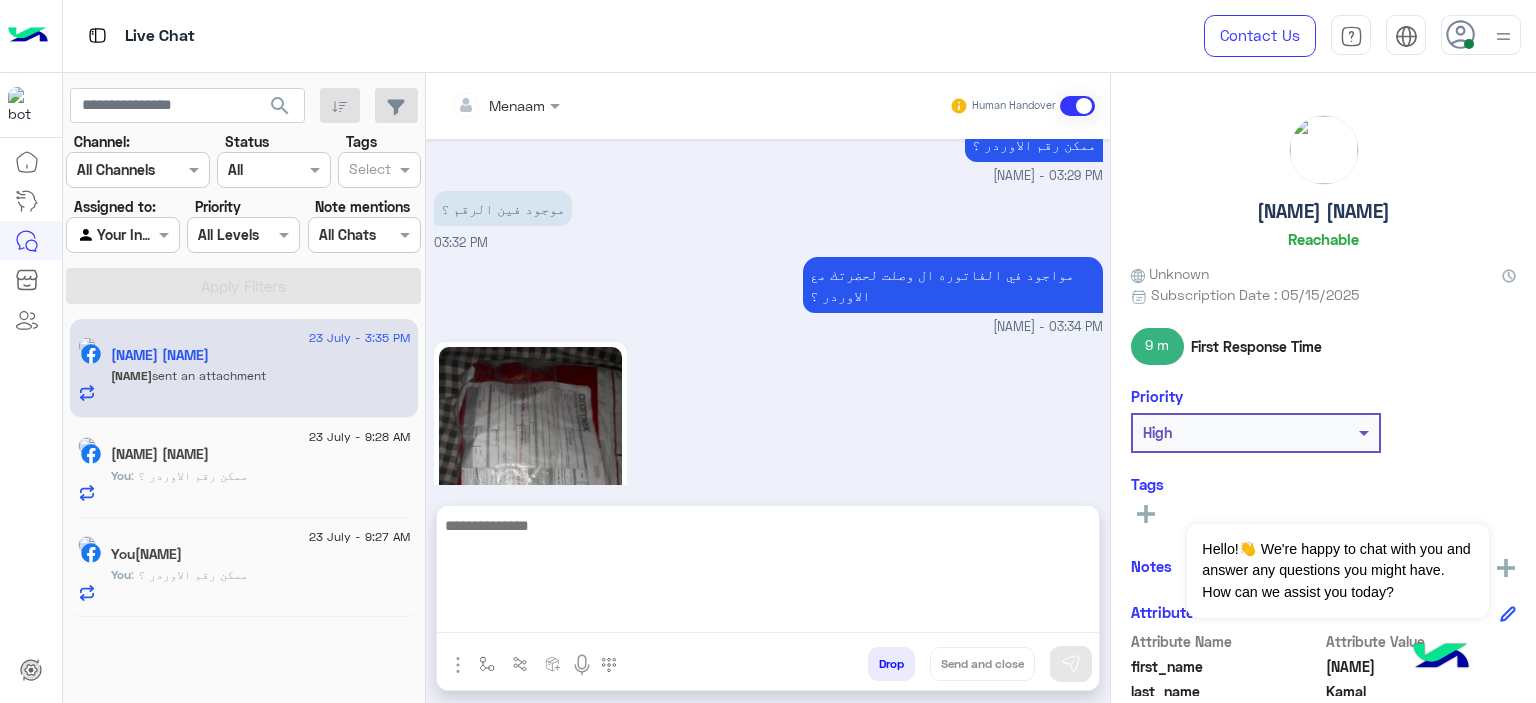 click at bounding box center (768, 573) 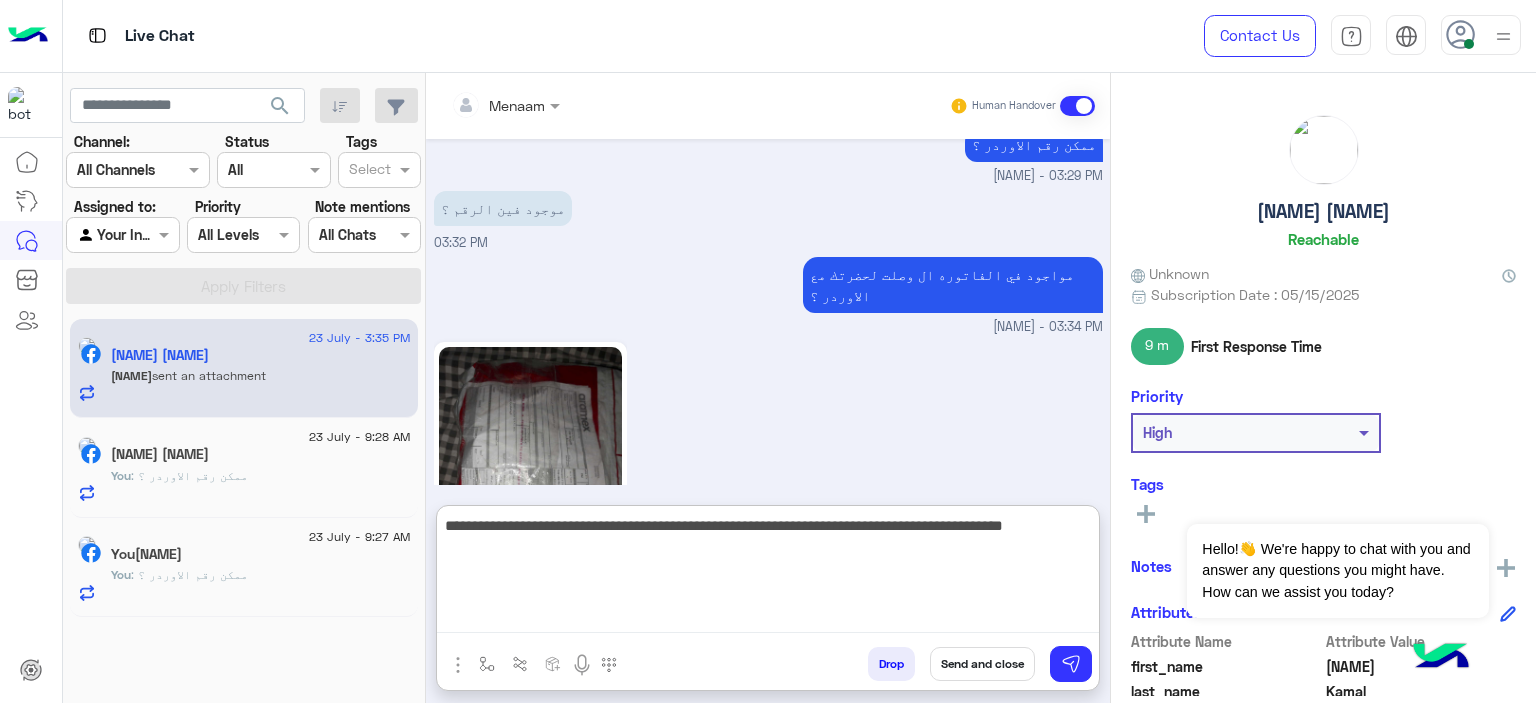 type on "**********" 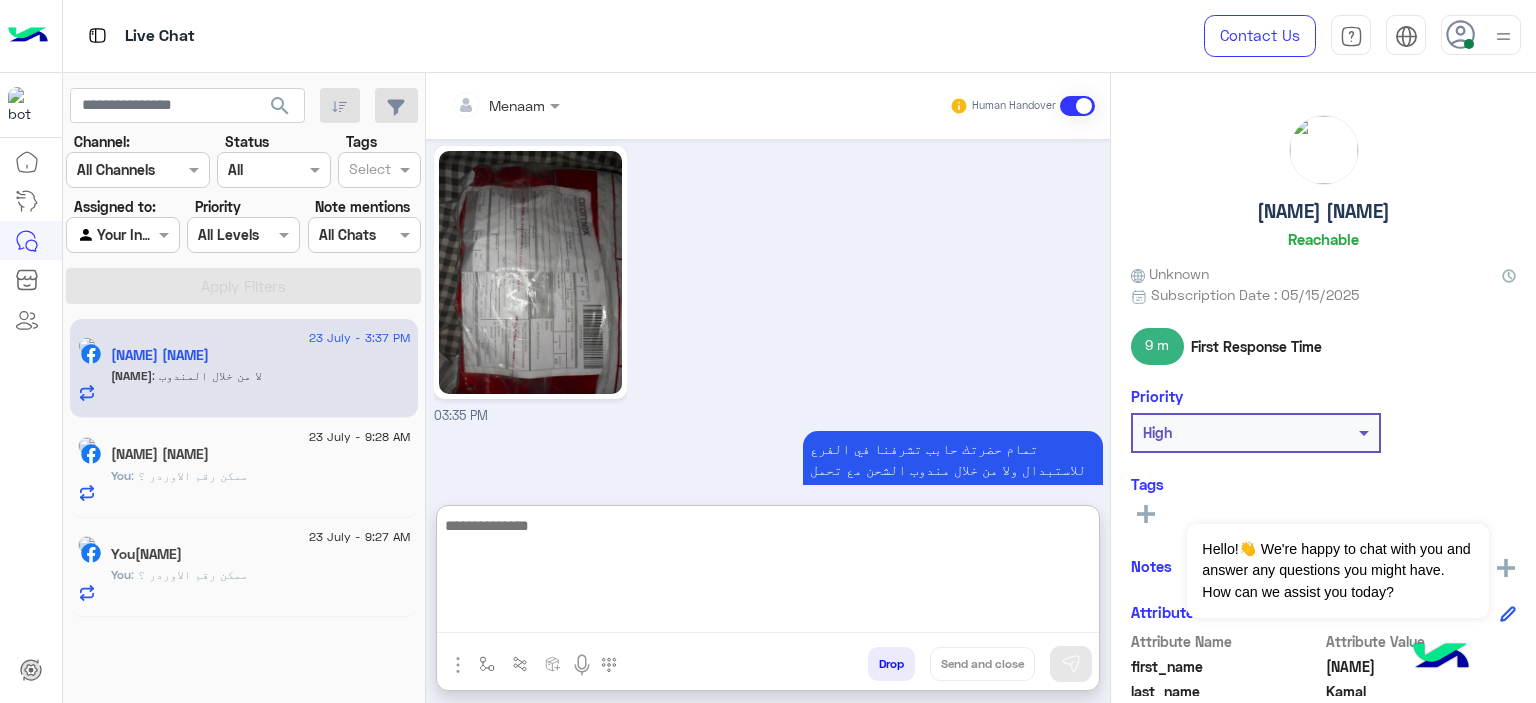 scroll, scrollTop: 2520, scrollLeft: 0, axis: vertical 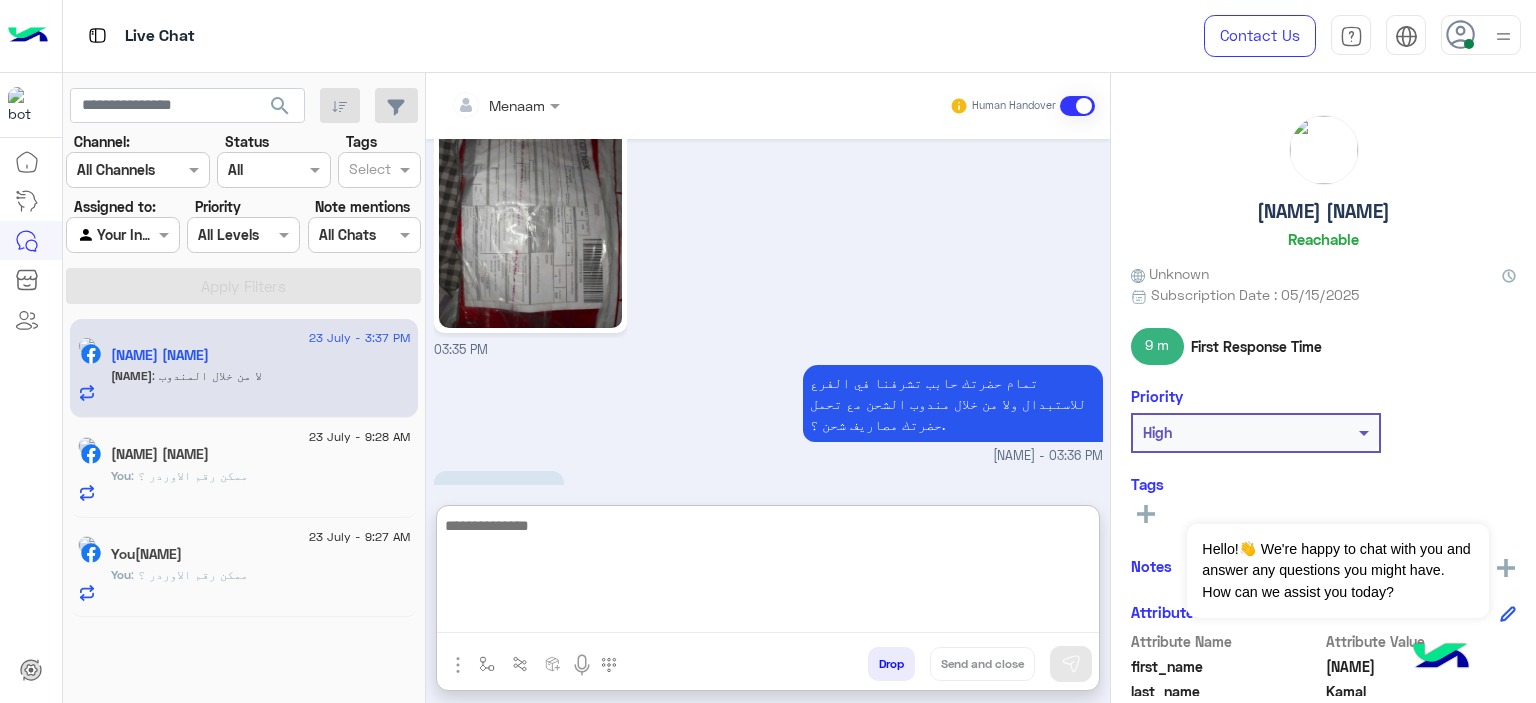 paste on "**********" 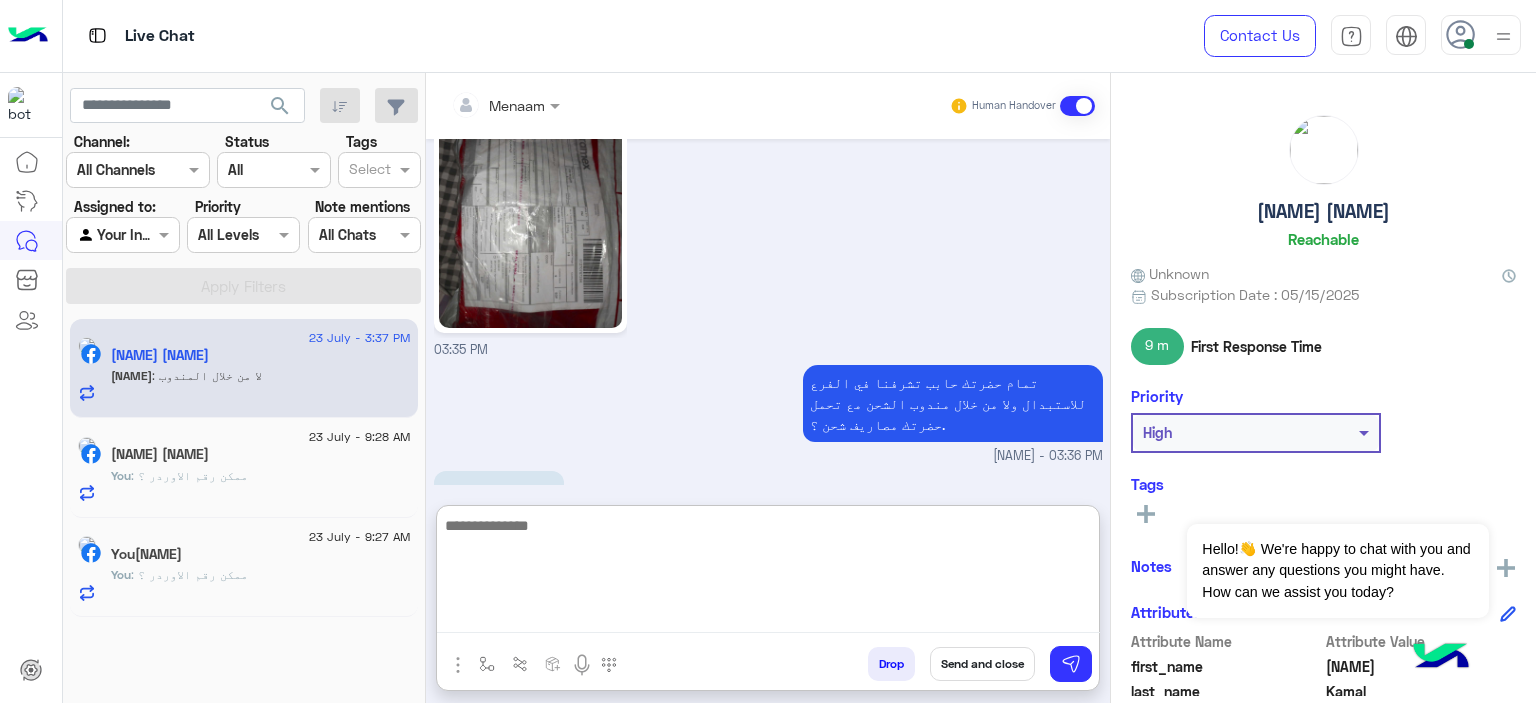 scroll, scrollTop: 0, scrollLeft: 0, axis: both 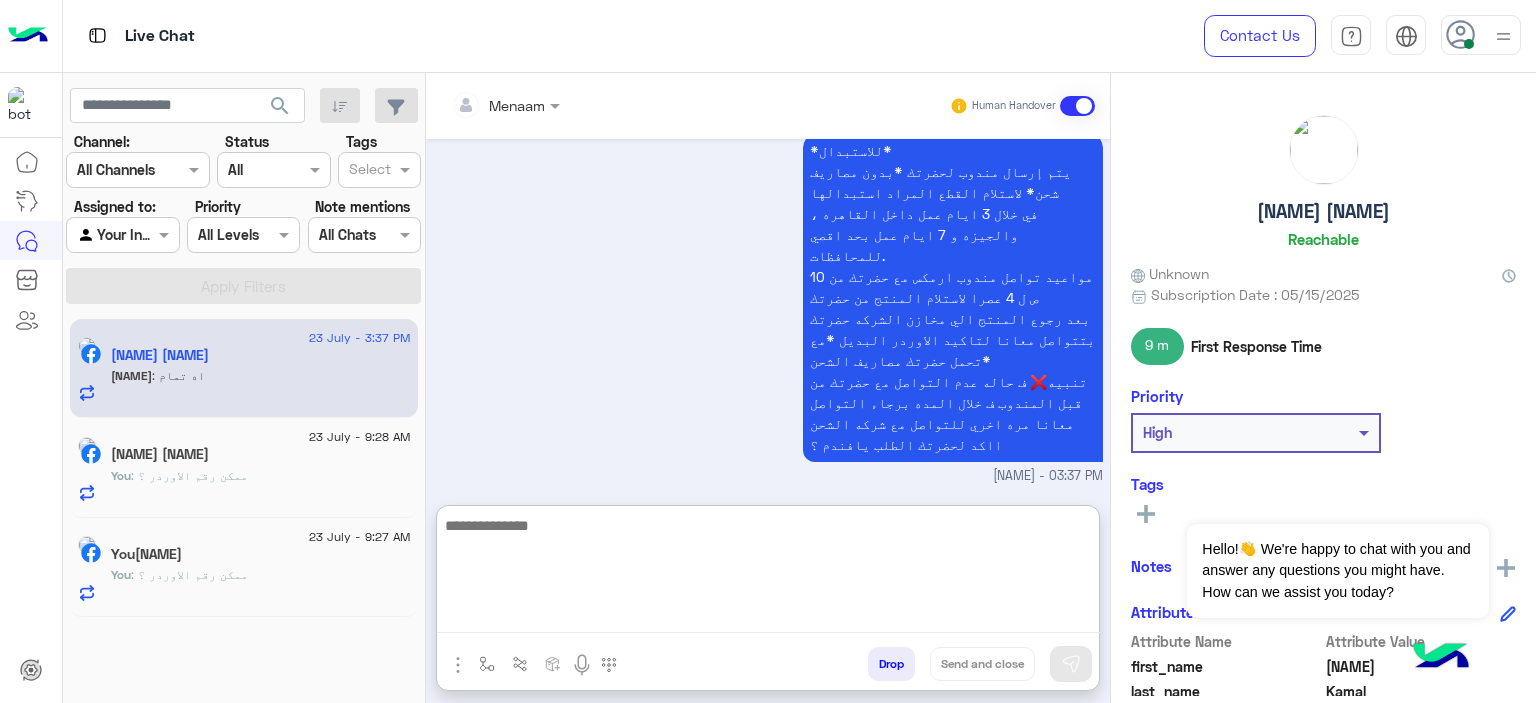 click at bounding box center (768, 573) 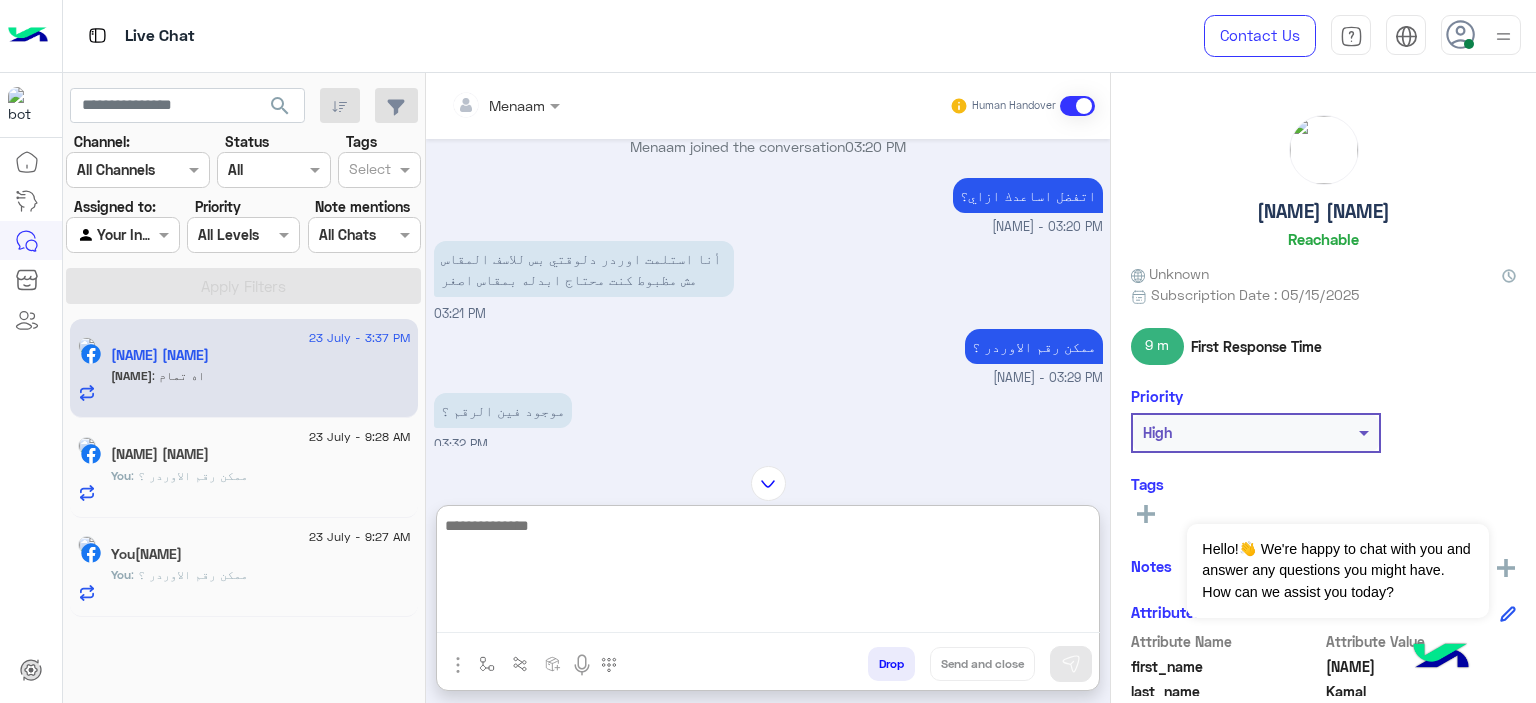 scroll, scrollTop: 2024, scrollLeft: 0, axis: vertical 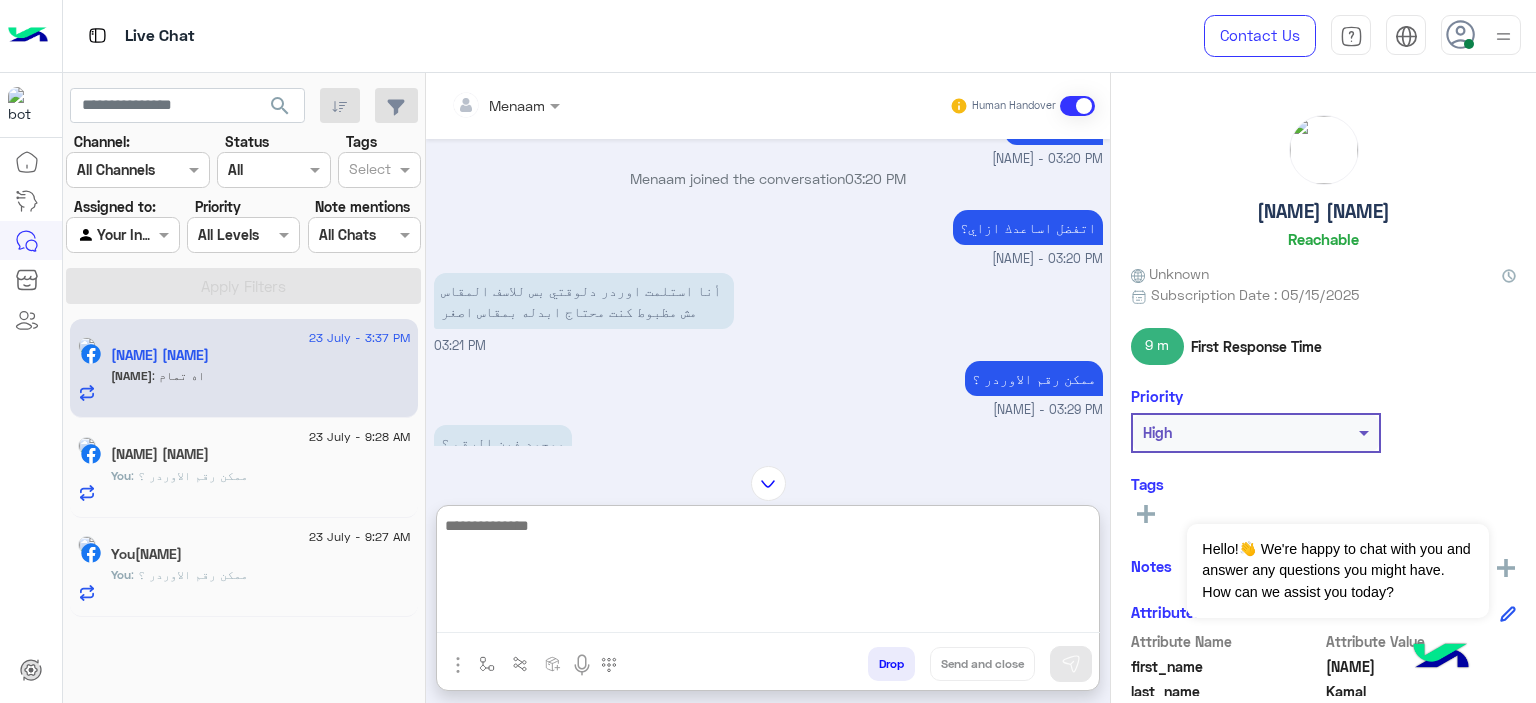 click at bounding box center (768, 573) 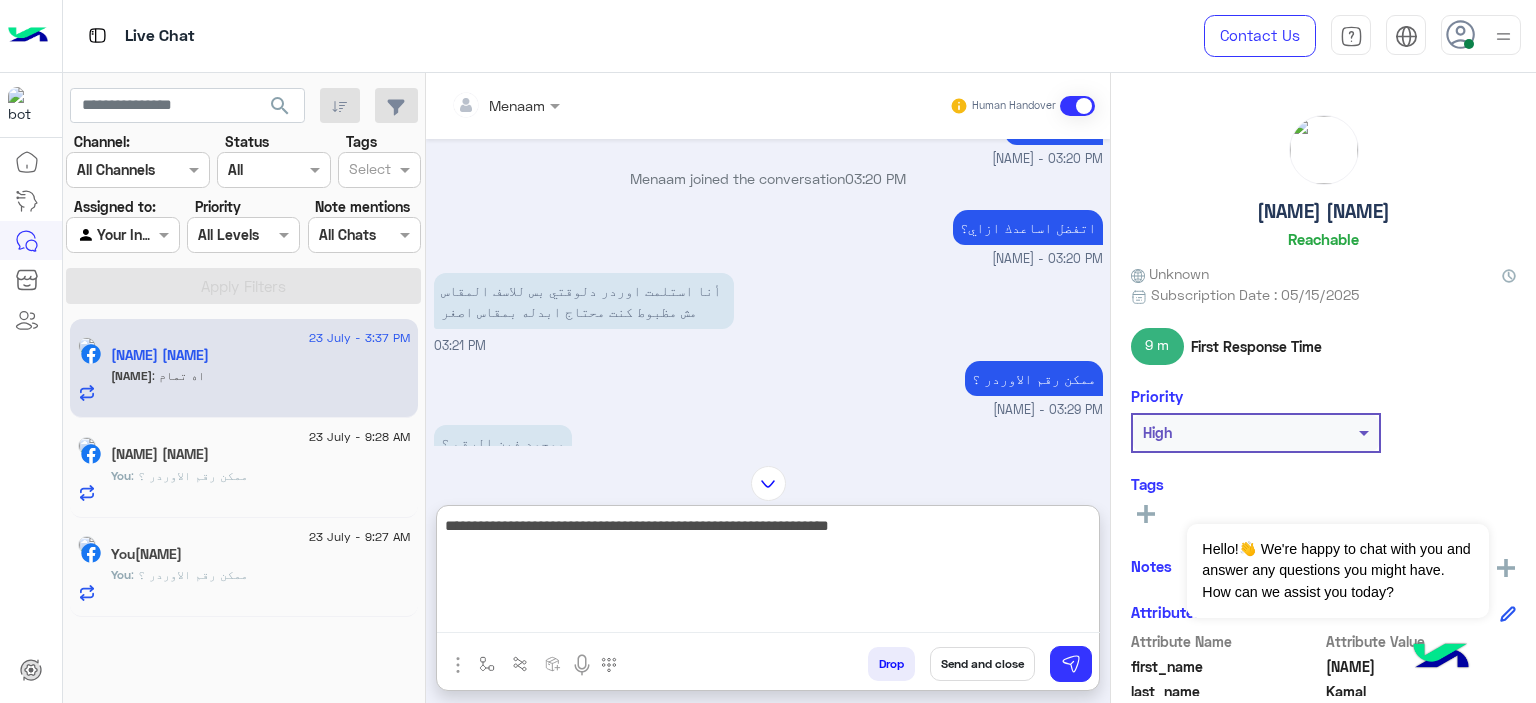 type on "**********" 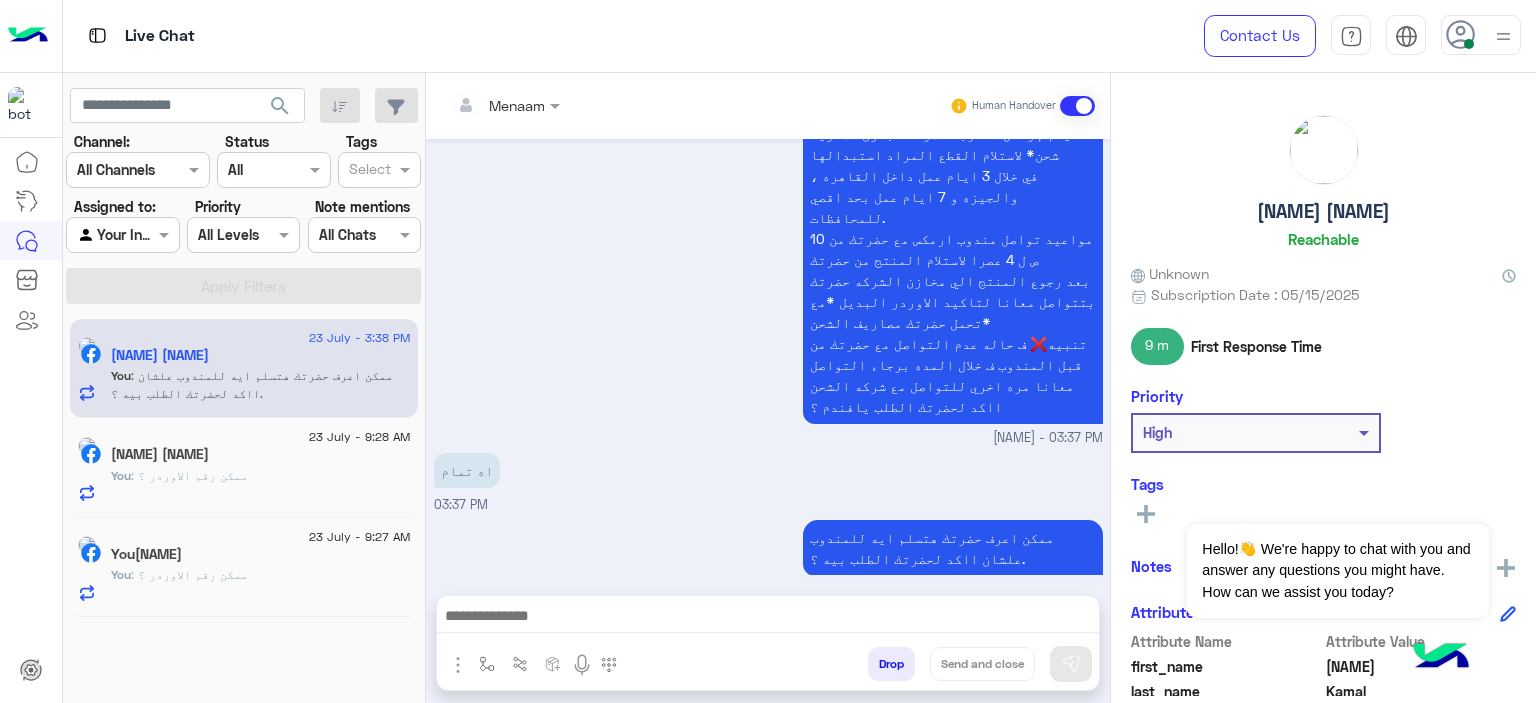 scroll, scrollTop: 2918, scrollLeft: 0, axis: vertical 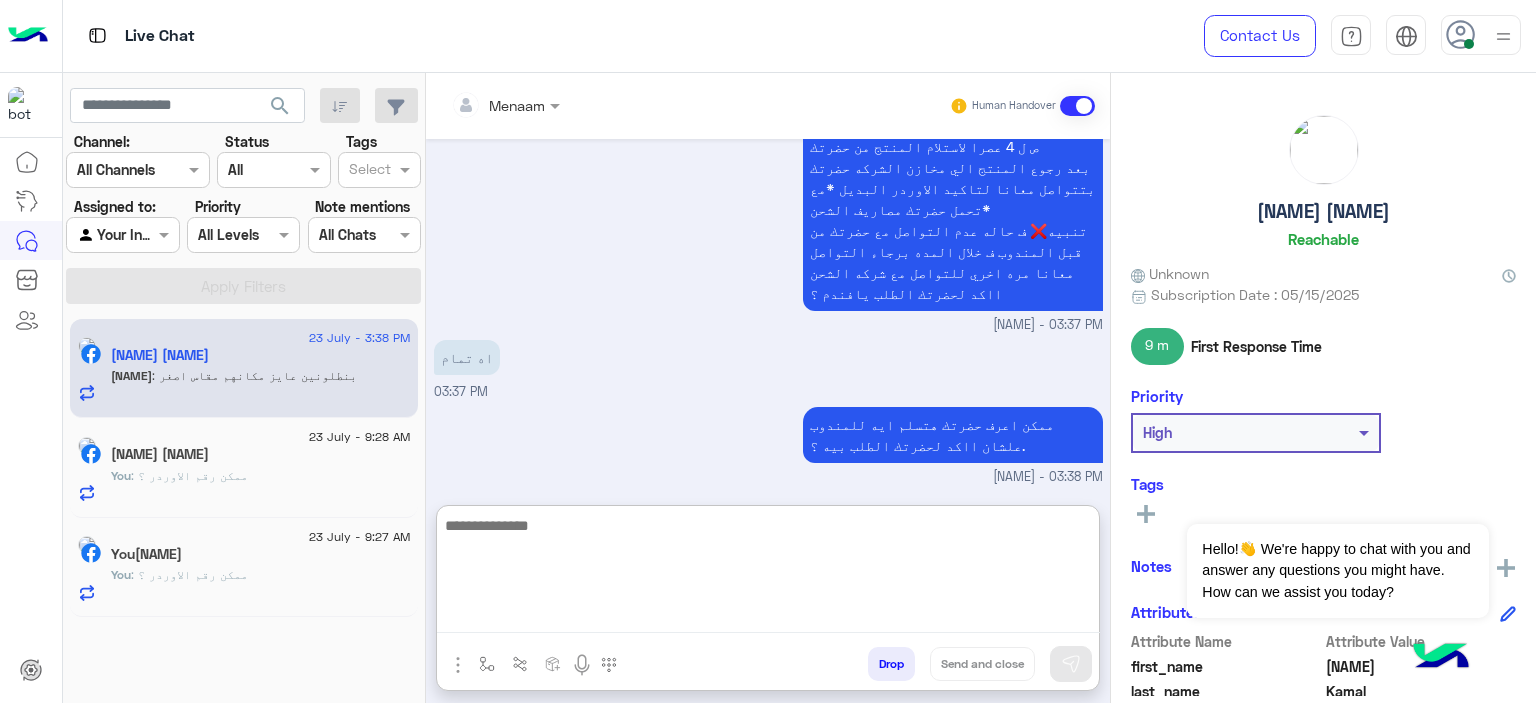 click at bounding box center [768, 573] 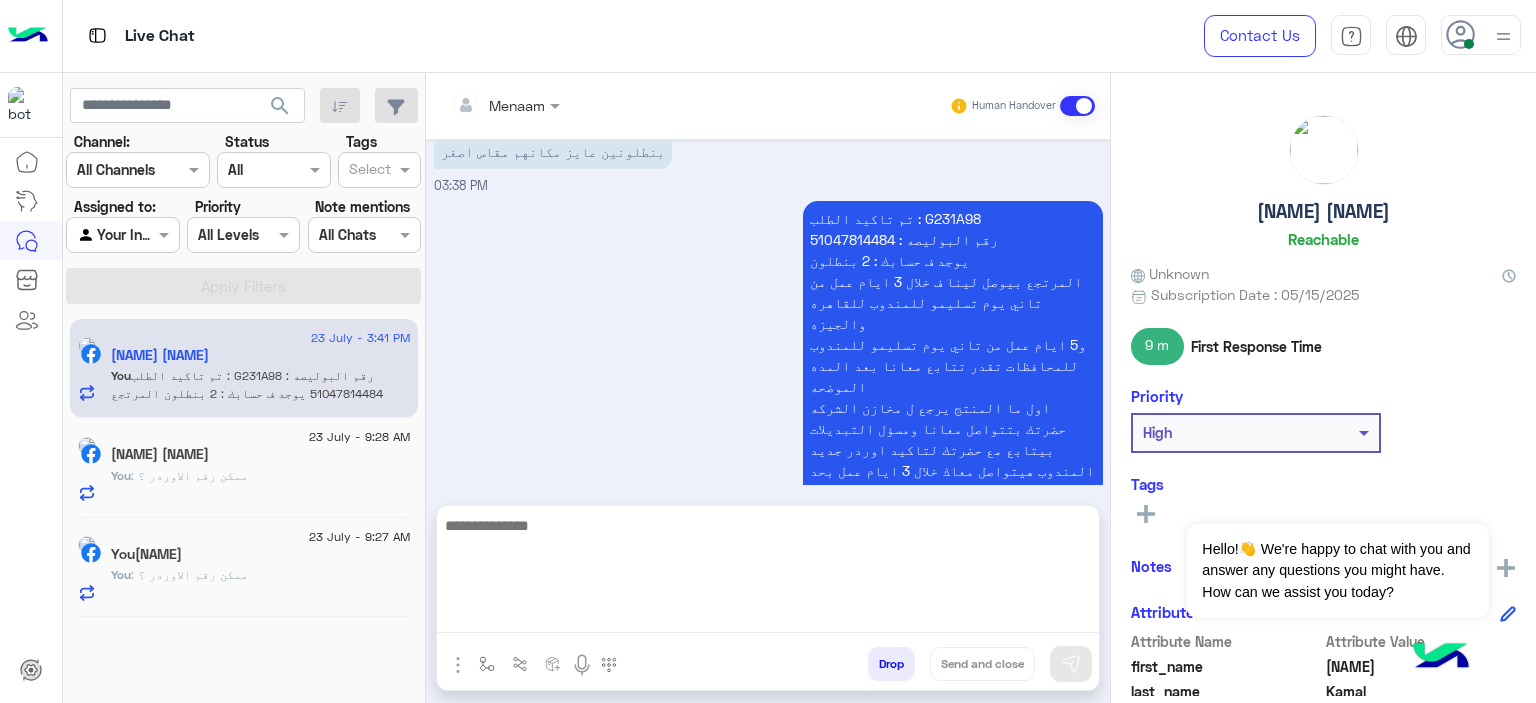 click on "تم تاكيد الطلب :   G231A98 رقم البوليصه :   51047814484 يوجد ف حسابك :   2 بنطلون  المرتجع بيوصل لينا ف خلال 3 ايام عمل من تاني يوم تسليمو للمندوب للقاهره والجيزه  و5 ايام عمل من تاني يوم تسليمو للمندوب للمحافظات تقدر تتابع معانا بعد المده الموضحه اول ما المنتج يرجع ل مخازن الشركه    حضرتك بتتواصل معانا  ومسؤل التبديلات بيتابع مع حضرتك لتاكيد اوردر جديد  المندوب هيتواصل معاك خلال 3 ايام عمل بحد اقصي لاستلام المنتج من حضرتك  تنبيه❌  ف حاله عدم التواصل مع حضرتك من قبل المندوب ف خلال المده برجاء التواصل معانا مره اخري للتواصل مع شركه الشحن" at bounding box center [953, 386] 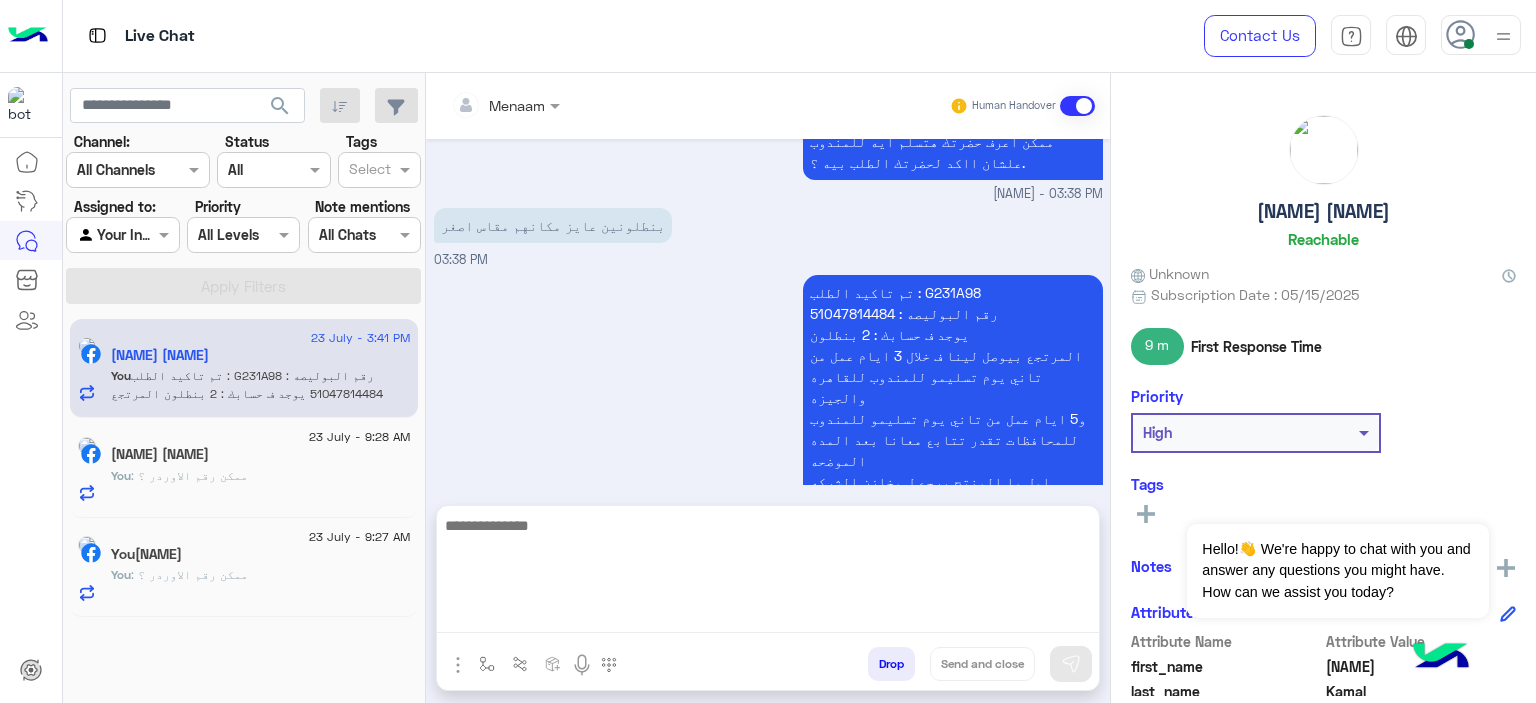 click on "بنطلونين عايز مكانهم مقاس اصغر   03:38 PM" at bounding box center [768, 236] 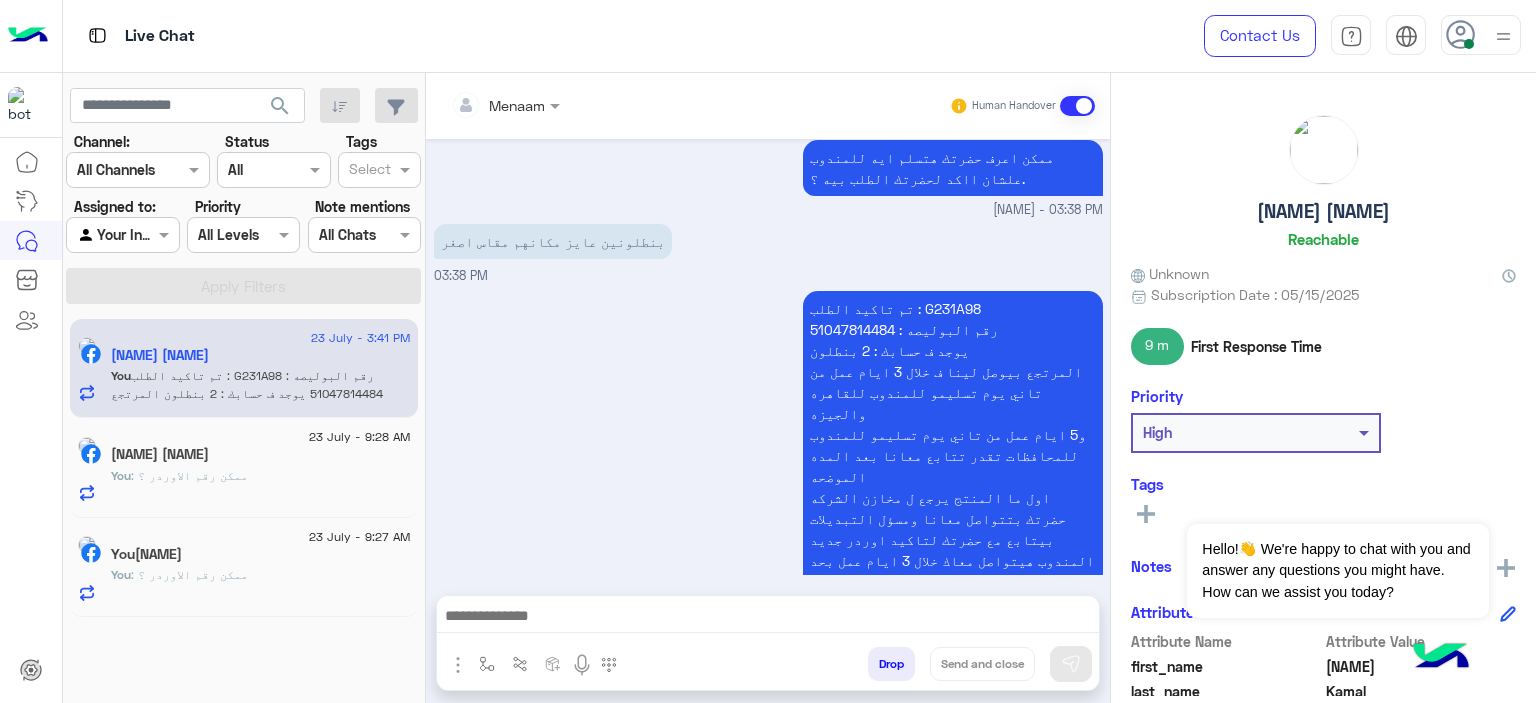 click on "تم تاكيد الطلب :   G231A98 رقم البوليصه :   51047814484 يوجد ف حسابك :   2 بنطلون  المرتجع بيوصل لينا ف خلال 3 ايام عمل من تاني يوم تسليمو للمندوب للقاهره والجيزه  و5 ايام عمل من تاني يوم تسليمو للمندوب للمحافظات تقدر تتابع معانا بعد المده الموضحه اول ما المنتج يرجع ل مخازن الشركه    حضرتك بتتواصل معانا  ومسؤل التبديلات بيتابع مع حضرتك لتاكيد اوردر جديد  المندوب هيتواصل معاك خلال 3 ايام عمل بحد اقصي لاستلام المنتج من حضرتك  تنبيه❌  ف حاله عدم التواصل مع حضرتك من قبل المندوب ف خلال المده برجاء التواصل معانا مره اخري للتواصل مع شركه الشحن" at bounding box center (953, 476) 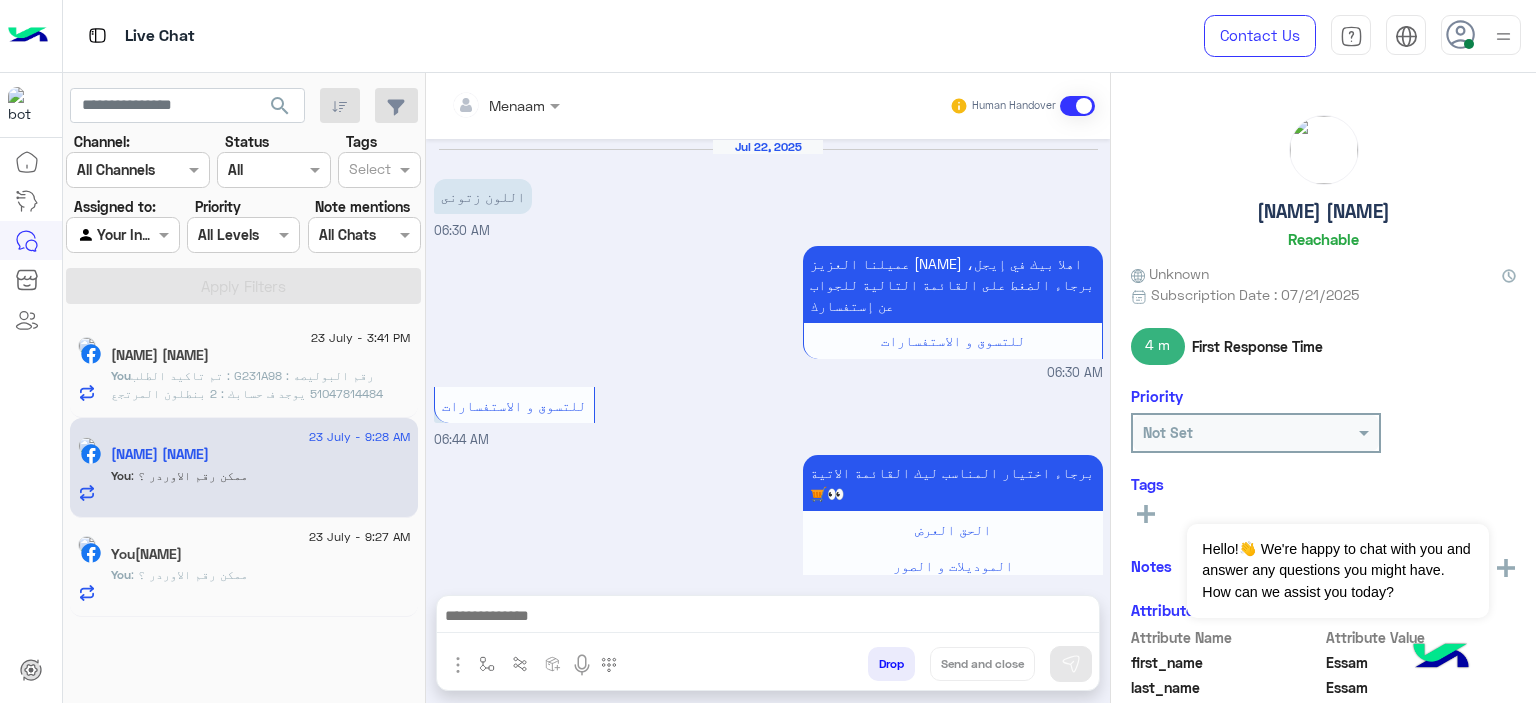 scroll, scrollTop: 1711, scrollLeft: 0, axis: vertical 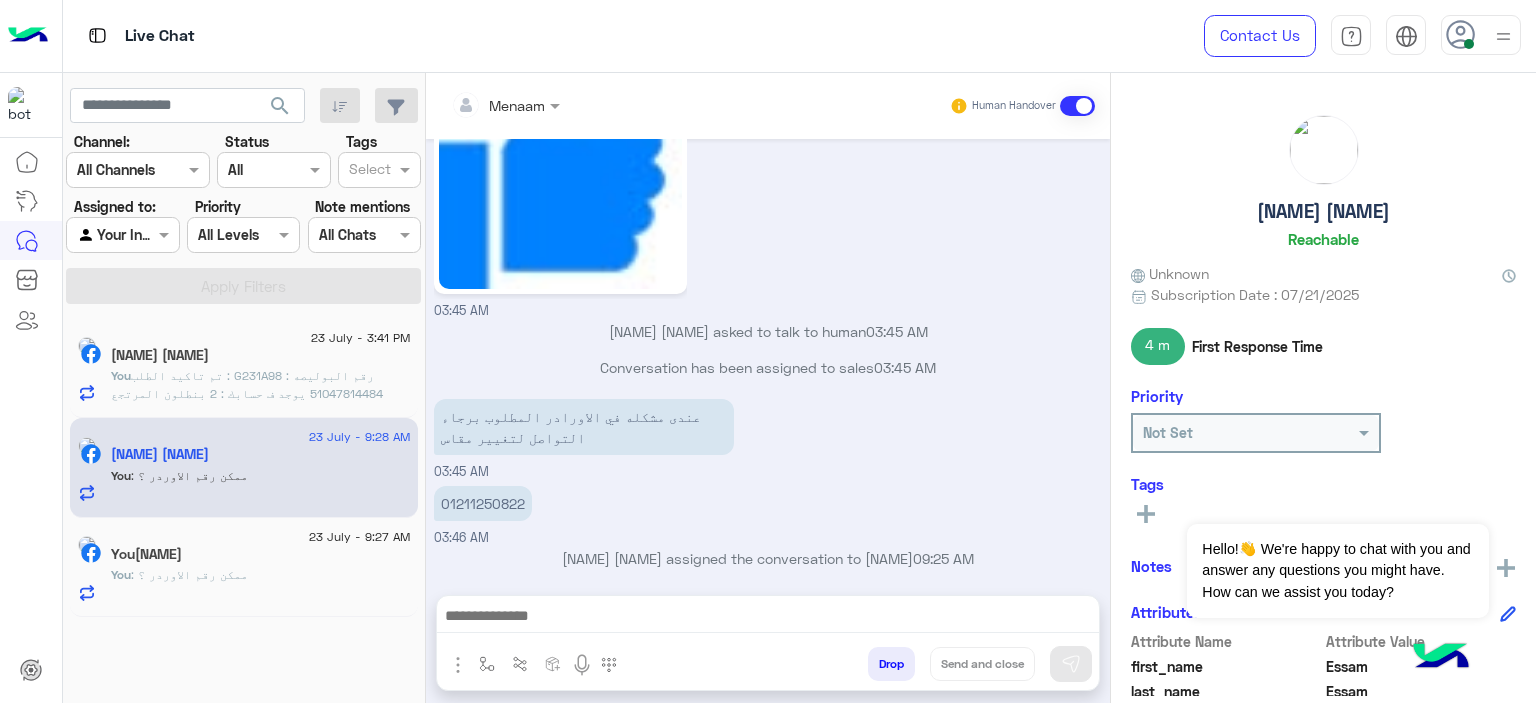 click on ": ممكن رقم الاوردر ؟" 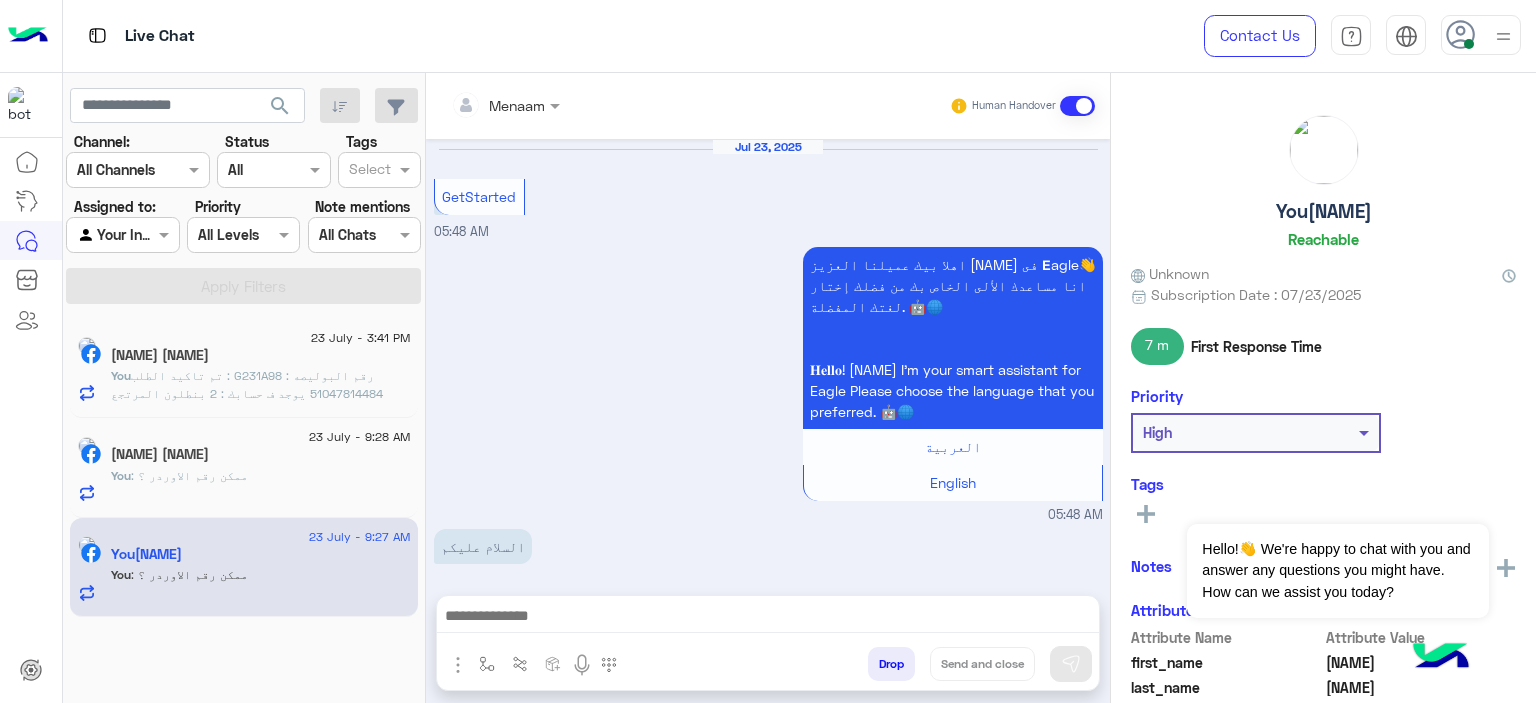 scroll, scrollTop: 1976, scrollLeft: 0, axis: vertical 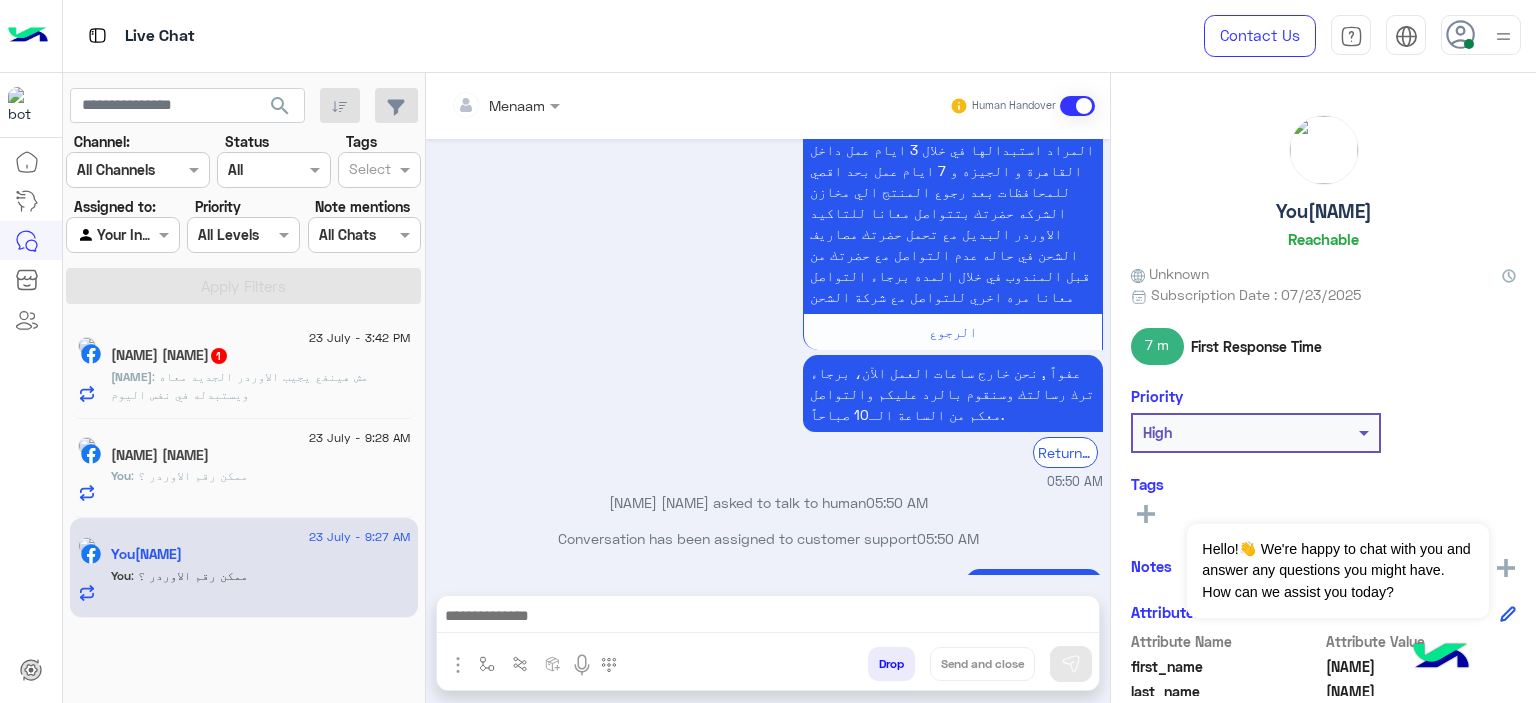 click on ": مش هينفع يجيب الاوردر الجديد معاه ويستبدله في نفس اليوم" 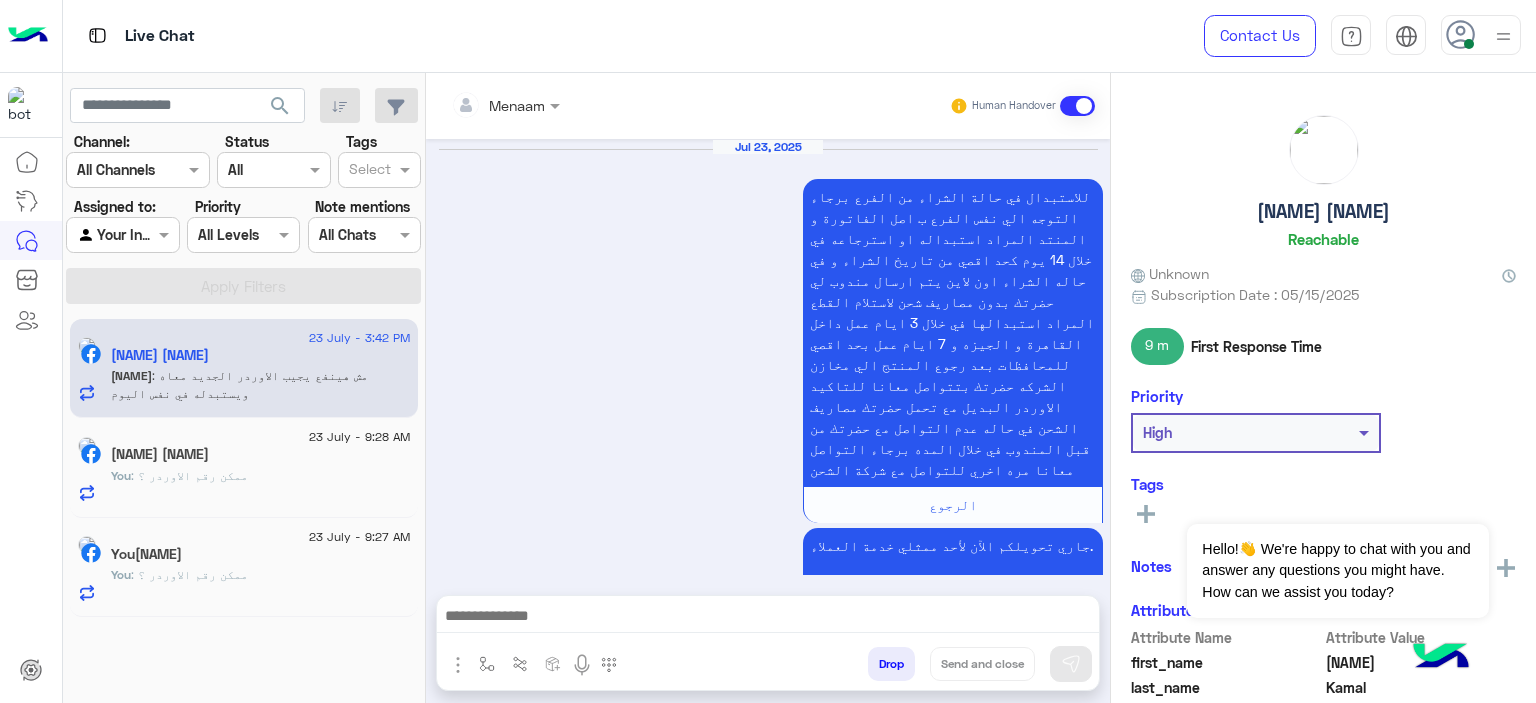 scroll, scrollTop: 2171, scrollLeft: 0, axis: vertical 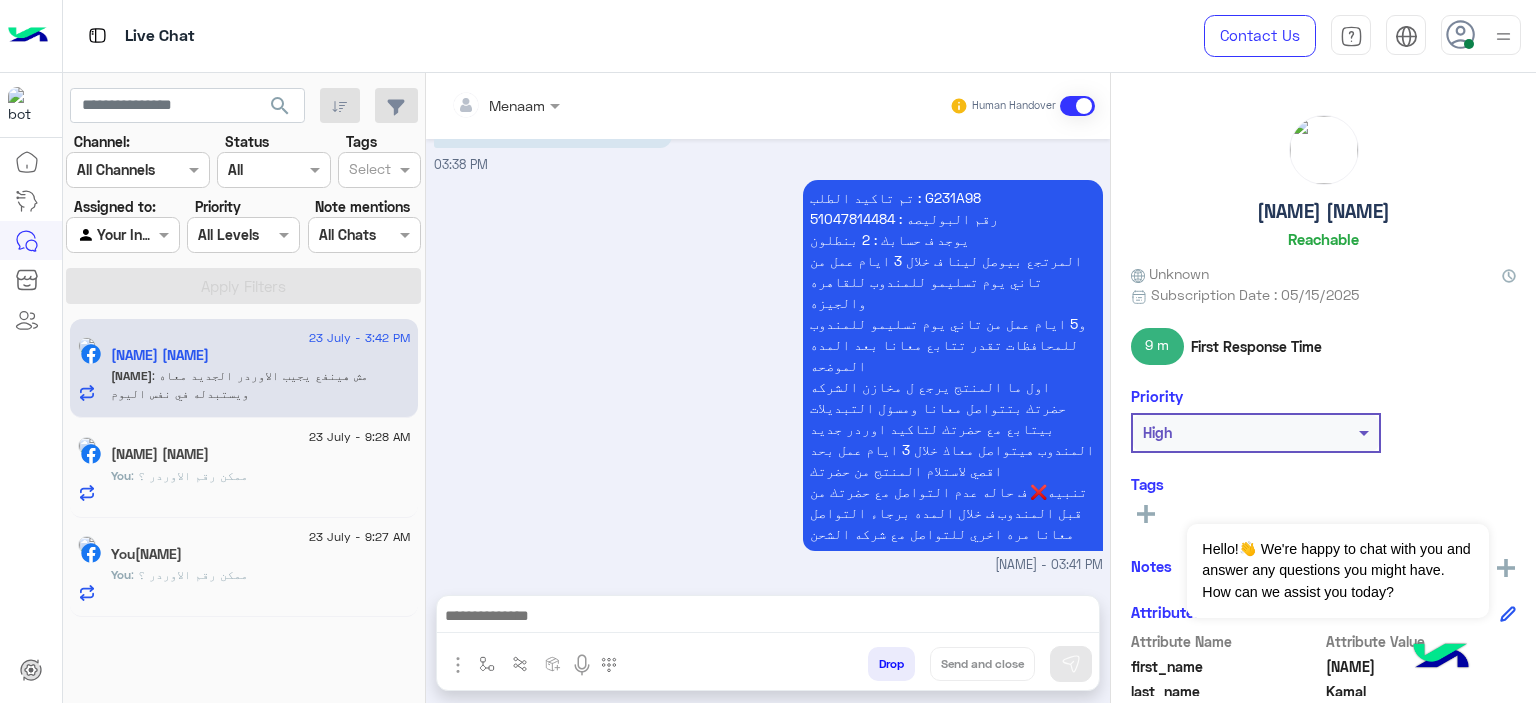 click at bounding box center (768, 618) 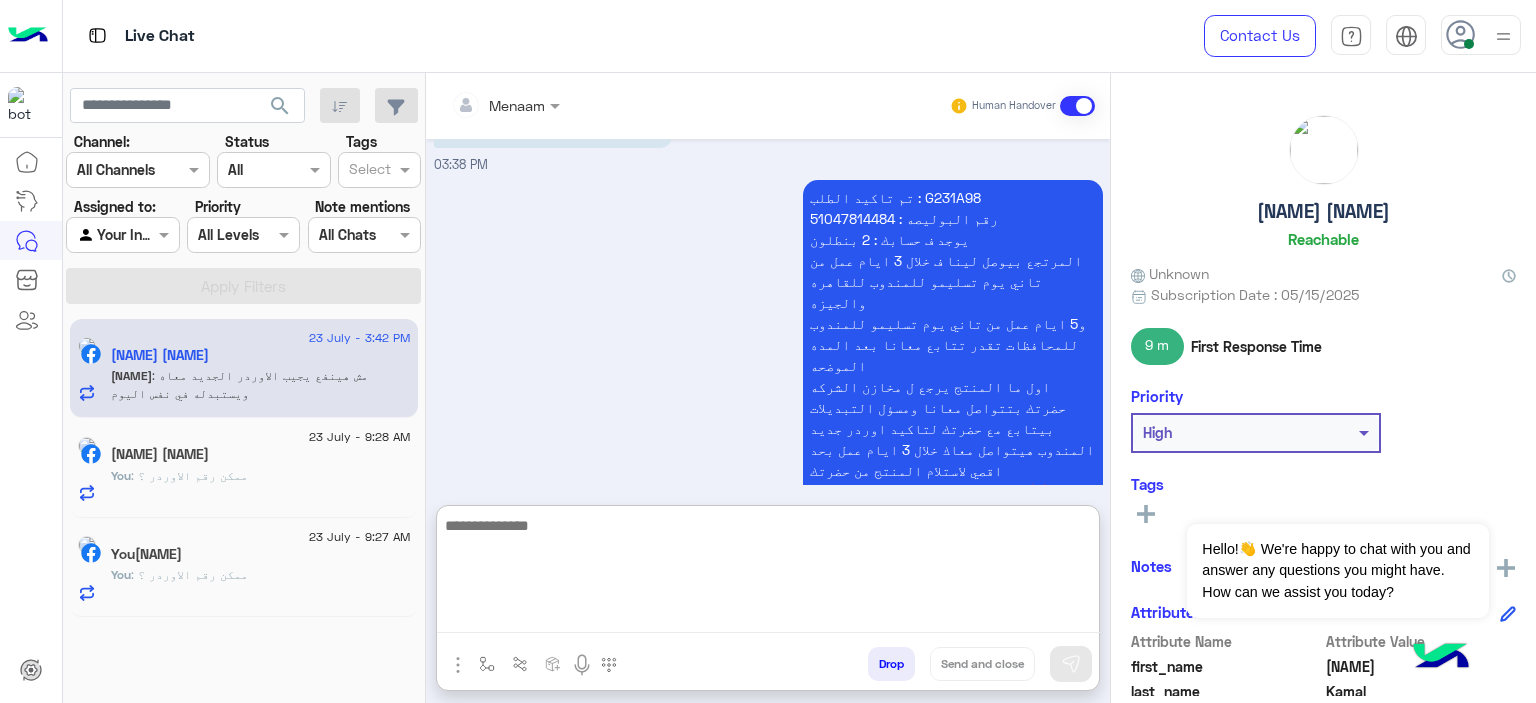 type on "*" 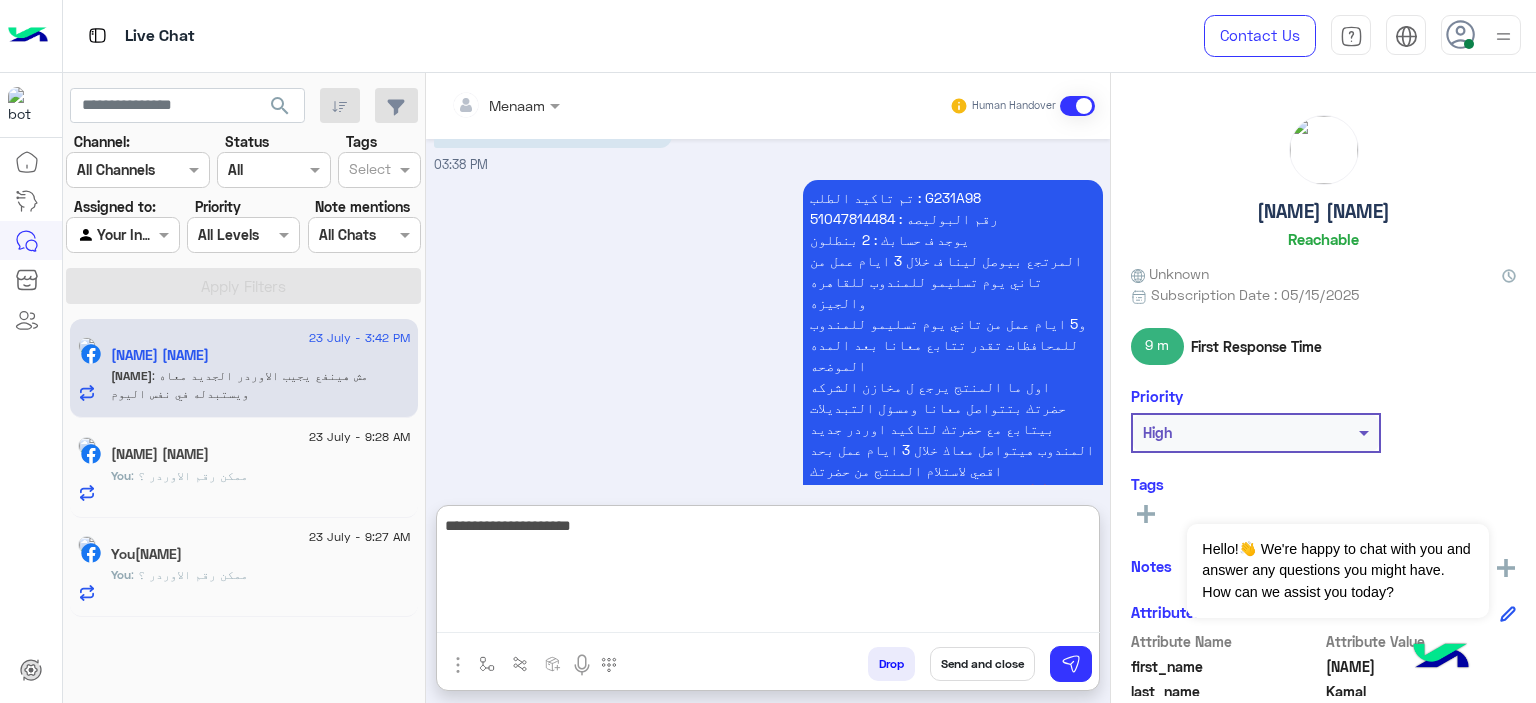 type on "**********" 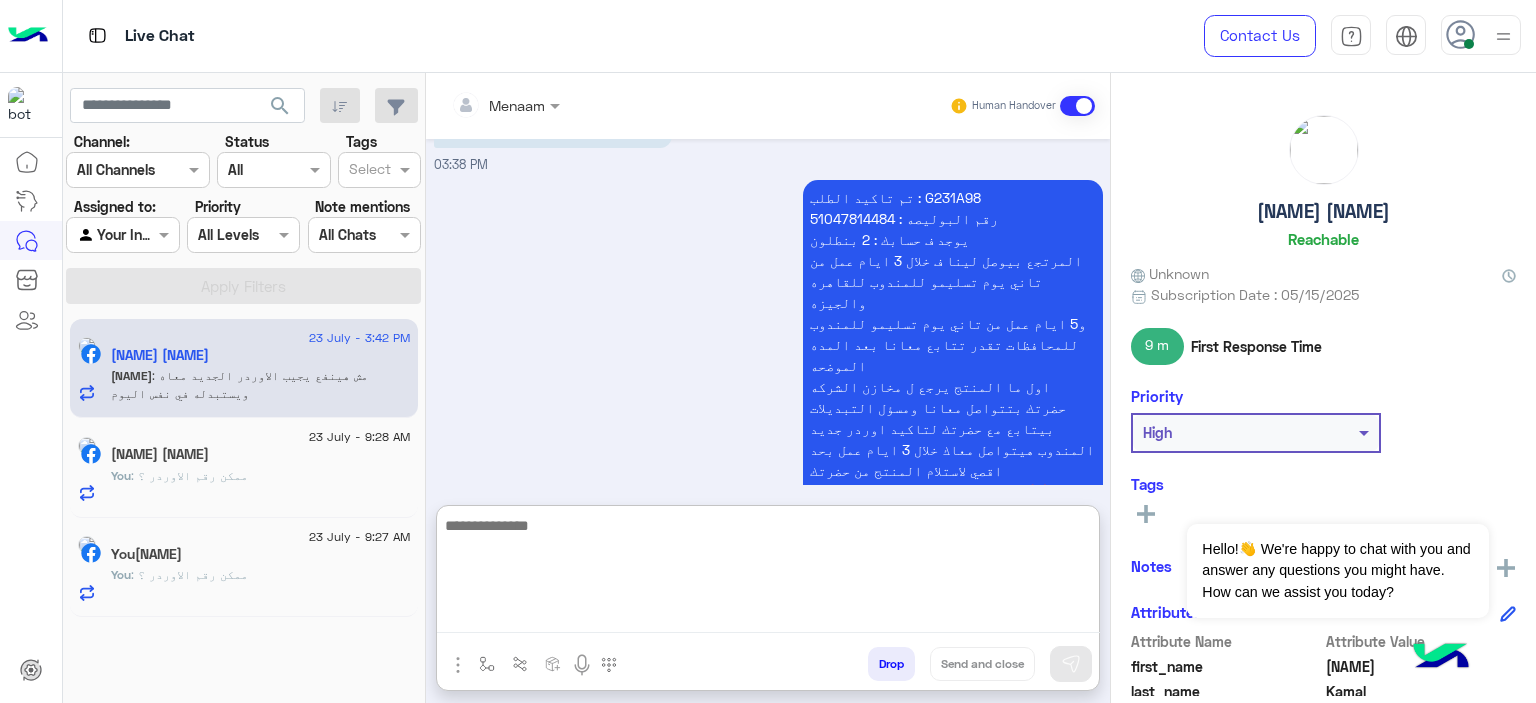 scroll, scrollTop: 2324, scrollLeft: 0, axis: vertical 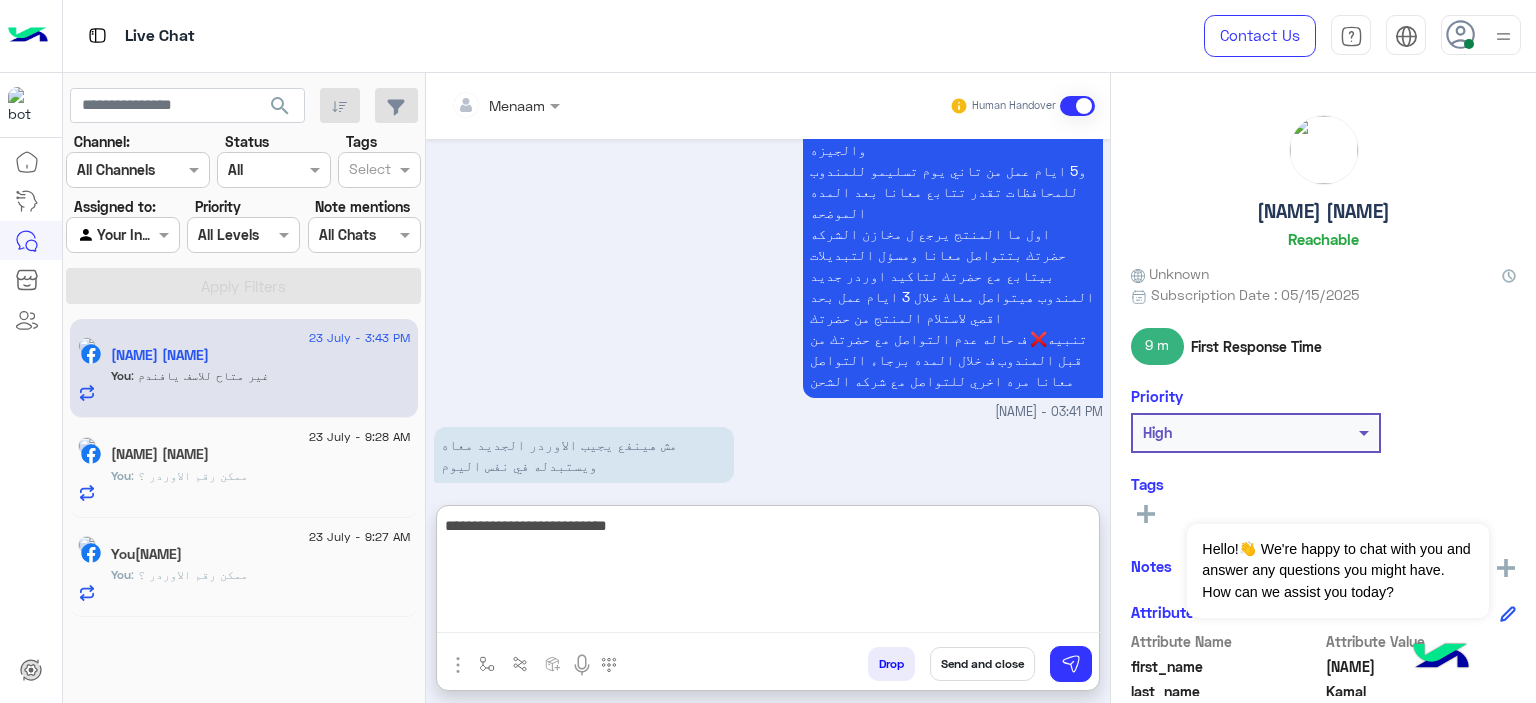 type on "**********" 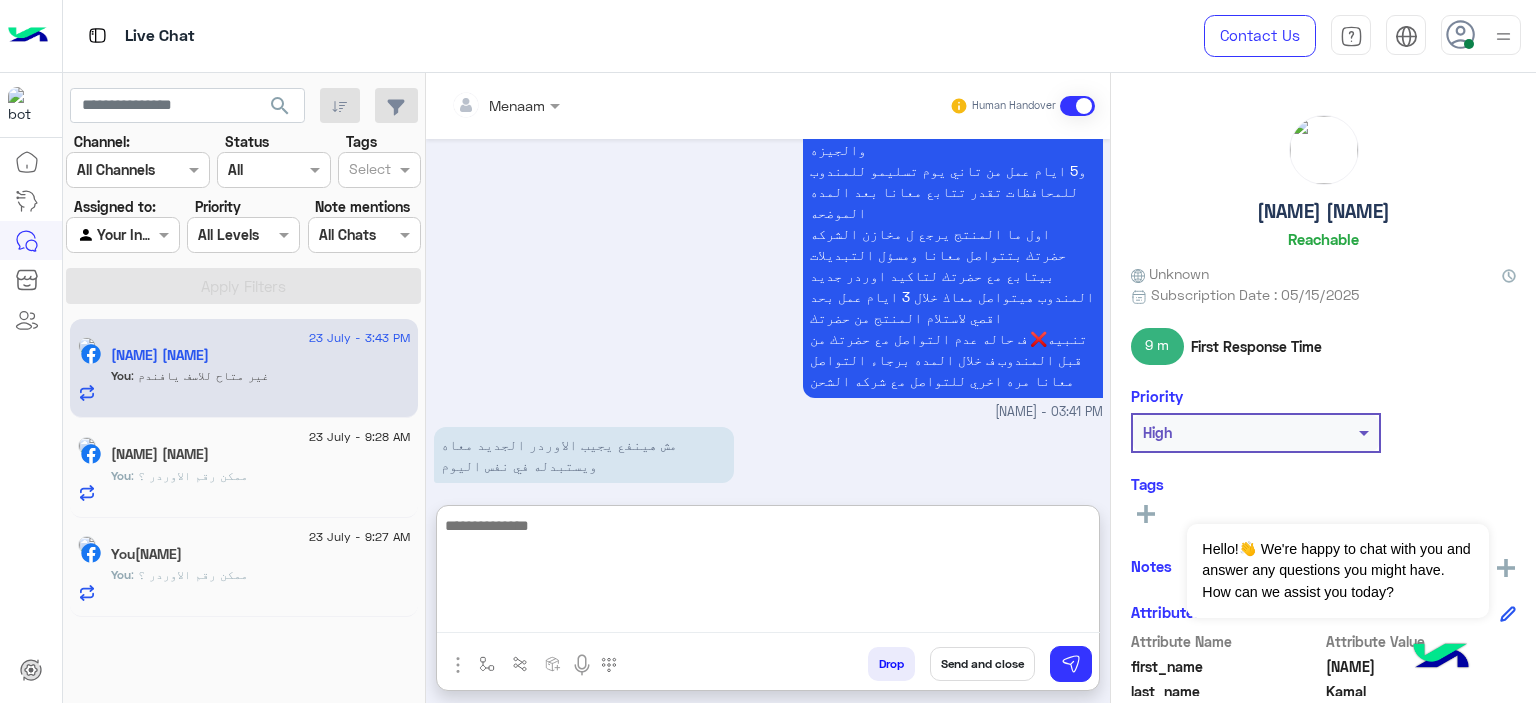 scroll, scrollTop: 2388, scrollLeft: 0, axis: vertical 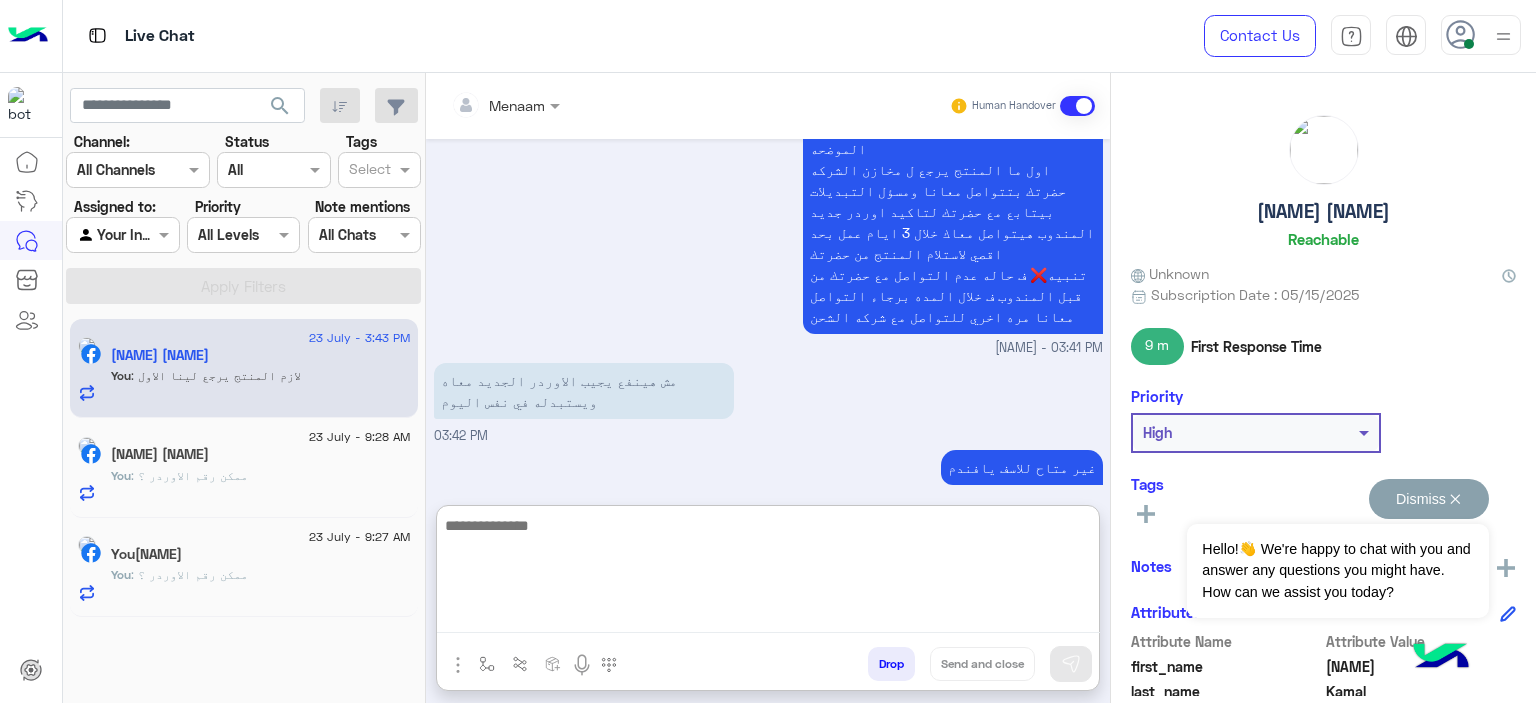 click on "Dismiss ✕" at bounding box center [1429, 499] 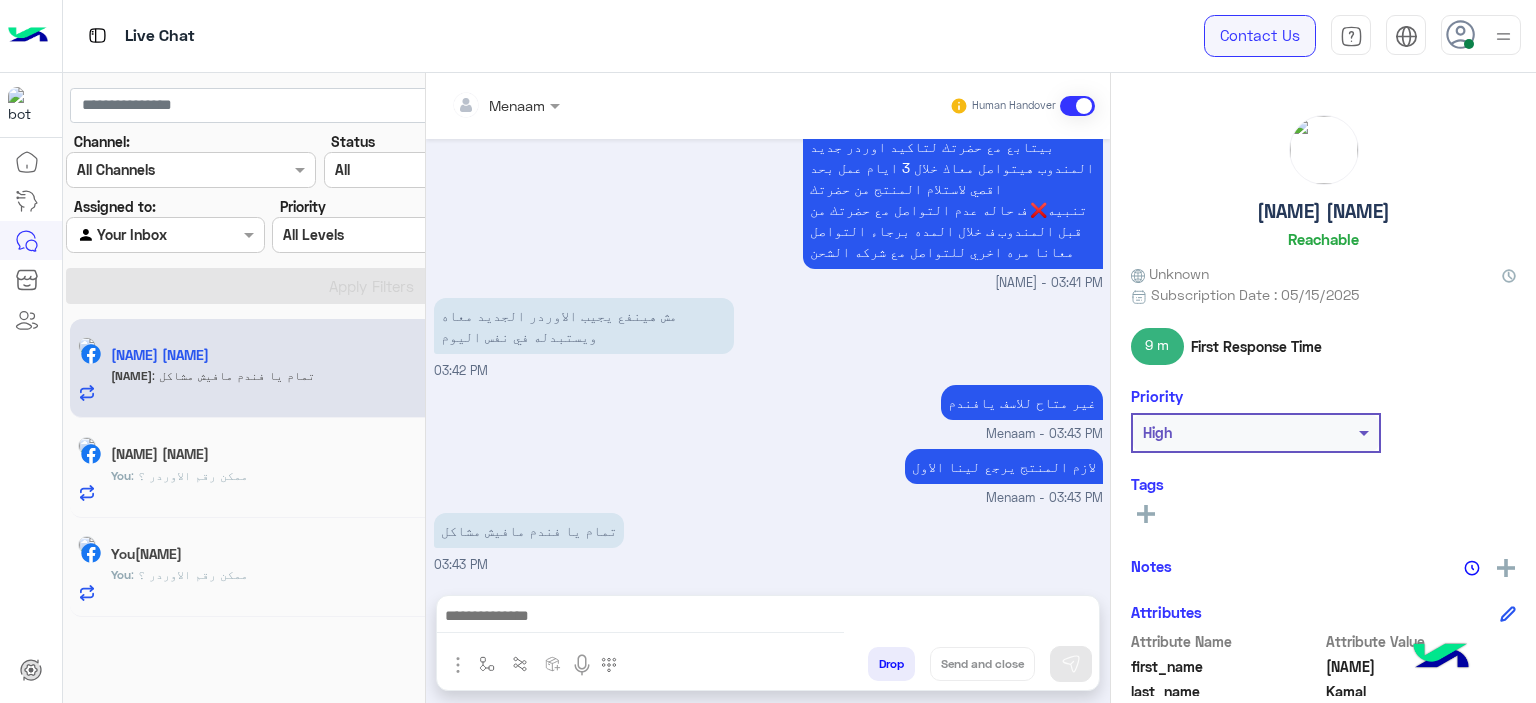 scroll, scrollTop: 2364, scrollLeft: 0, axis: vertical 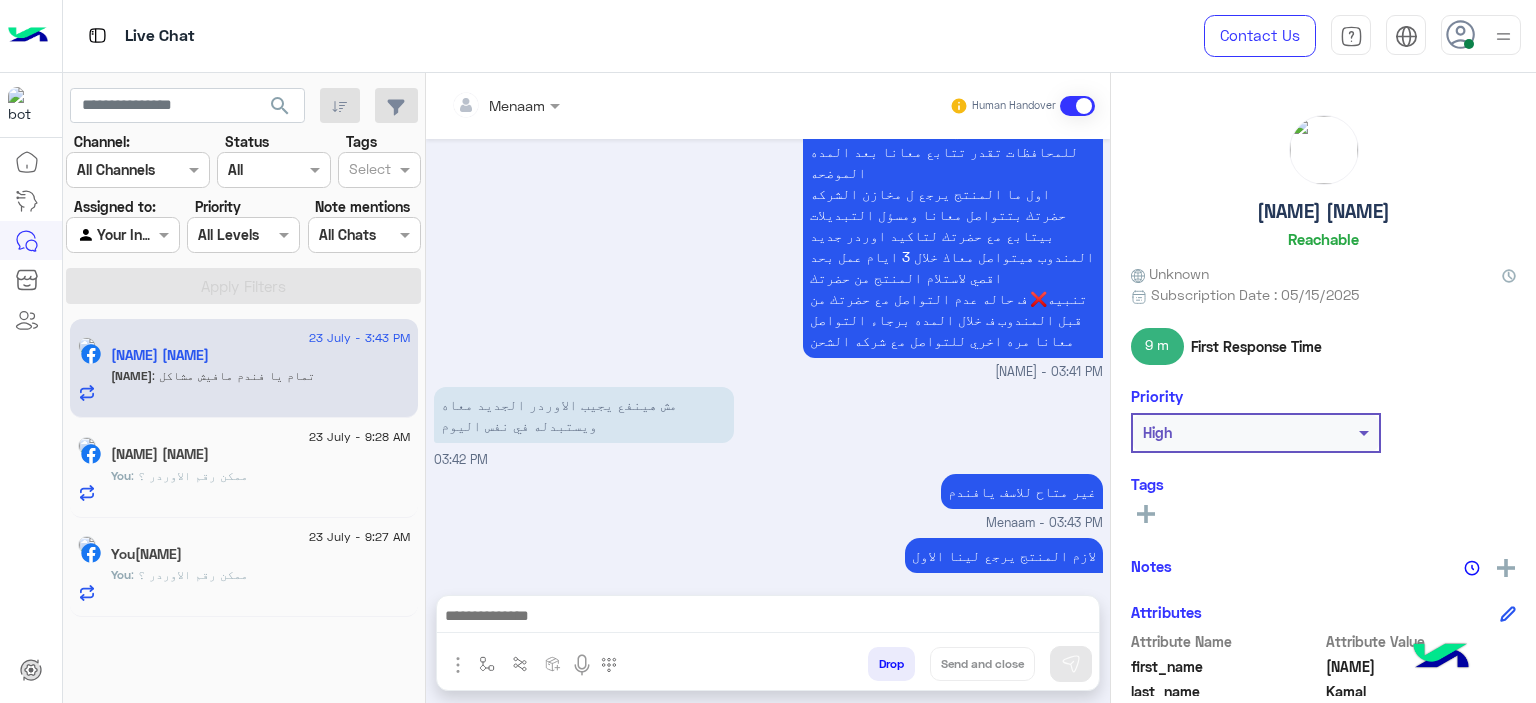click at bounding box center [768, 618] 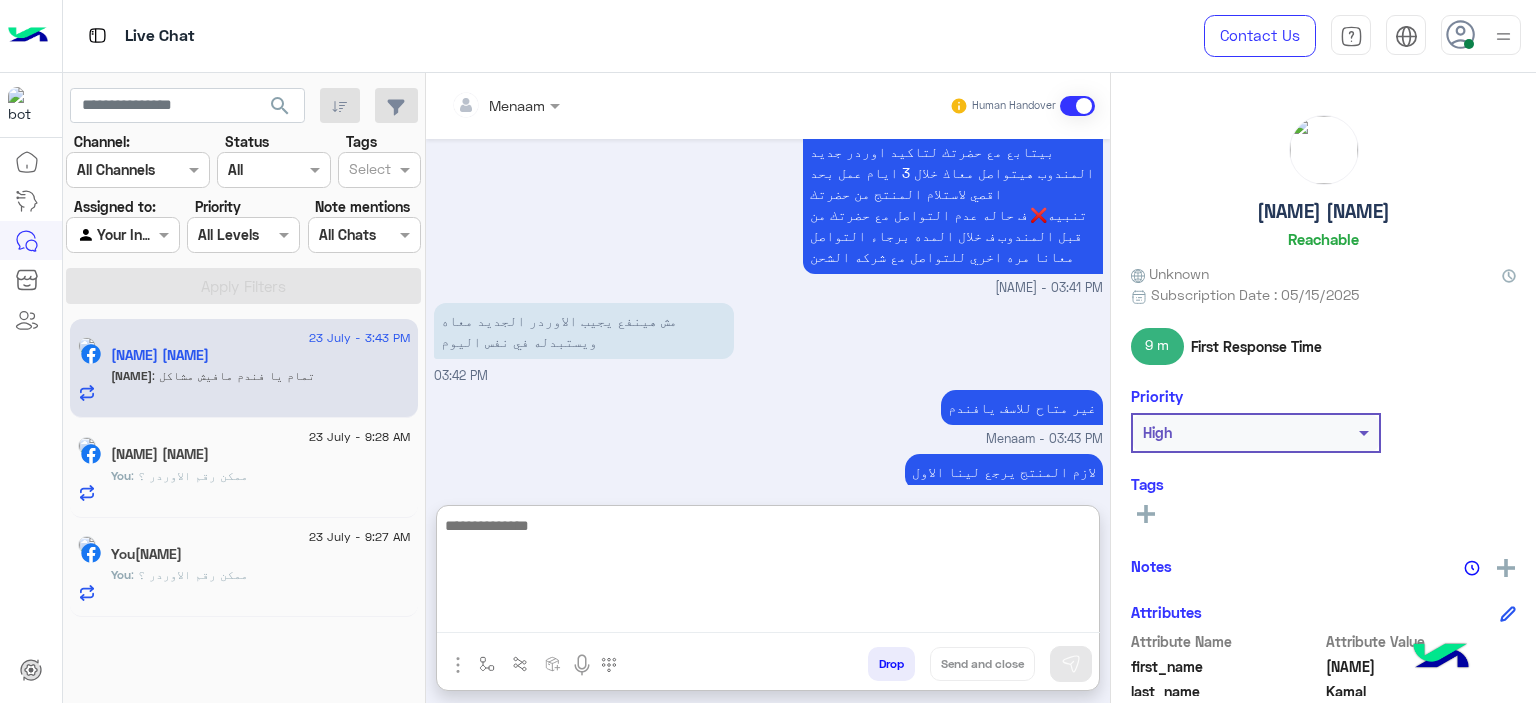 scroll, scrollTop: 2455, scrollLeft: 0, axis: vertical 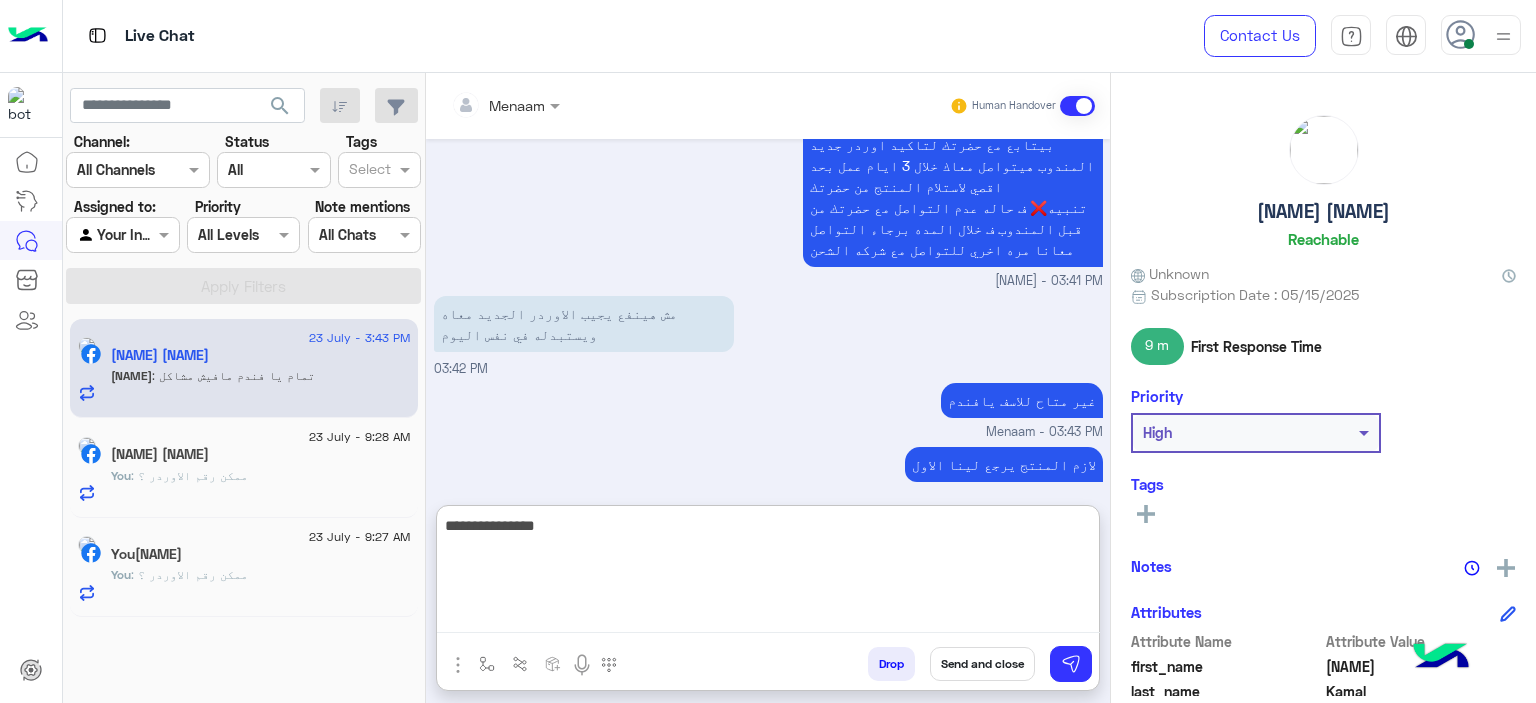 type on "**********" 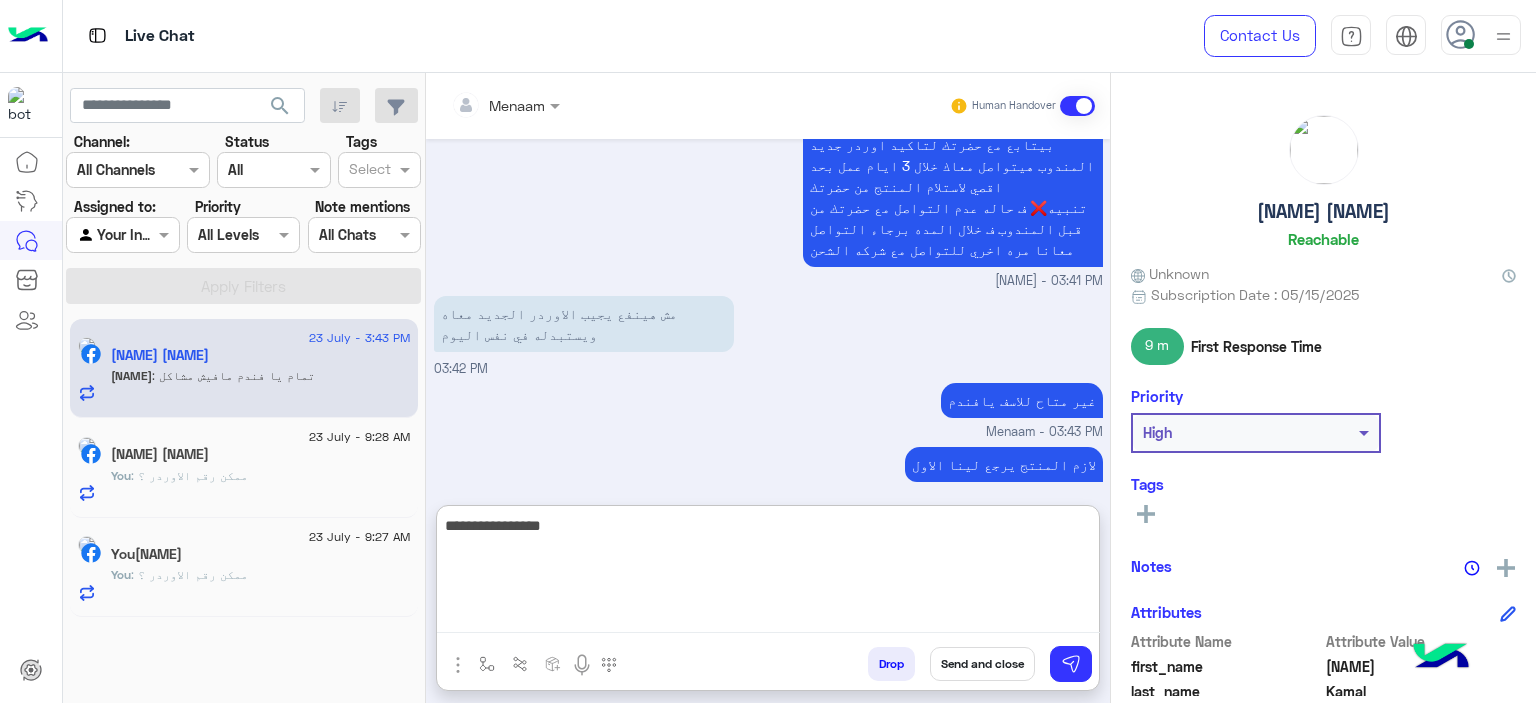 type 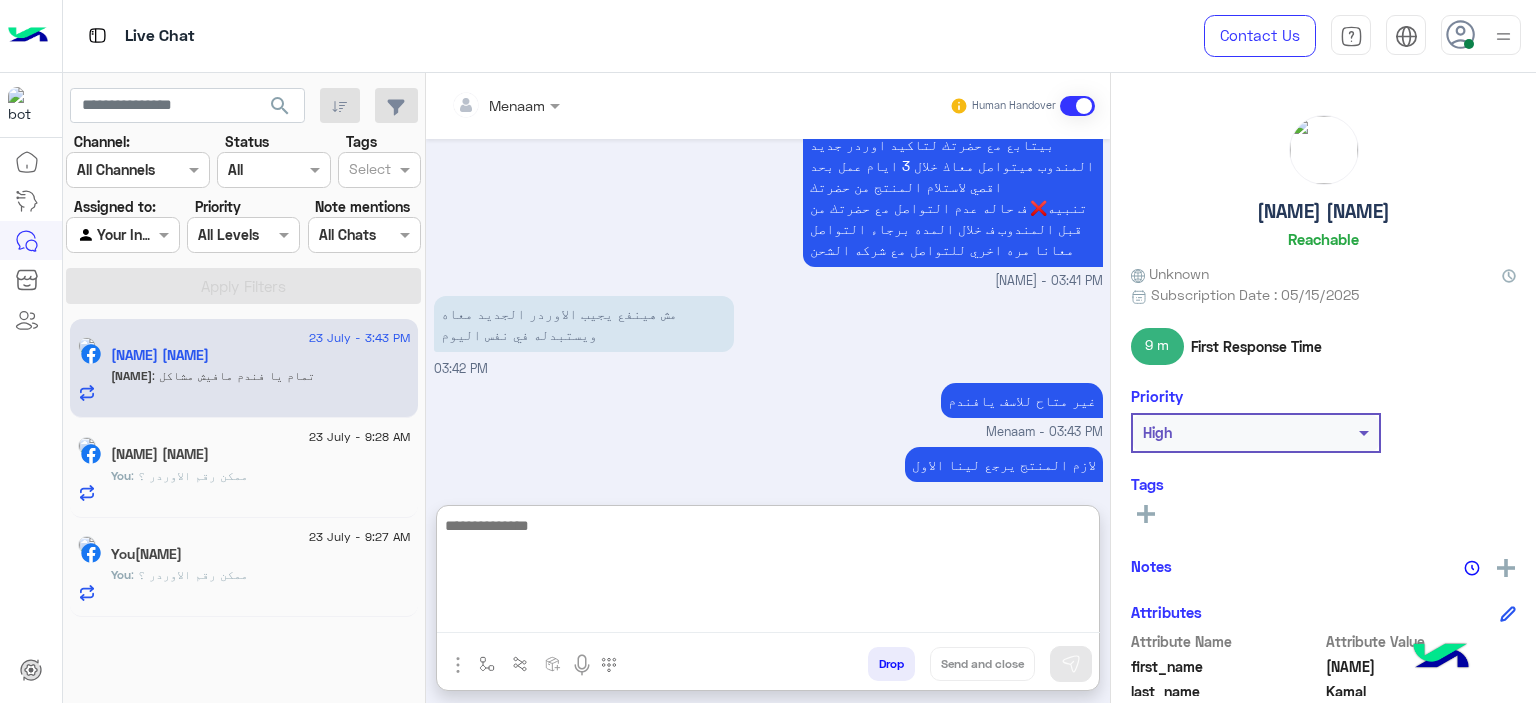 scroll, scrollTop: 2519, scrollLeft: 0, axis: vertical 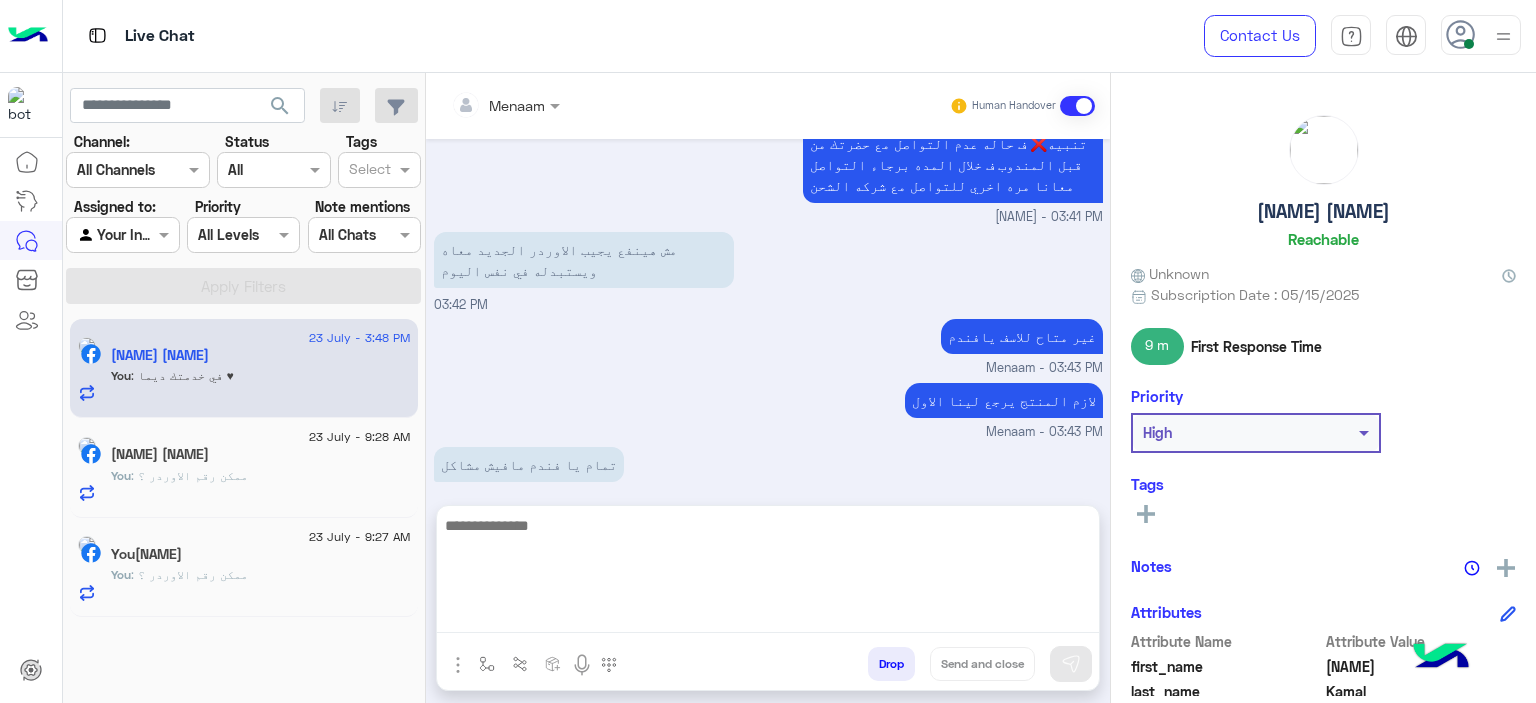 click on "Drop" at bounding box center [891, 664] 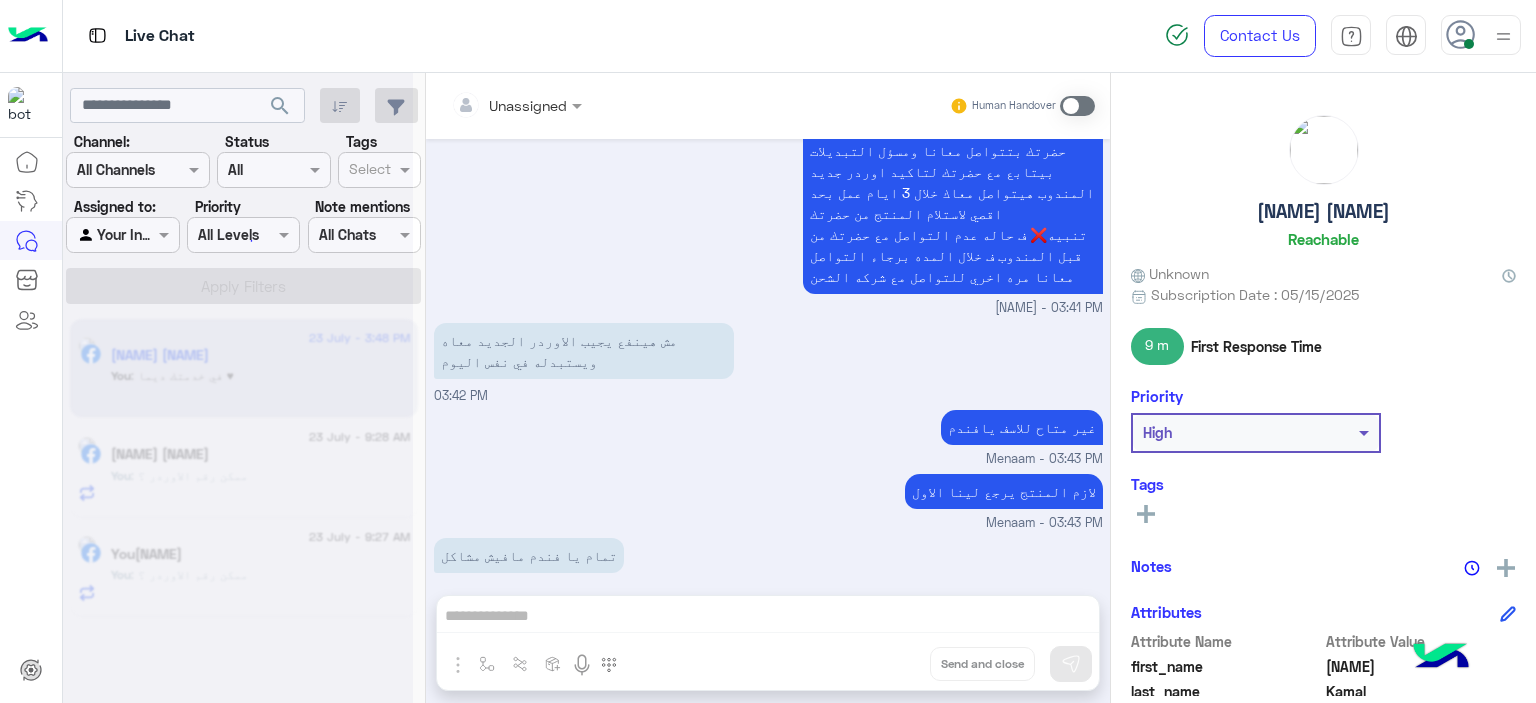 scroll, scrollTop: 2464, scrollLeft: 0, axis: vertical 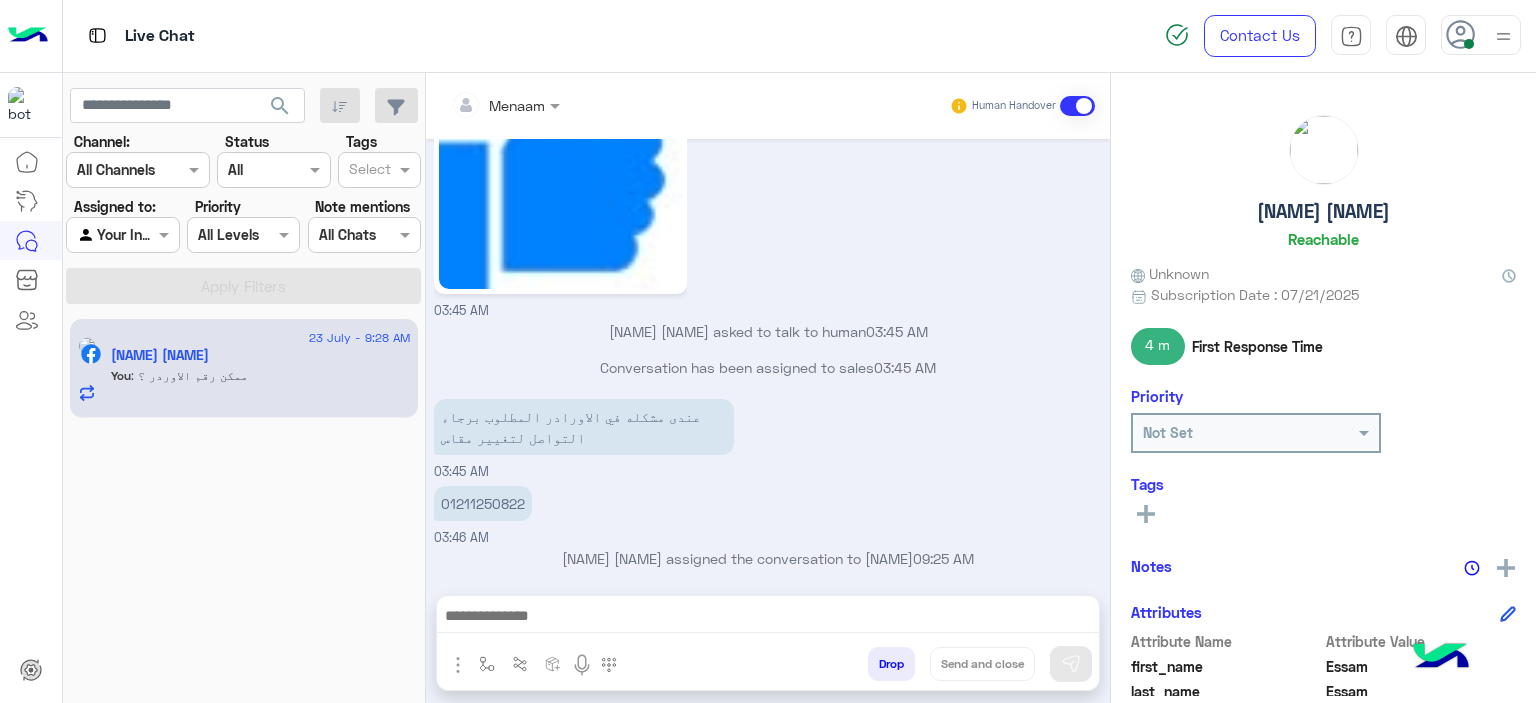 click at bounding box center (100, 235) 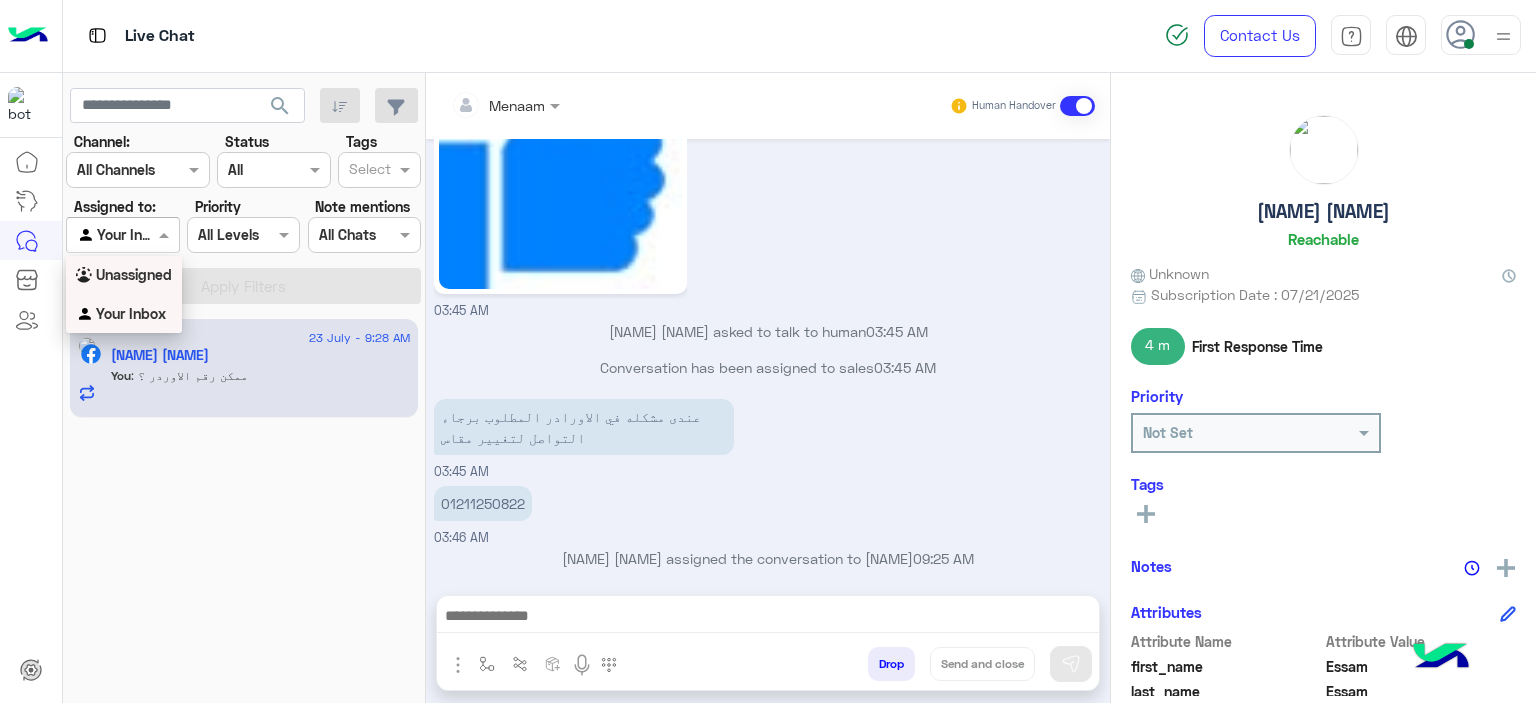 click on "Unassigned" at bounding box center (134, 274) 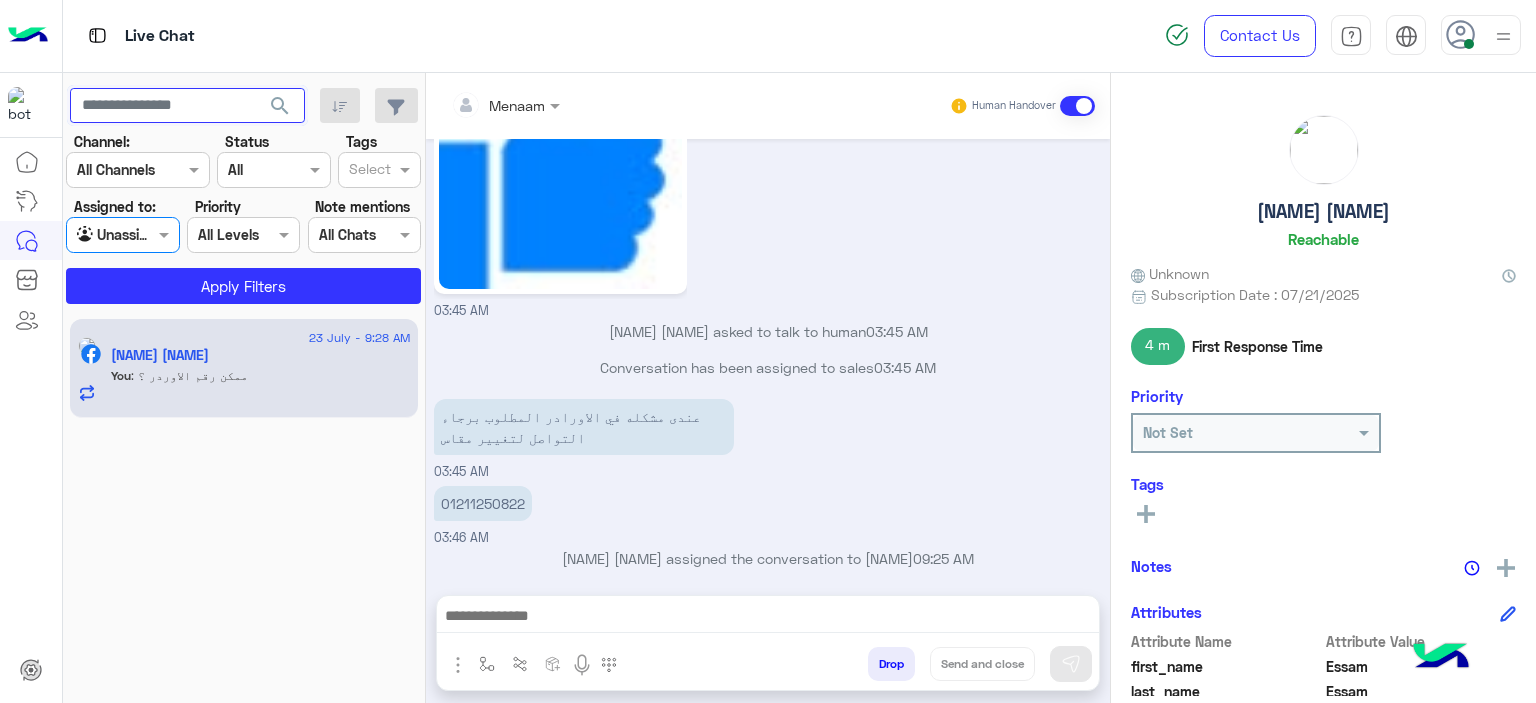 click at bounding box center [187, 106] 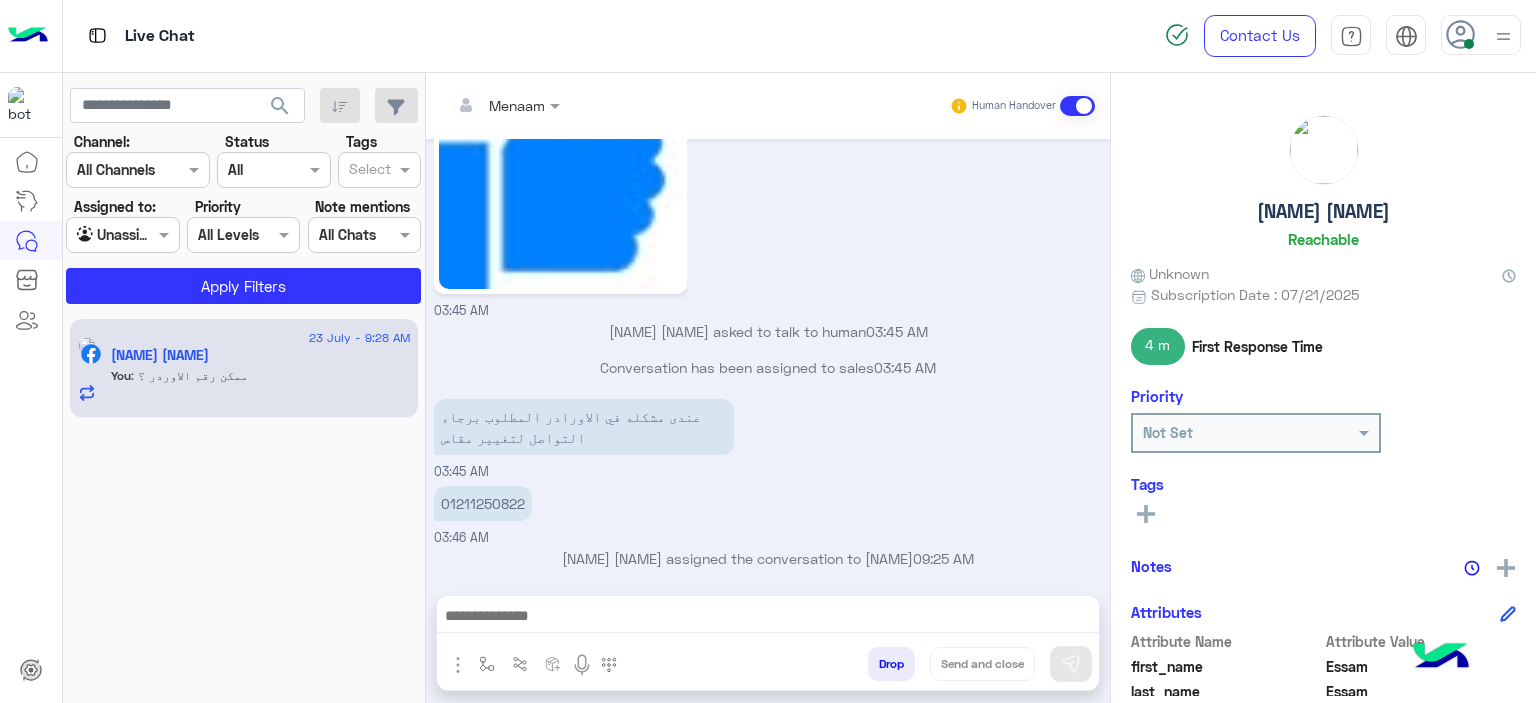 click on "23 July - 9:28 AM  Essam Essam   You  : ممكن رقم الاوردر ؟" 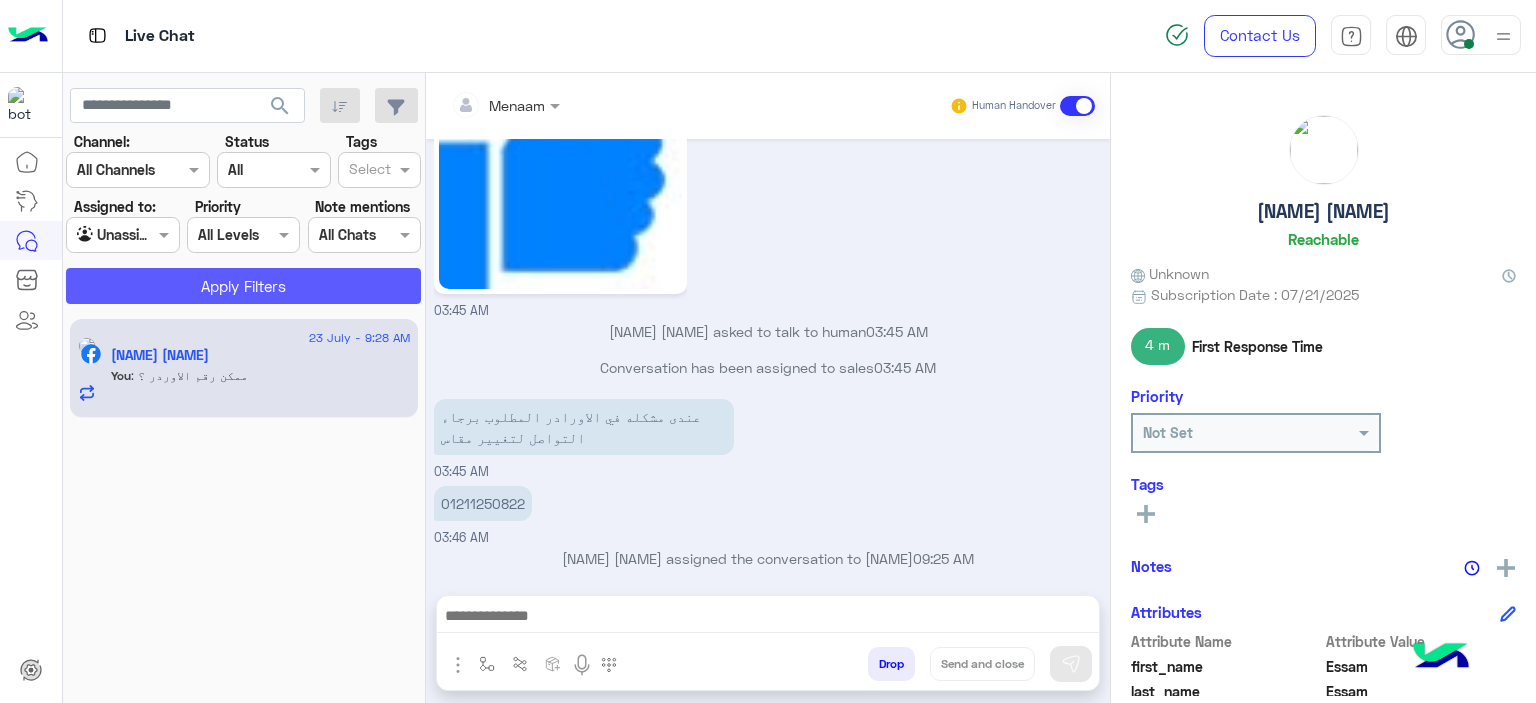 click on "Apply Filters" 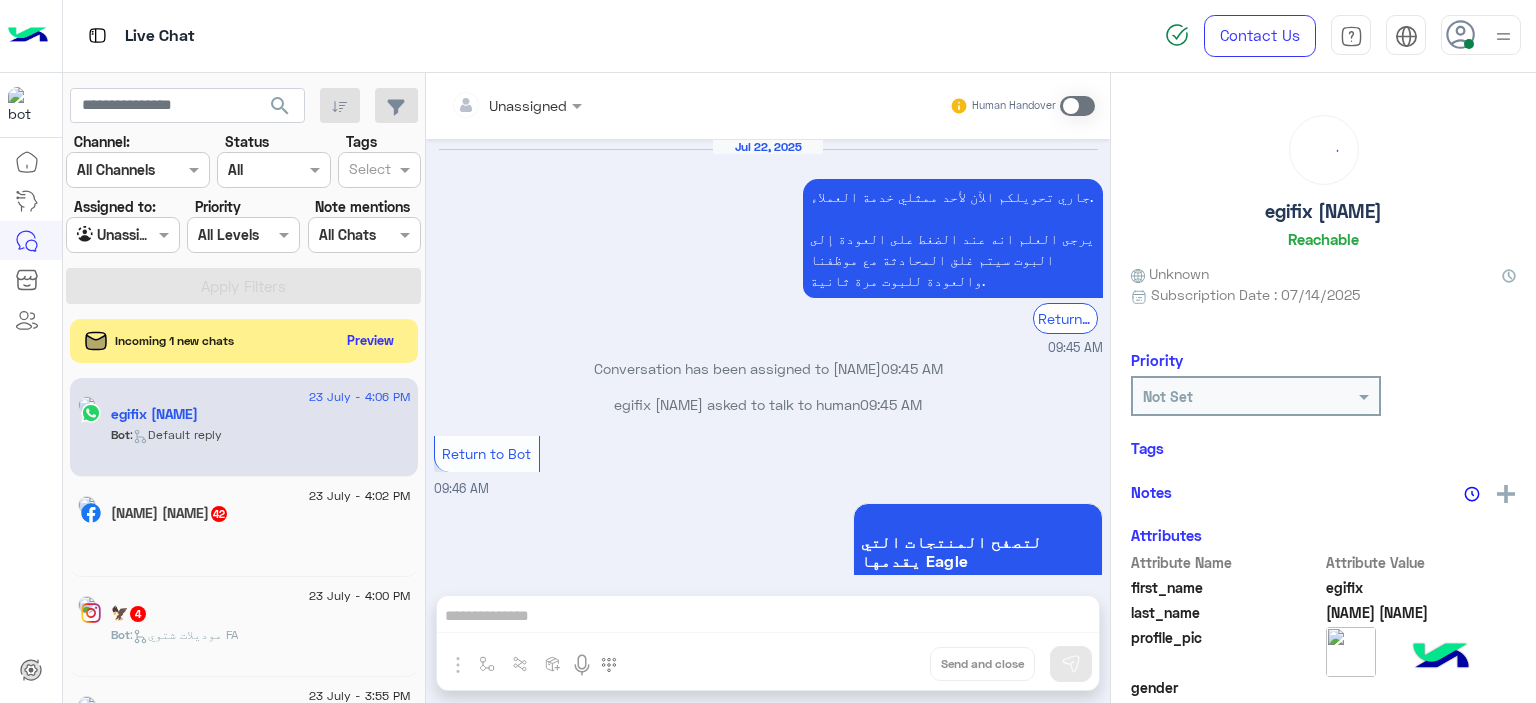 scroll, scrollTop: 1535, scrollLeft: 0, axis: vertical 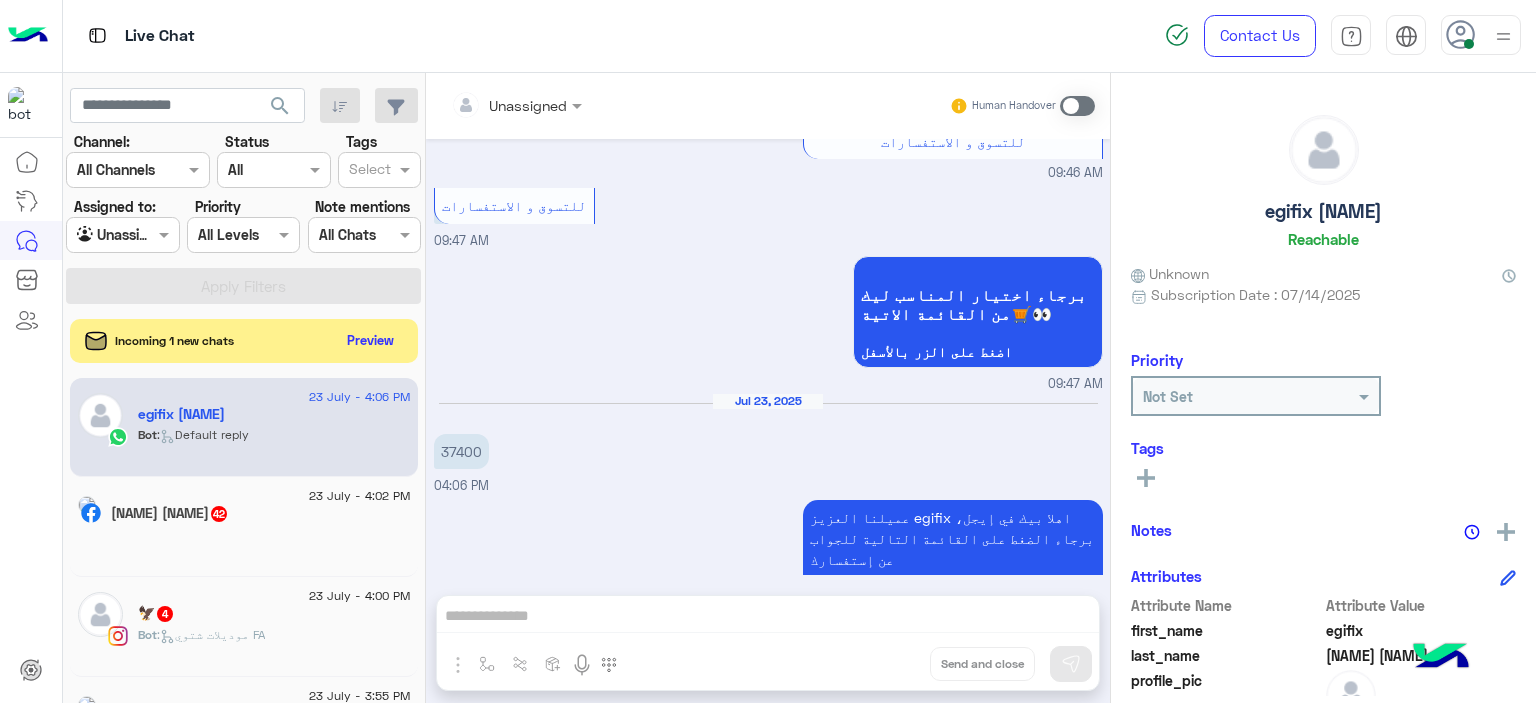 click on ":   Default reply" 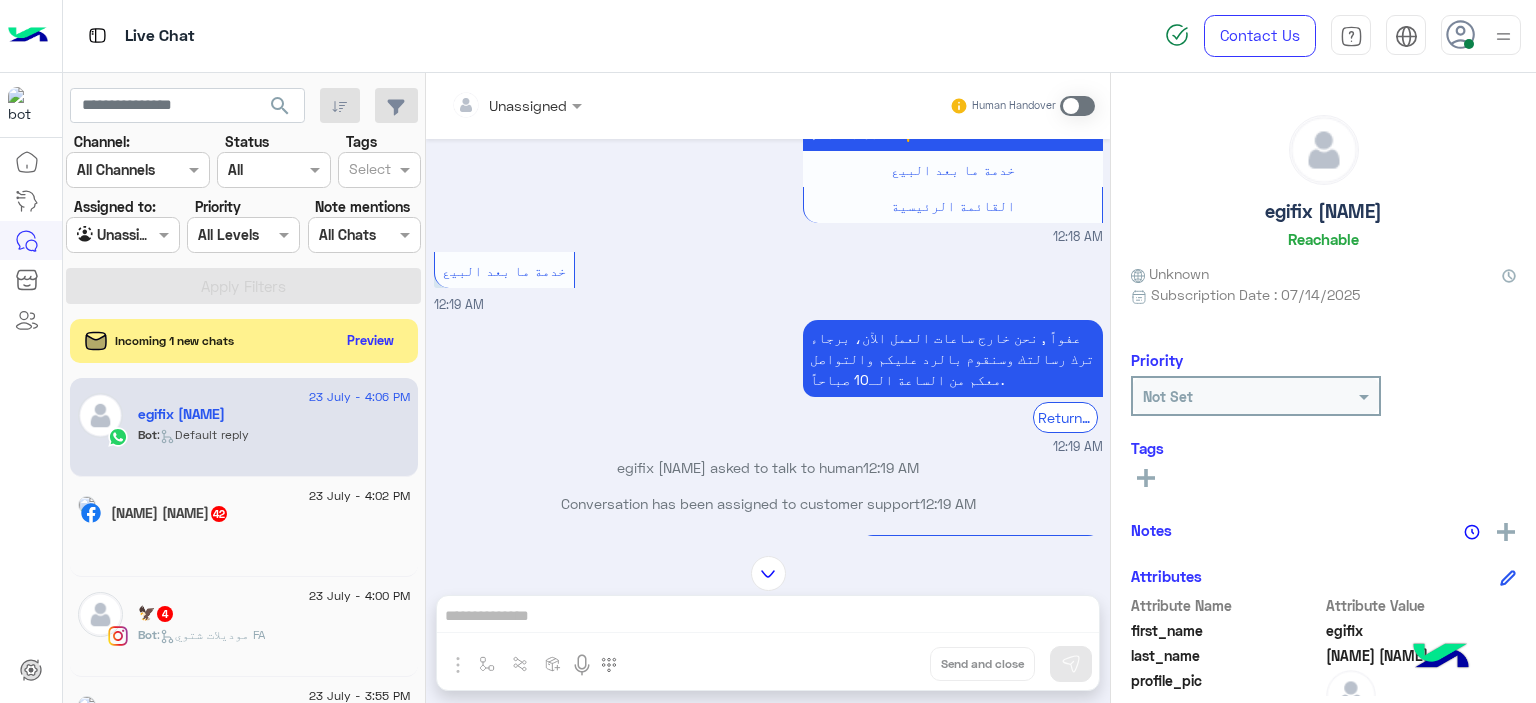 scroll, scrollTop: 2847, scrollLeft: 0, axis: vertical 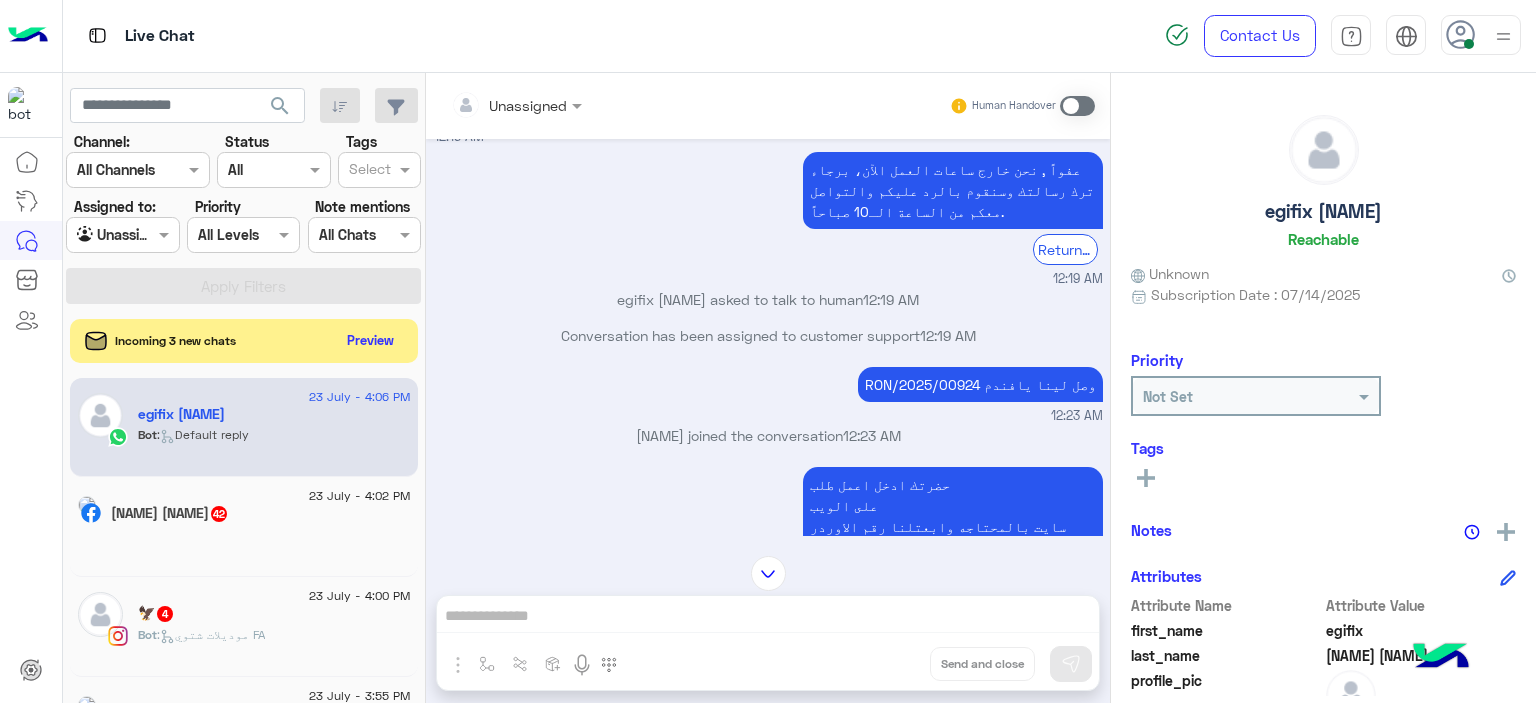 click on "RON/2025/00924 وصل لينا يافندم" at bounding box center [980, 384] 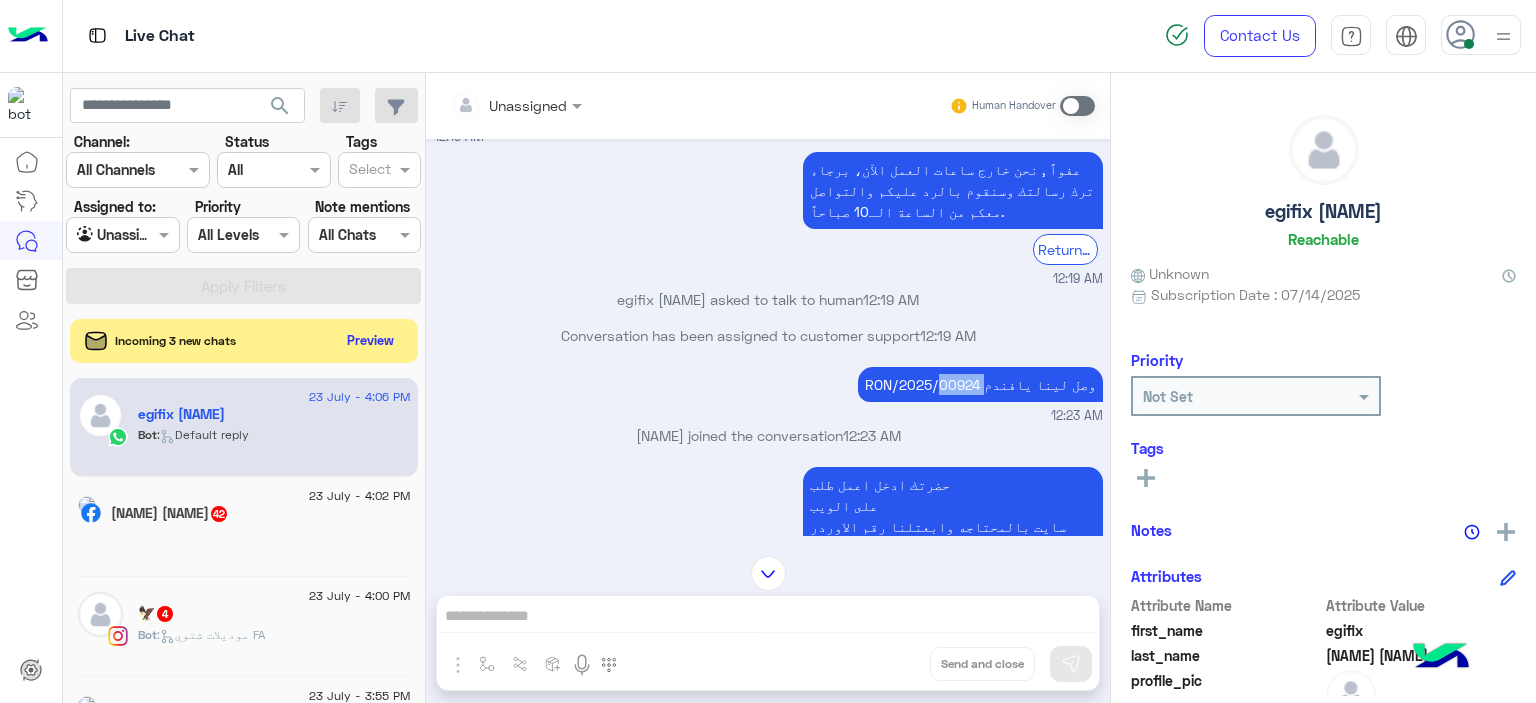click on "RON/2025/00924 وصل لينا يافندم" at bounding box center (980, 384) 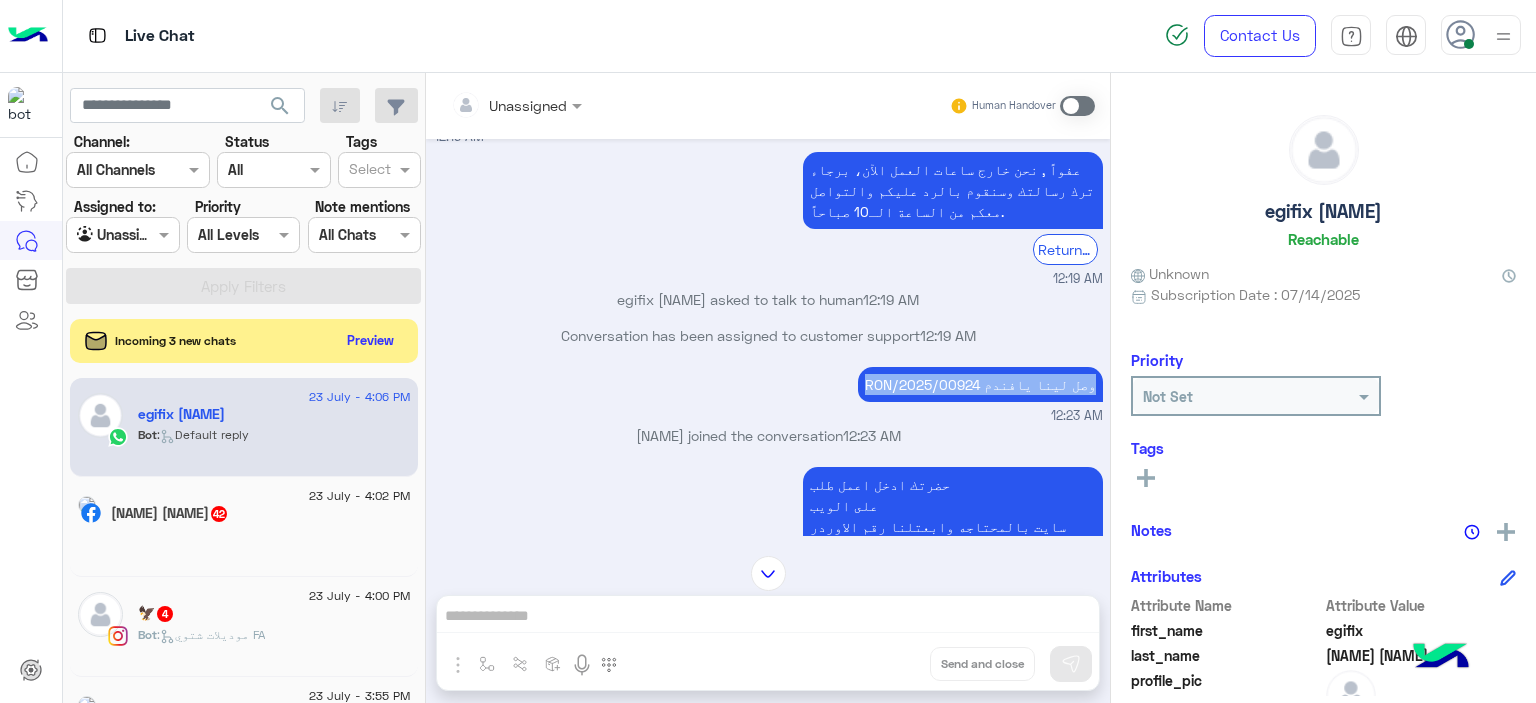 click on "RON/2025/00924 وصل لينا يافندم" at bounding box center (980, 384) 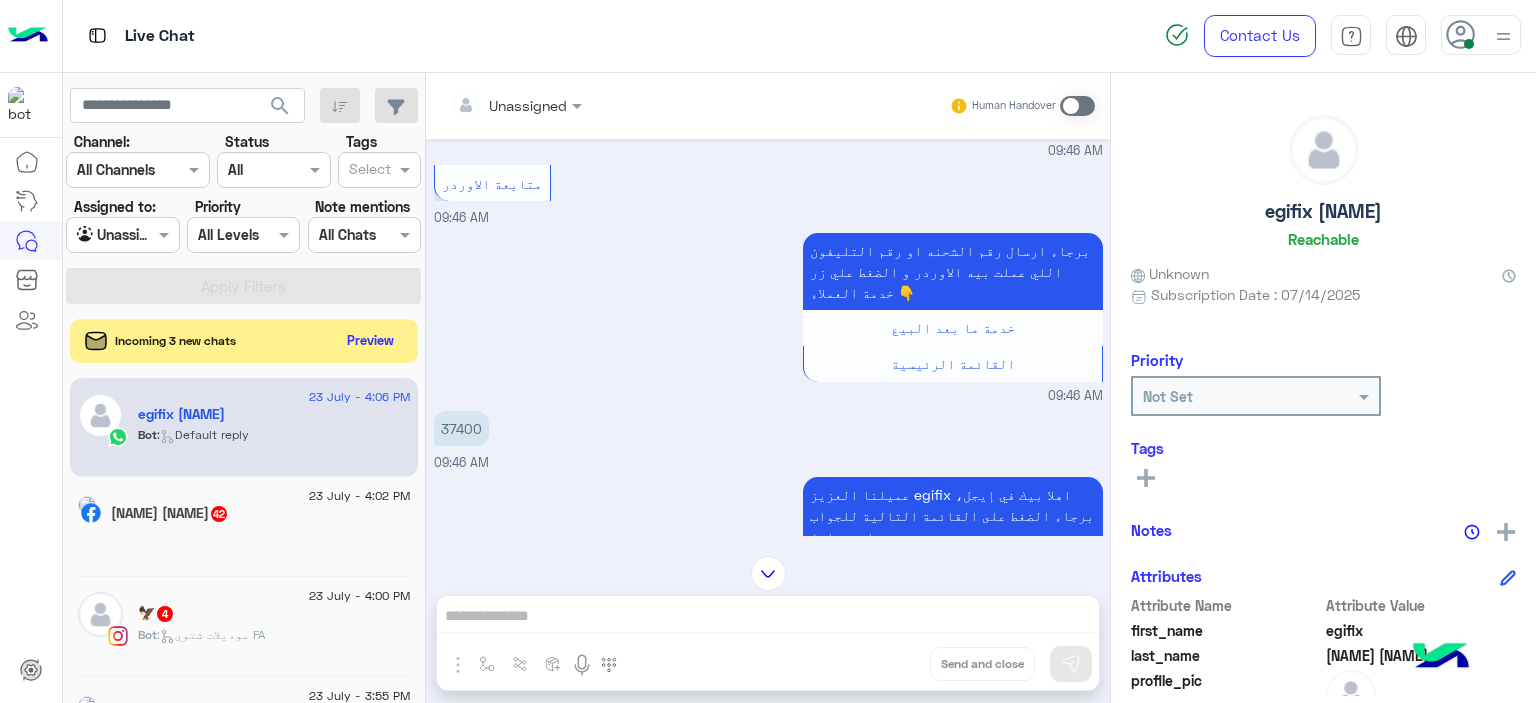 scroll, scrollTop: 6420, scrollLeft: 0, axis: vertical 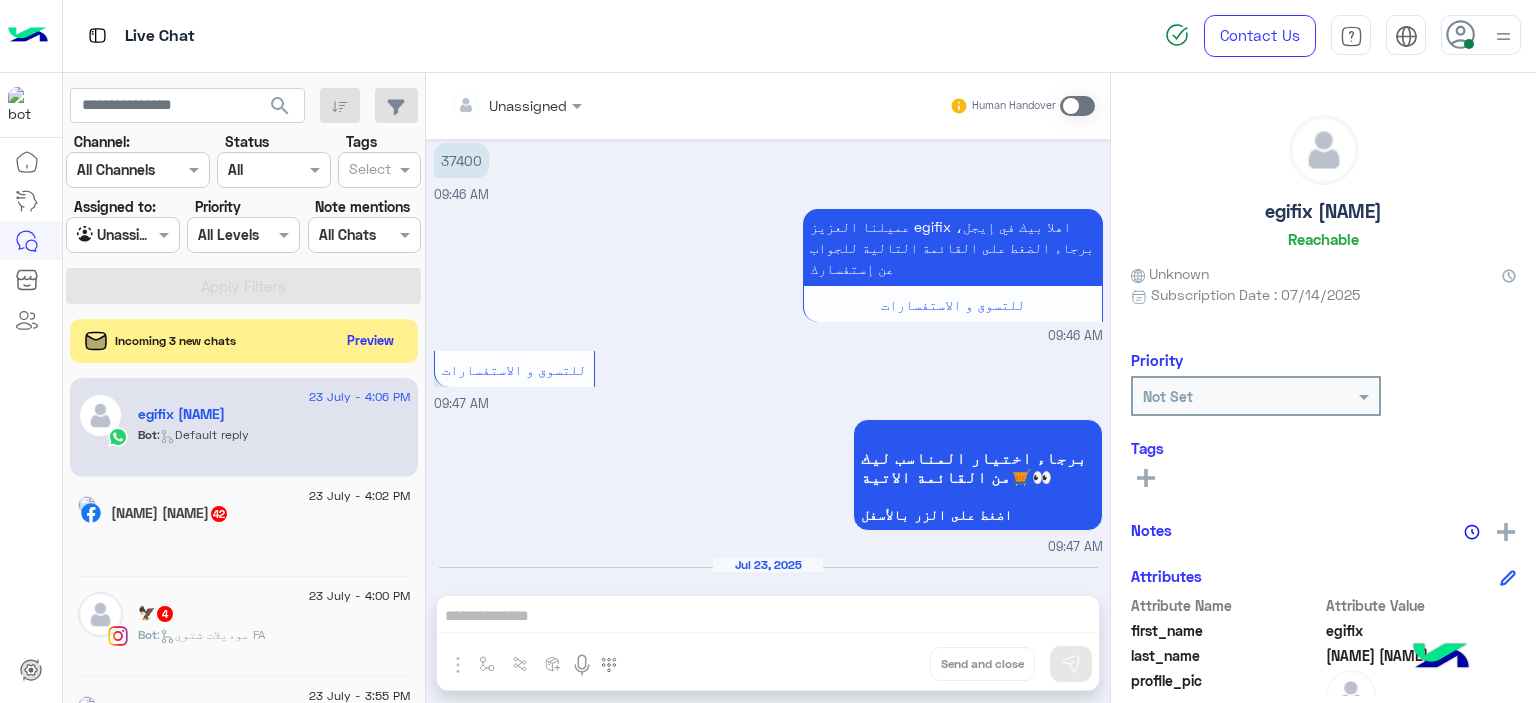 click at bounding box center (516, 104) 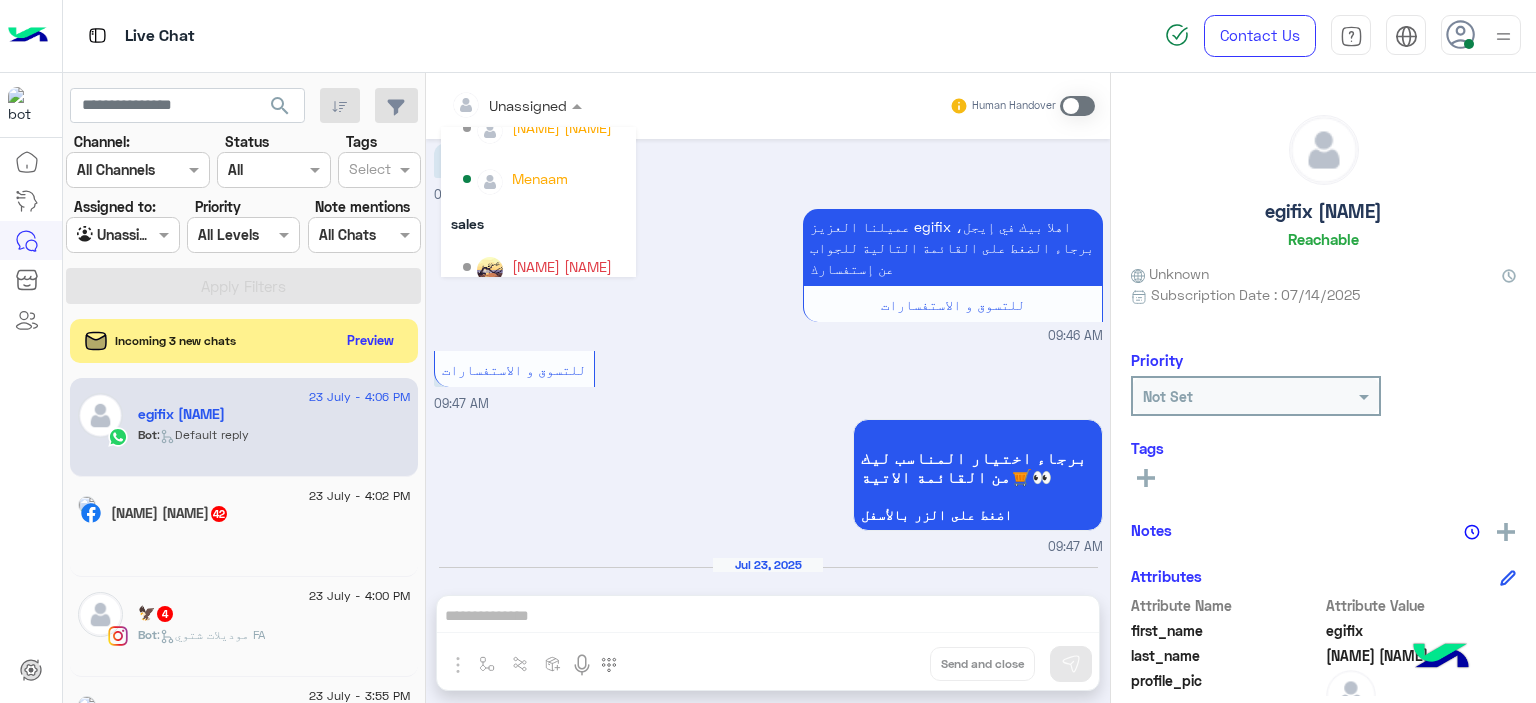 scroll, scrollTop: 229, scrollLeft: 0, axis: vertical 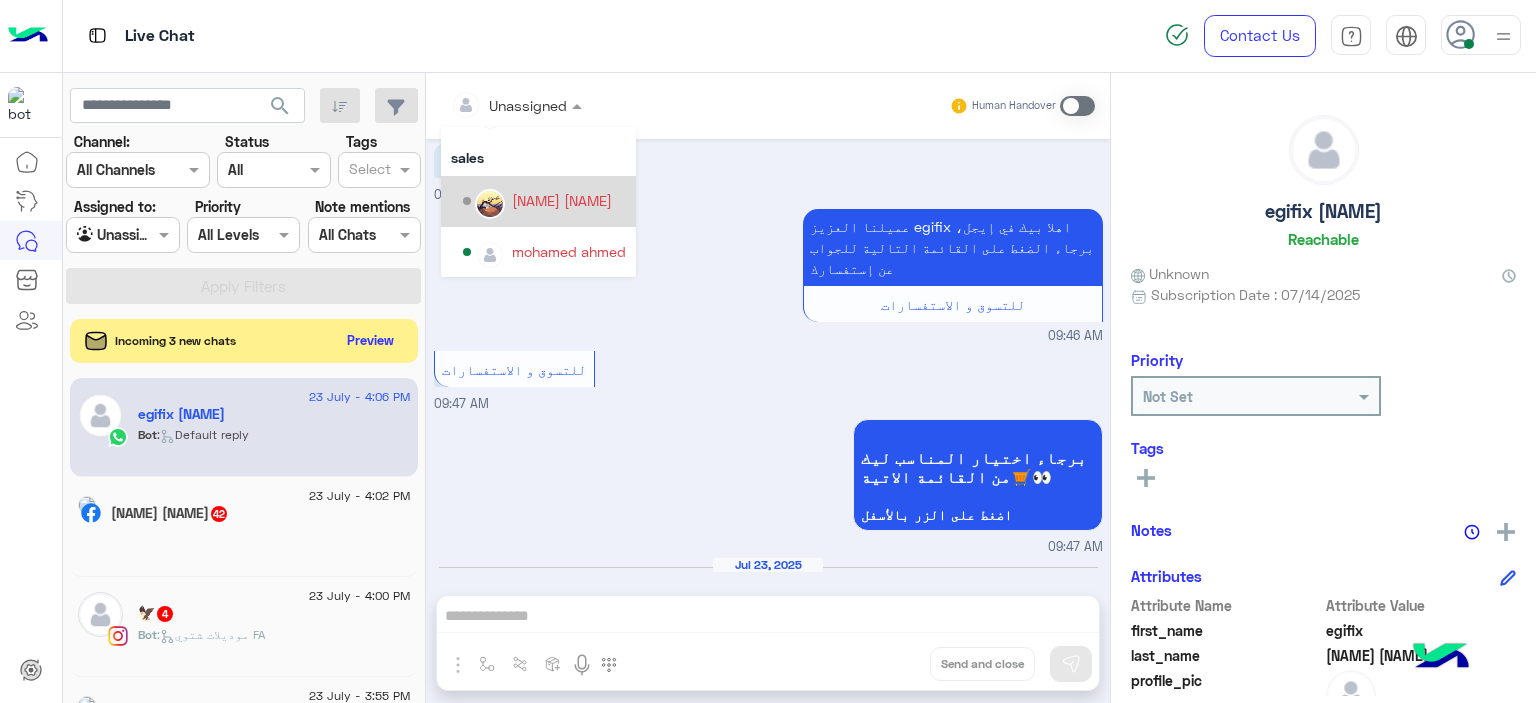 click on "Ahmed Ramadan" at bounding box center [562, 200] 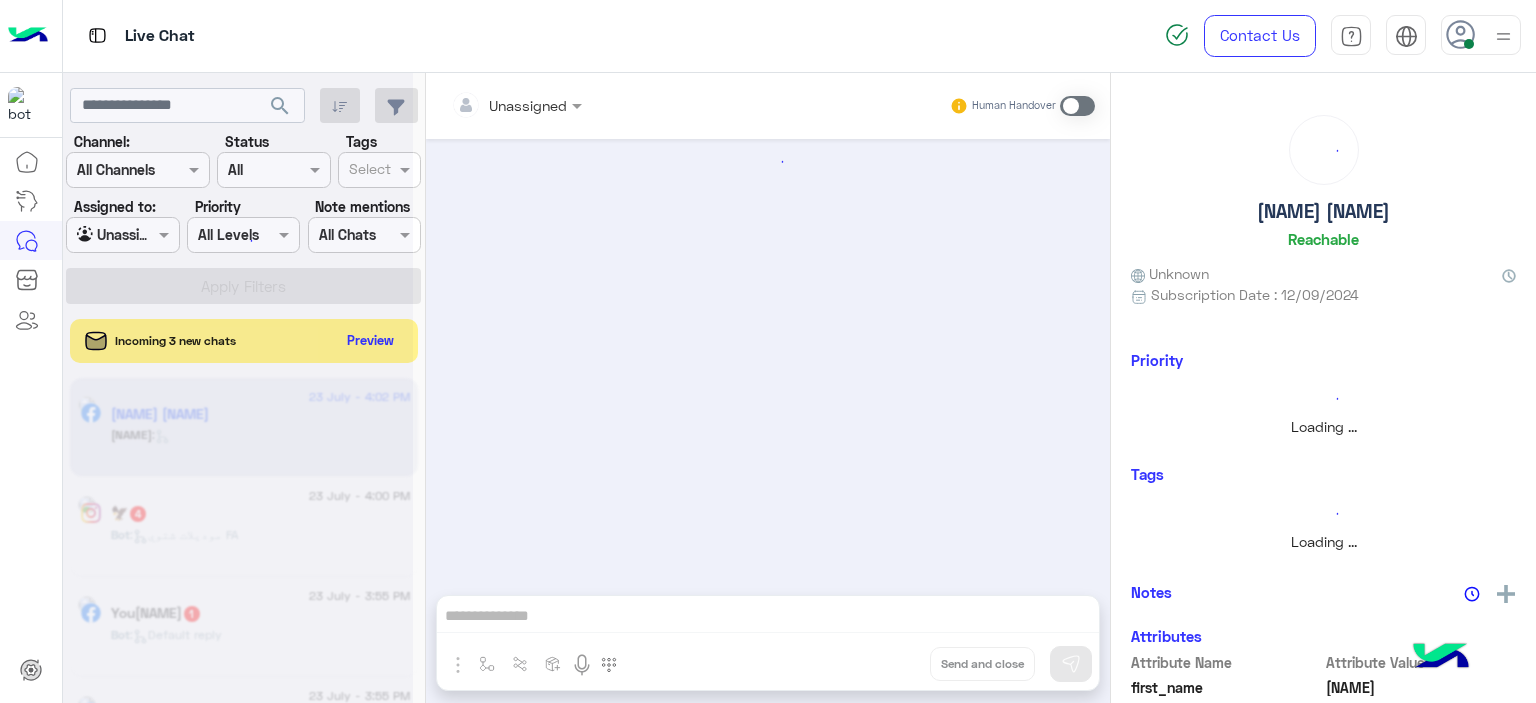 scroll, scrollTop: 744, scrollLeft: 0, axis: vertical 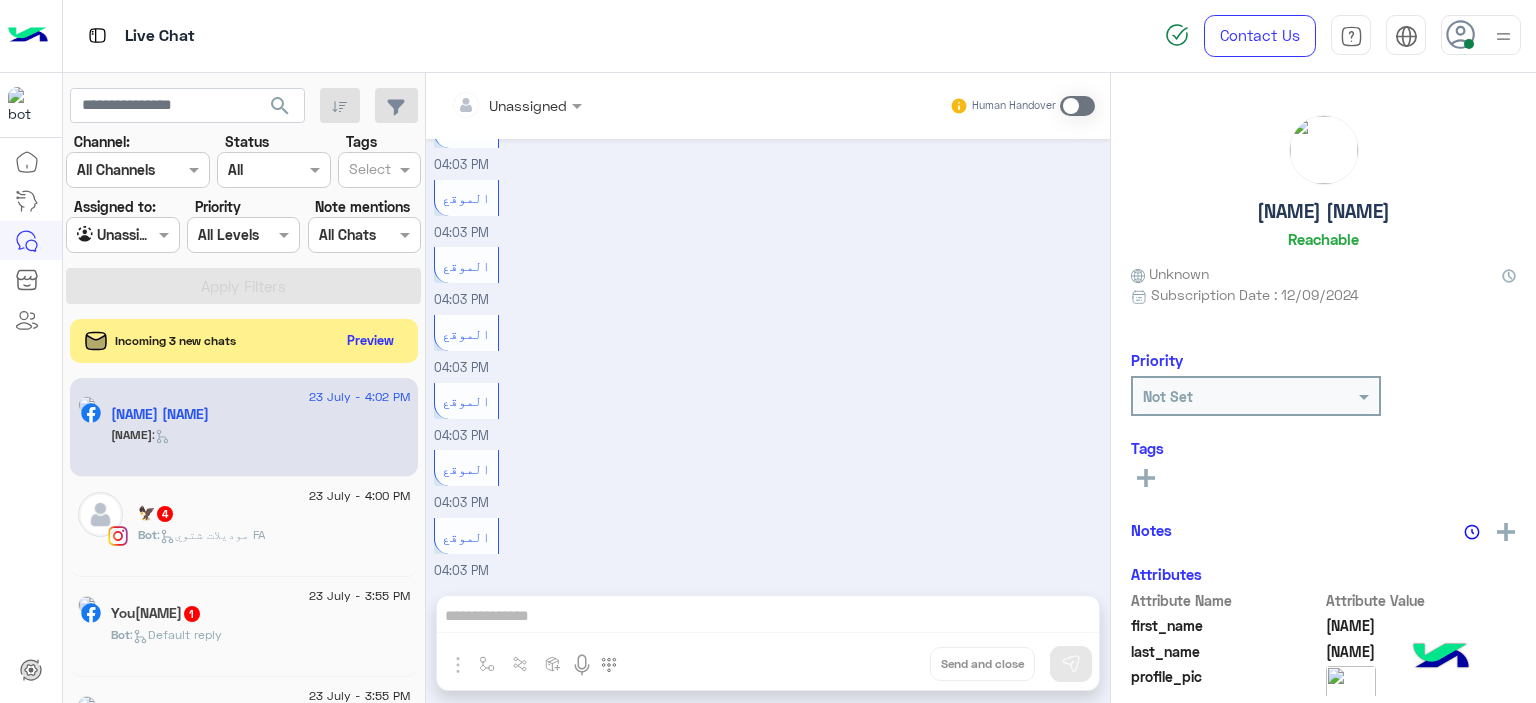 click at bounding box center [122, 234] 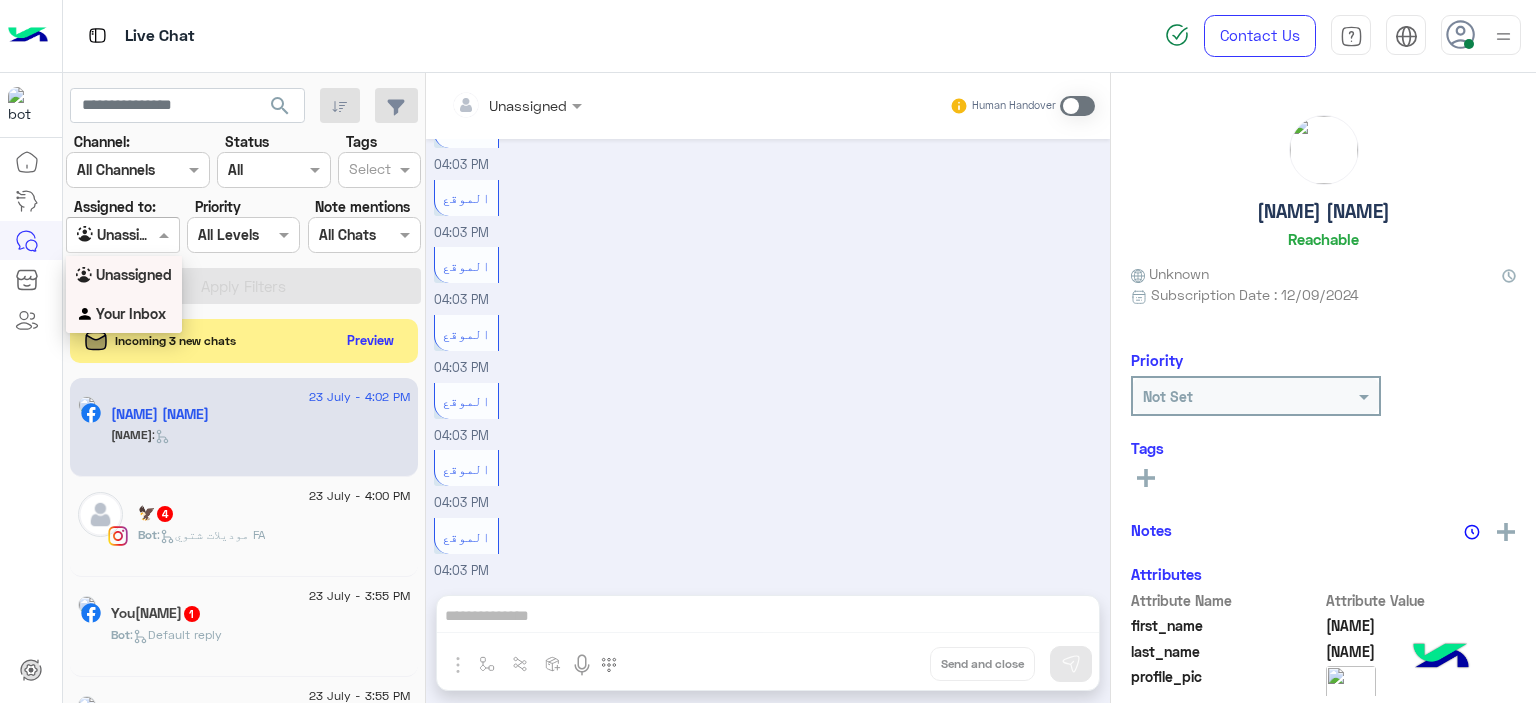 click on "Your Inbox" at bounding box center (131, 313) 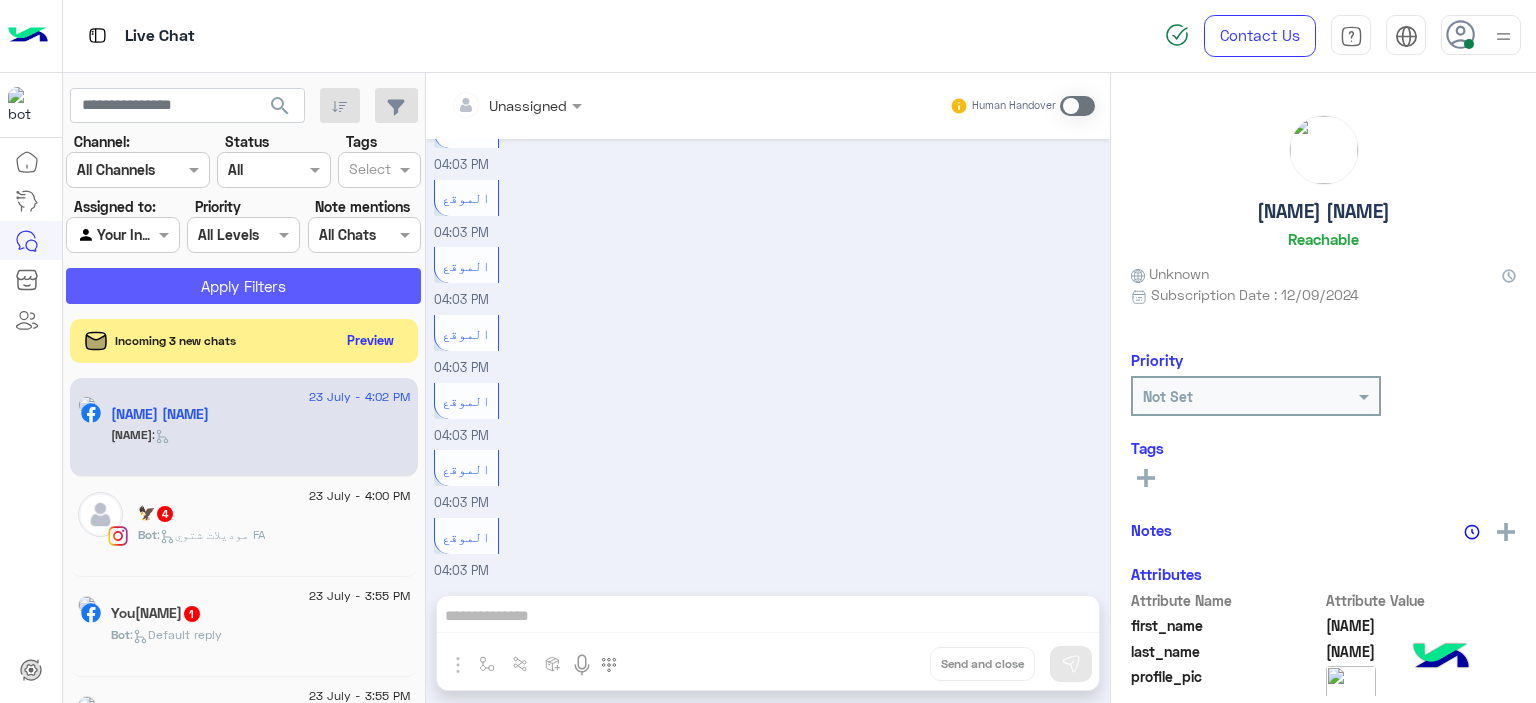 click on "Apply Filters" 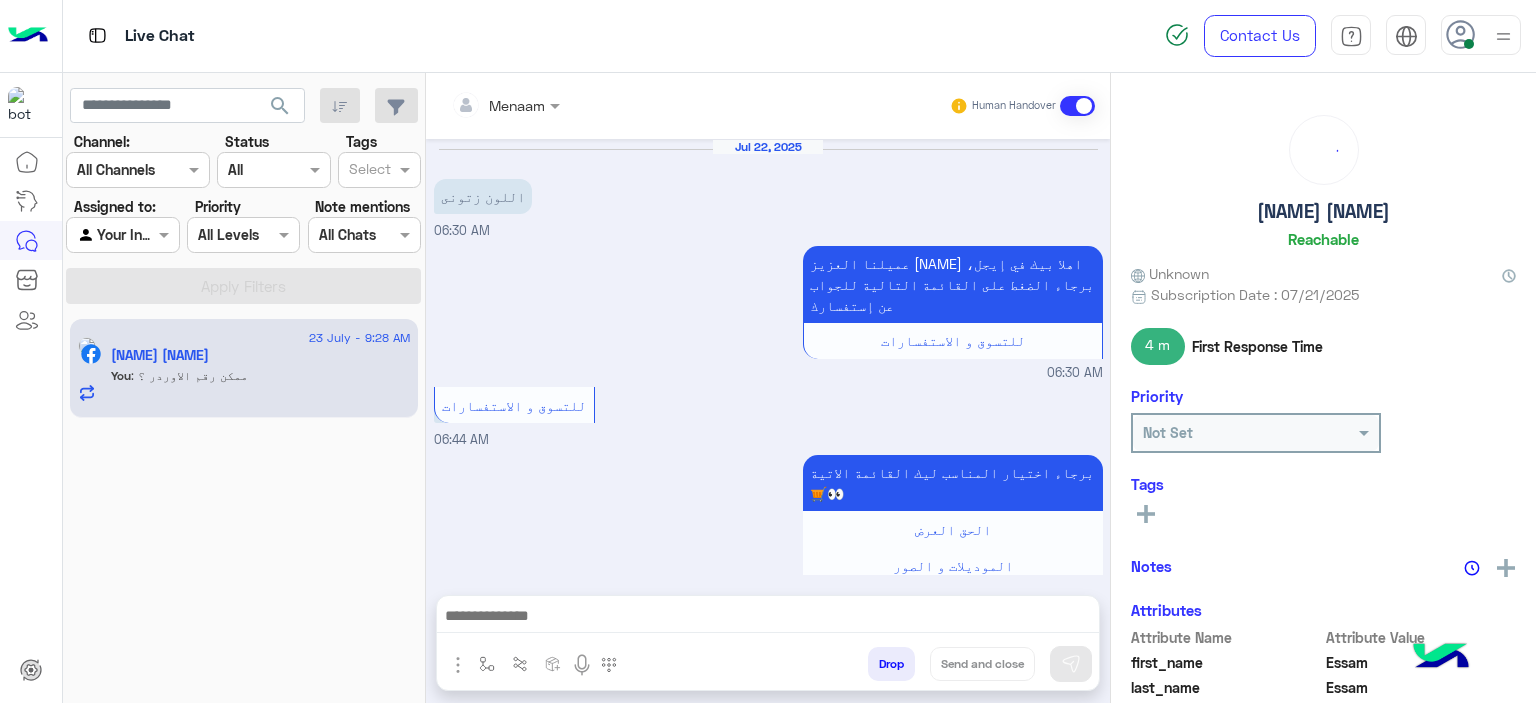 scroll, scrollTop: 1711, scrollLeft: 0, axis: vertical 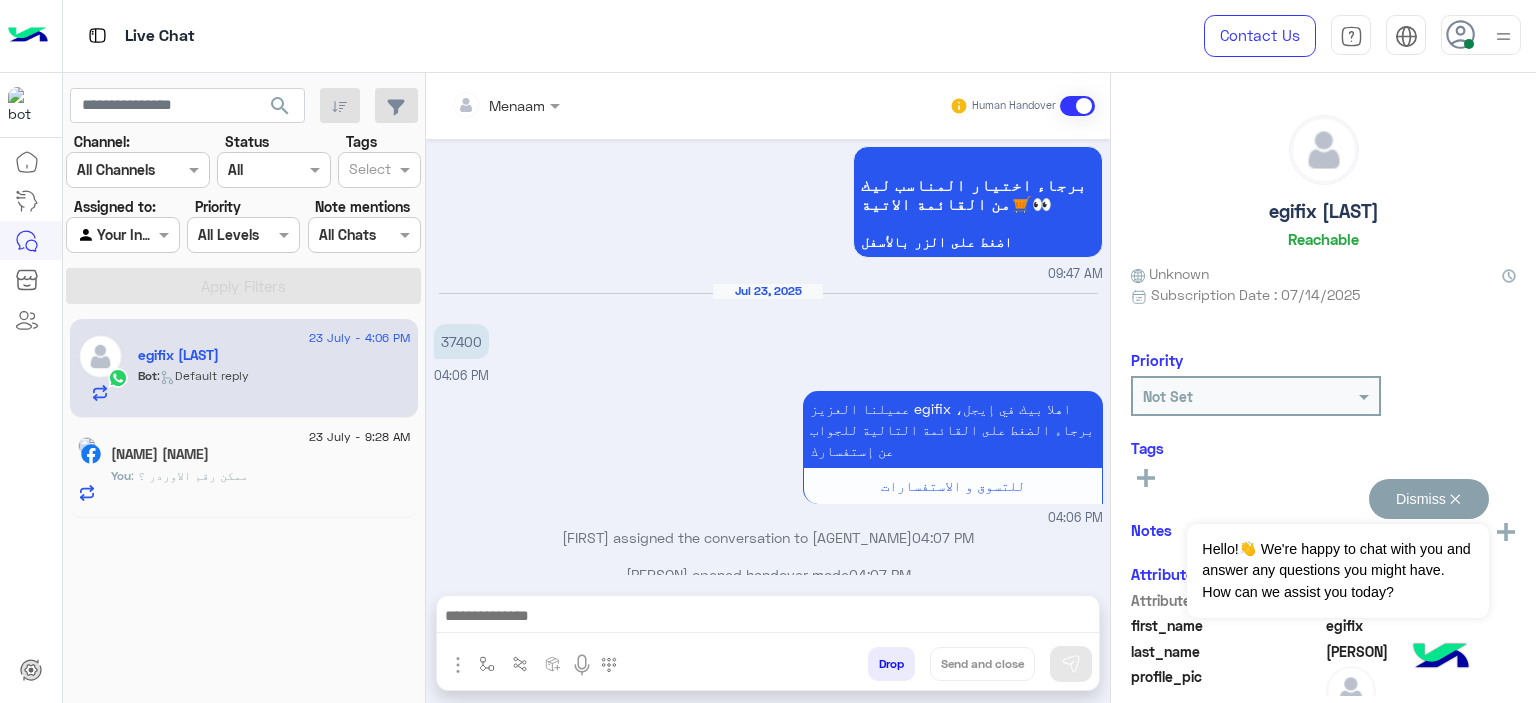 click on "Dismiss ✕" at bounding box center [1429, 499] 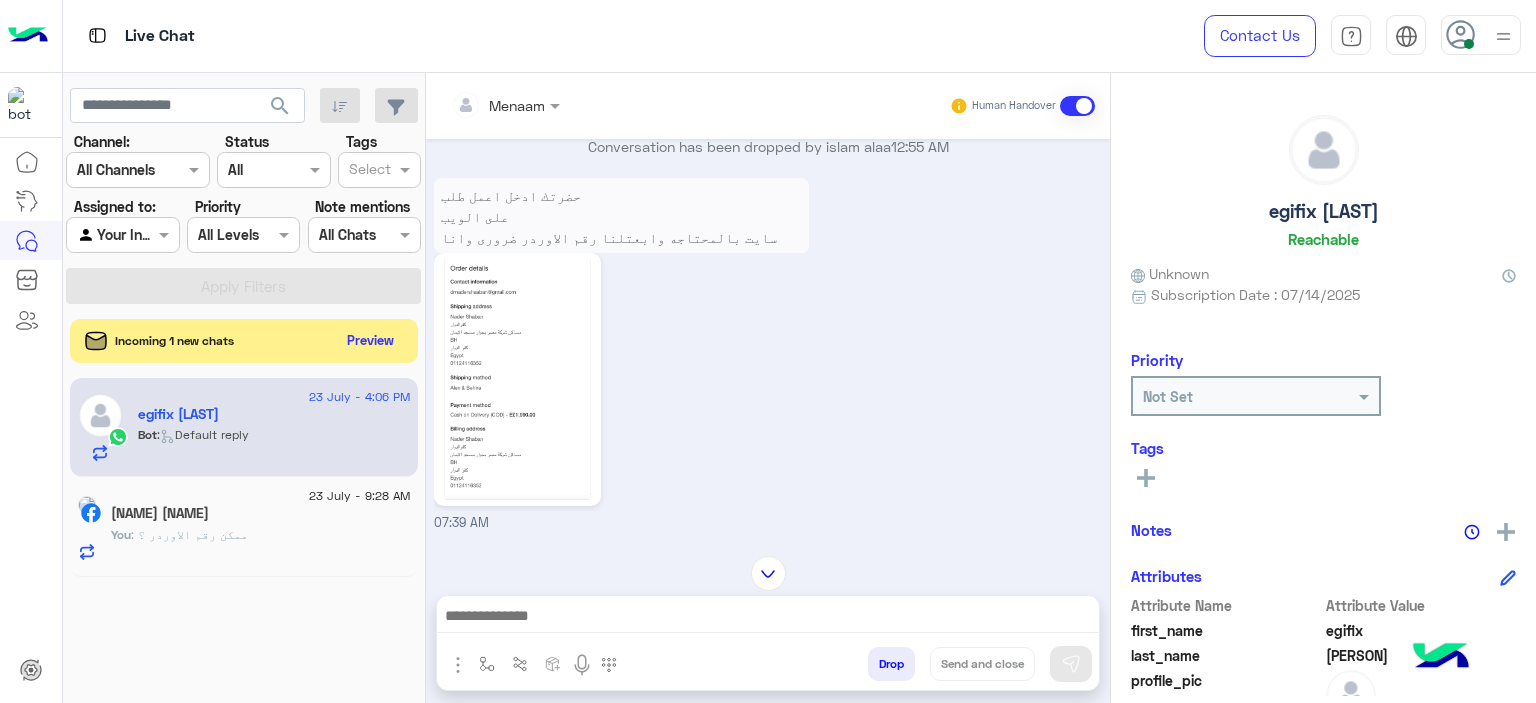 scroll, scrollTop: 3240, scrollLeft: 0, axis: vertical 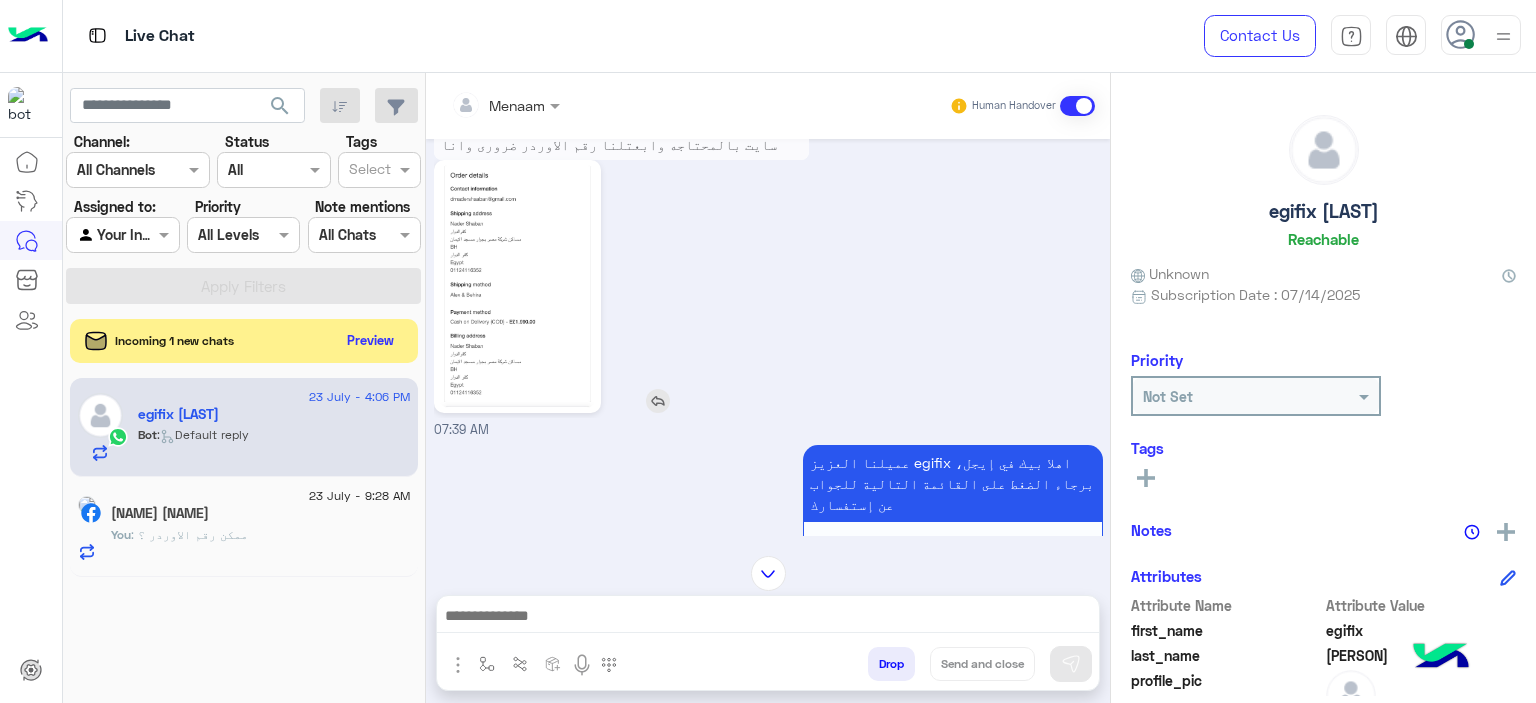 click 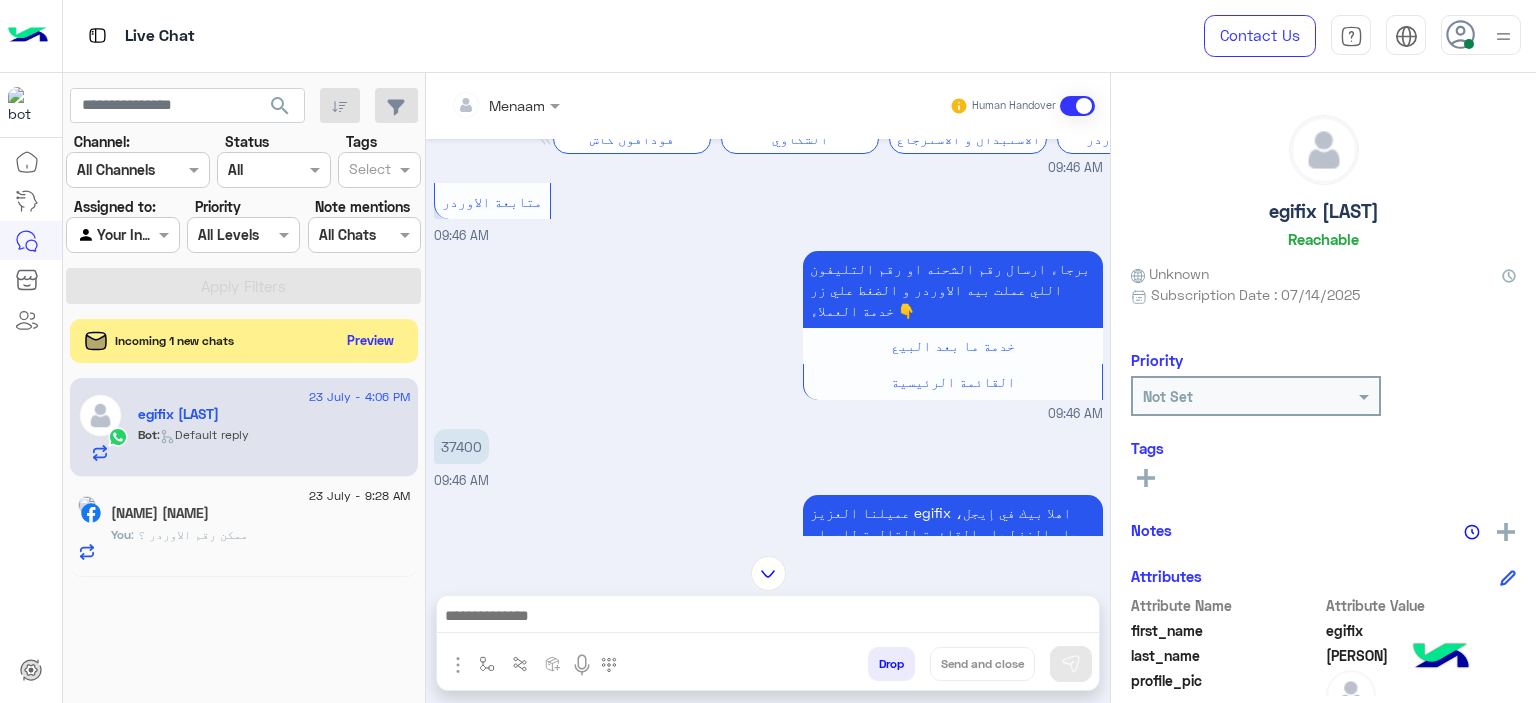 scroll, scrollTop: 6308, scrollLeft: 0, axis: vertical 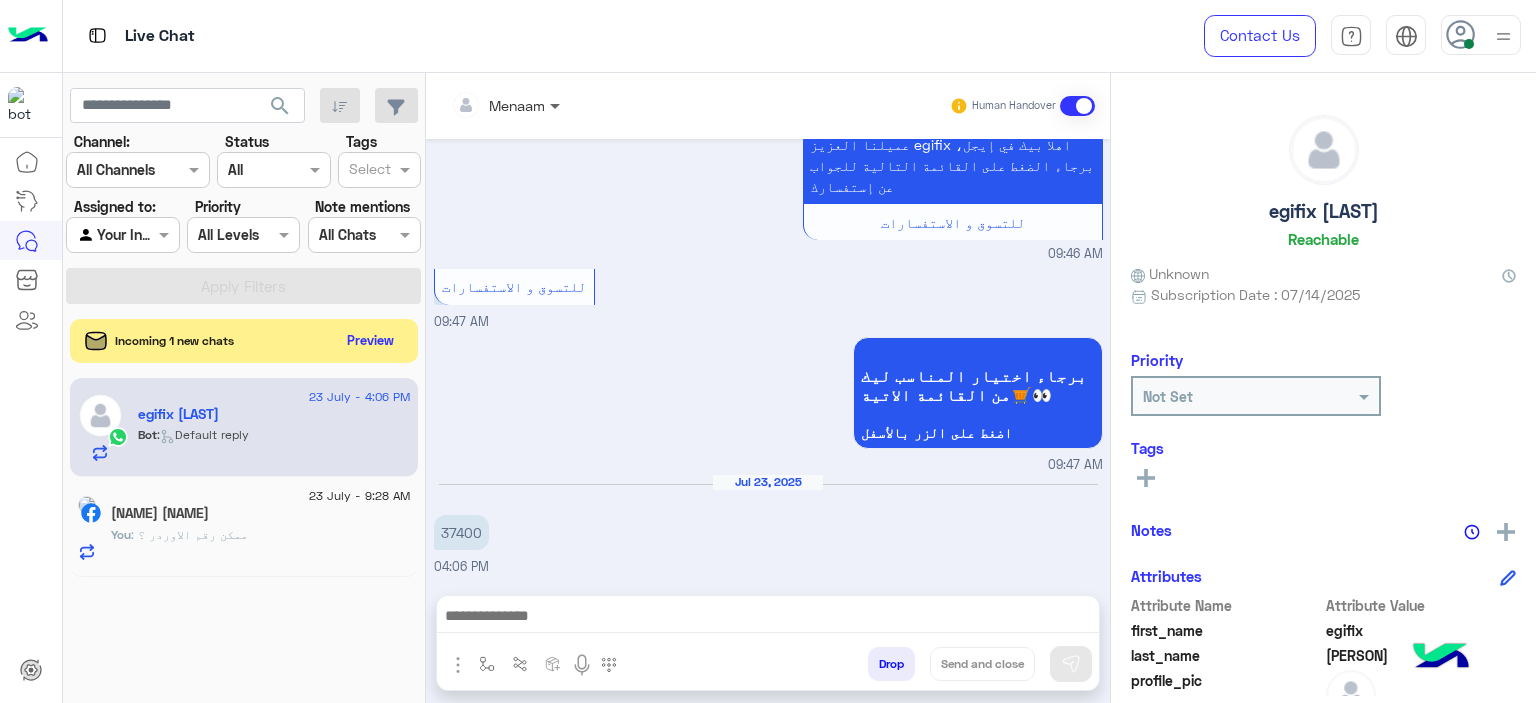 click on "Menaam" at bounding box center (505, 106) 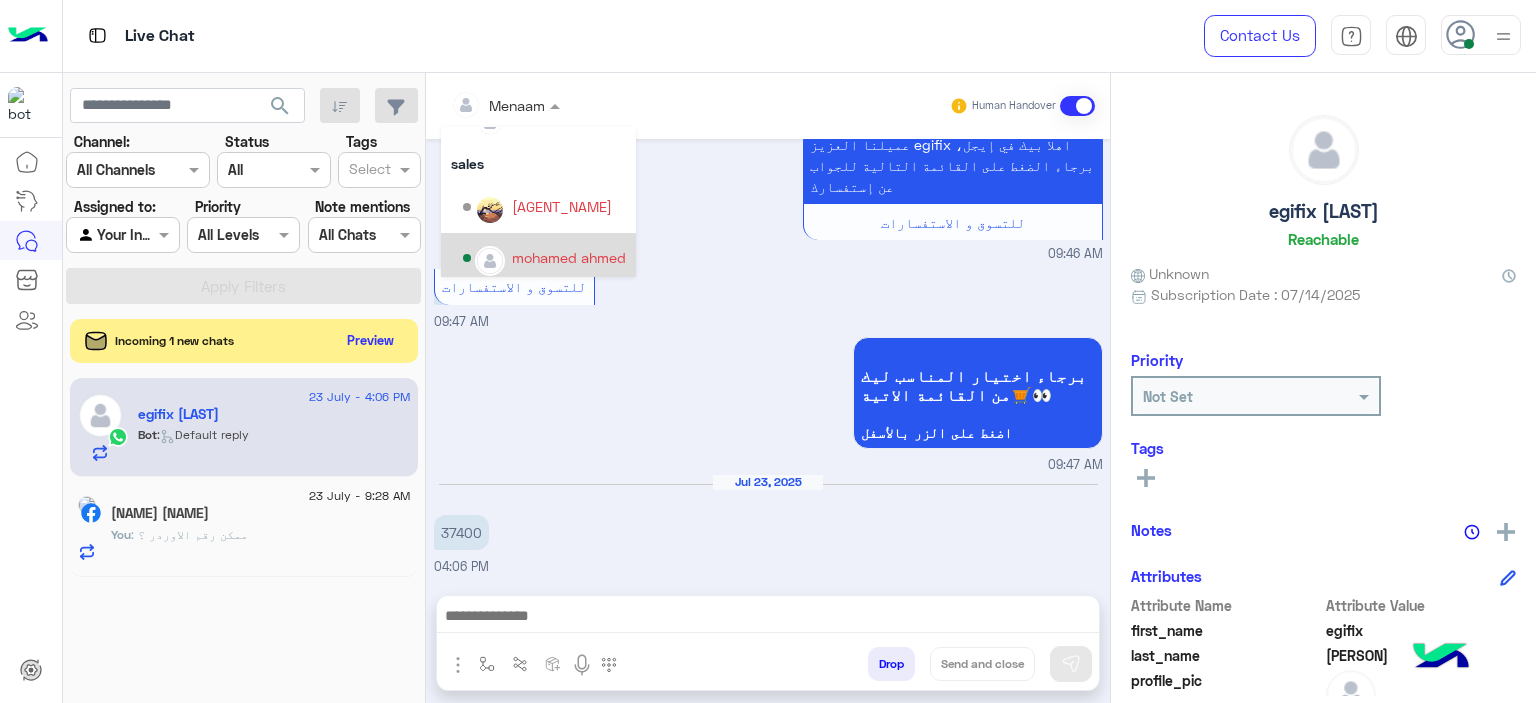 scroll, scrollTop: 229, scrollLeft: 0, axis: vertical 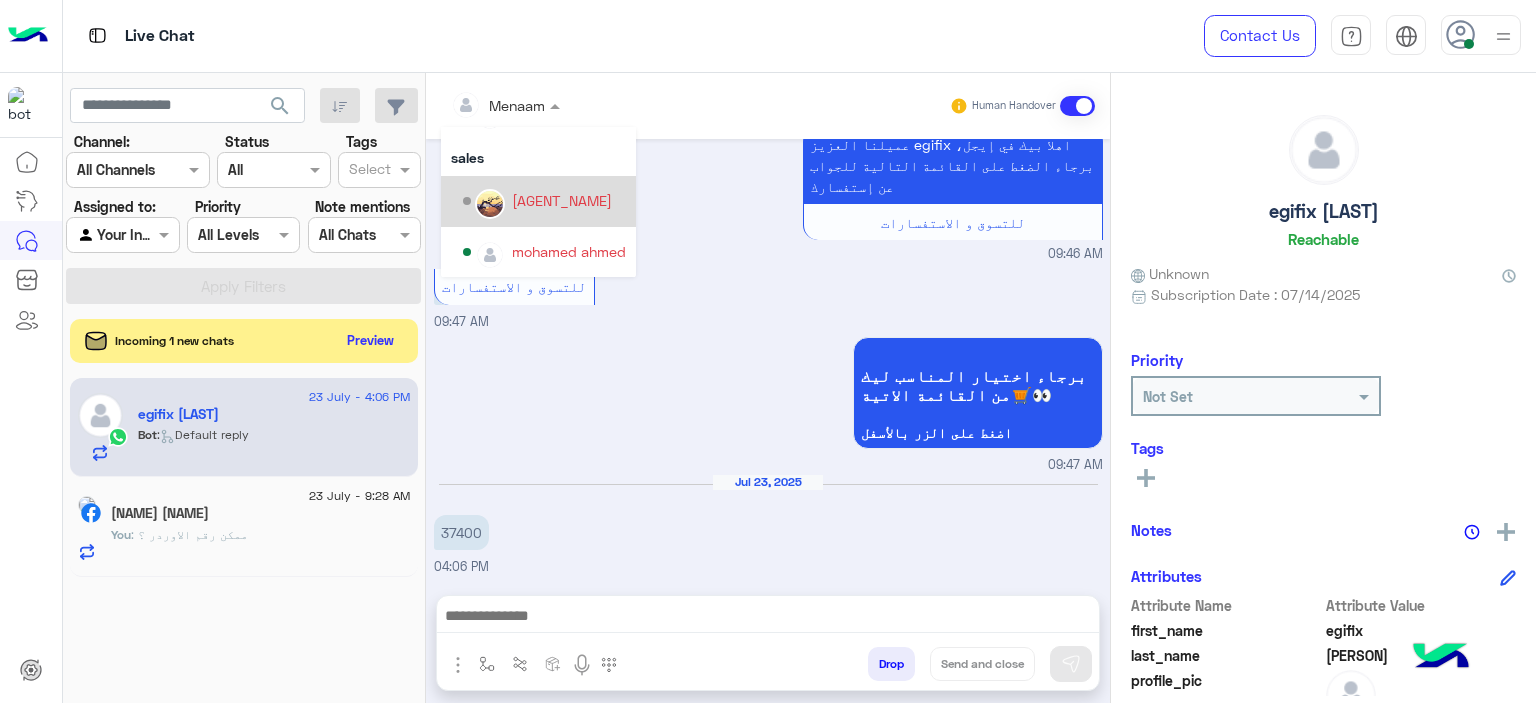 click on "[AGENT_NAME]" at bounding box center (544, 201) 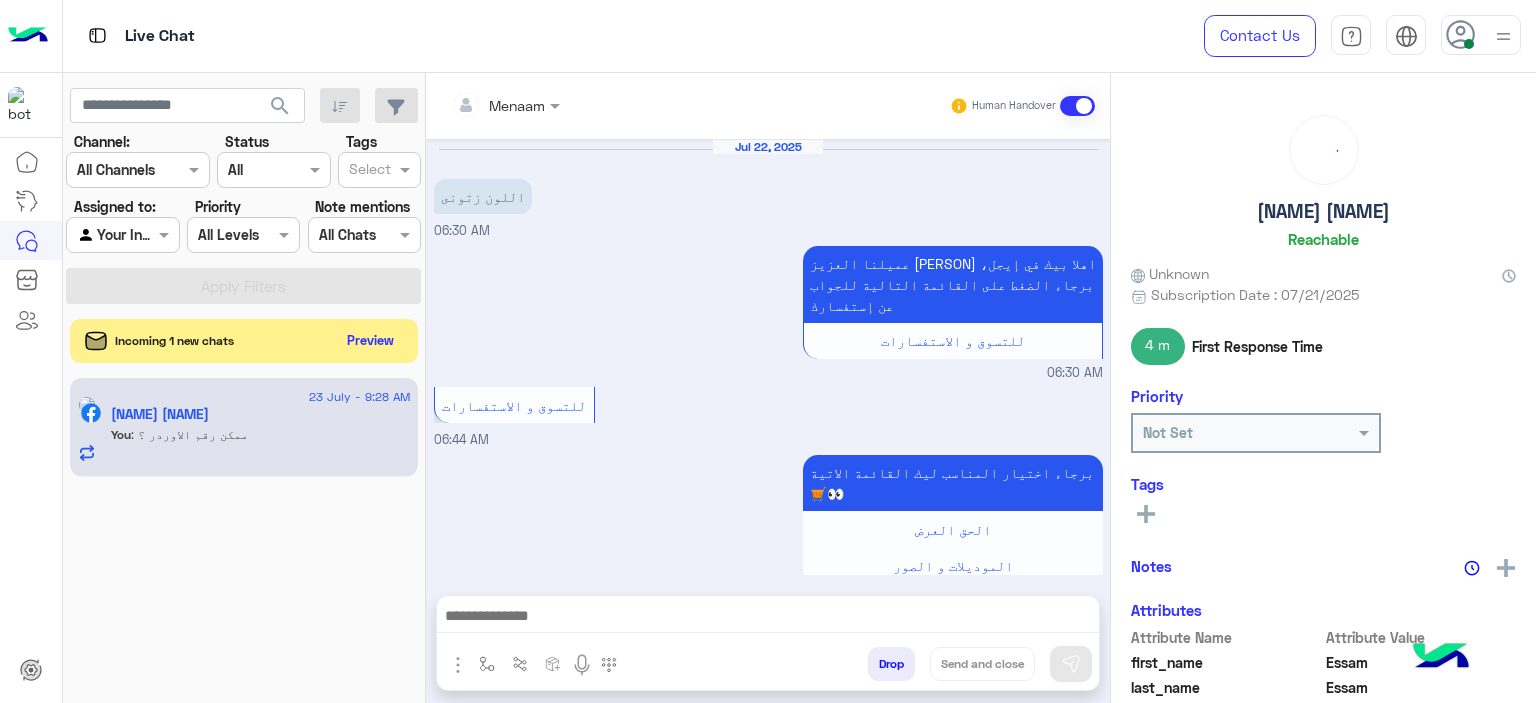 scroll, scrollTop: 1711, scrollLeft: 0, axis: vertical 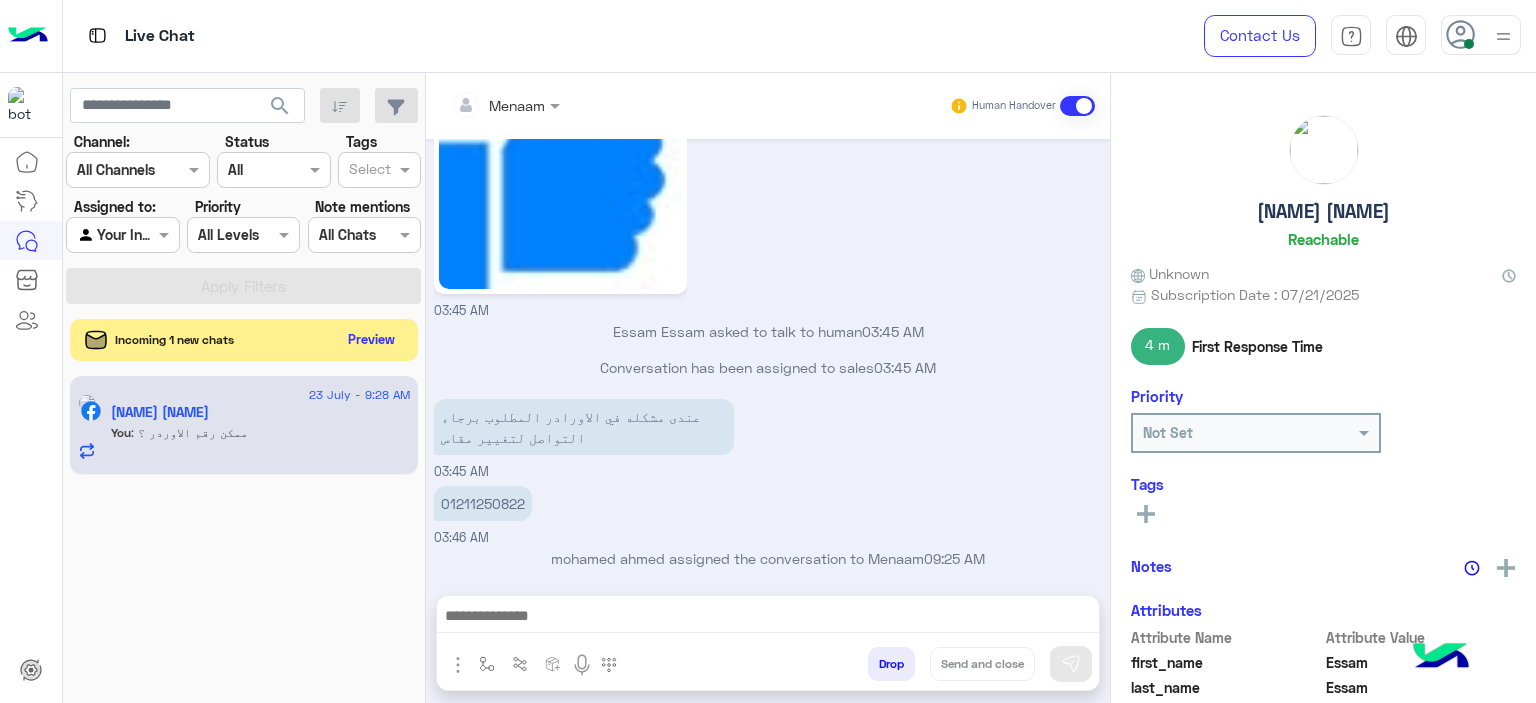 click on "Incoming 1 new chats    Preview" 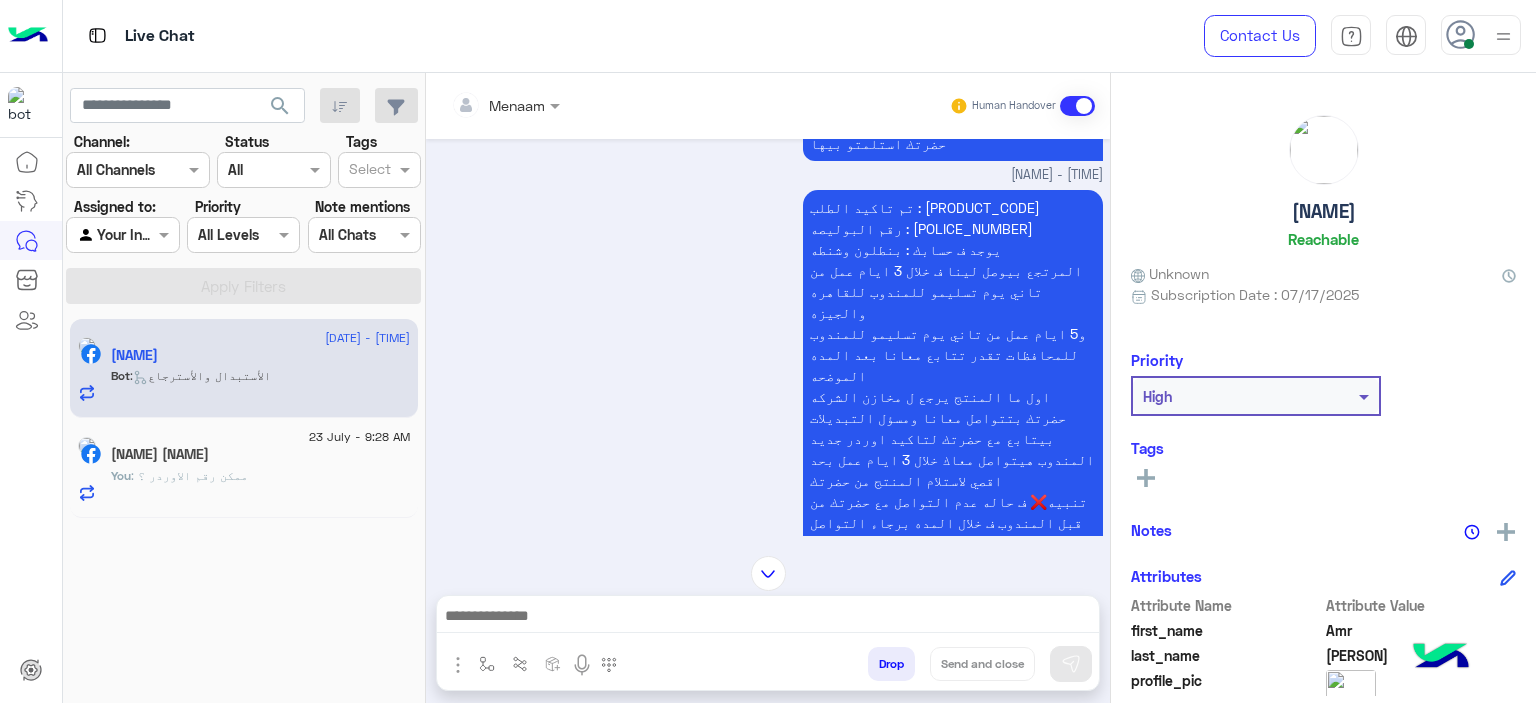 scroll, scrollTop: 503, scrollLeft: 0, axis: vertical 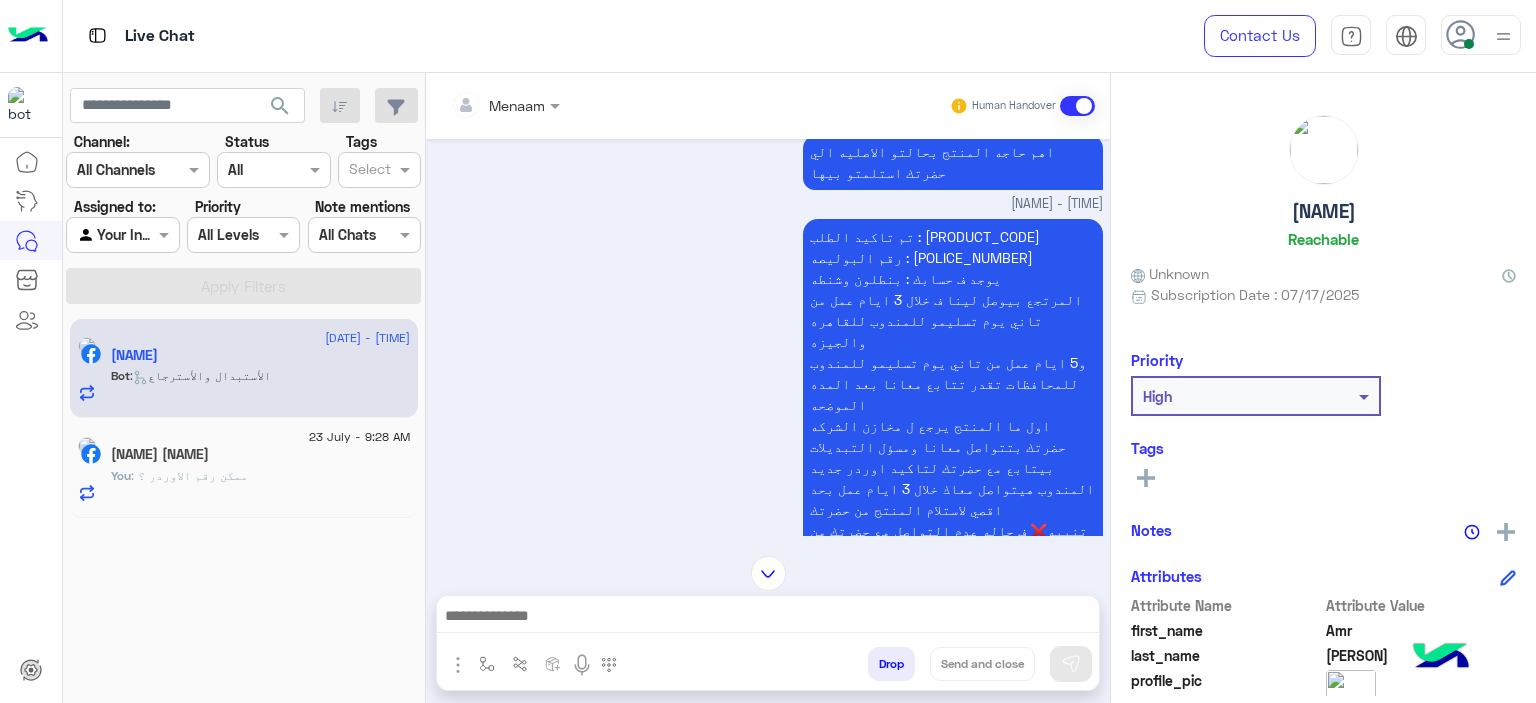 click on "تم تاكيد الطلب :   G17D067 رقم البوليصه :  51185691196 يوجد ف حسابك :  بنطلون وشنطه  المرتجع بيوصل لينا ف خلال 3 ايام عمل من تاني يوم تسليمو للمندوب للقاهره والجيزه  و5 ايام عمل من تاني يوم تسليمو للمندوب للمحافظات تقدر تتابع معانا بعد المده الموضحه اول ما المنتج يرجع ل مخازن الشركه    حضرتك بتتواصل معانا  ومسؤل التبديلات بيتابع مع حضرتك لتاكيد اوردر جديد  المندوب هيتواصل معاك خلال 3 ايام عمل بحد اقصي لاستلام المنتج من حضرتك  تنبيه❌  ف حاله عدم التواصل مع حضرتك من قبل المندوب ف خلال المده برجاء التواصل معانا مره اخري للتواصل مع شركه الشحن" at bounding box center (953, 404) 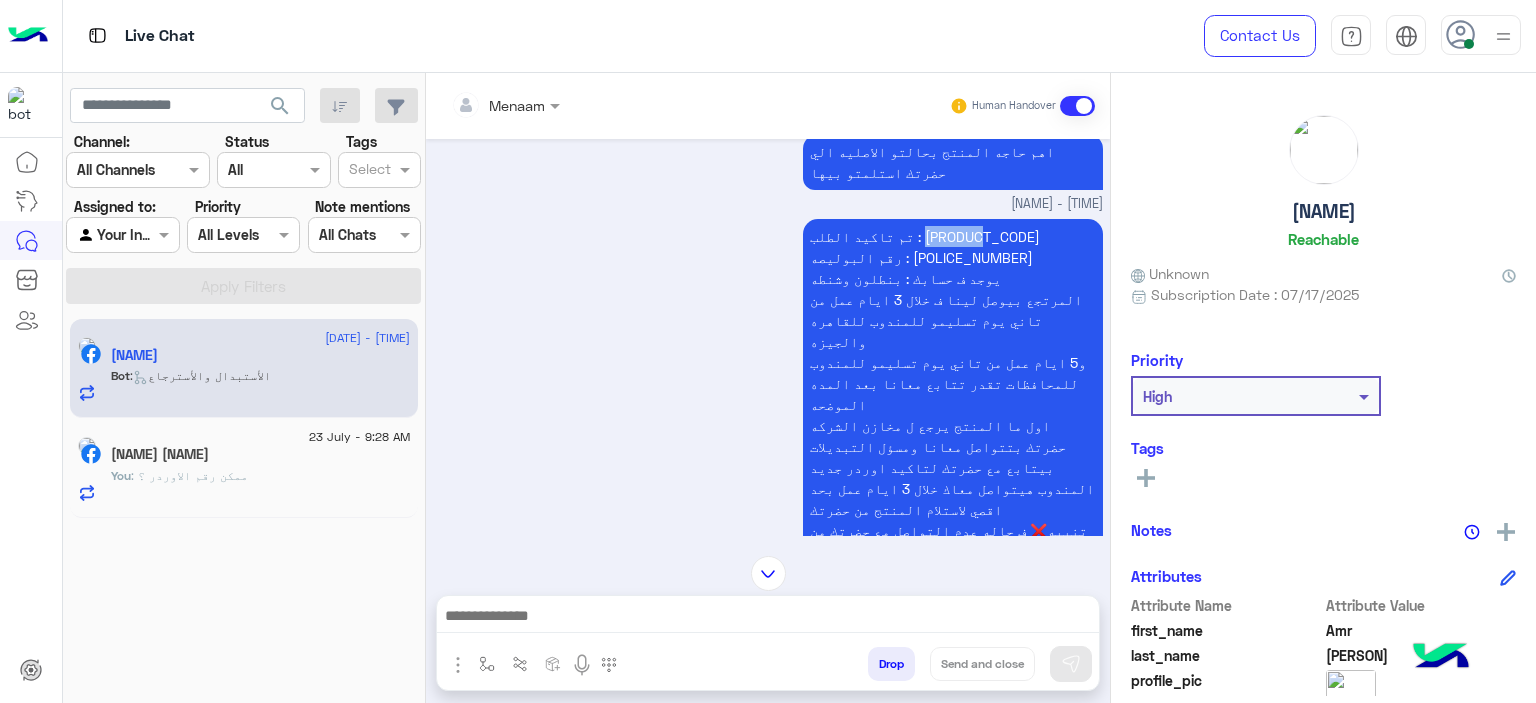 click on "تم تاكيد الطلب :   G17D067 رقم البوليصه :  51185691196 يوجد ف حسابك :  بنطلون وشنطه  المرتجع بيوصل لينا ف خلال 3 ايام عمل من تاني يوم تسليمو للمندوب للقاهره والجيزه  و5 ايام عمل من تاني يوم تسليمو للمندوب للمحافظات تقدر تتابع معانا بعد المده الموضحه اول ما المنتج يرجع ل مخازن الشركه    حضرتك بتتواصل معانا  ومسؤل التبديلات بيتابع مع حضرتك لتاكيد اوردر جديد  المندوب هيتواصل معاك خلال 3 ايام عمل بحد اقصي لاستلام المنتج من حضرتك  تنبيه❌  ف حاله عدم التواصل مع حضرتك من قبل المندوب ف خلال المده برجاء التواصل معانا مره اخري للتواصل مع شركه الشحن" at bounding box center (953, 404) 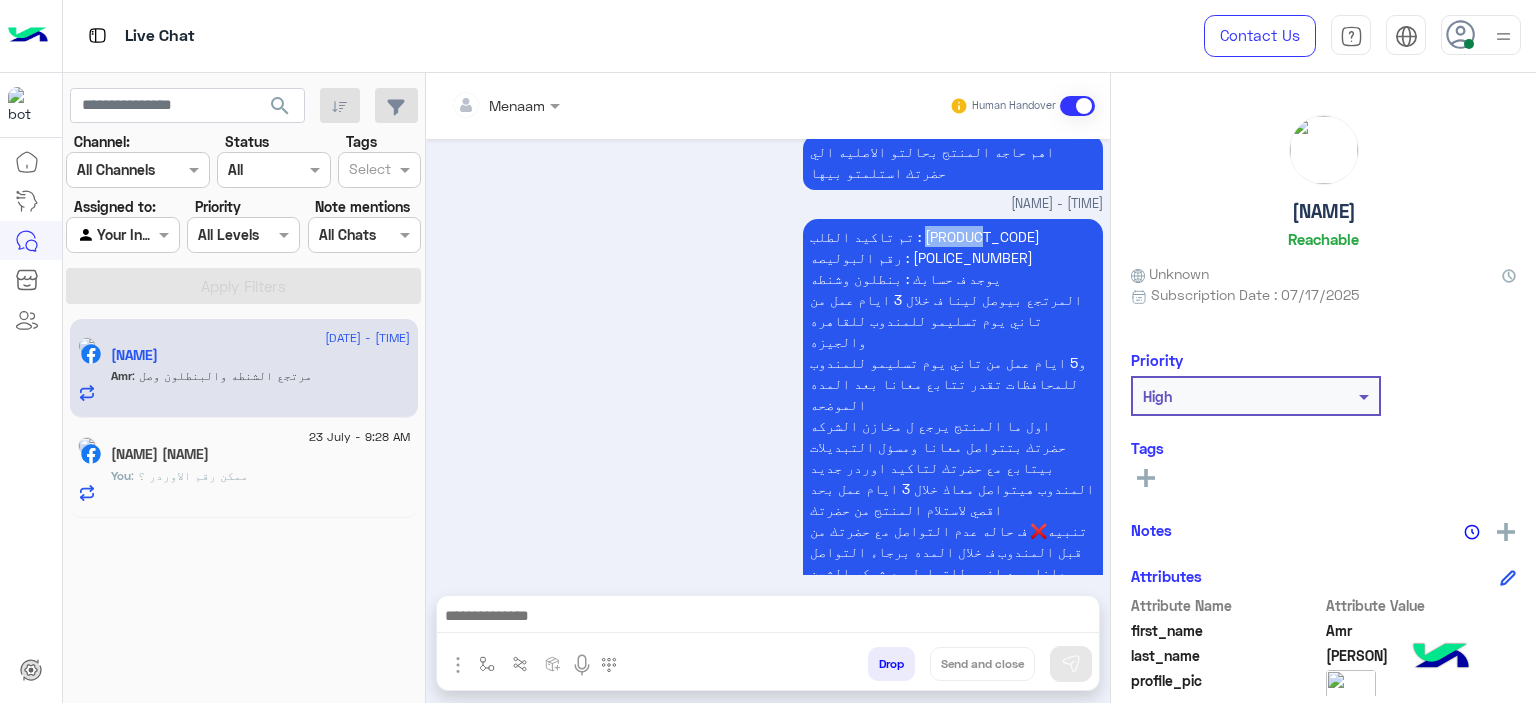 scroll, scrollTop: 2069, scrollLeft: 0, axis: vertical 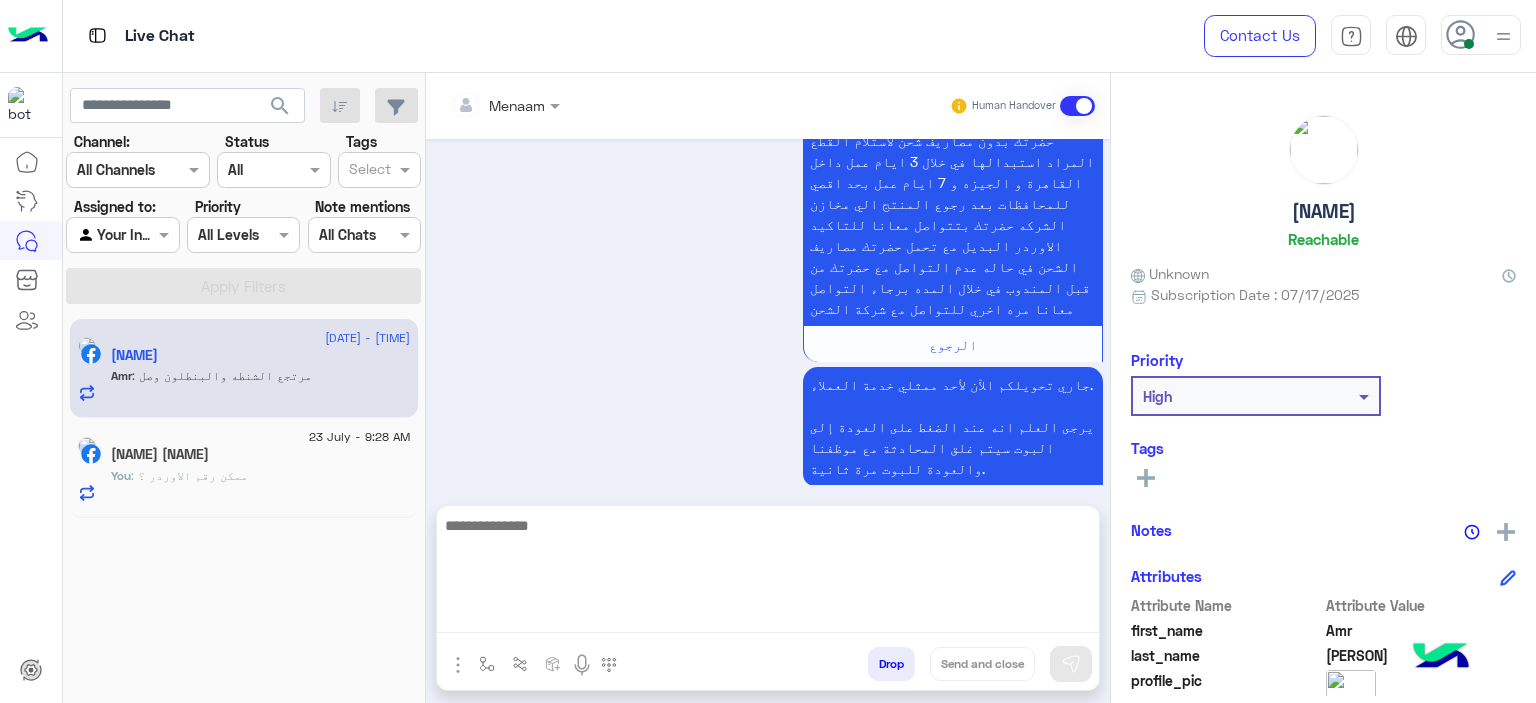 click at bounding box center (768, 573) 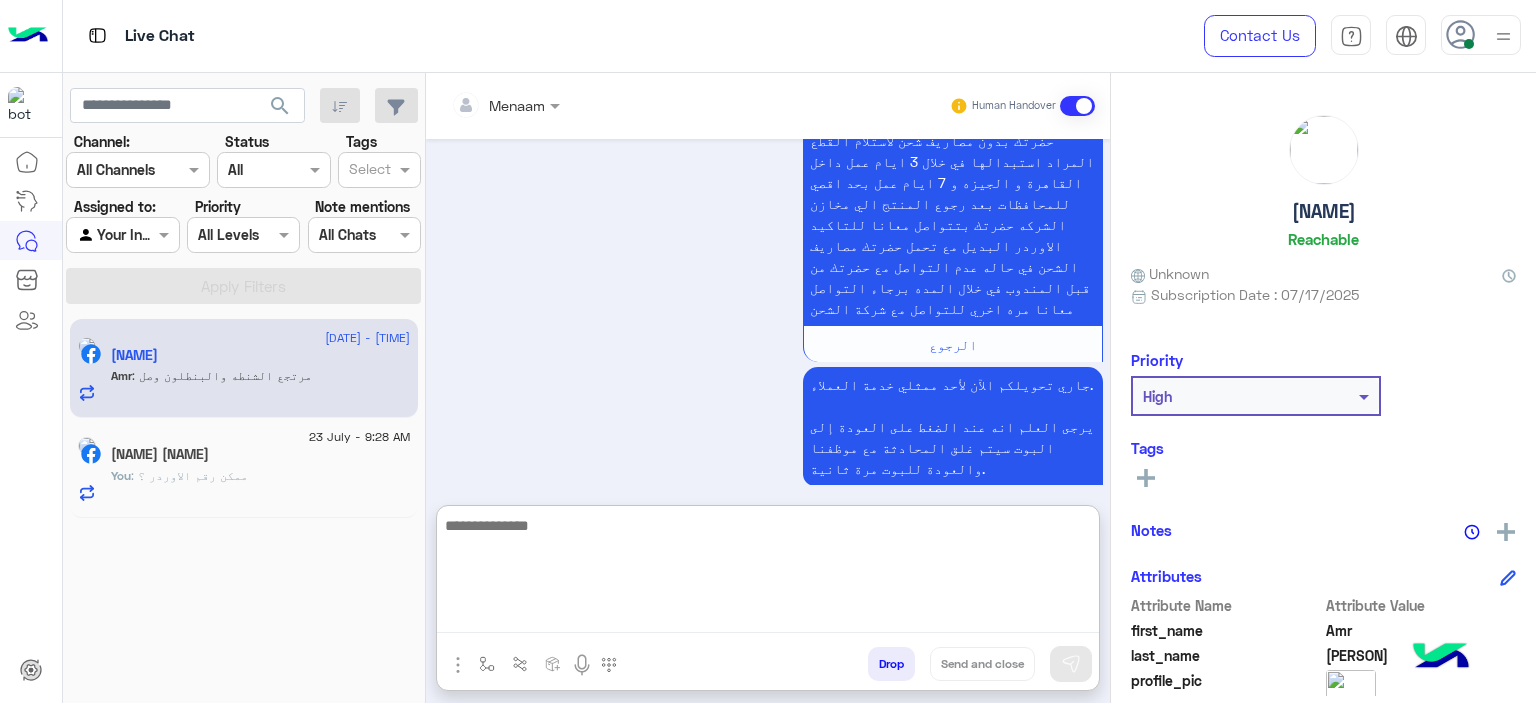 paste on "**********" 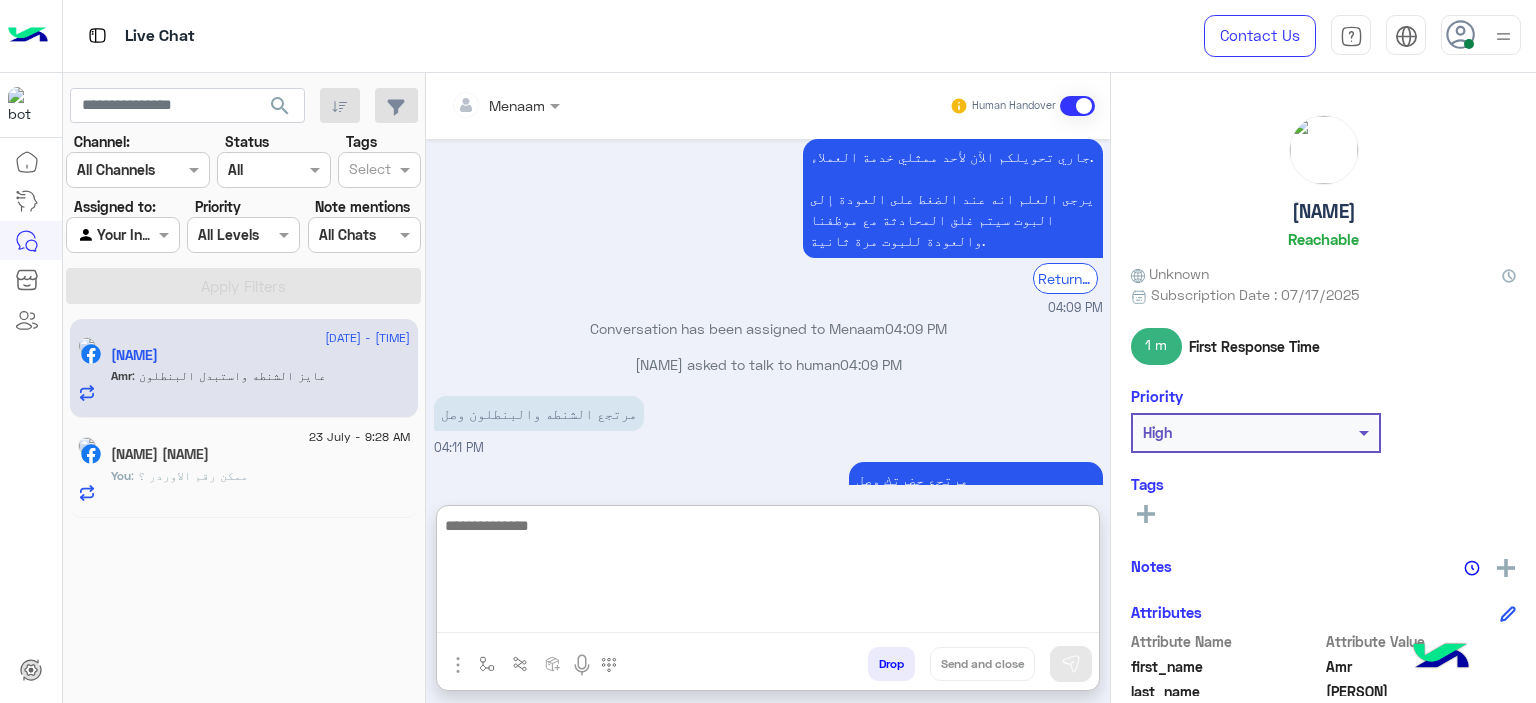 scroll, scrollTop: 4745, scrollLeft: 0, axis: vertical 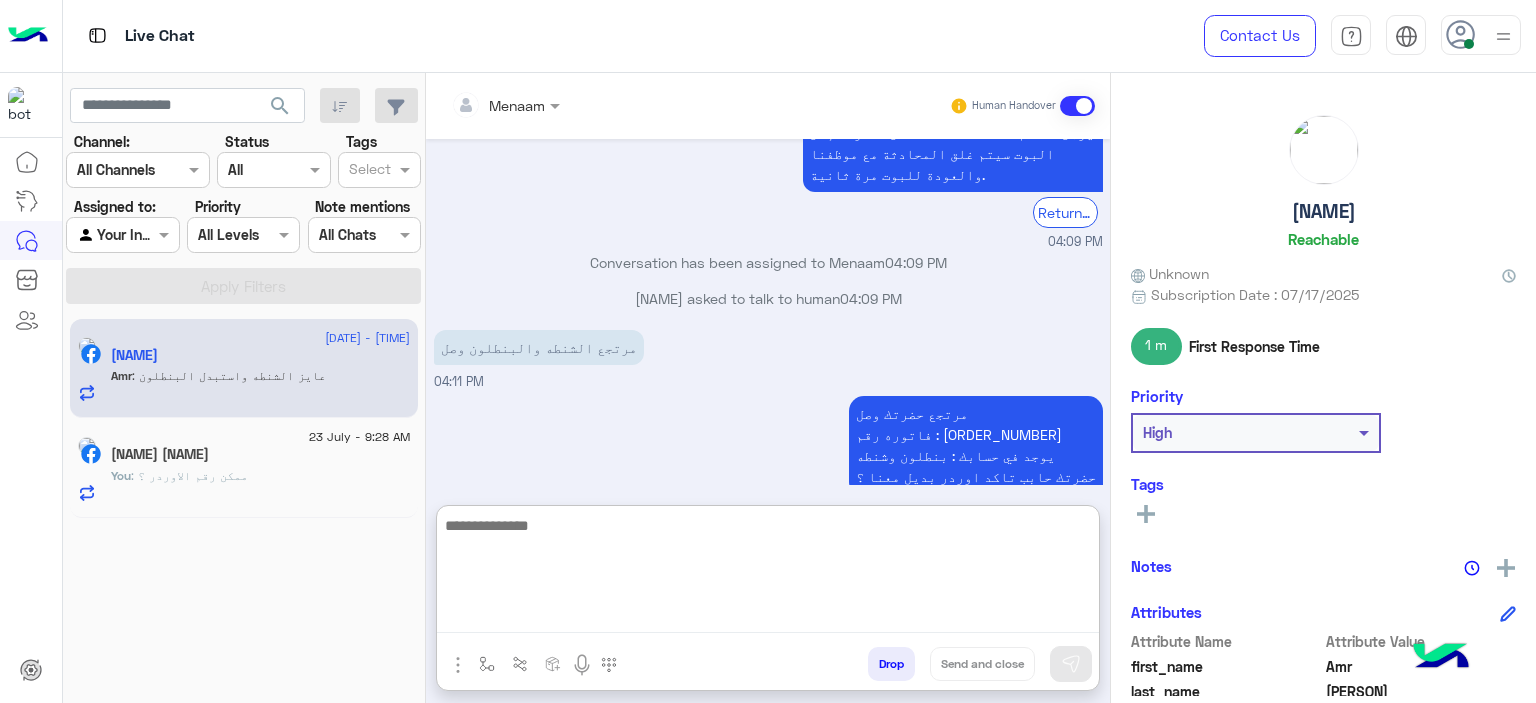 click at bounding box center [768, 573] 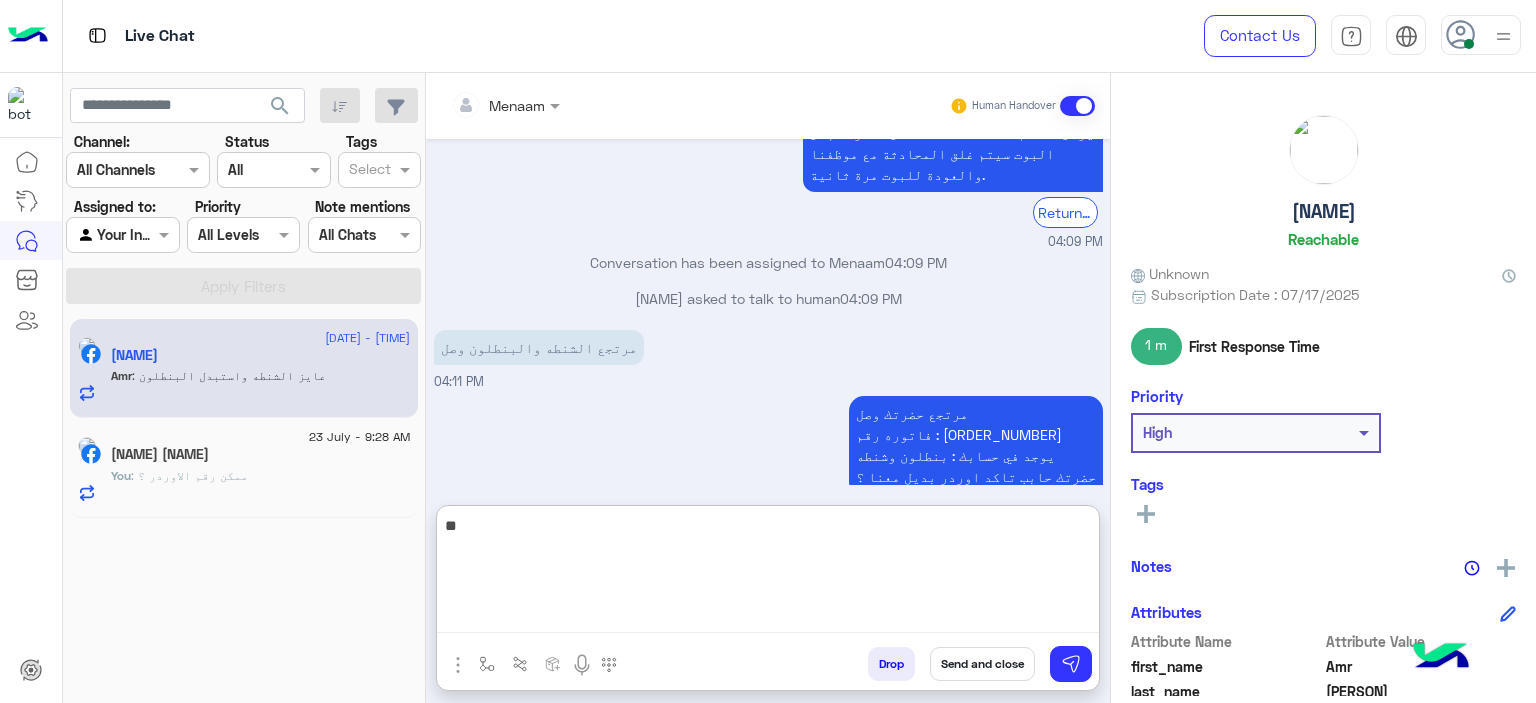 type on "*" 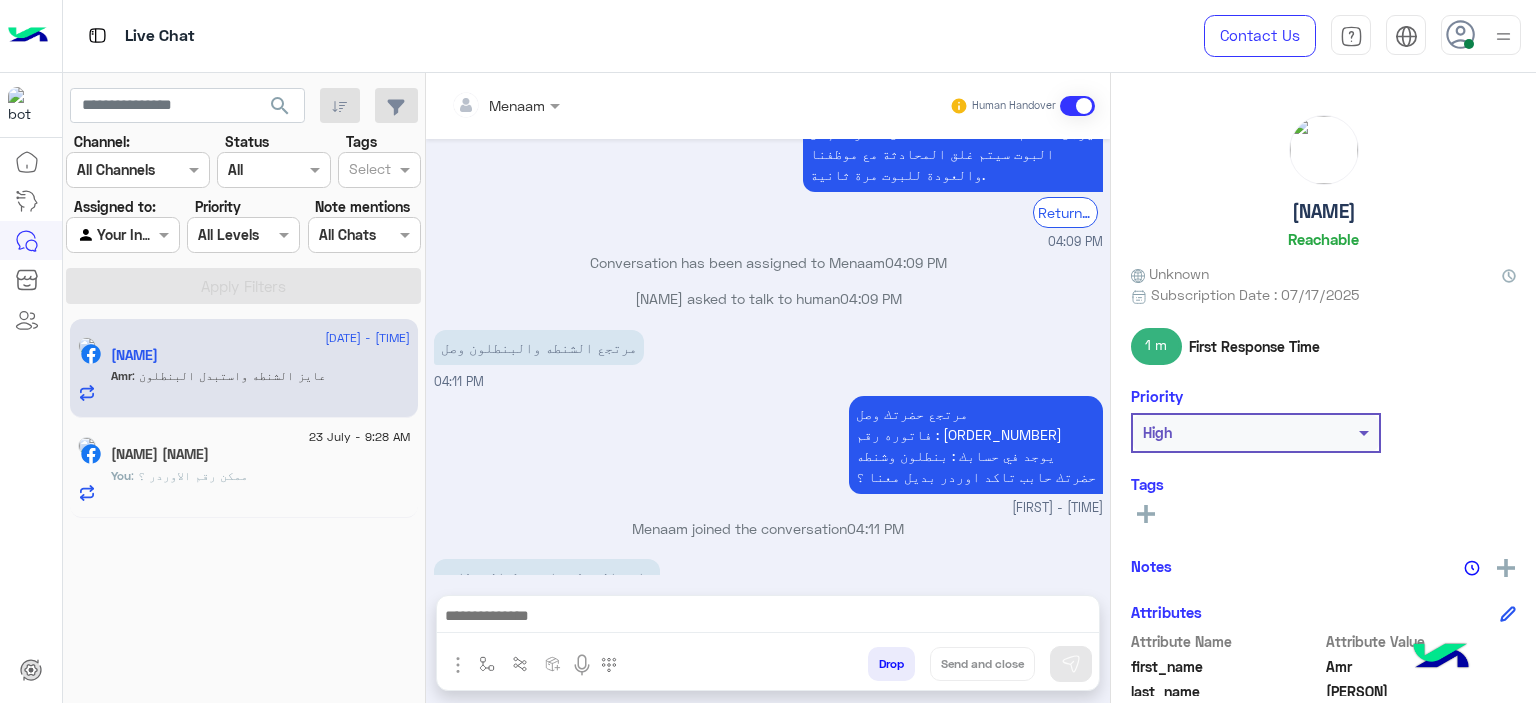 scroll, scrollTop: 4655, scrollLeft: 0, axis: vertical 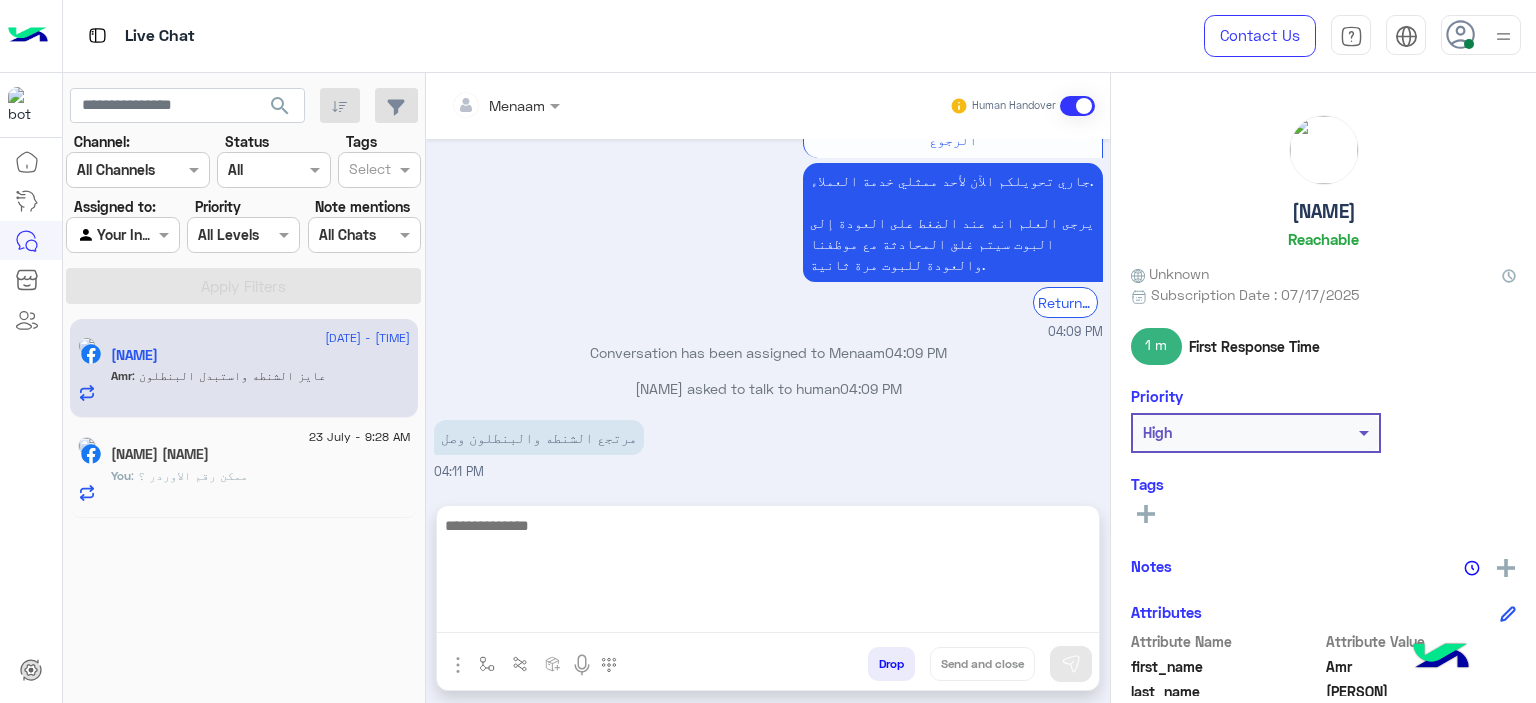 drag, startPoint x: 628, startPoint y: 621, endPoint x: 596, endPoint y: 551, distance: 76.96753 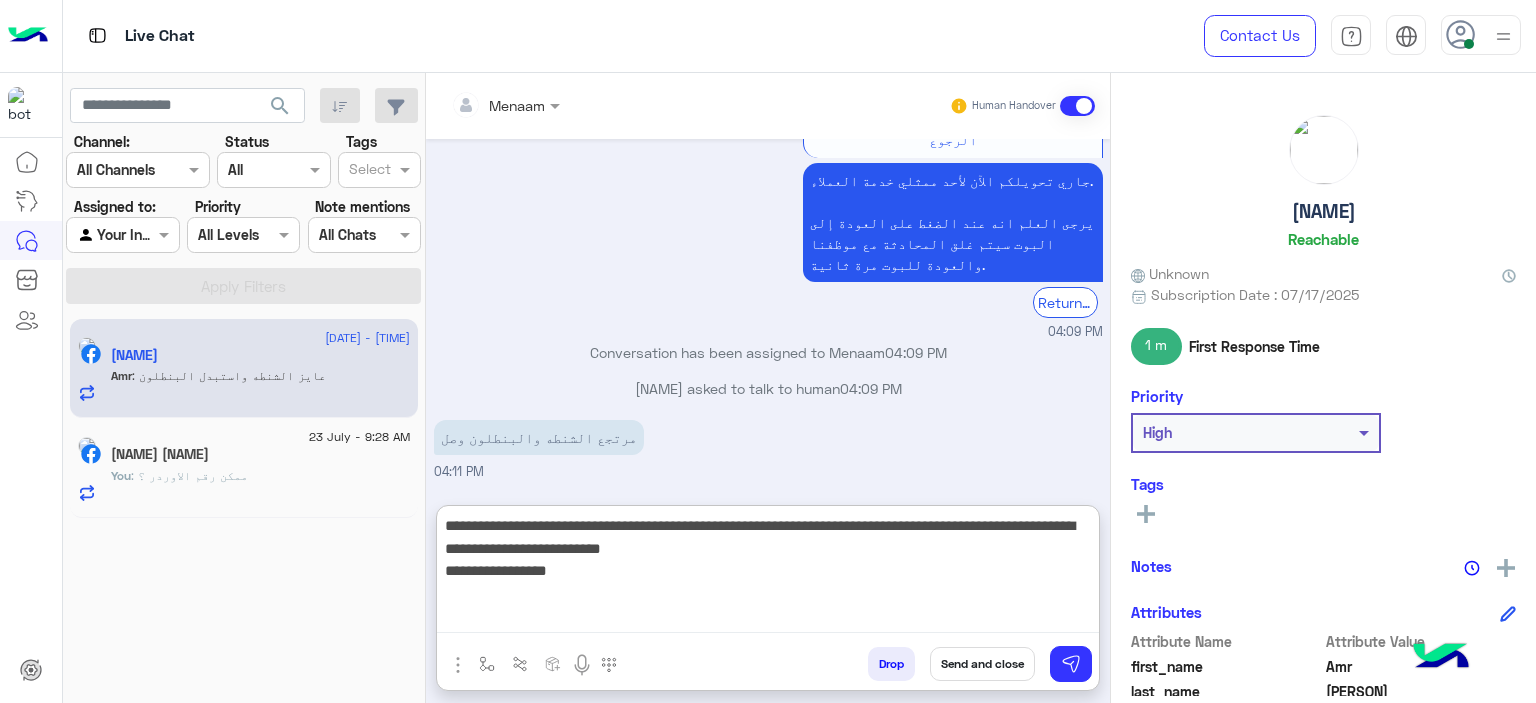 scroll, scrollTop: 4743, scrollLeft: 0, axis: vertical 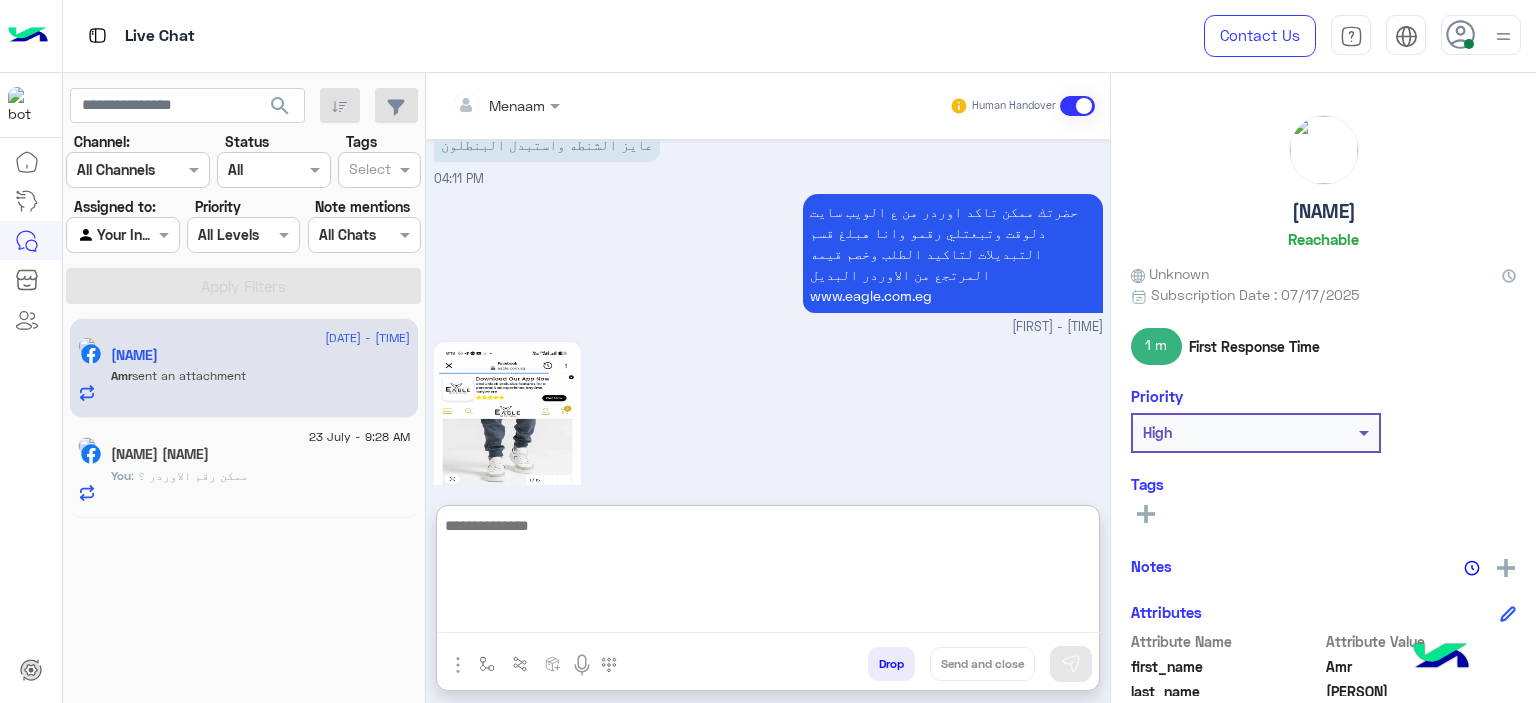 drag, startPoint x: 0, startPoint y: 667, endPoint x: 0, endPoint y: 705, distance: 38 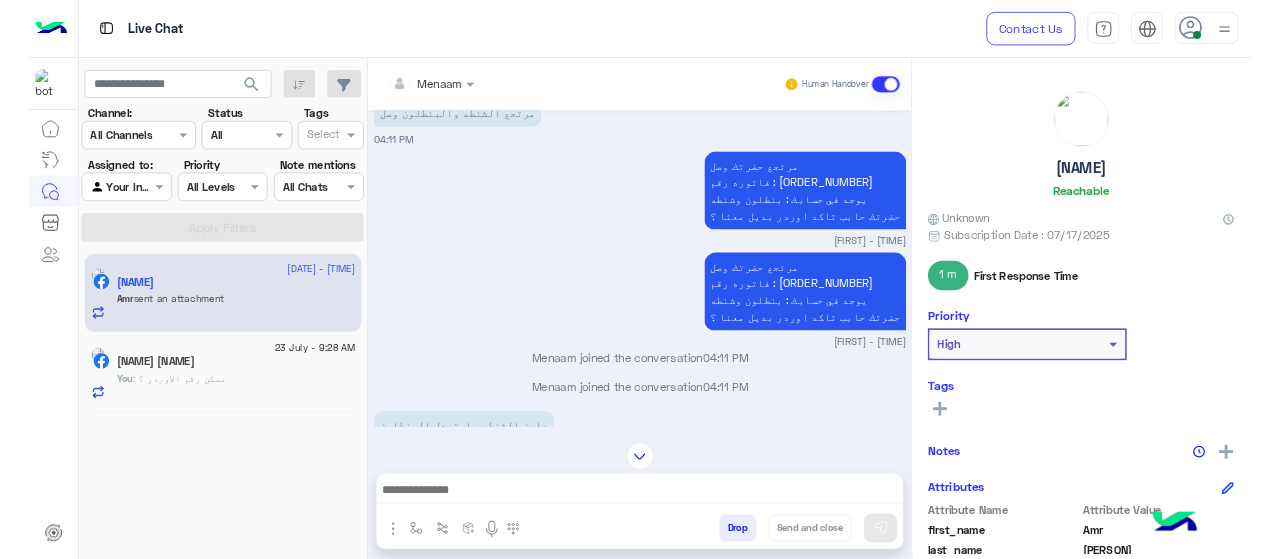 scroll, scrollTop: 5250, scrollLeft: 0, axis: vertical 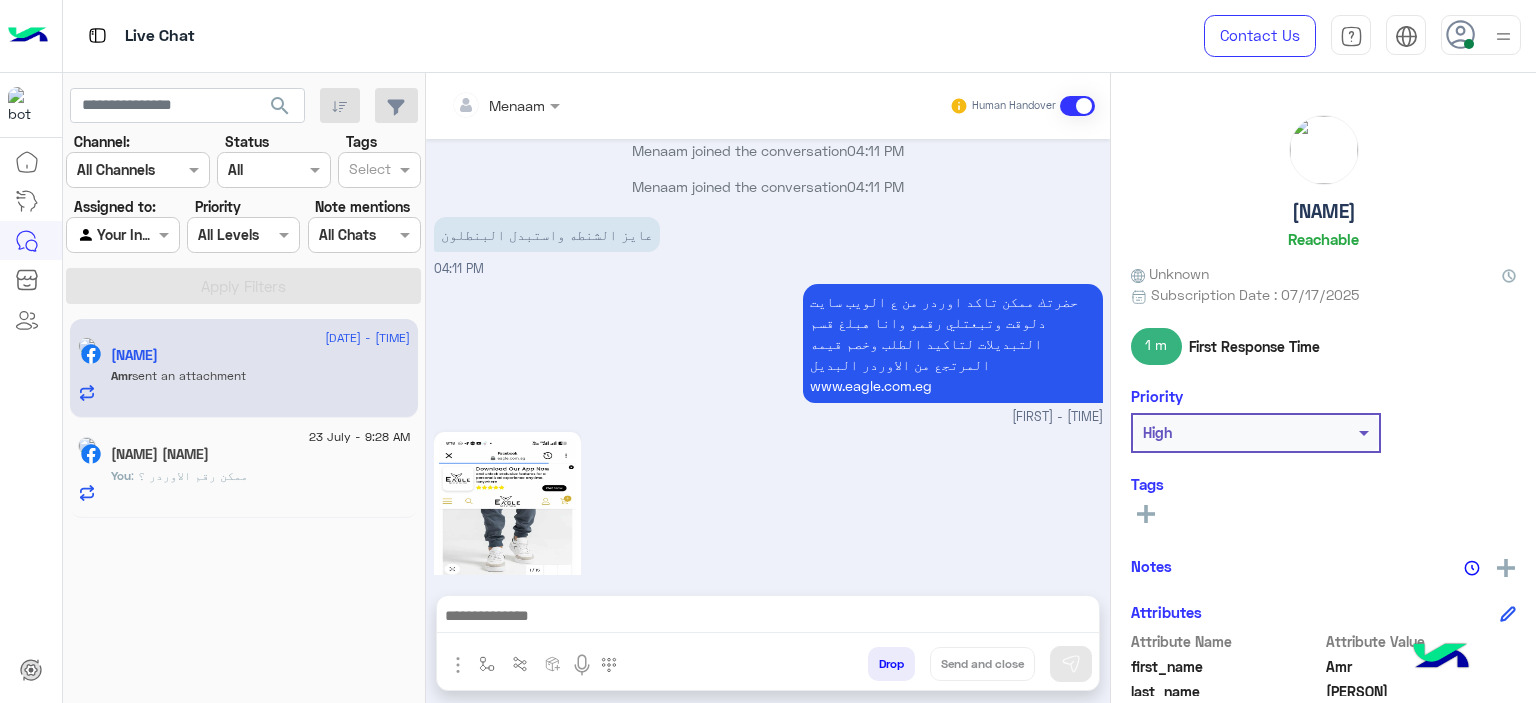 click 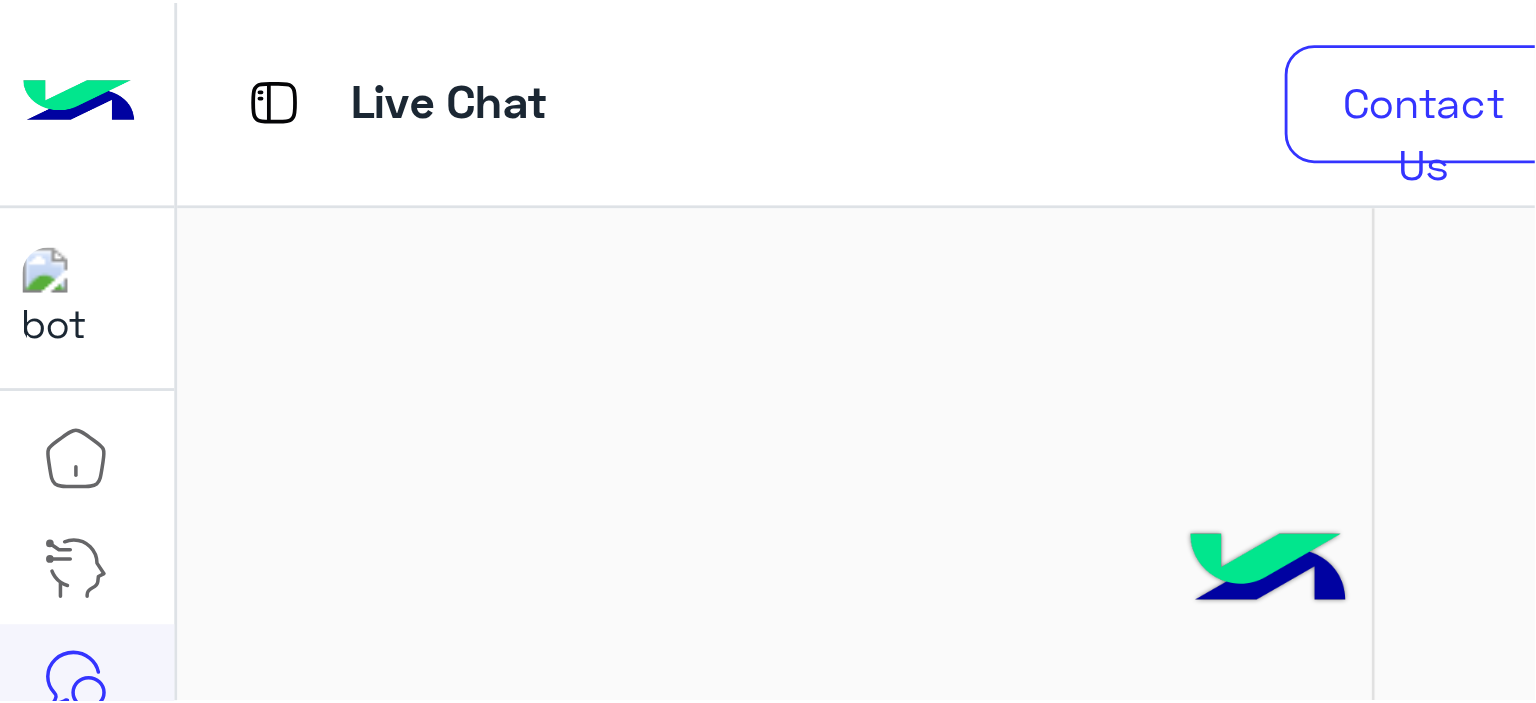 scroll, scrollTop: 5383, scrollLeft: 0, axis: vertical 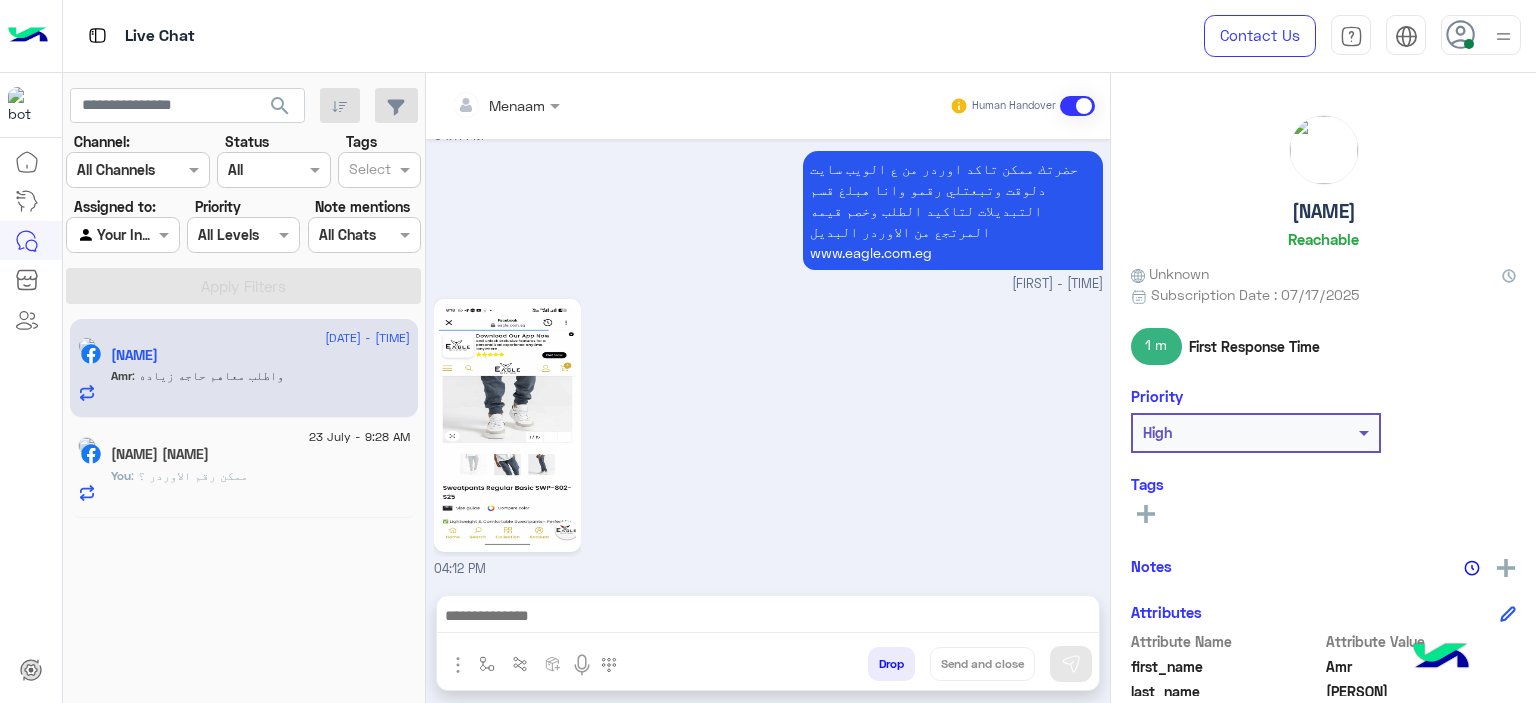 click at bounding box center [768, 618] 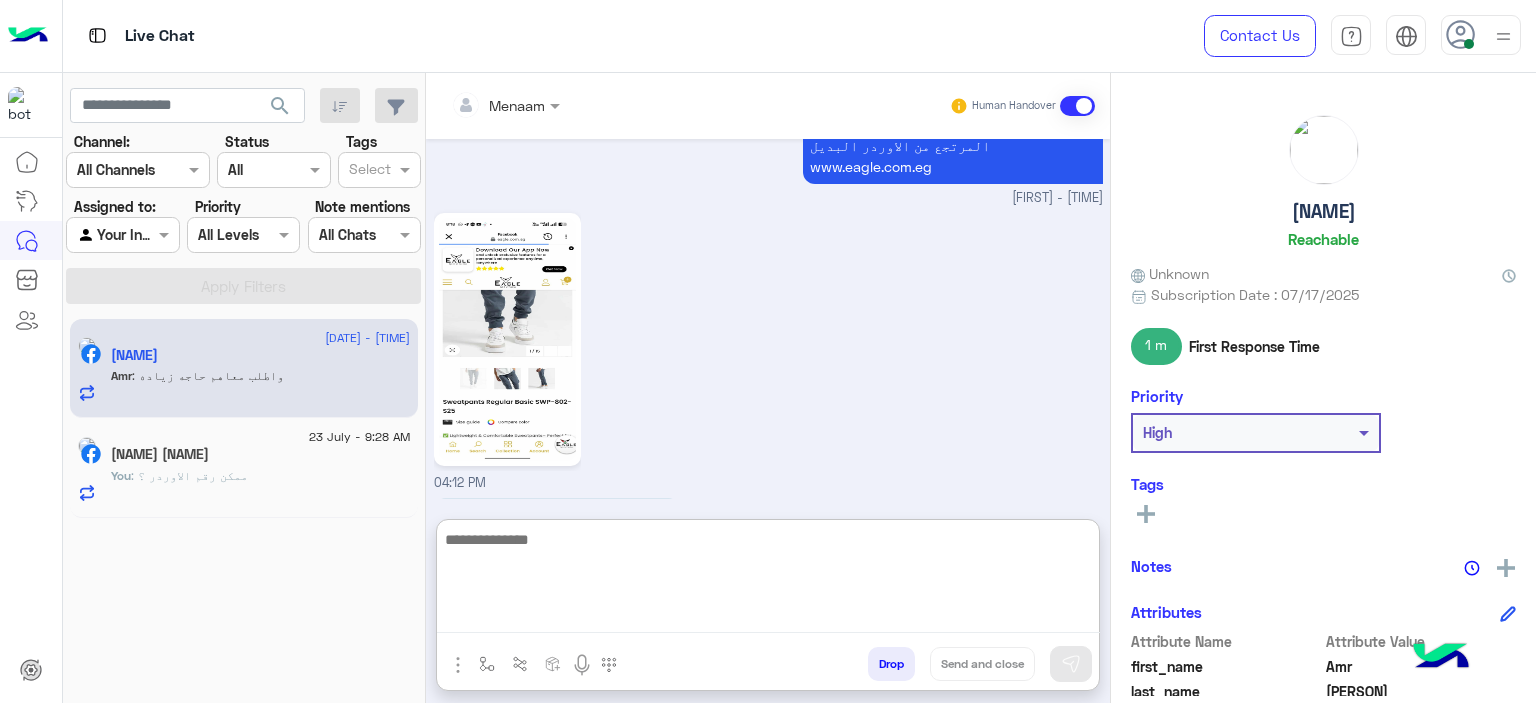 scroll, scrollTop: 5473, scrollLeft: 0, axis: vertical 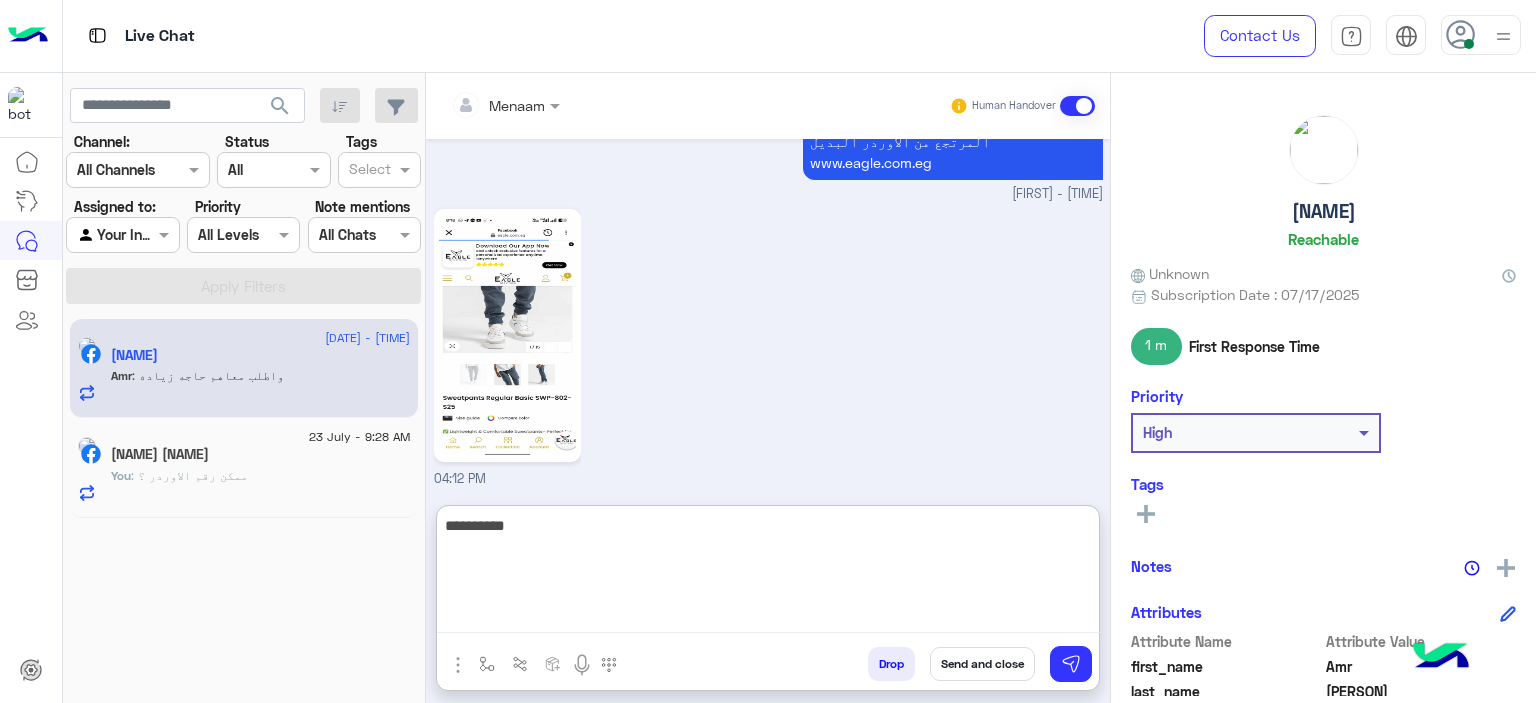 type on "**********" 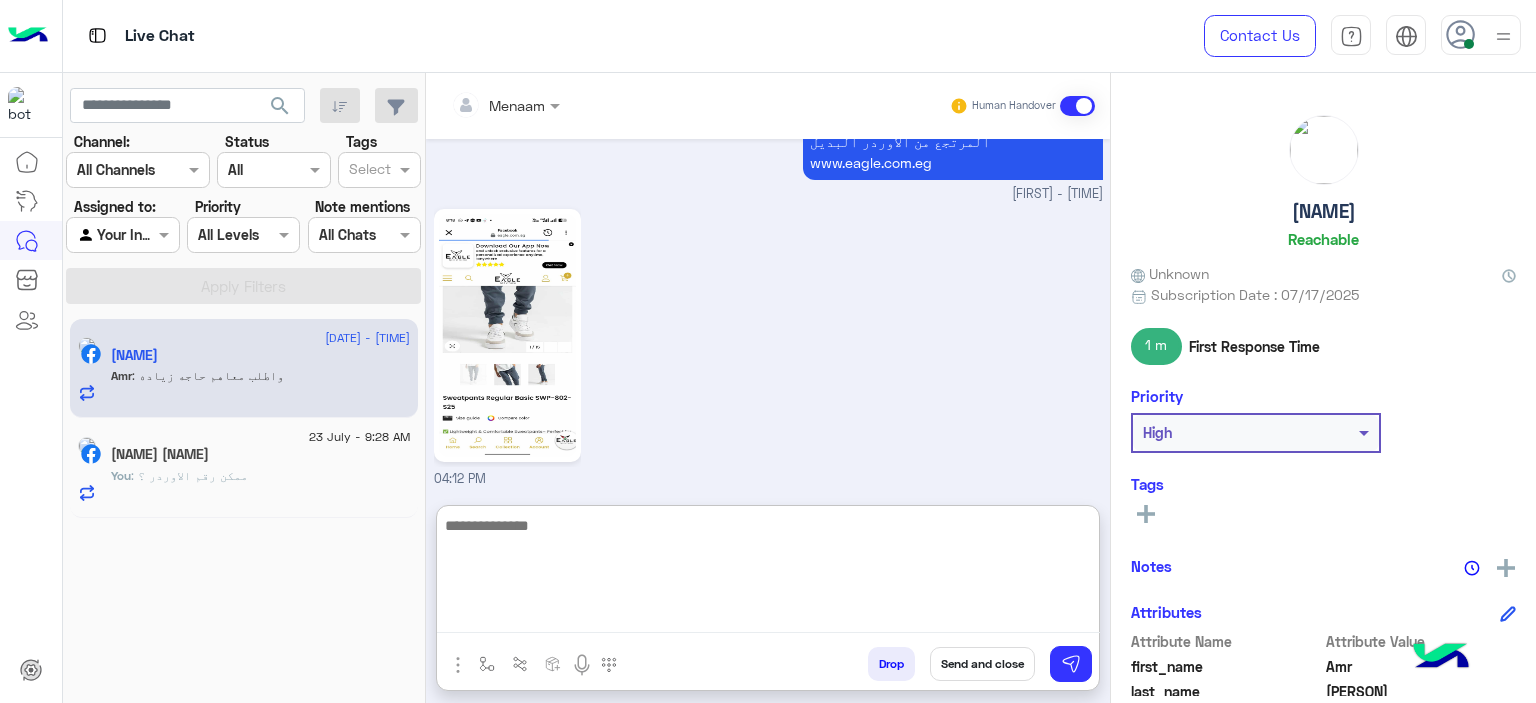 scroll, scrollTop: 5537, scrollLeft: 0, axis: vertical 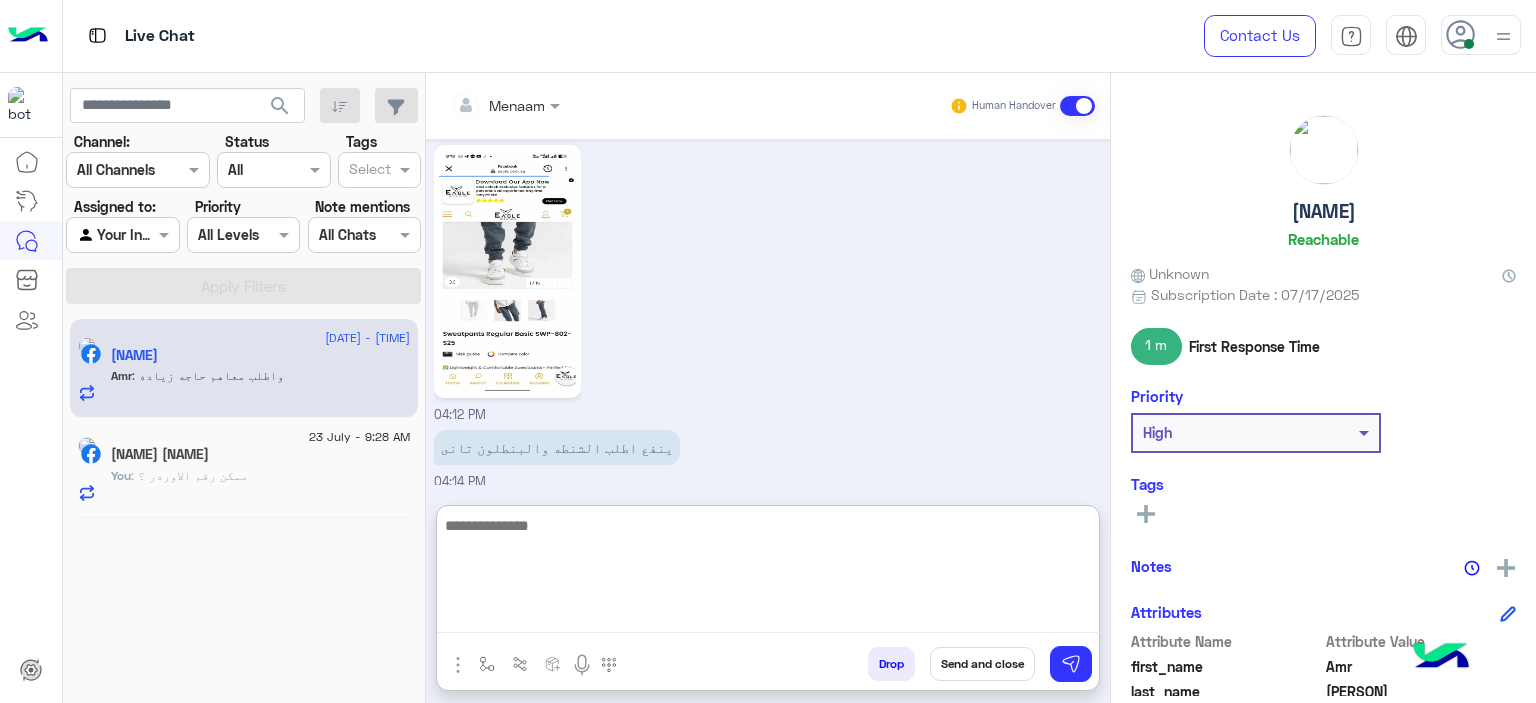 type on "*" 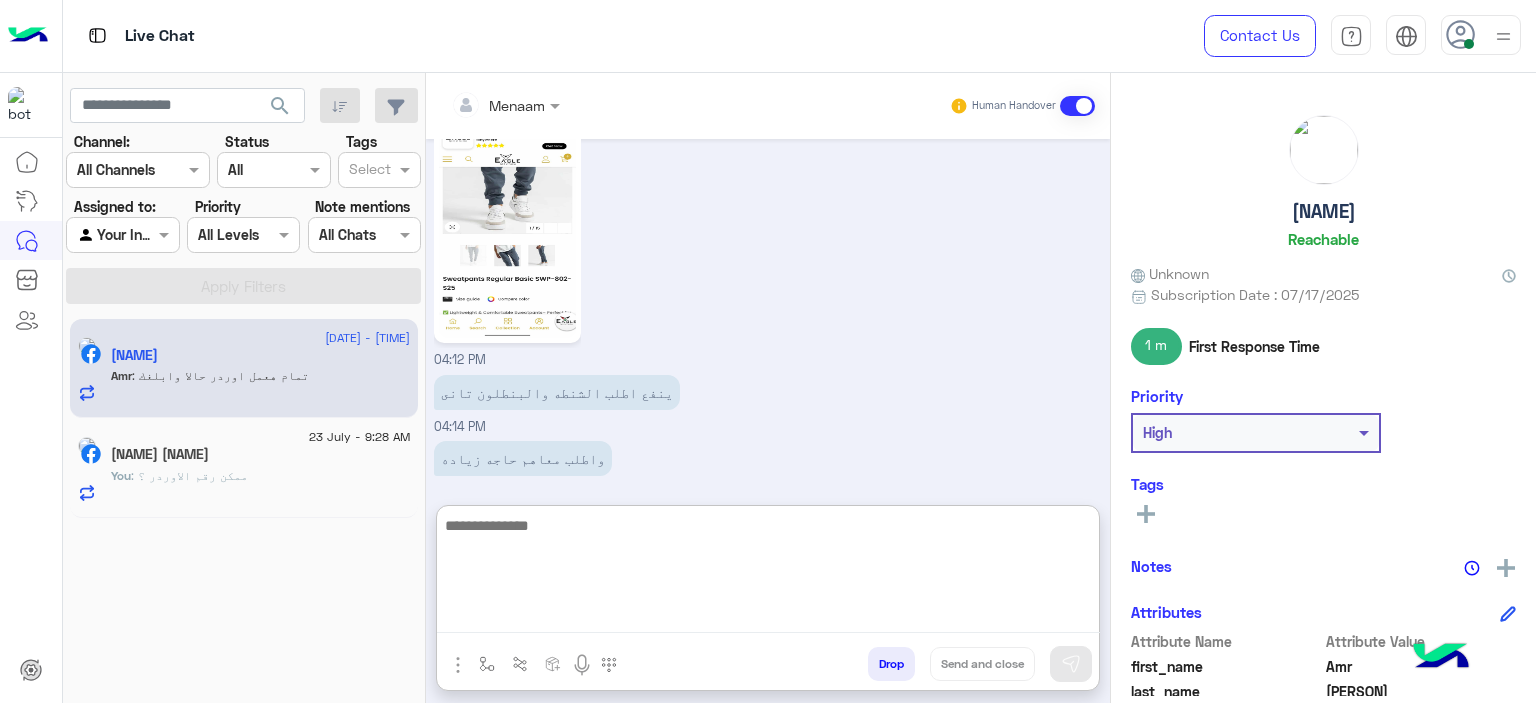 scroll, scrollTop: 5604, scrollLeft: 0, axis: vertical 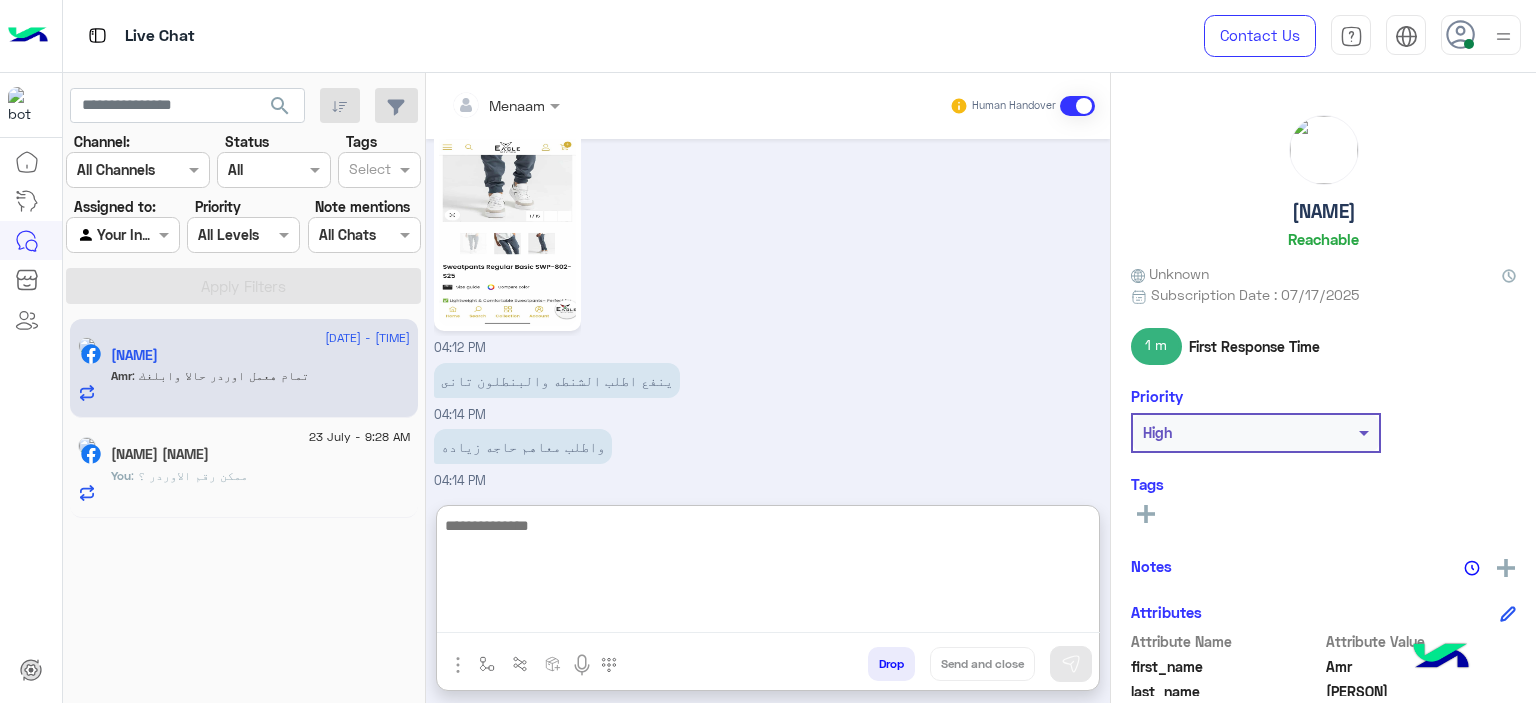click at bounding box center (768, 573) 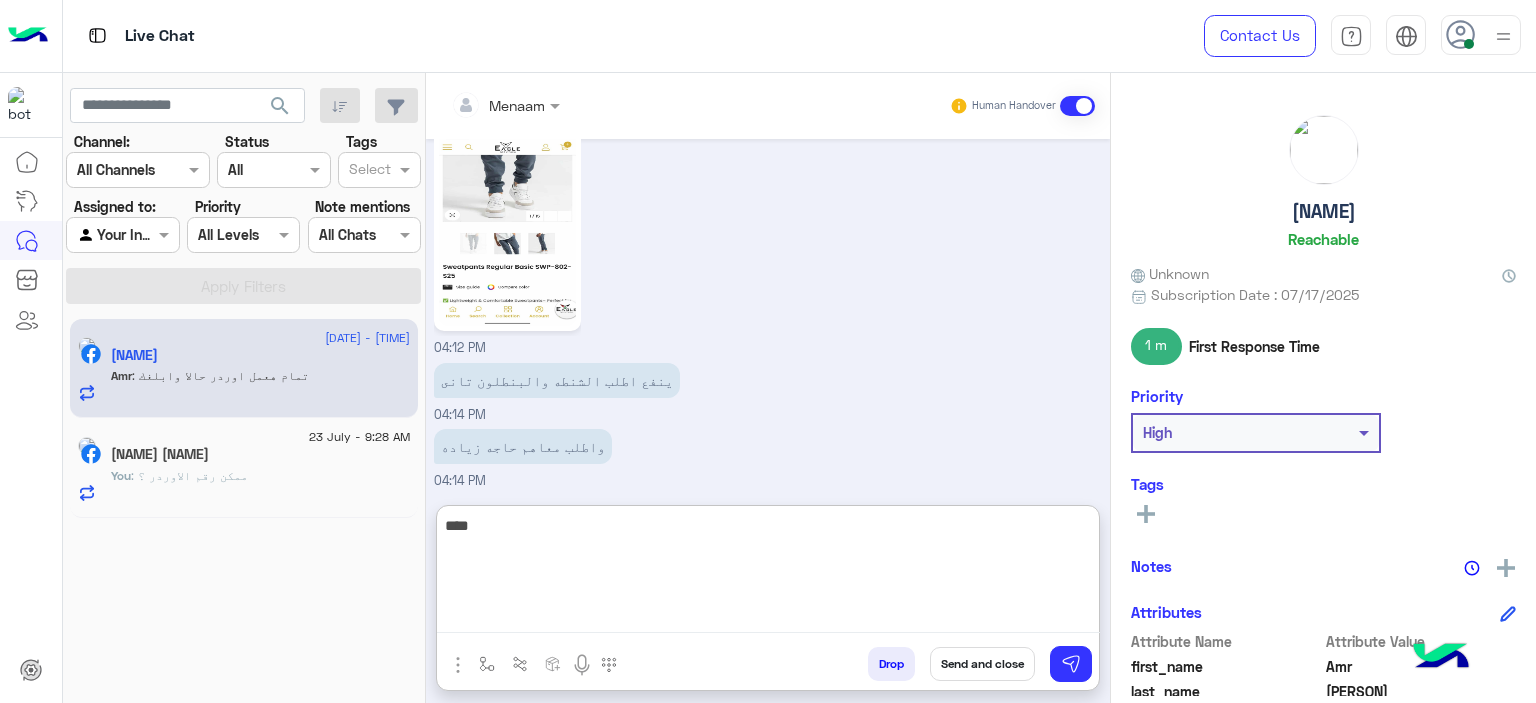 type on "****" 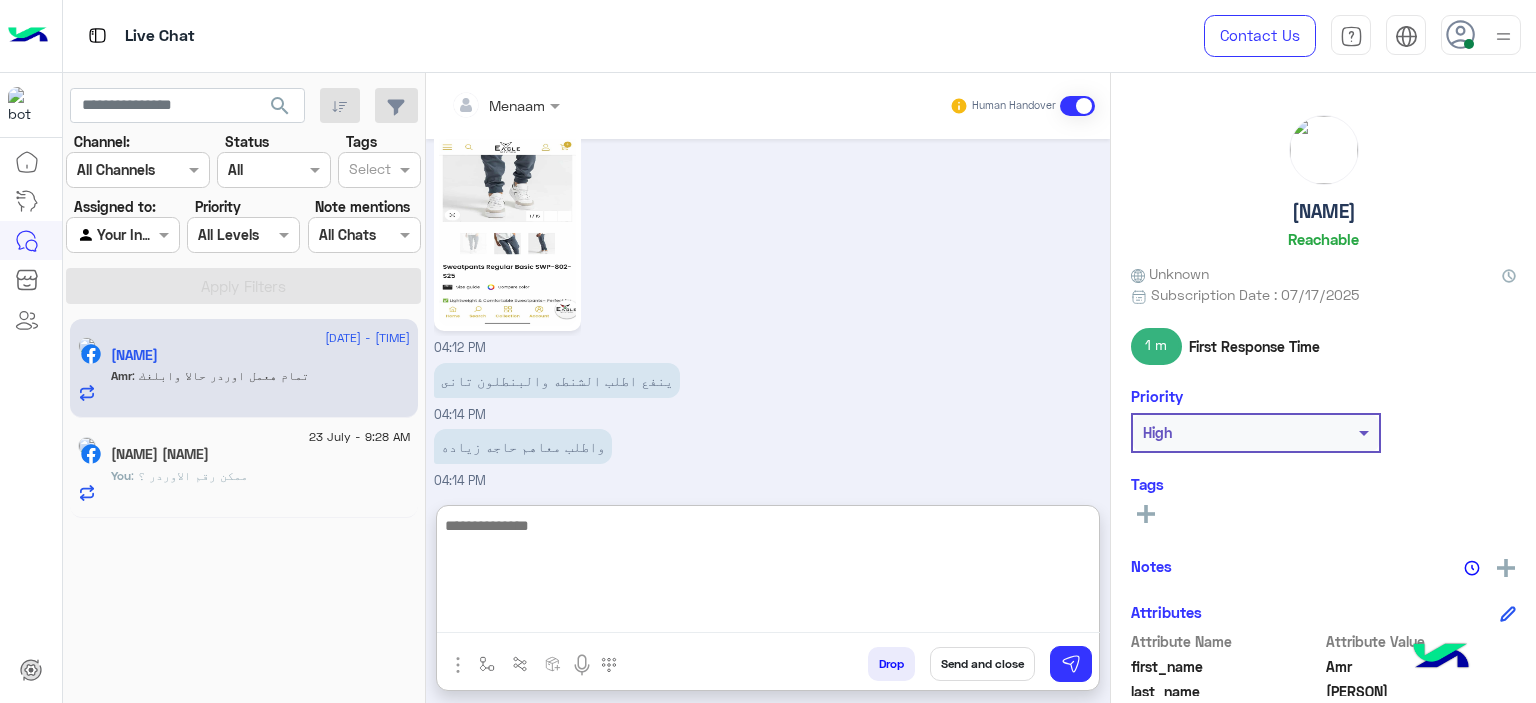 scroll, scrollTop: 5668, scrollLeft: 0, axis: vertical 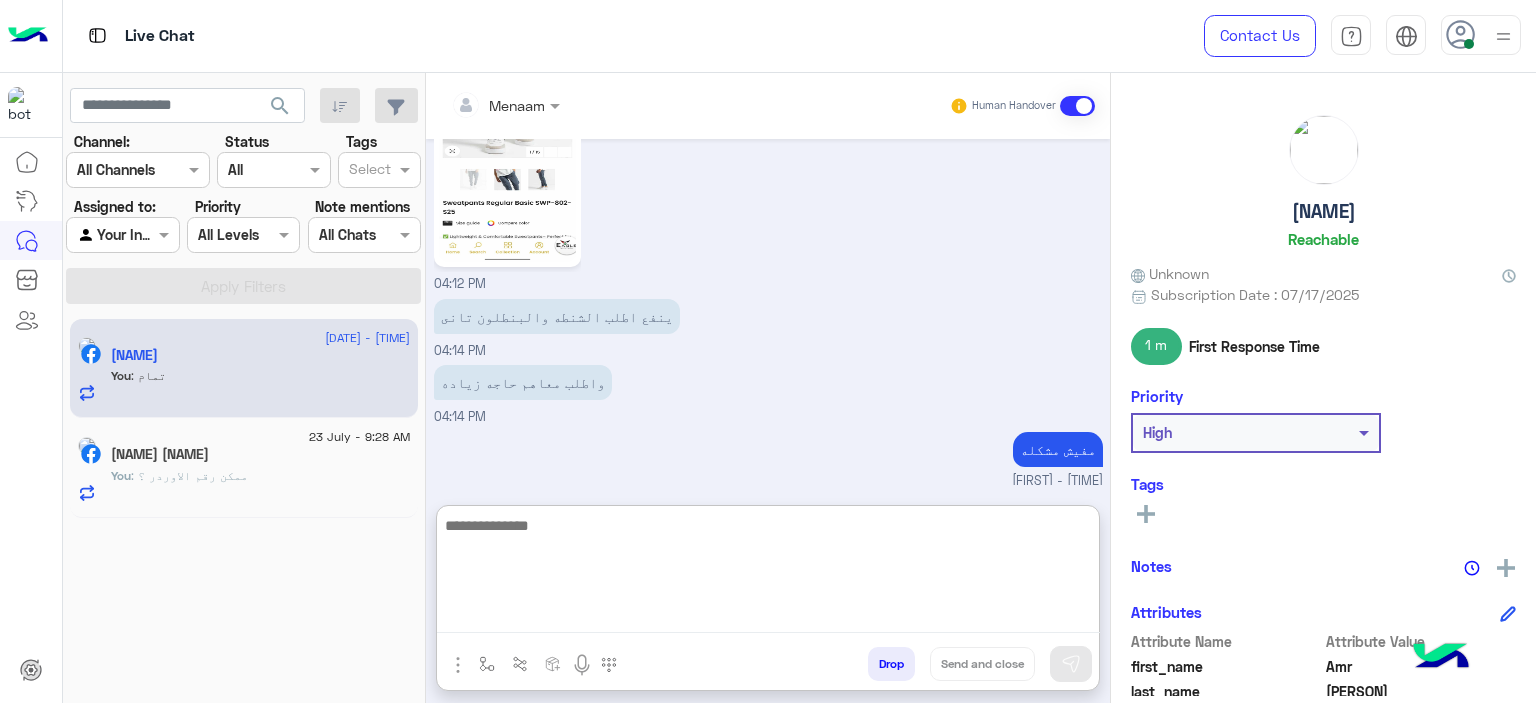 click at bounding box center (768, 573) 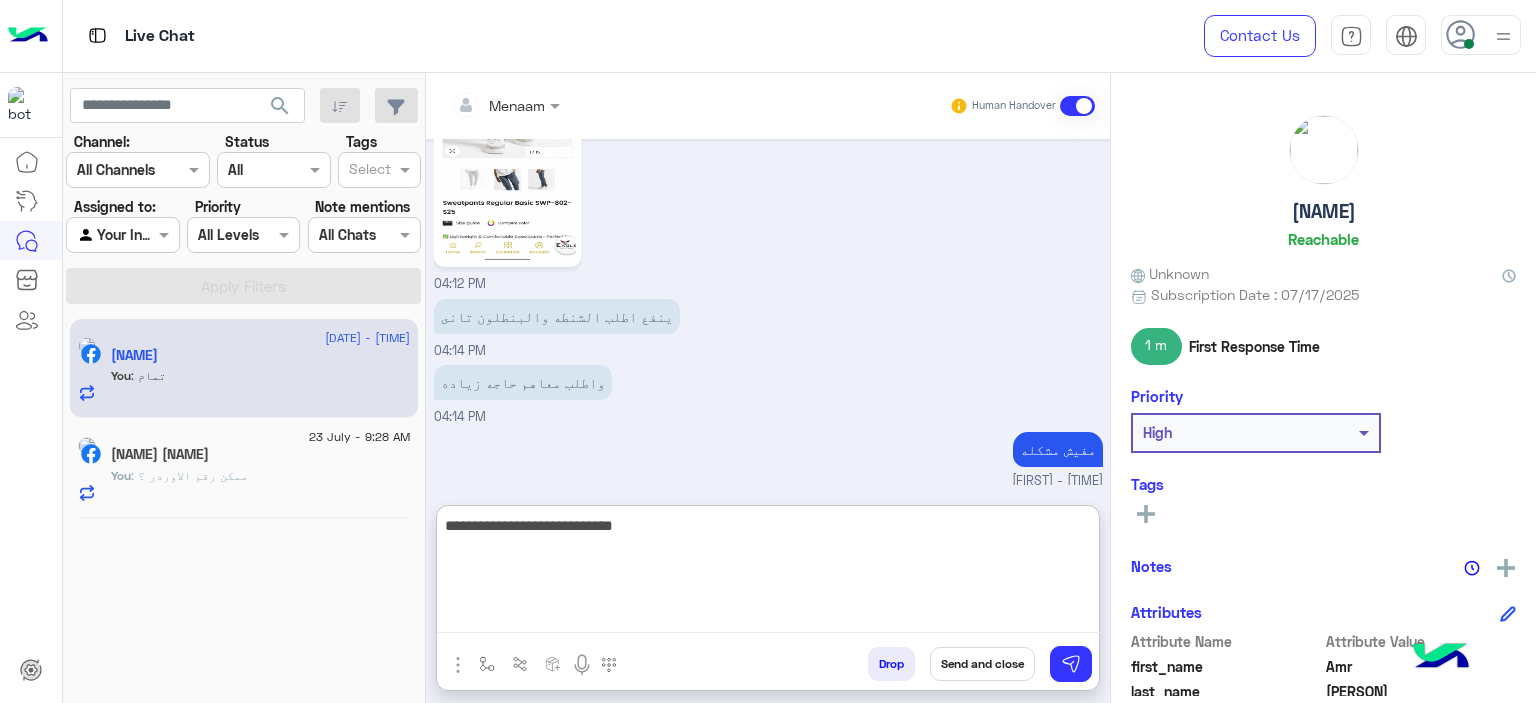 type on "**********" 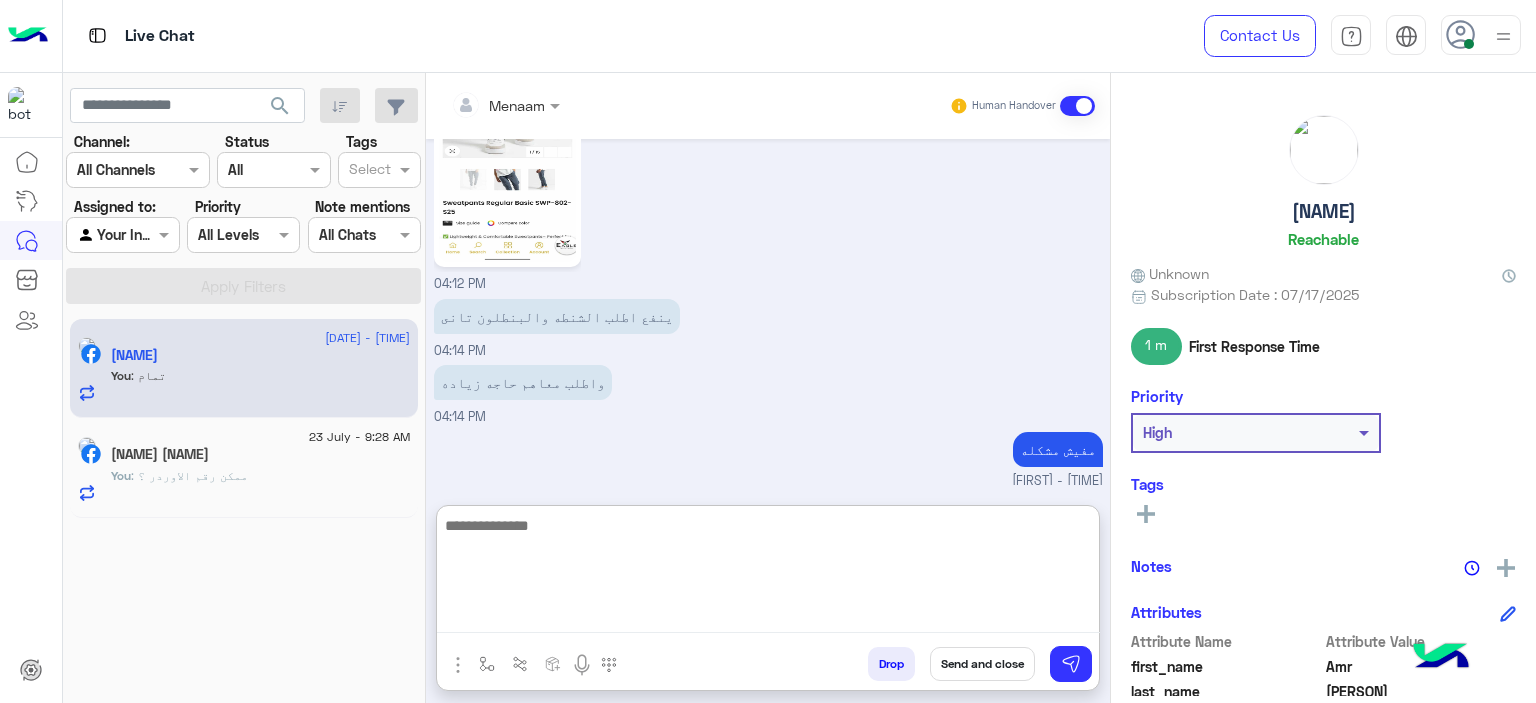 scroll, scrollTop: 5731, scrollLeft: 0, axis: vertical 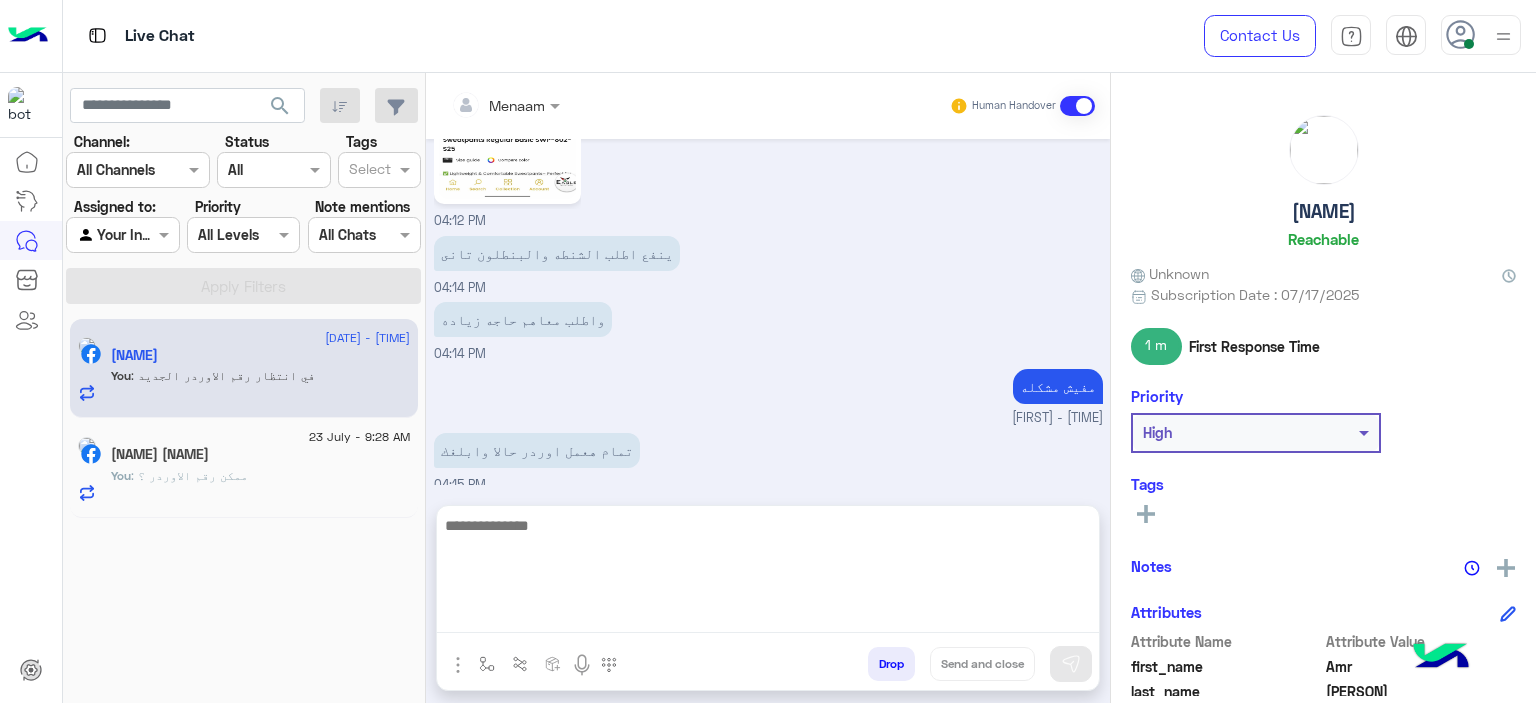 click on "You  : ممكن رقم الاوردر ؟" 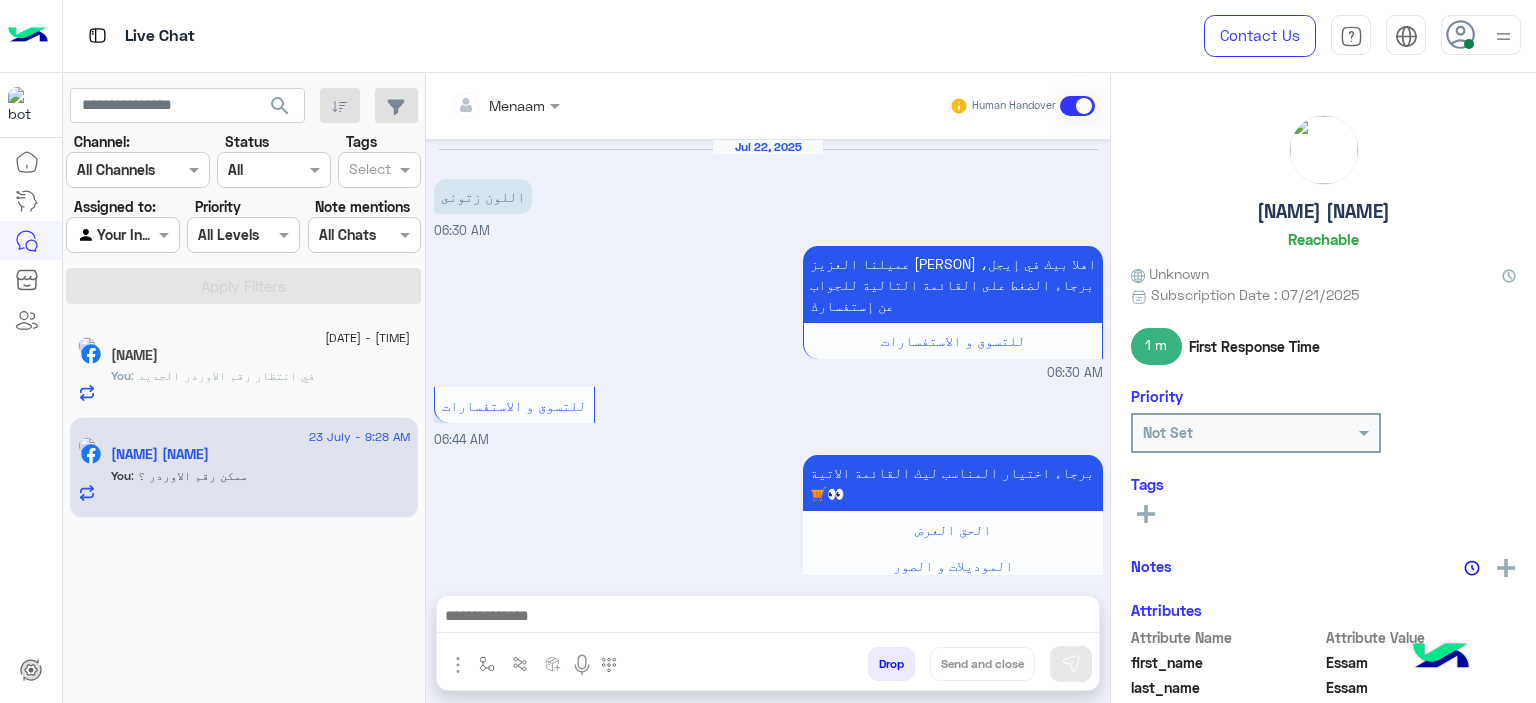 scroll, scrollTop: 1711, scrollLeft: 0, axis: vertical 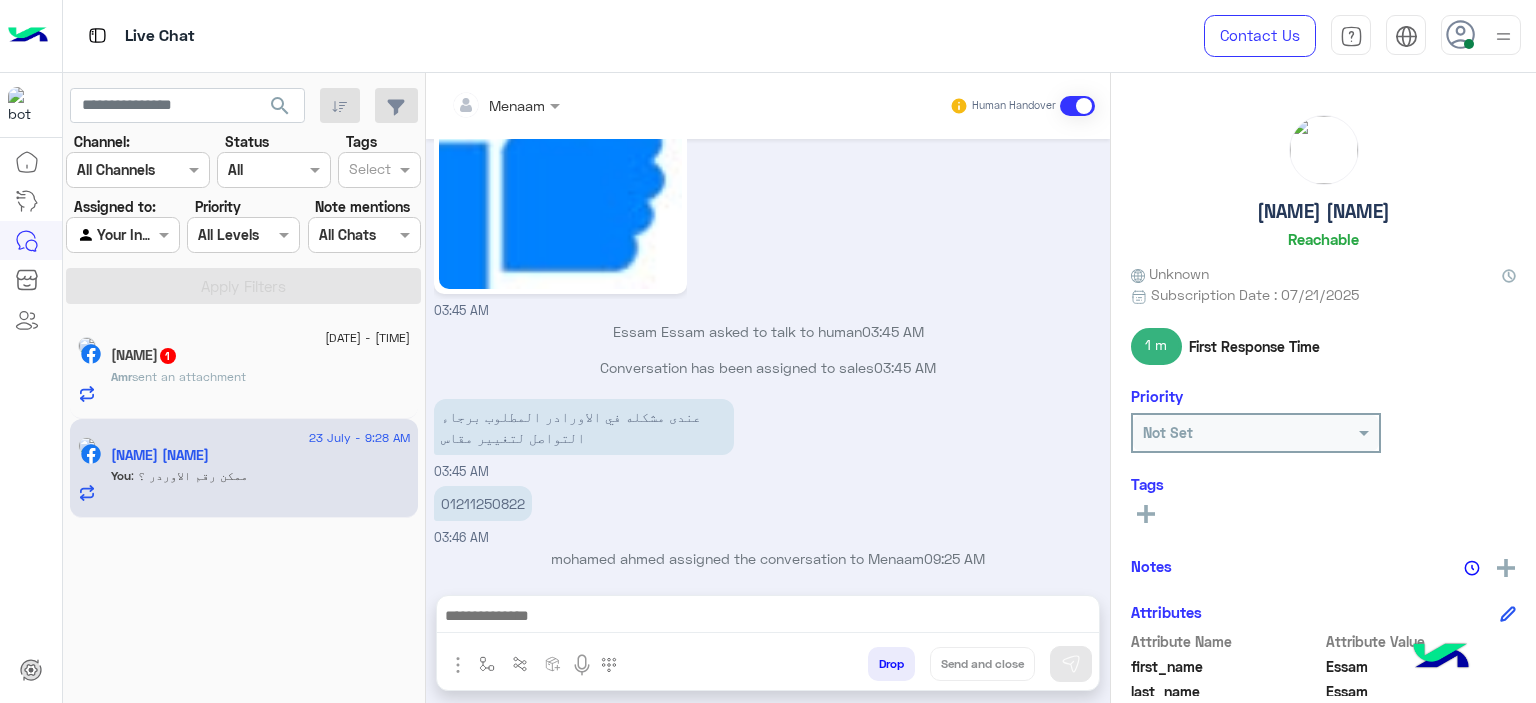 click on "Amr  sent an attachment" 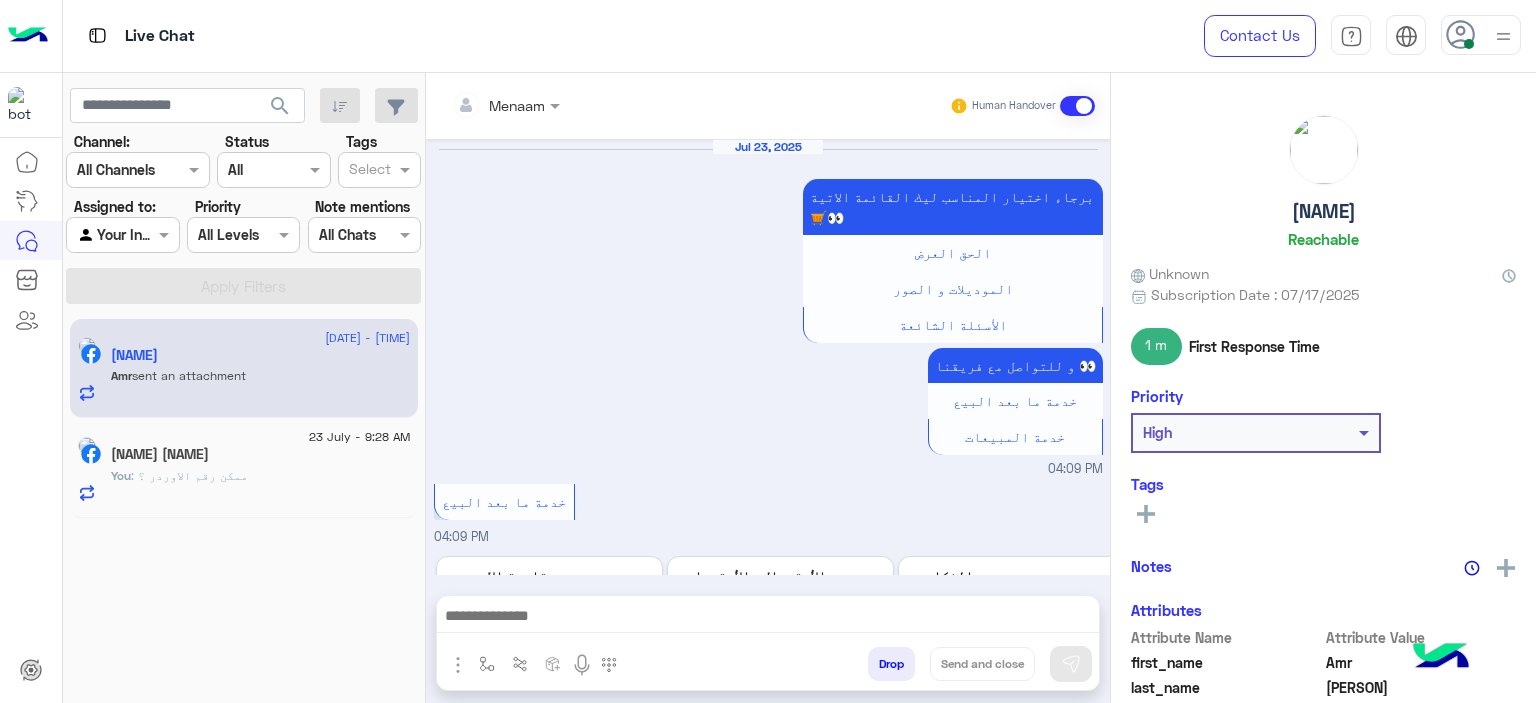 scroll, scrollTop: 2180, scrollLeft: 0, axis: vertical 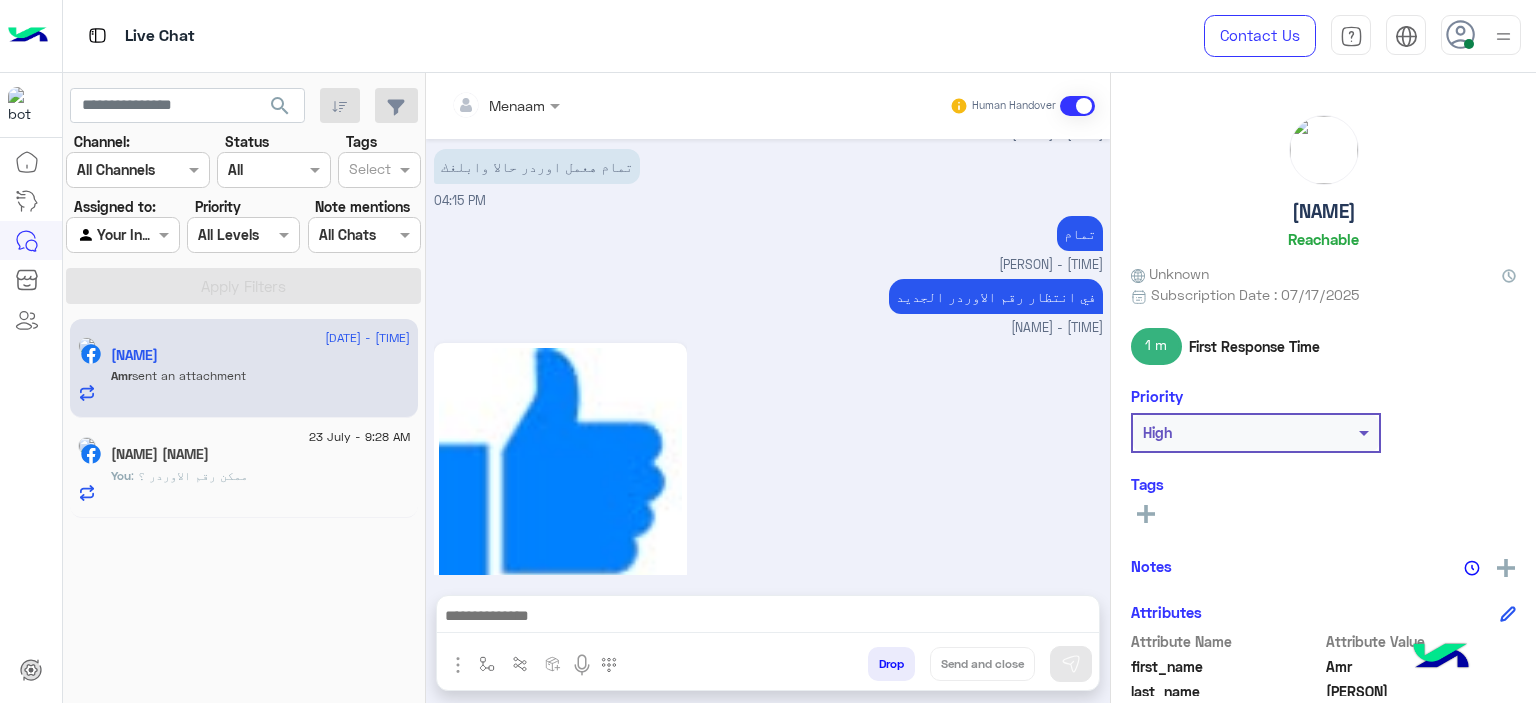 click on "You  : ممكن رقم الاوردر ؟" 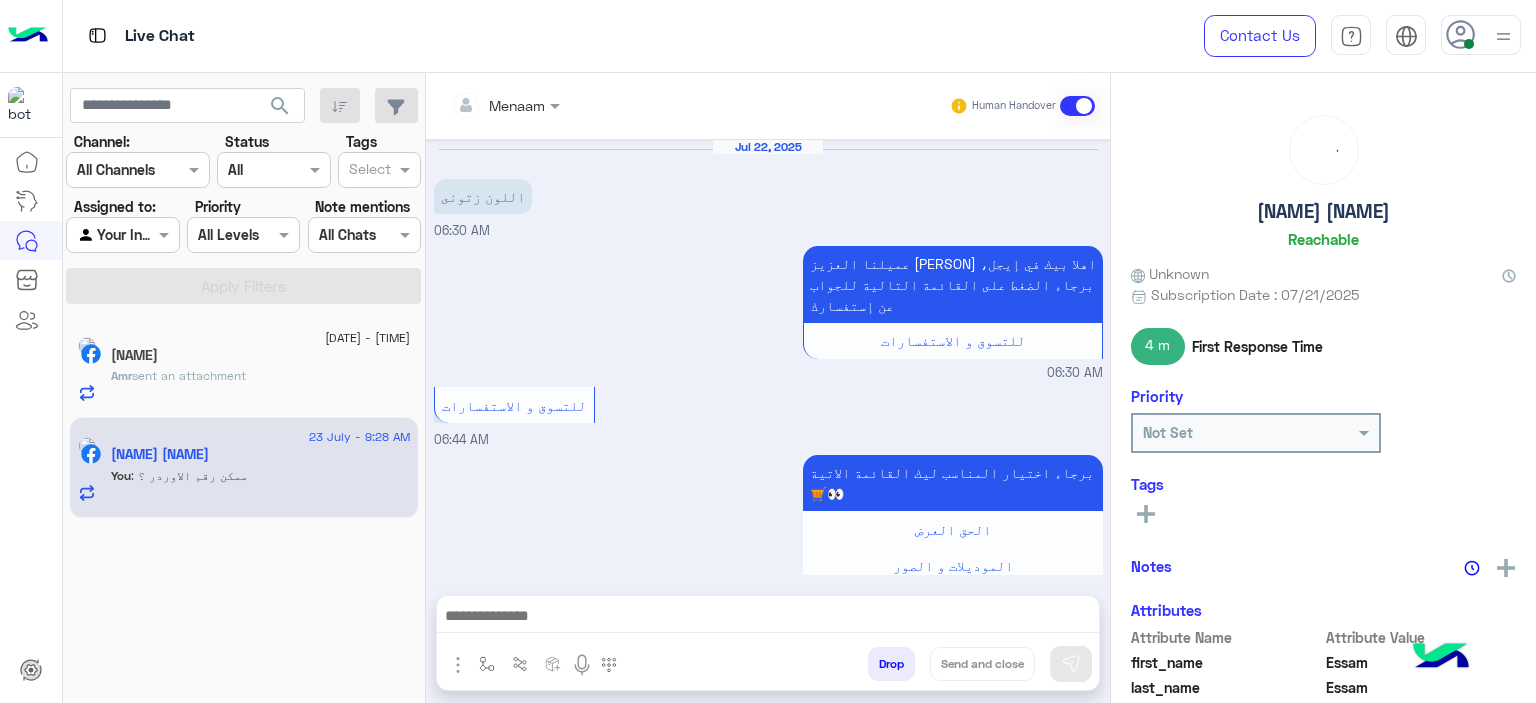 scroll, scrollTop: 1711, scrollLeft: 0, axis: vertical 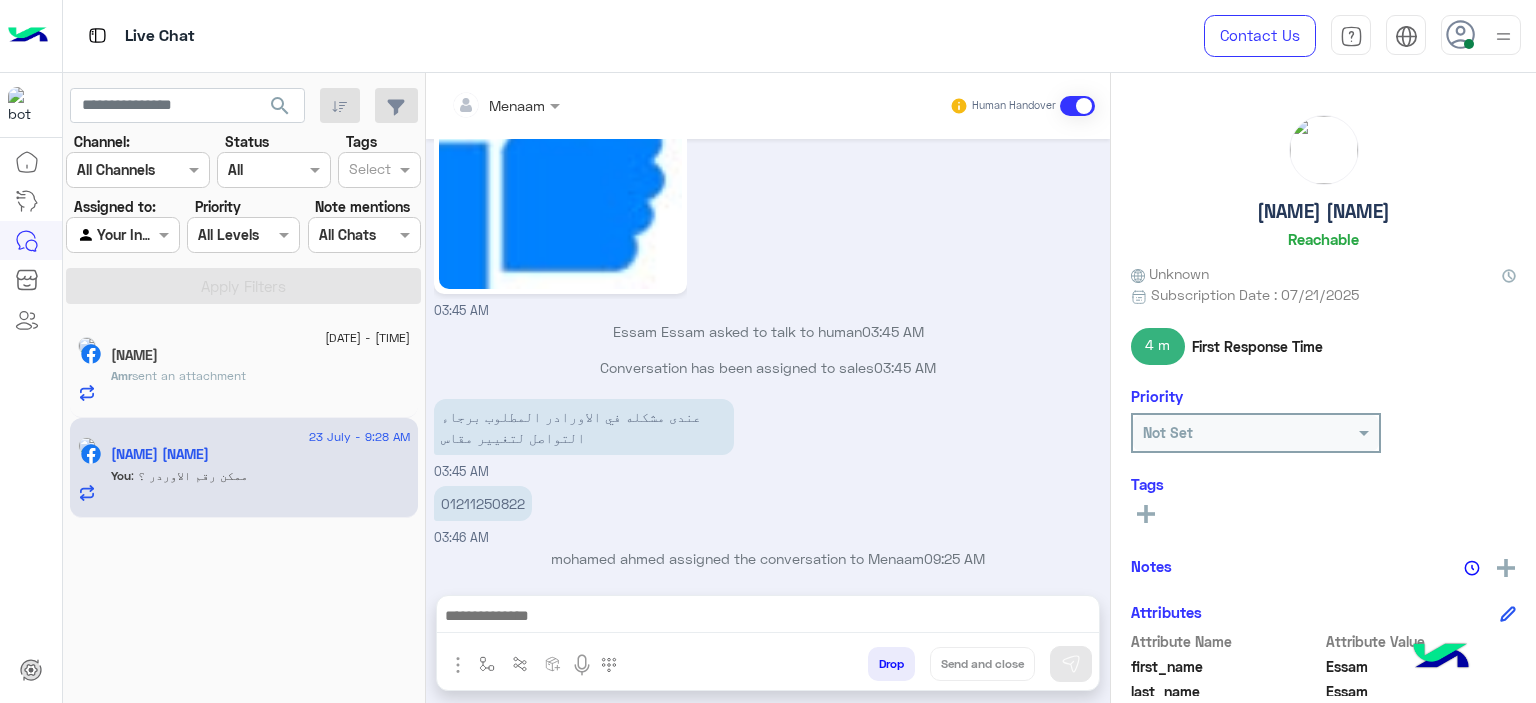 click on "23 July - 4:18 PM  Amr Elghonemy  Amr  sent an attachment" 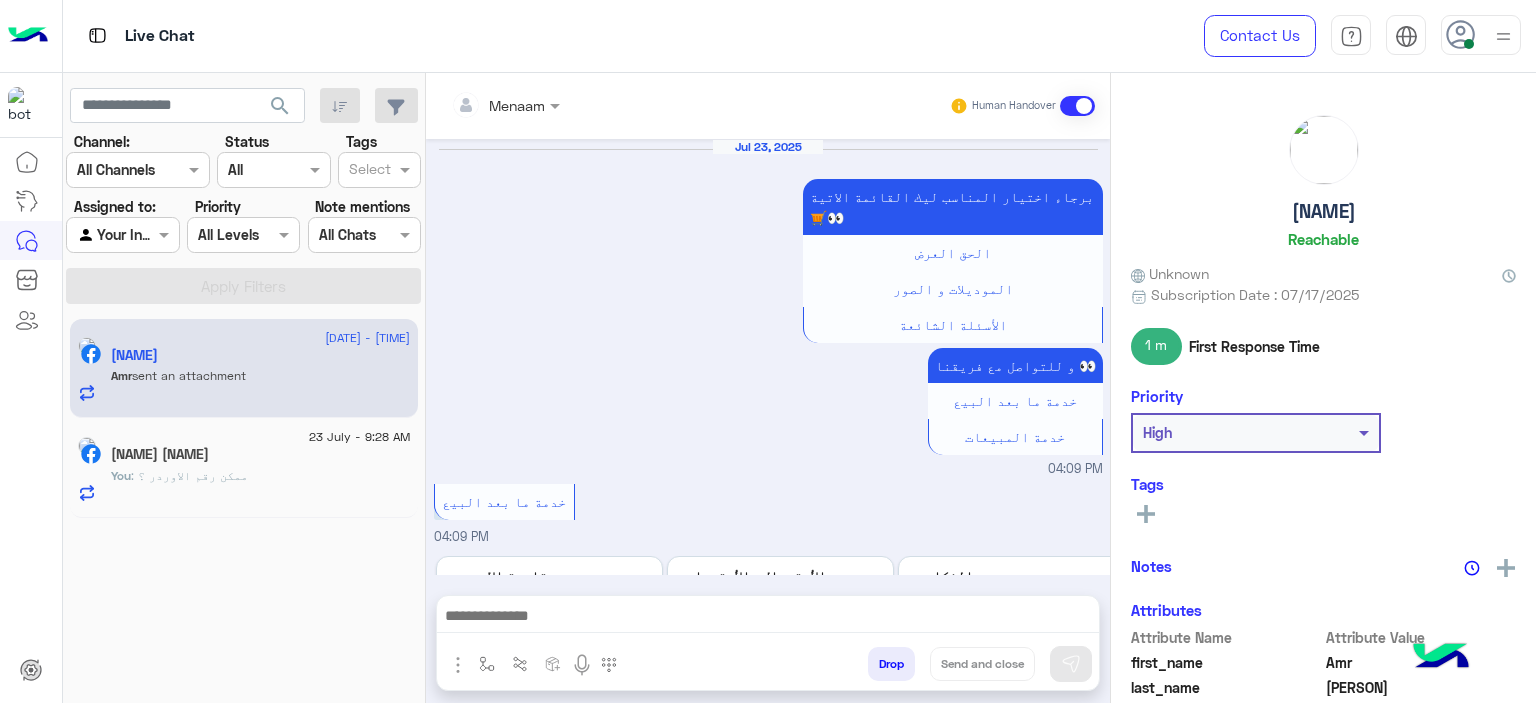 click on ": ممكن رقم الاوردر ؟" 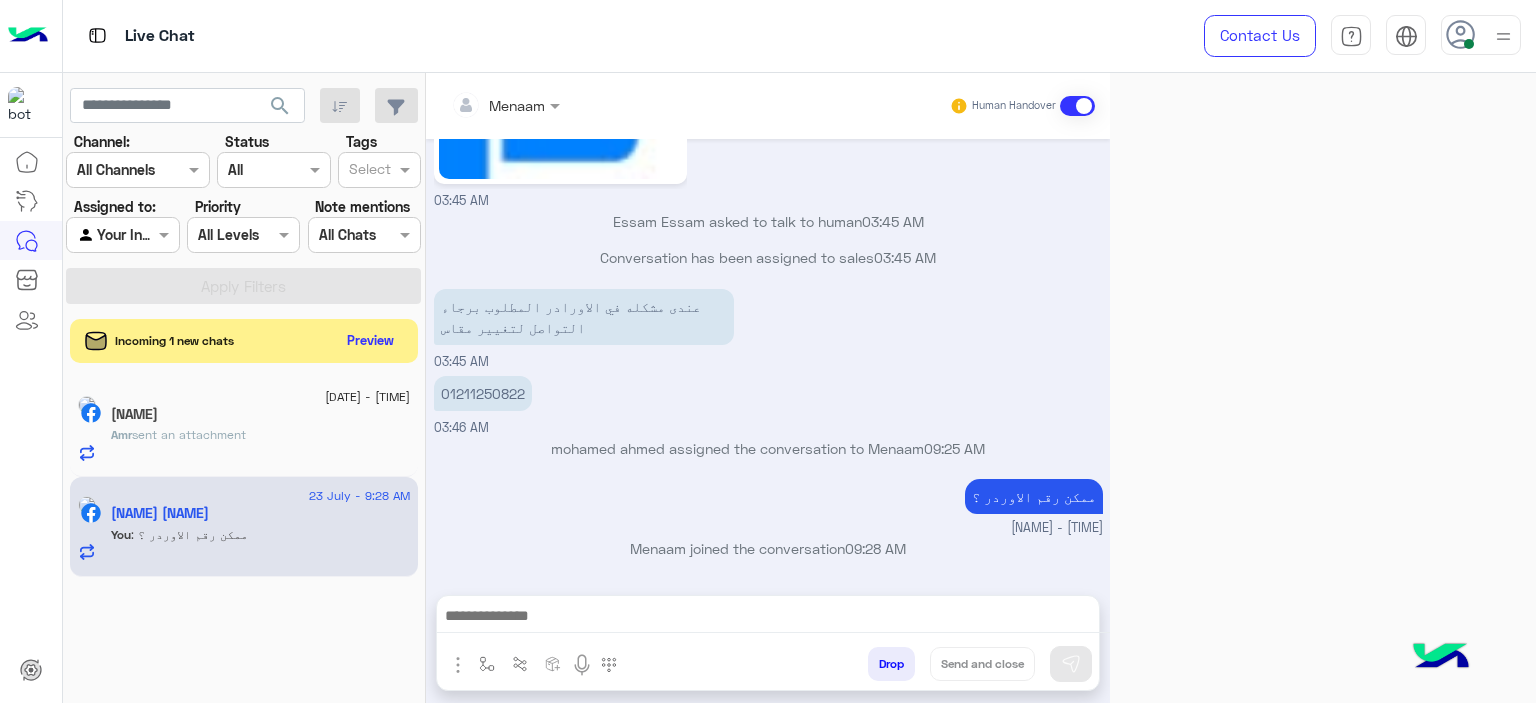 scroll, scrollTop: 1711, scrollLeft: 0, axis: vertical 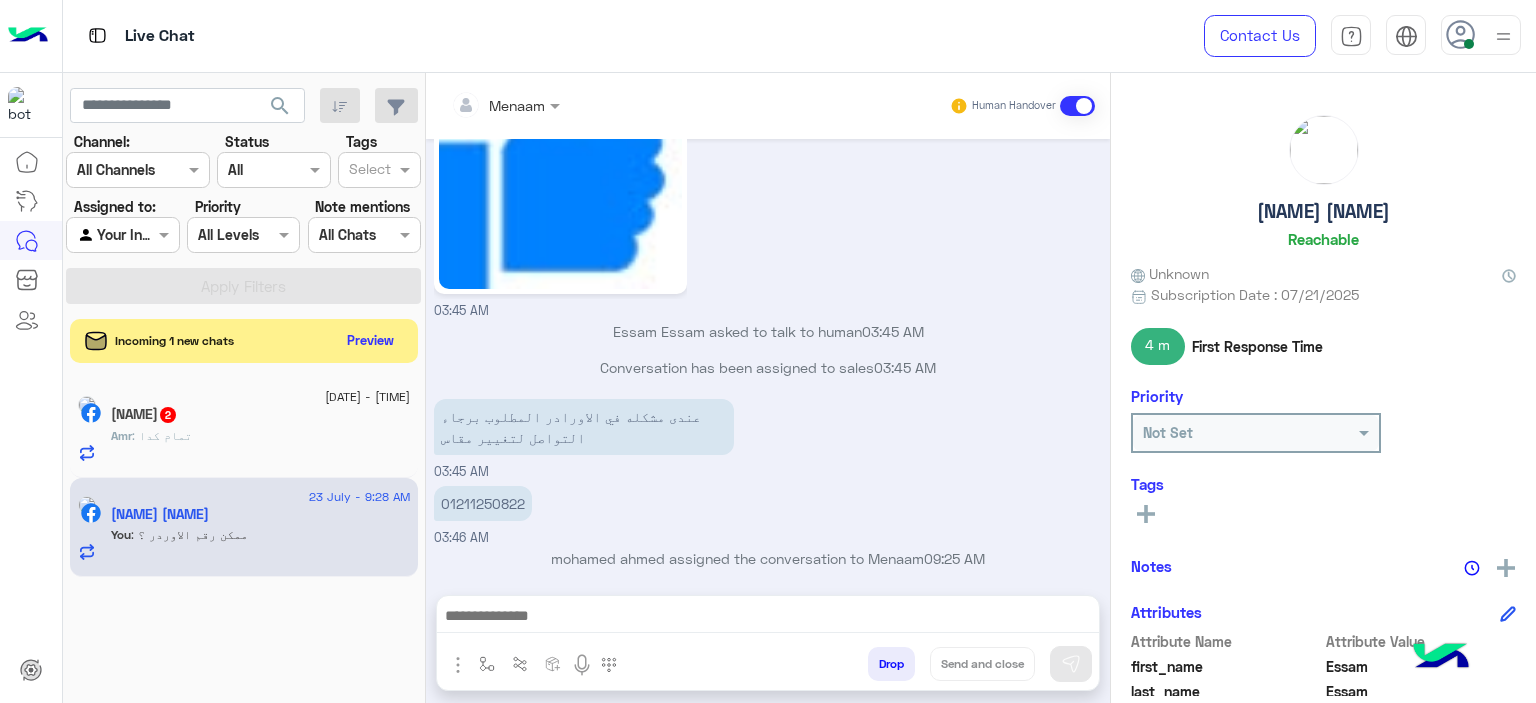 click on "Amr : تمام كدا" 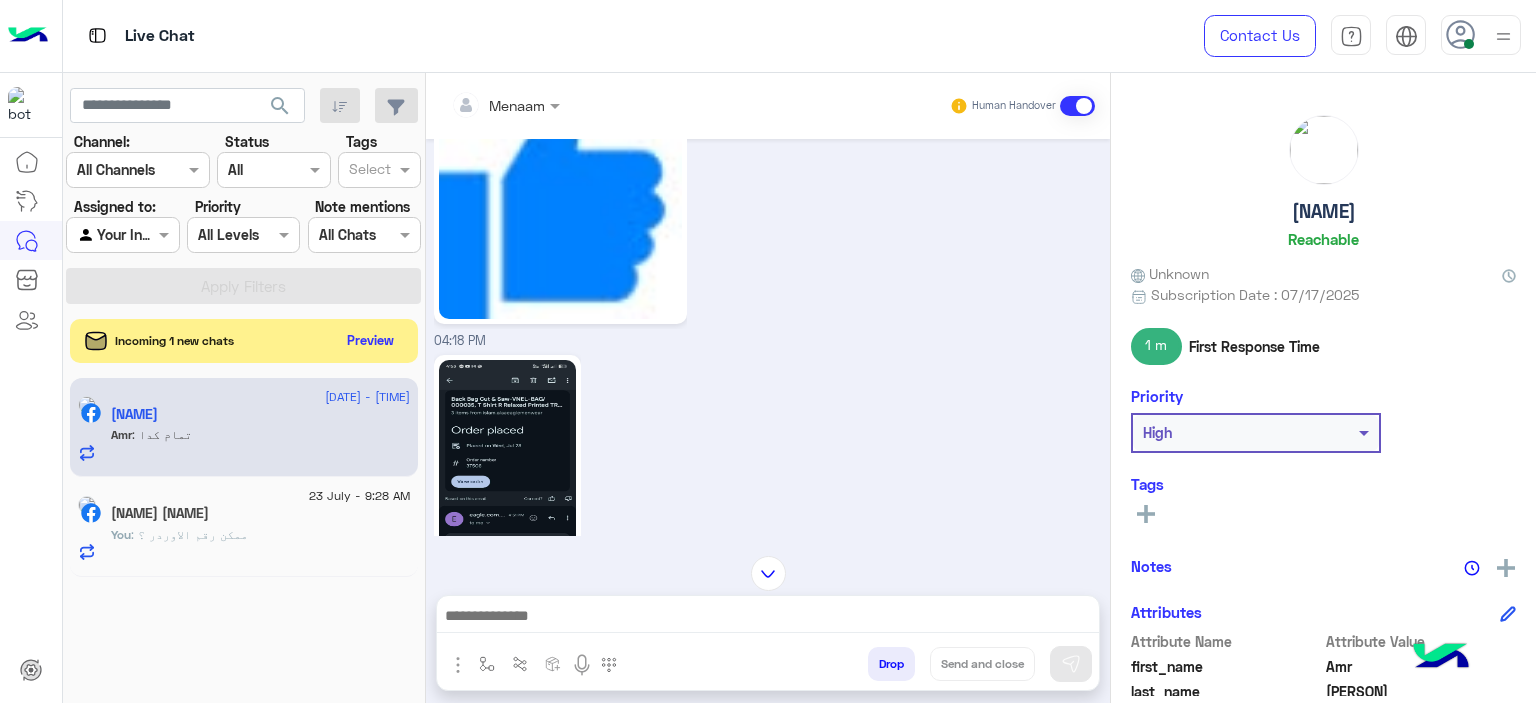 scroll, scrollTop: 2180, scrollLeft: 0, axis: vertical 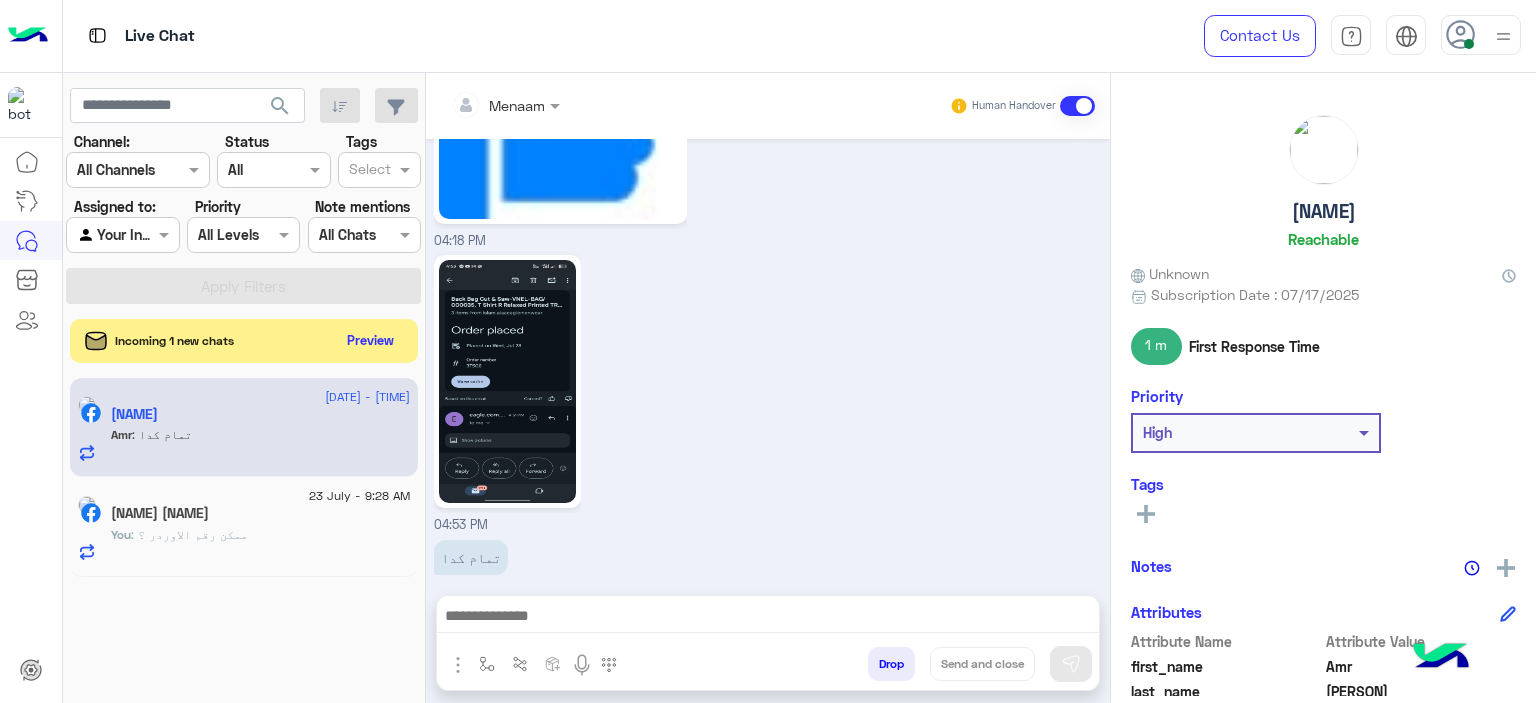 click 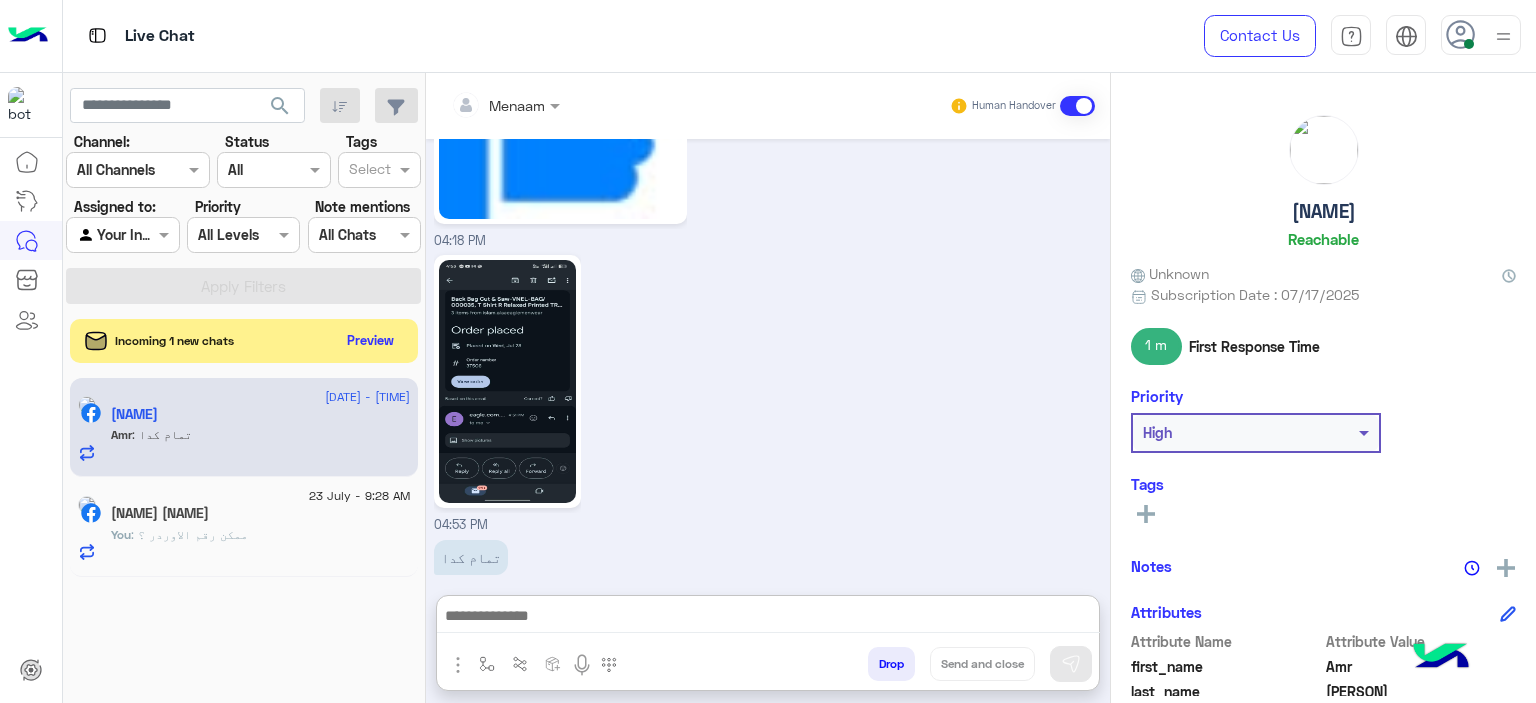 click at bounding box center [768, 618] 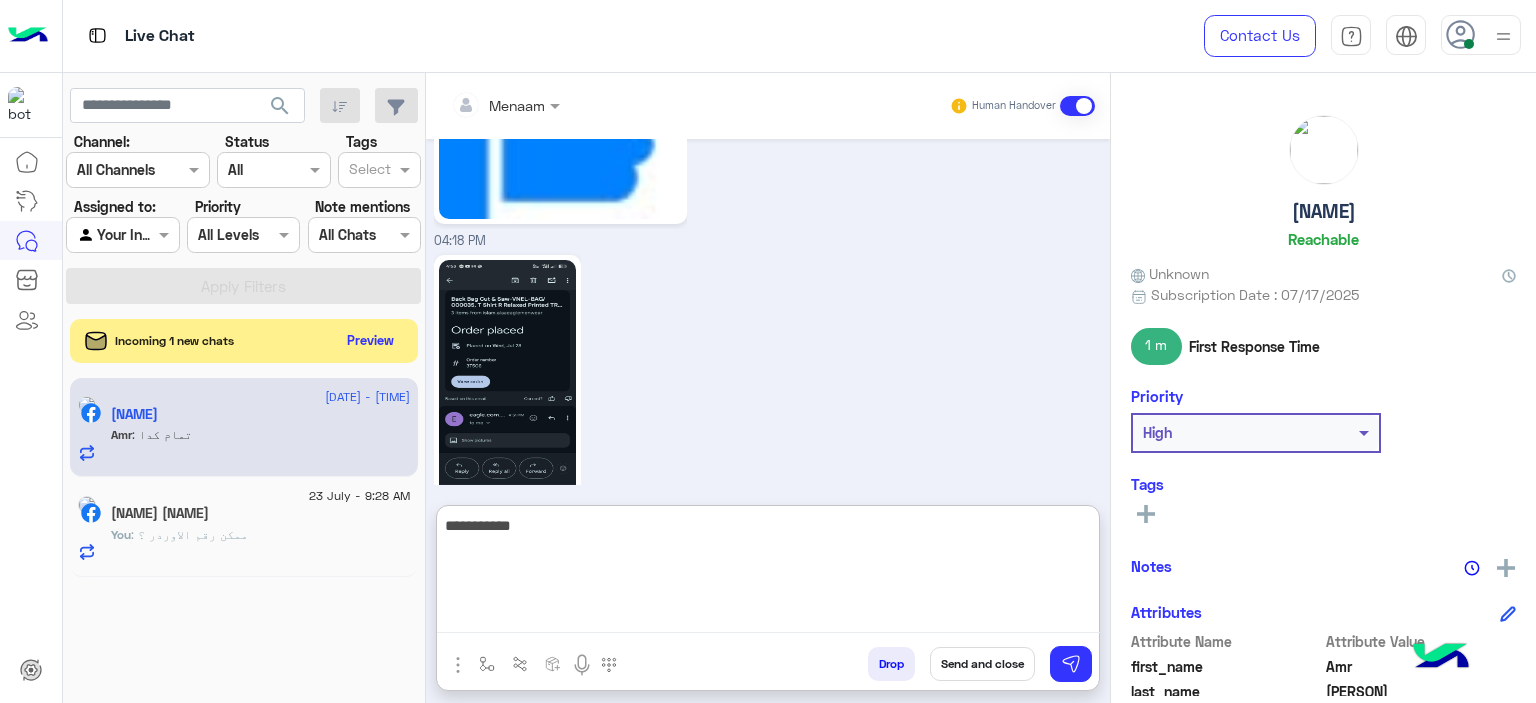 type on "**********" 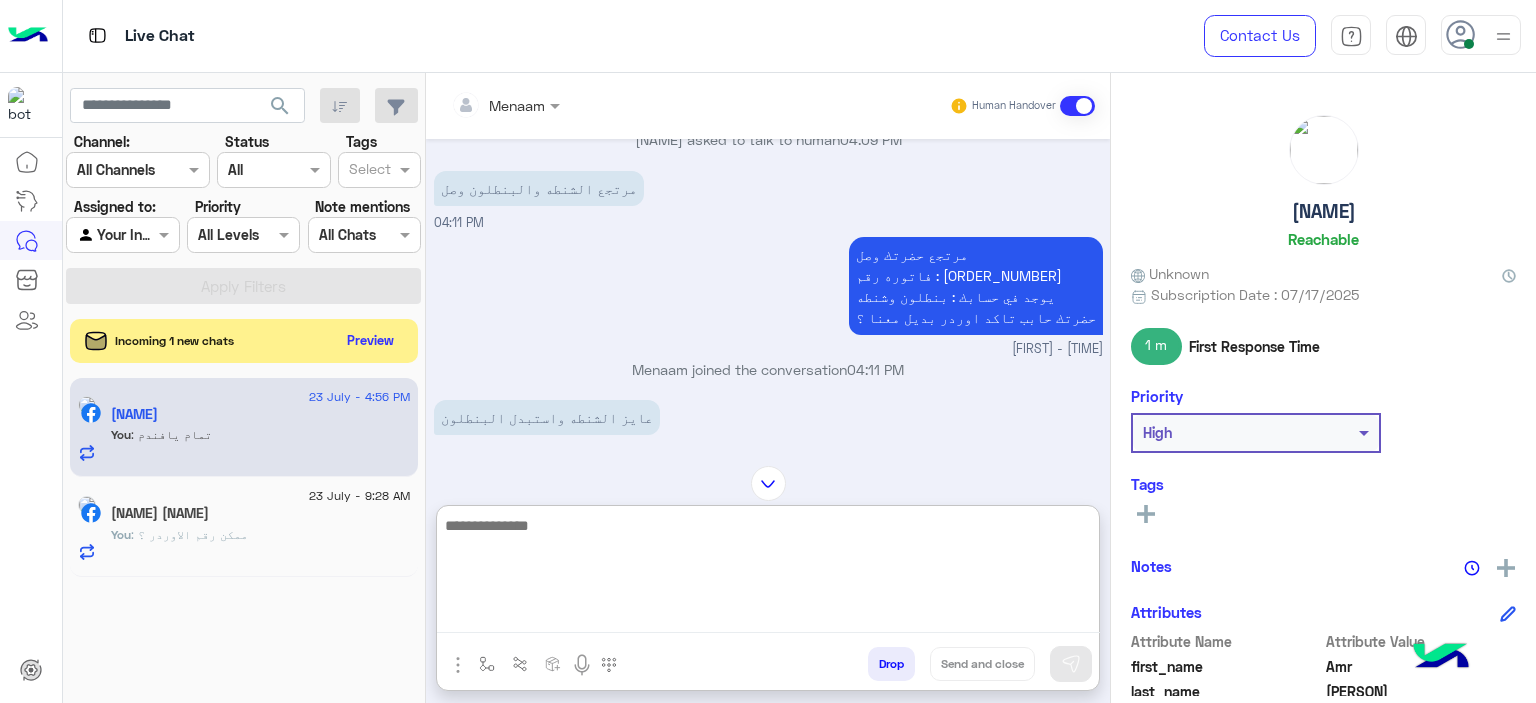 scroll, scrollTop: 734, scrollLeft: 0, axis: vertical 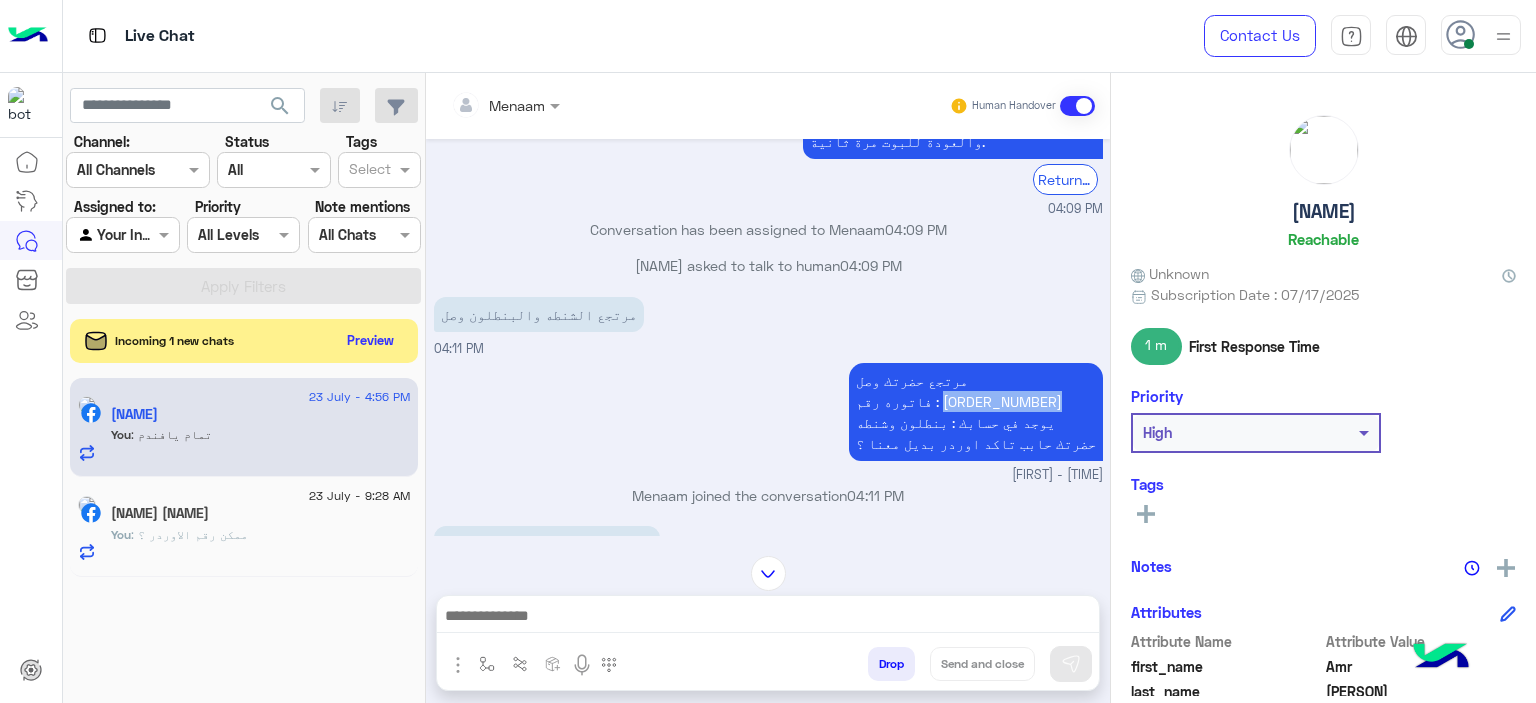 drag, startPoint x: 964, startPoint y: 369, endPoint x: 1092, endPoint y: 383, distance: 128.76335 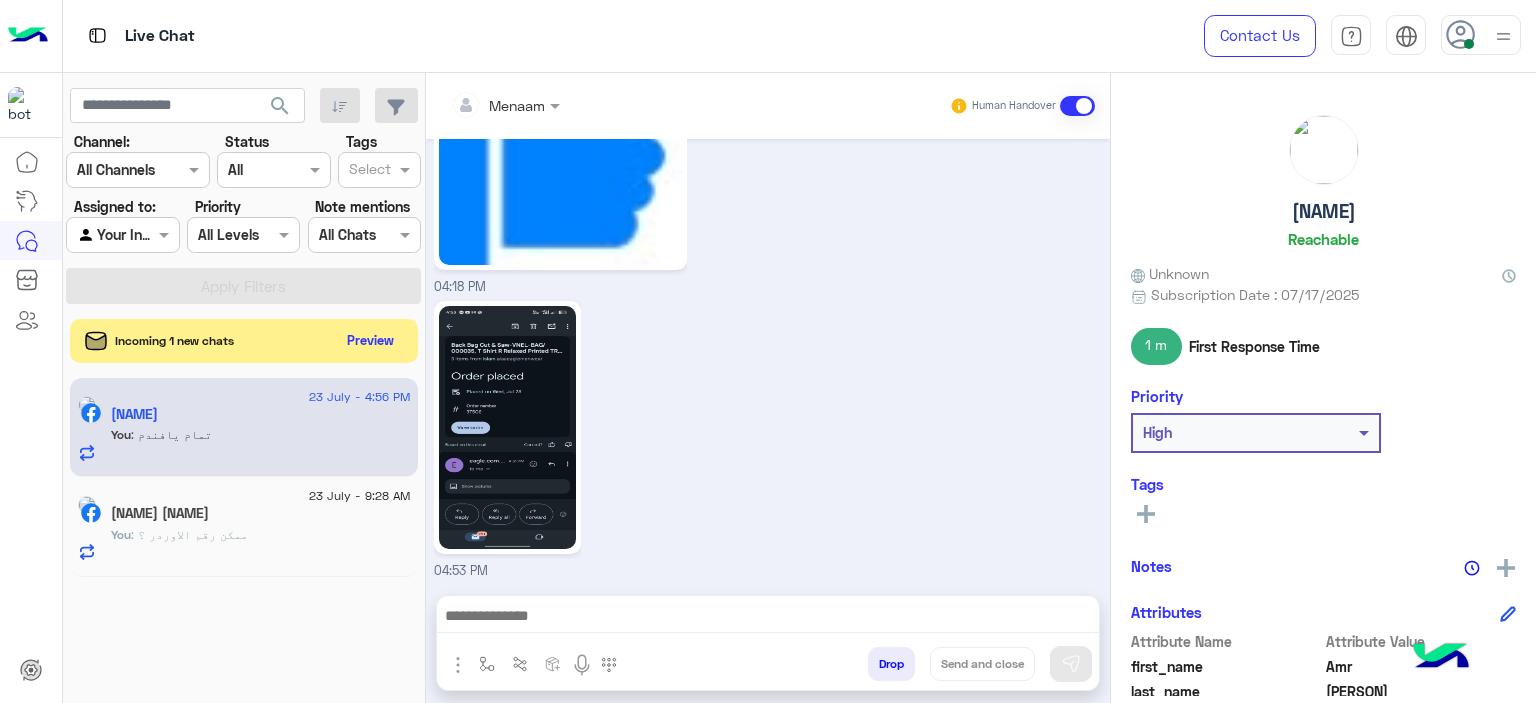 scroll, scrollTop: 2244, scrollLeft: 0, axis: vertical 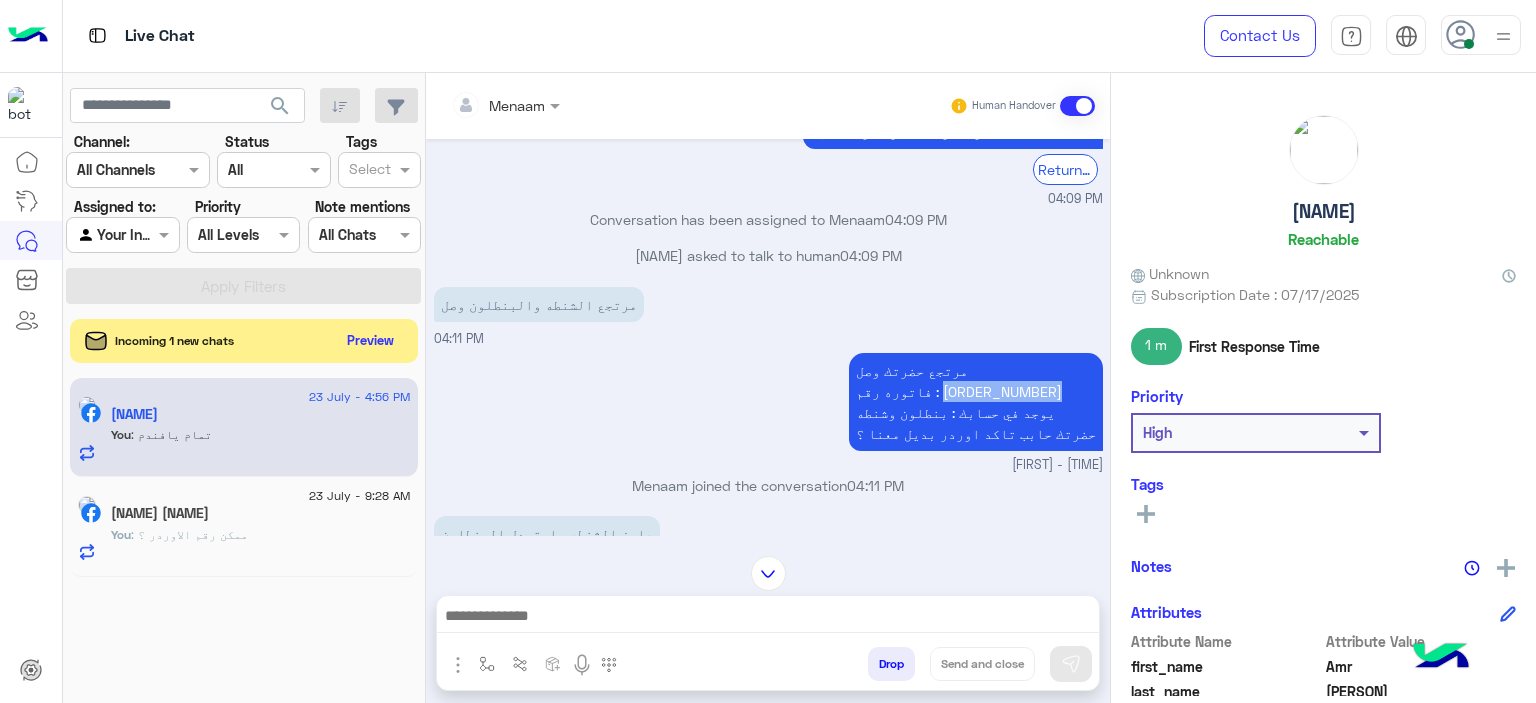 copy on "RON/2025/00947" 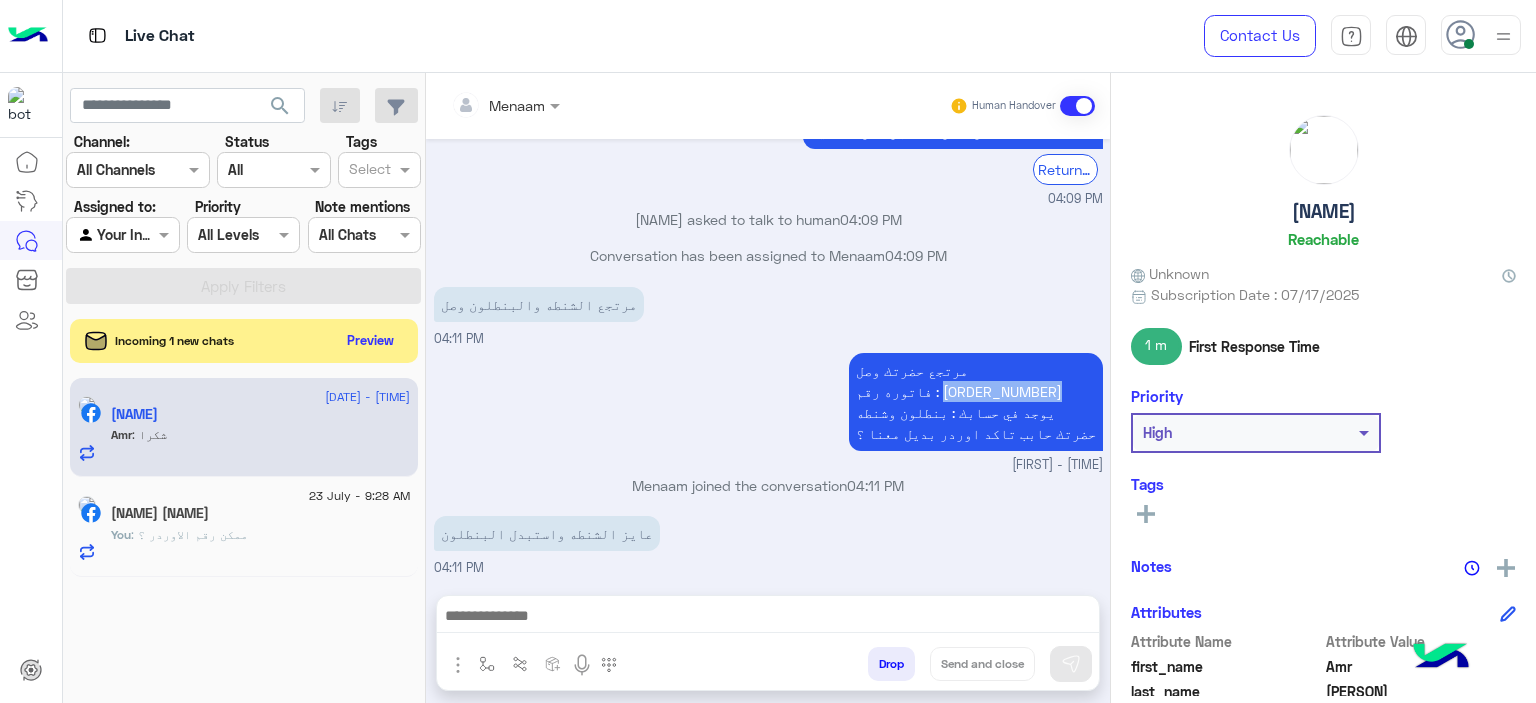 scroll, scrollTop: 2310, scrollLeft: 0, axis: vertical 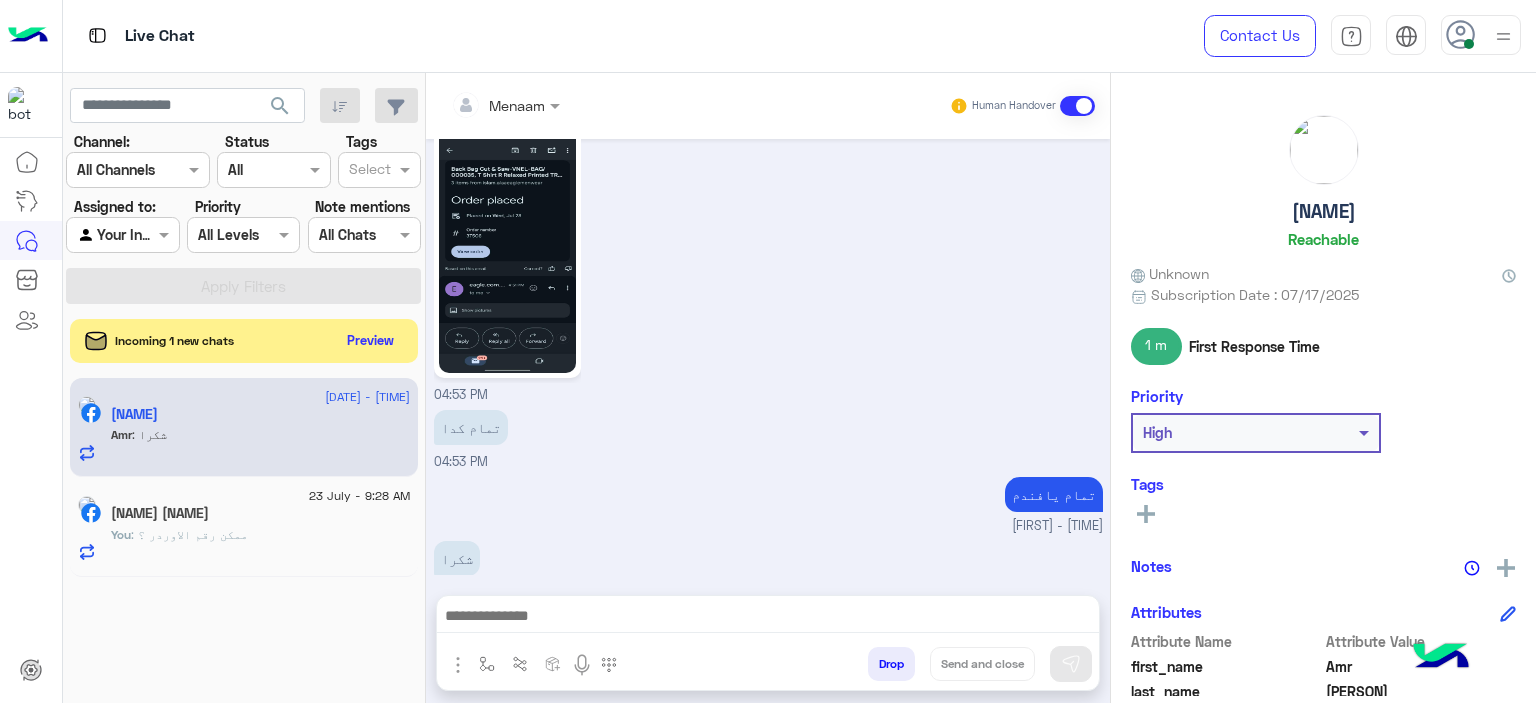 click at bounding box center (768, 621) 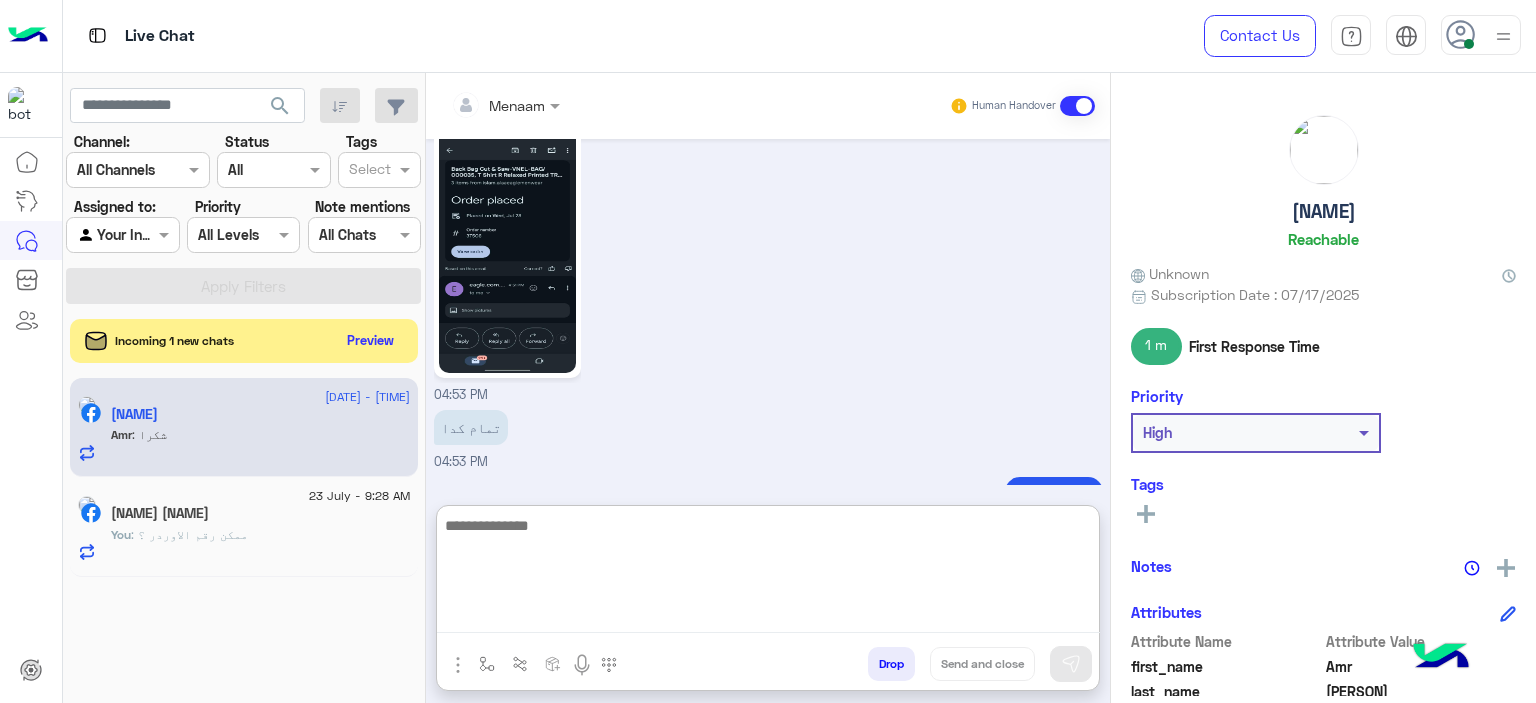 type on "*" 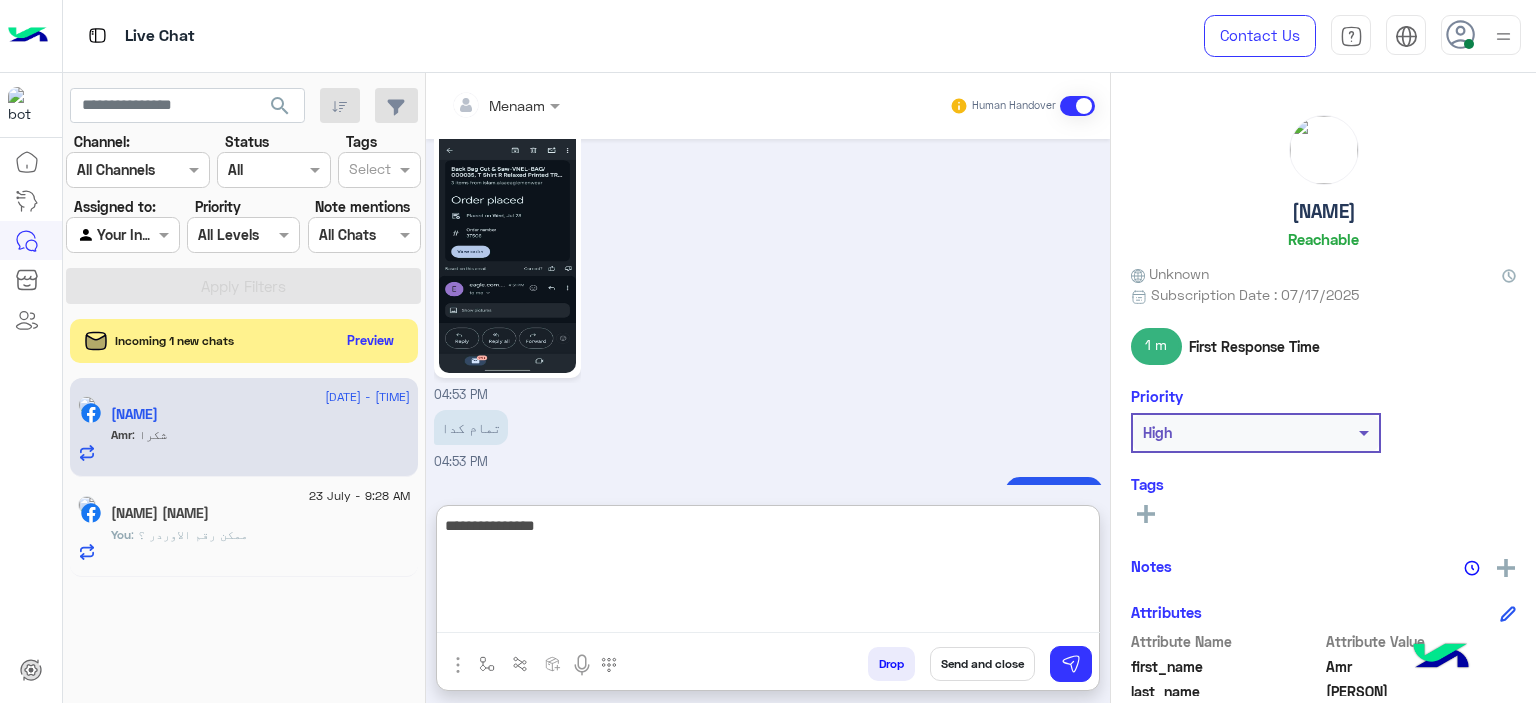 type on "**********" 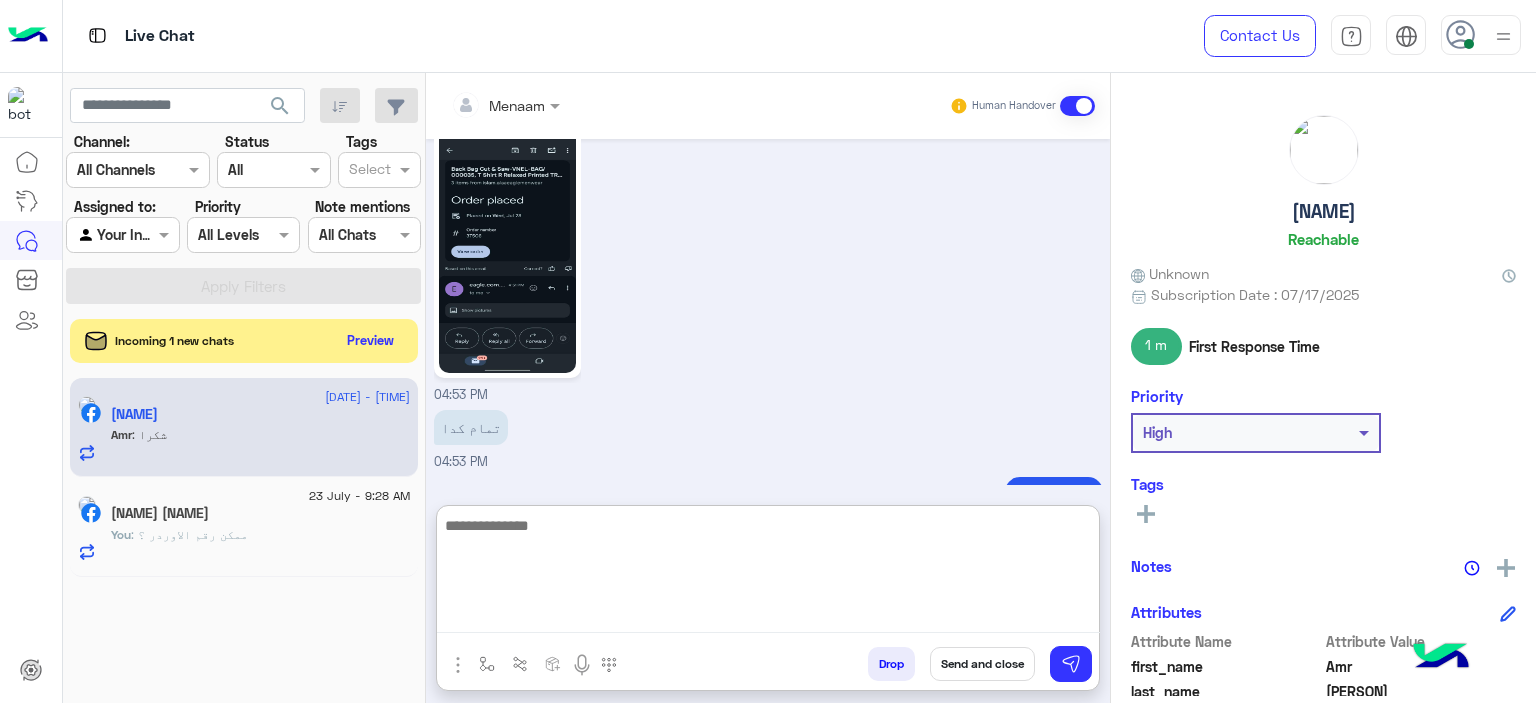 scroll, scrollTop: 2464, scrollLeft: 0, axis: vertical 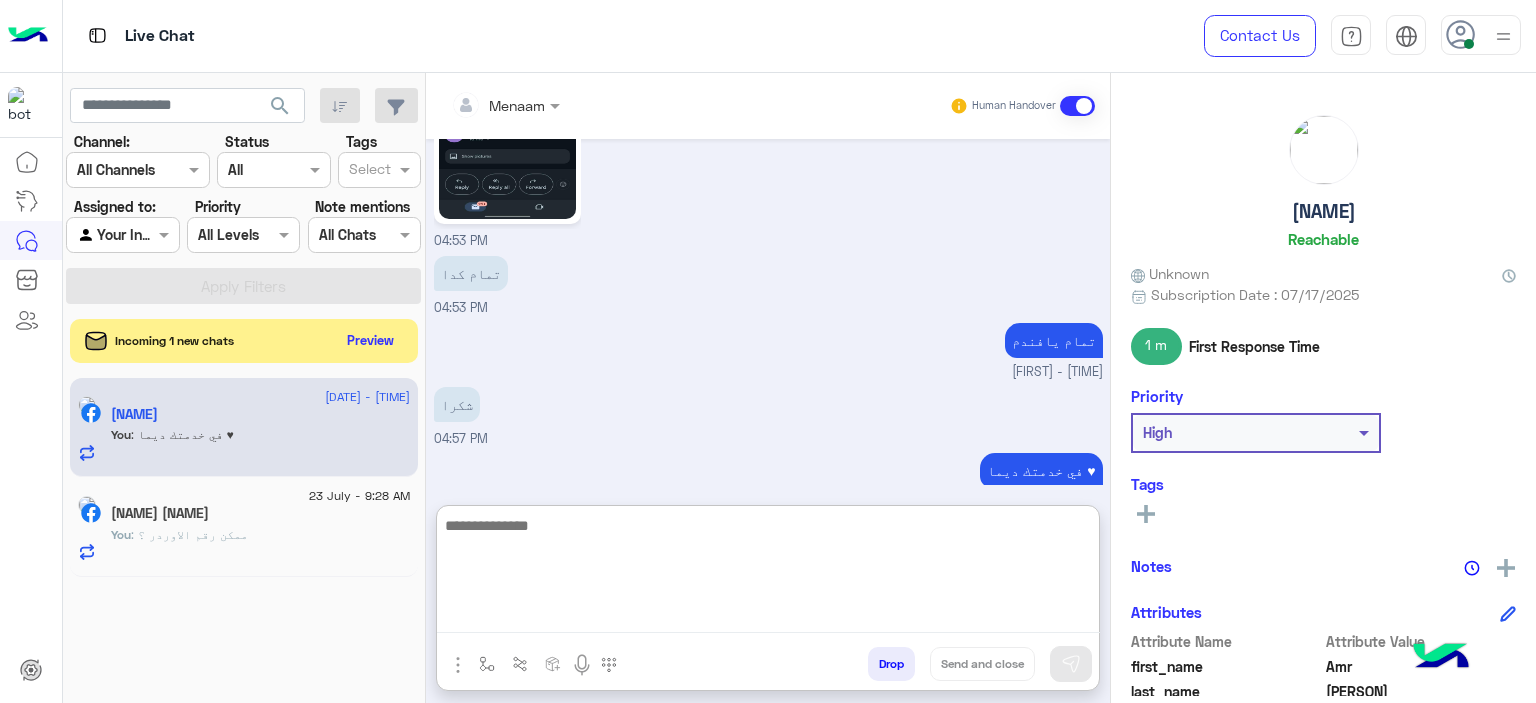click on "Drop" at bounding box center [891, 664] 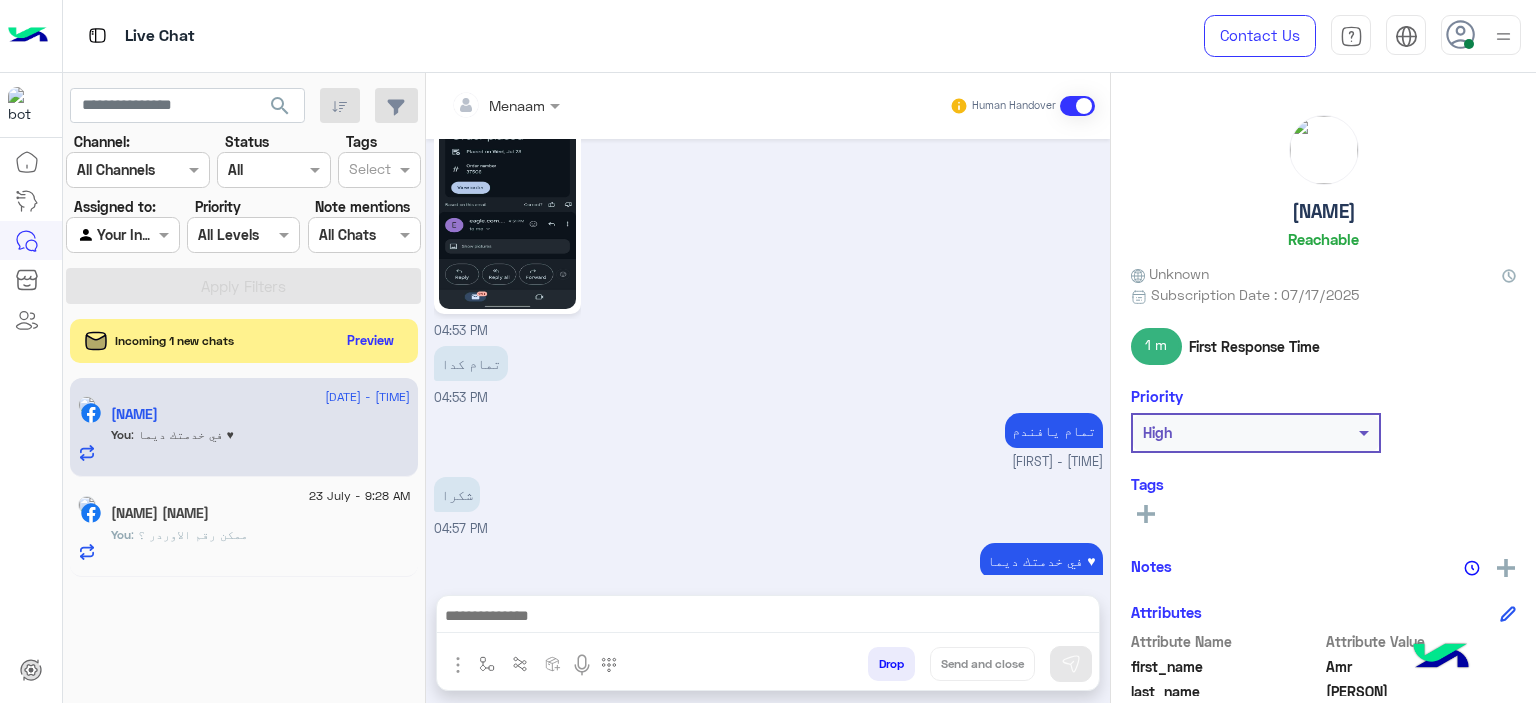 scroll, scrollTop: 2410, scrollLeft: 0, axis: vertical 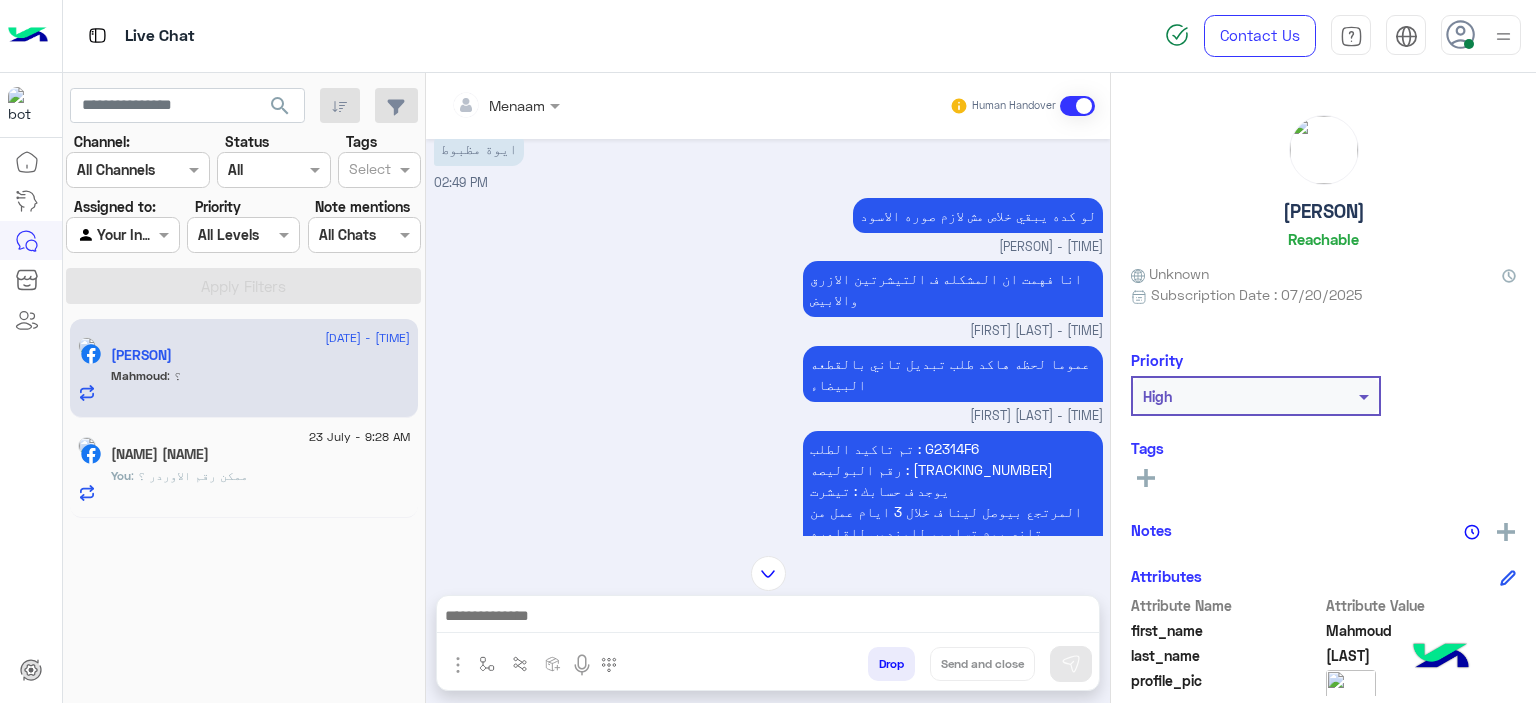 click on "تم تاكيد الطلب :   G2314F6 رقم البوليصه :  51185691281 يوجد ف حسابك :  تيشرت  المرتجع بيوصل لينا ف خلال 3 ايام عمل من تاني يوم تسليمو للمندوب للقاهره والجيزه  و5 ايام عمل من تاني يوم تسليمو للمندوب للمحافظات تقدر تتابع معانا بعد المده الموضحه اول ما المنتج يرجع ل مخازن الشركه    حضرتك بتتواصل معانا  ومسؤل التبديلات بيتابع مع حضرتك لتاكيد اوردر جديد  المندوب هيتواصل معاك خلال 3 ايام عمل بحد اقصي لاستلام المنتج من حضرتك  تنبيه❌  ف حاله عدم التواصل مع حضرتك من قبل المندوب ف خلال المده برجاء التواصل معانا مره اخري للتواصل مع شركه الشحن" at bounding box center (953, 616) 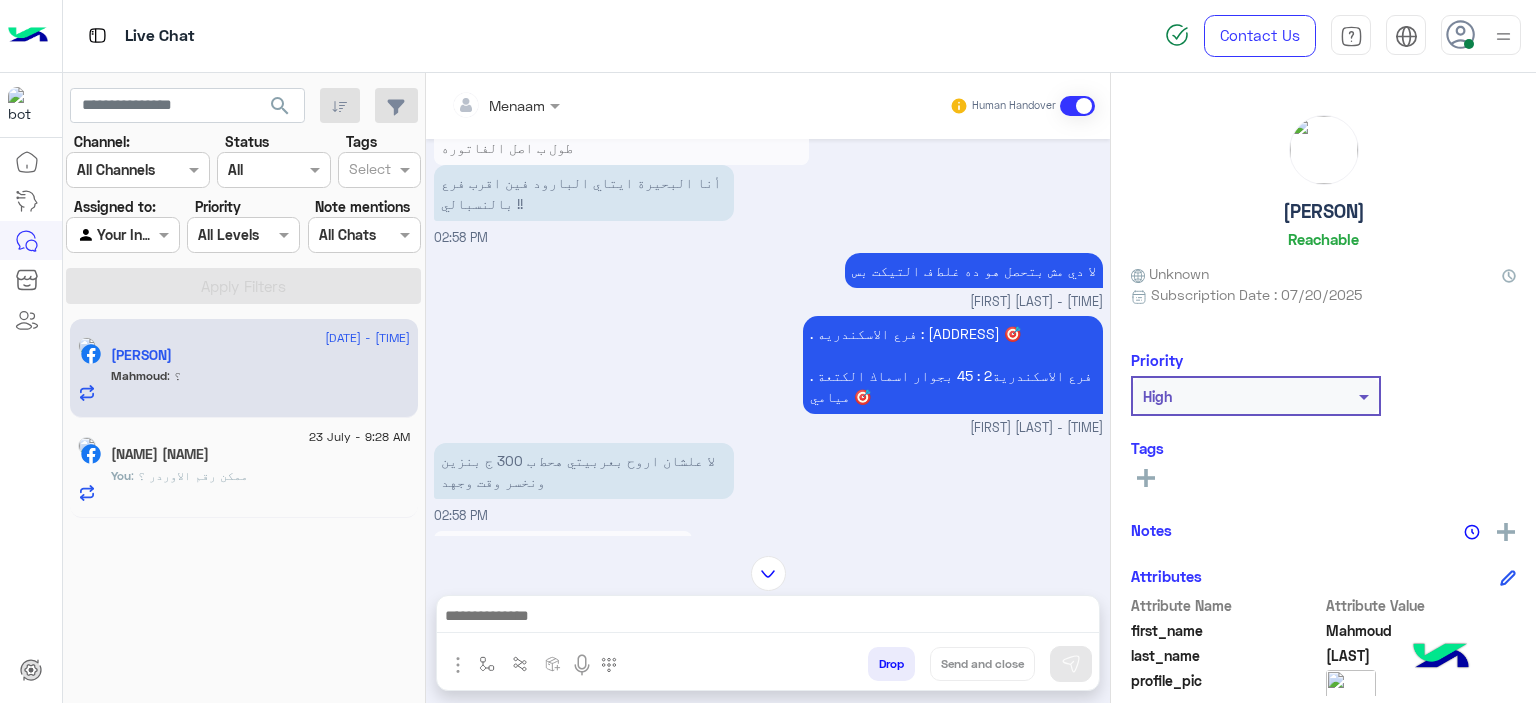 scroll, scrollTop: 6904, scrollLeft: 0, axis: vertical 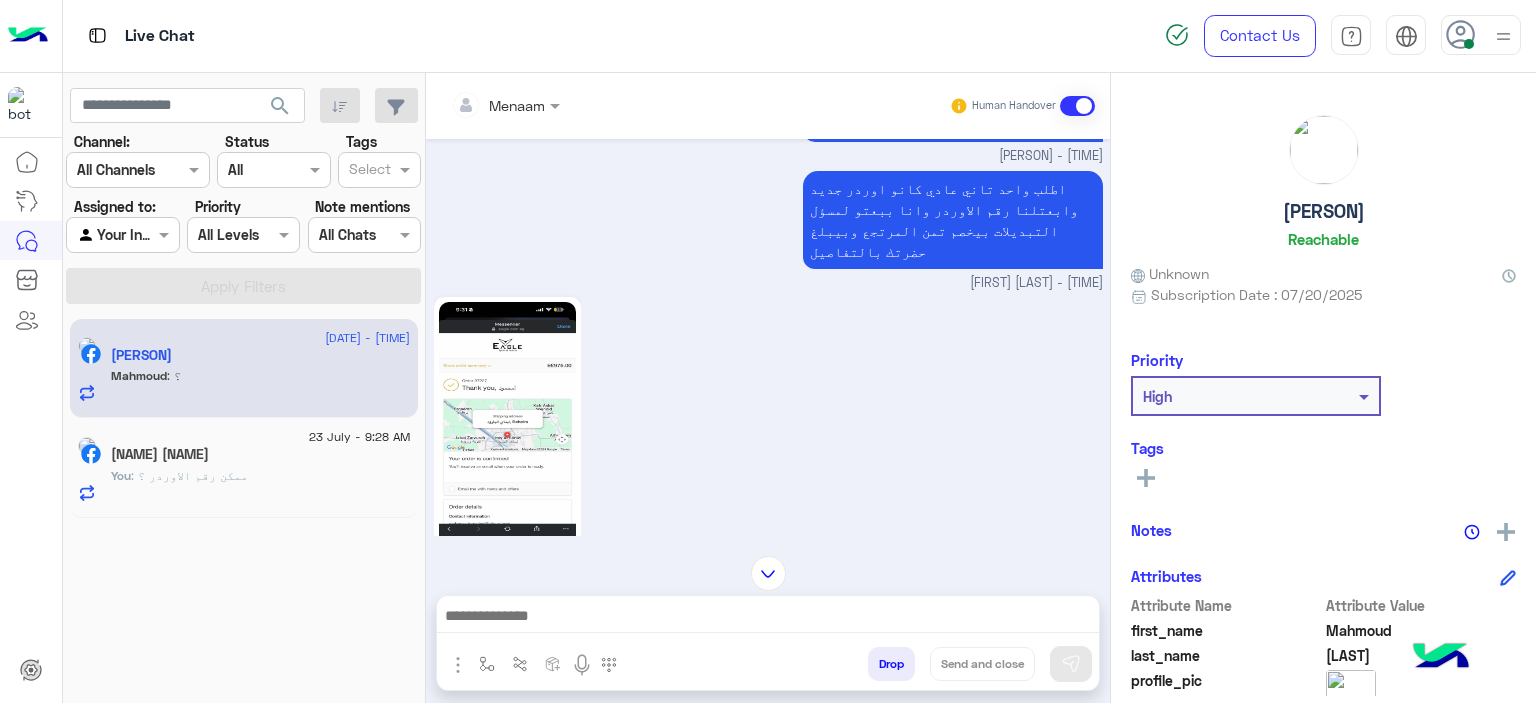 click 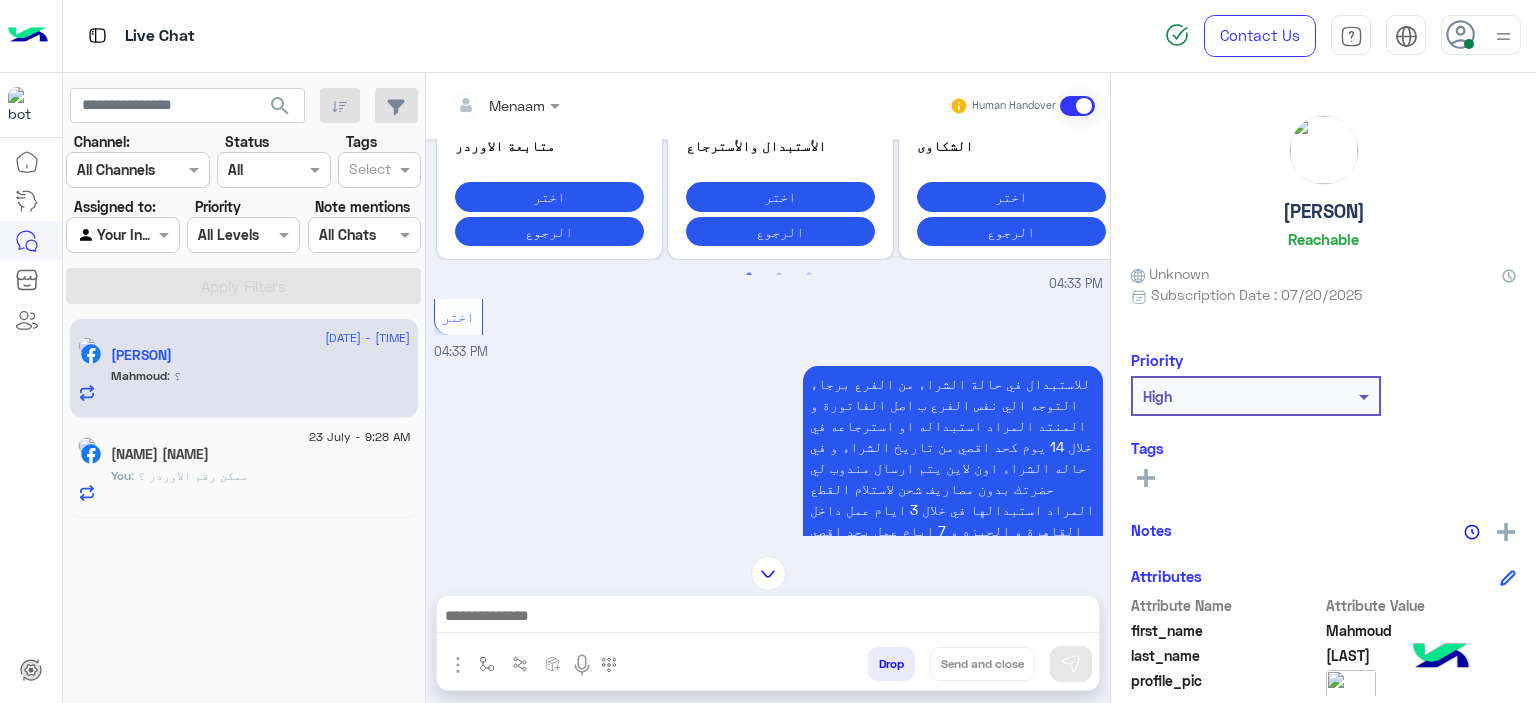 scroll, scrollTop: 8725, scrollLeft: 0, axis: vertical 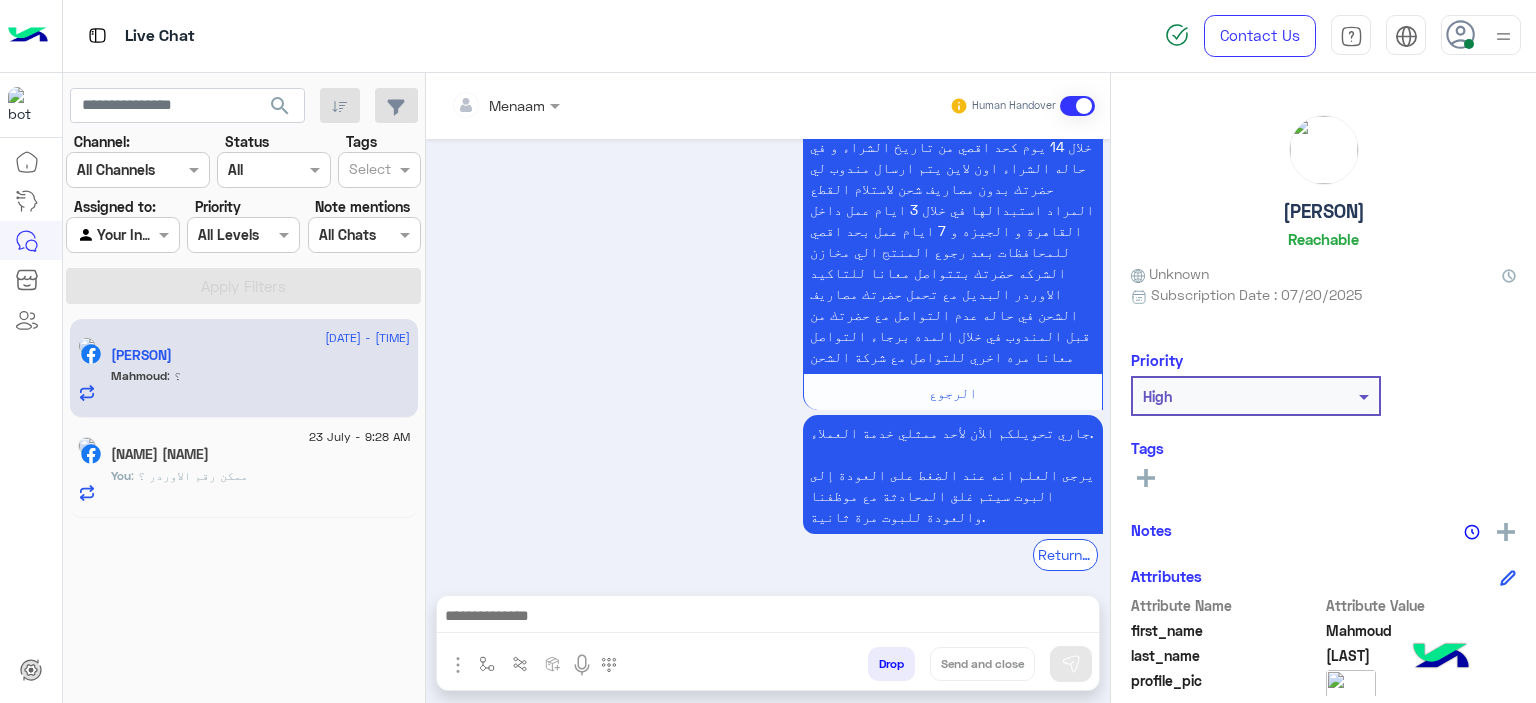 click at bounding box center [768, 618] 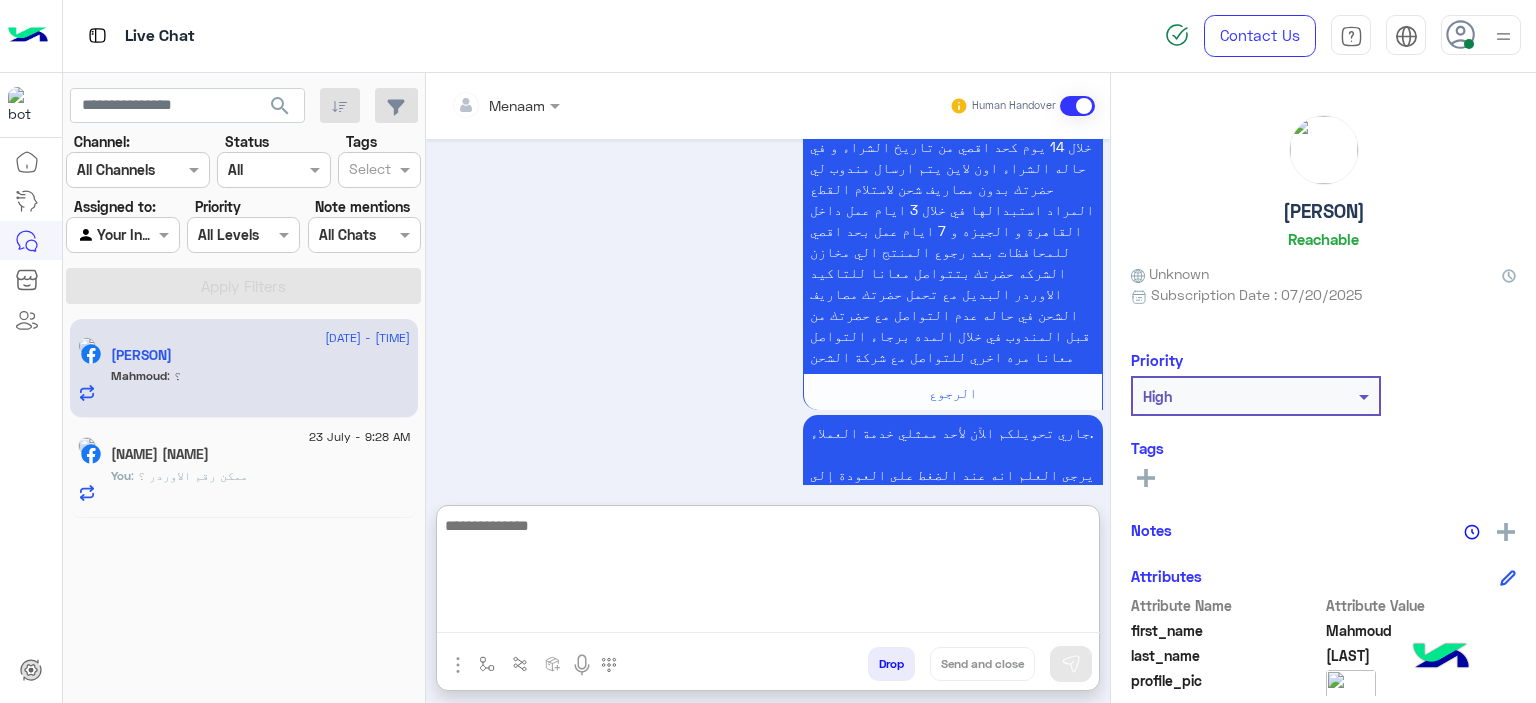 type on "*" 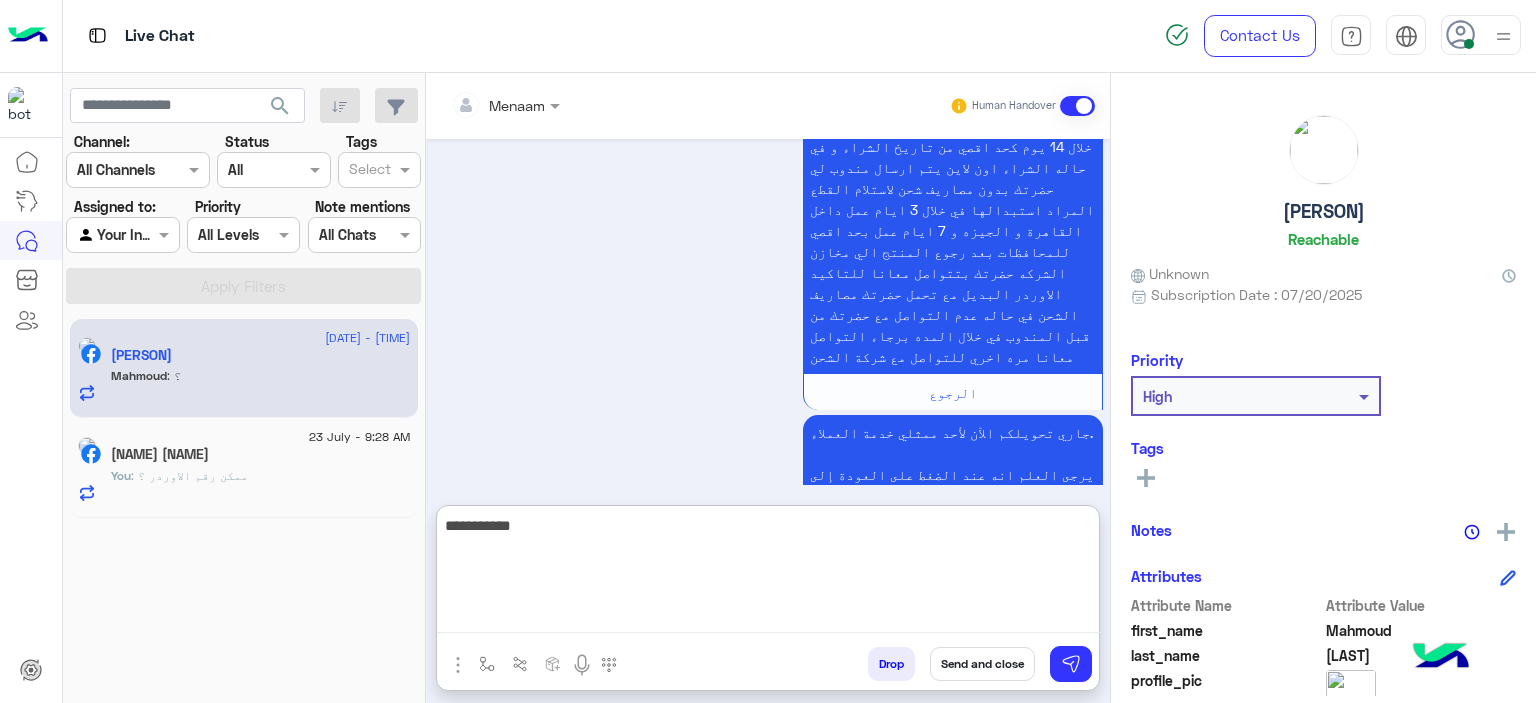 type on "**********" 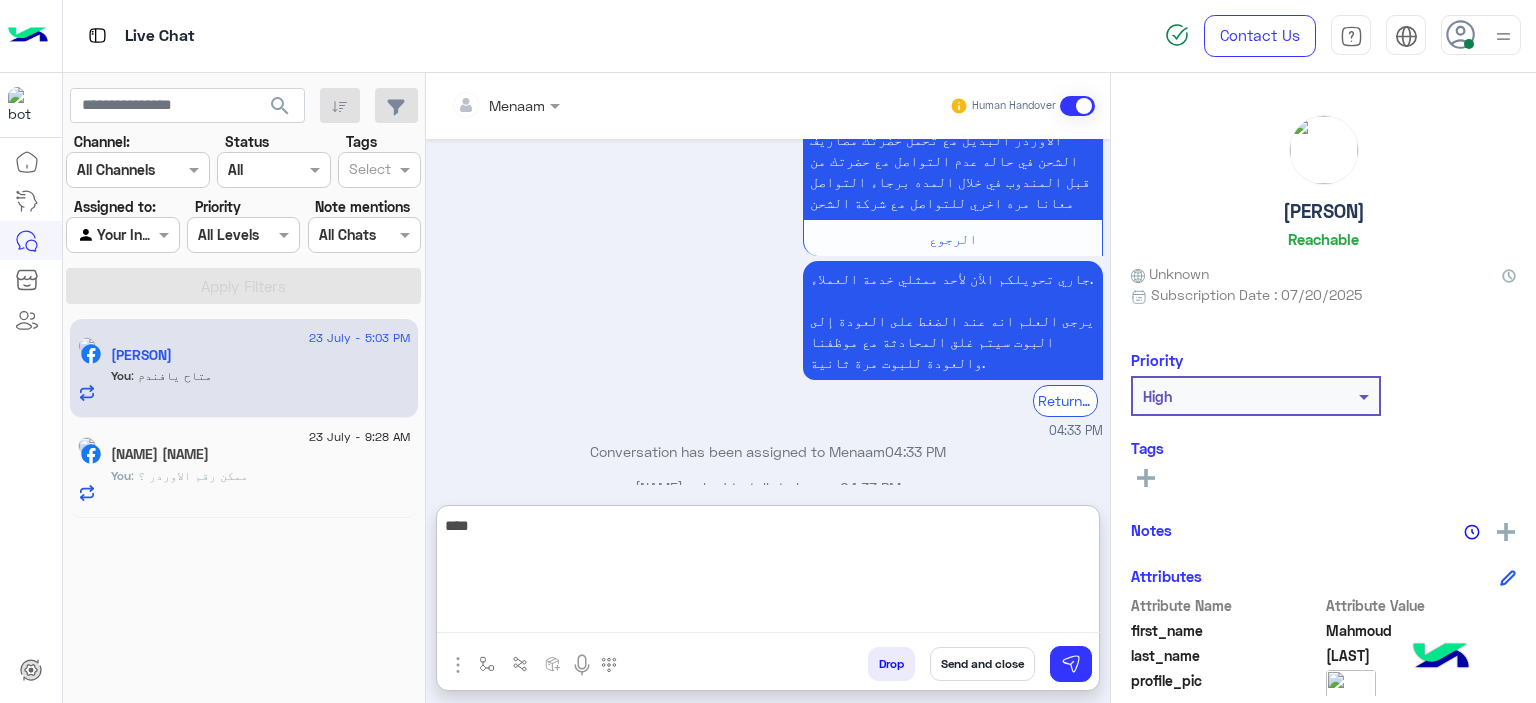 scroll, scrollTop: 8916, scrollLeft: 0, axis: vertical 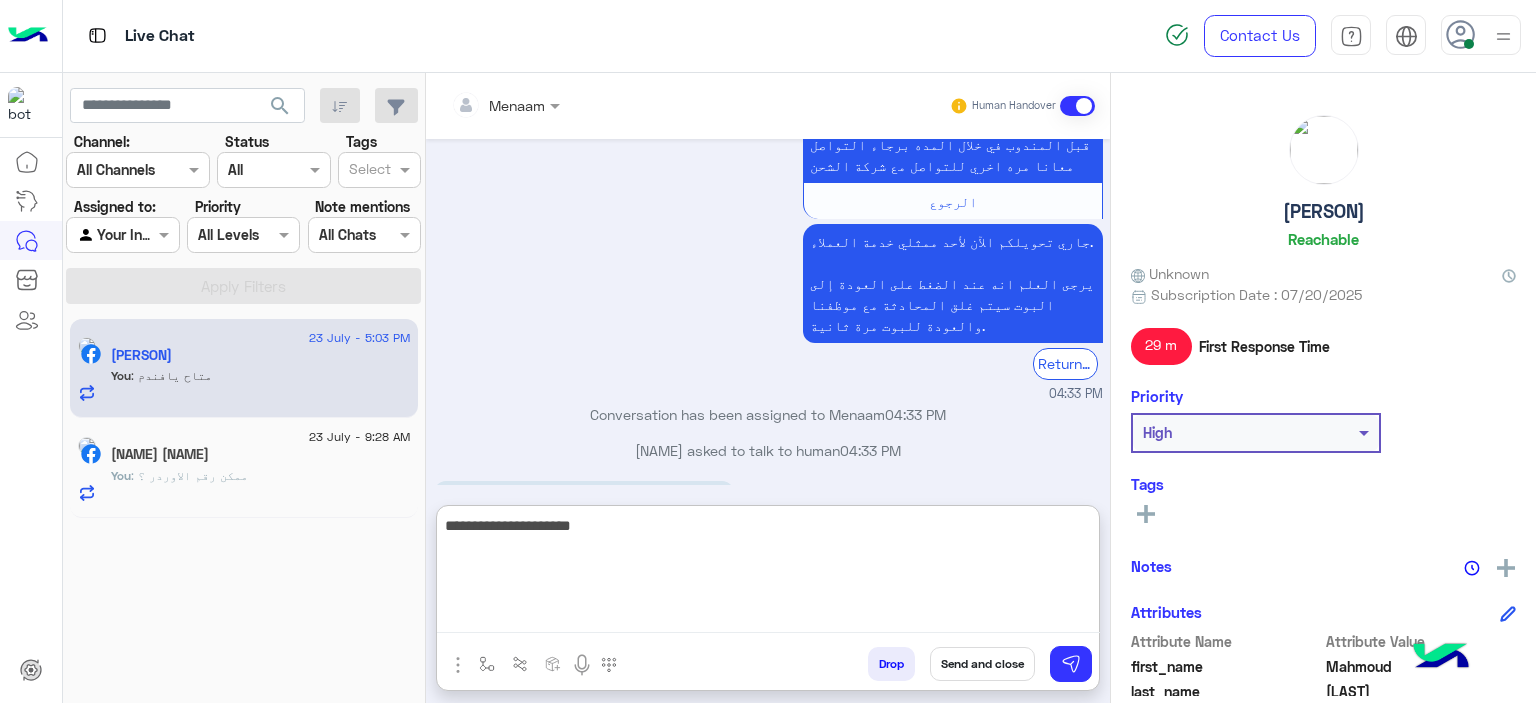 type on "**********" 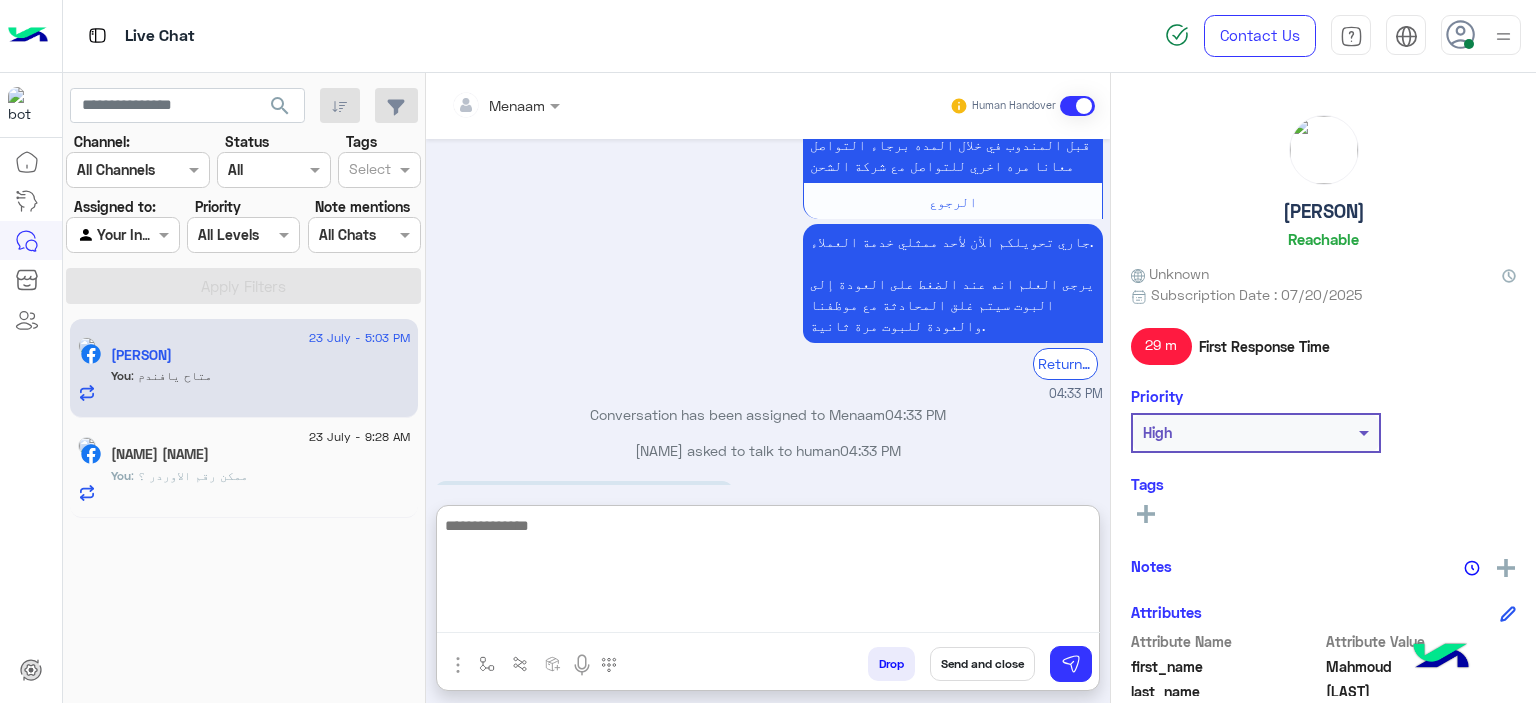 scroll, scrollTop: 8979, scrollLeft: 0, axis: vertical 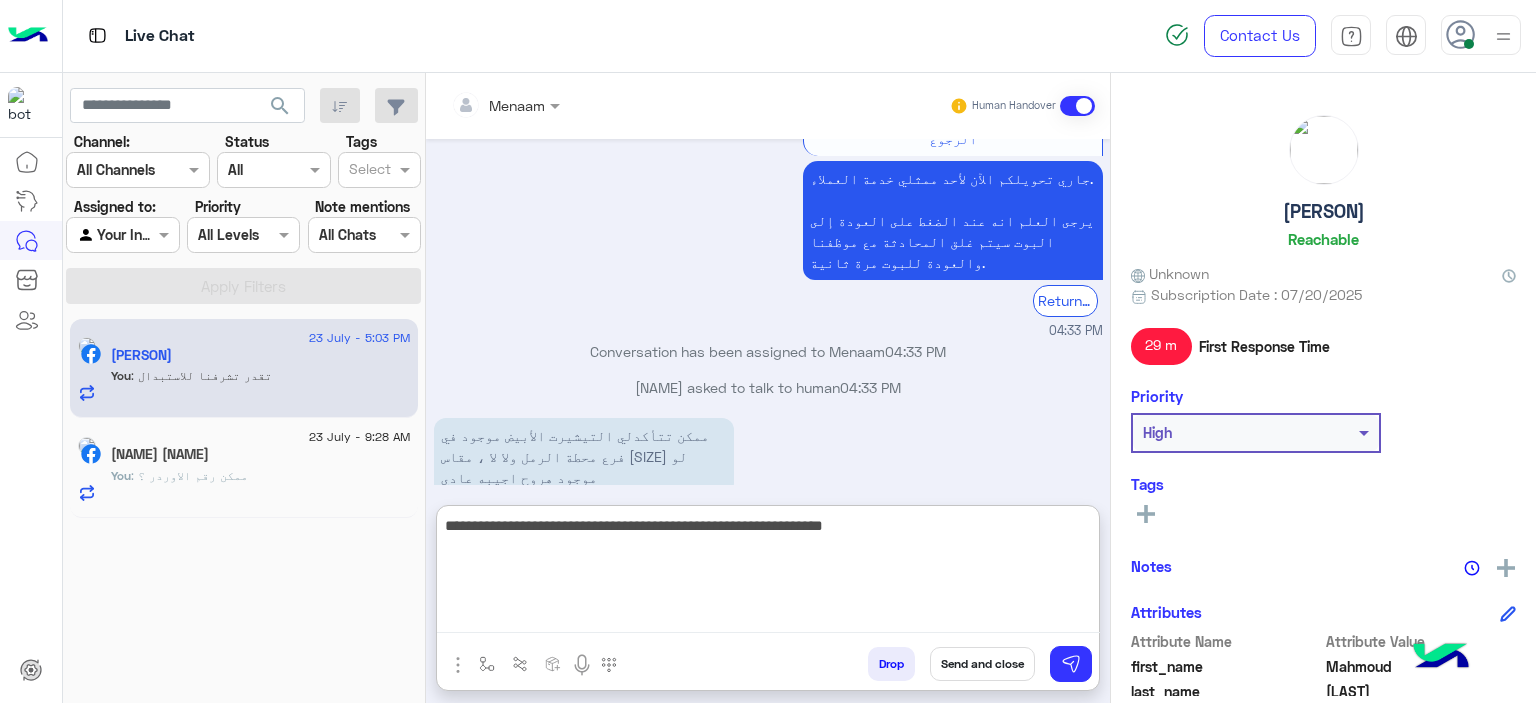 type on "**********" 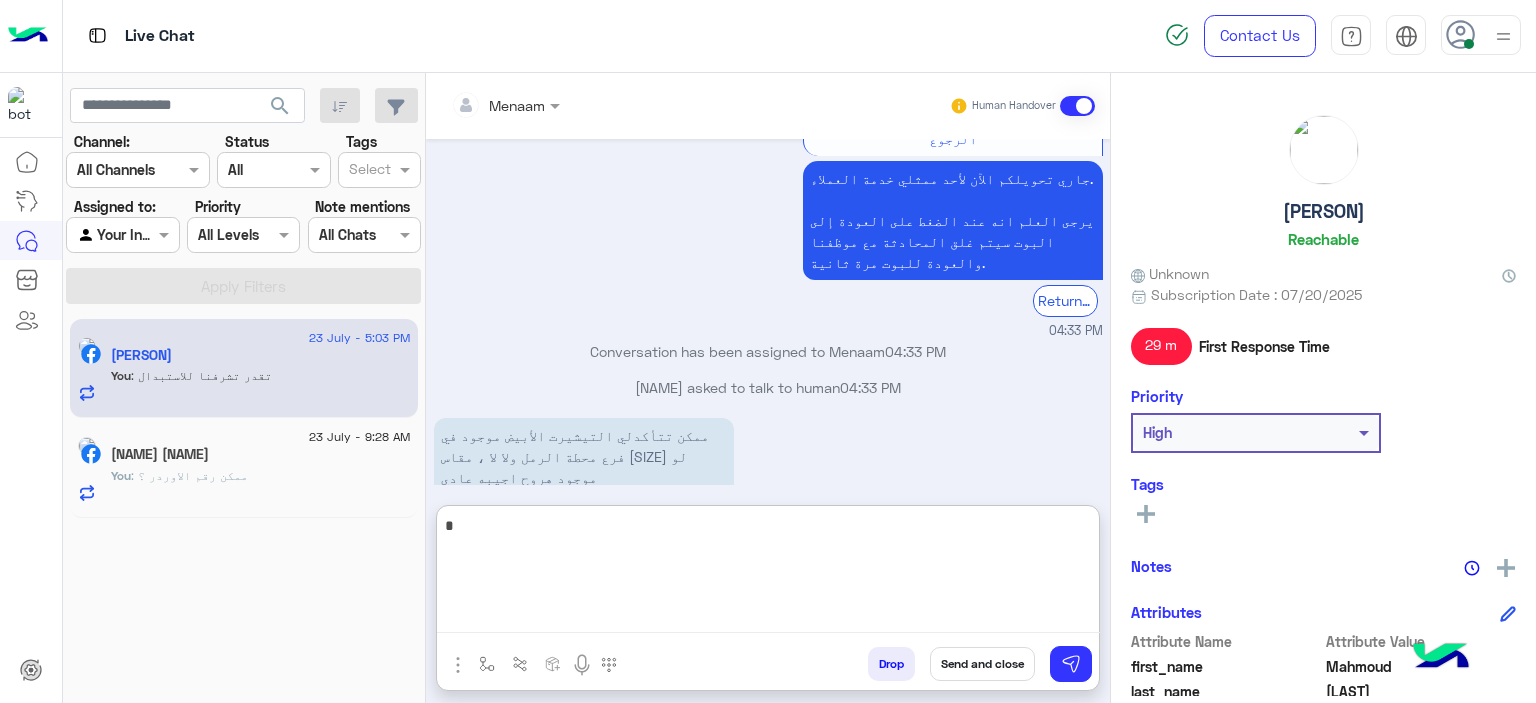 scroll, scrollTop: 9064, scrollLeft: 0, axis: vertical 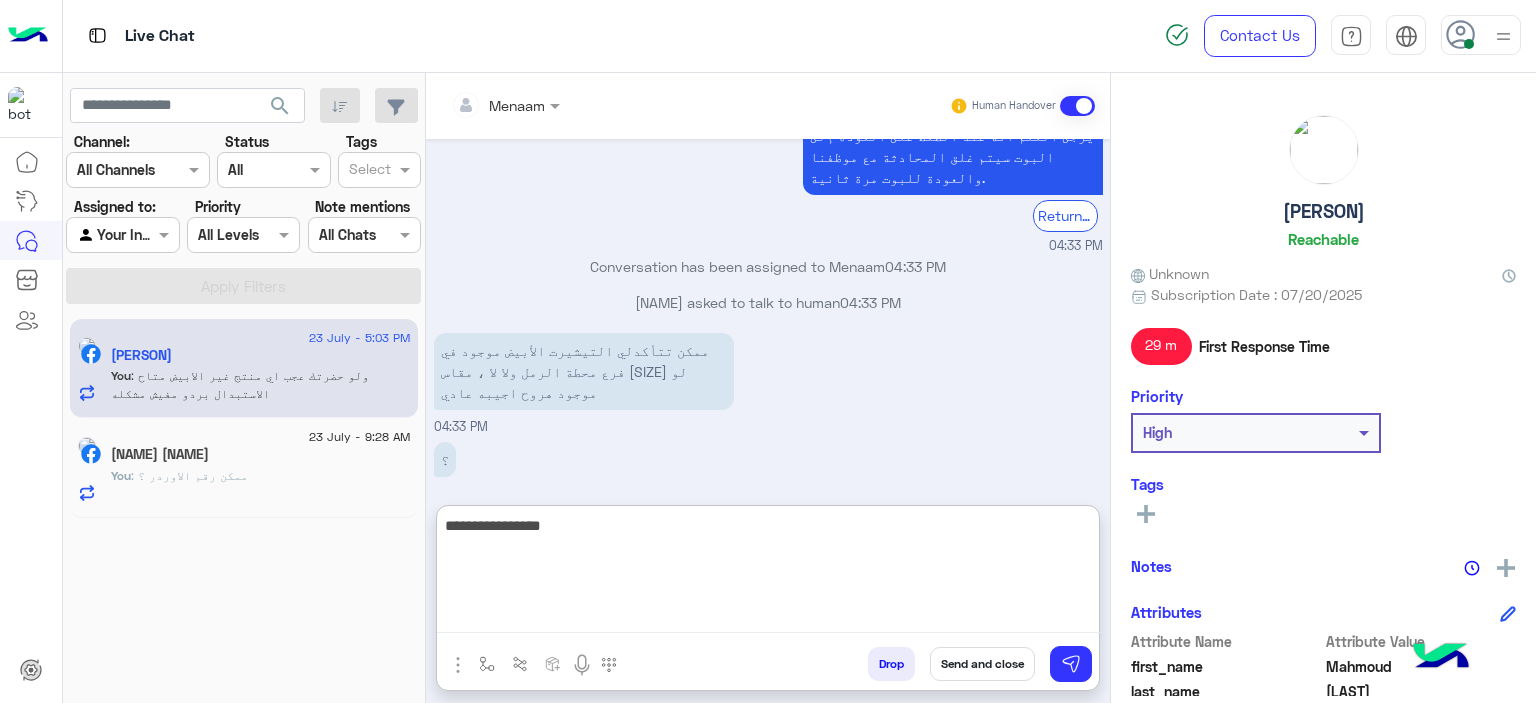 type on "**********" 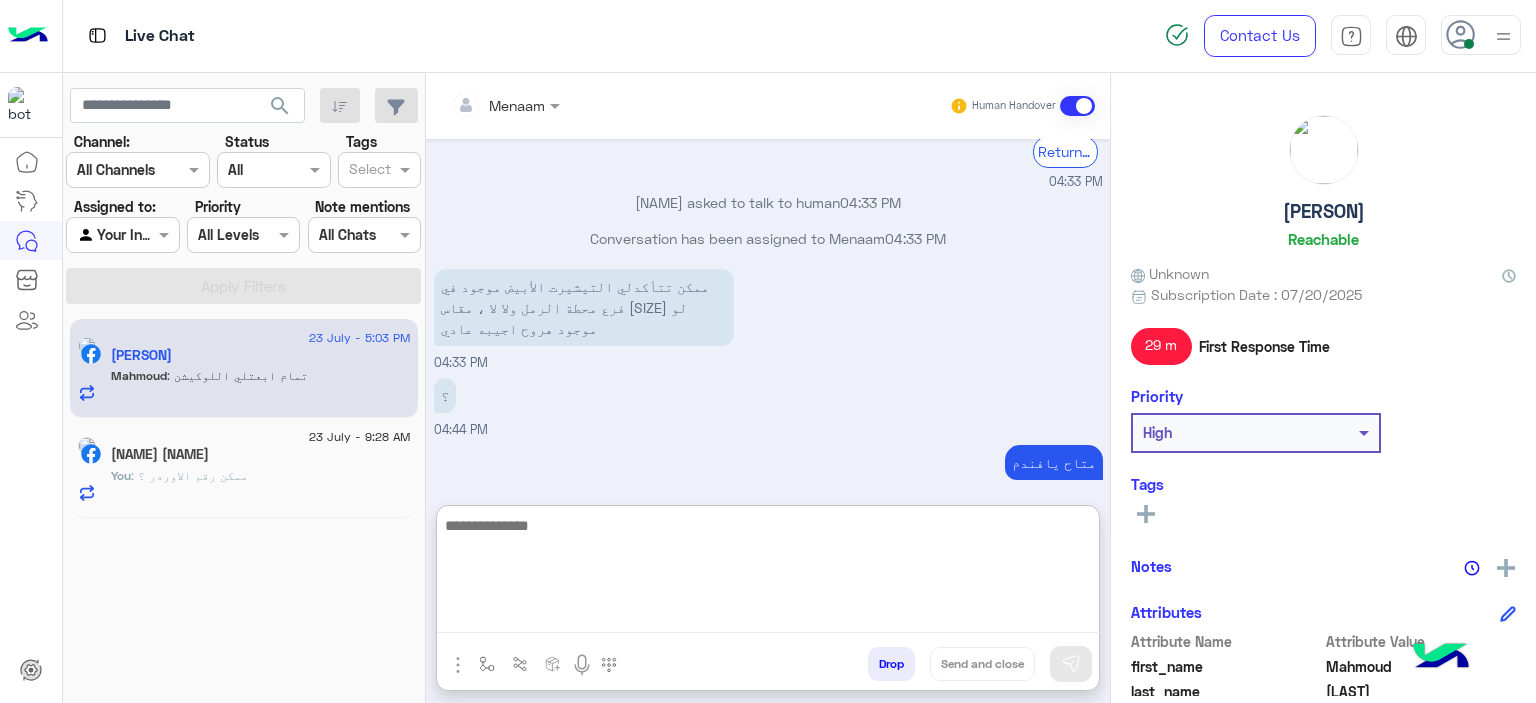 scroll, scrollTop: 9194, scrollLeft: 0, axis: vertical 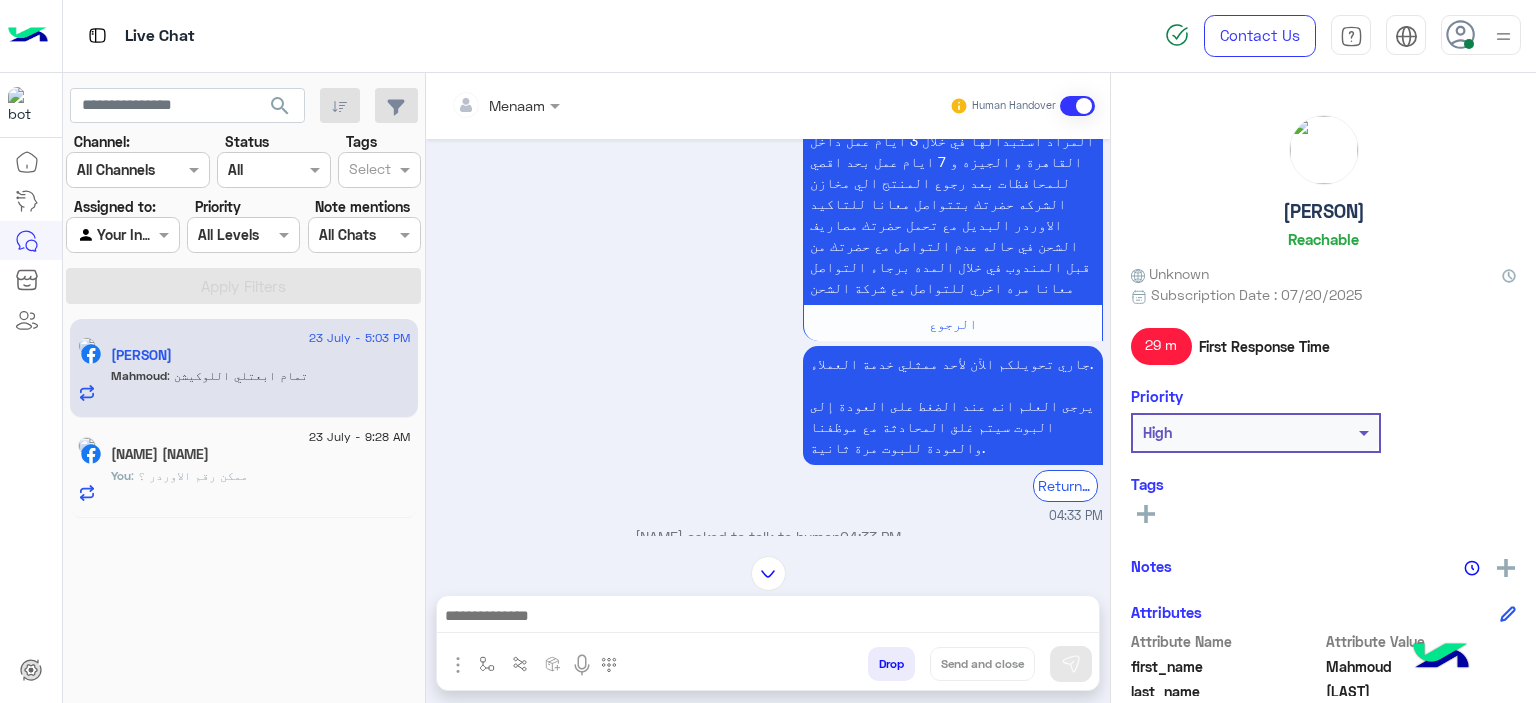 click at bounding box center (768, 618) 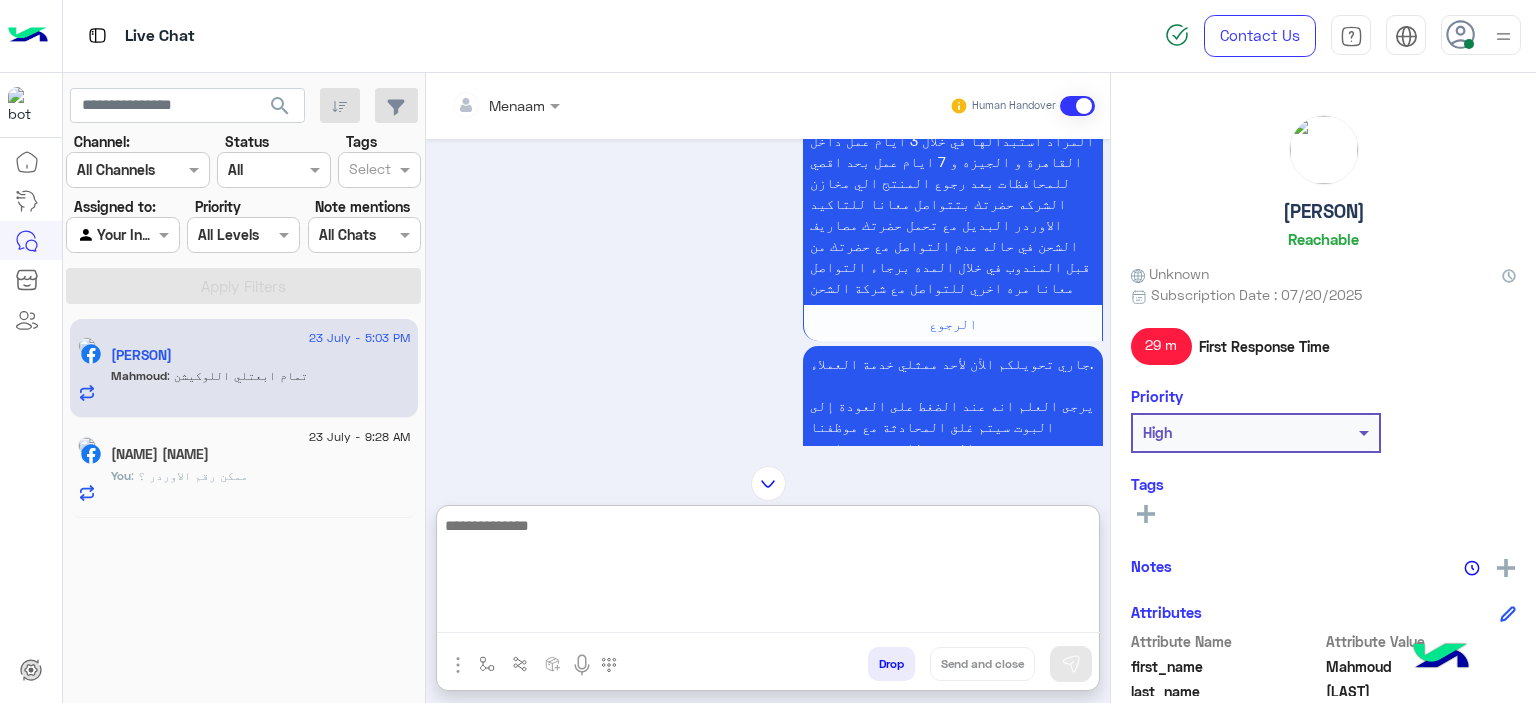 paste on "**********" 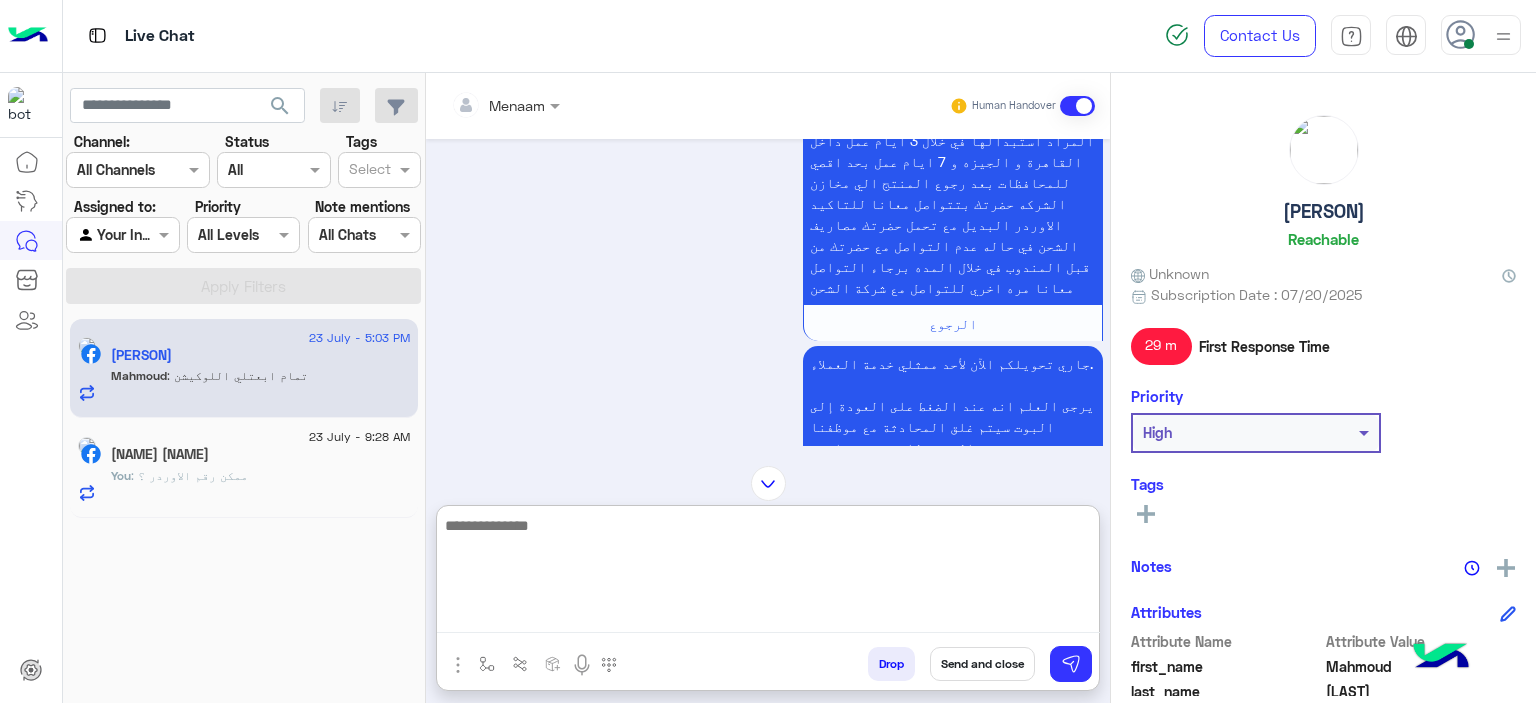 scroll, scrollTop: 9384, scrollLeft: 0, axis: vertical 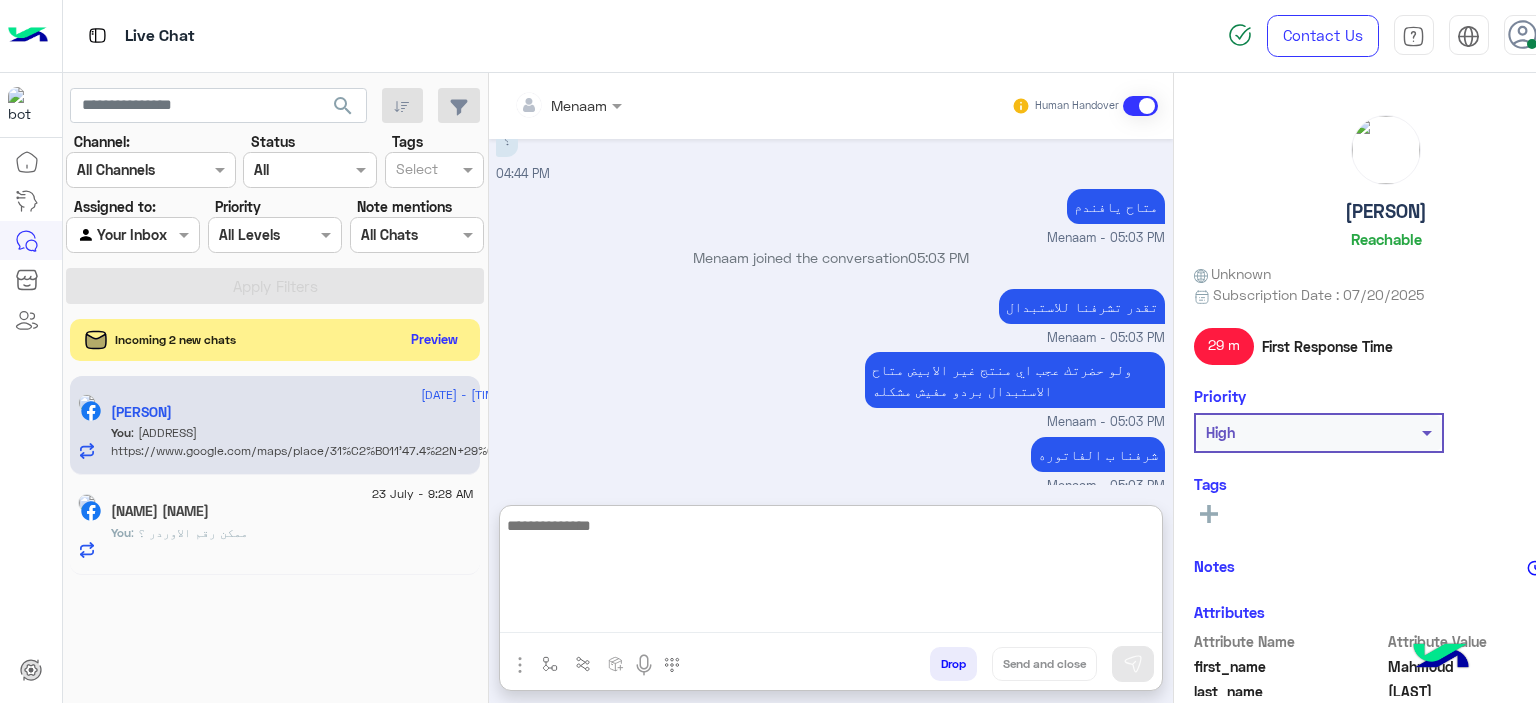 click on "Preview" 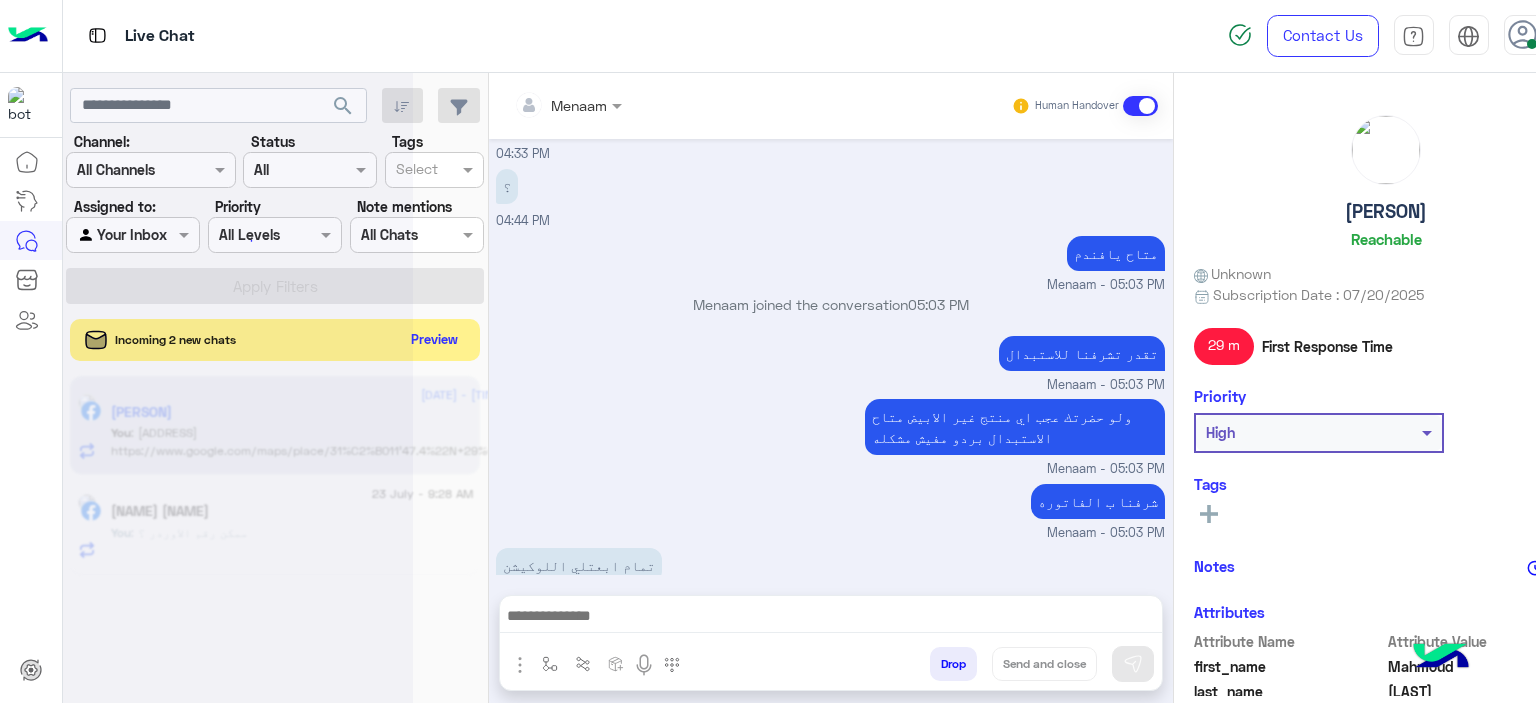 scroll, scrollTop: 9293, scrollLeft: 0, axis: vertical 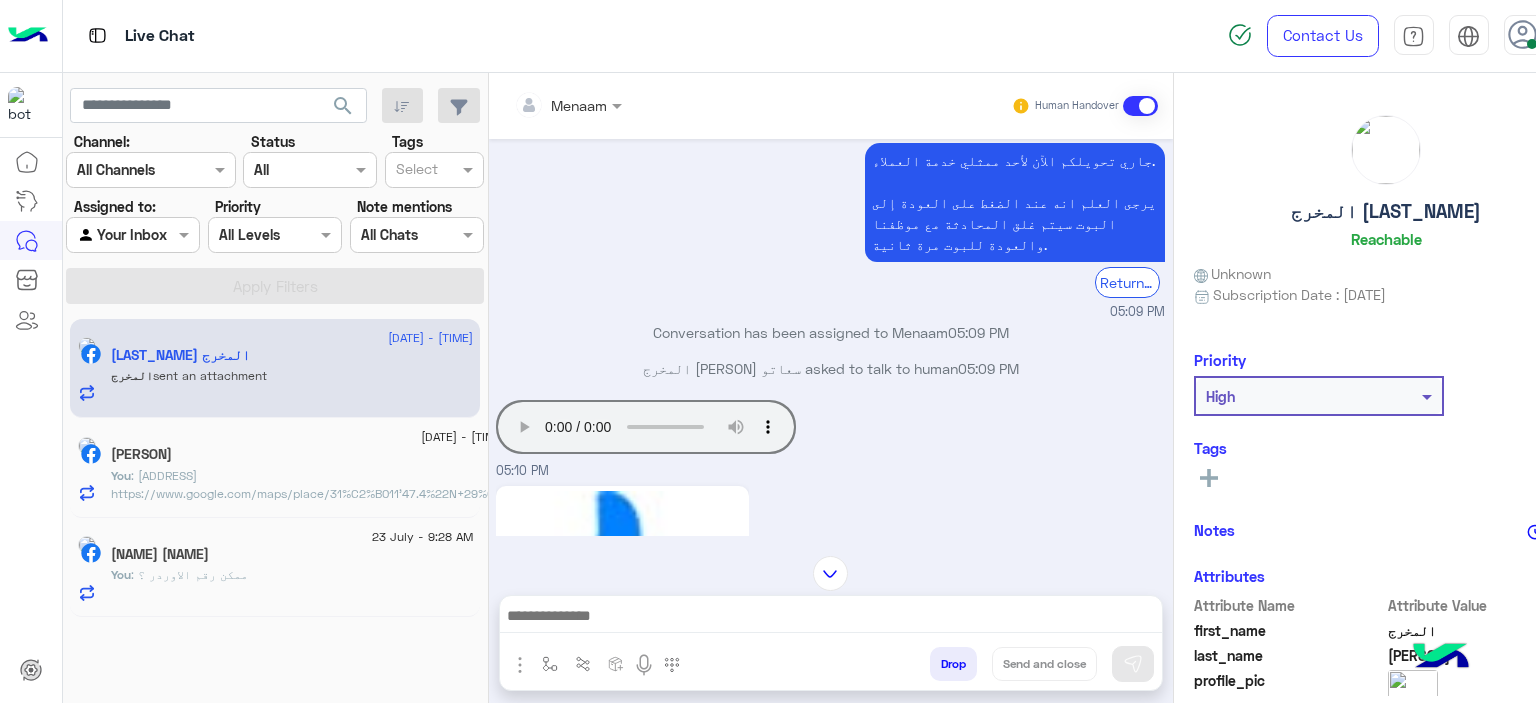 click on ": 20شارع فؤاد بجوار الاوبرا - محطه الرمل- الاسكندريه
https://www.google.com/maps/place/31%C2%B011'47.4%22N+29%C2%B054'08.5%22E/@31.1965066,29.9045451,17z/data=!3m1!4b1!4m5!3m4!1s0x0:0xa29130da9e2f963c!8m2!3d31.1965066!4d29.9023564?hl=ar" 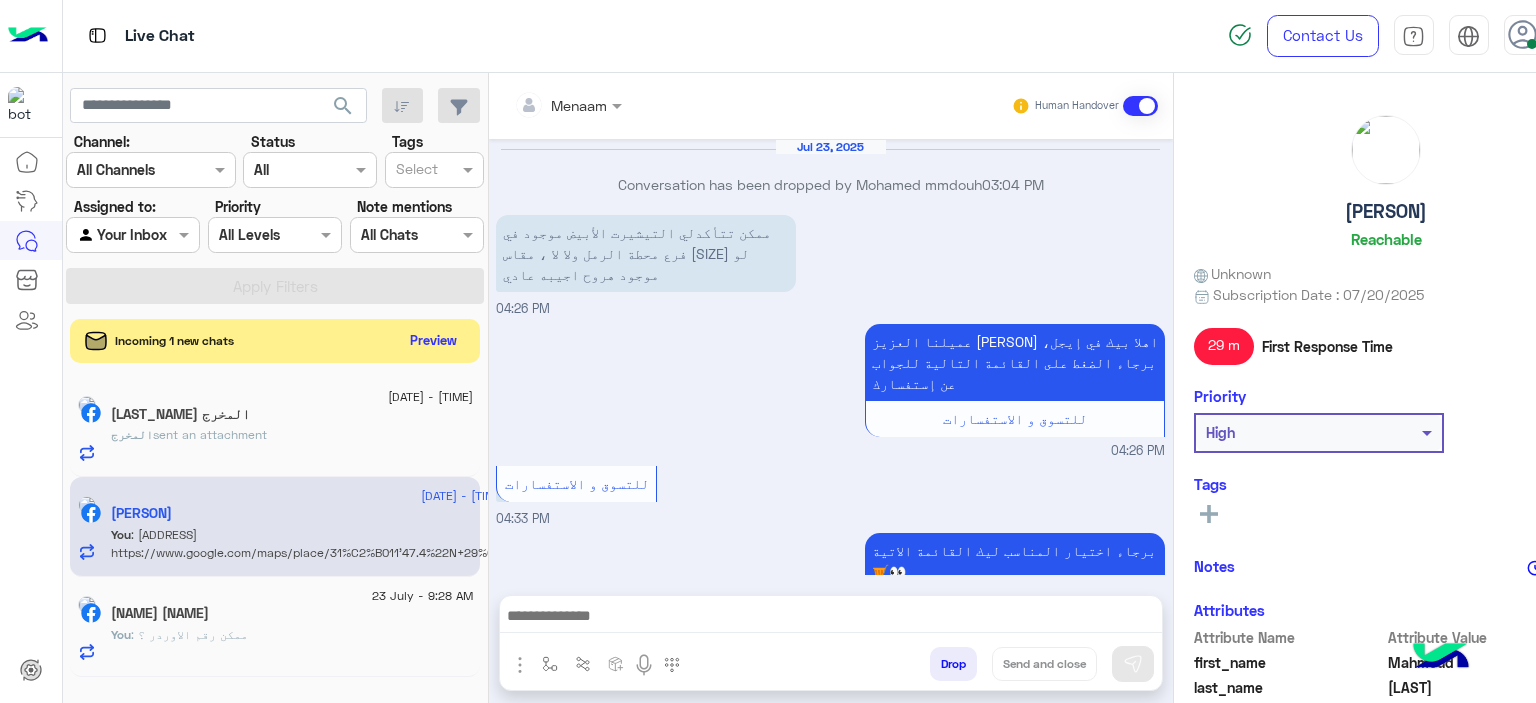 scroll, scrollTop: 1854, scrollLeft: 0, axis: vertical 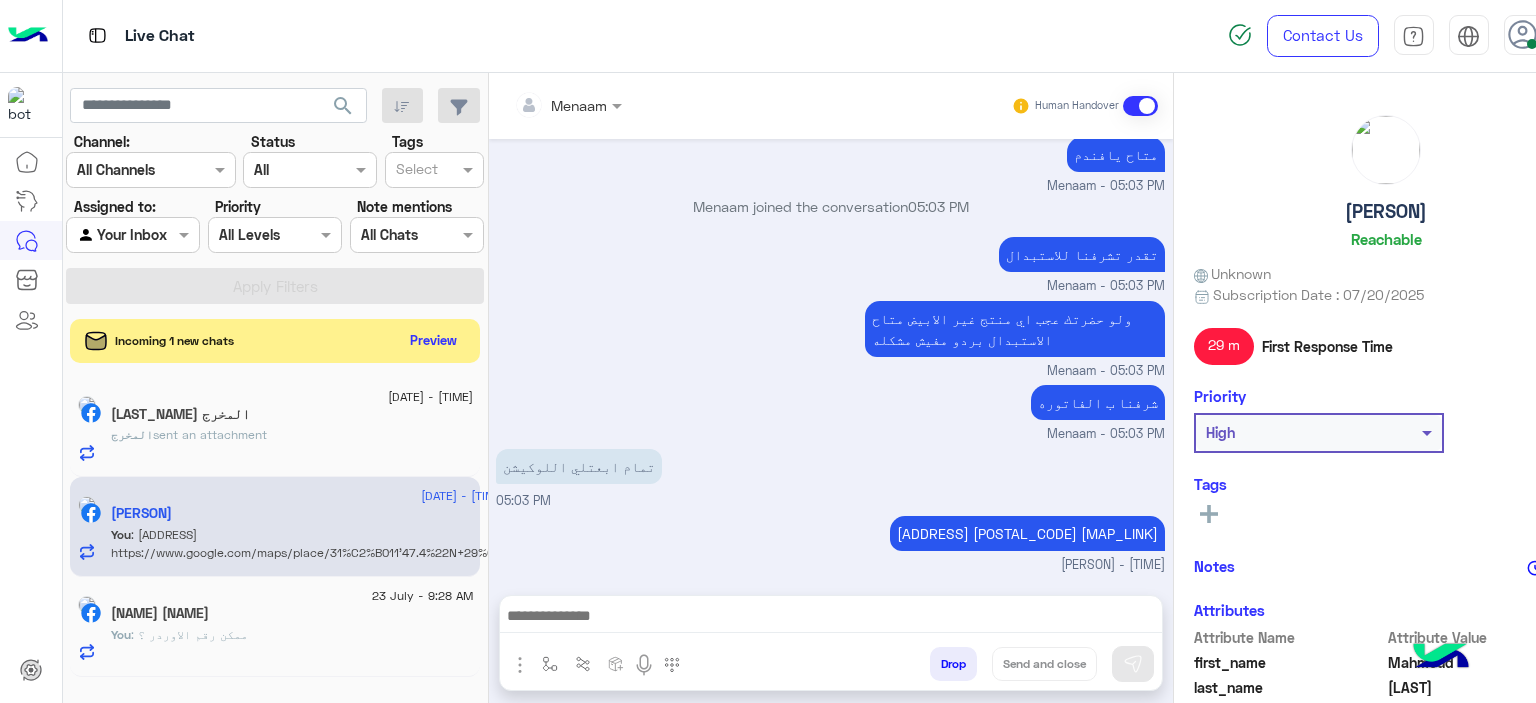 click on "Drop" at bounding box center (953, 664) 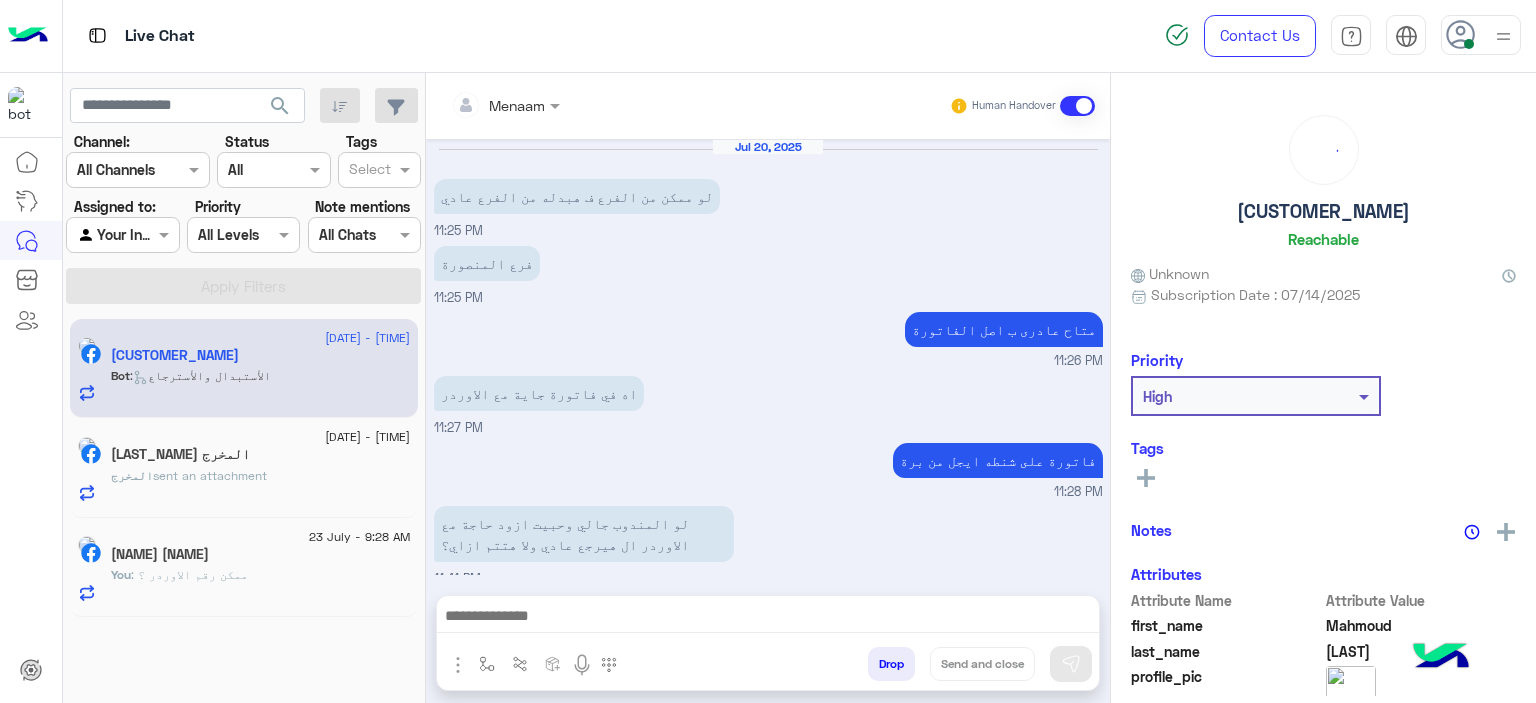 scroll, scrollTop: 1642, scrollLeft: 0, axis: vertical 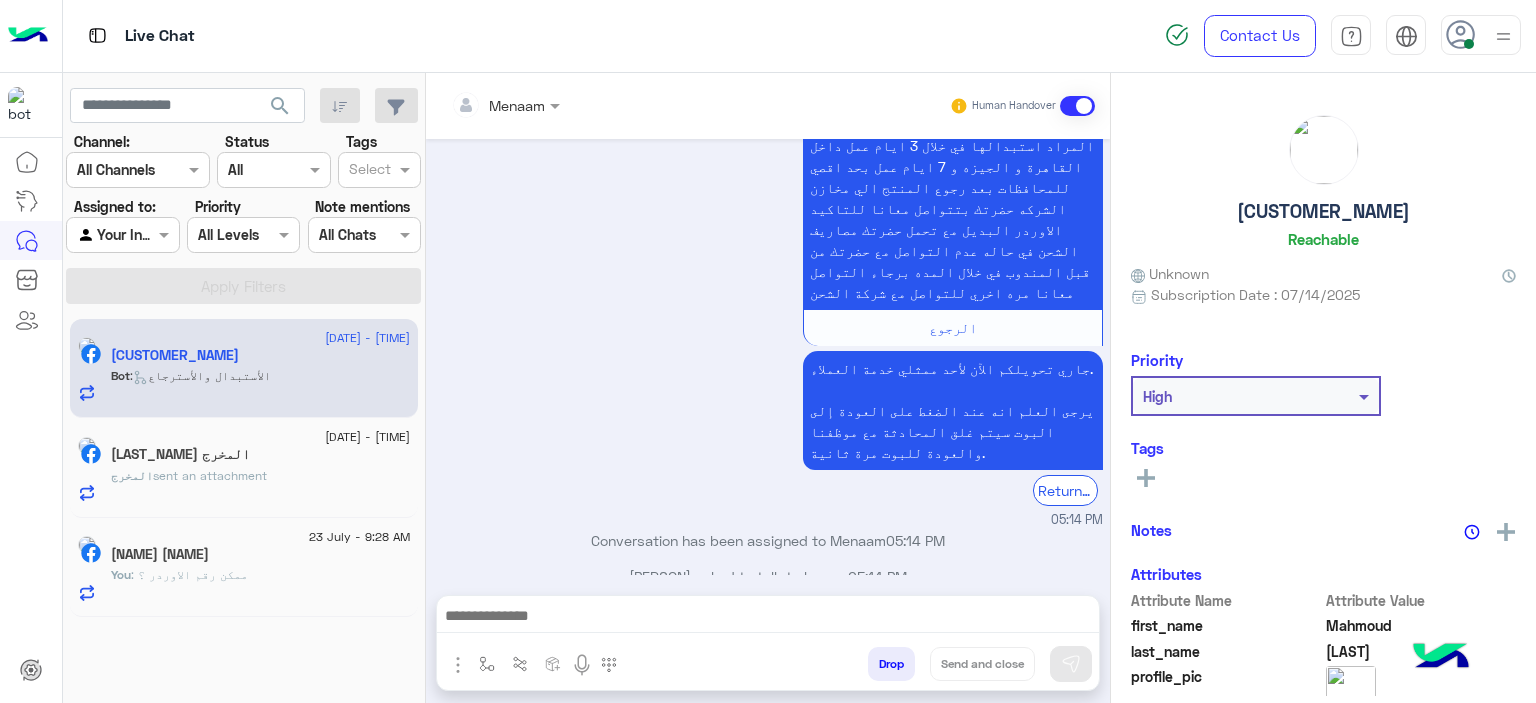 click on "المخرج  sent an attachment" 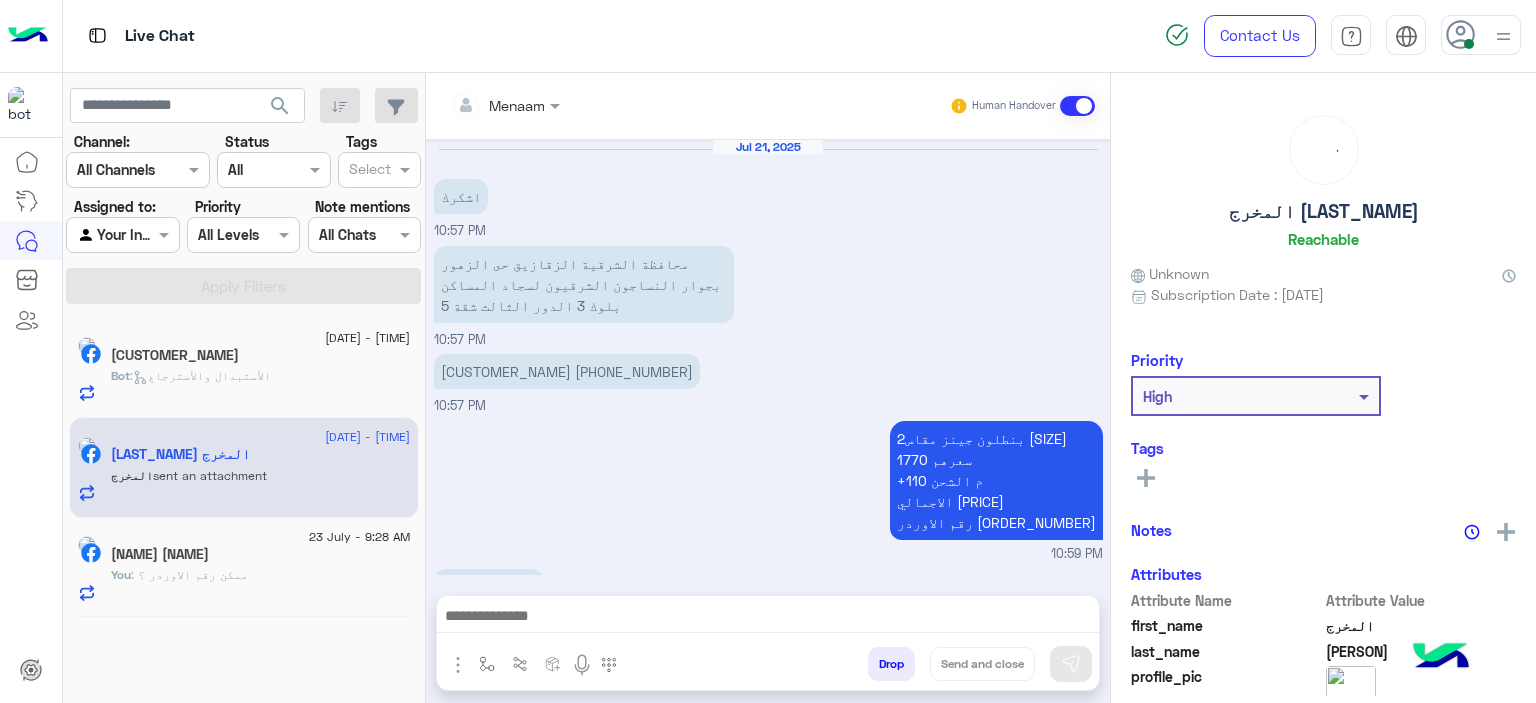 scroll, scrollTop: 2154, scrollLeft: 0, axis: vertical 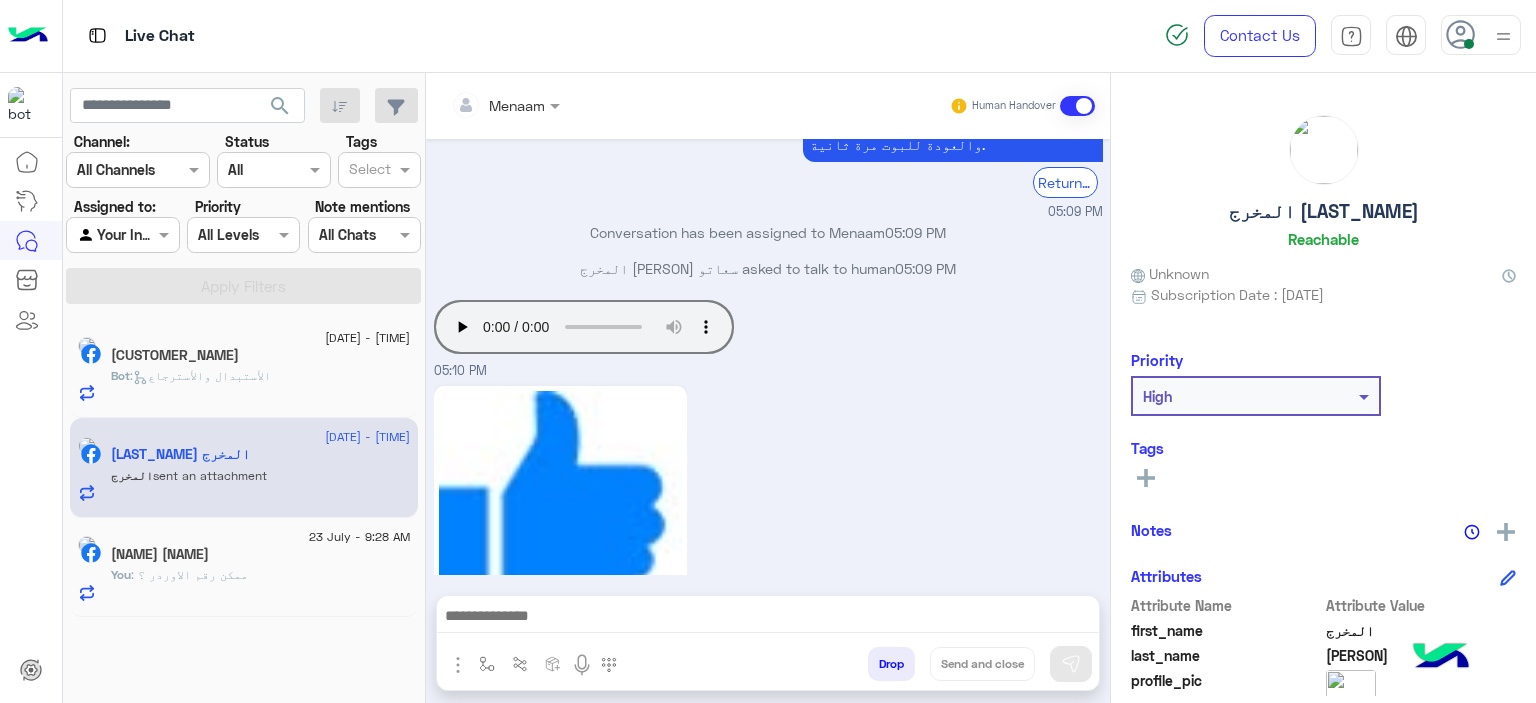 click on ": ممكن رقم الاوردر ؟" 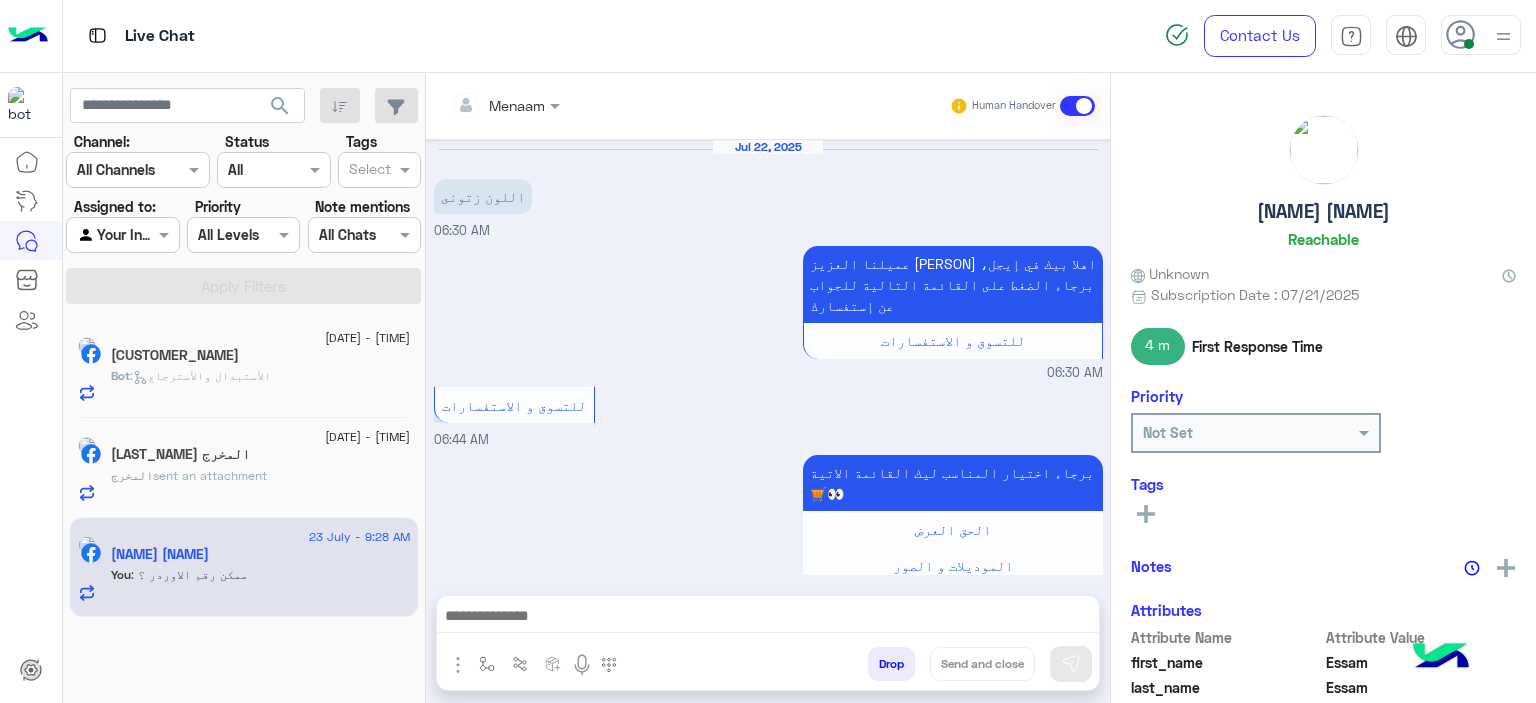 scroll, scrollTop: 1711, scrollLeft: 0, axis: vertical 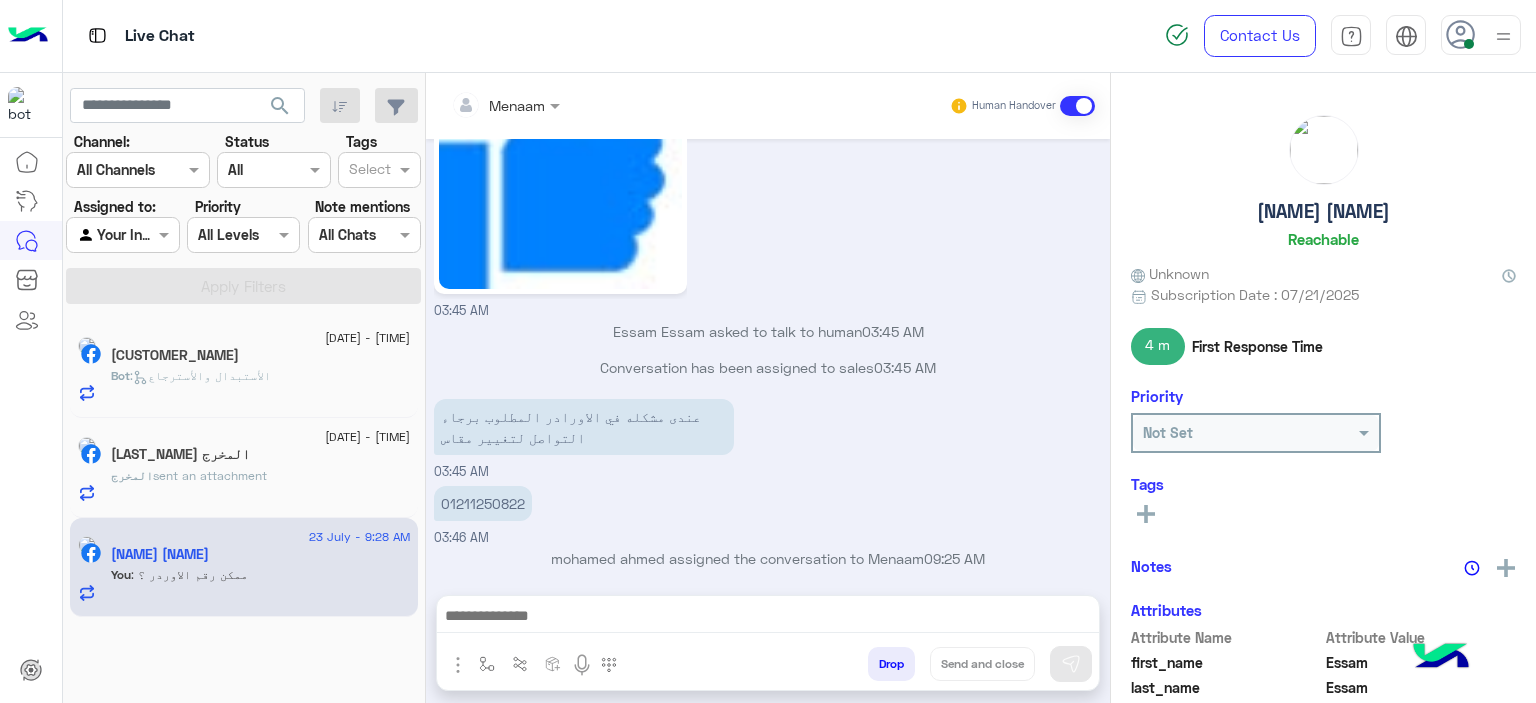 click on ":   الأستبدال والأسترجاع" 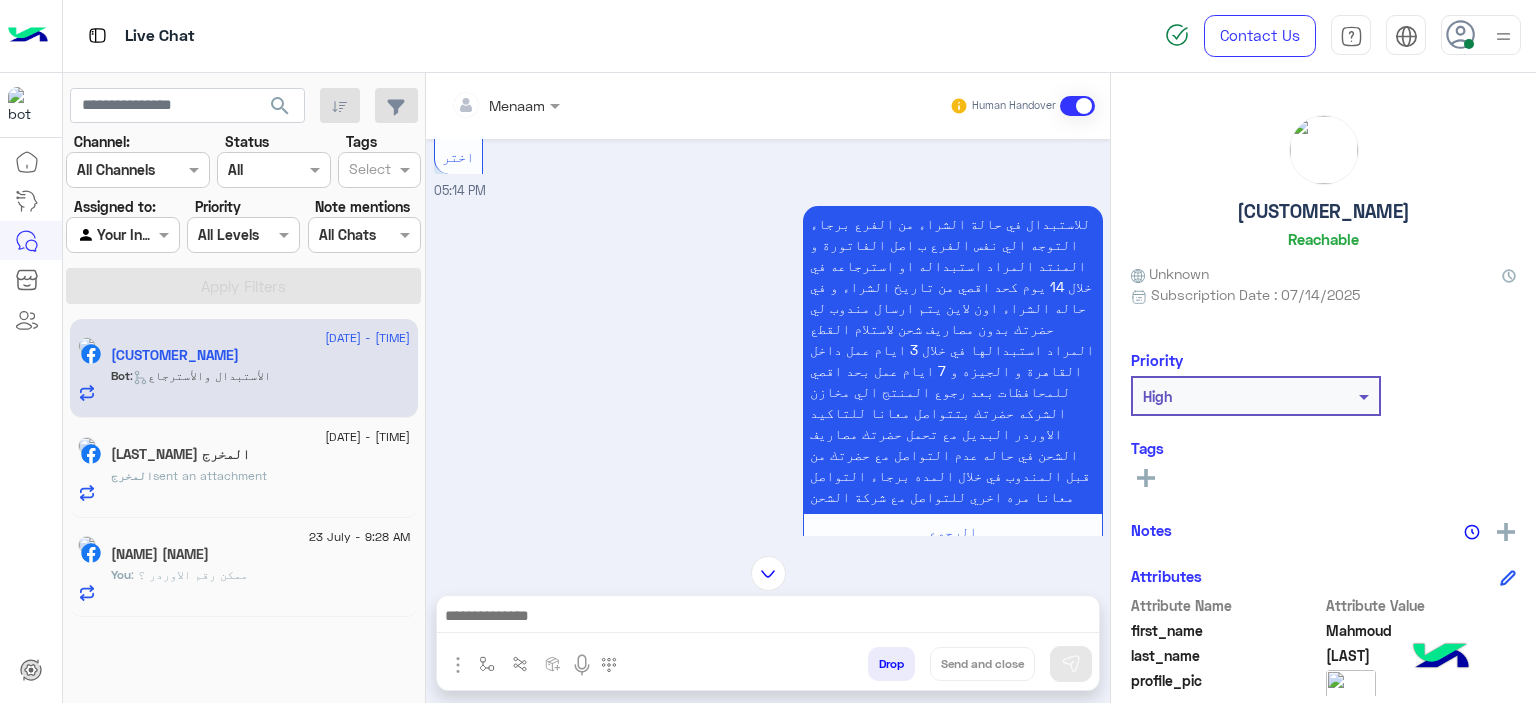 scroll, scrollTop: 1642, scrollLeft: 0, axis: vertical 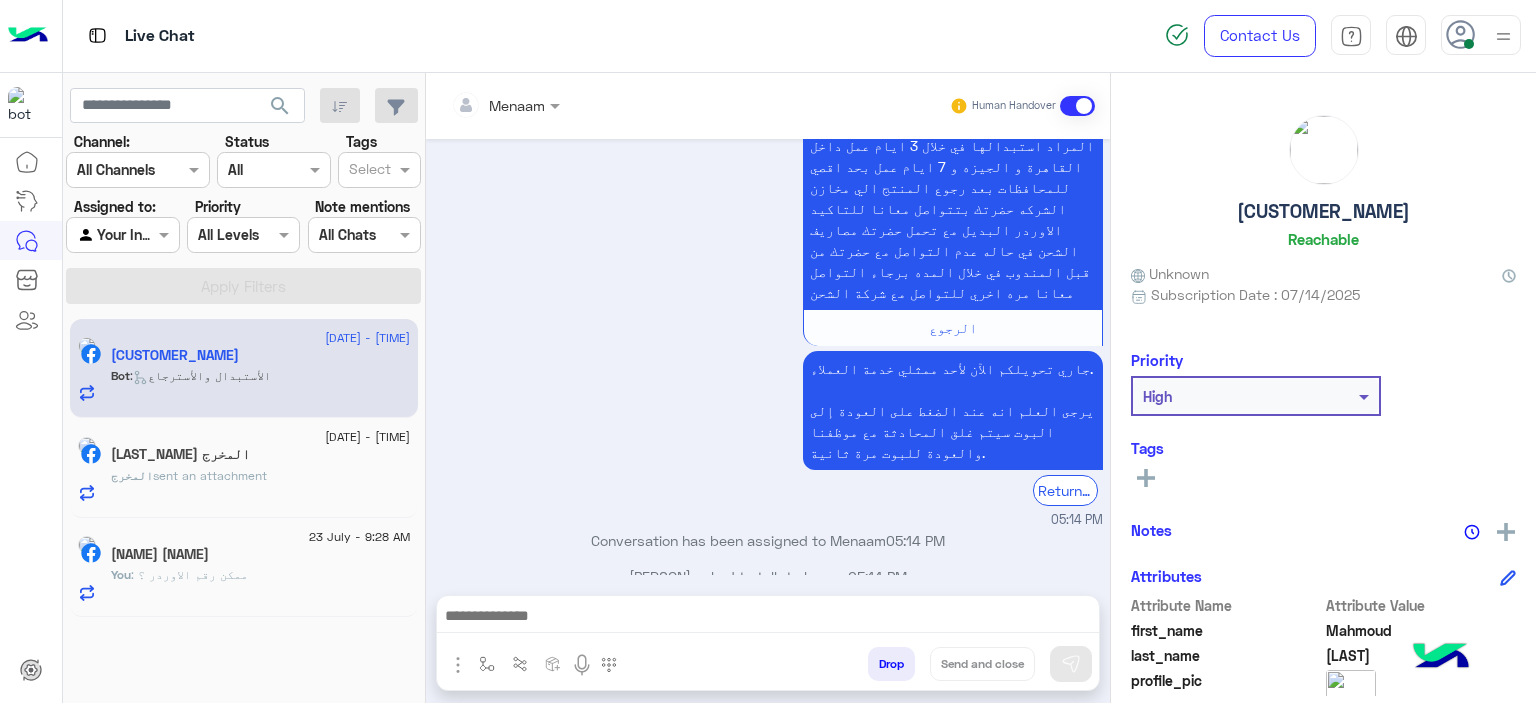click at bounding box center (768, 618) 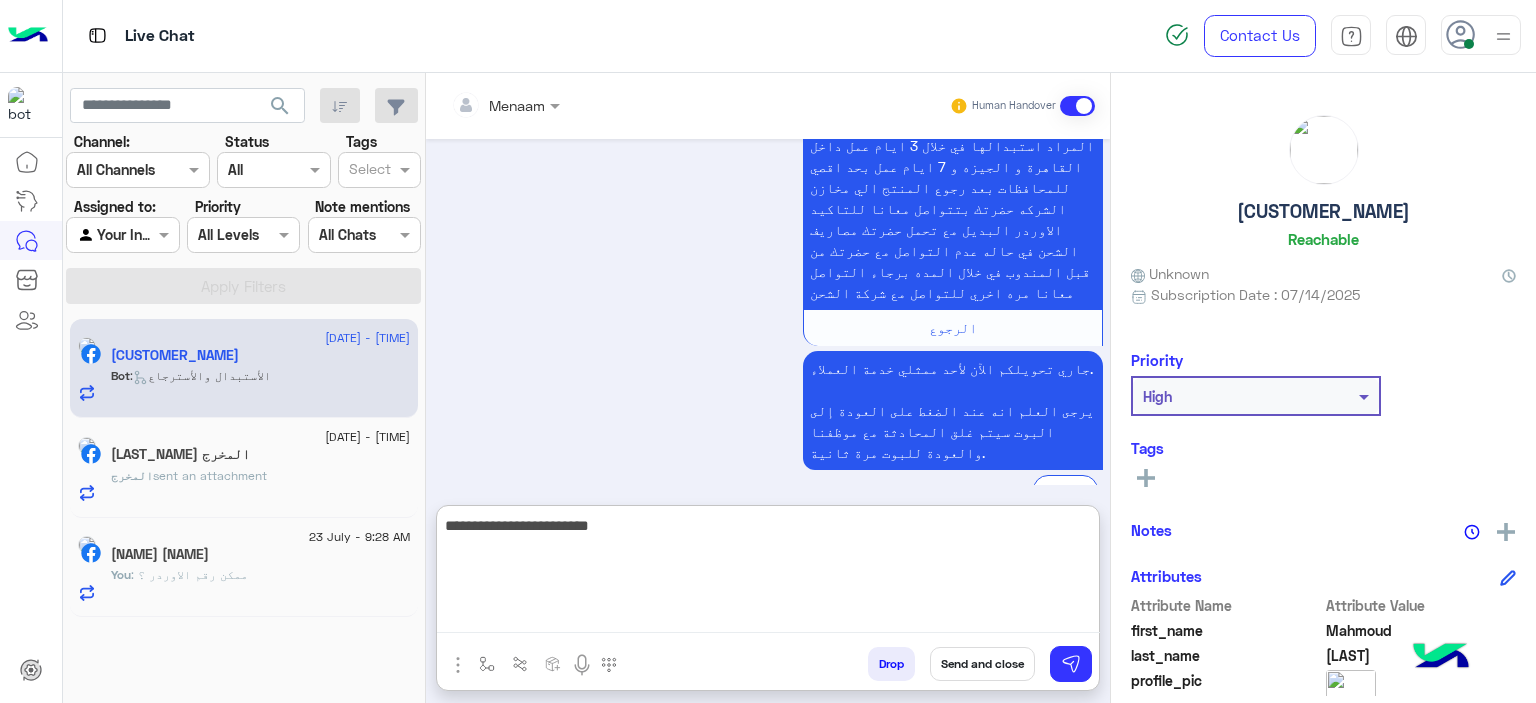 type on "**********" 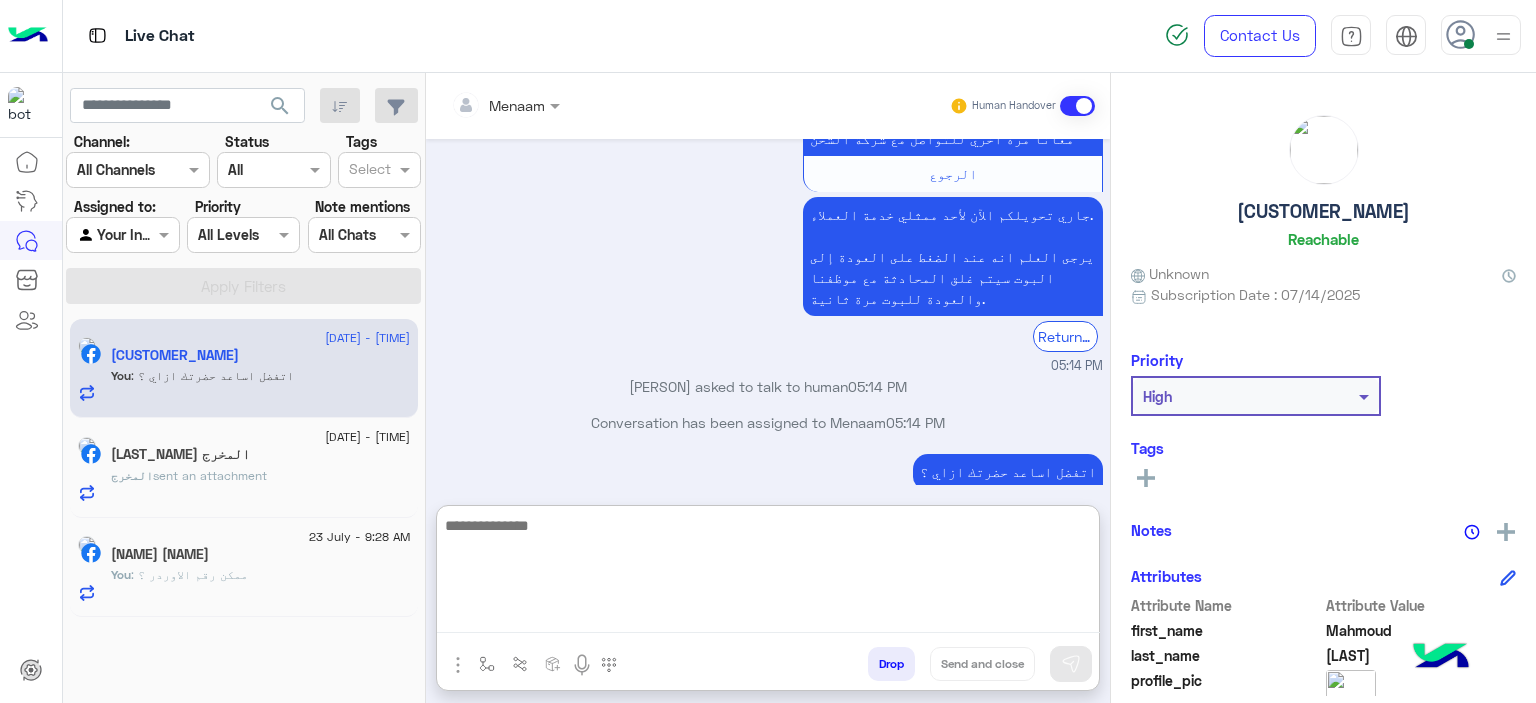 scroll, scrollTop: 1832, scrollLeft: 0, axis: vertical 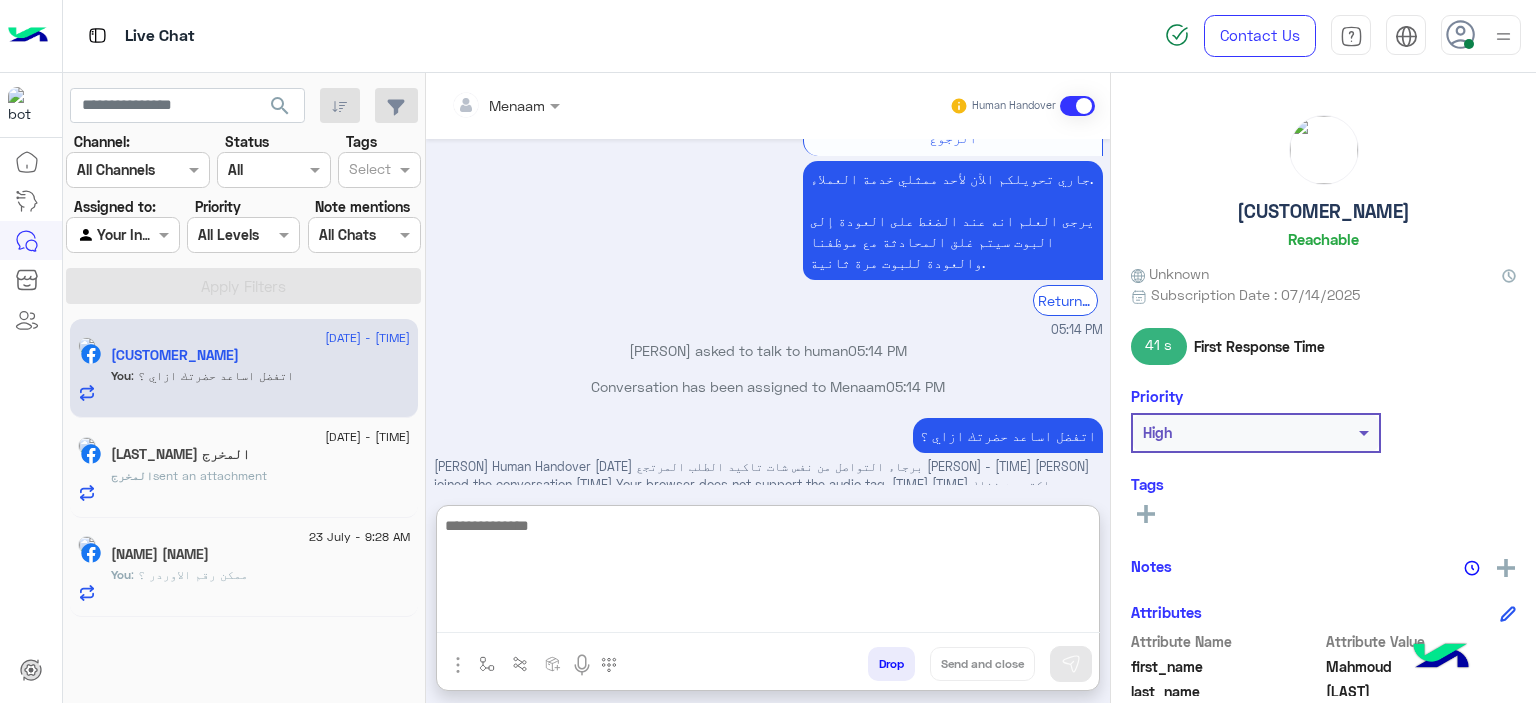 click on "sent an attachment" 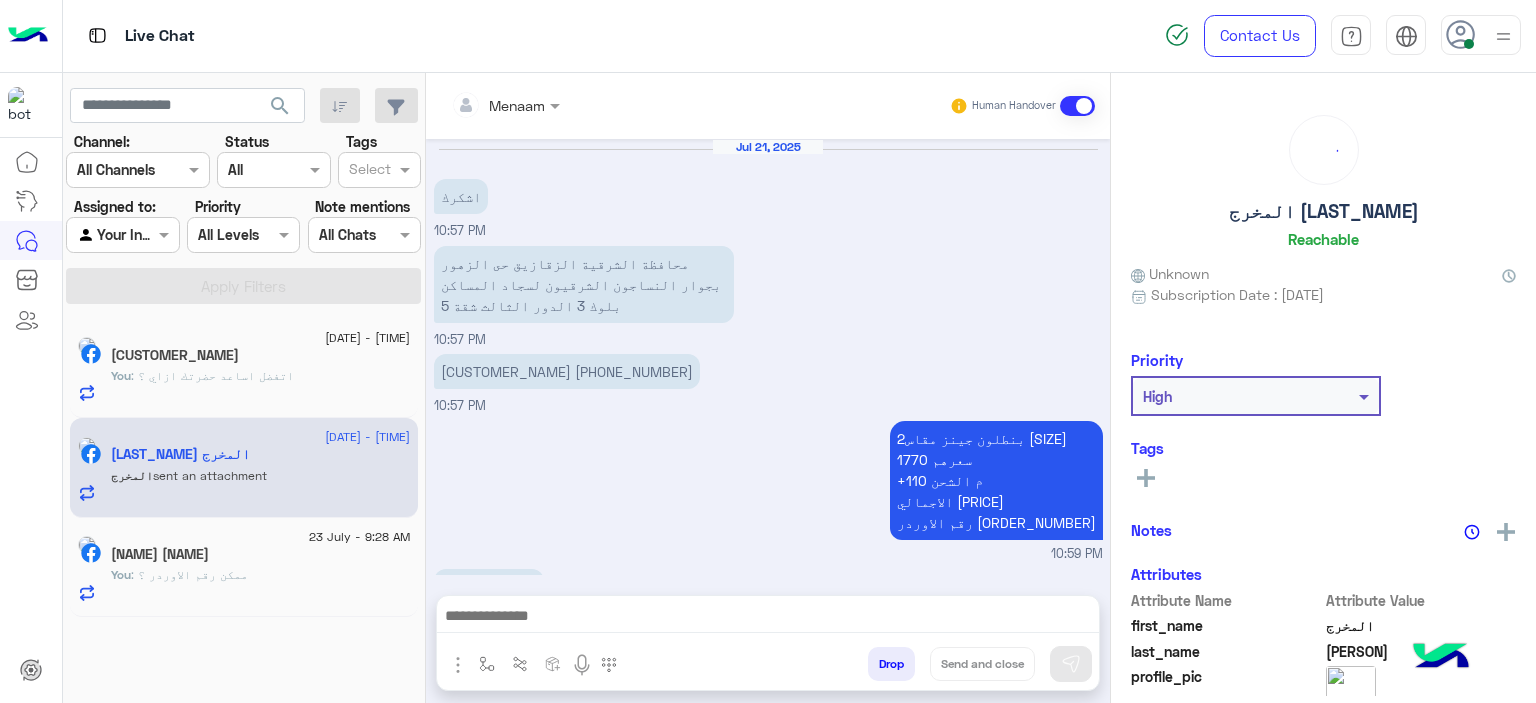 scroll, scrollTop: 2154, scrollLeft: 0, axis: vertical 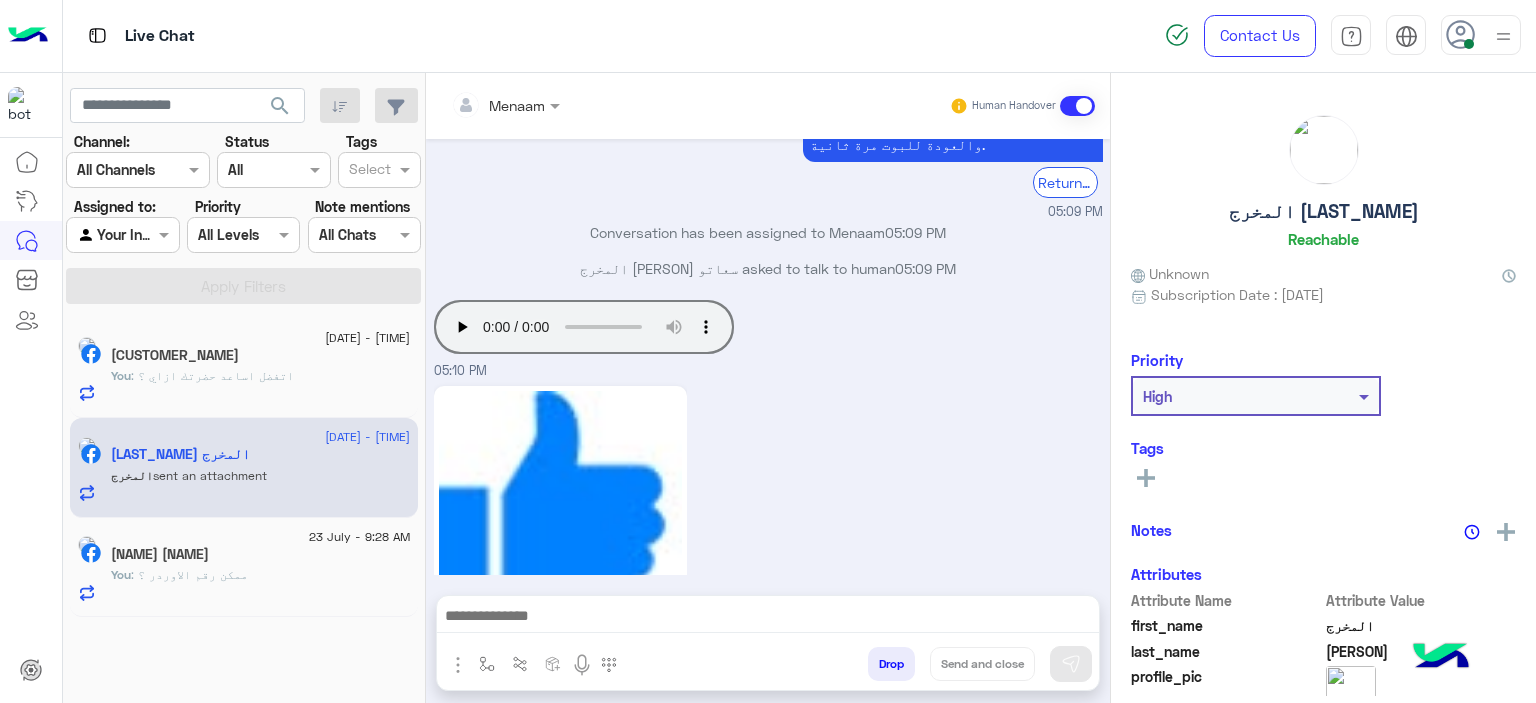 click at bounding box center [768, 618] 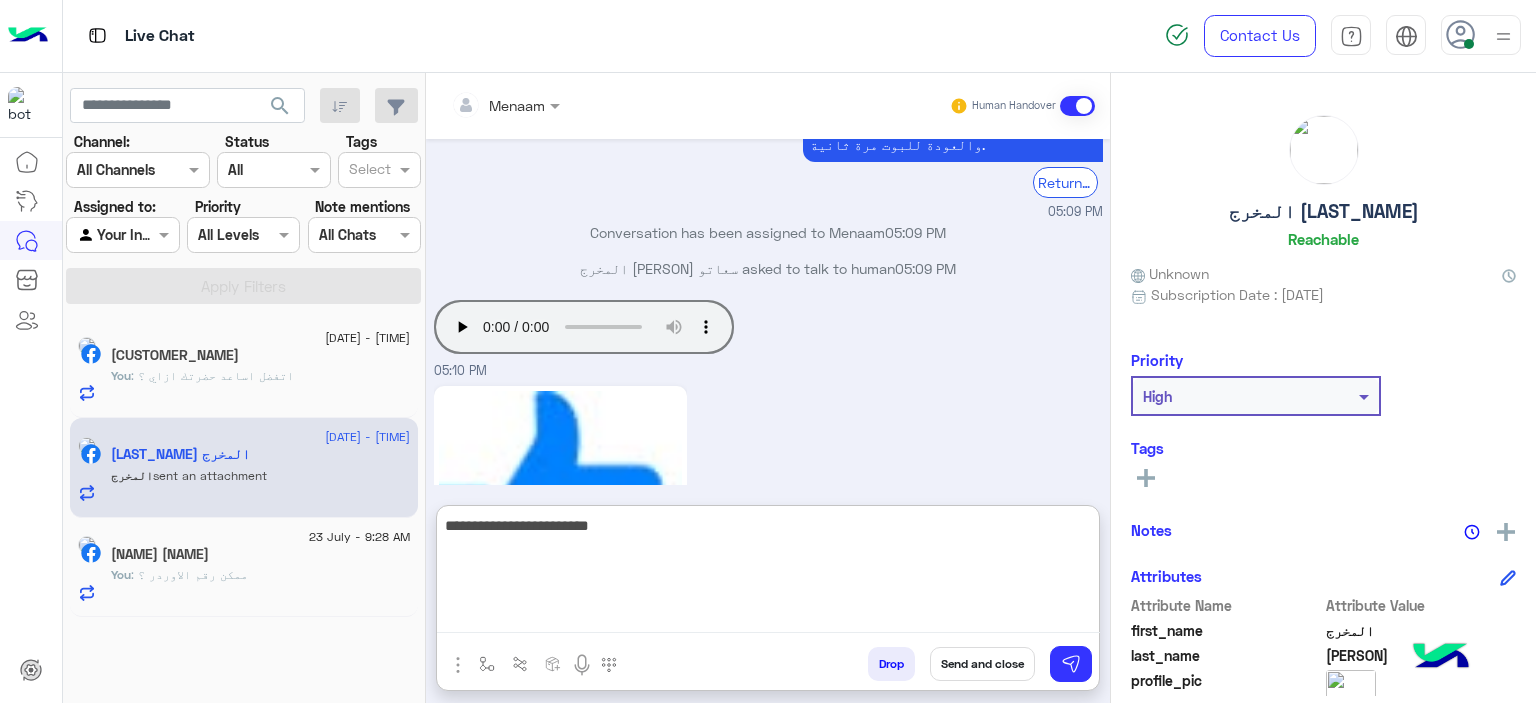 type on "**********" 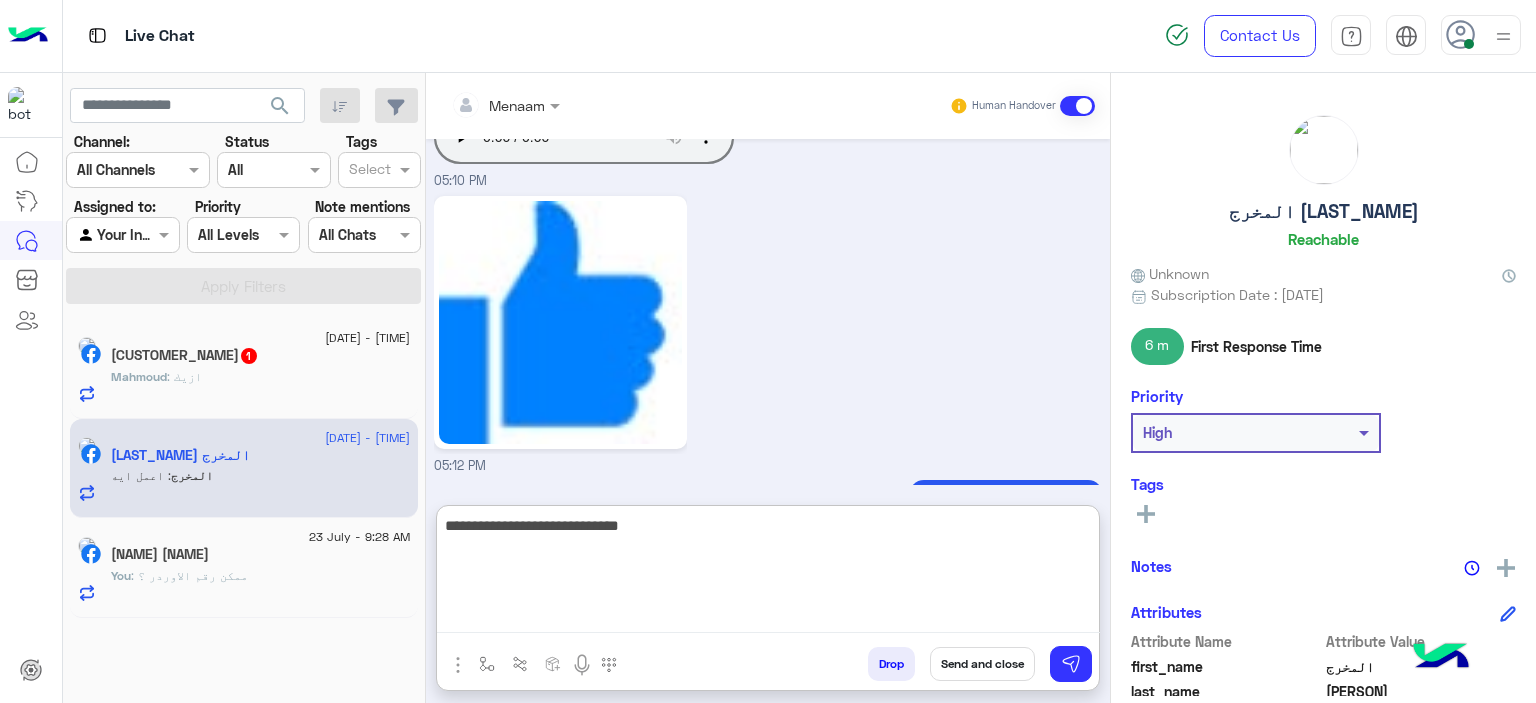 scroll, scrollTop: 2411, scrollLeft: 0, axis: vertical 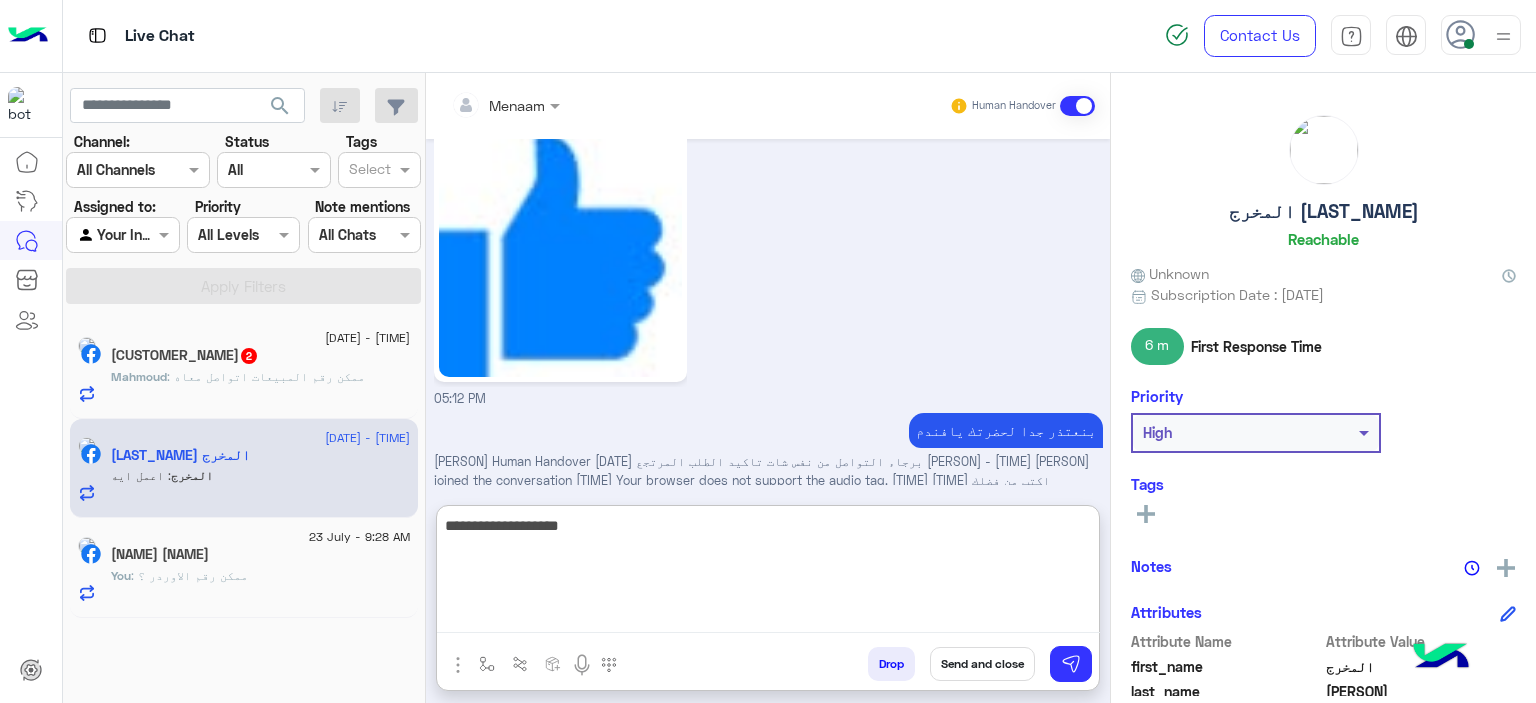 type on "**********" 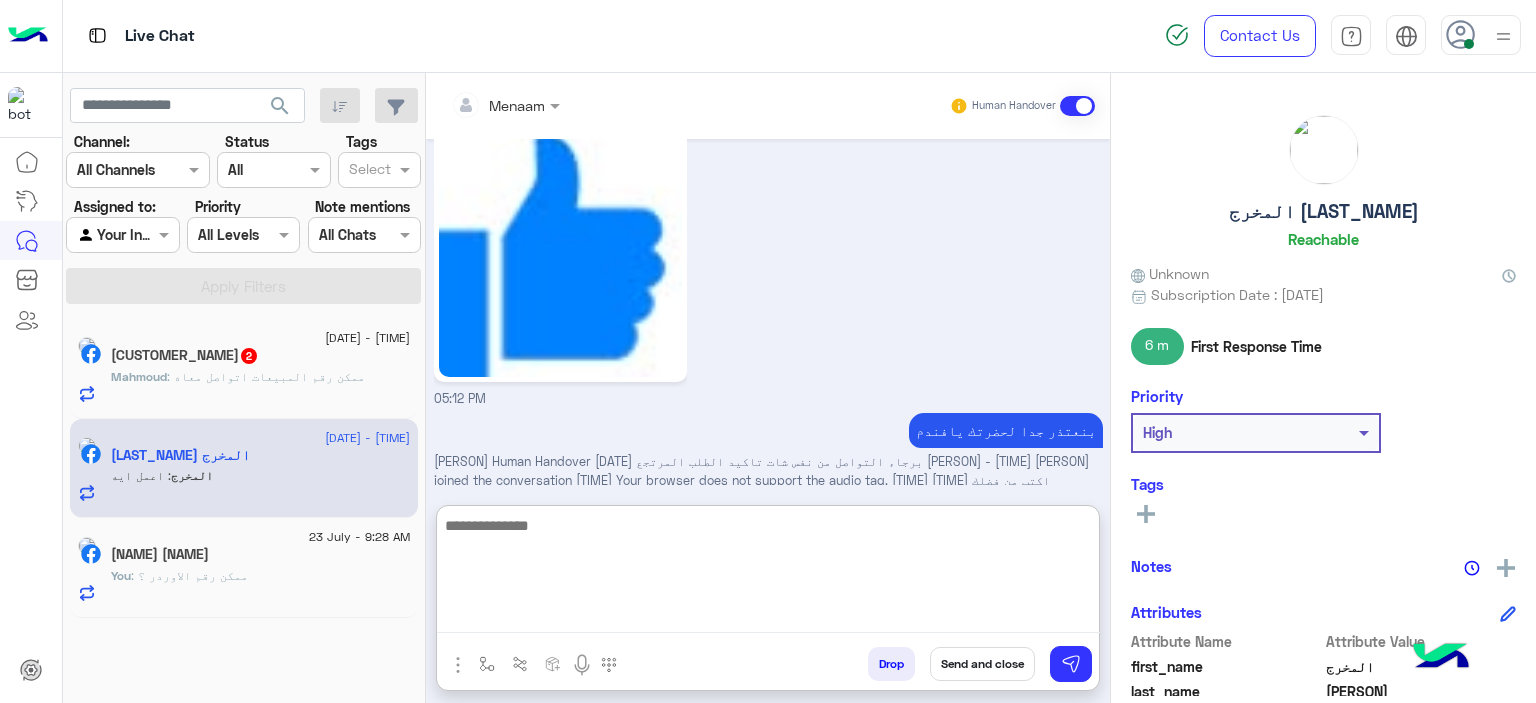 scroll, scrollTop: 2475, scrollLeft: 0, axis: vertical 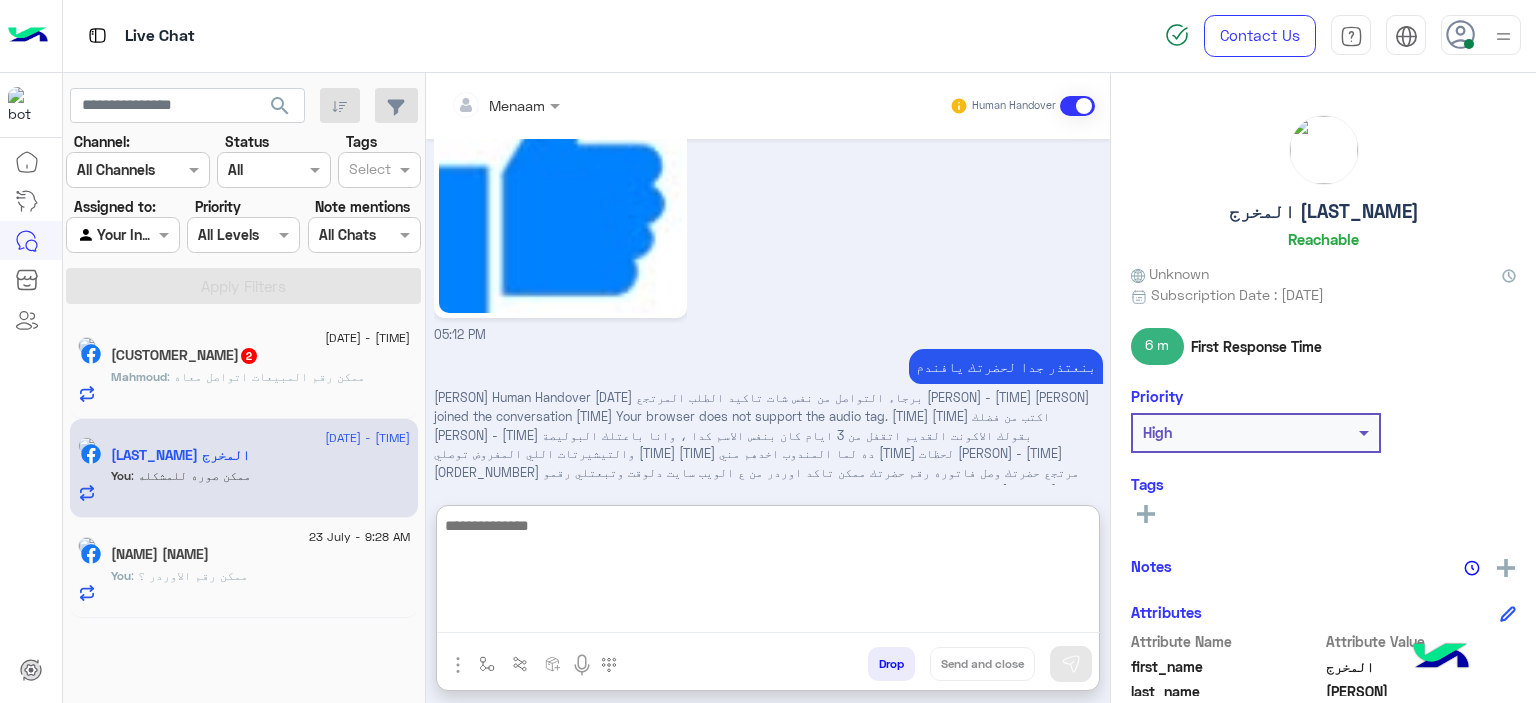 click on ": ممكن رقم المبيعات اتواصل معاه" 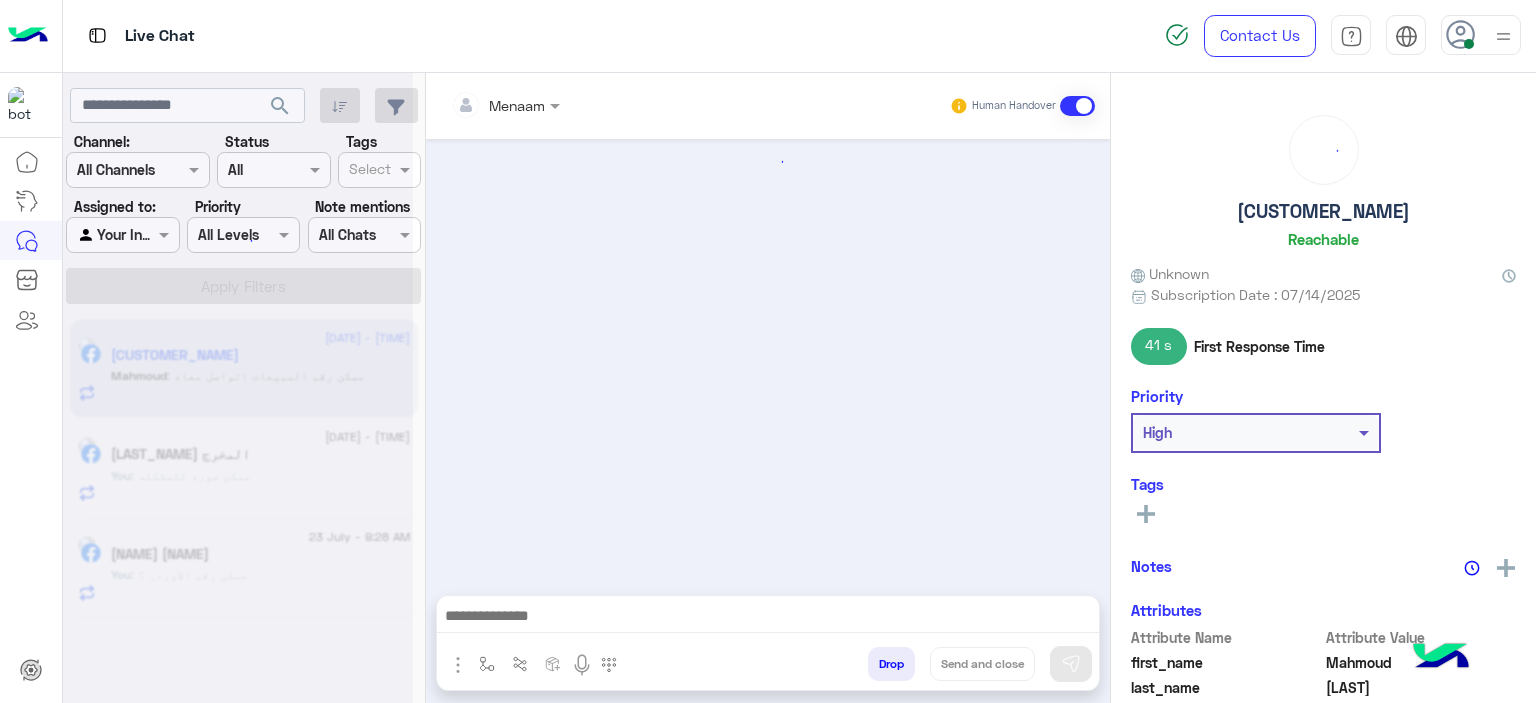scroll, scrollTop: 1612, scrollLeft: 0, axis: vertical 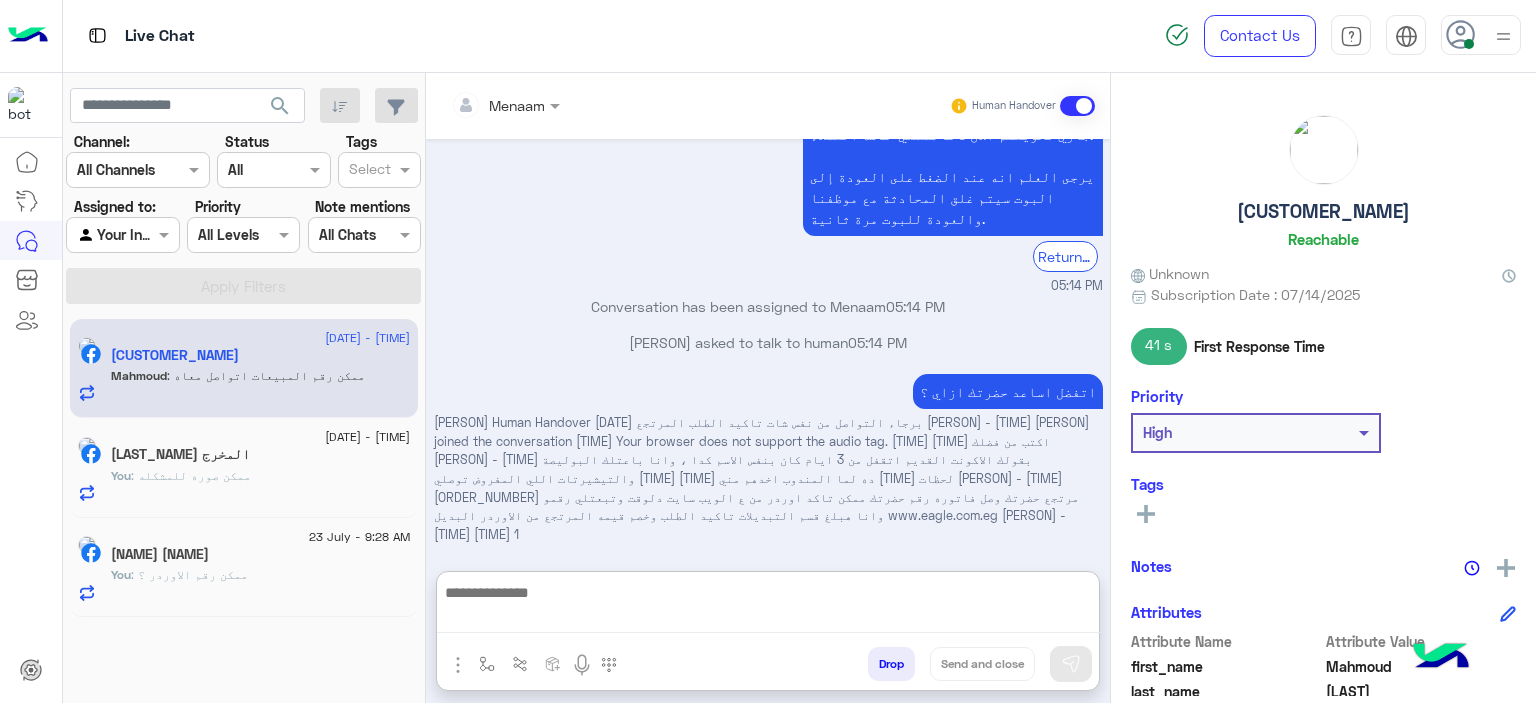 click at bounding box center [768, 606] 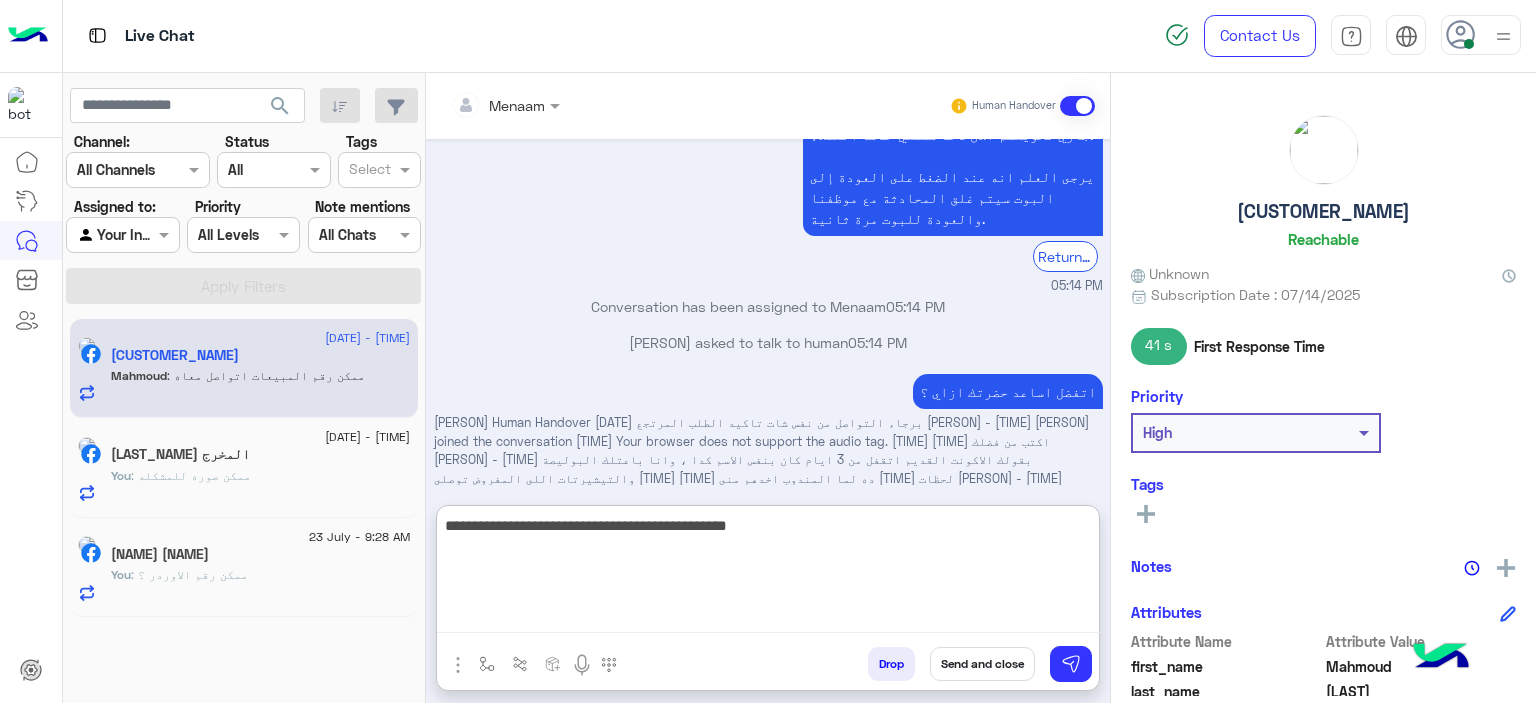 type on "**********" 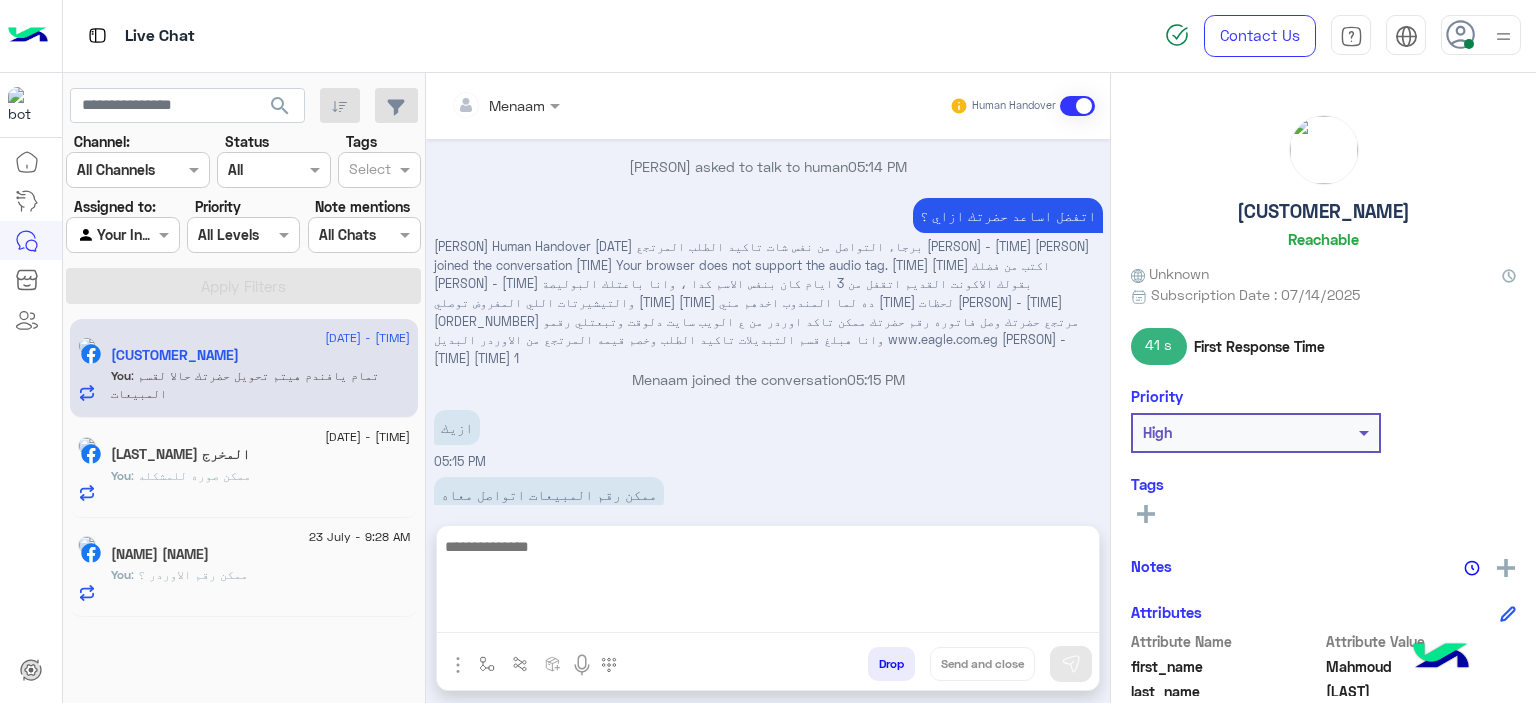 scroll, scrollTop: 1697, scrollLeft: 0, axis: vertical 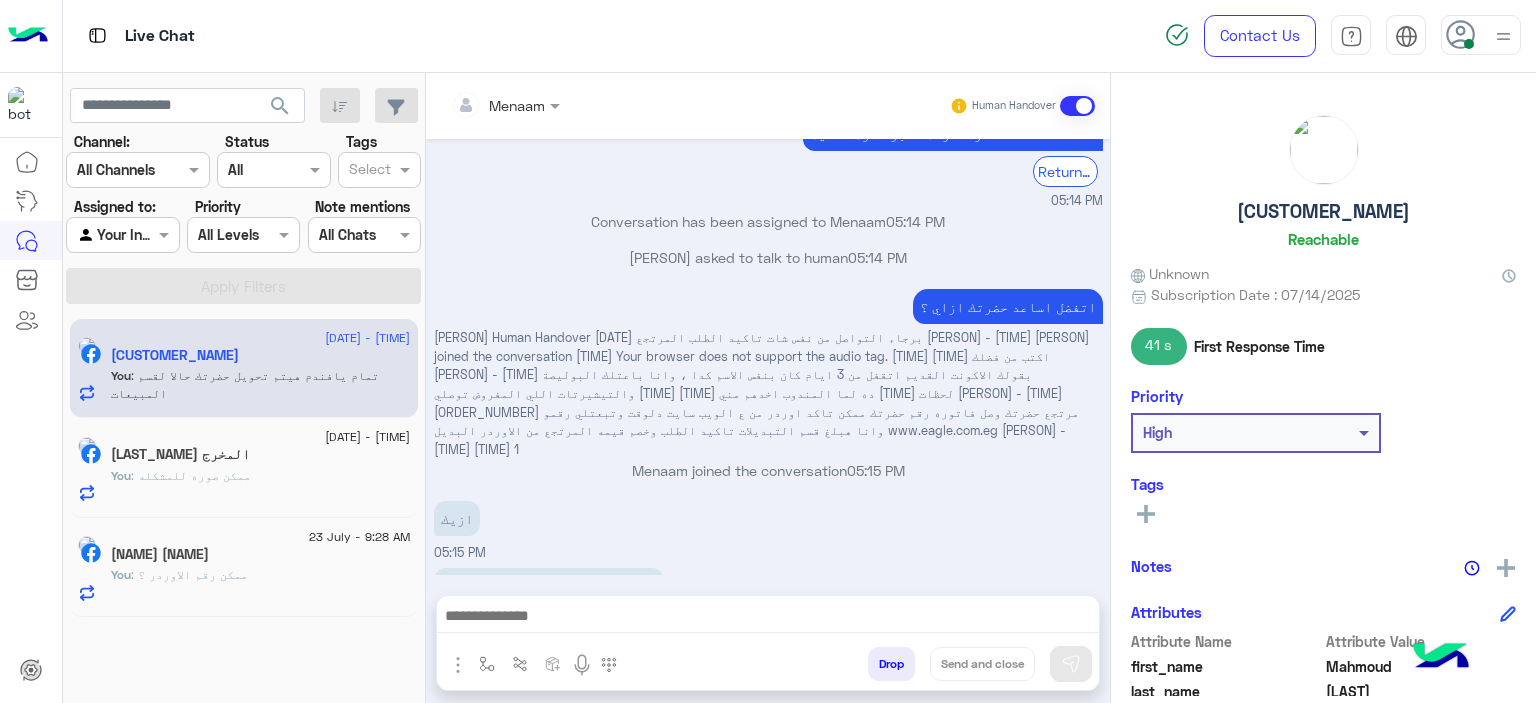 click at bounding box center [768, 621] 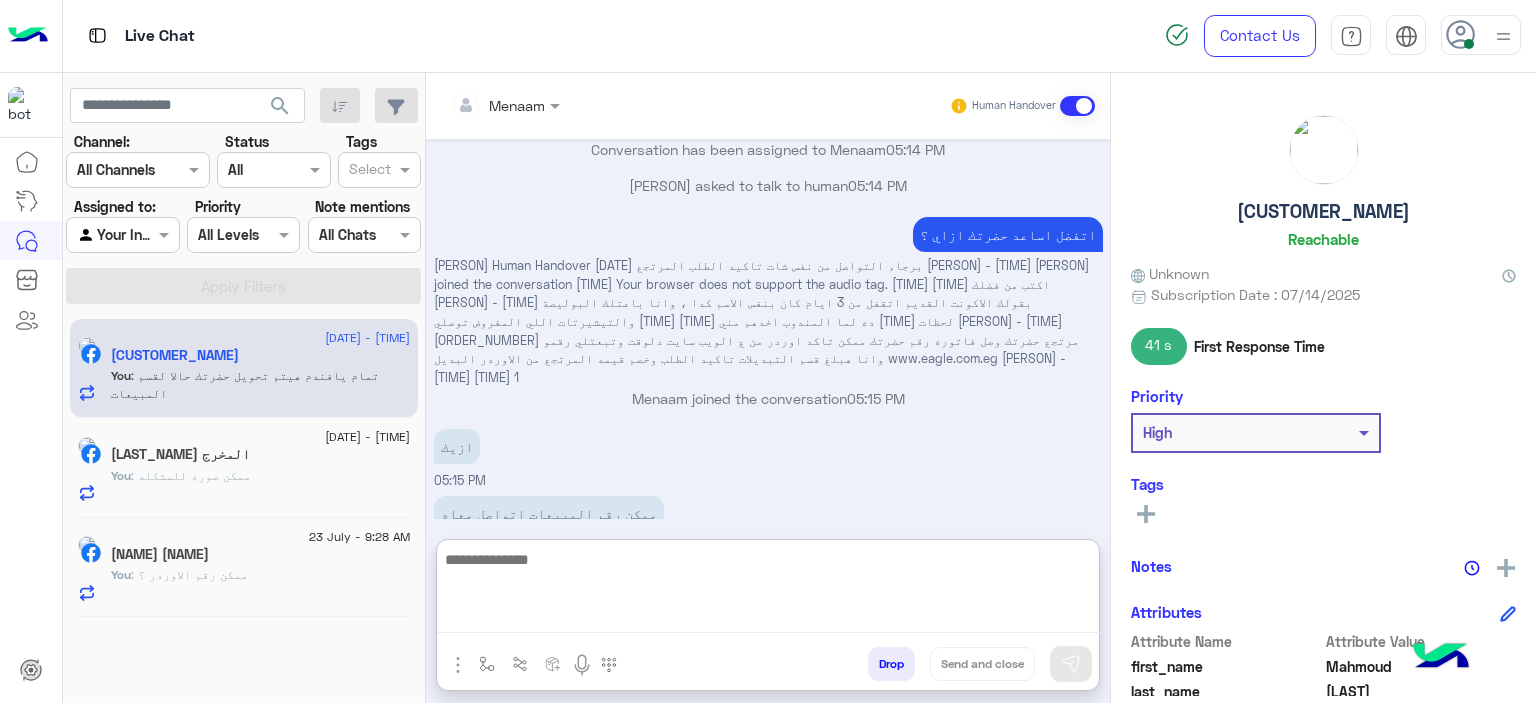 paste on "**********" 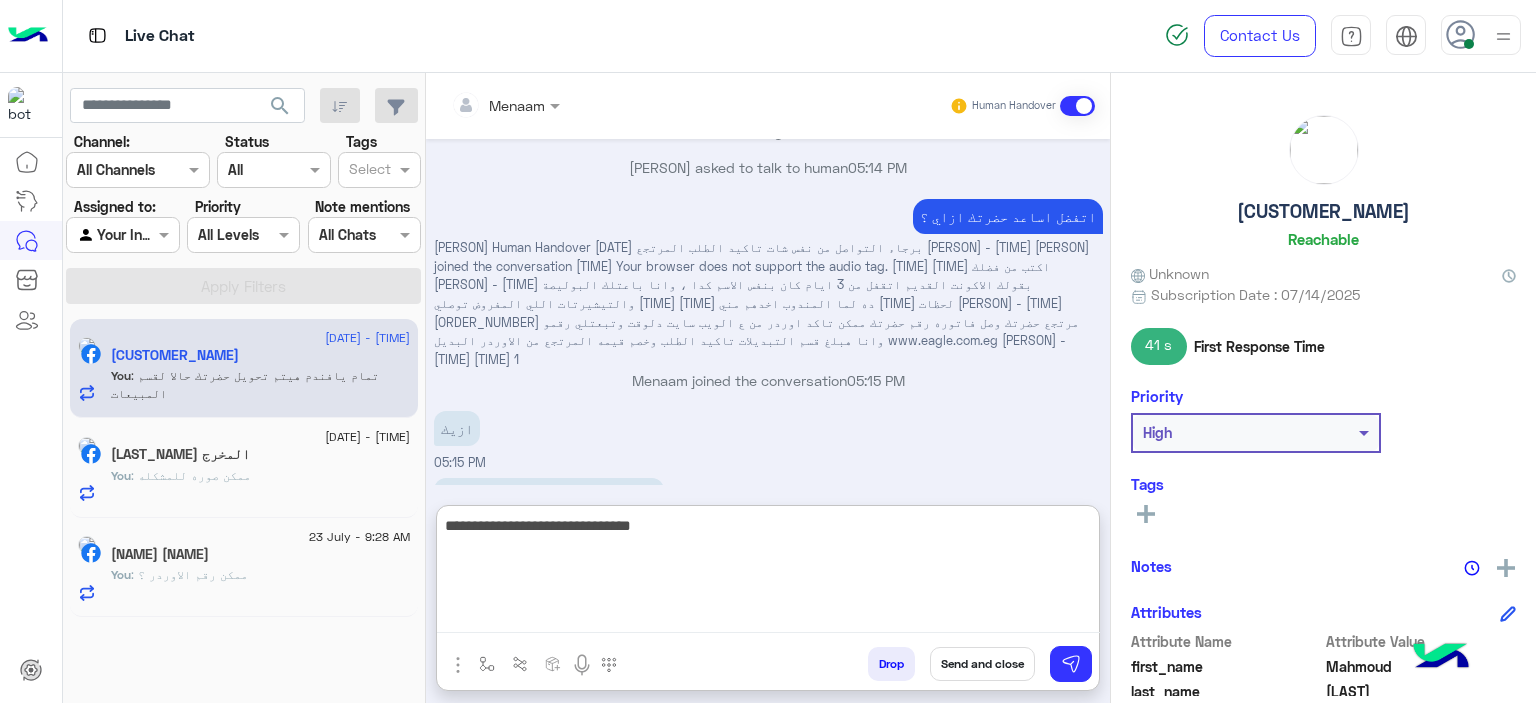 scroll, scrollTop: 1788, scrollLeft: 0, axis: vertical 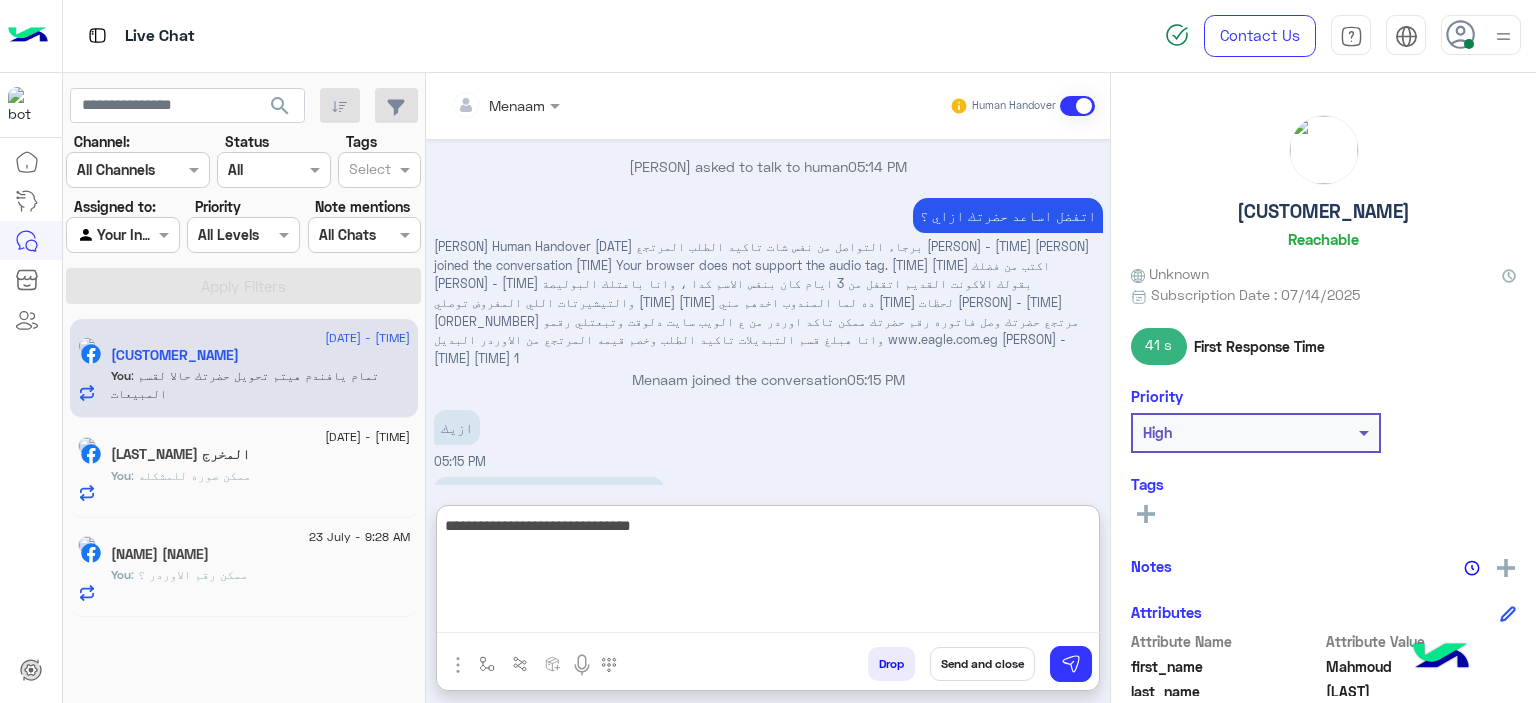 drag, startPoint x: 674, startPoint y: 528, endPoint x: 653, endPoint y: 527, distance: 21.023796 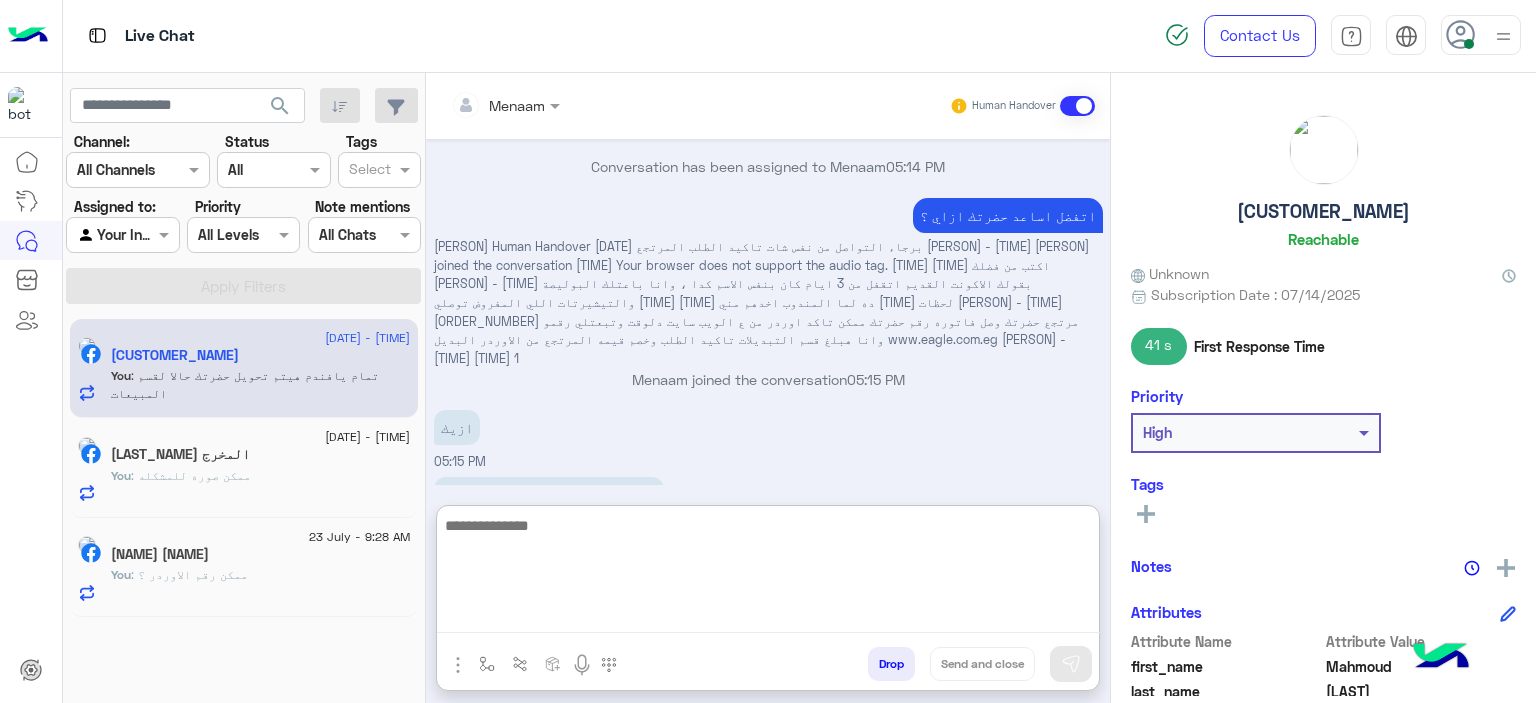 scroll, scrollTop: 1851, scrollLeft: 0, axis: vertical 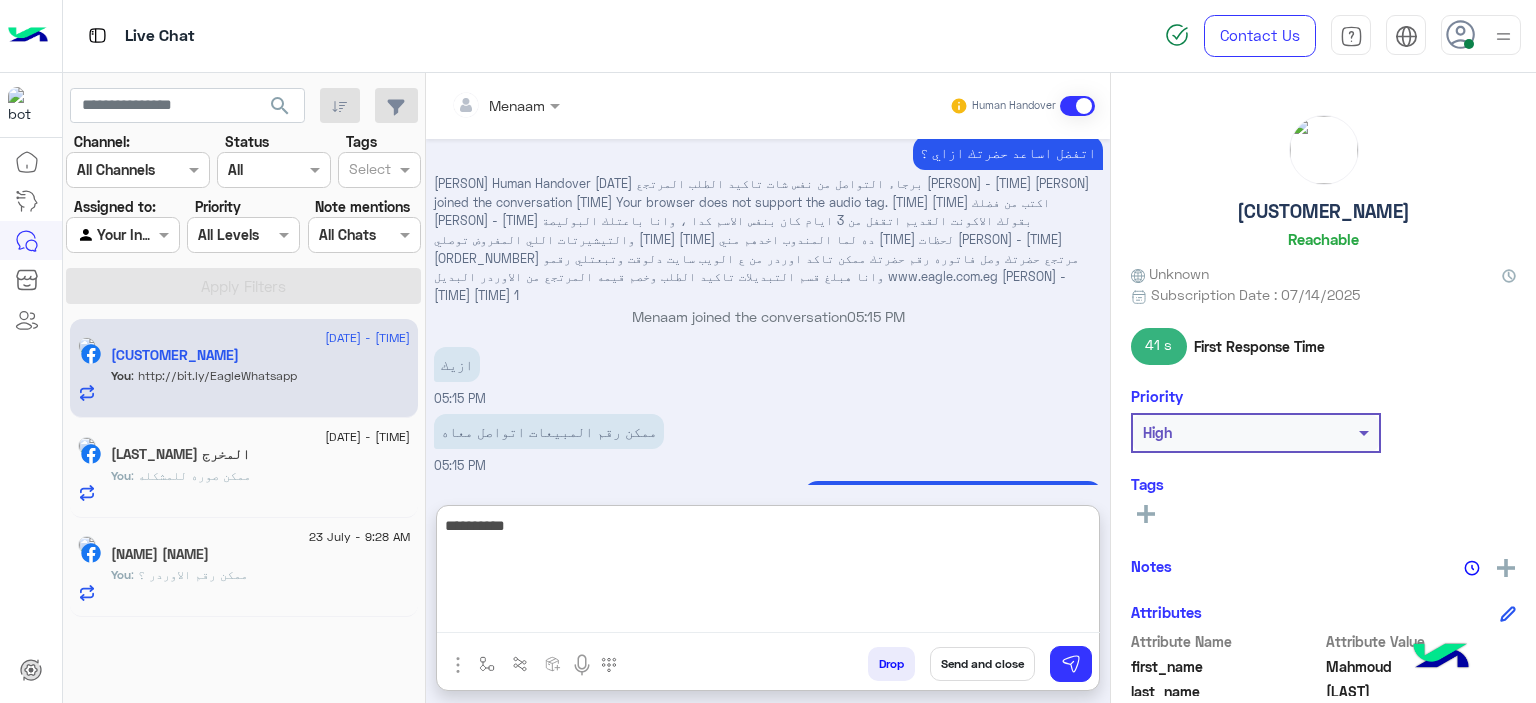 type on "**********" 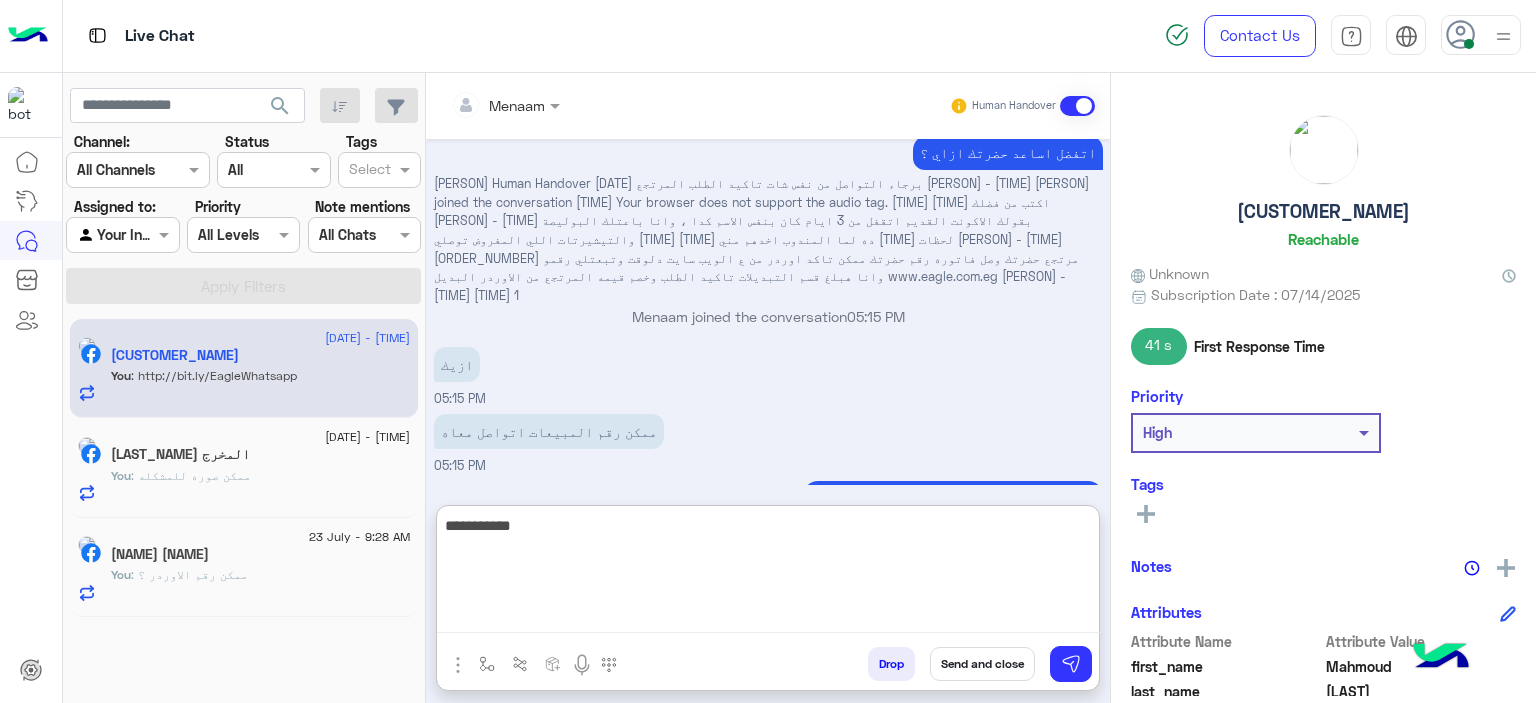 click on "**********" at bounding box center (768, 573) 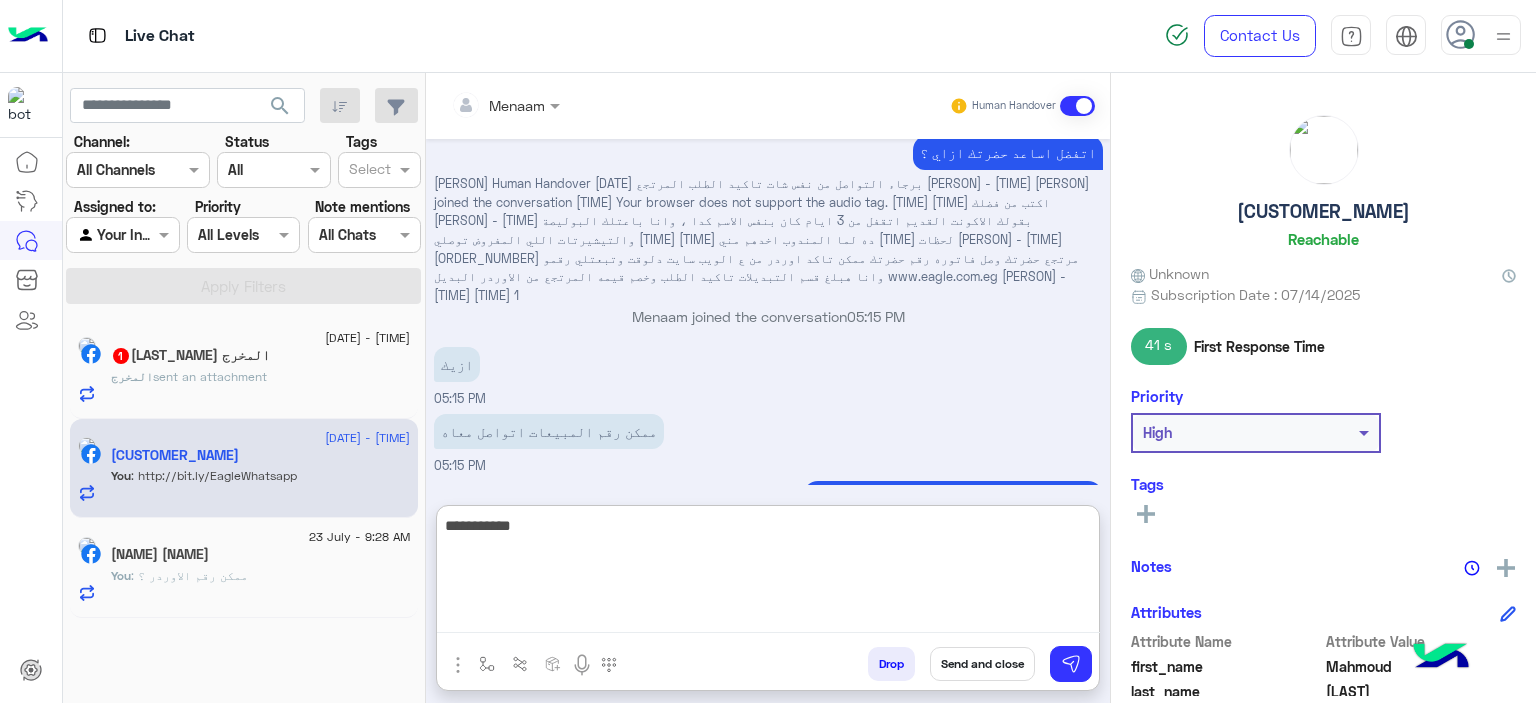 click on "**********" at bounding box center [768, 573] 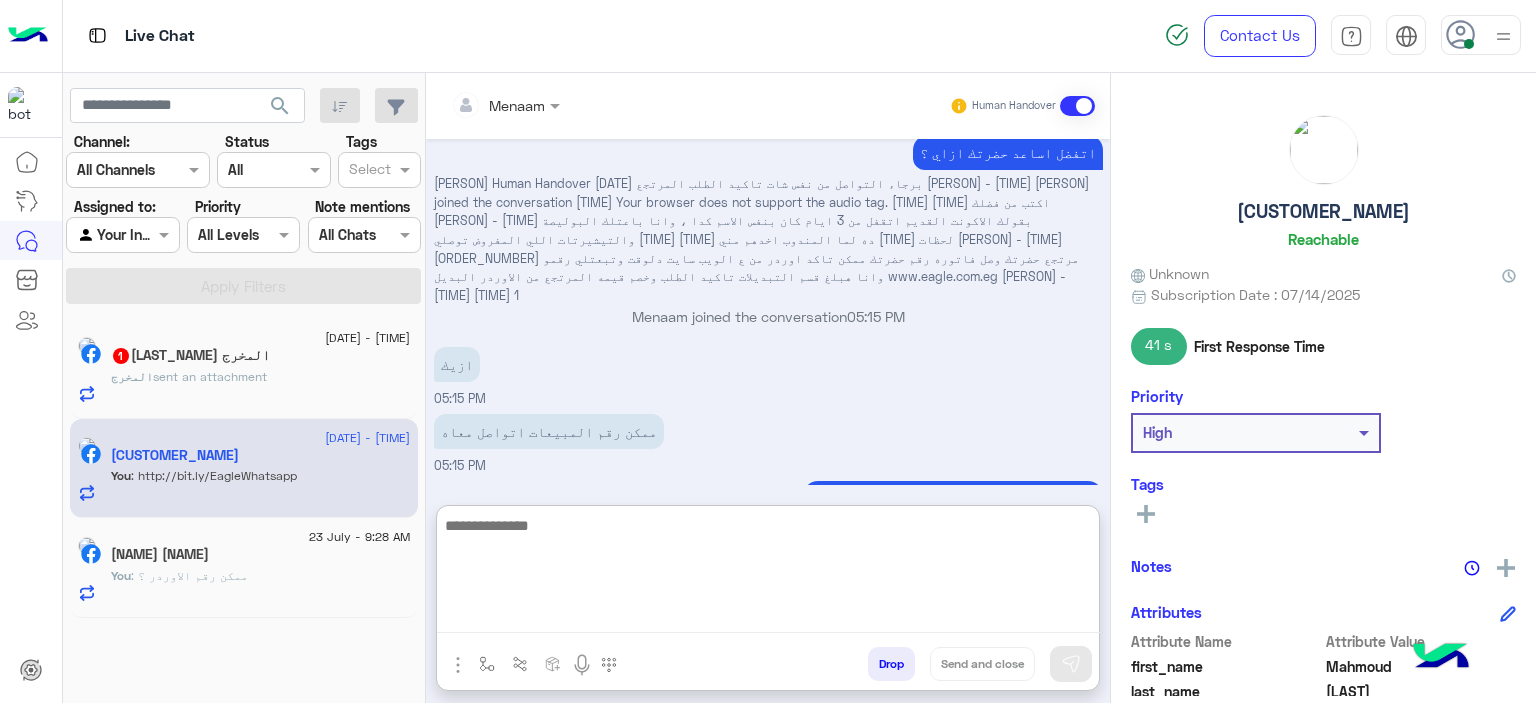click at bounding box center (482, 105) 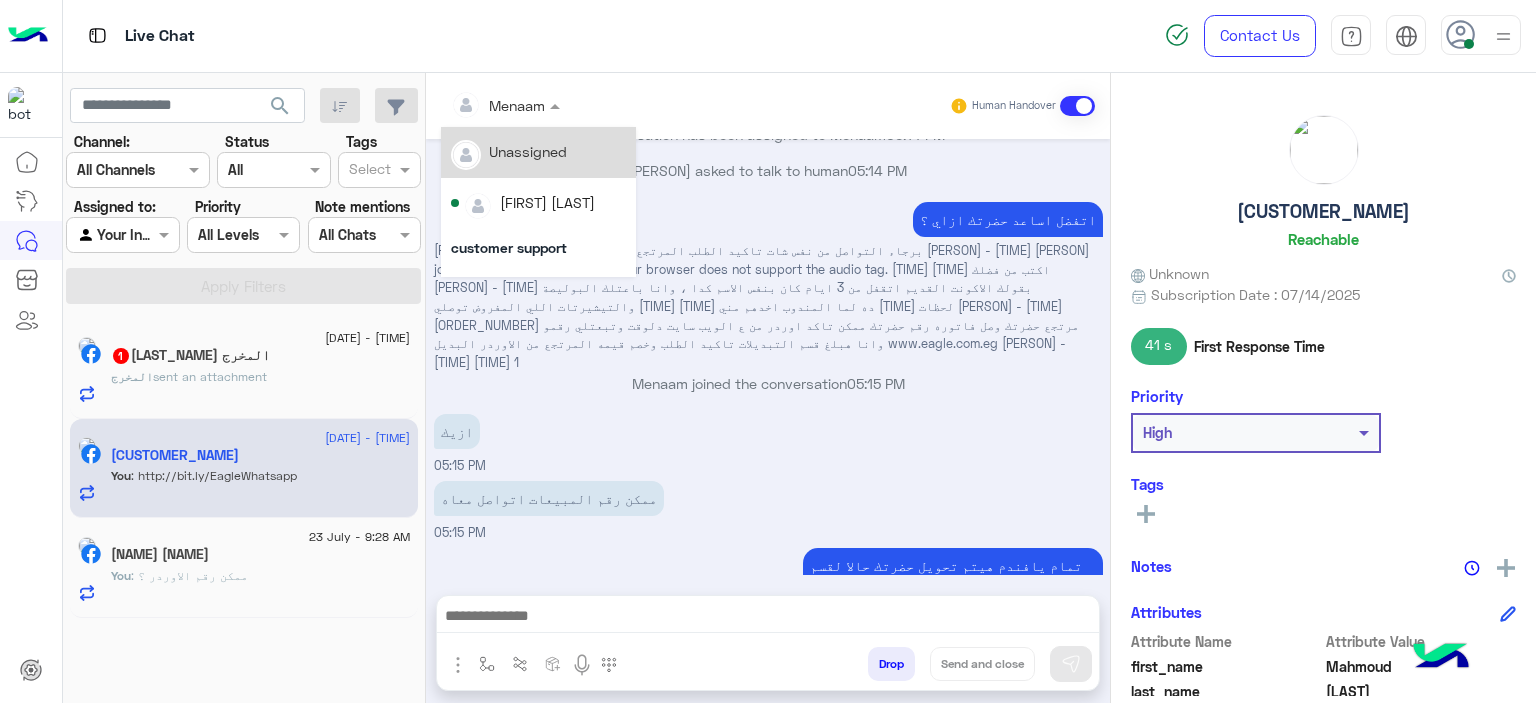 scroll, scrollTop: 1760, scrollLeft: 0, axis: vertical 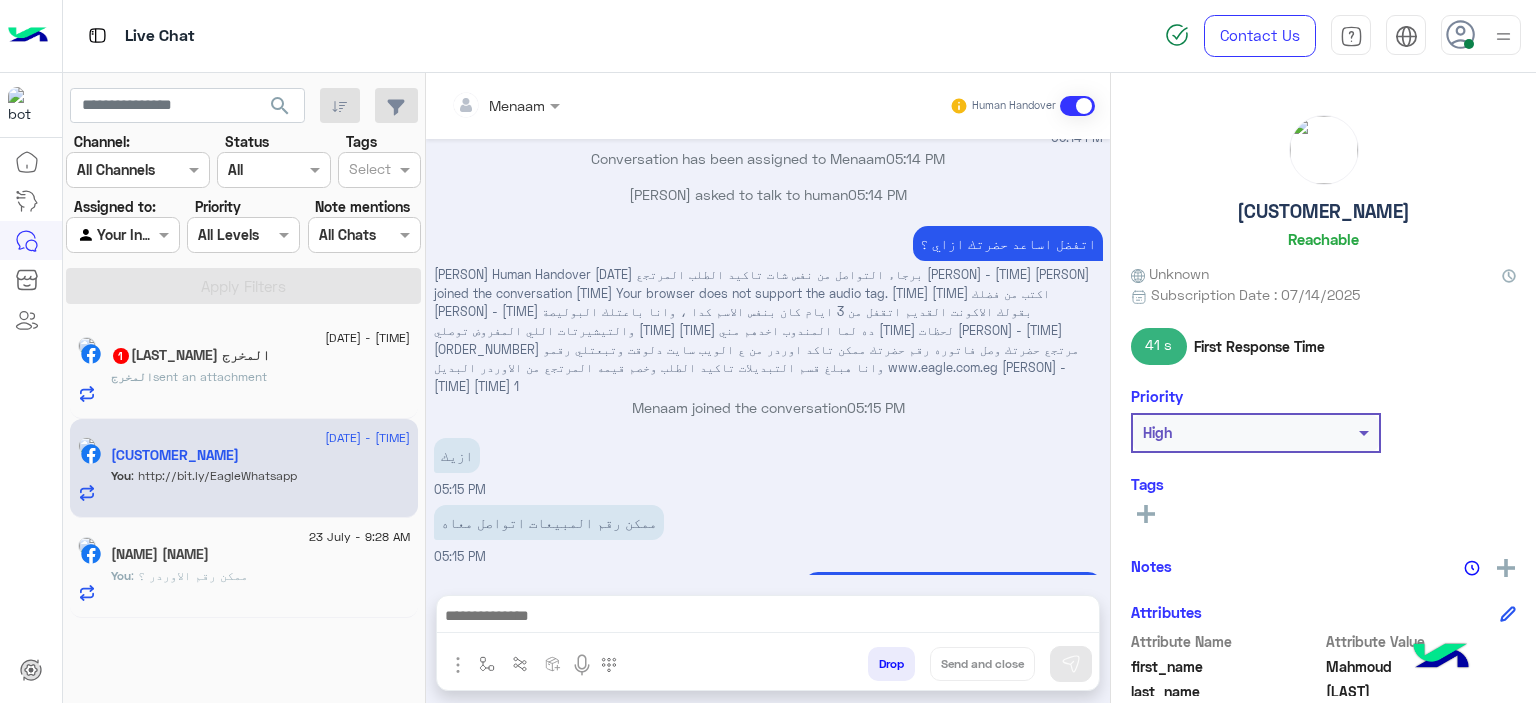 drag, startPoint x: 1232, startPoint y: 219, endPoint x: 1433, endPoint y: 215, distance: 201.0398 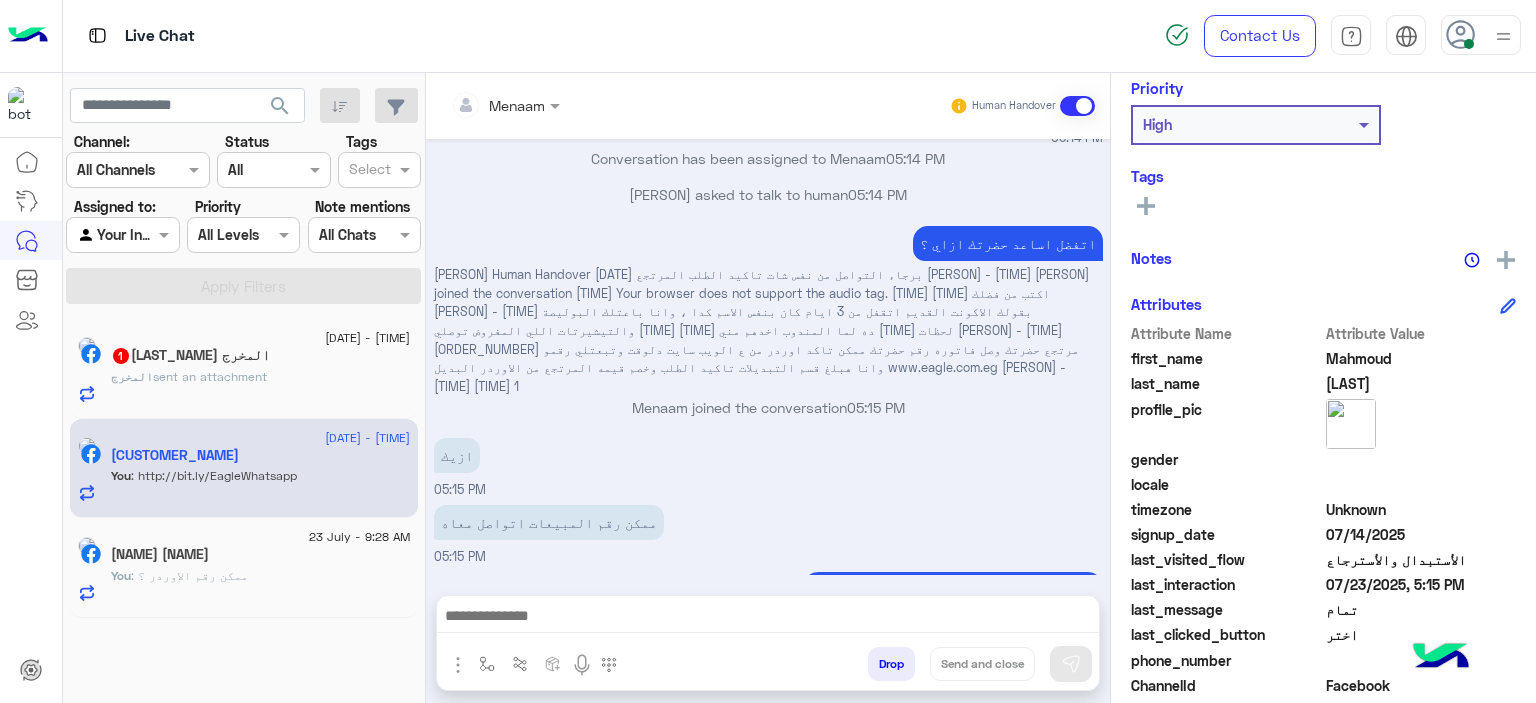 scroll, scrollTop: 456, scrollLeft: 0, axis: vertical 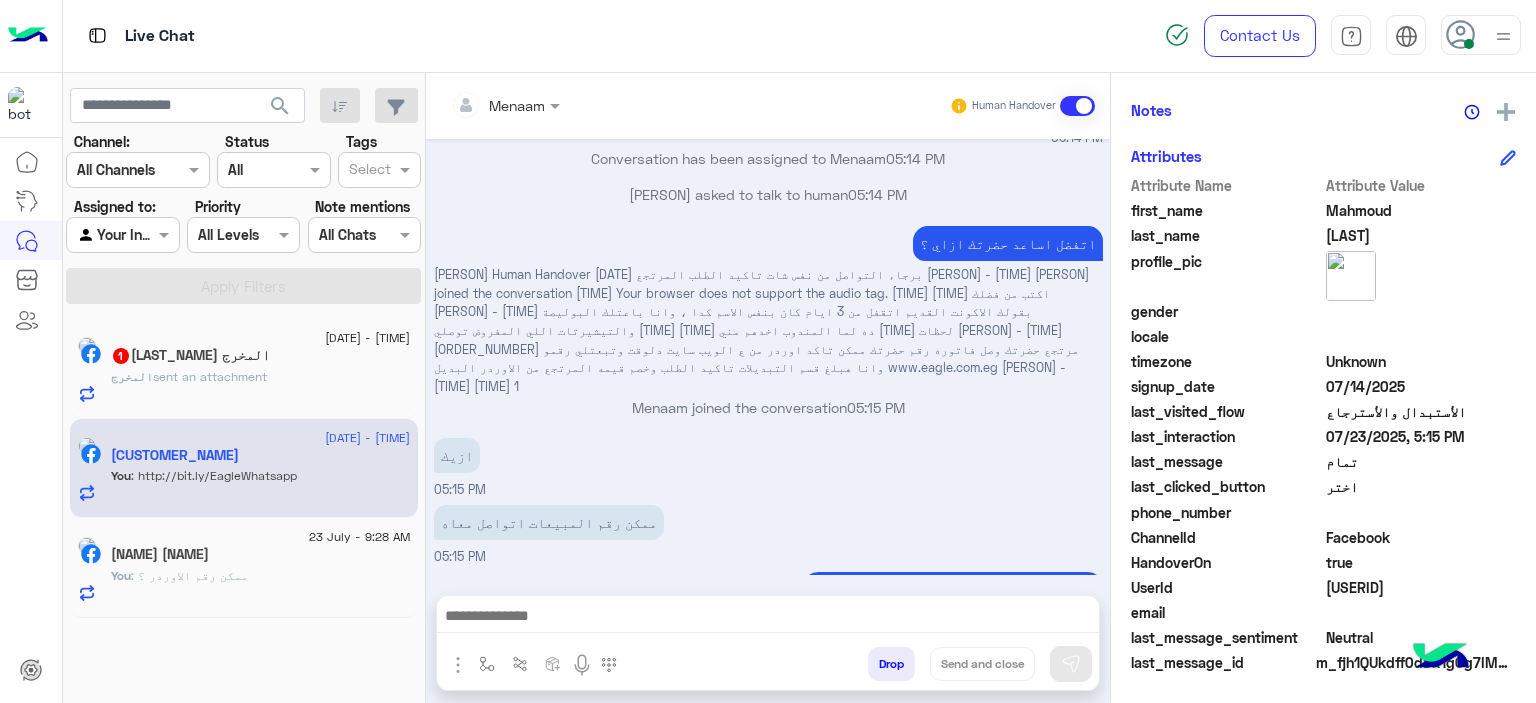drag, startPoint x: 1468, startPoint y: 588, endPoint x: 1307, endPoint y: 589, distance: 161.00311 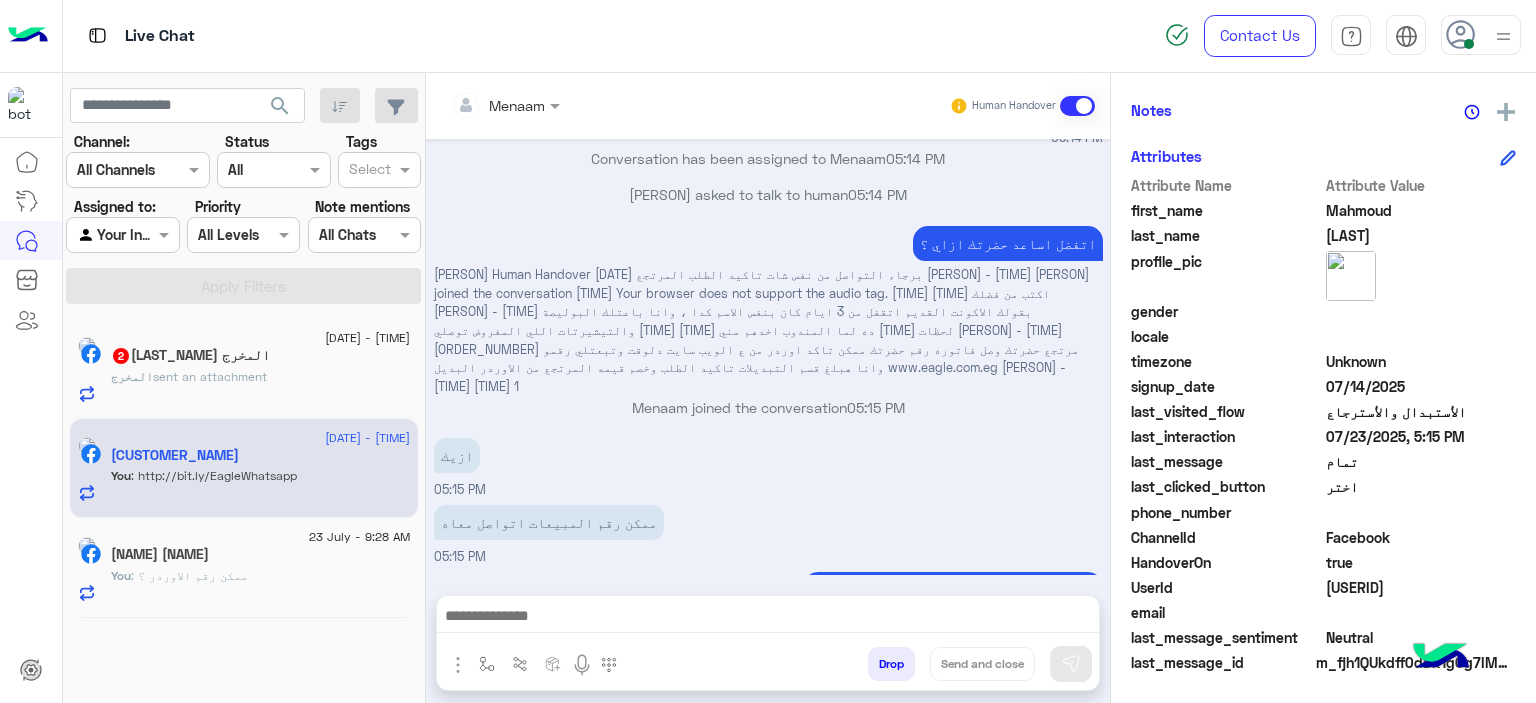 click on "Menaam" at bounding box center (498, 105) 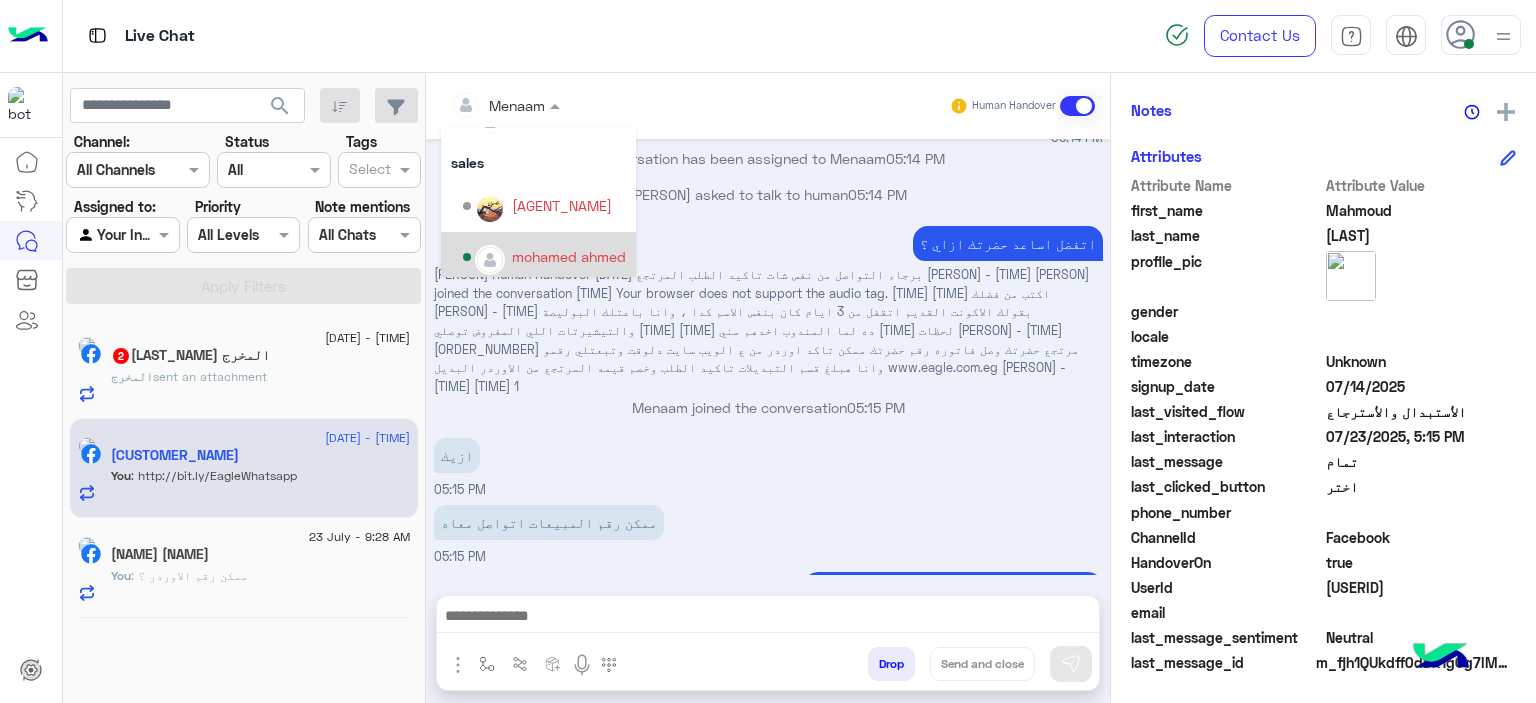 scroll, scrollTop: 229, scrollLeft: 0, axis: vertical 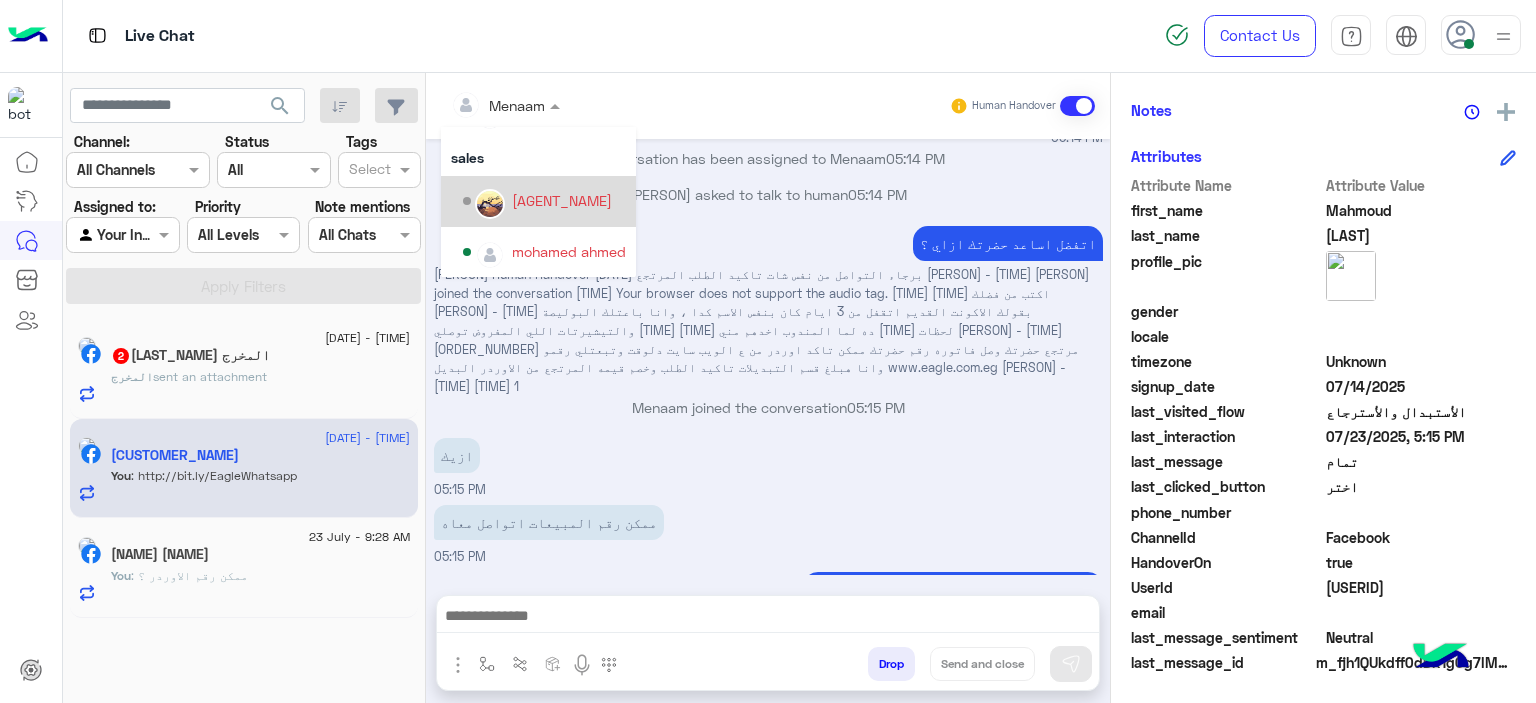 click on "Ahmed Ramadan" at bounding box center (544, 201) 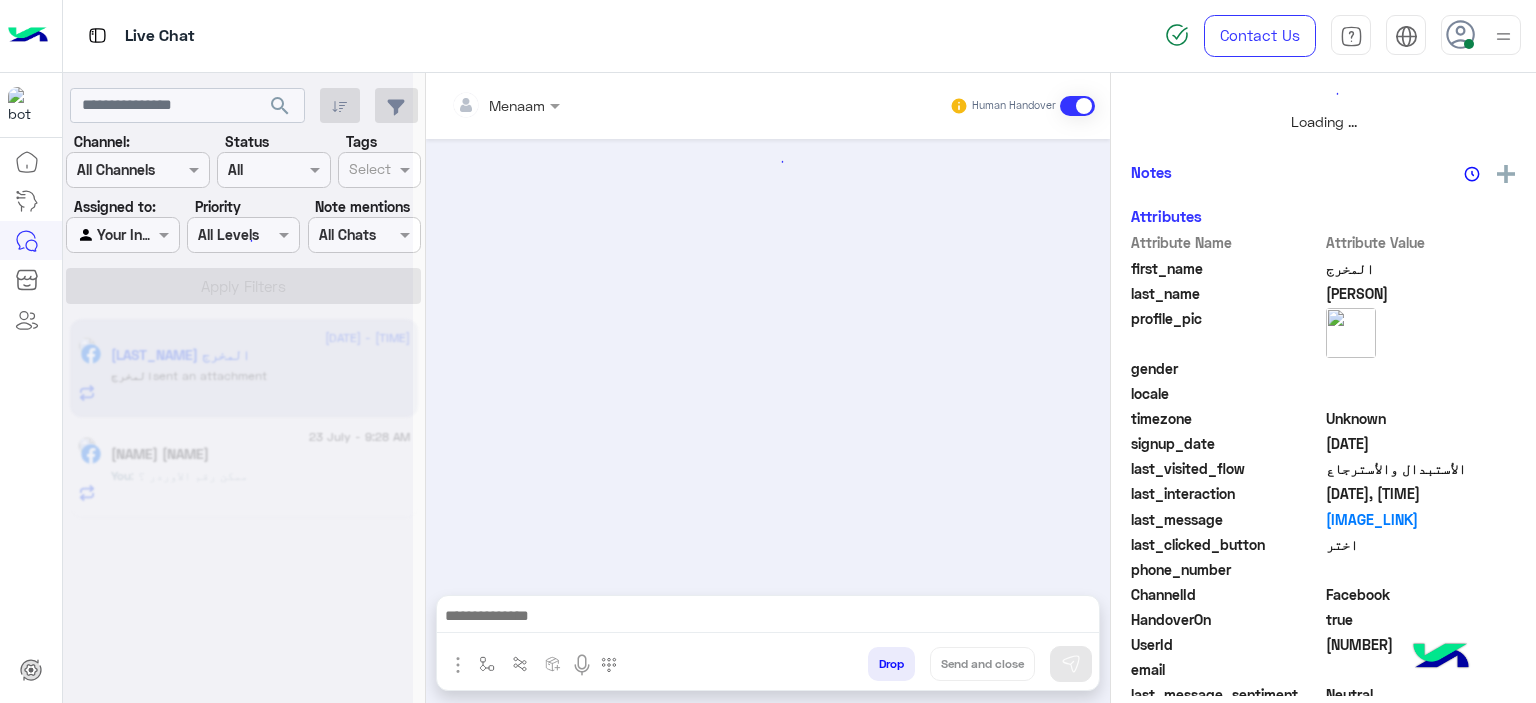 scroll, scrollTop: 514, scrollLeft: 0, axis: vertical 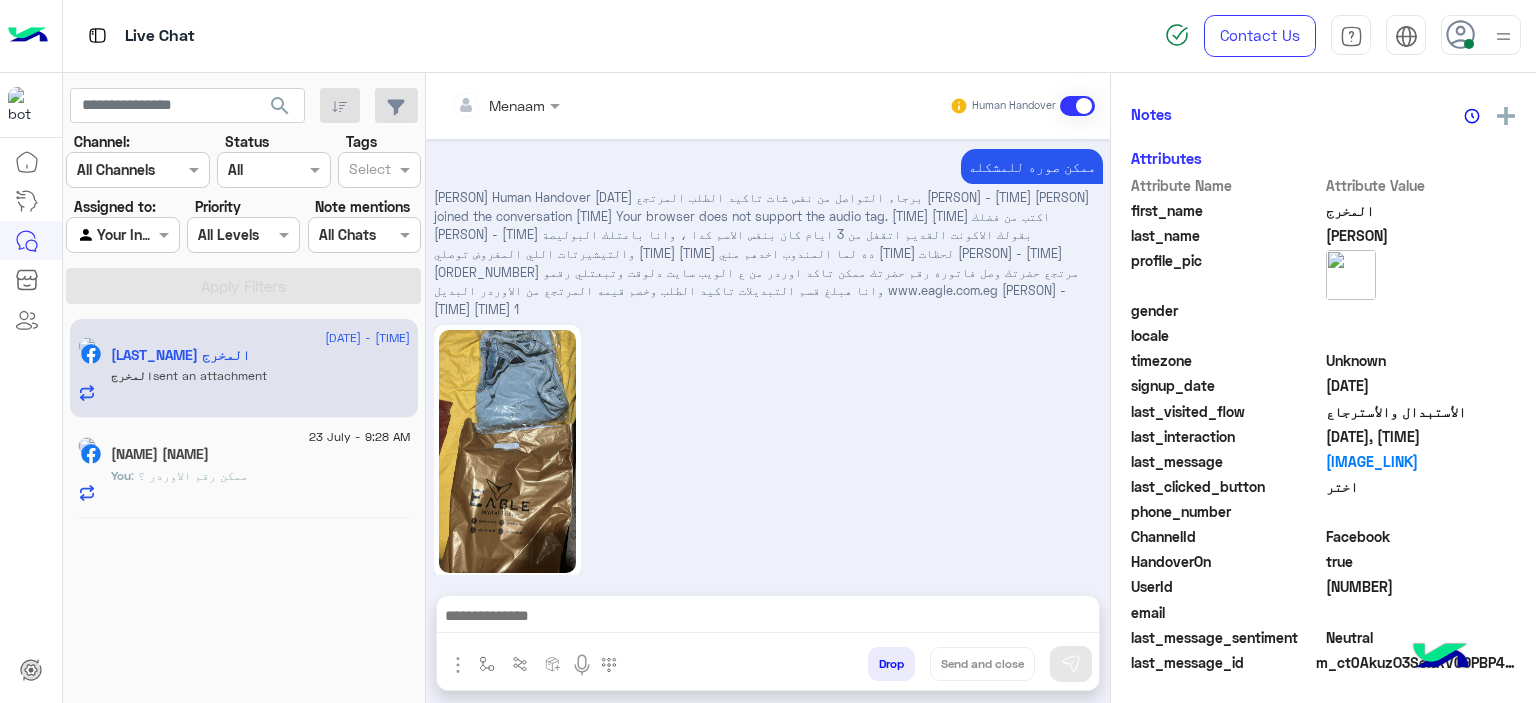 click on "23 July - 9:28 AM" 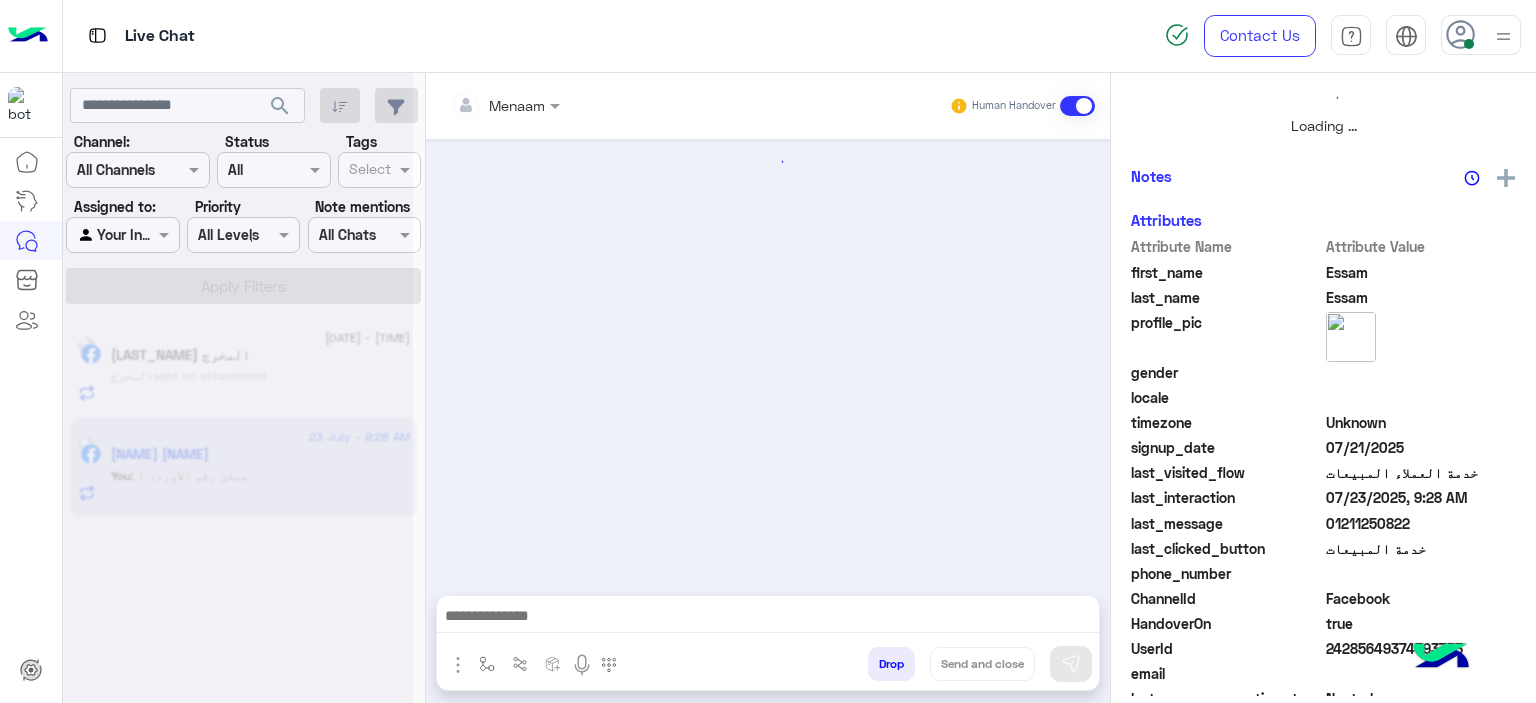 scroll, scrollTop: 514, scrollLeft: 0, axis: vertical 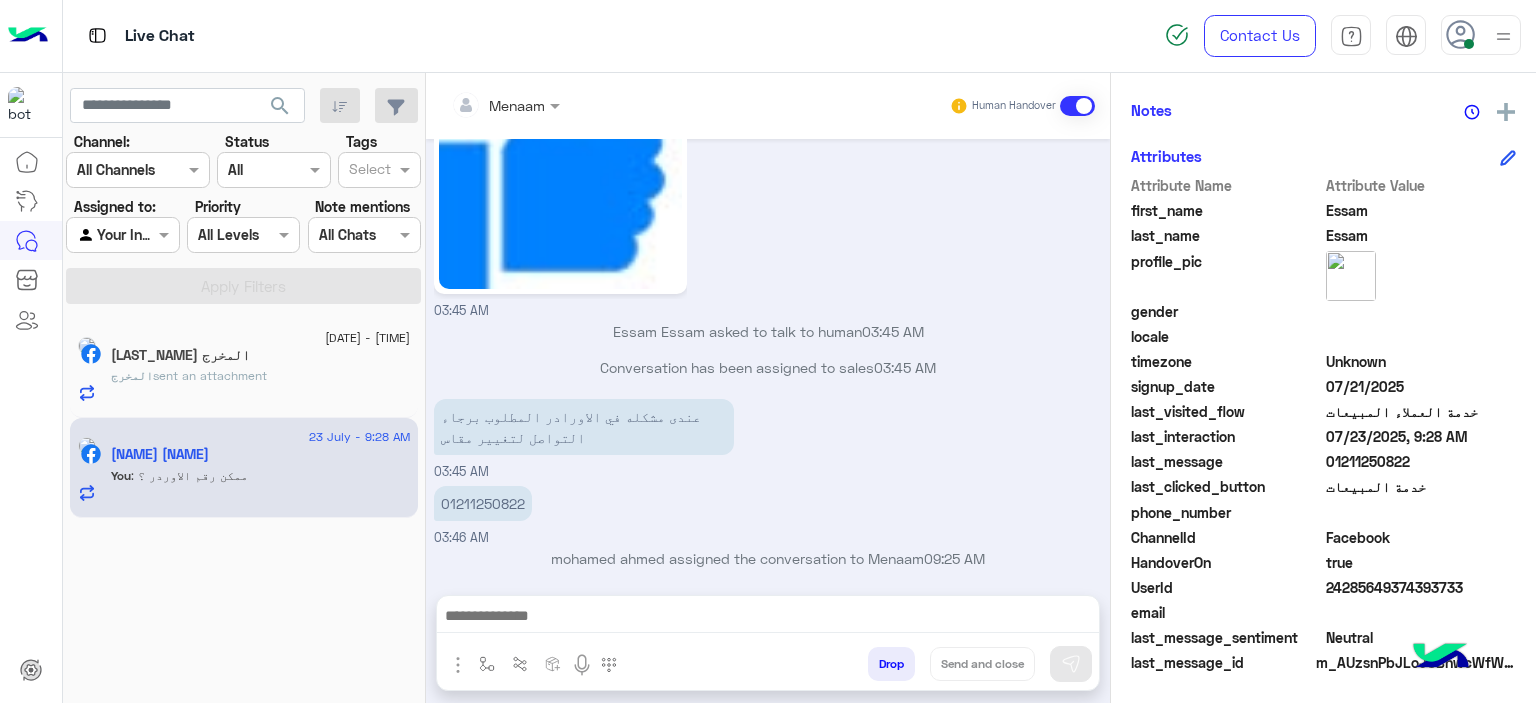 click on "Drop   Send and close" at bounding box center (865, 668) 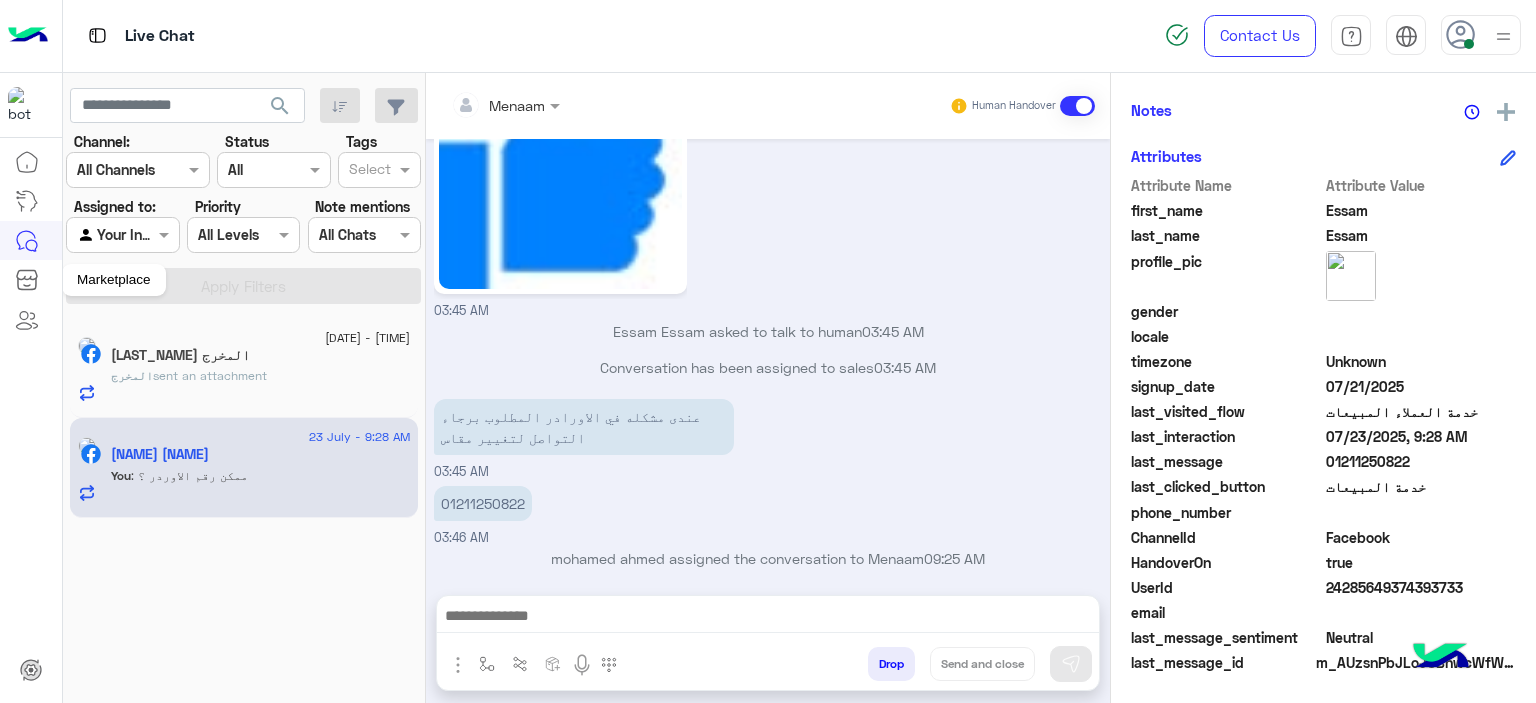 scroll, scrollTop: 1748, scrollLeft: 0, axis: vertical 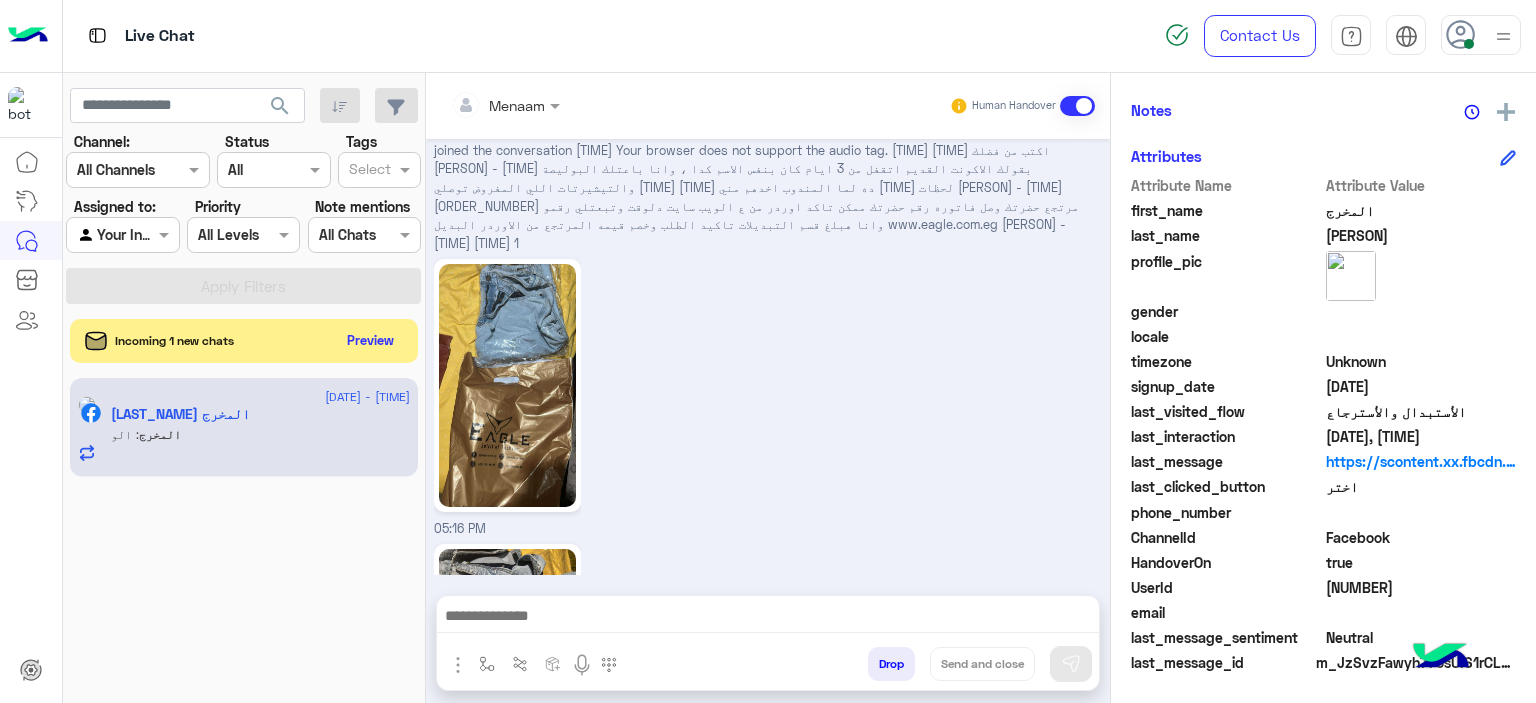 click 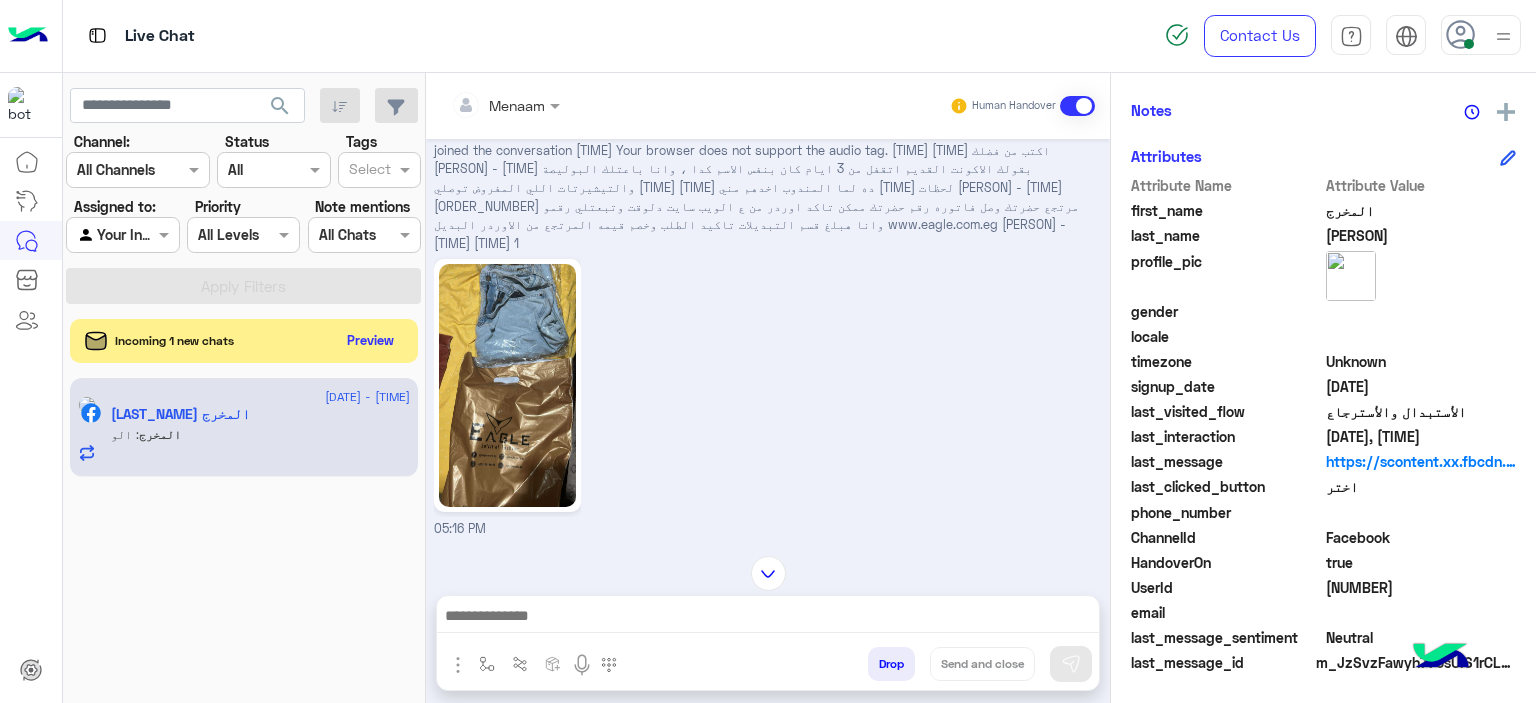 scroll, scrollTop: 2092, scrollLeft: 0, axis: vertical 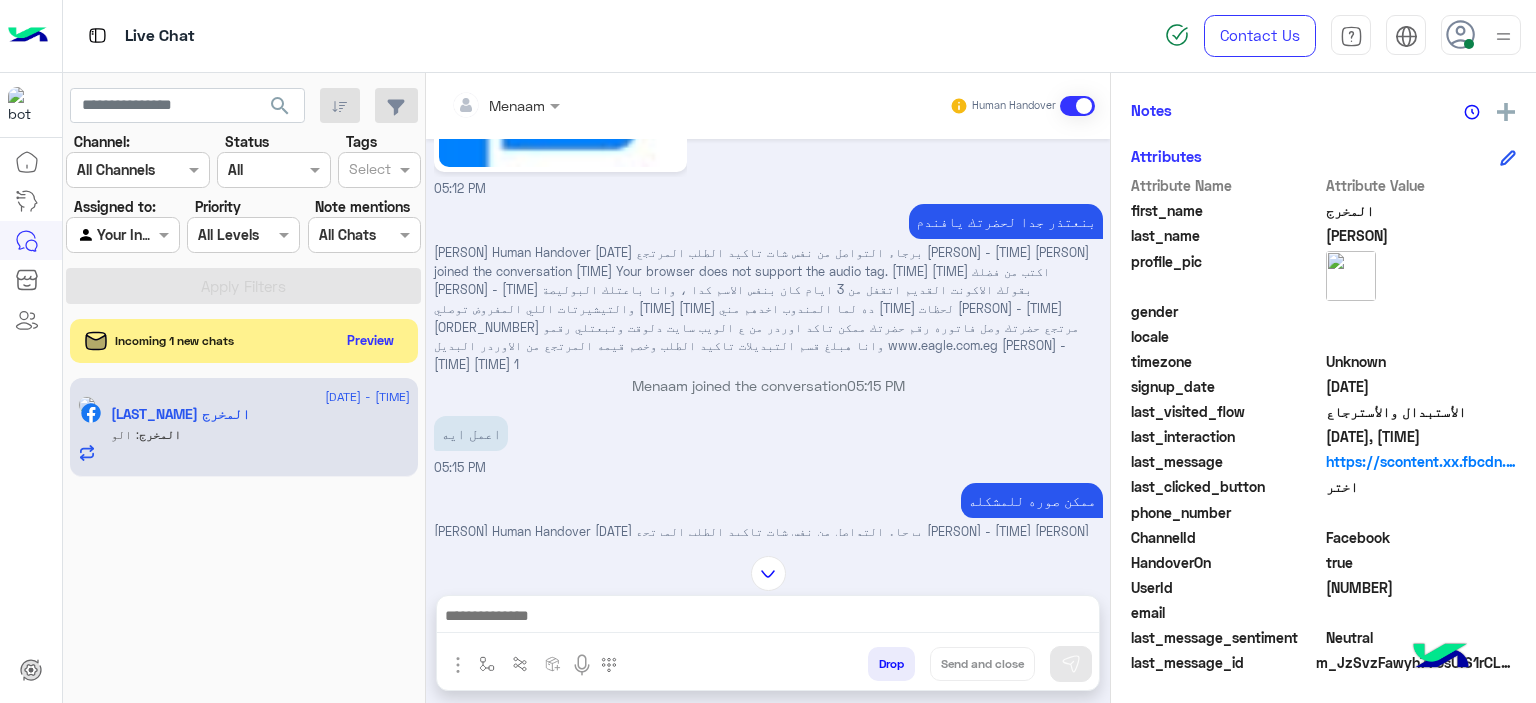 click 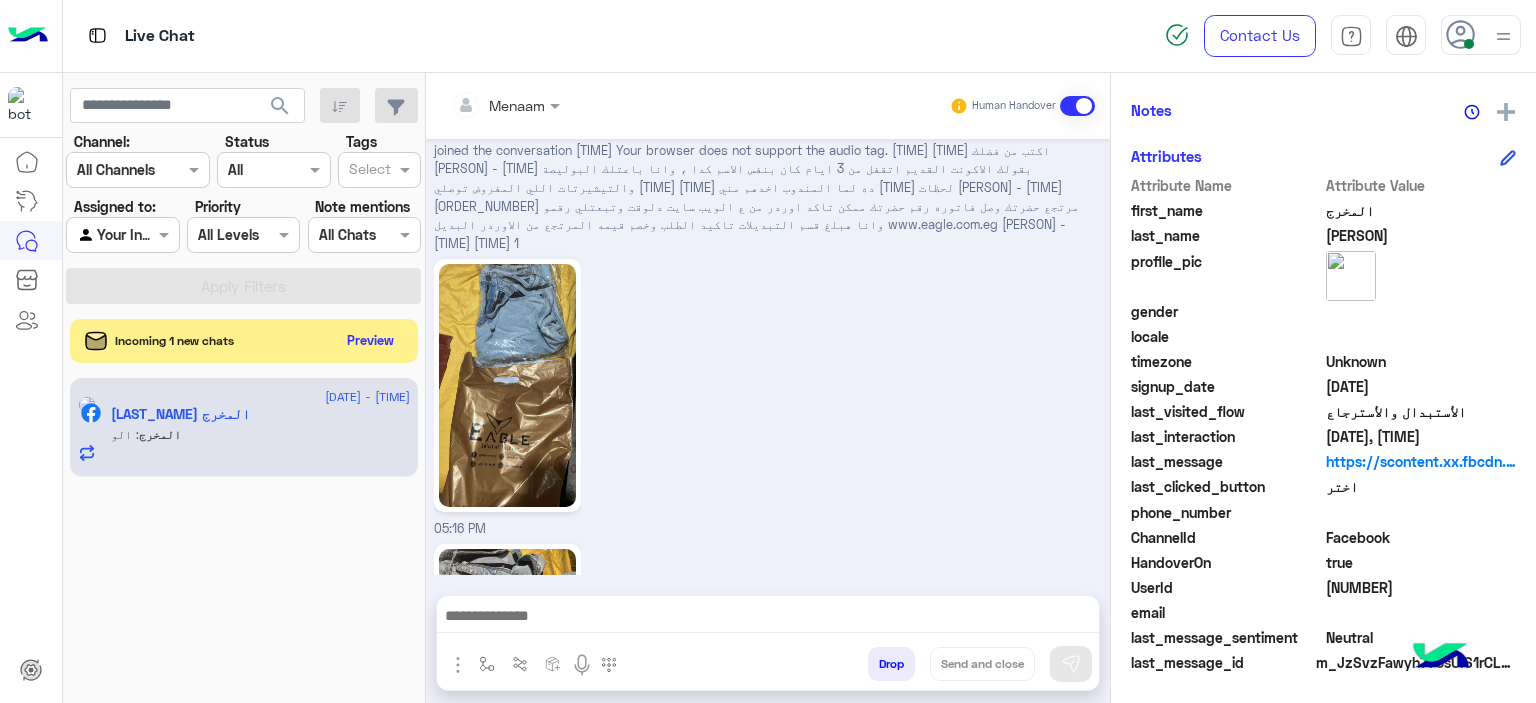 scroll, scrollTop: 2492, scrollLeft: 0, axis: vertical 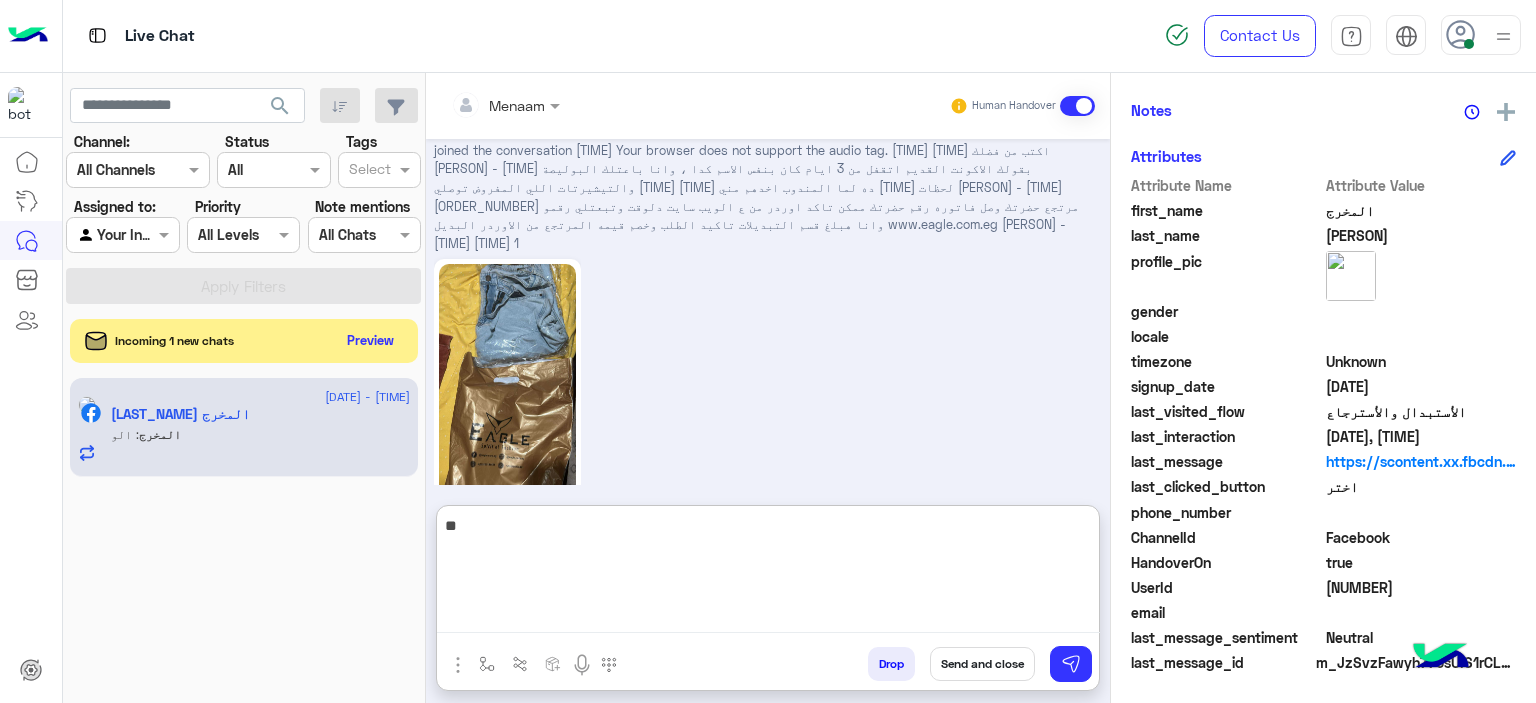 type on "*" 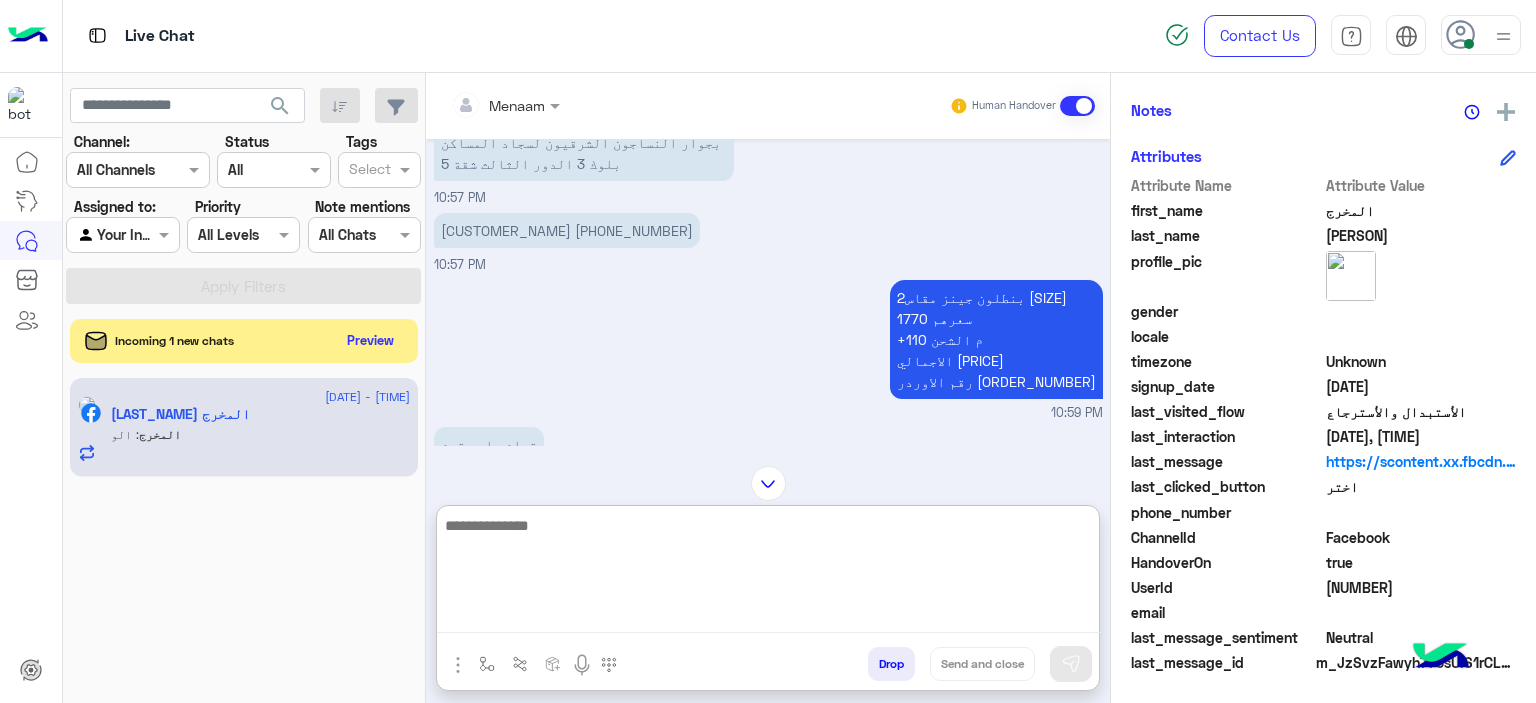 scroll, scrollTop: 1930, scrollLeft: 0, axis: vertical 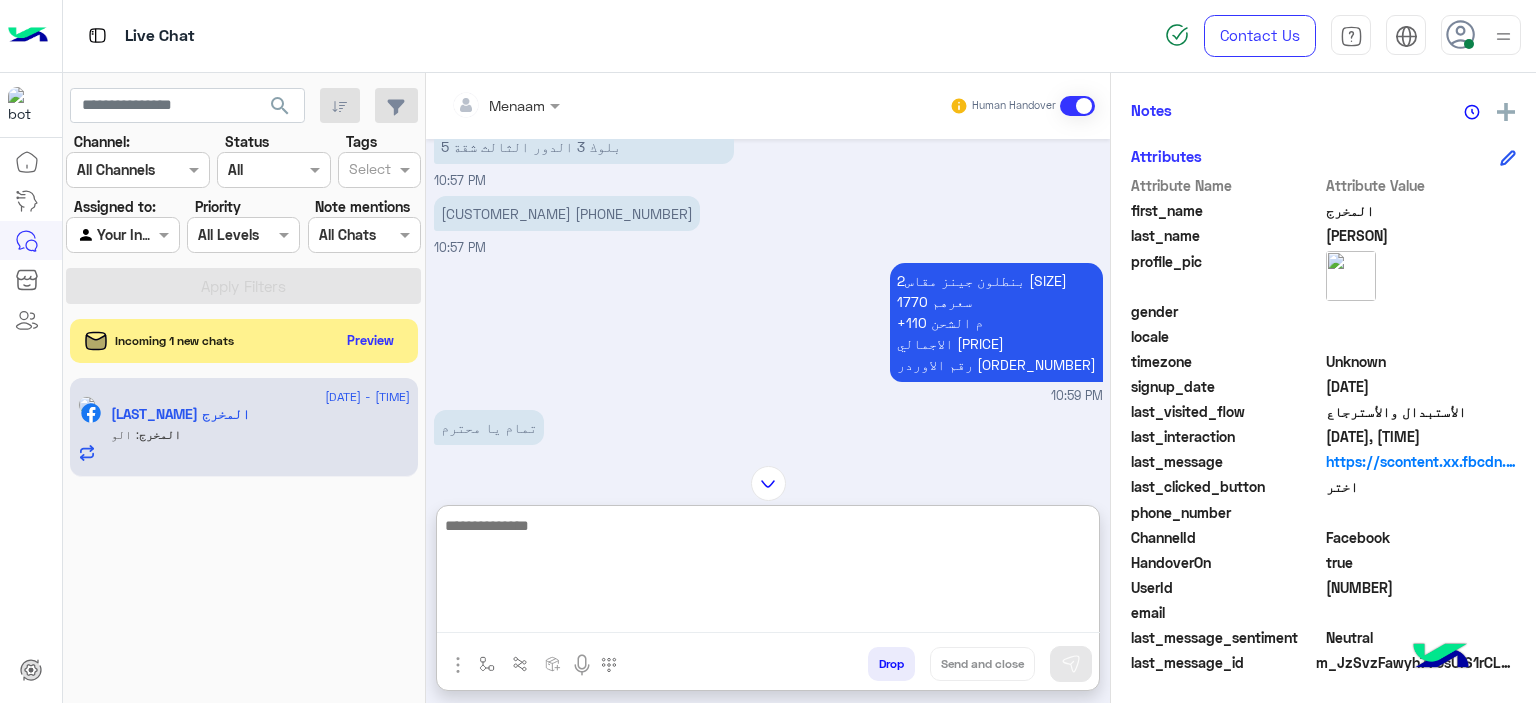 click on "2بنطلون جينز مقاس 38 سعرهم 1770  +م الشحن 110  الاجمالي  1880 رقم الاوردر  51270035692" at bounding box center (996, 322) 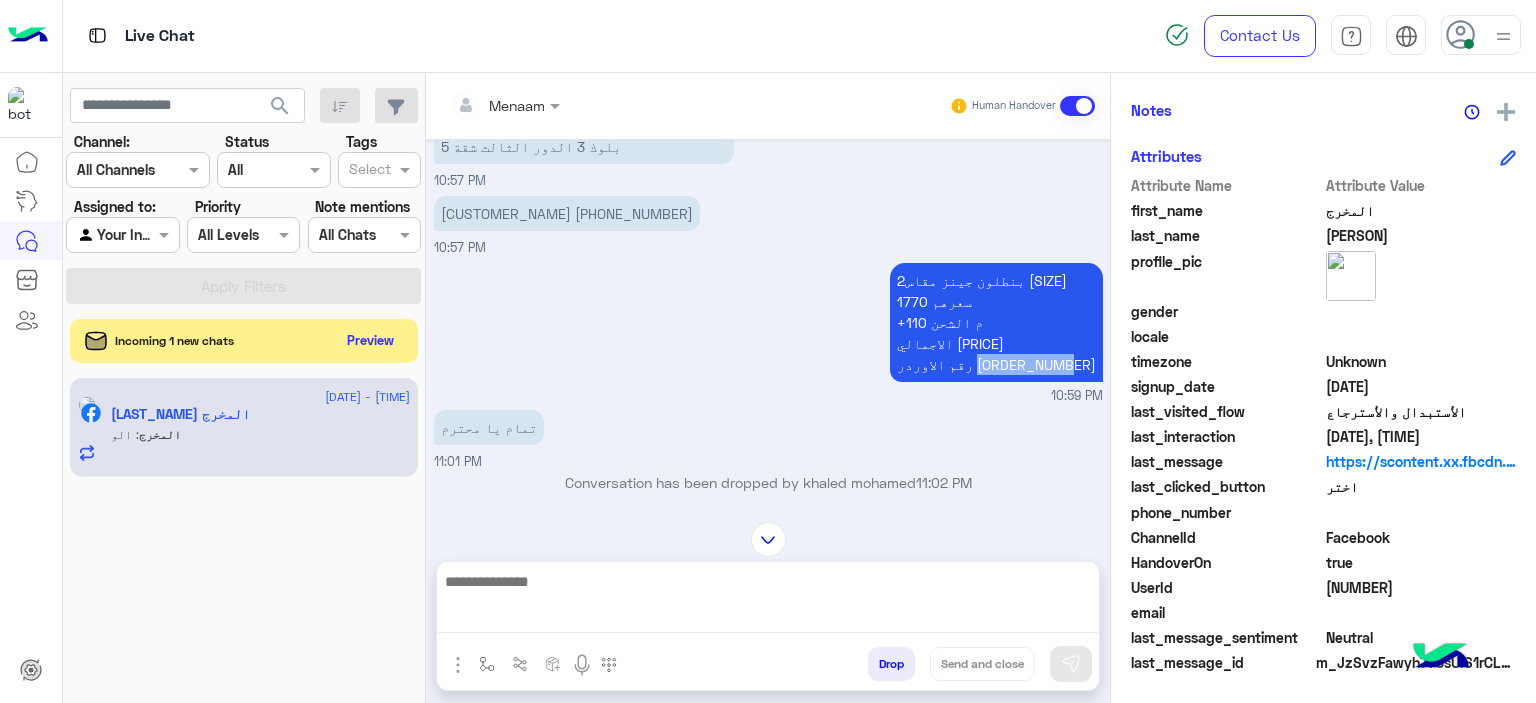 click on "2بنطلون جينز مقاس 38 سعرهم 1770  +م الشحن 110  الاجمالي  1880 رقم الاوردر  51270035692" at bounding box center [996, 322] 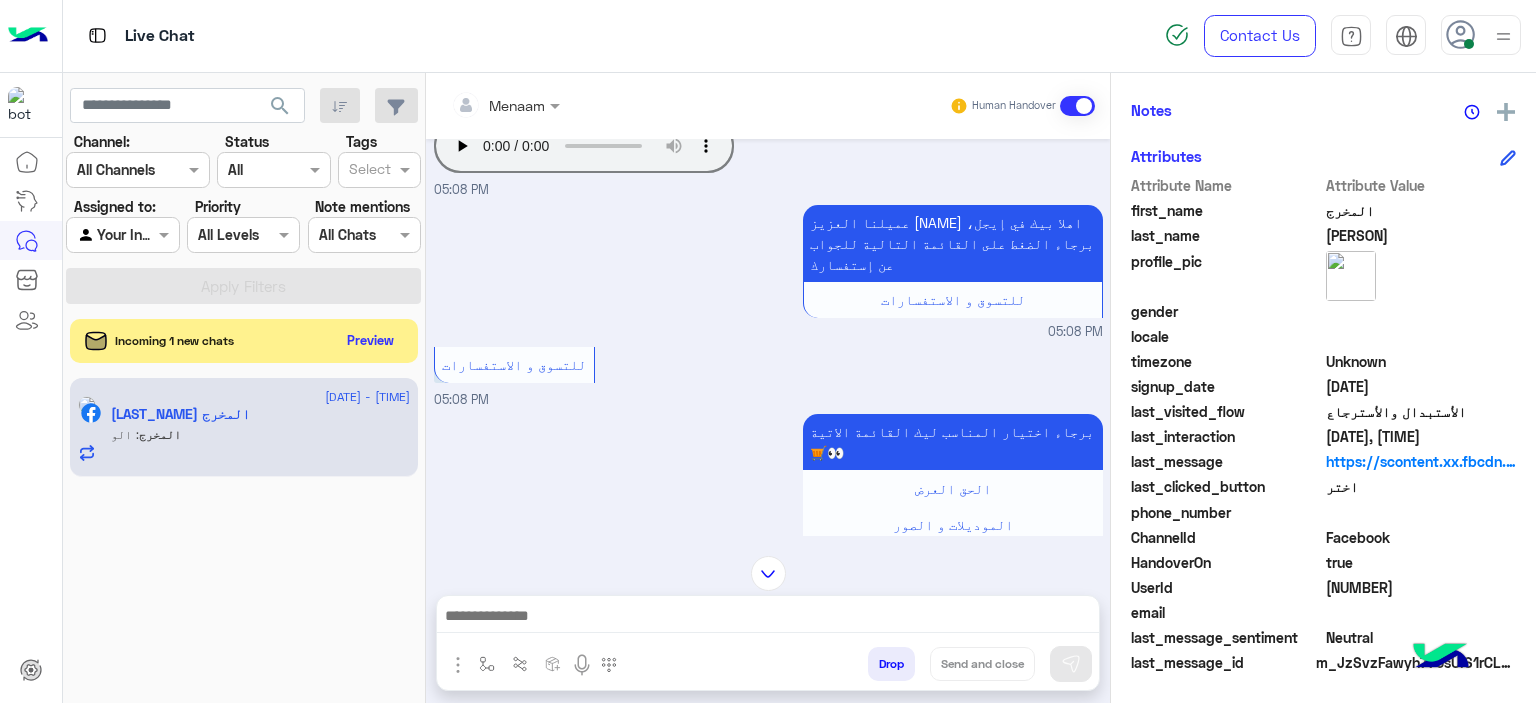 scroll, scrollTop: 2630, scrollLeft: 0, axis: vertical 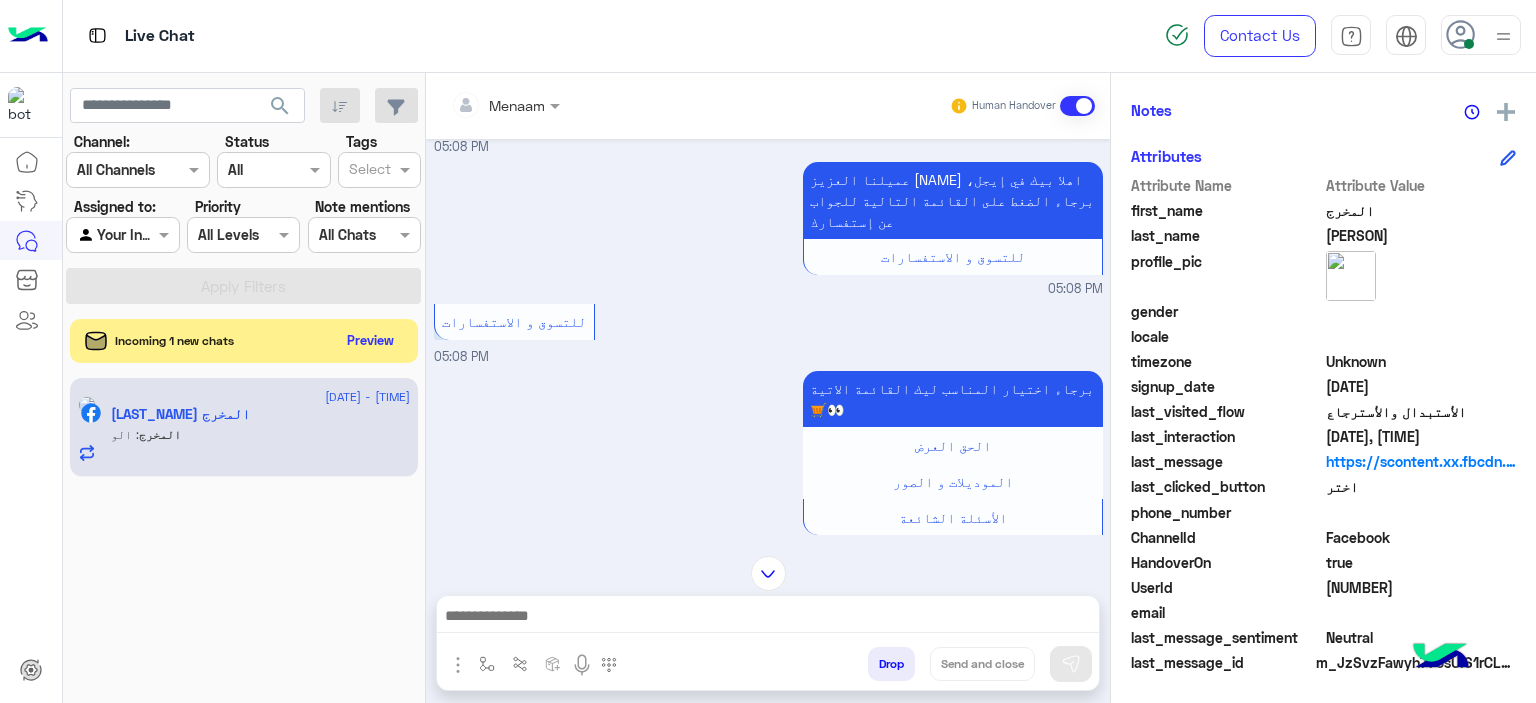 click at bounding box center (768, 621) 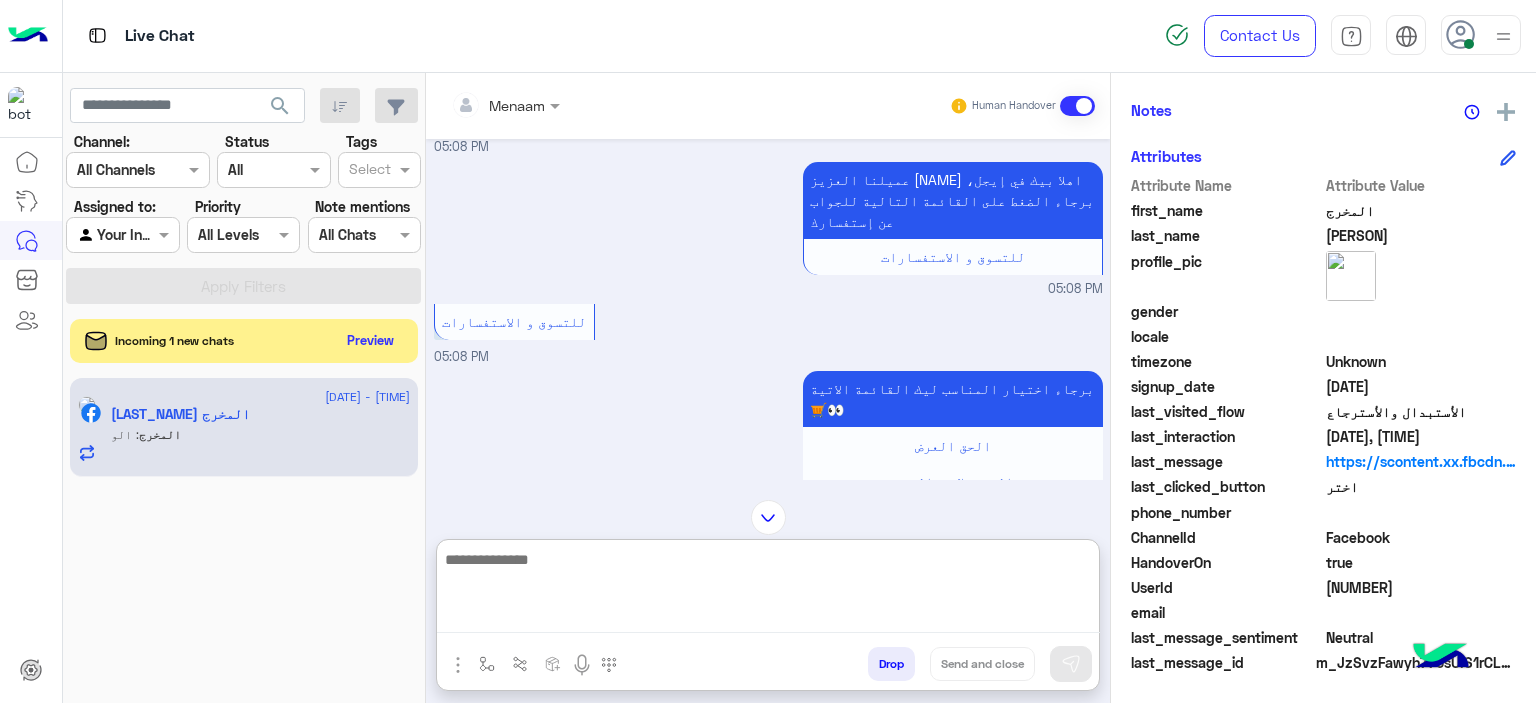 paste on "**********" 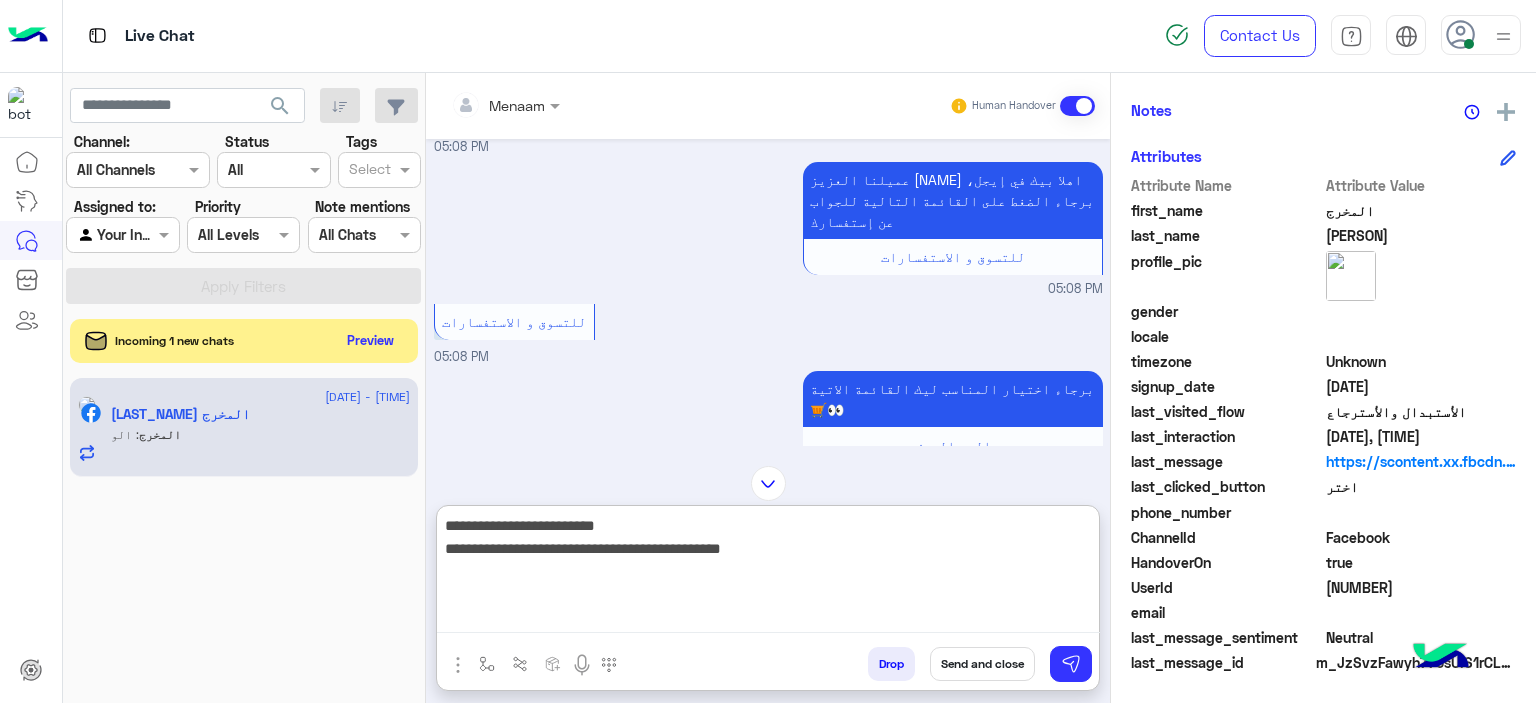 type on "**********" 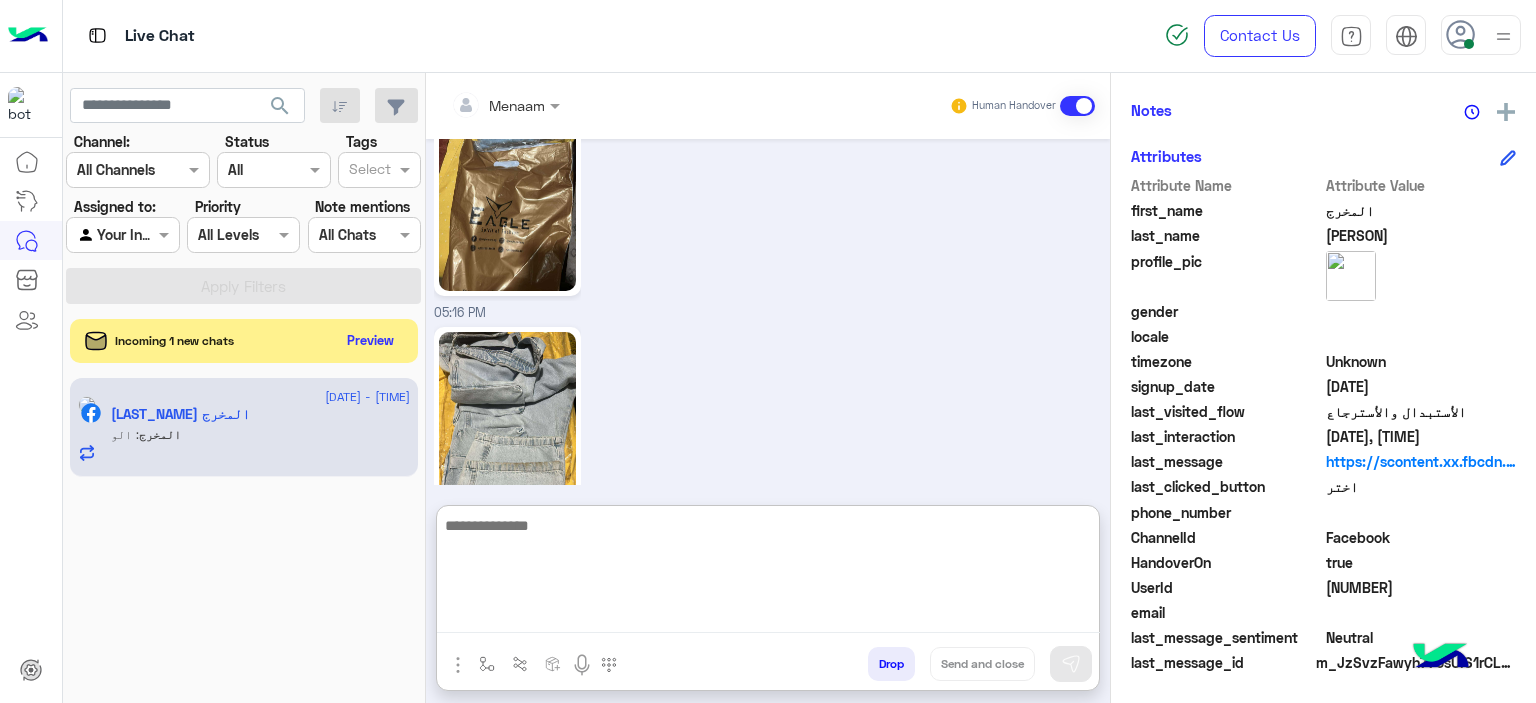 scroll, scrollTop: 4964, scrollLeft: 0, axis: vertical 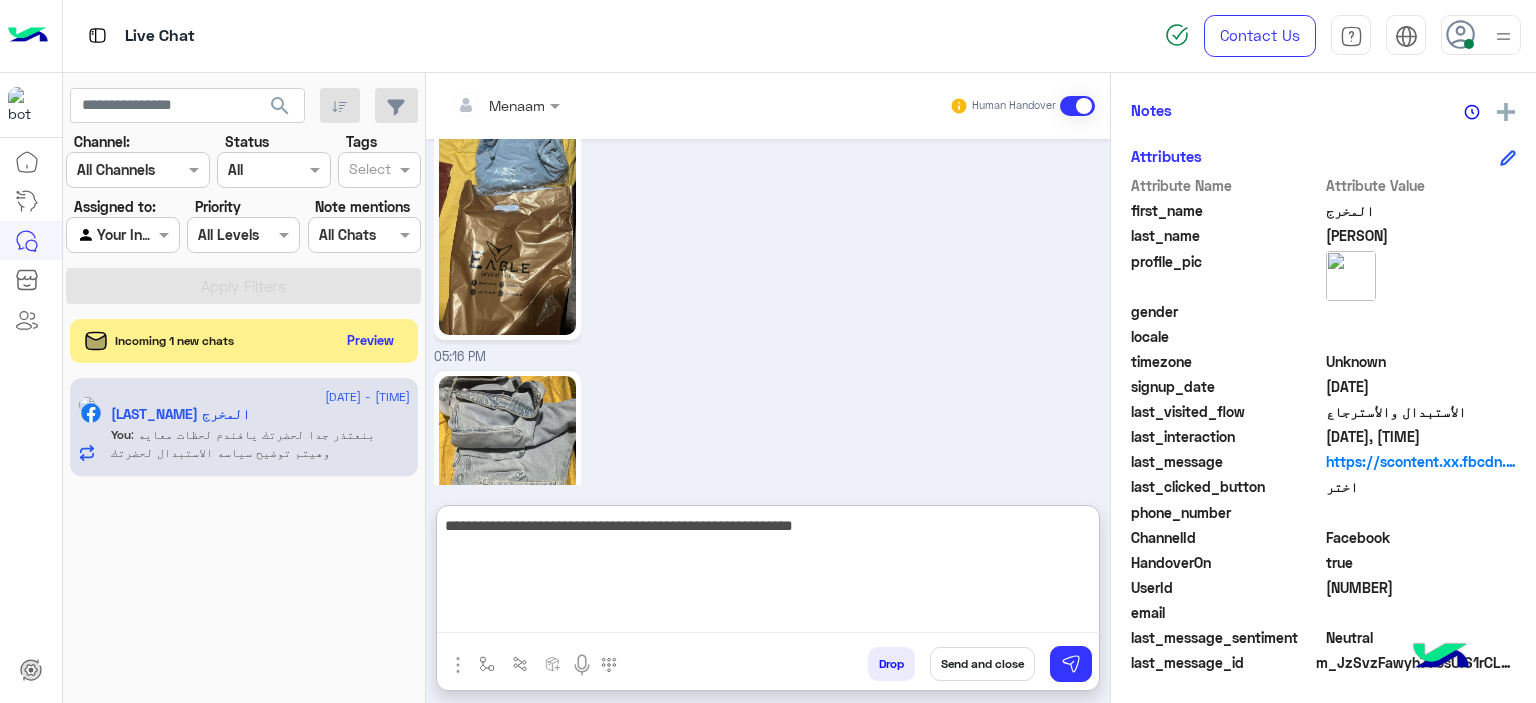 type on "**********" 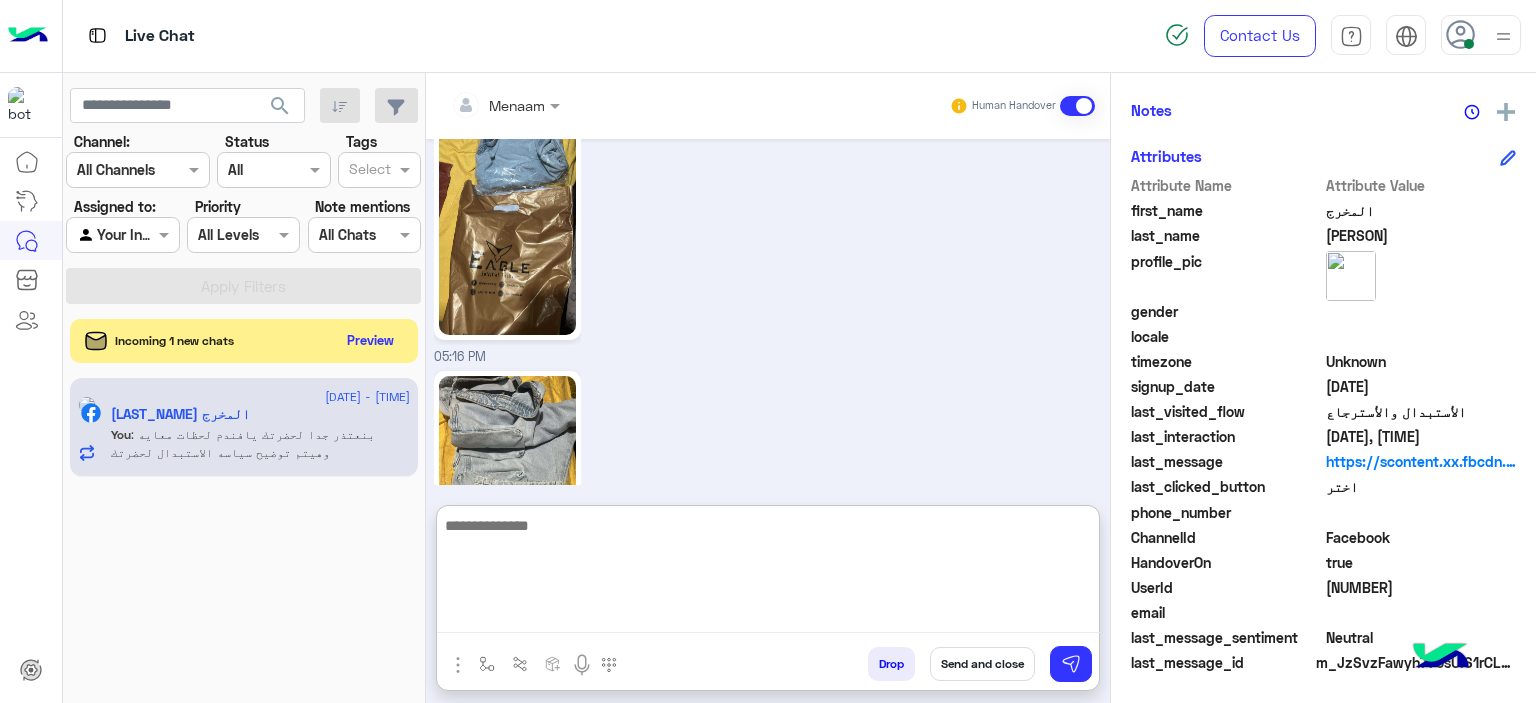 scroll, scrollTop: 5048, scrollLeft: 0, axis: vertical 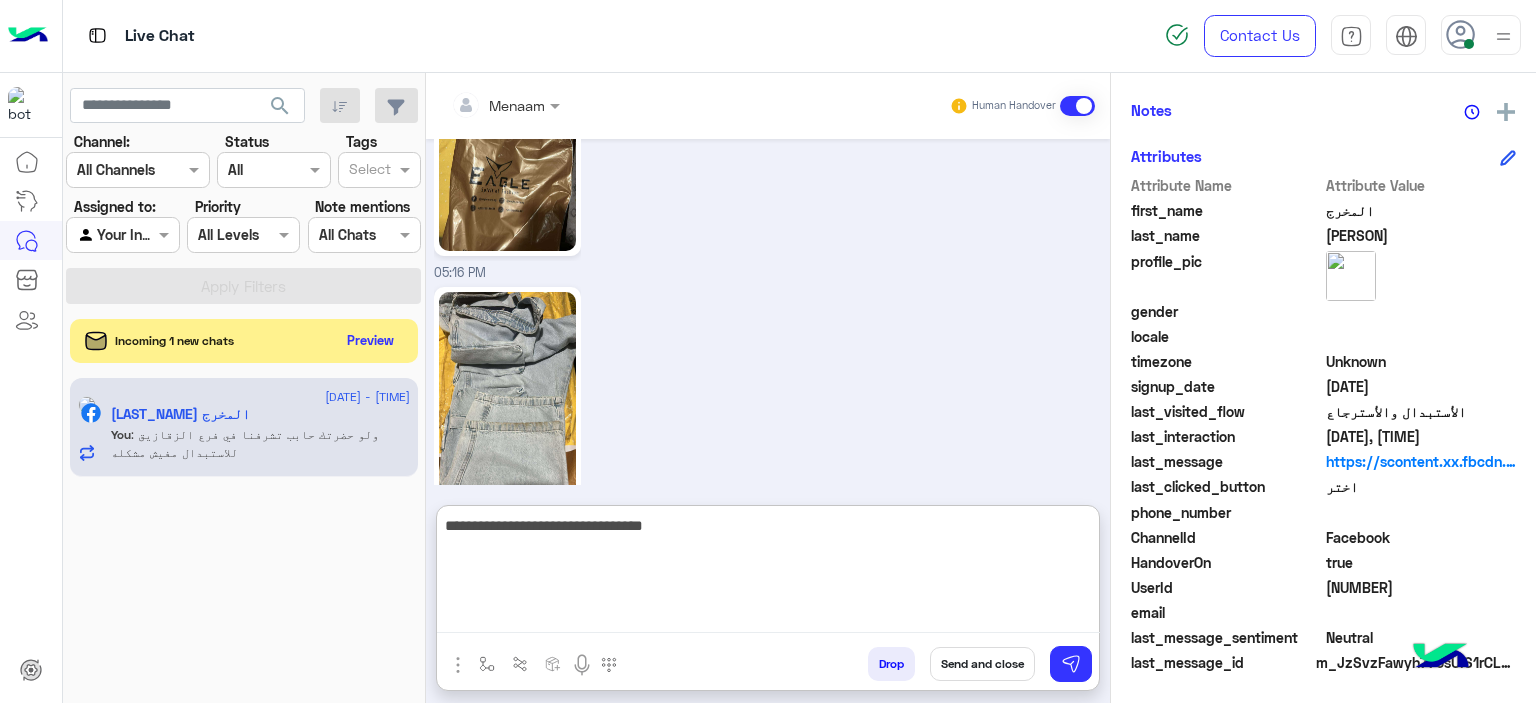 type on "**********" 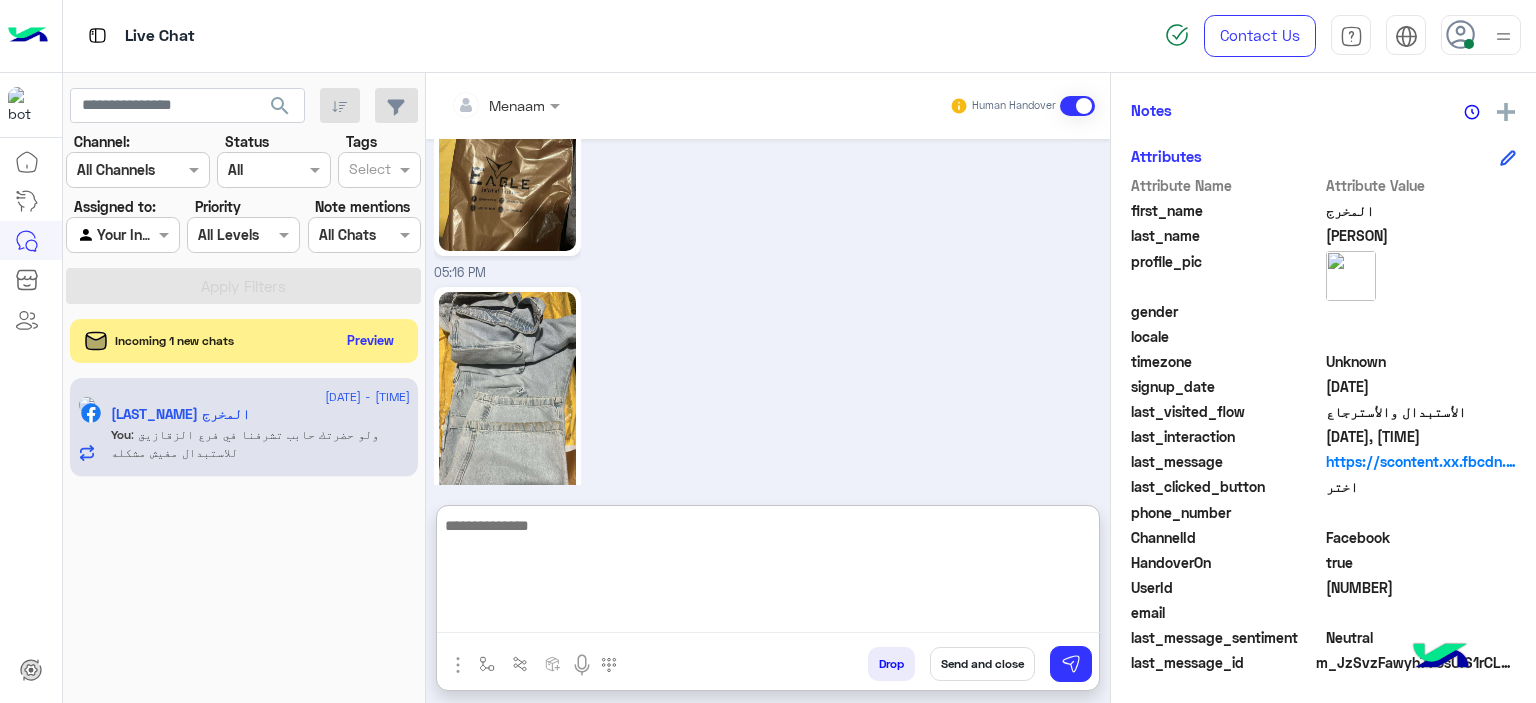 scroll, scrollTop: 5112, scrollLeft: 0, axis: vertical 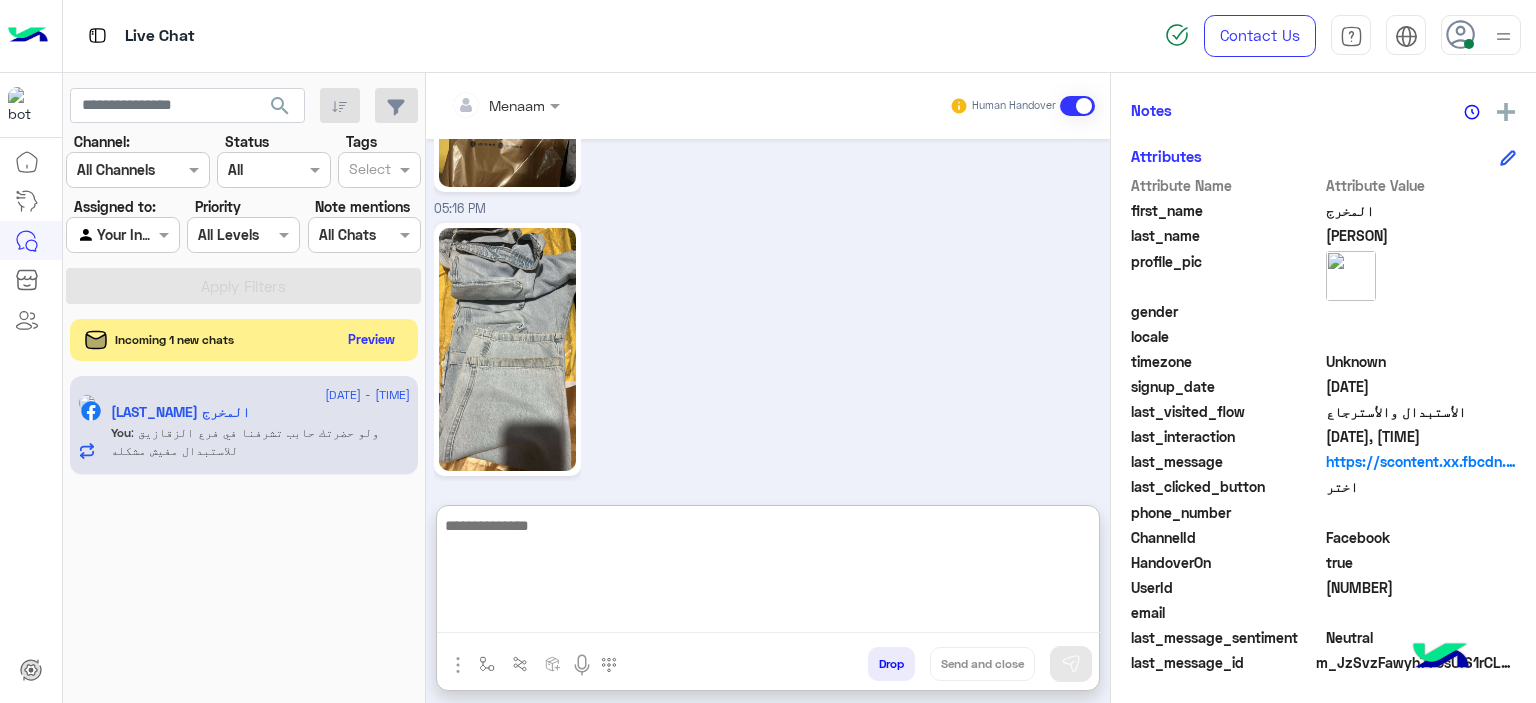 click on "Preview" 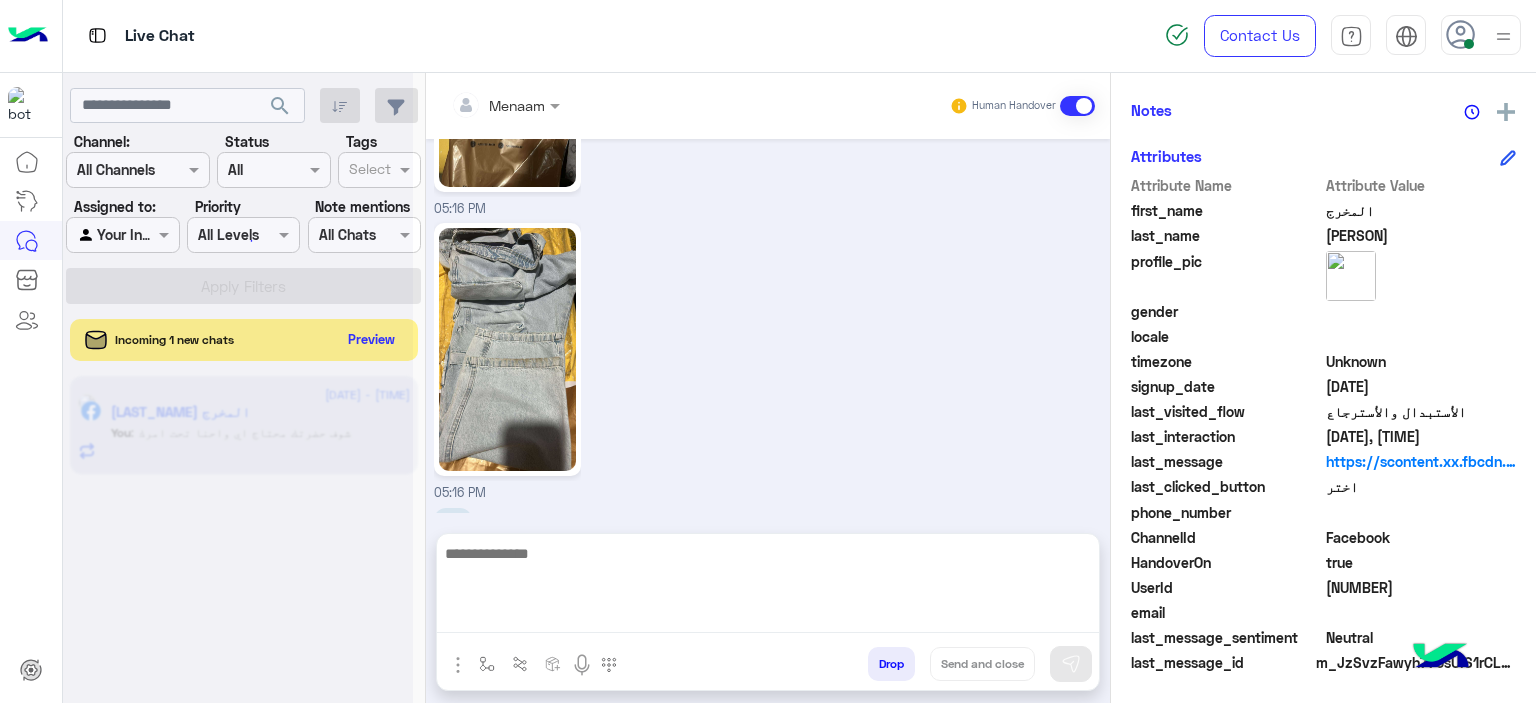 scroll, scrollTop: 5022, scrollLeft: 0, axis: vertical 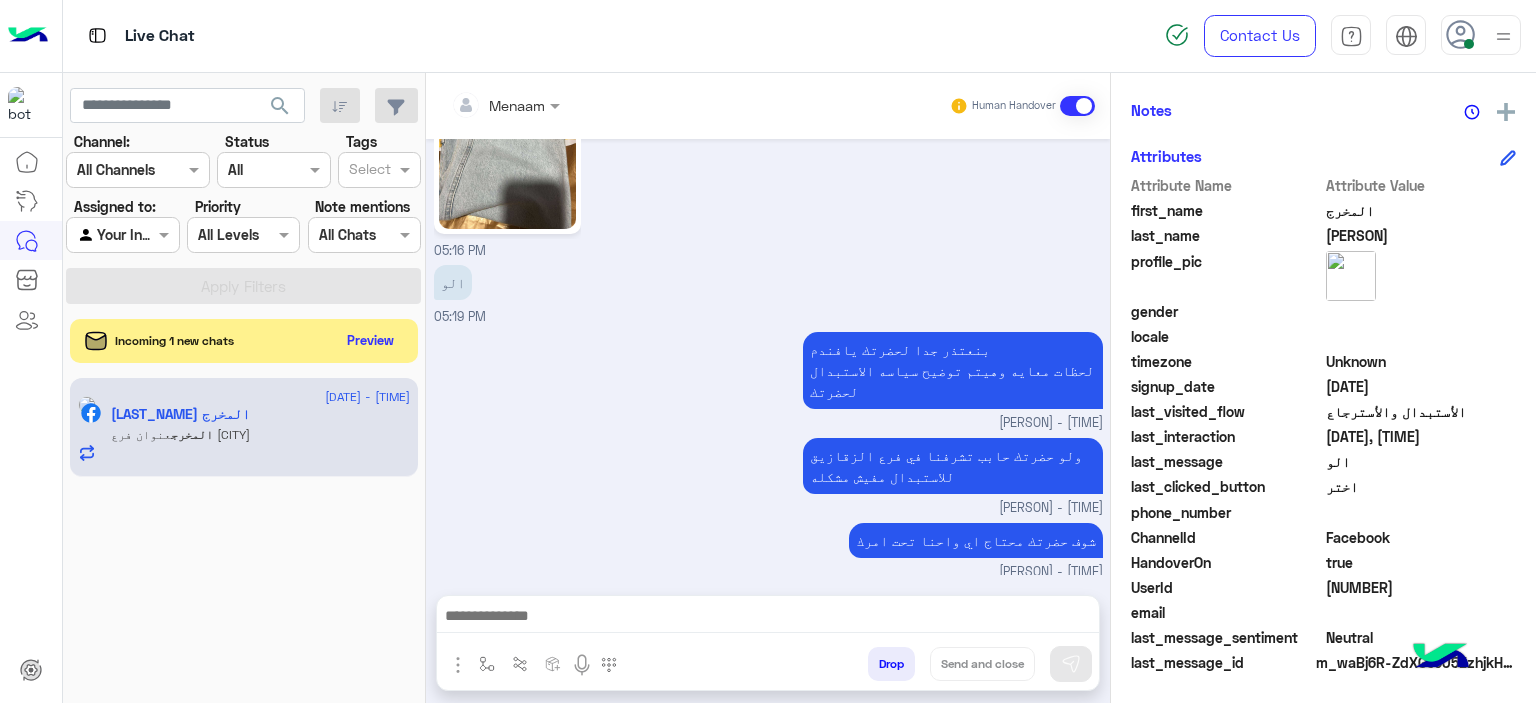 click at bounding box center [768, 618] 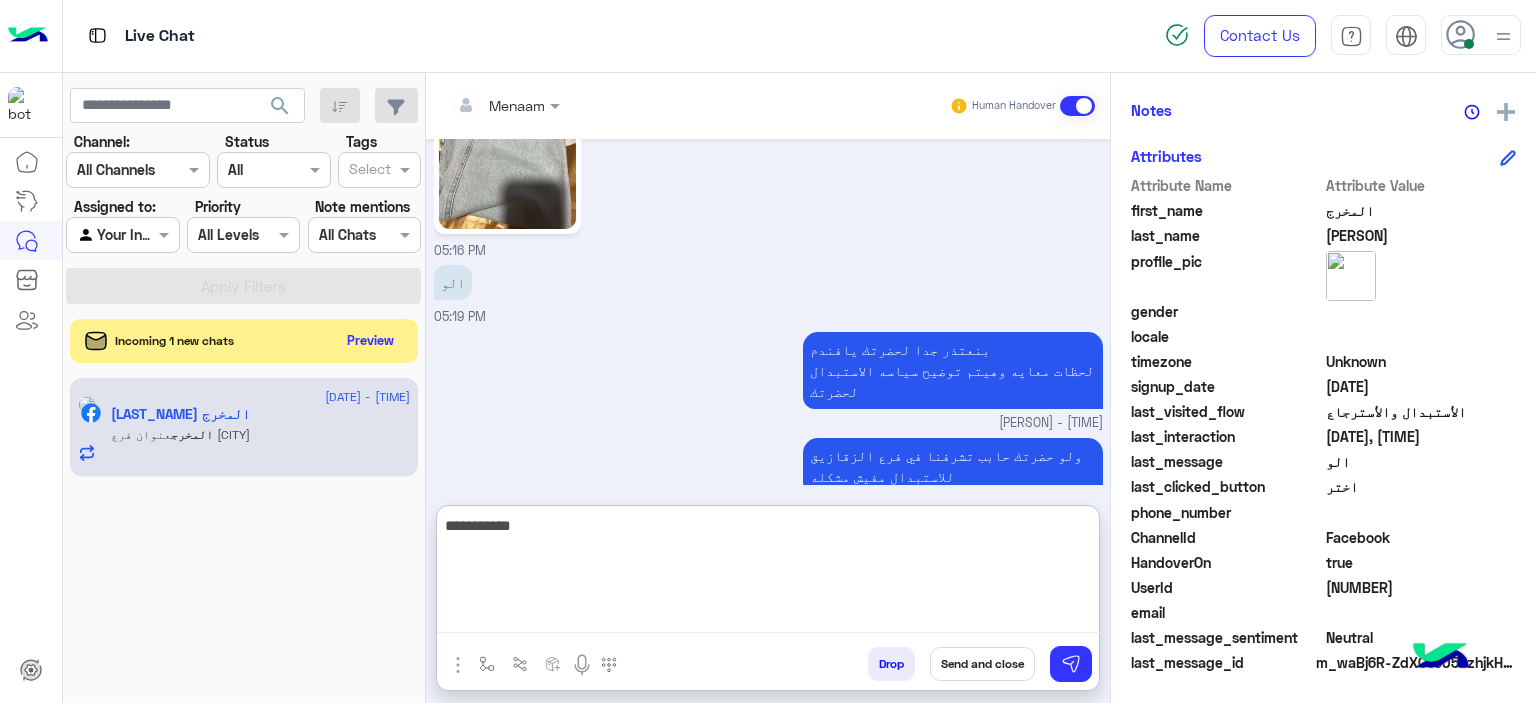 type on "**********" 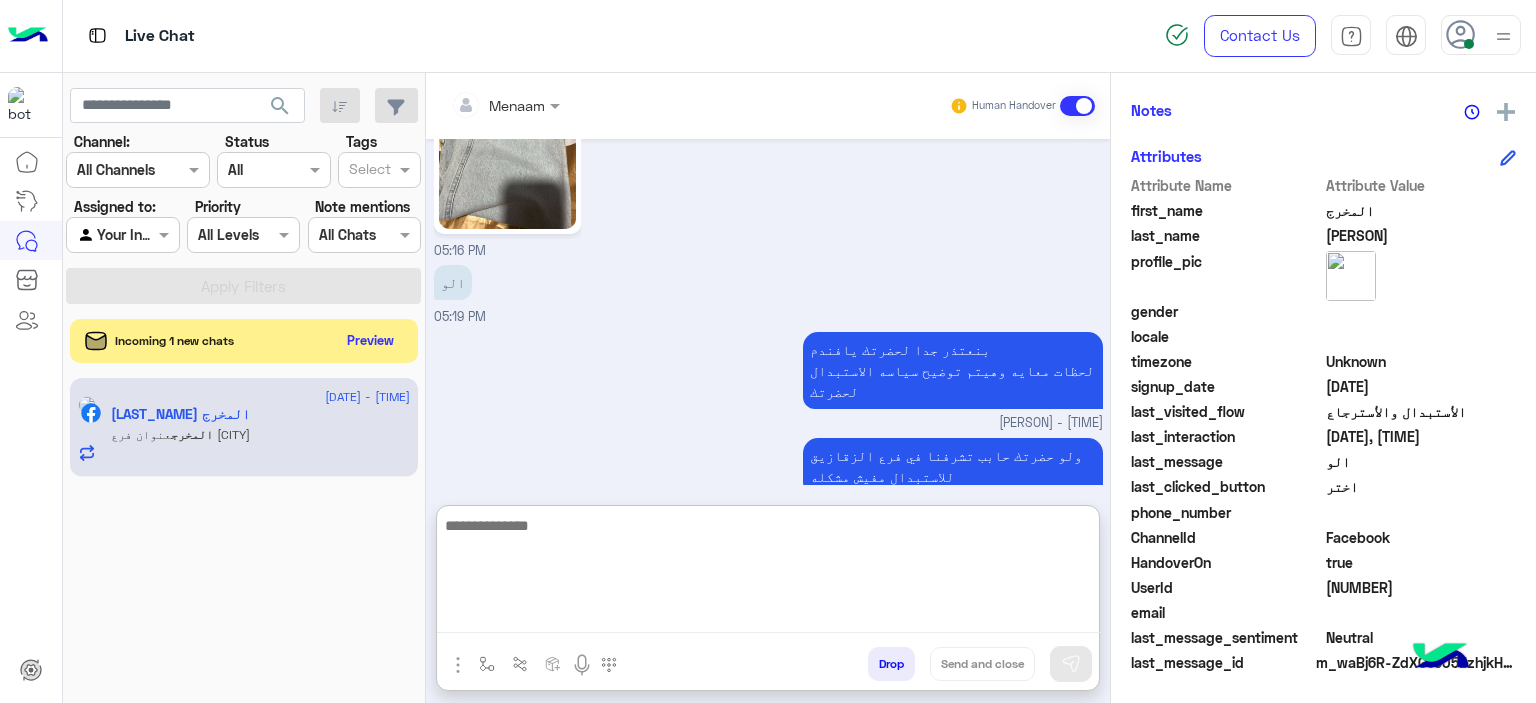 scroll, scrollTop: 2754, scrollLeft: 0, axis: vertical 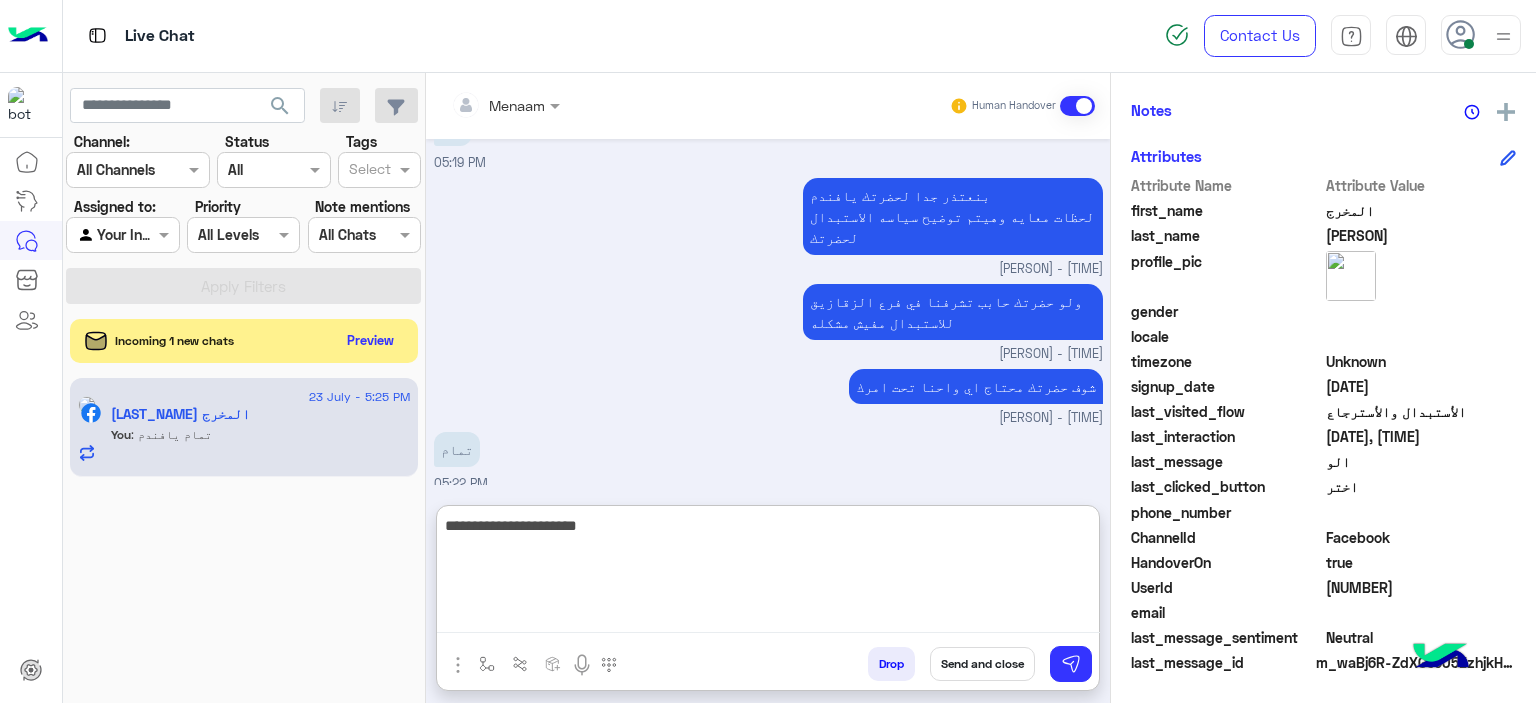 type on "**********" 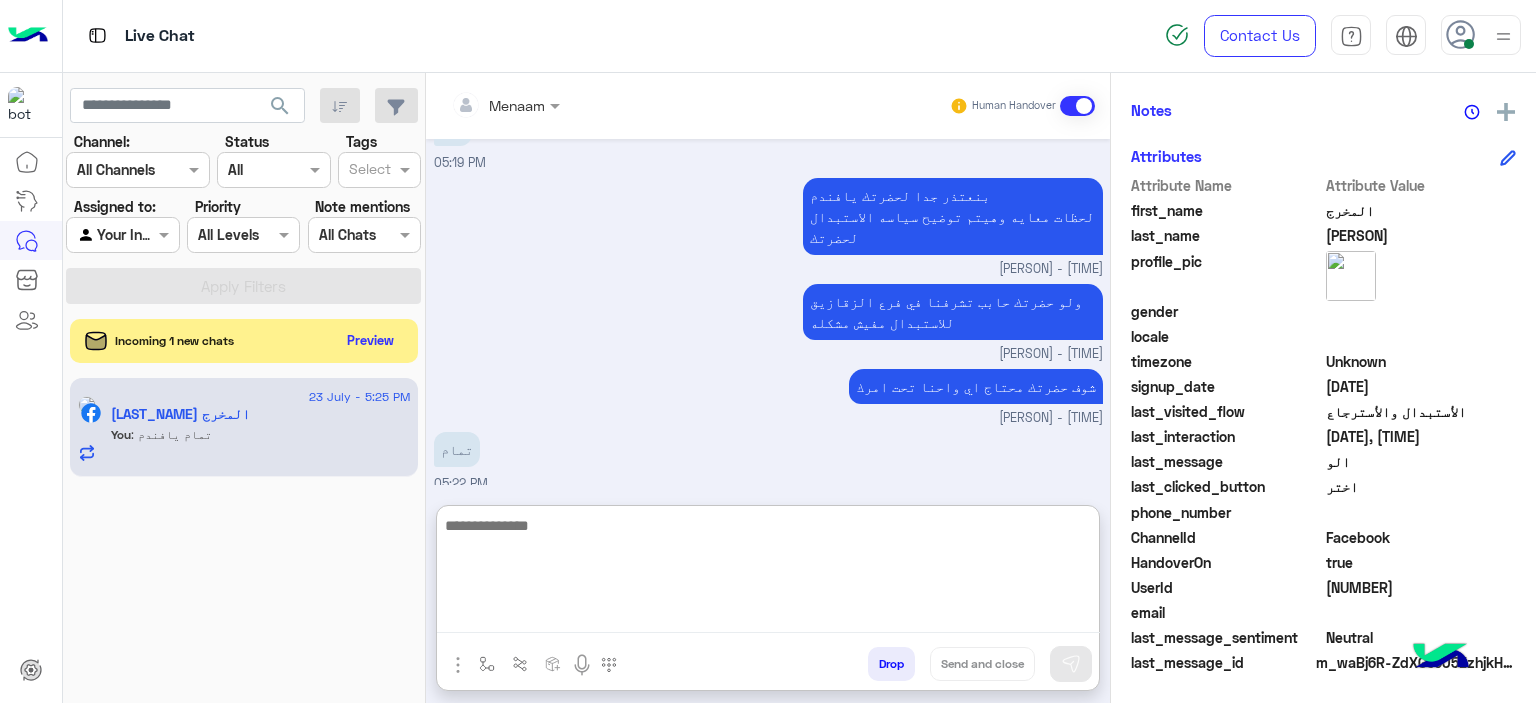 scroll, scrollTop: 2818, scrollLeft: 0, axis: vertical 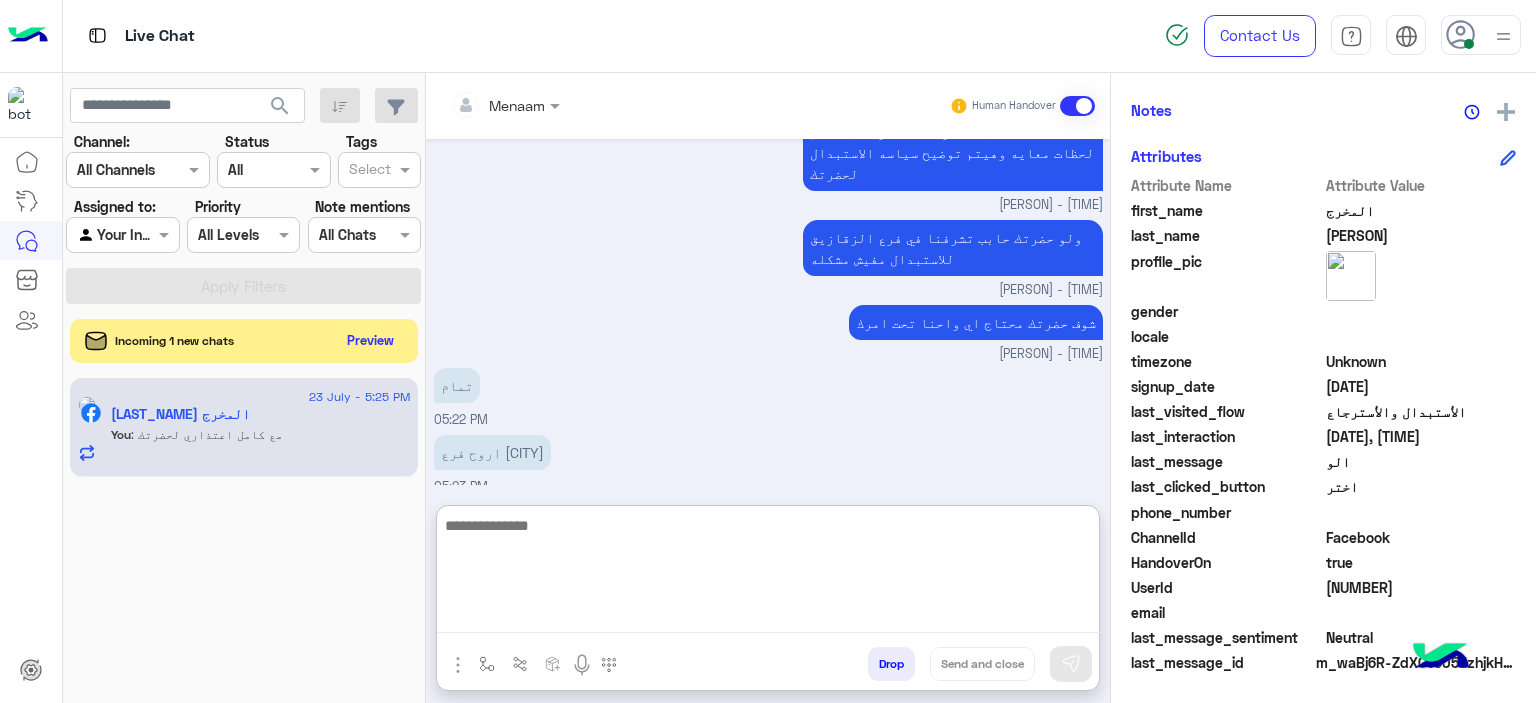 click at bounding box center [768, 573] 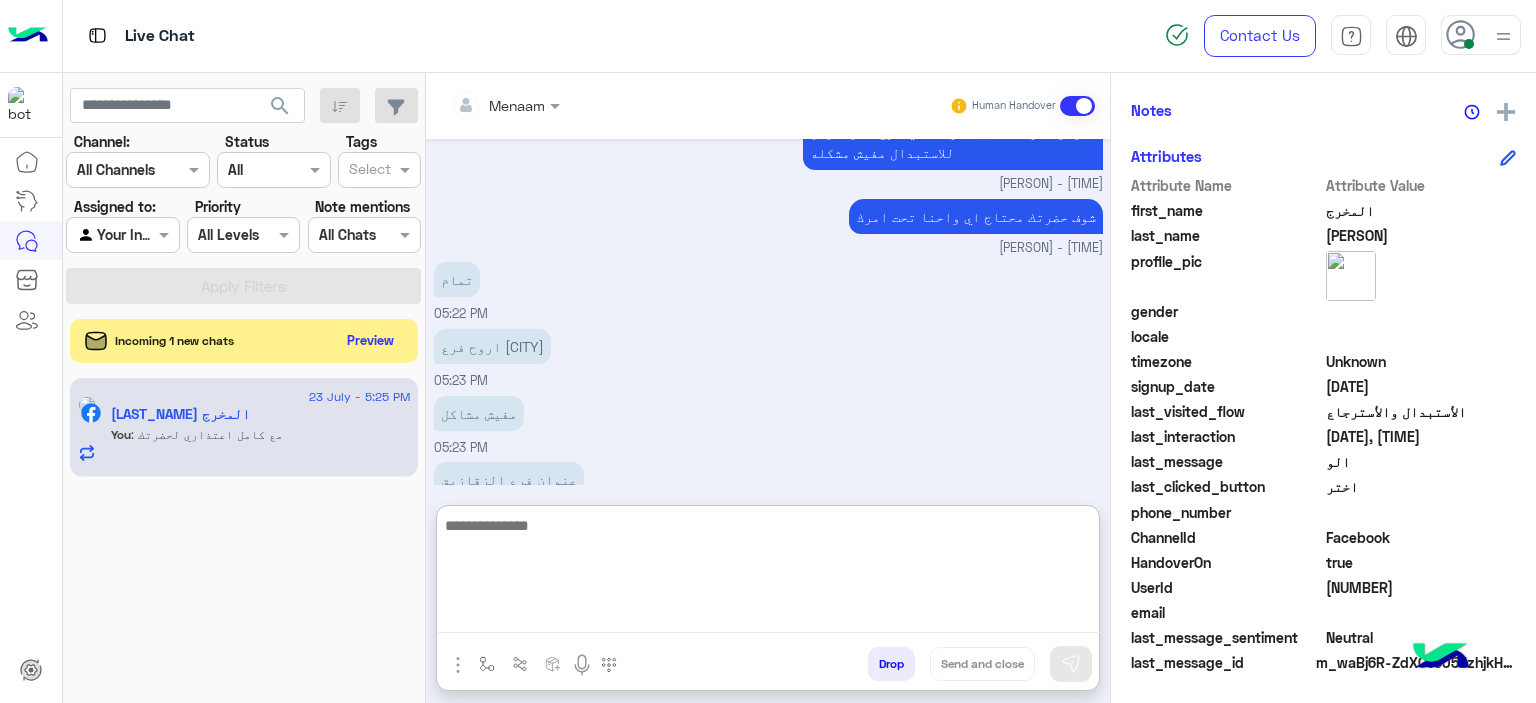 scroll, scrollTop: 2990, scrollLeft: 0, axis: vertical 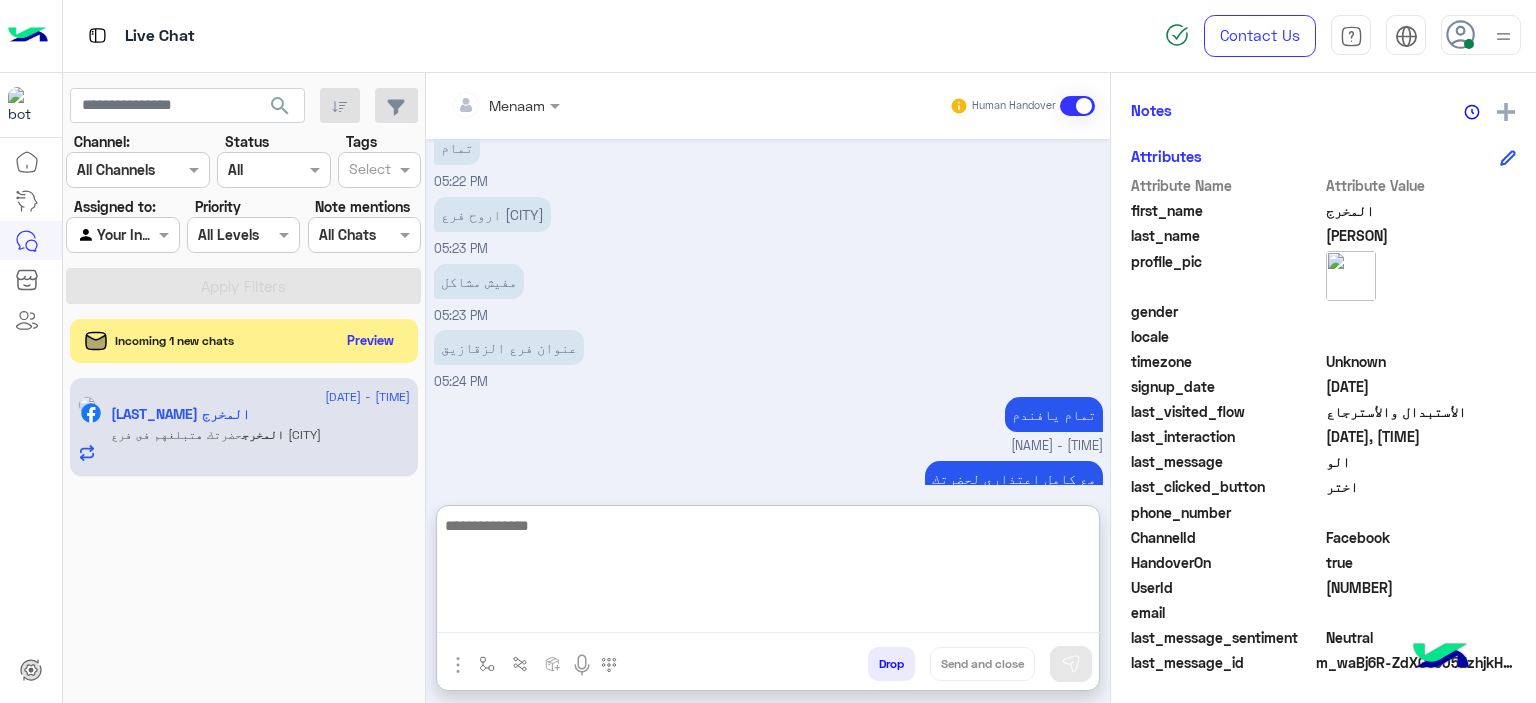click at bounding box center (768, 573) 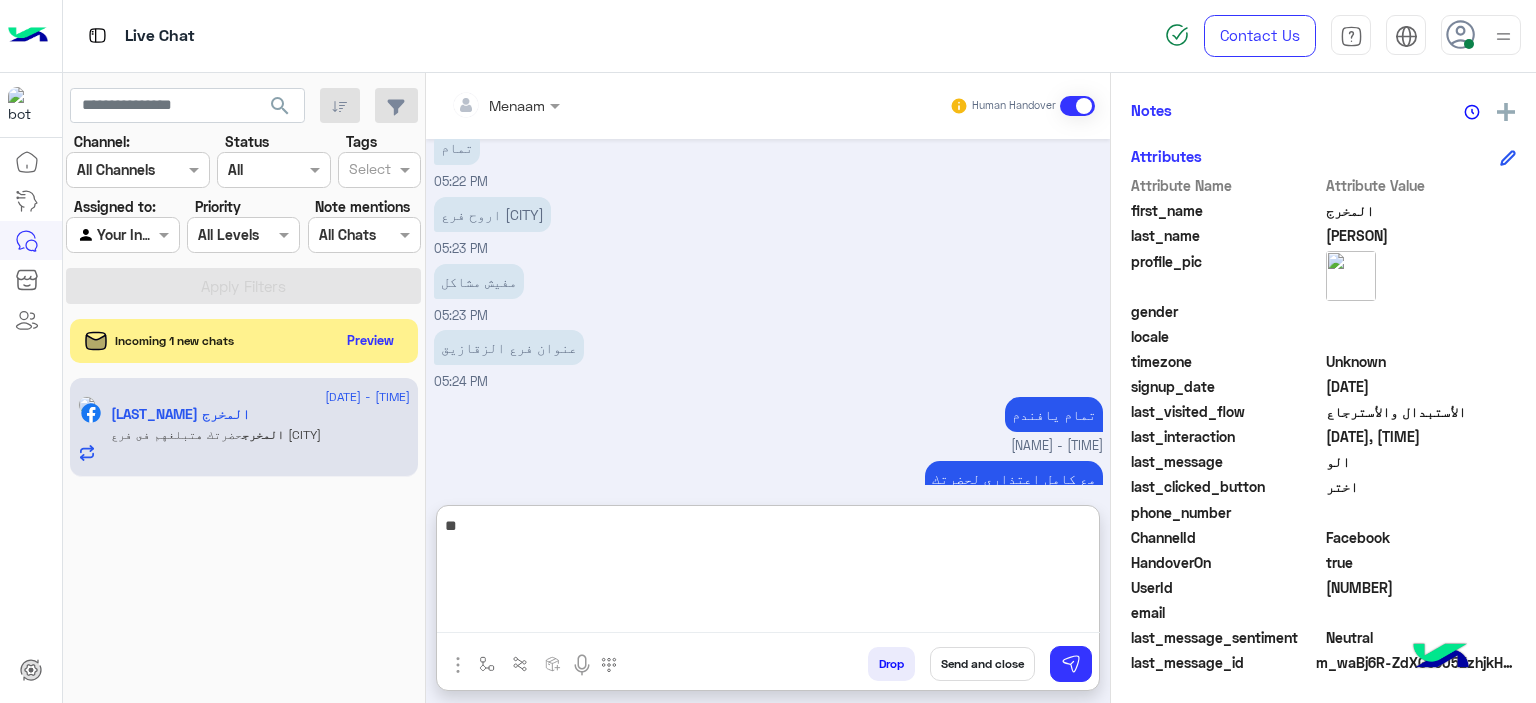 type on "*" 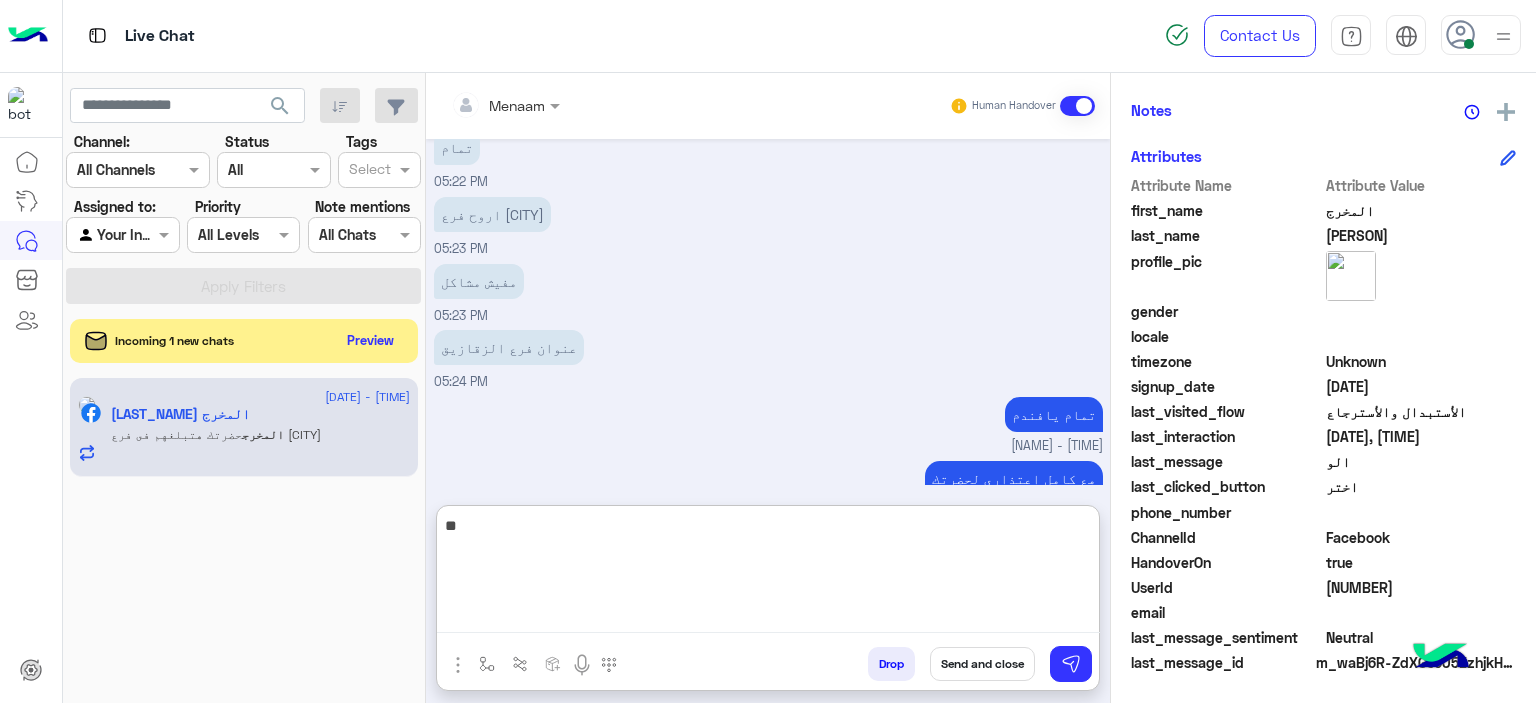 type on "*" 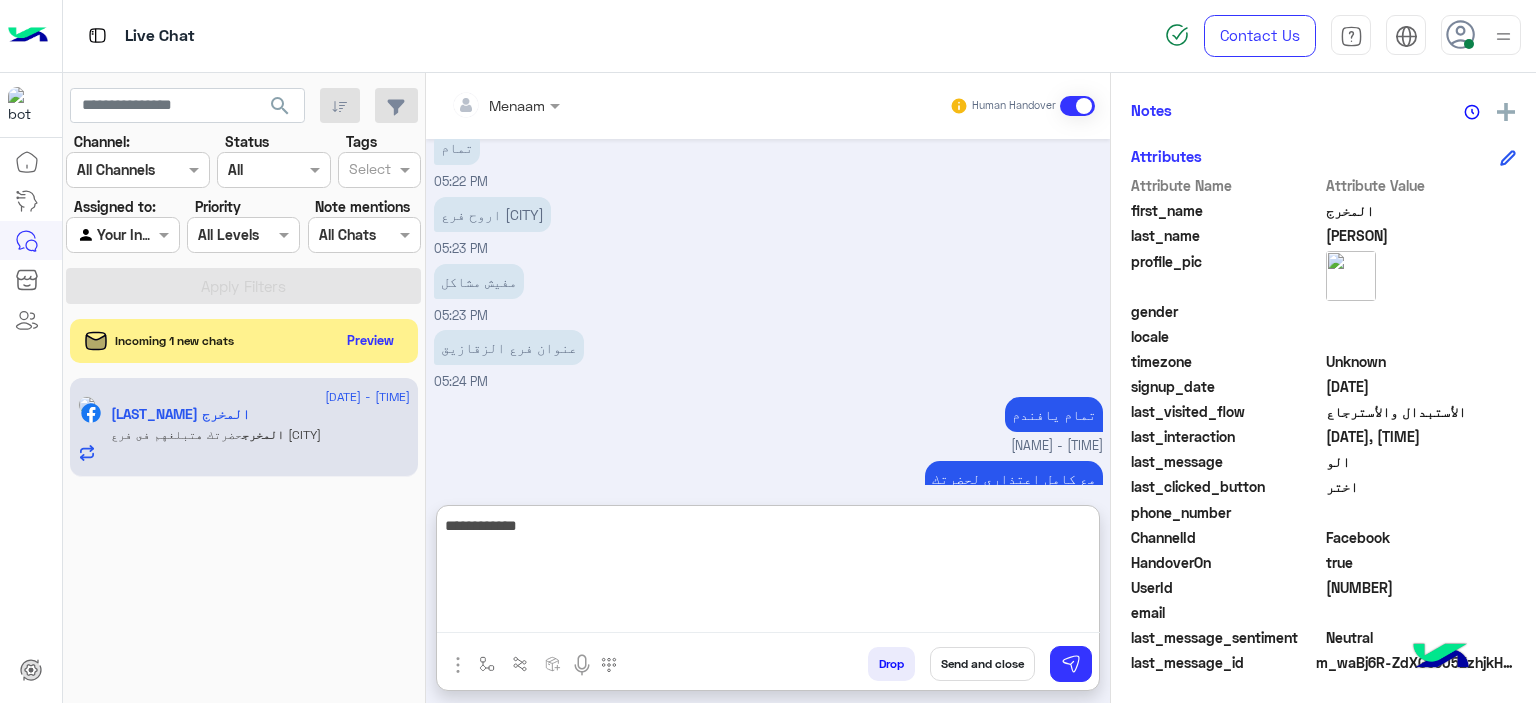 type on "**********" 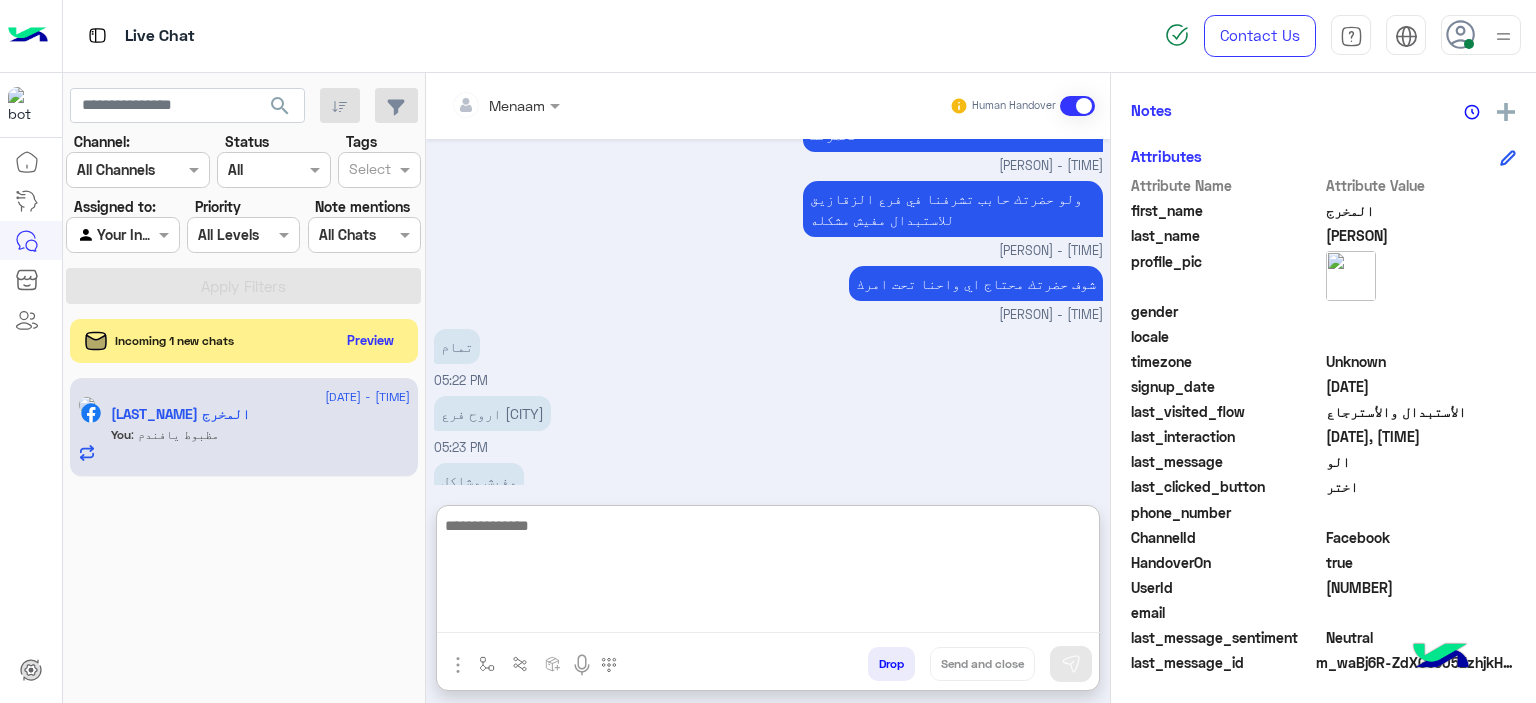 scroll, scrollTop: 2720, scrollLeft: 0, axis: vertical 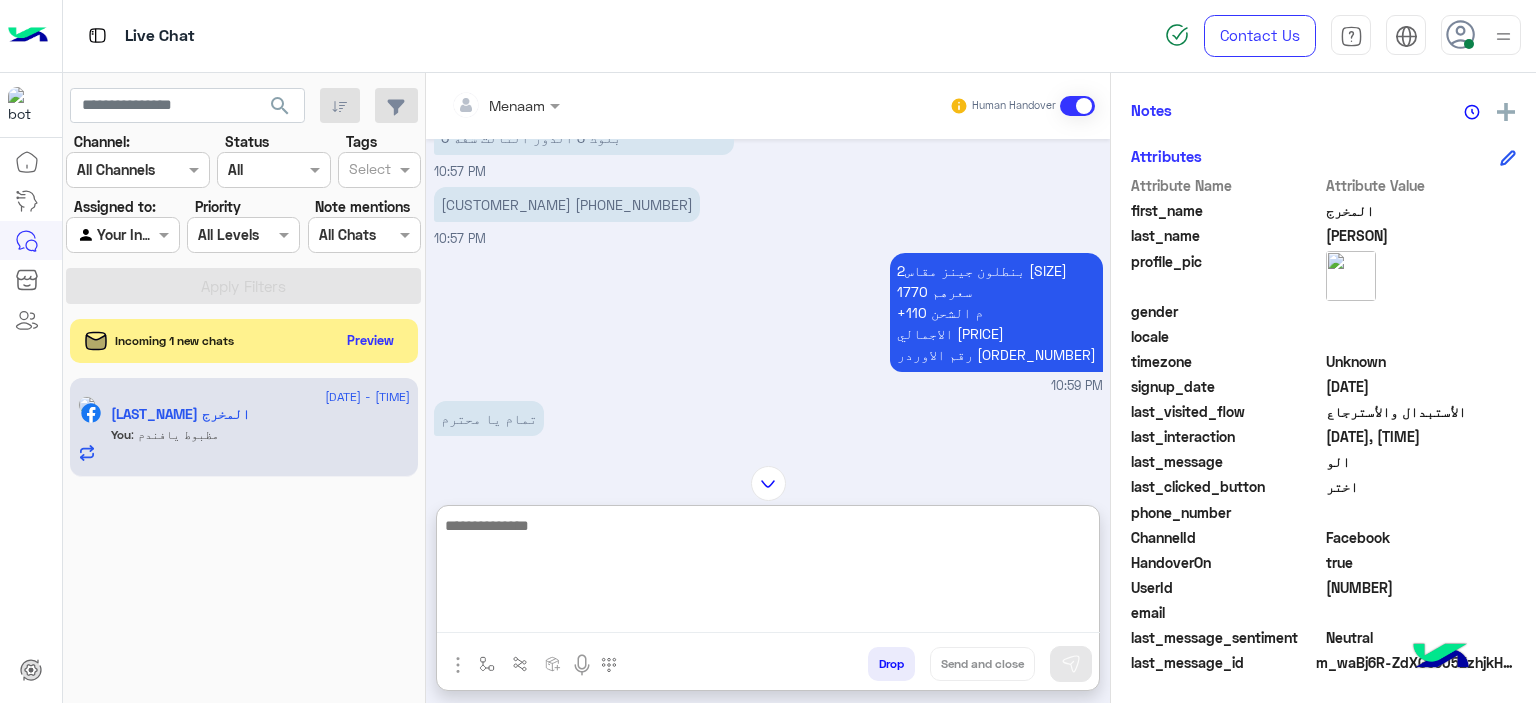 click on "2بنطلون جينز مقاس 38 سعرهم 1770  +م الشحن 110  الاجمالي  1880 رقم الاوردر  51270035692" at bounding box center (996, 312) 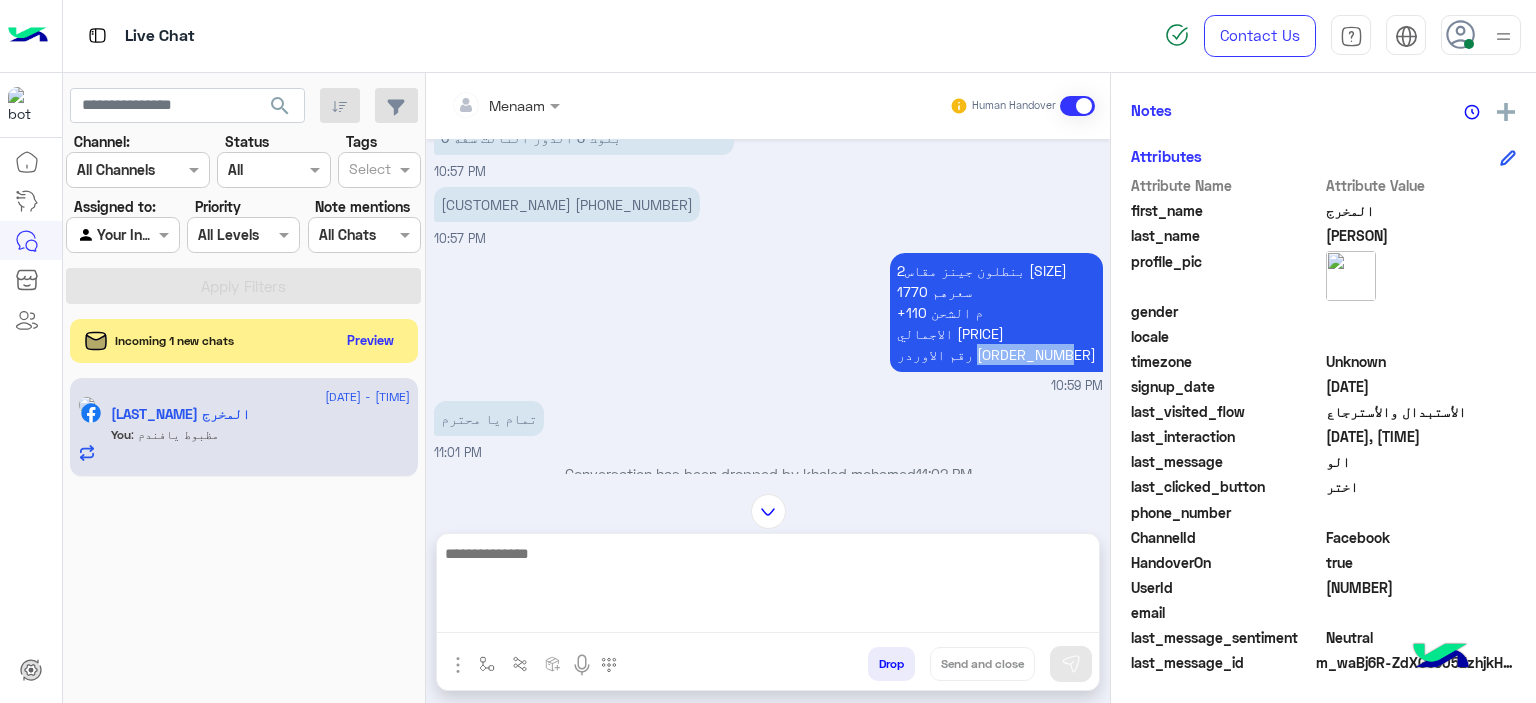 click on "2بنطلون جينز مقاس 38 سعرهم 1770  +م الشحن 110  الاجمالي  1880 رقم الاوردر  51270035692" at bounding box center (996, 312) 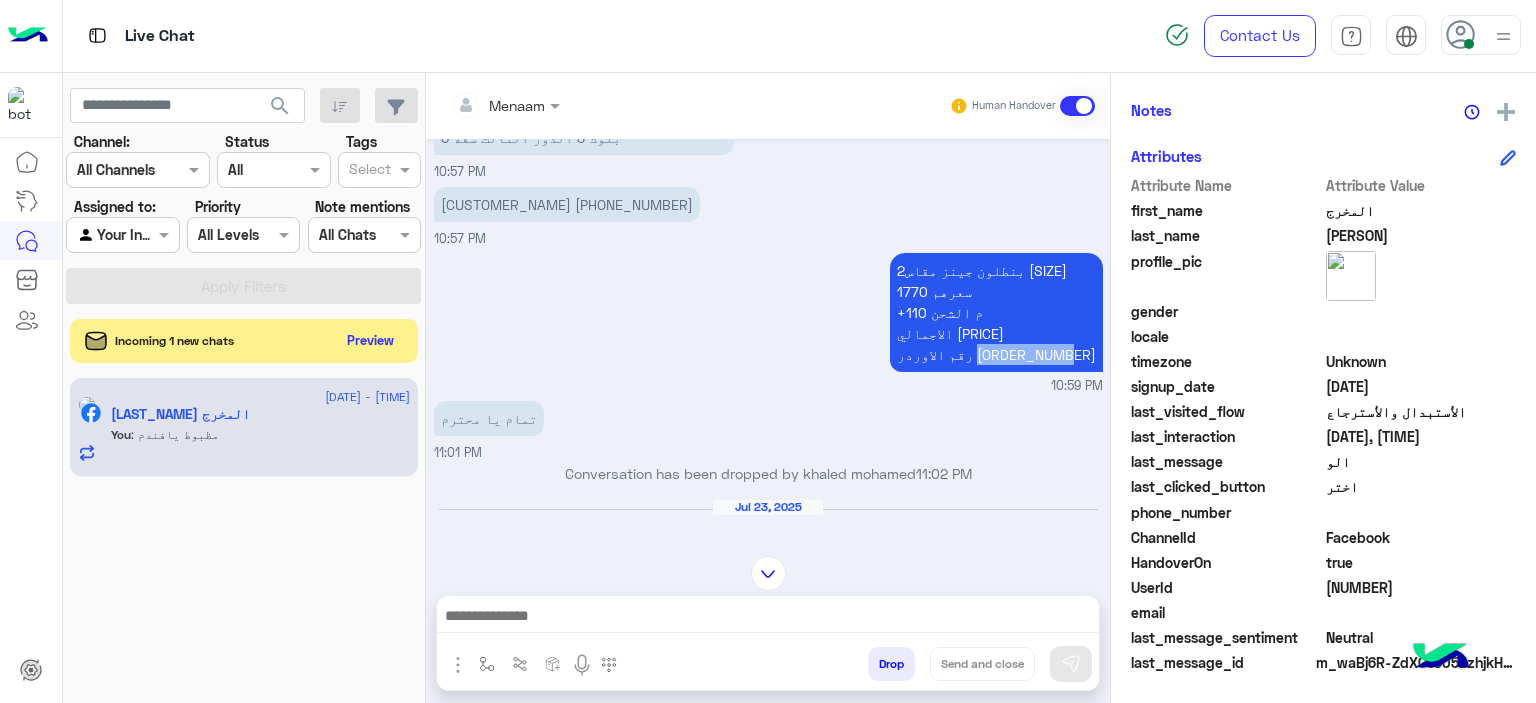 copy on "51270035692" 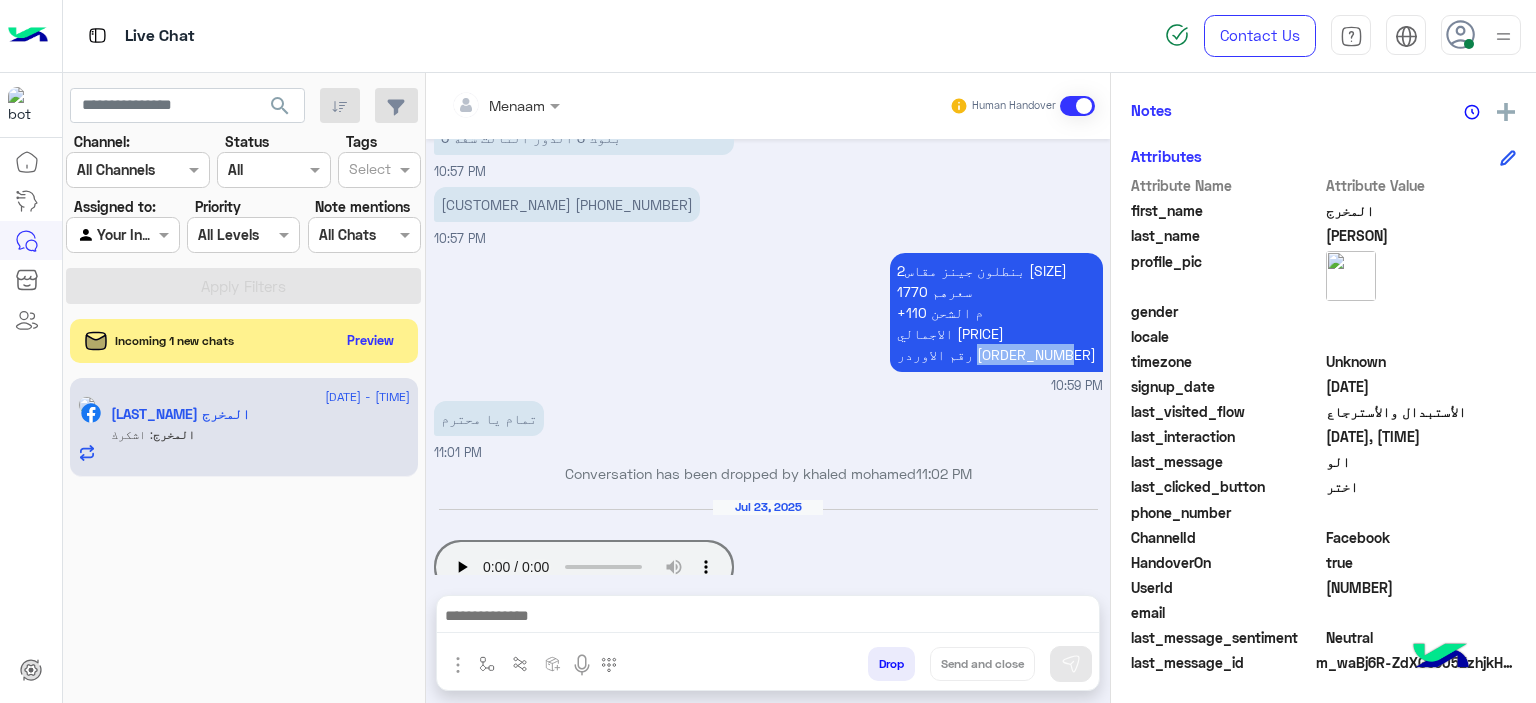scroll, scrollTop: 6879, scrollLeft: 0, axis: vertical 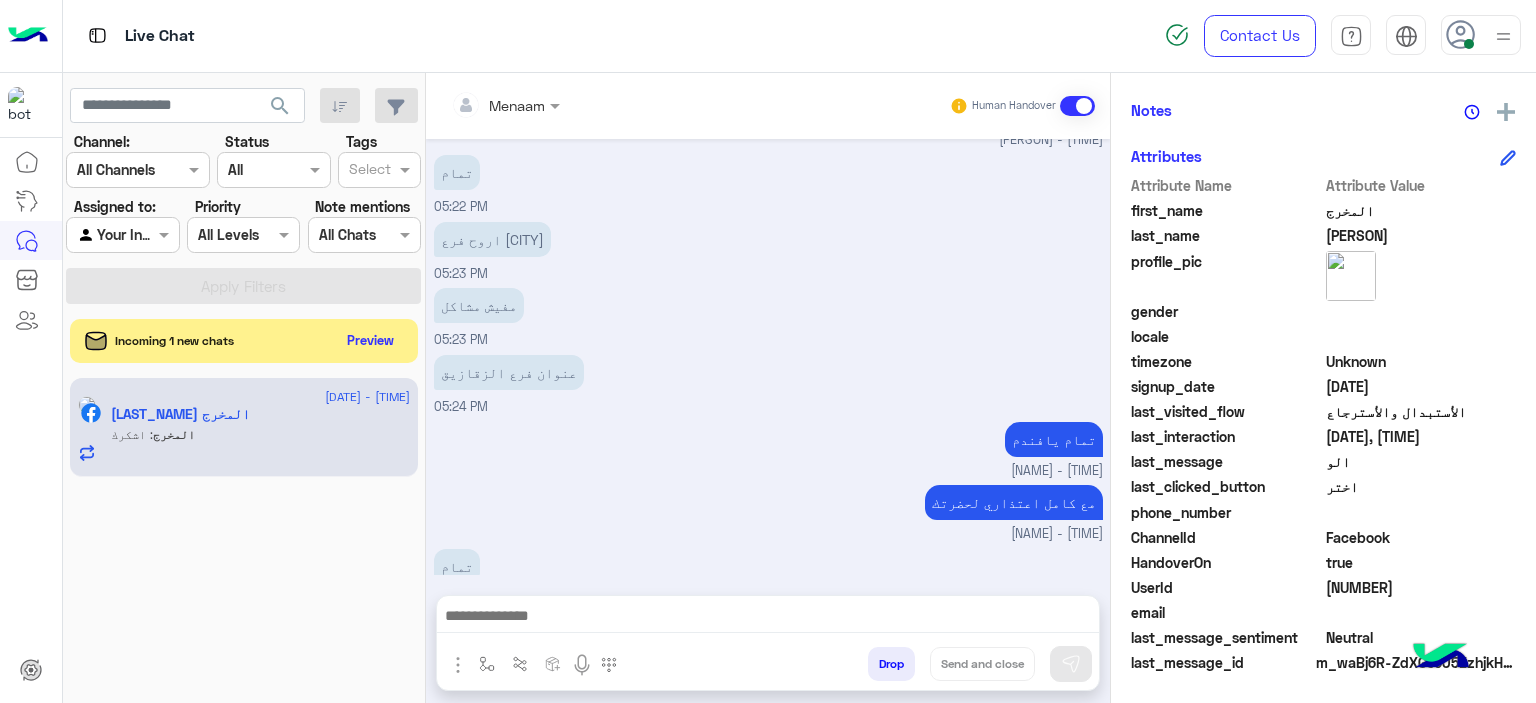 click at bounding box center (768, 618) 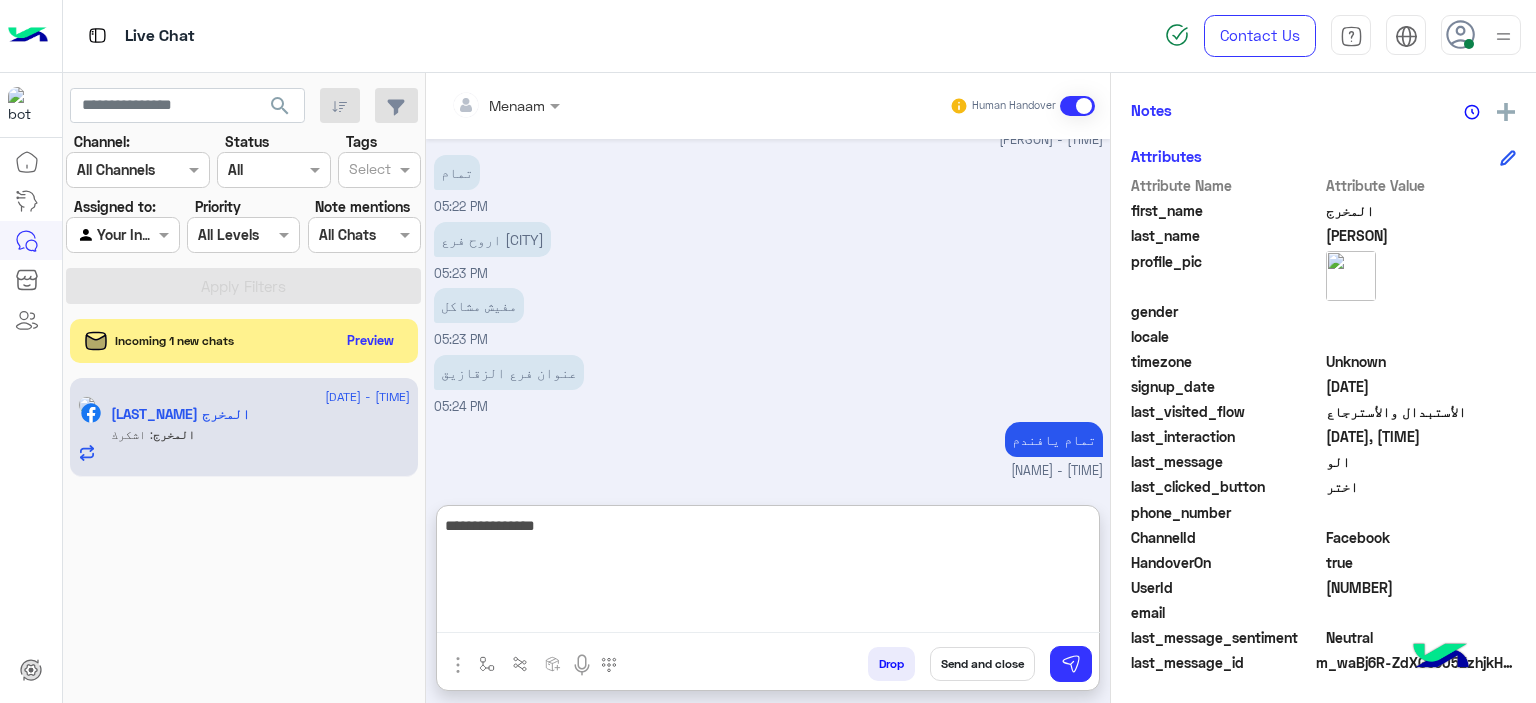 type on "**********" 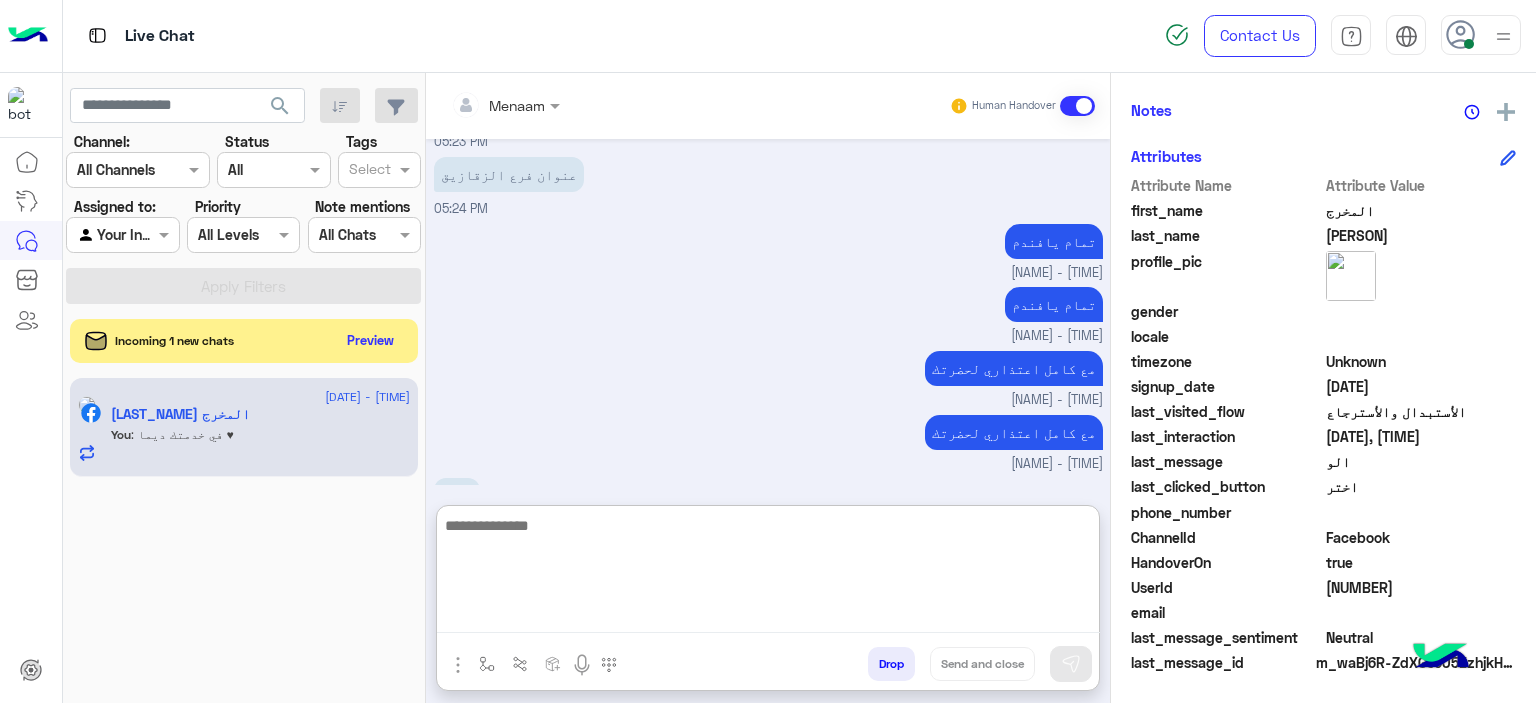 scroll, scrollTop: 7329, scrollLeft: 0, axis: vertical 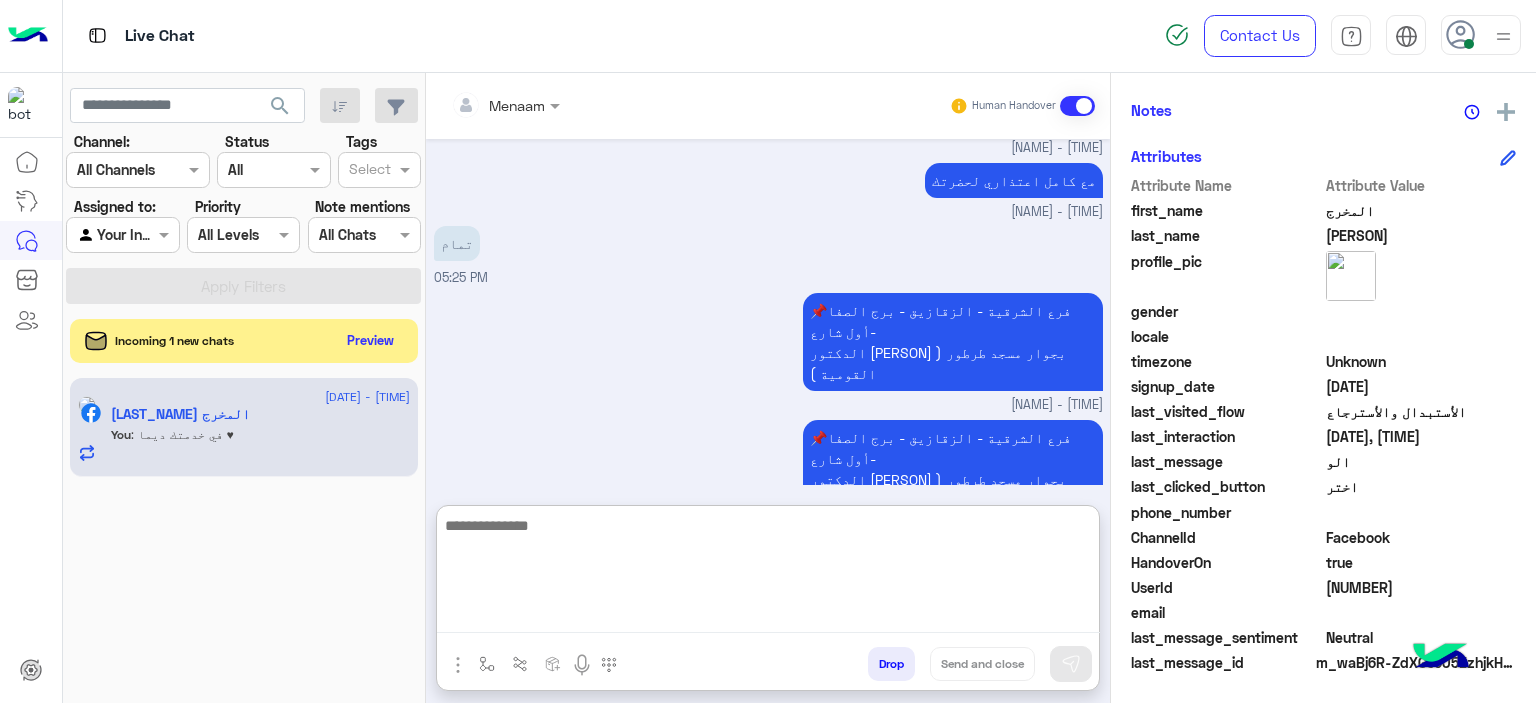 click on "Drop" at bounding box center [891, 664] 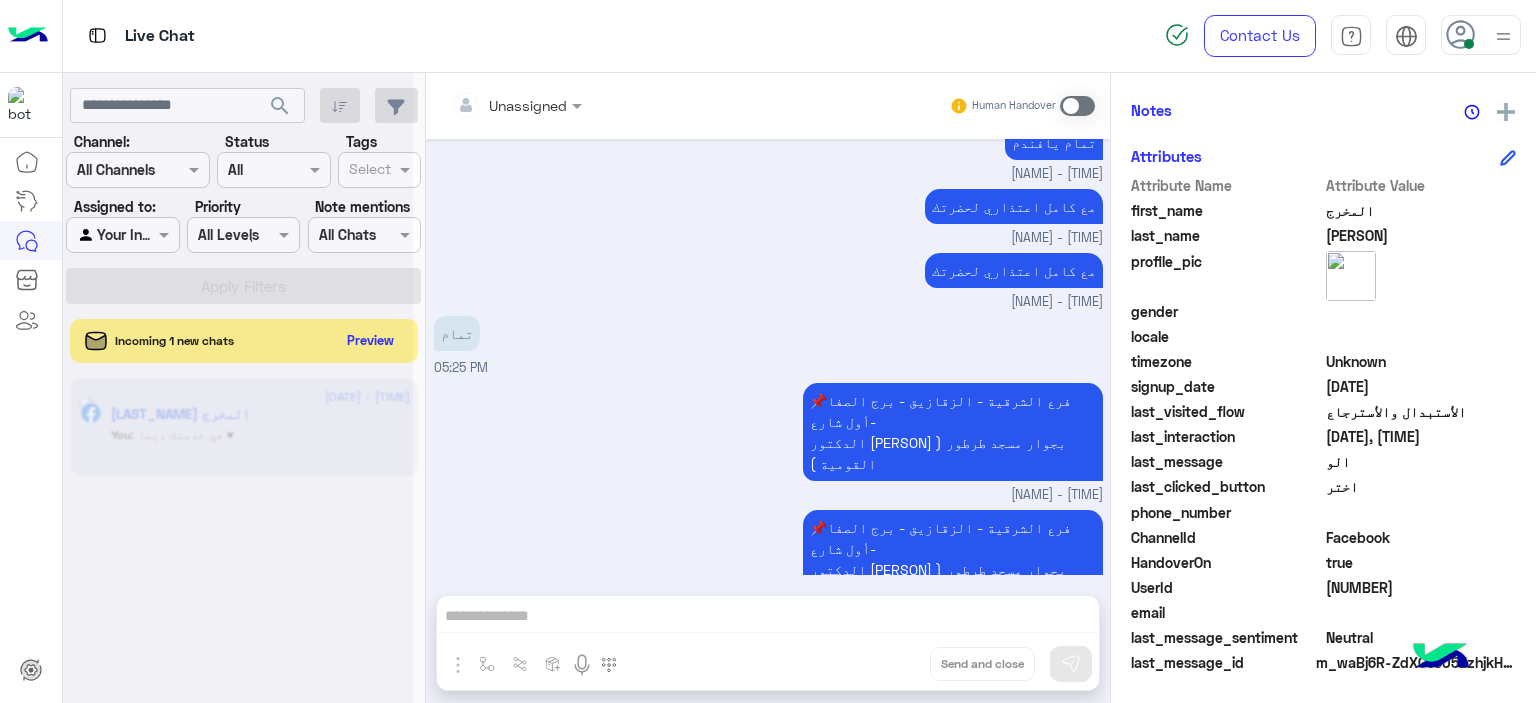 scroll, scrollTop: 7276, scrollLeft: 0, axis: vertical 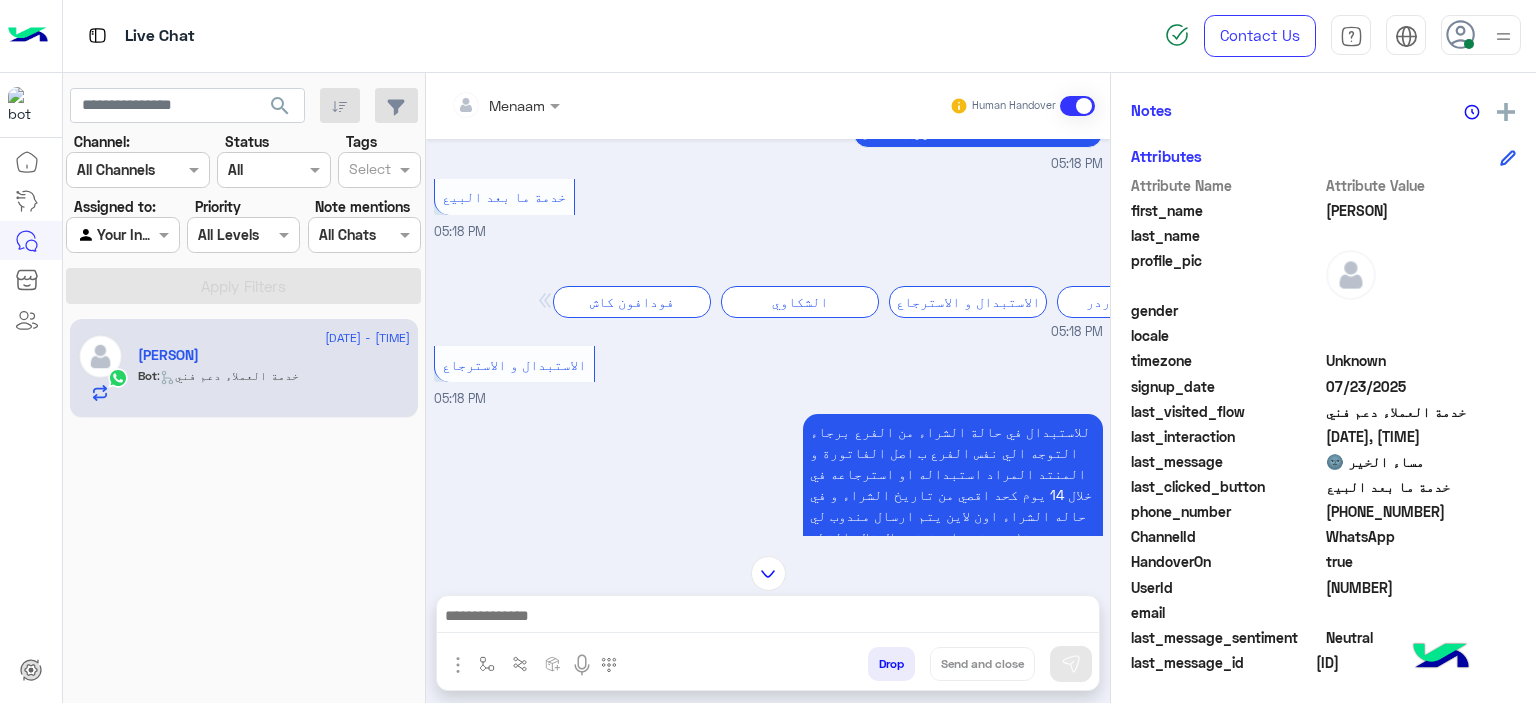 click at bounding box center [768, 618] 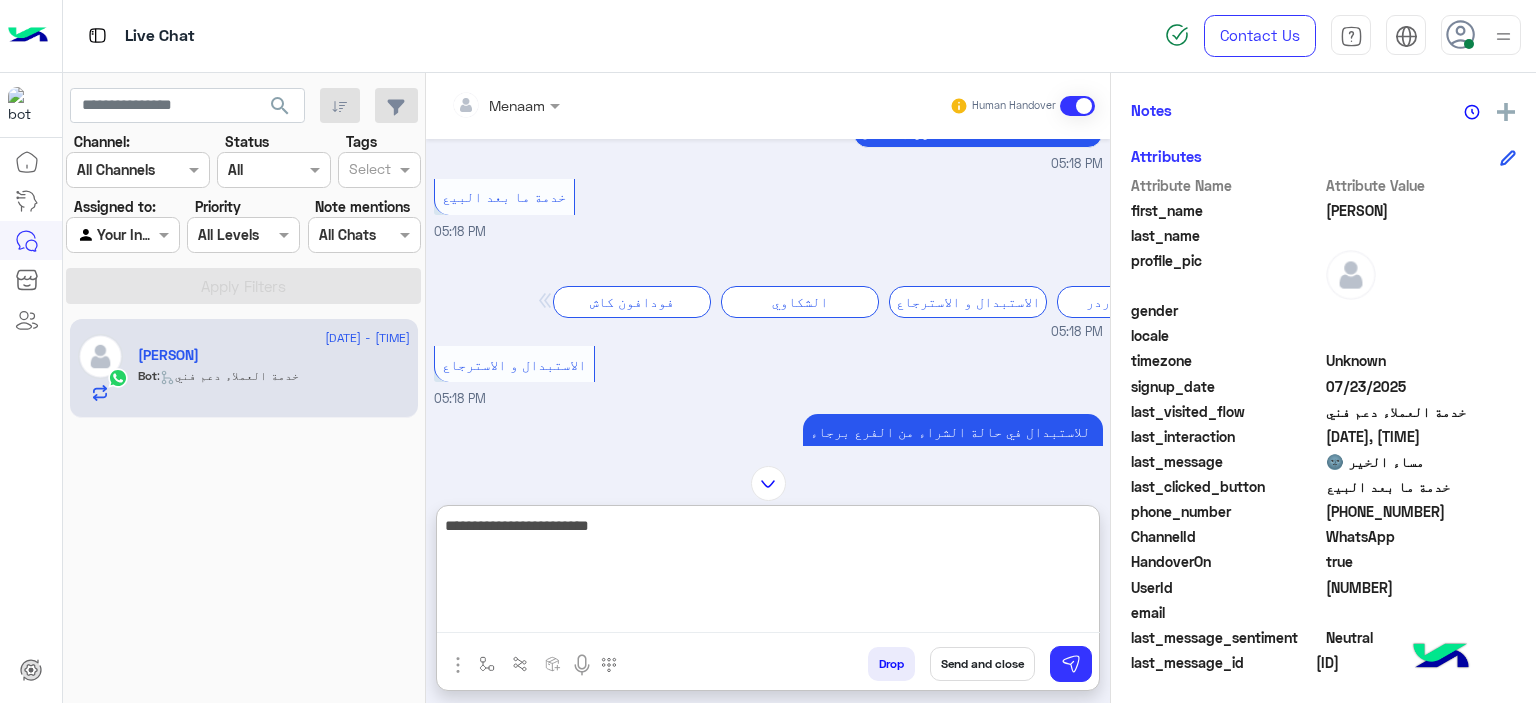 type on "**********" 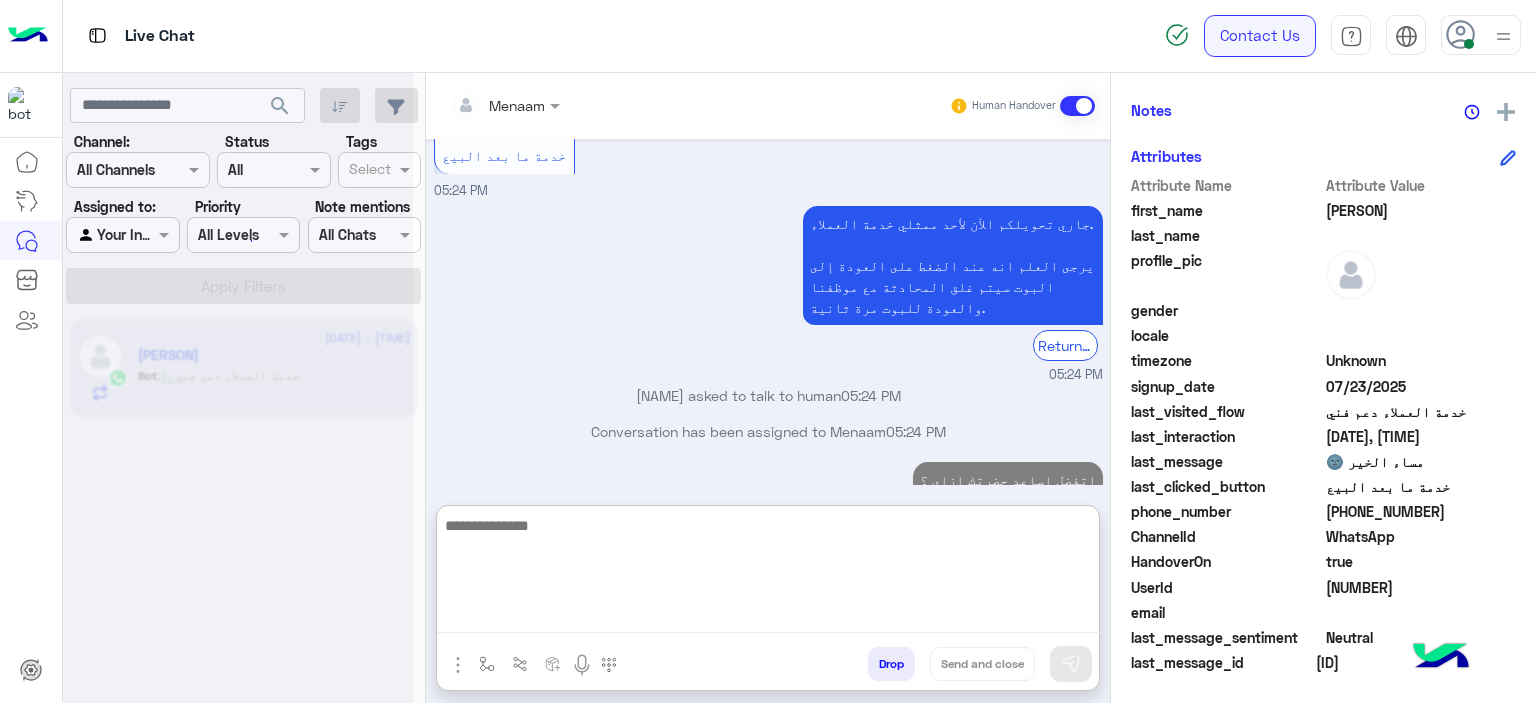 scroll, scrollTop: 0, scrollLeft: 0, axis: both 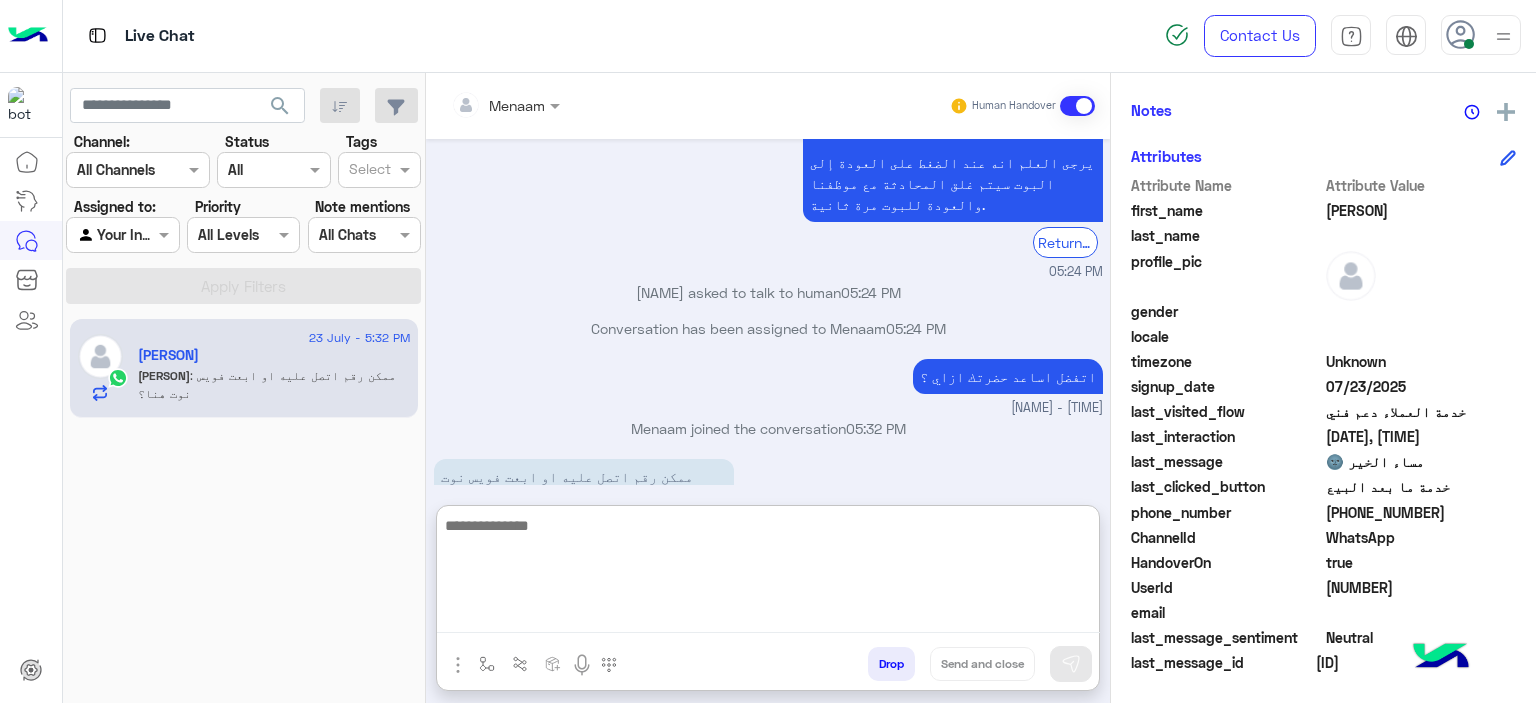 click at bounding box center (768, 573) 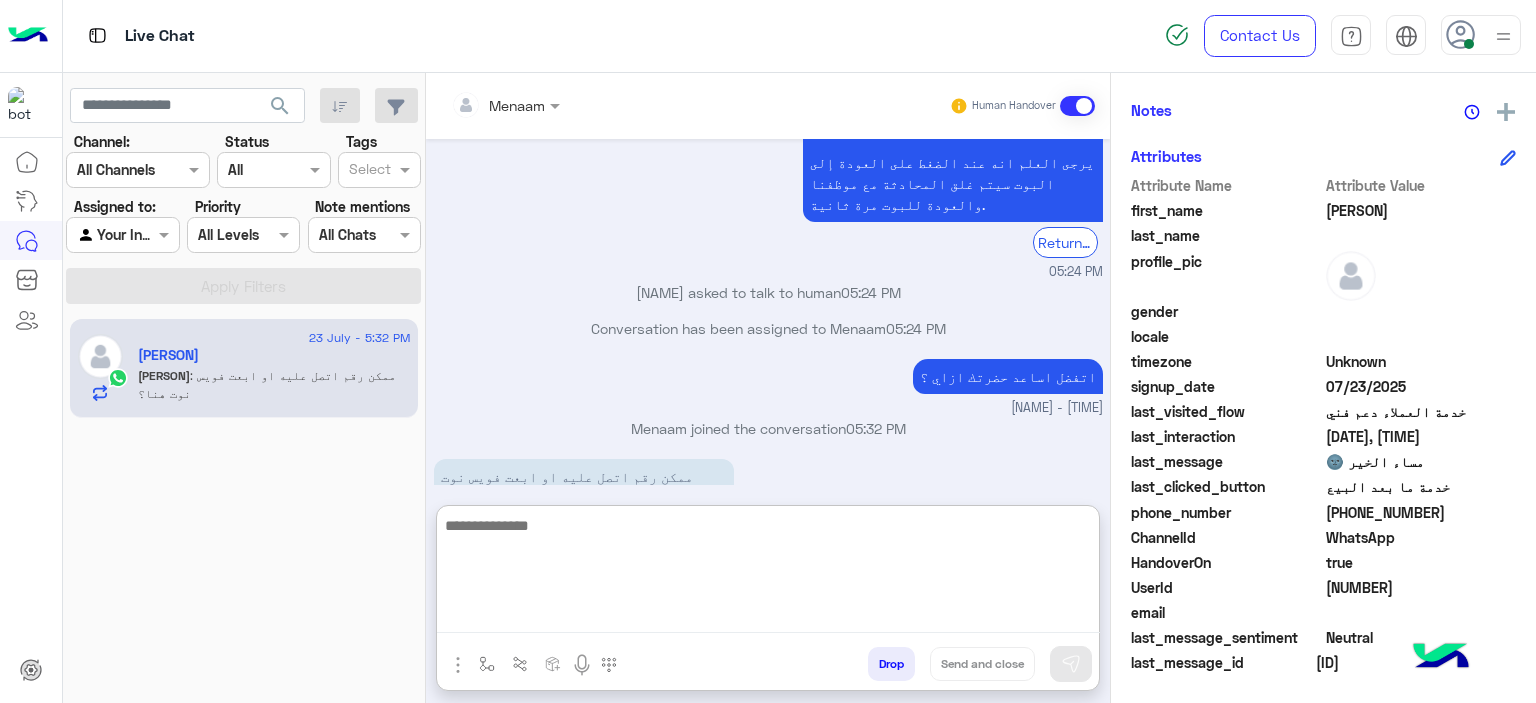 click at bounding box center [768, 573] 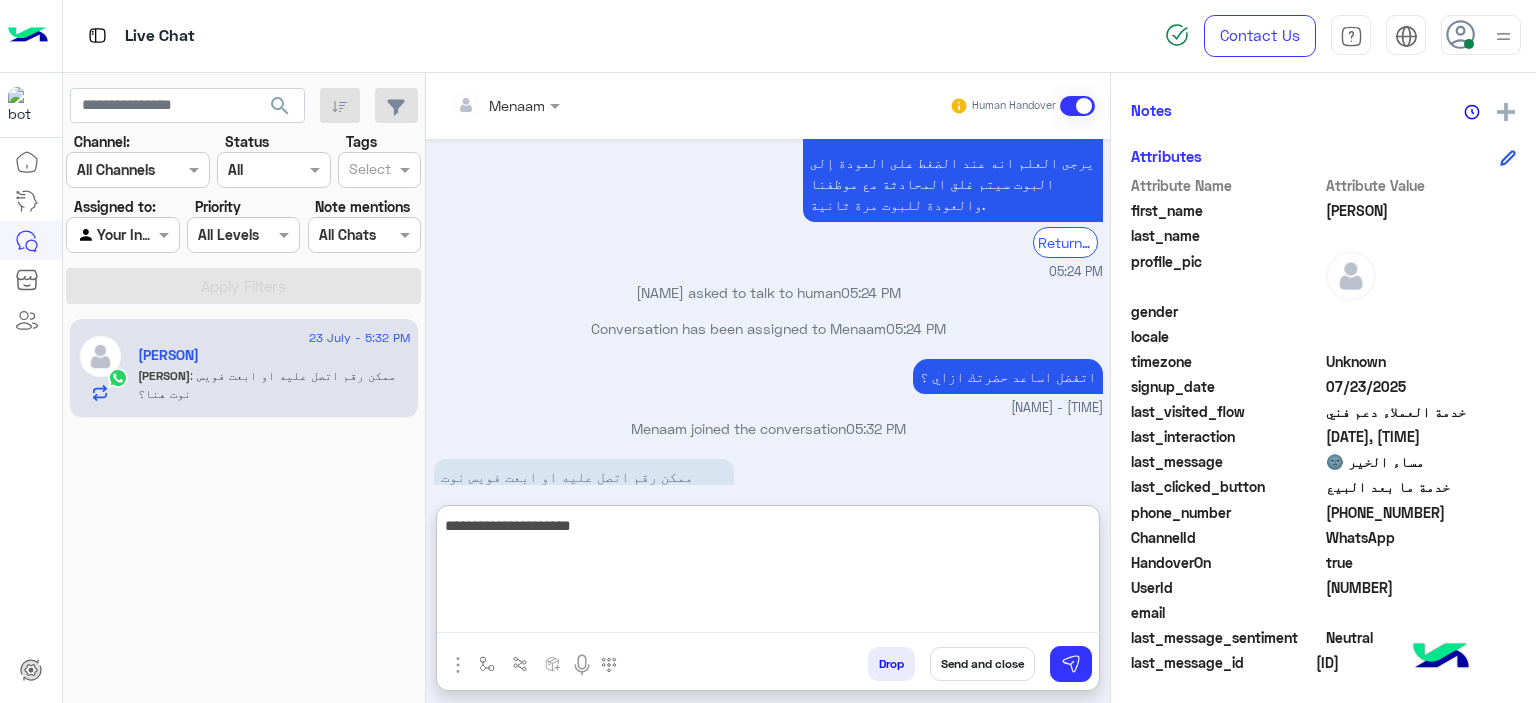 type on "**********" 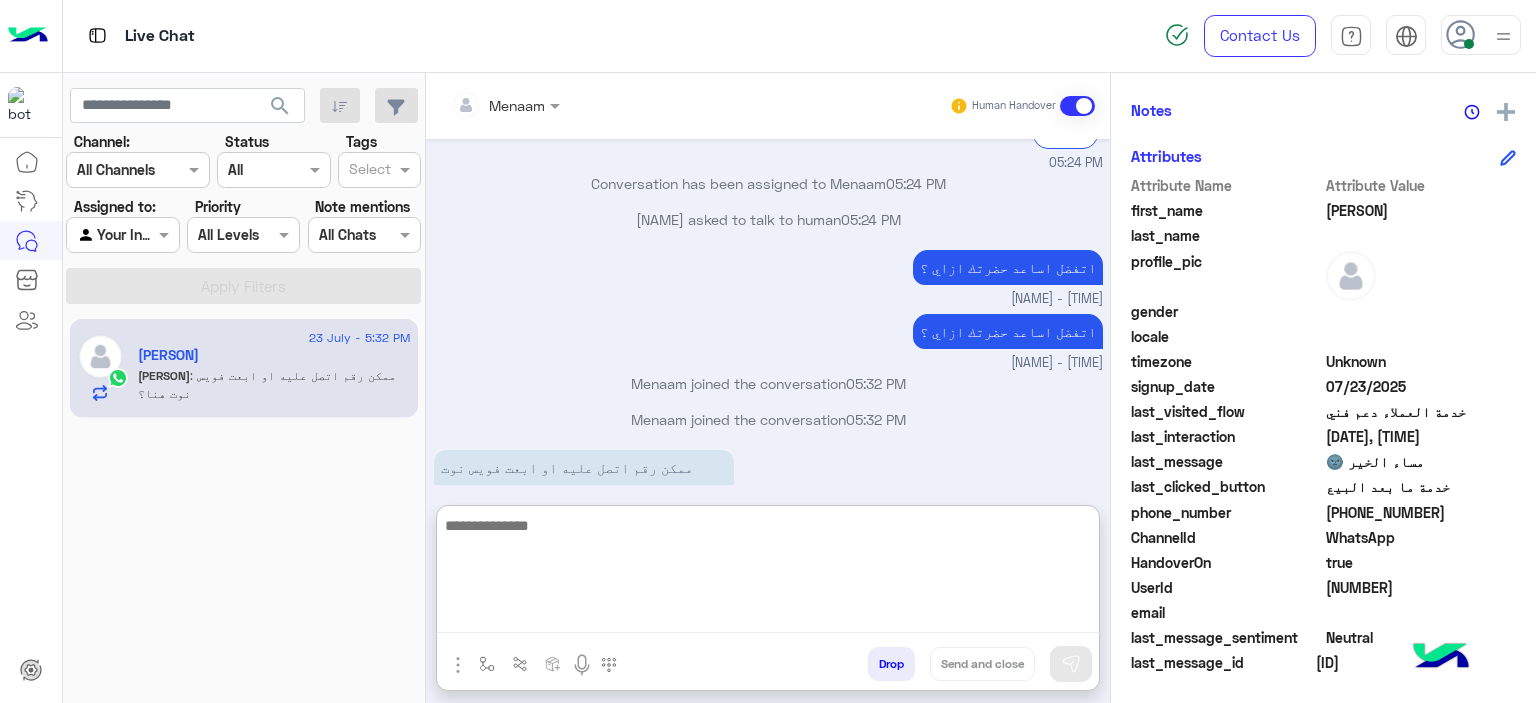 scroll, scrollTop: 2978, scrollLeft: 0, axis: vertical 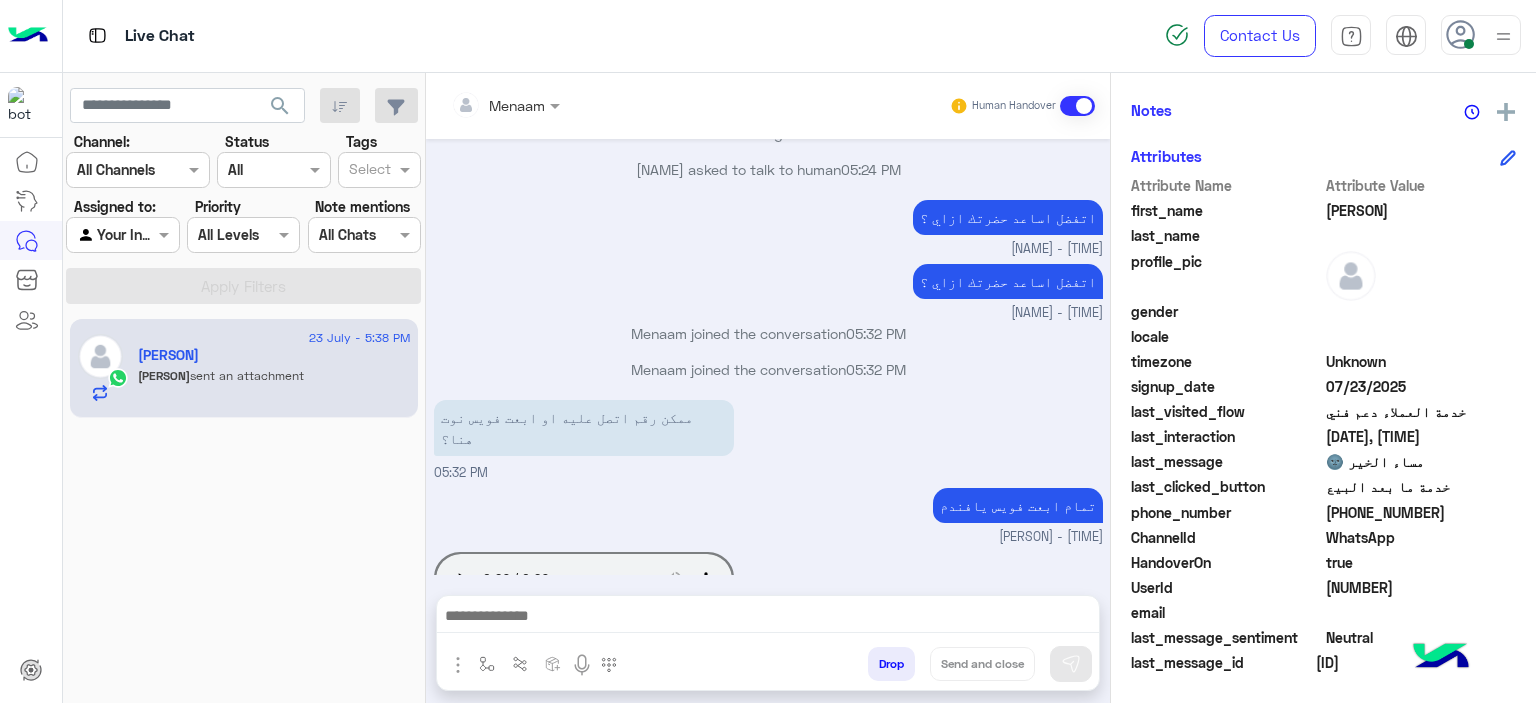 click at bounding box center [768, 618] 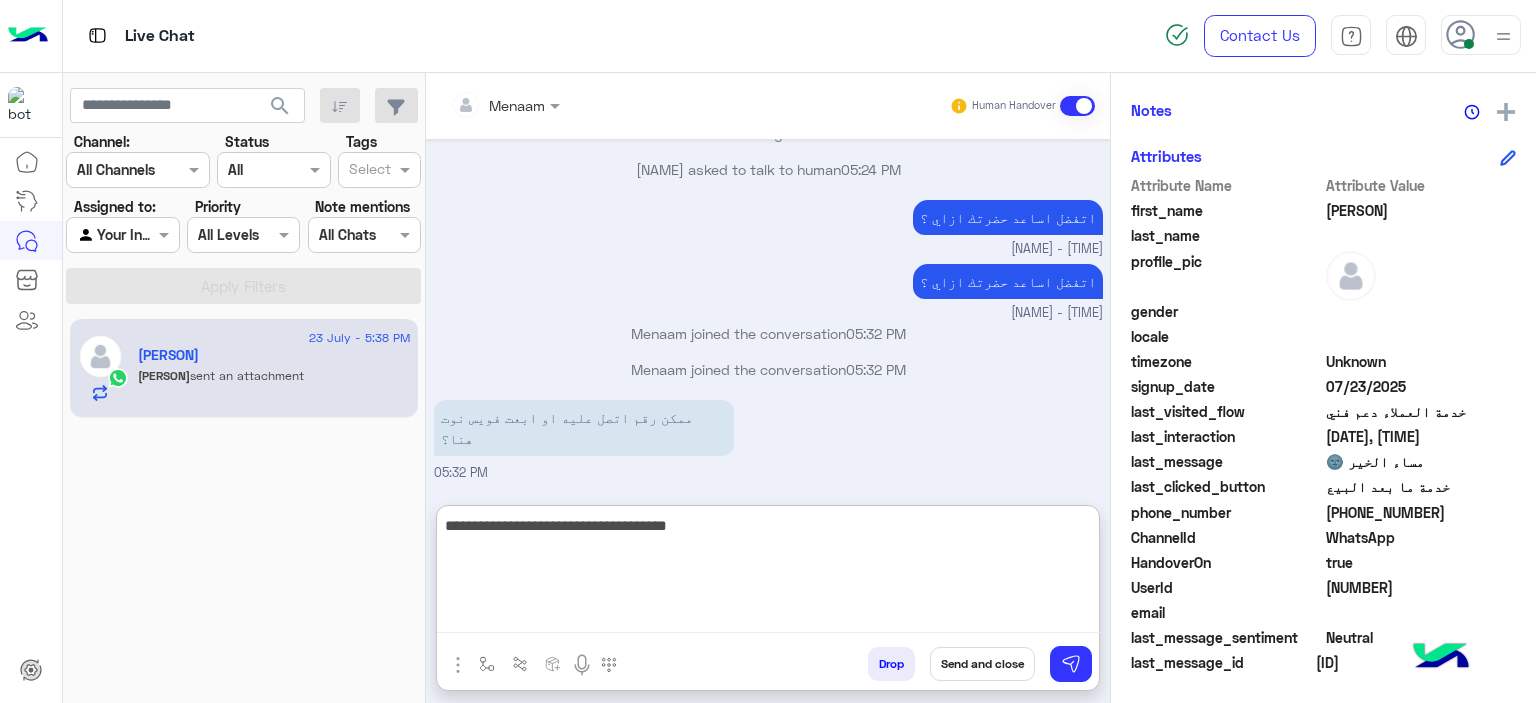 type on "**********" 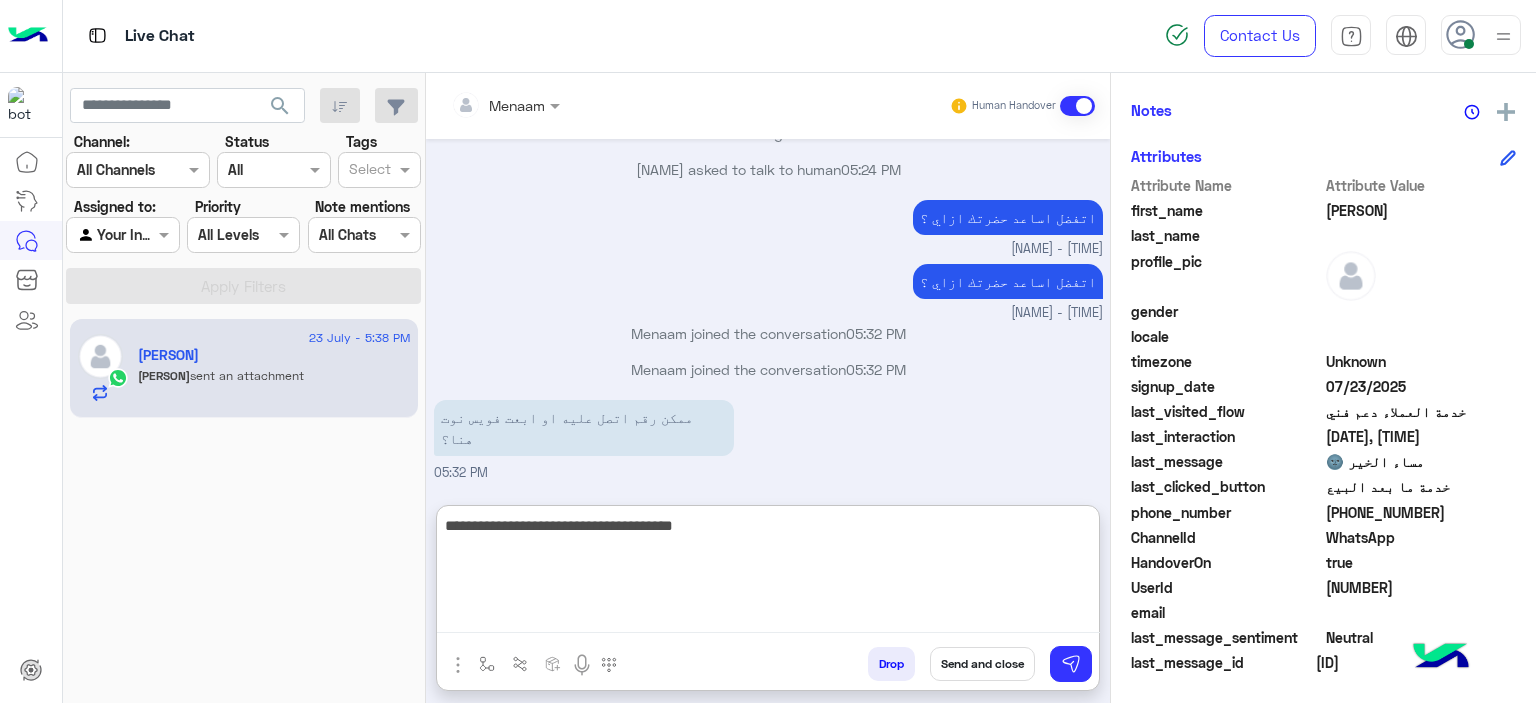 type 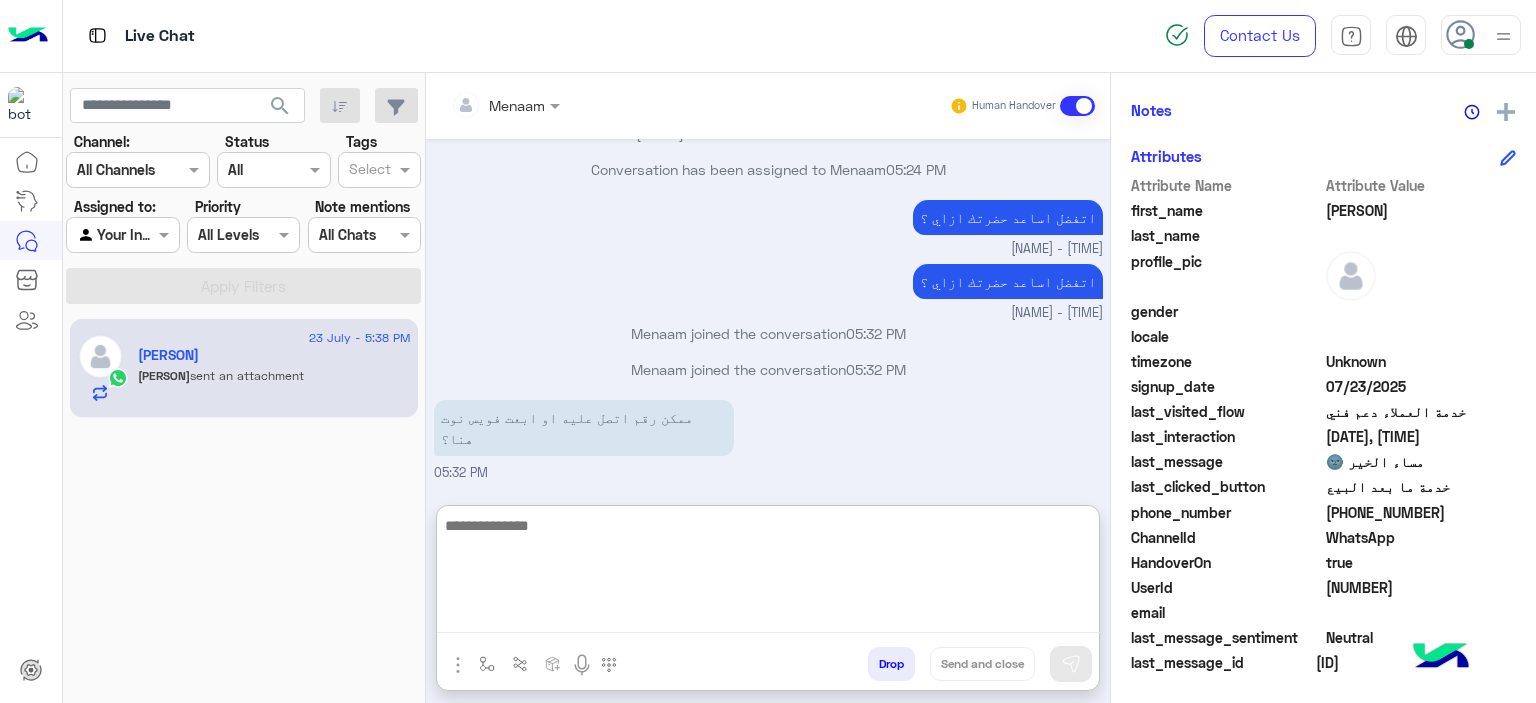 scroll, scrollTop: 3127, scrollLeft: 0, axis: vertical 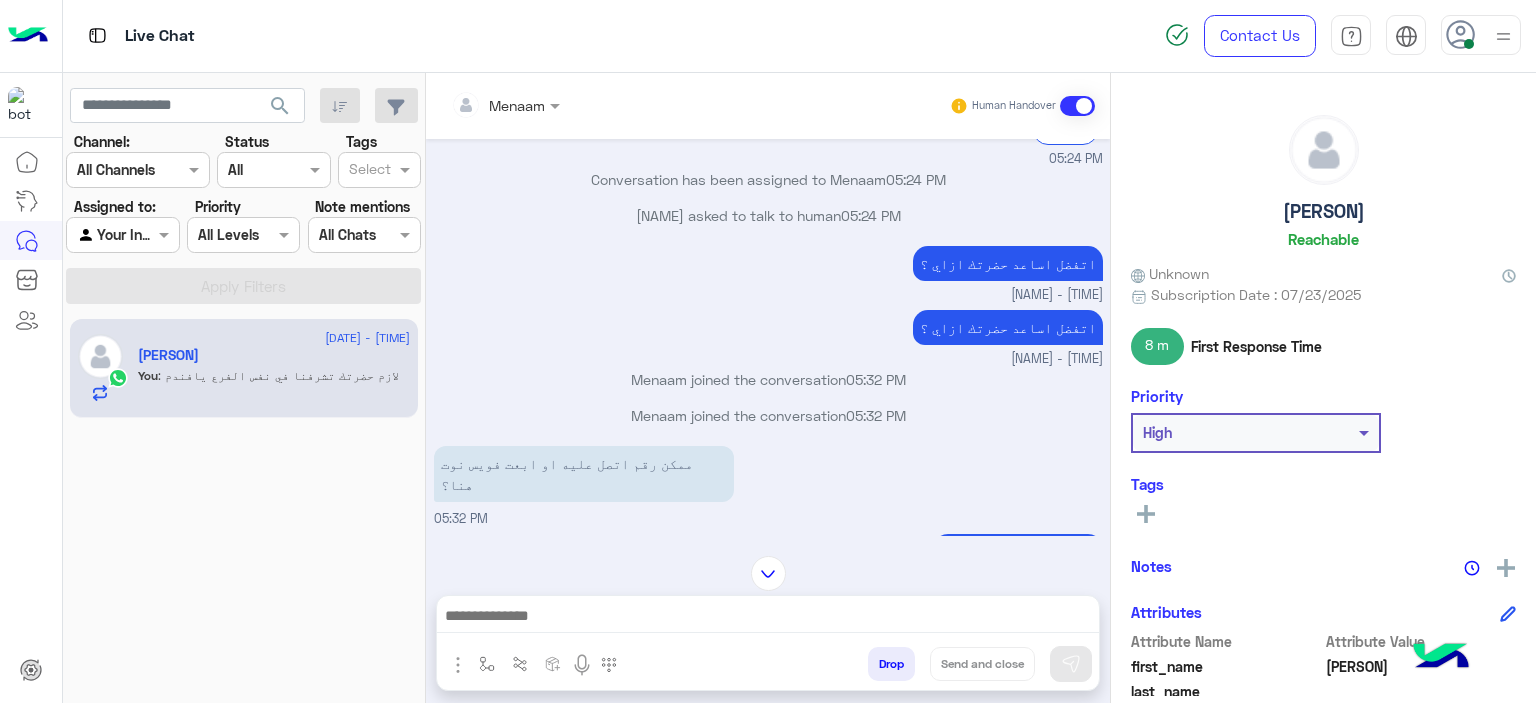 drag, startPoint x: 1249, startPoint y: 206, endPoint x: 1375, endPoint y: 206, distance: 126 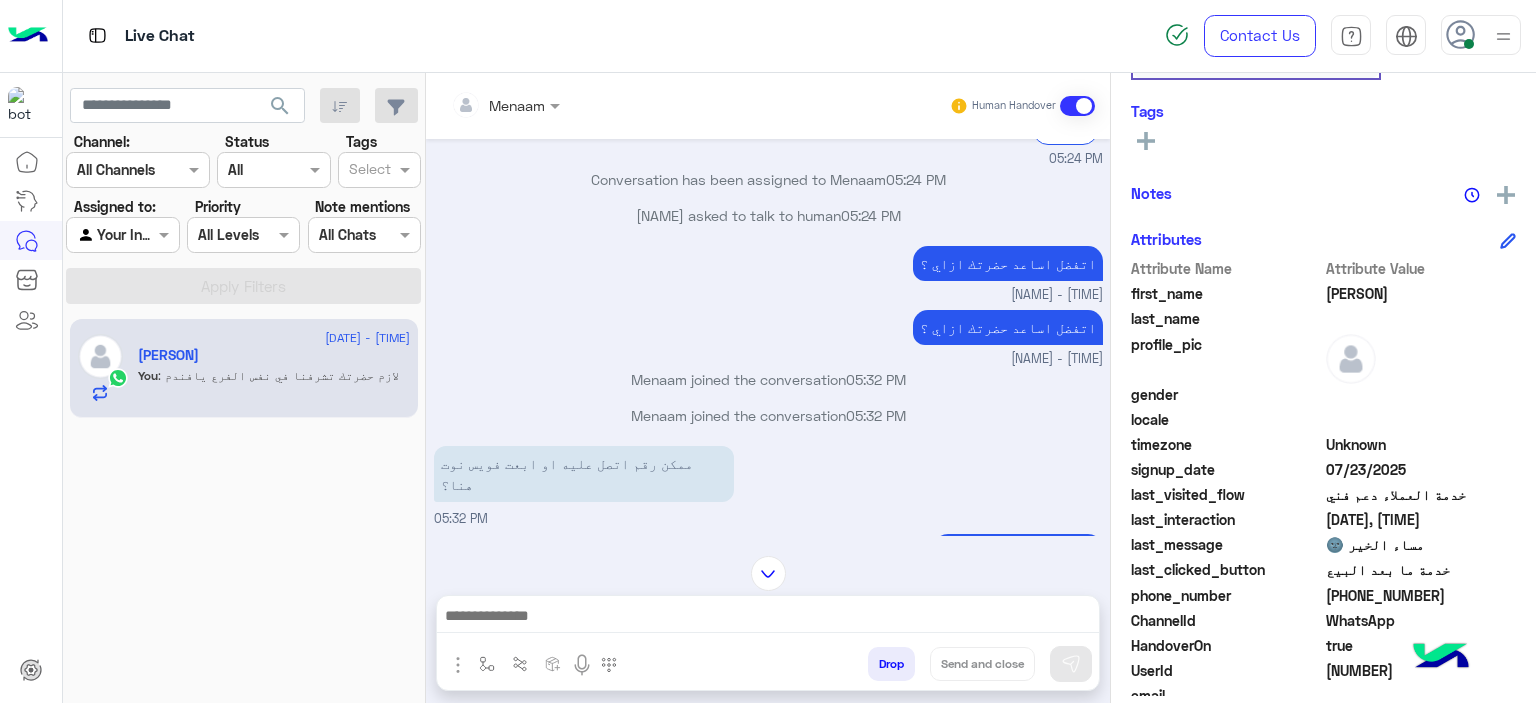 scroll, scrollTop: 456, scrollLeft: 0, axis: vertical 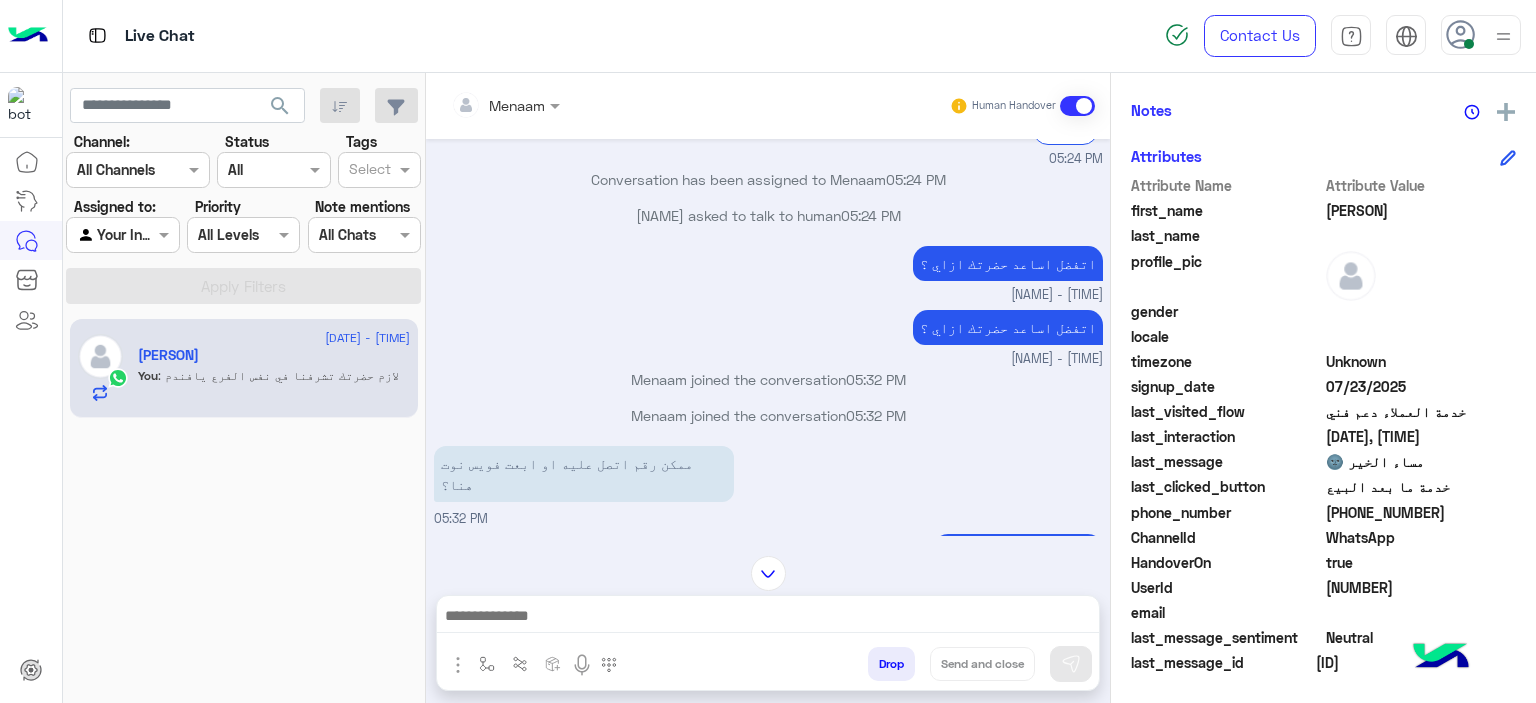 click on "15867_201550831270" 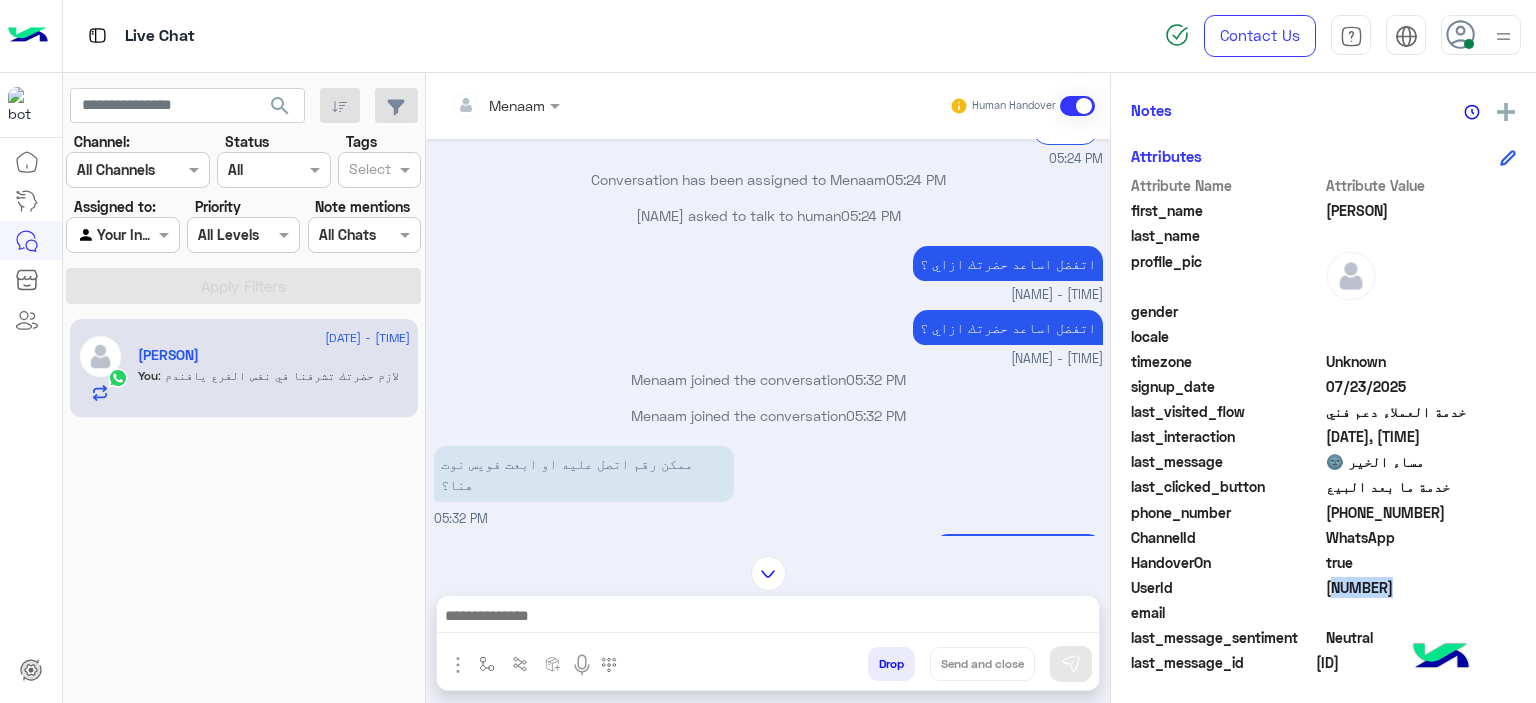 click on "15867_201550831270" 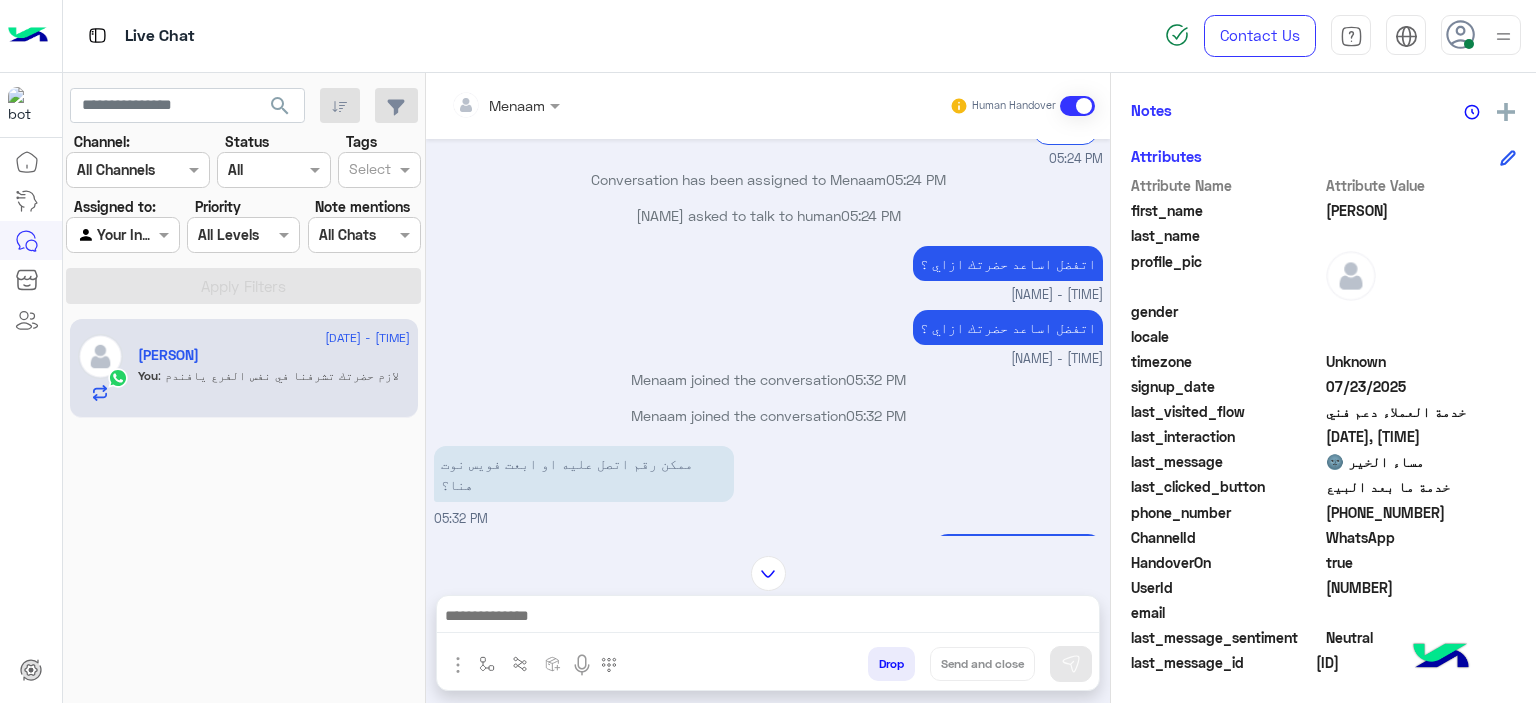 click on "201550831270" 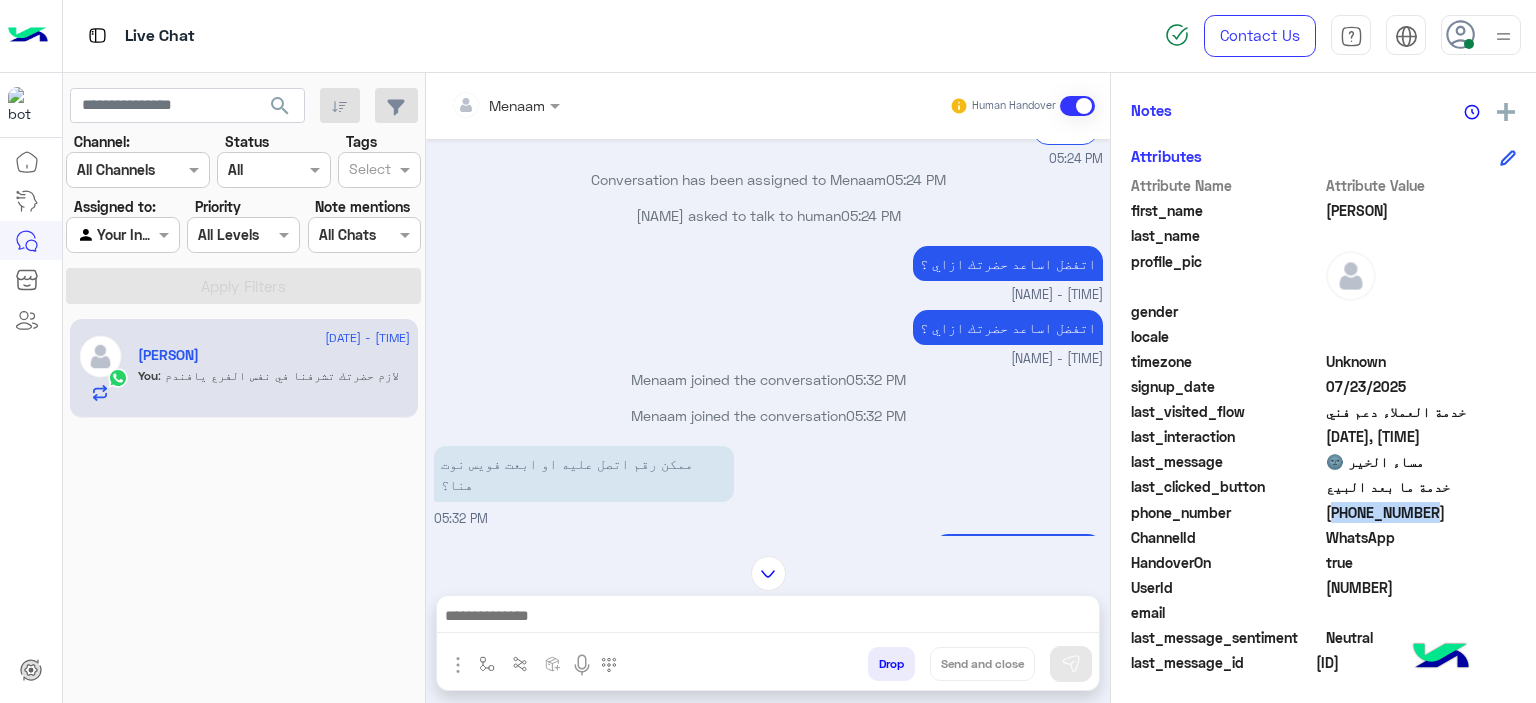 click on "201550831270" 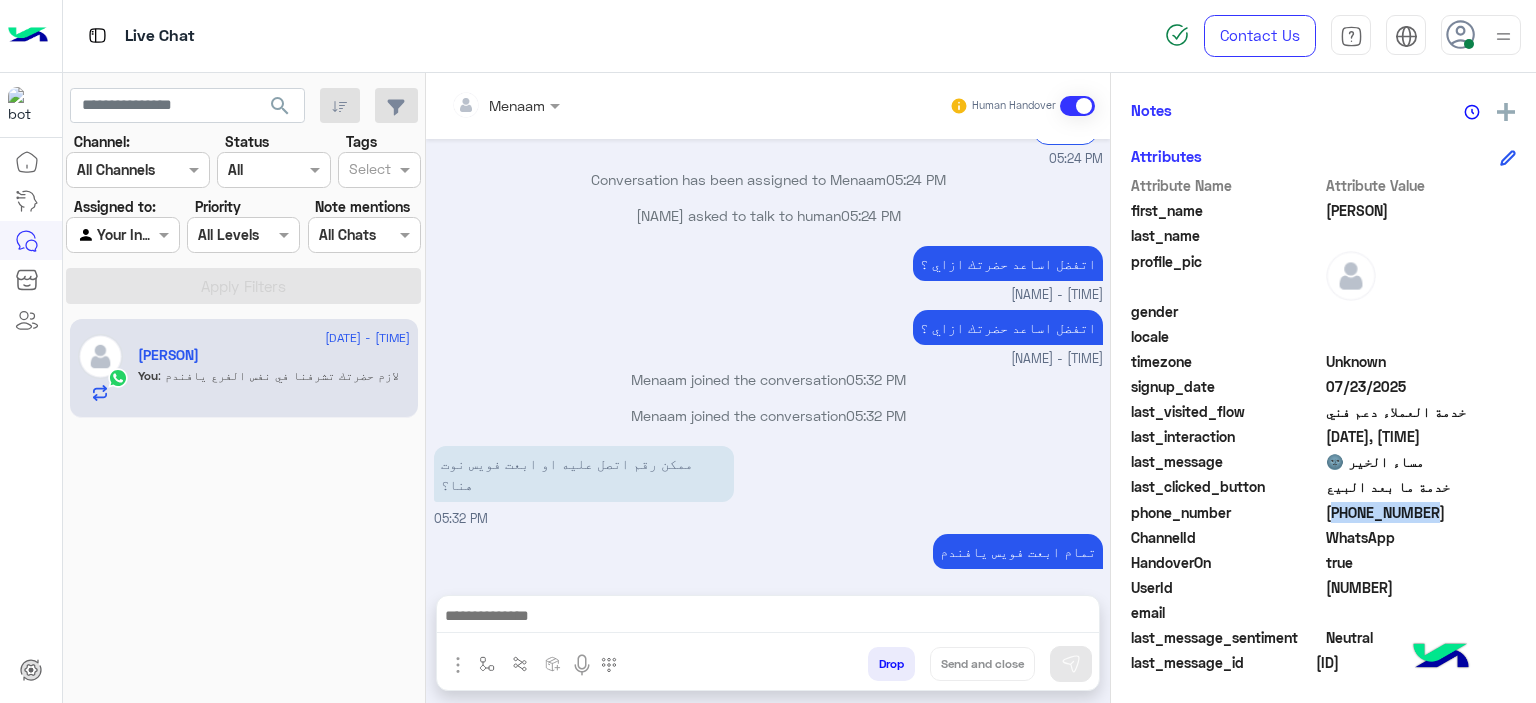 scroll, scrollTop: 3036, scrollLeft: 0, axis: vertical 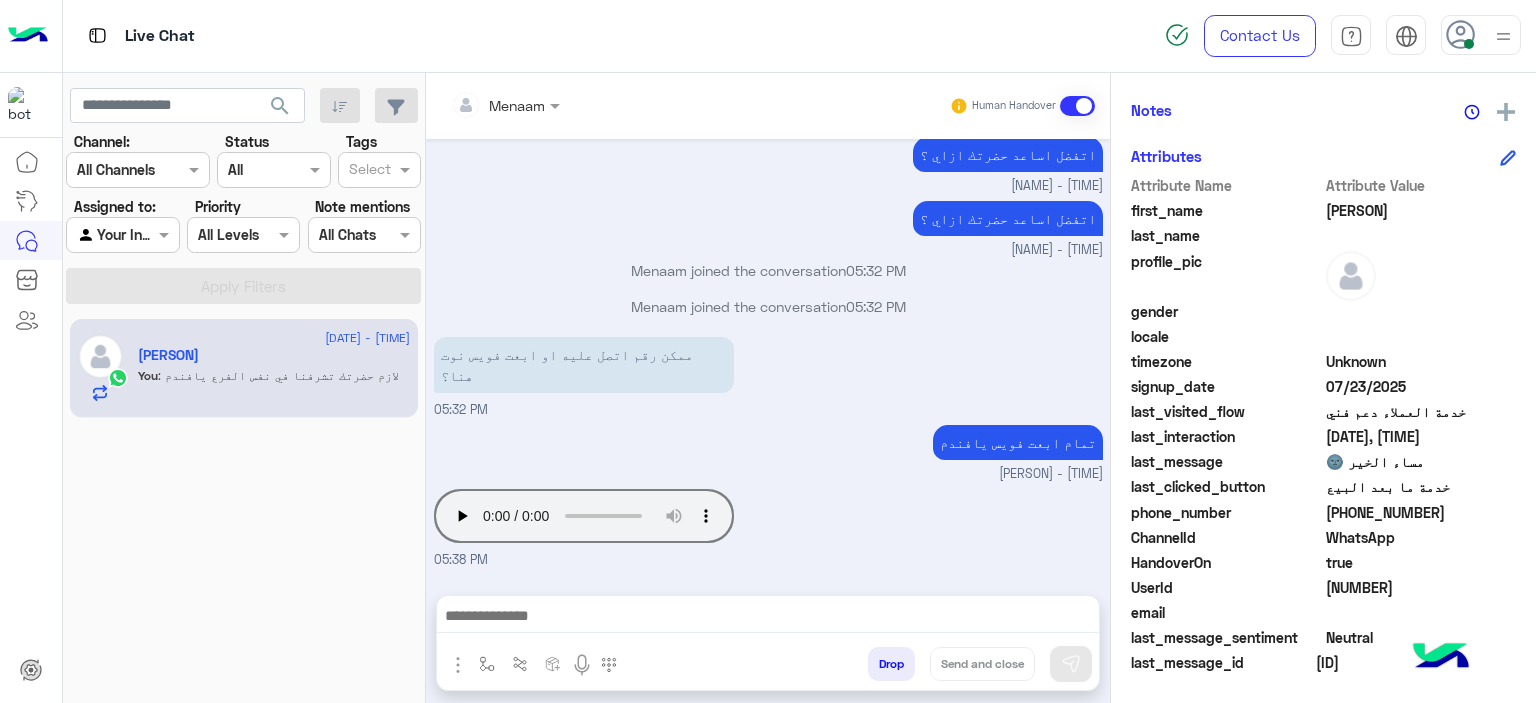click at bounding box center [1469, 44] 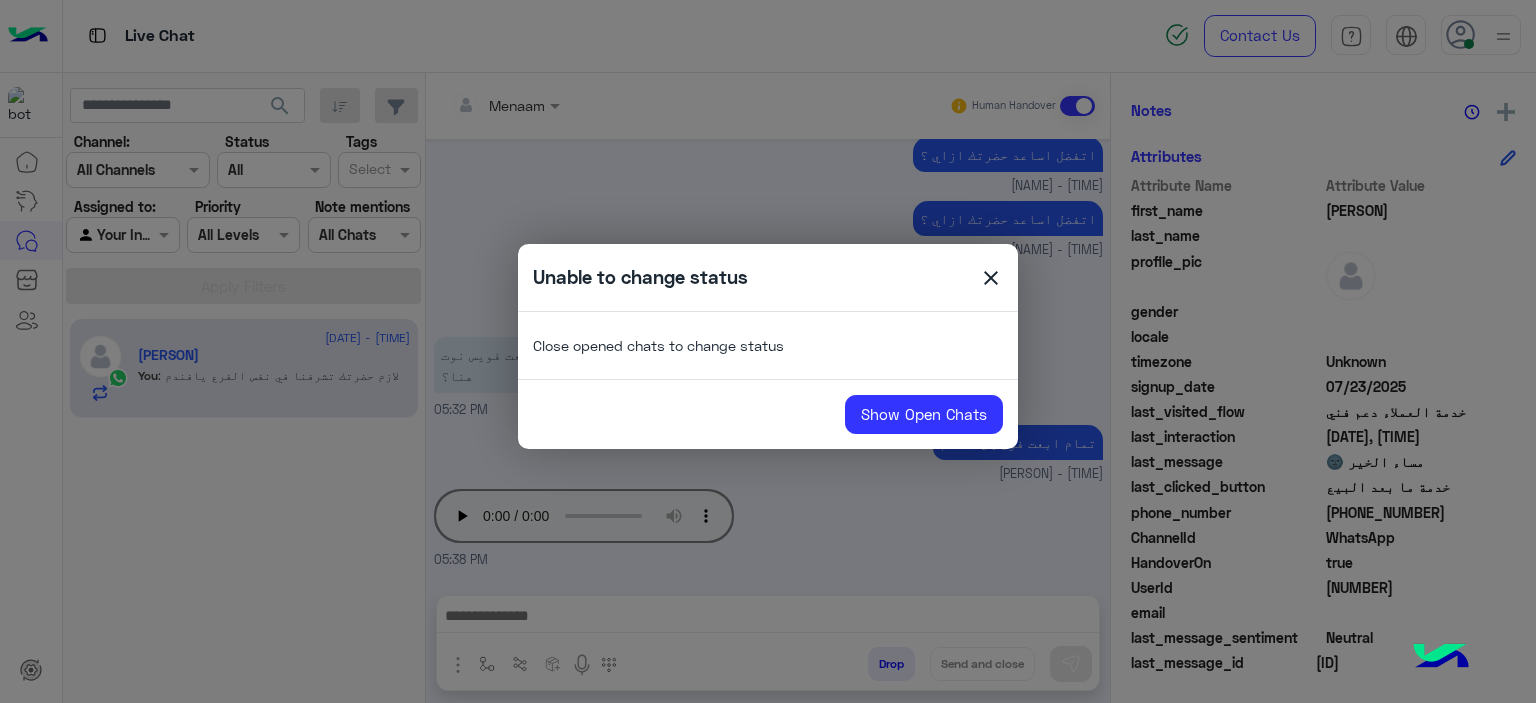click on "Unable to change status  close" 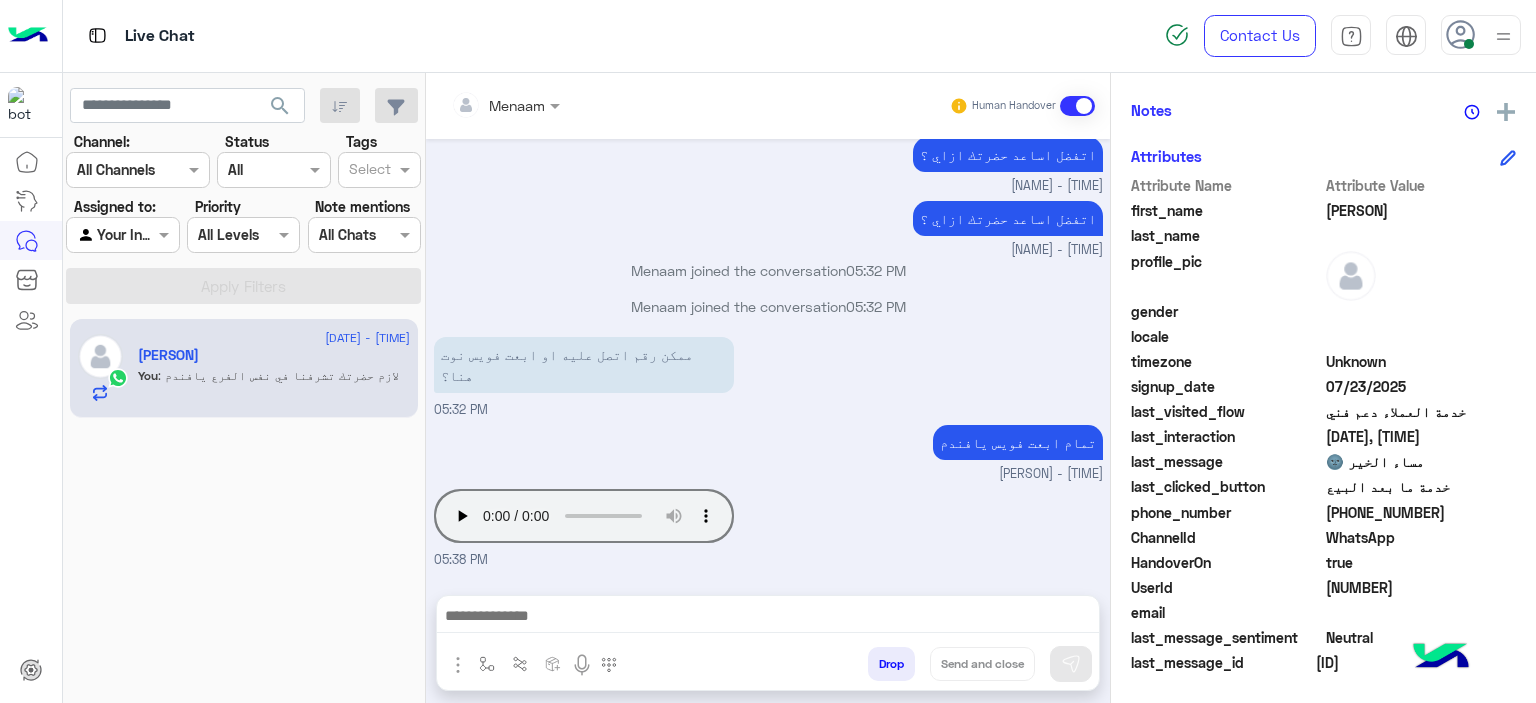 click at bounding box center [1503, 36] 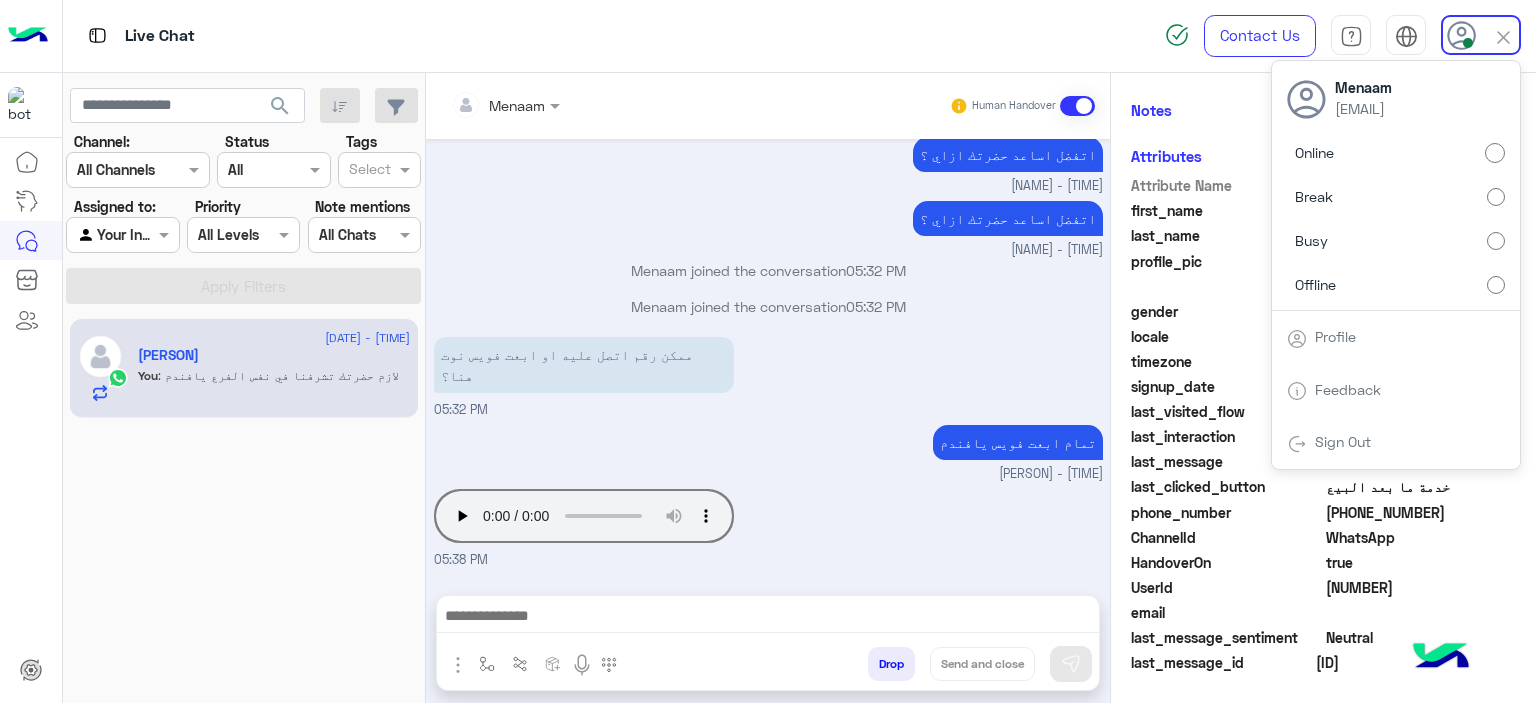 click on "ممكن رقم اتصل عليه او ابعت فويس نوت هنا؟   05:32 PM" at bounding box center [768, 376] 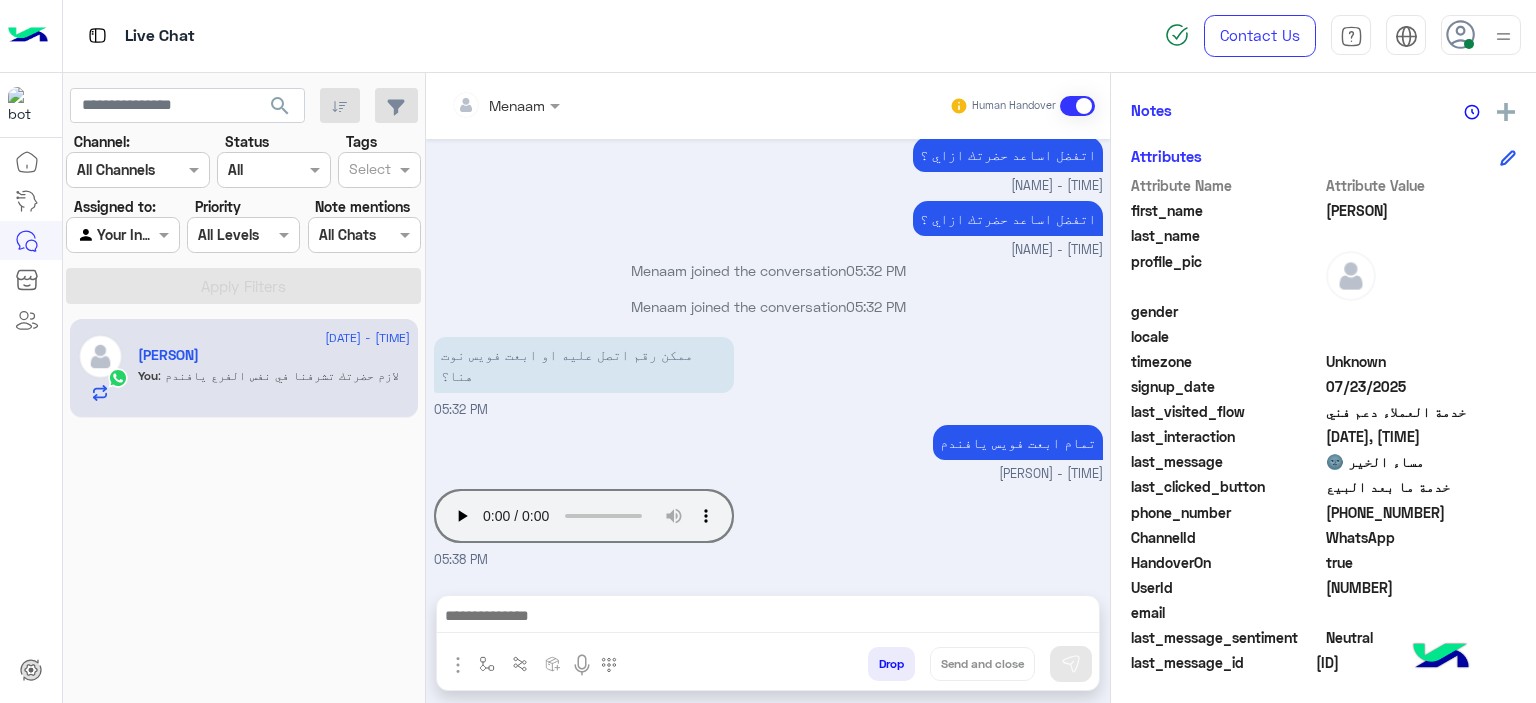 click on "Drop" at bounding box center (891, 664) 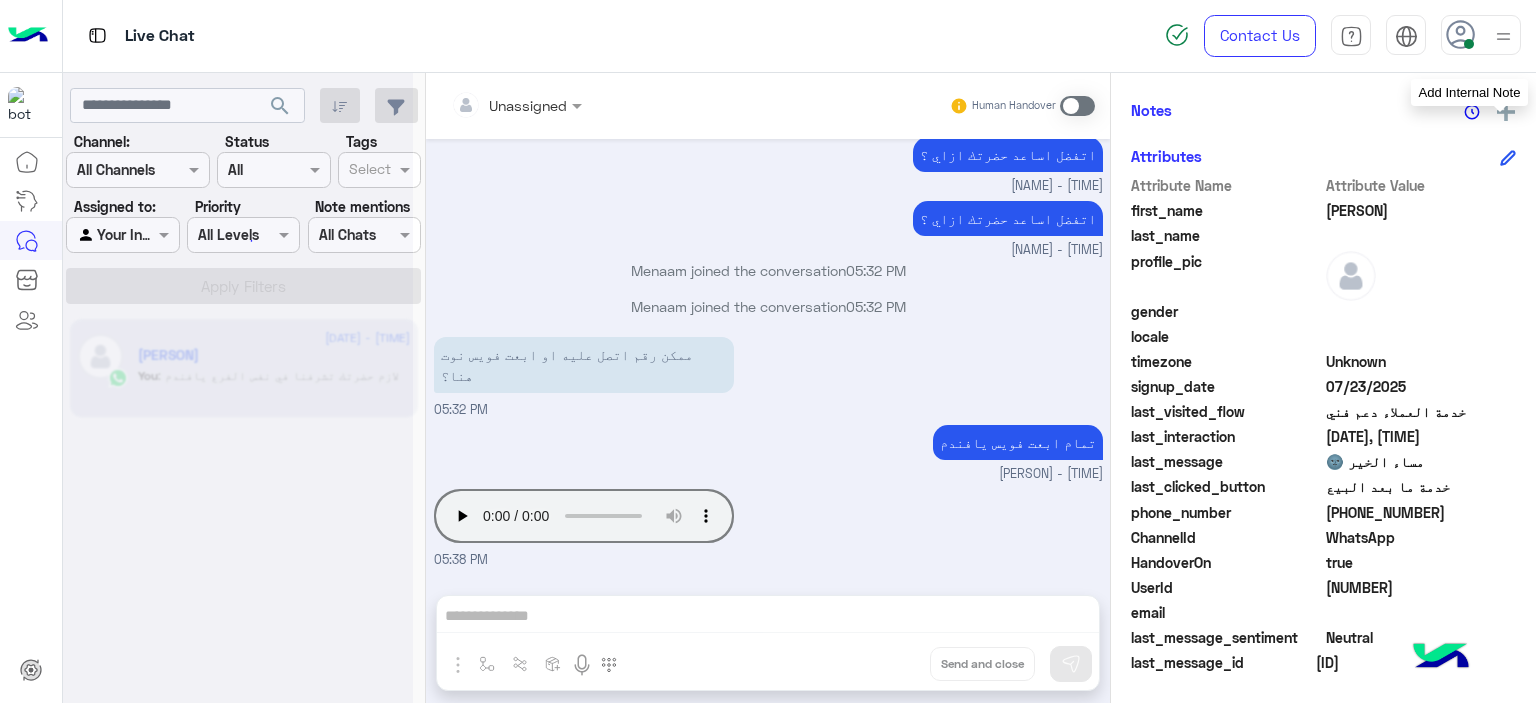 scroll, scrollTop: 3073, scrollLeft: 0, axis: vertical 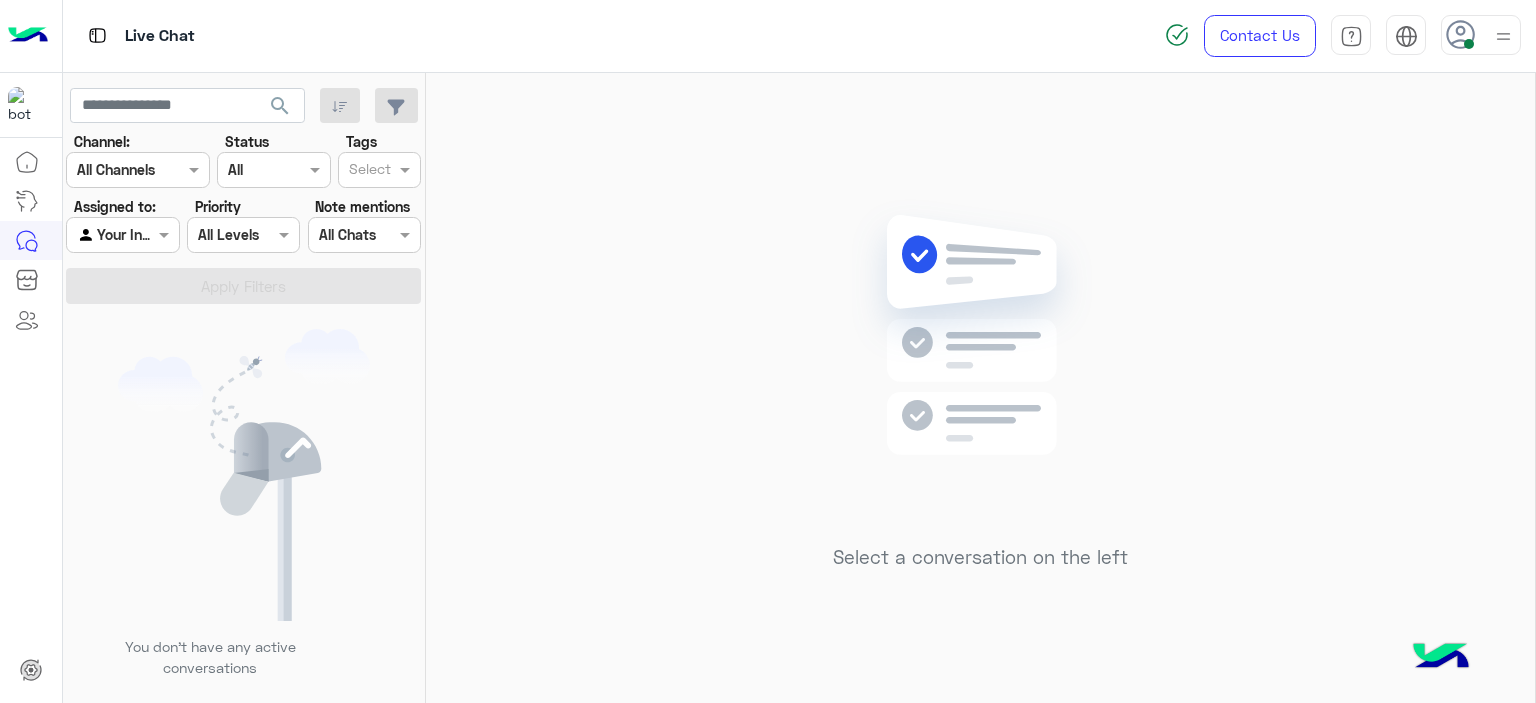click at bounding box center (1503, 36) 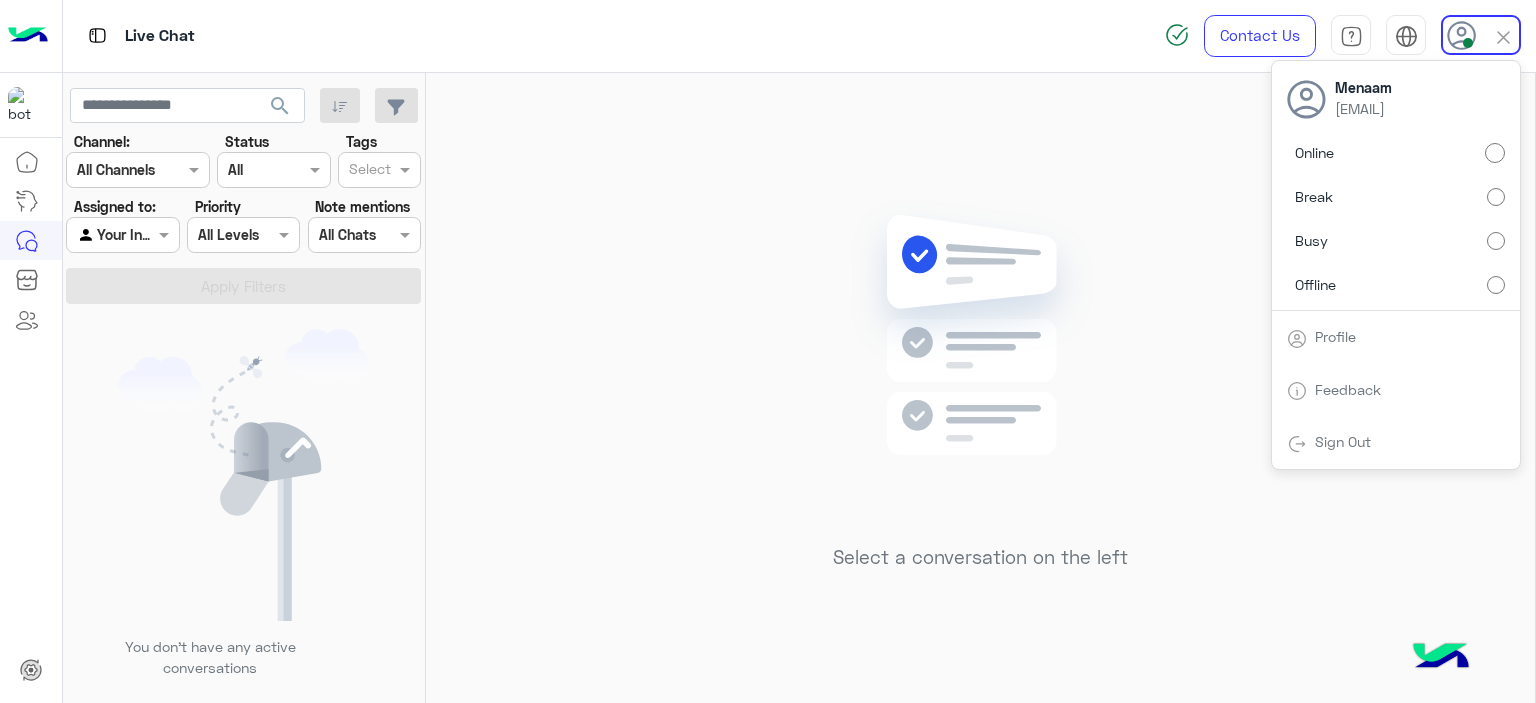 click on "Offline" at bounding box center [1396, 284] 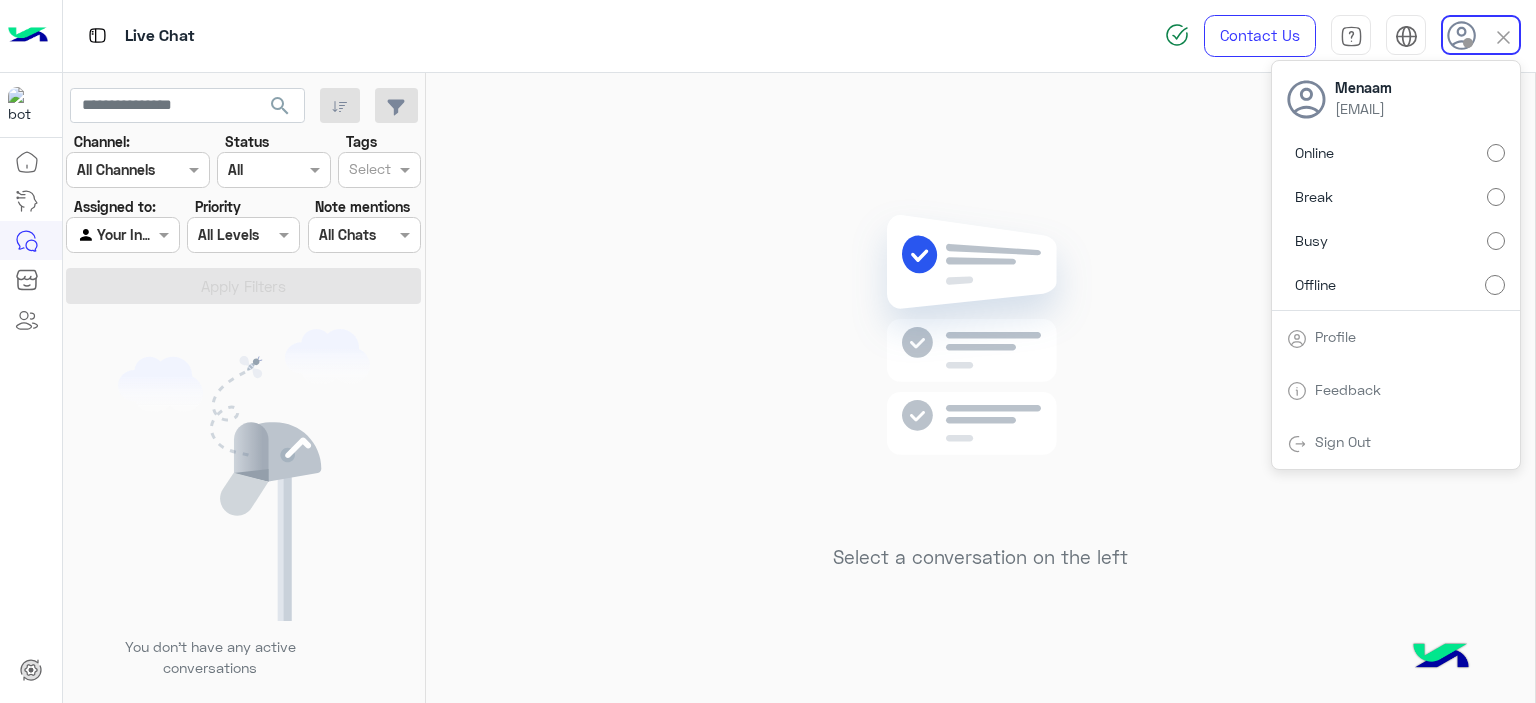 click on "Select a conversation on the left" 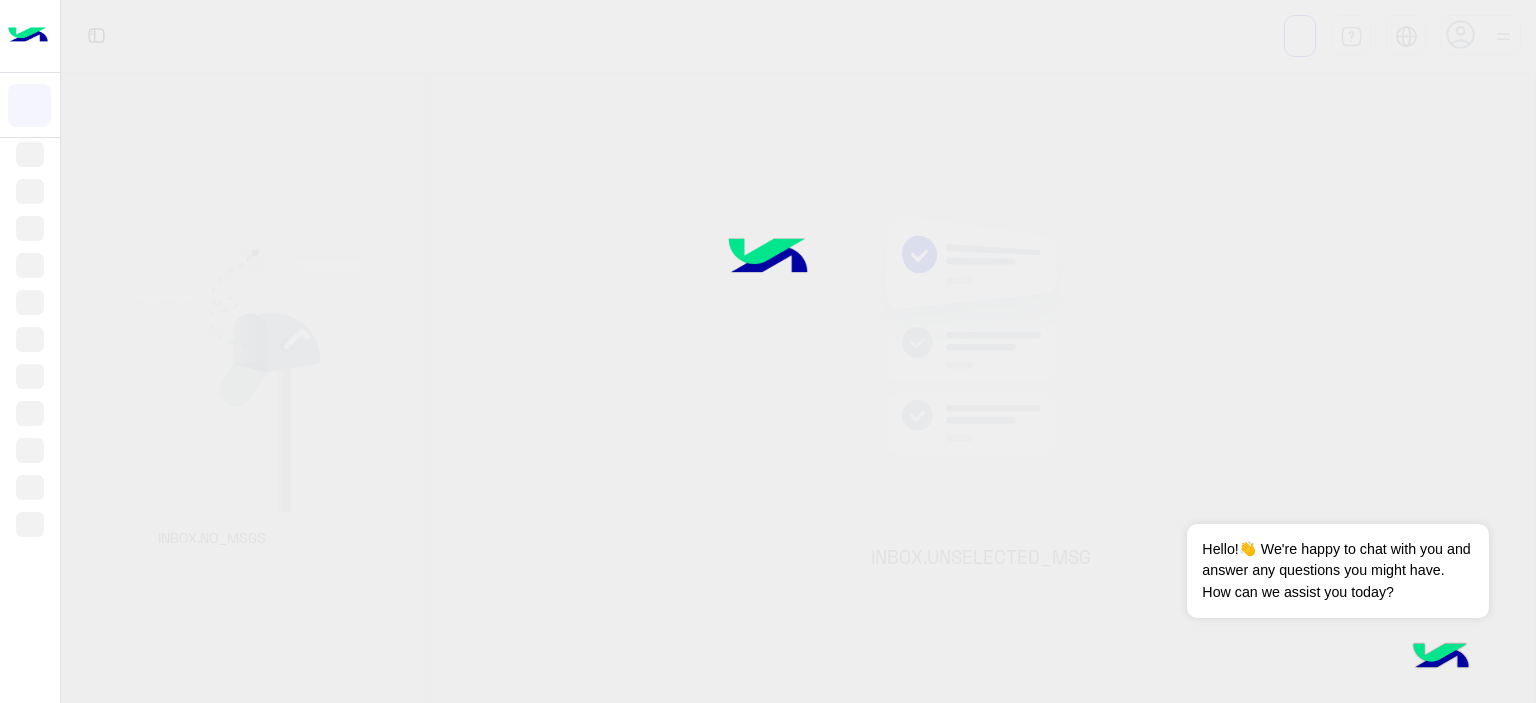 scroll, scrollTop: 0, scrollLeft: 0, axis: both 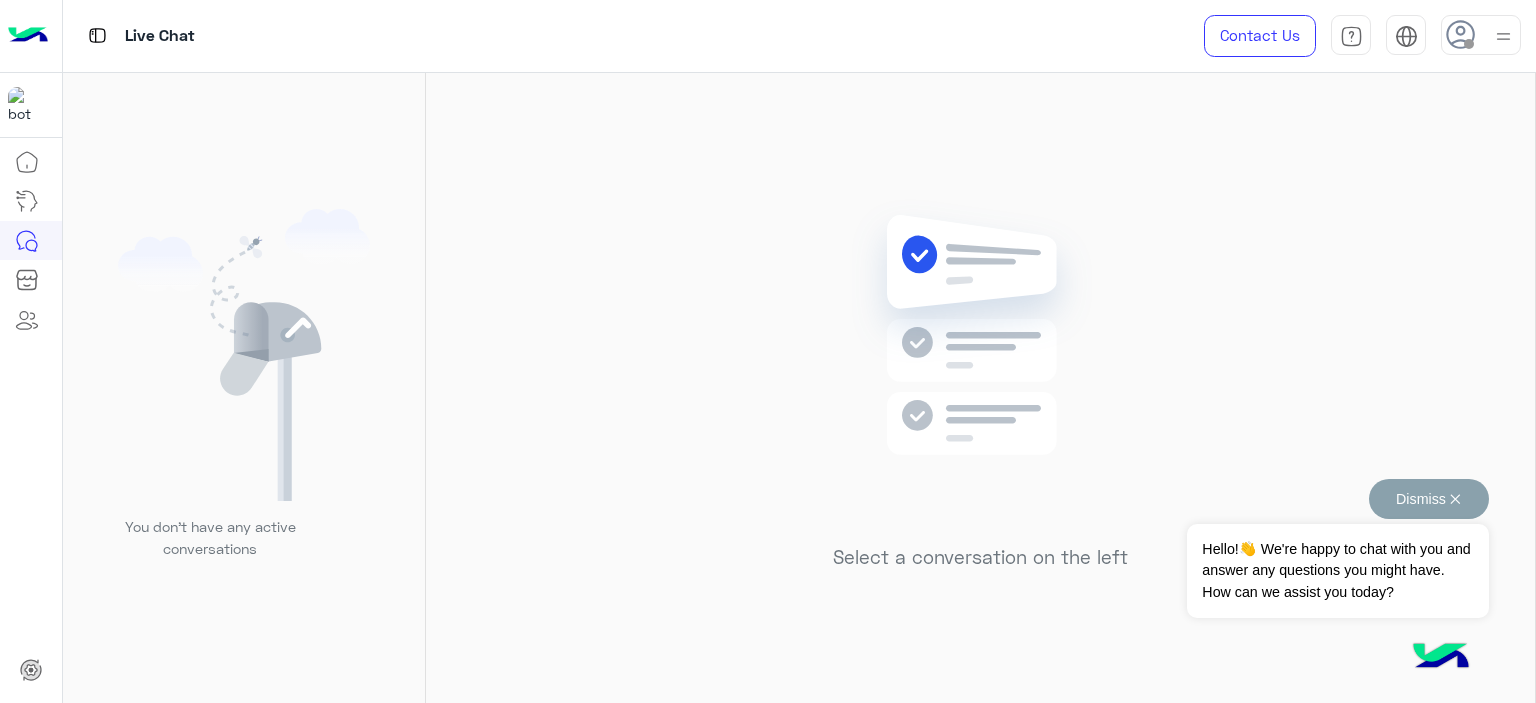 click on "Dismiss ✕" at bounding box center (1429, 499) 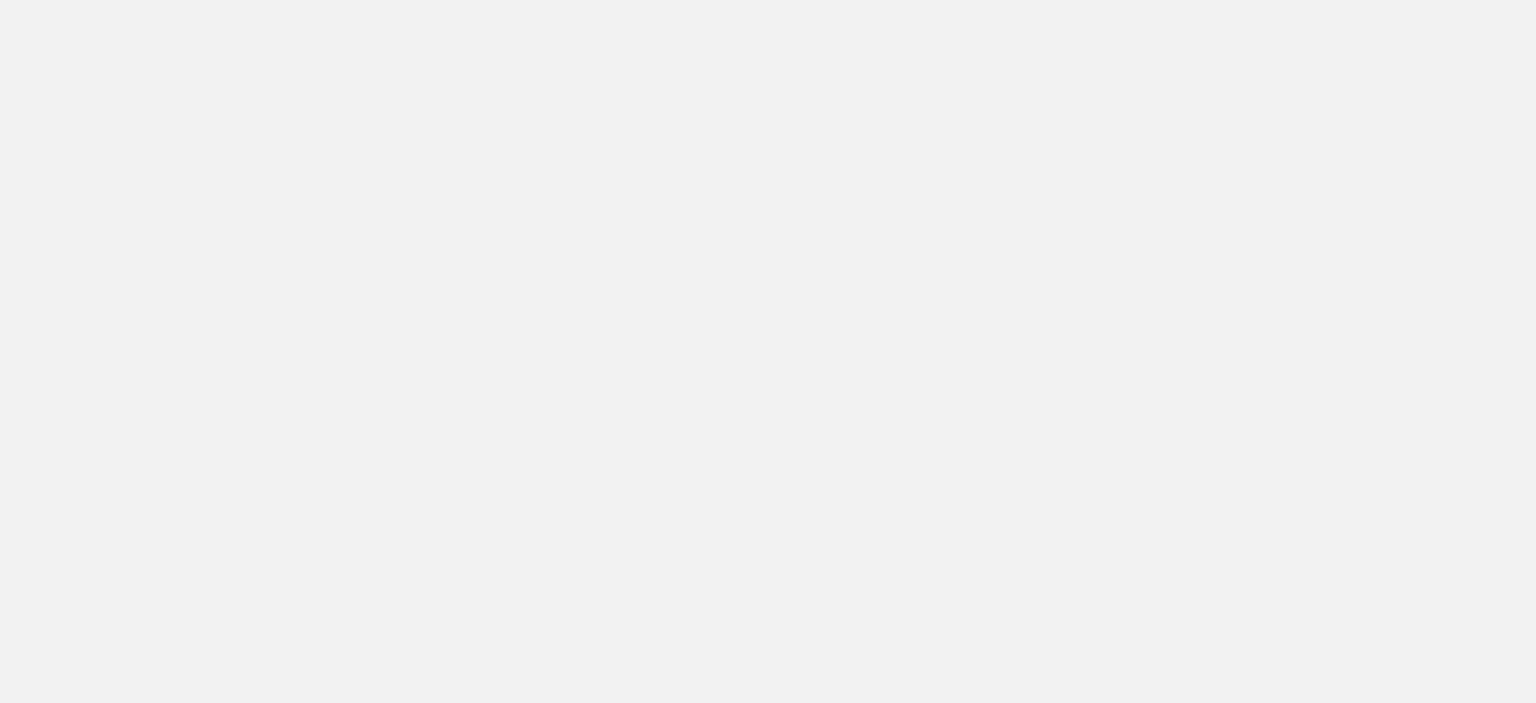scroll, scrollTop: 0, scrollLeft: 0, axis: both 